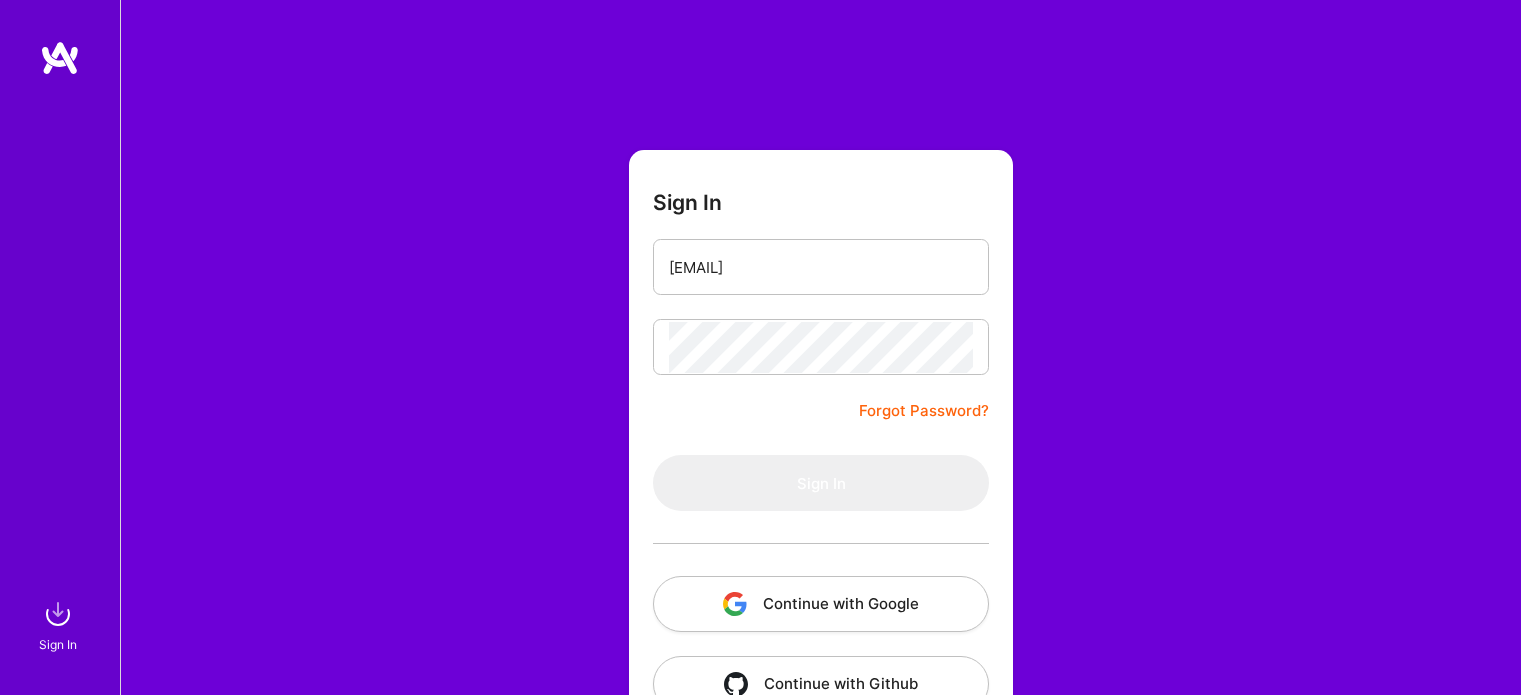 scroll, scrollTop: 0, scrollLeft: 0, axis: both 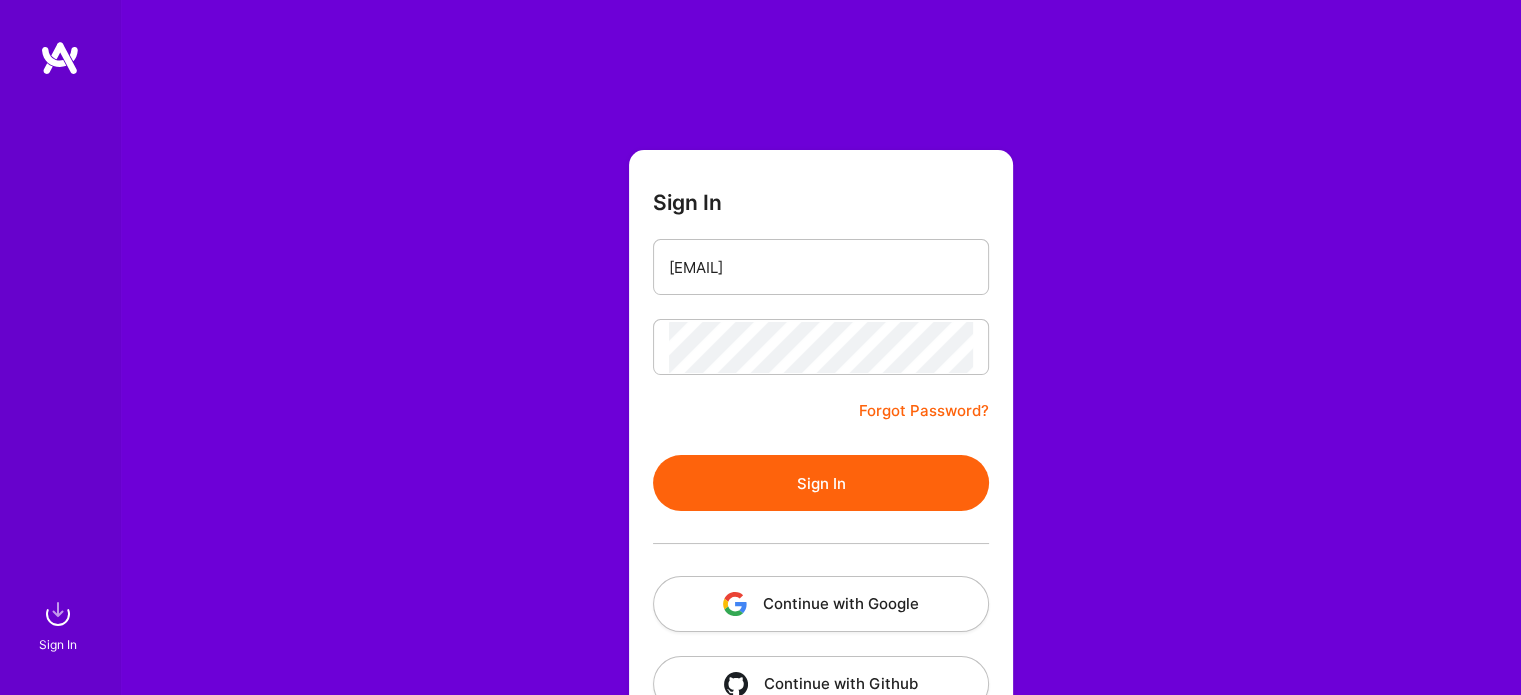 click on "Sign In" at bounding box center (821, 483) 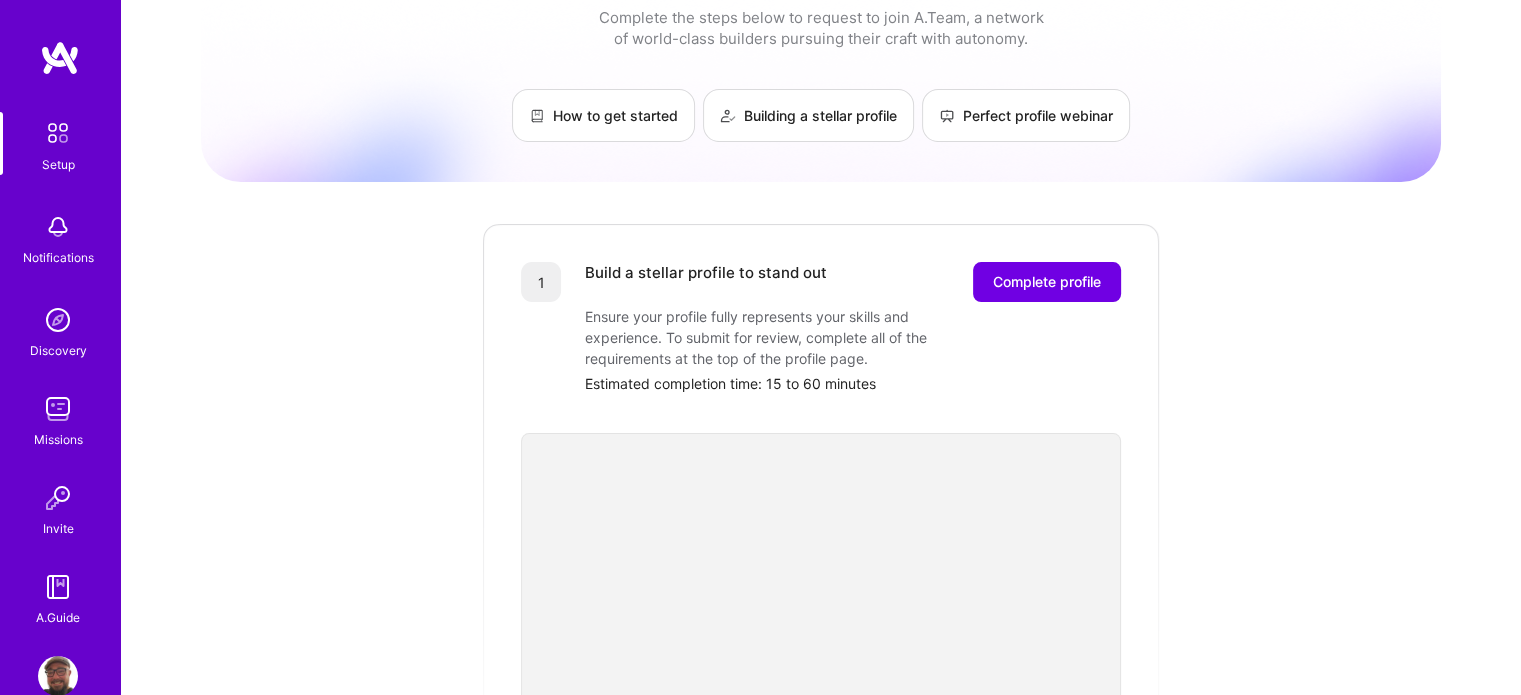 scroll, scrollTop: 46, scrollLeft: 0, axis: vertical 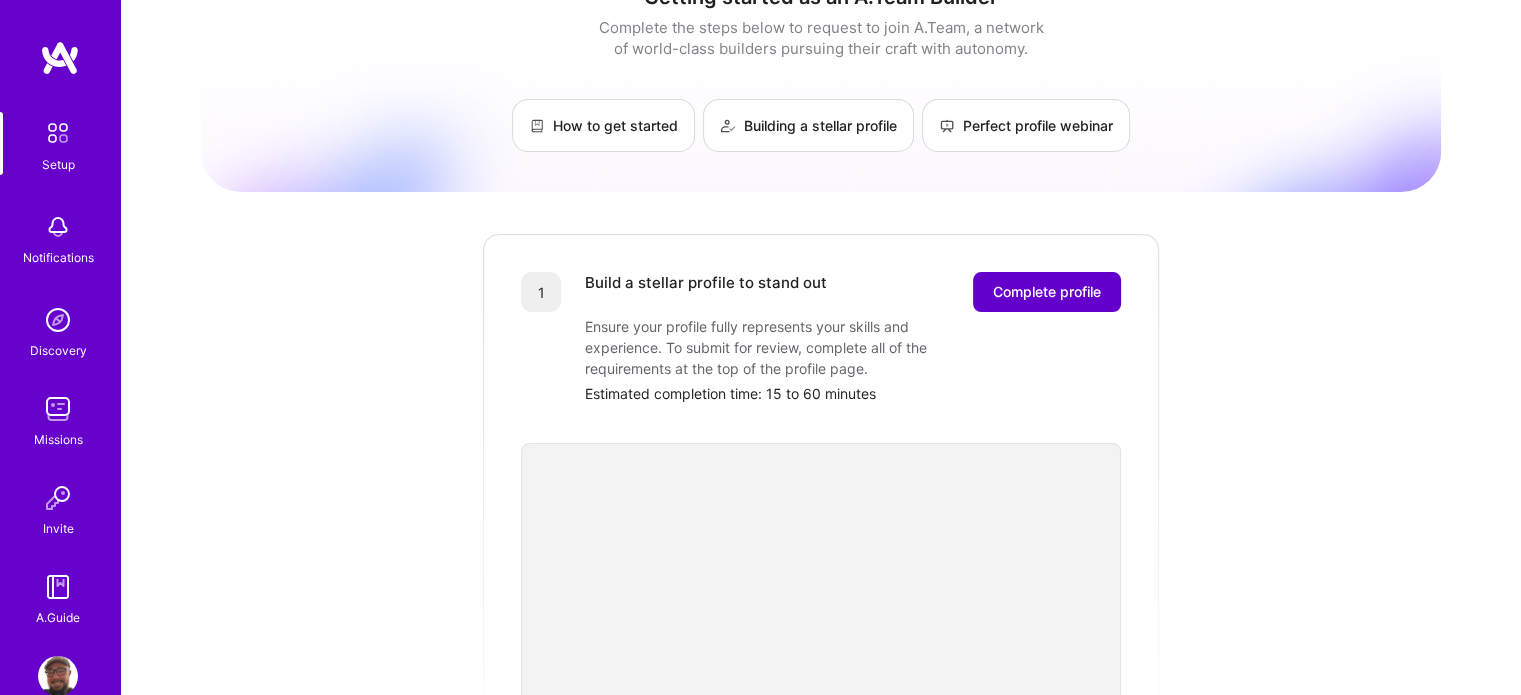 click on "Complete profile" at bounding box center [1047, 292] 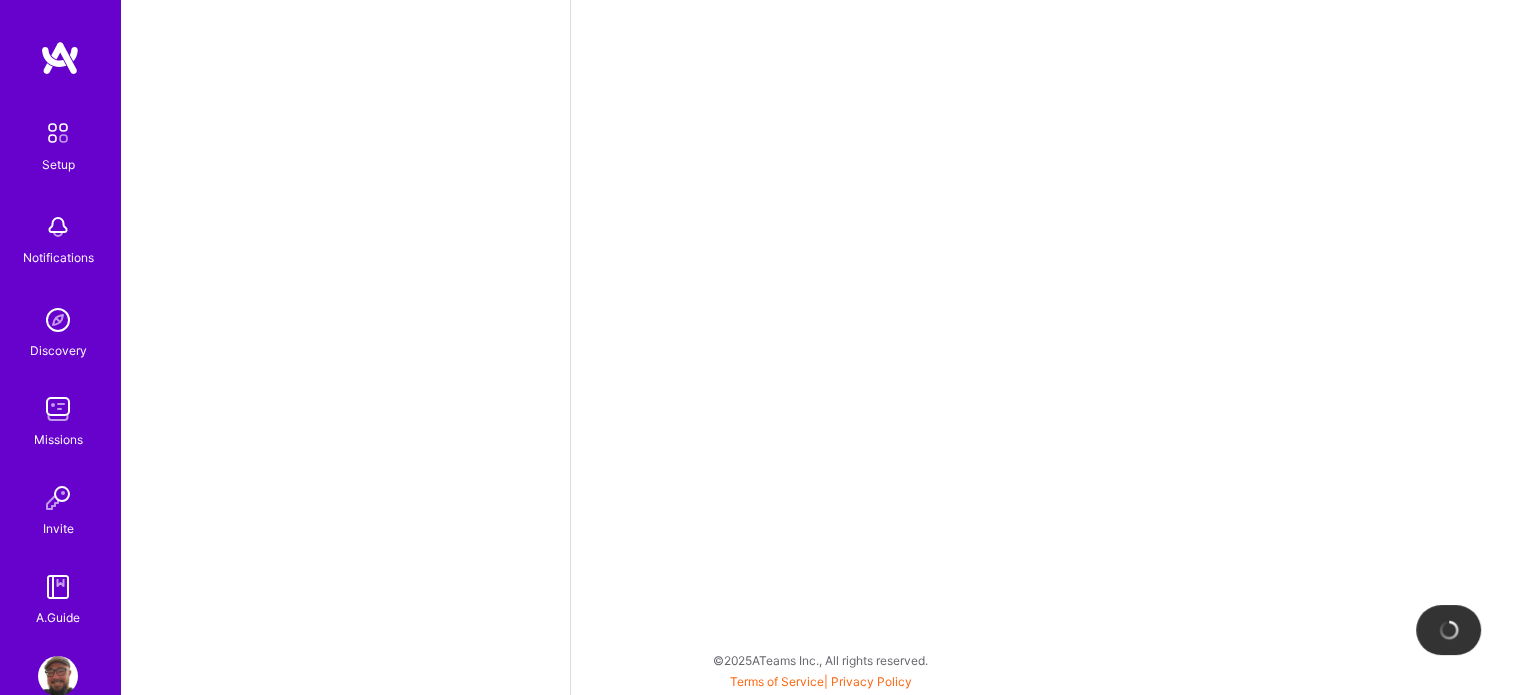 scroll, scrollTop: 0, scrollLeft: 0, axis: both 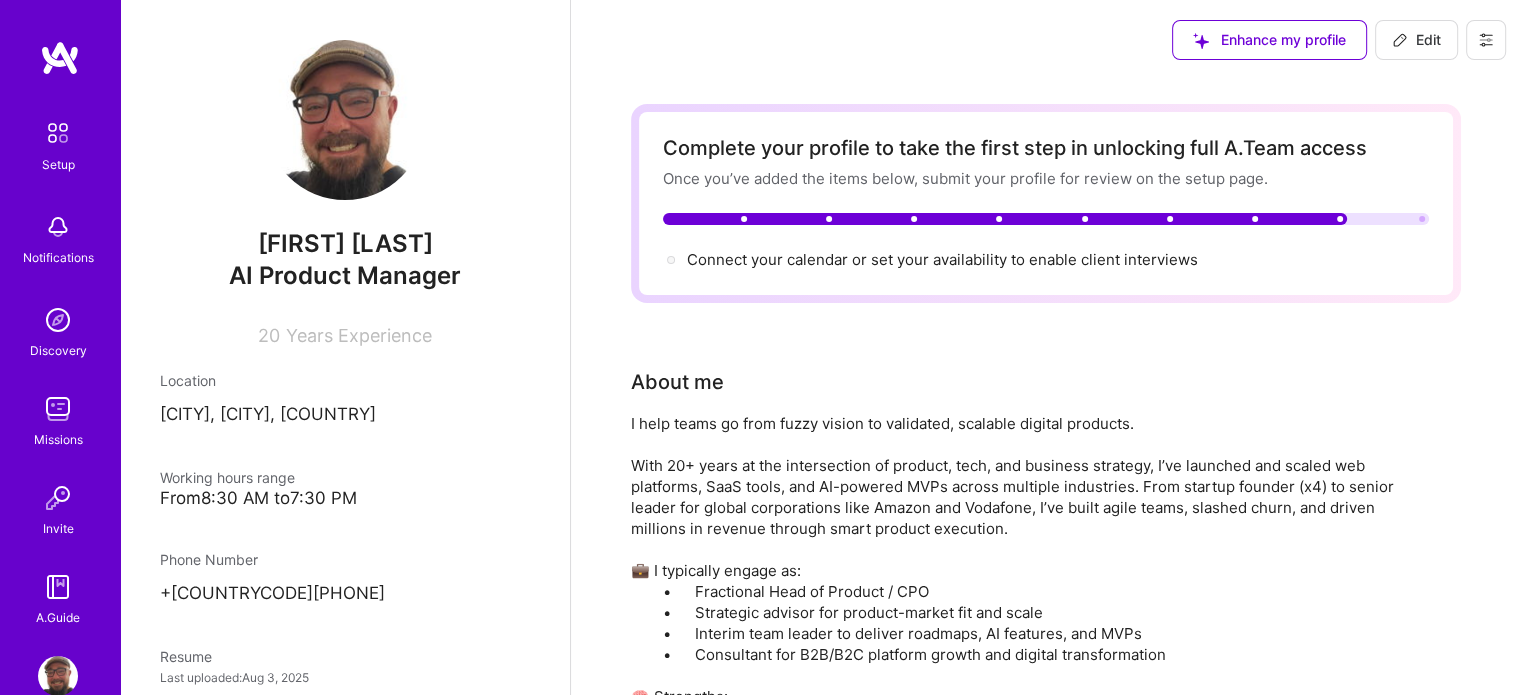 click on "Edit" at bounding box center [1416, 40] 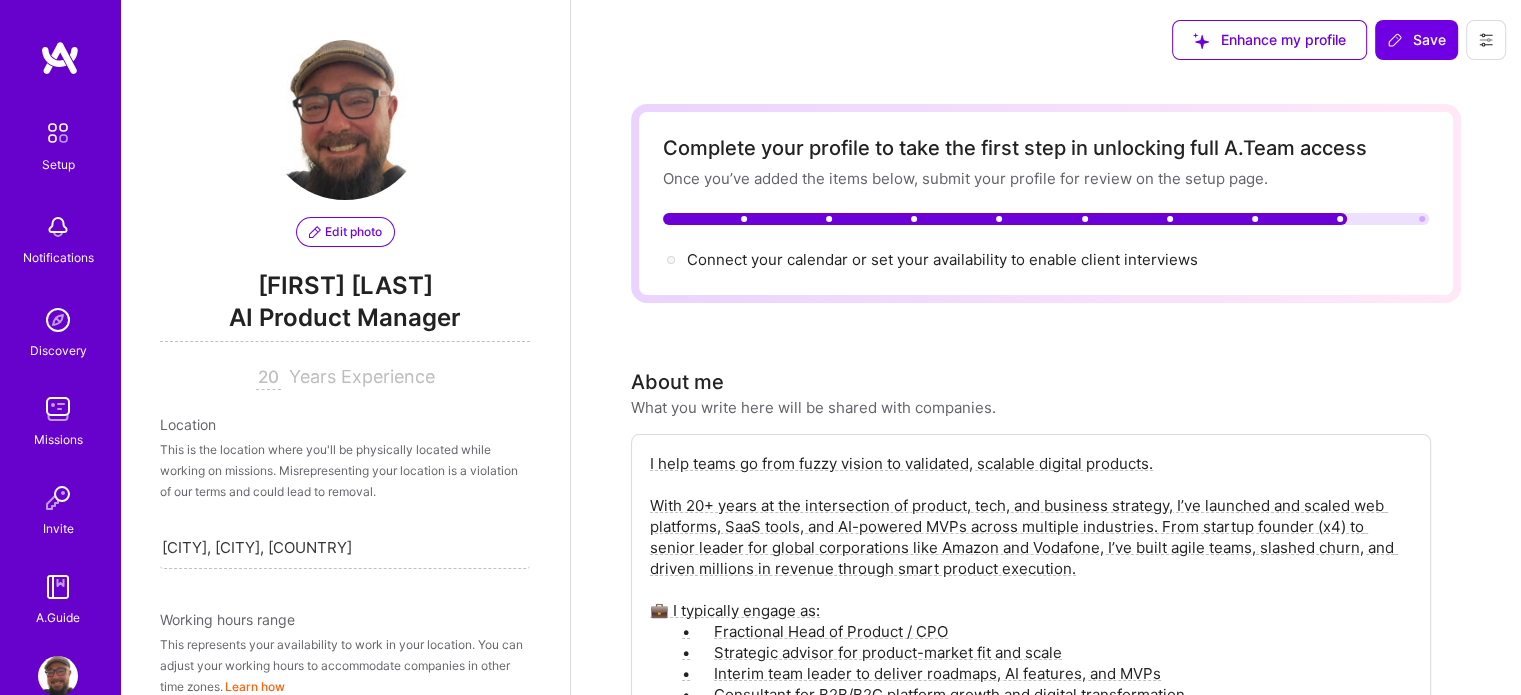 scroll, scrollTop: 858, scrollLeft: 0, axis: vertical 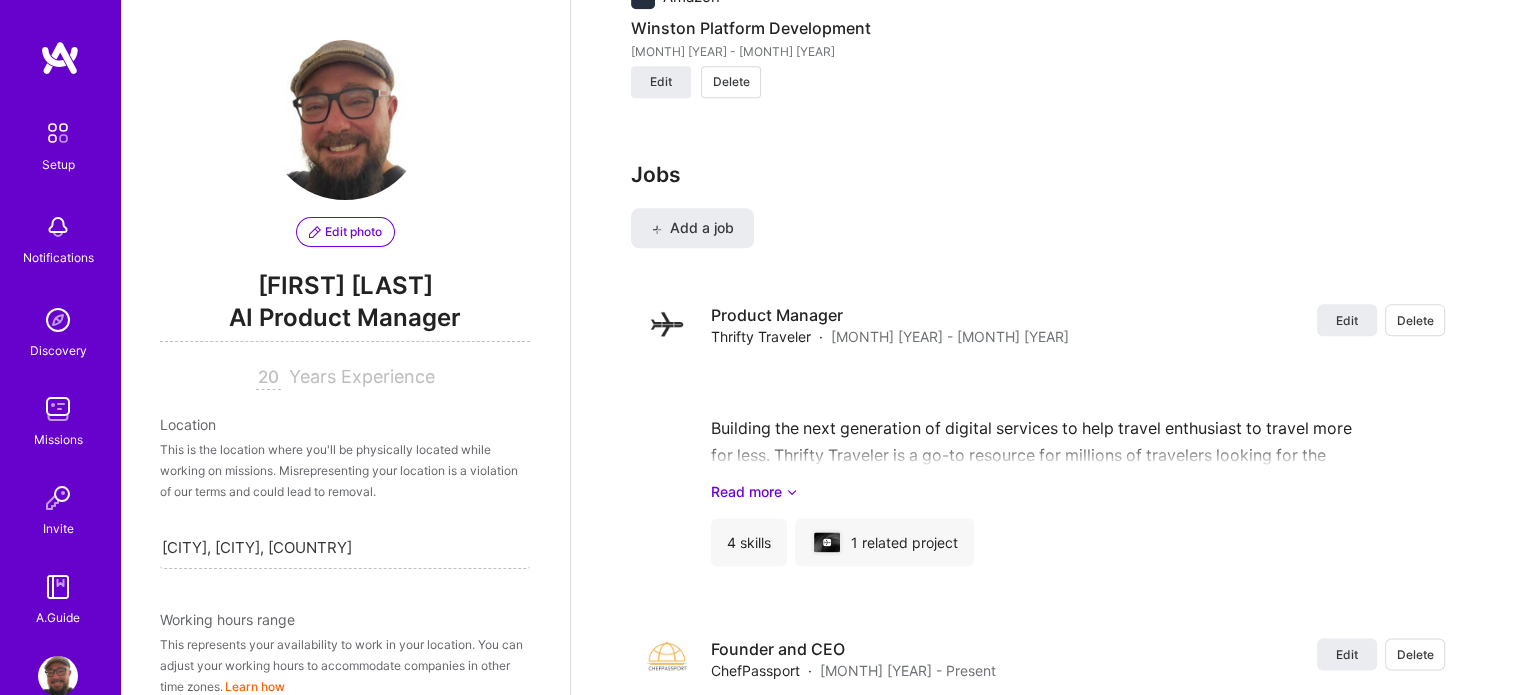 click on "Edit photo" at bounding box center (345, 232) 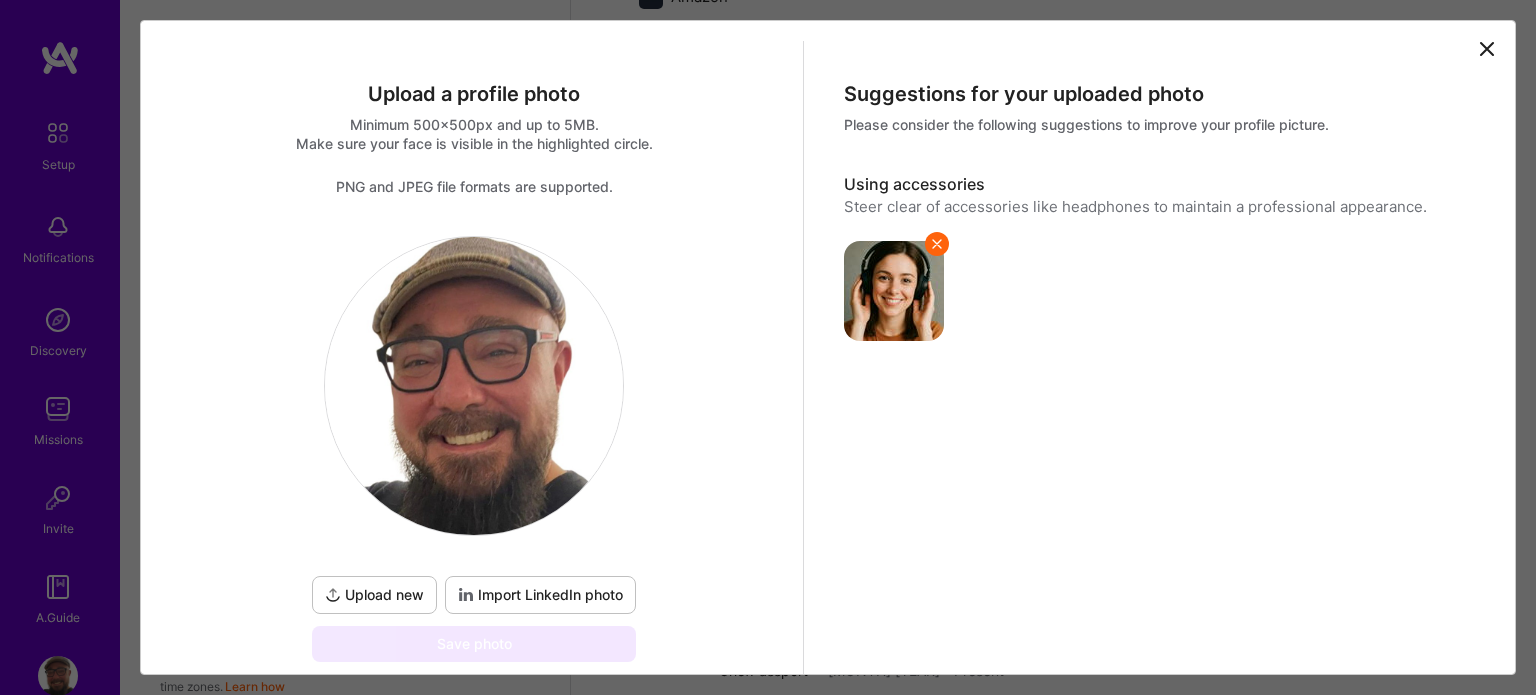 click on "Upload new" at bounding box center (374, 595) 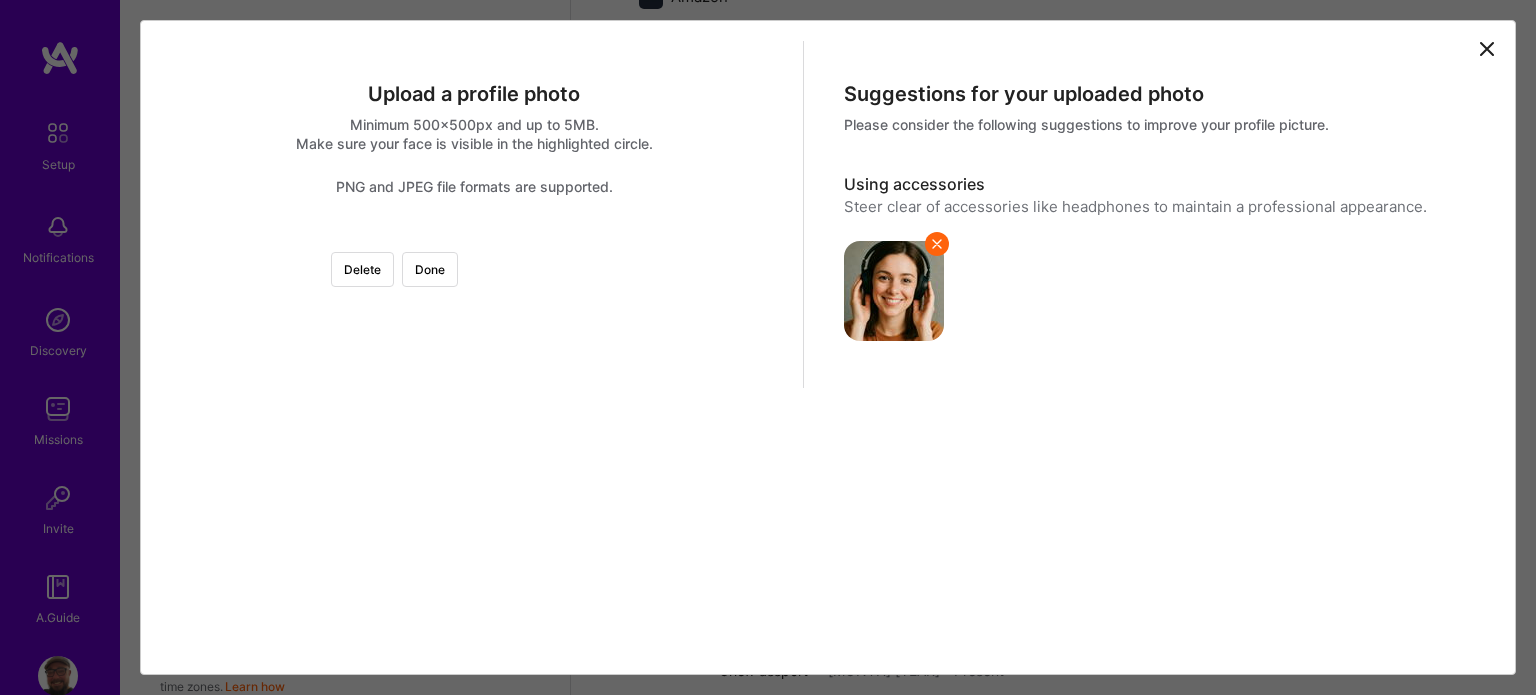 click at bounding box center [783, 410] 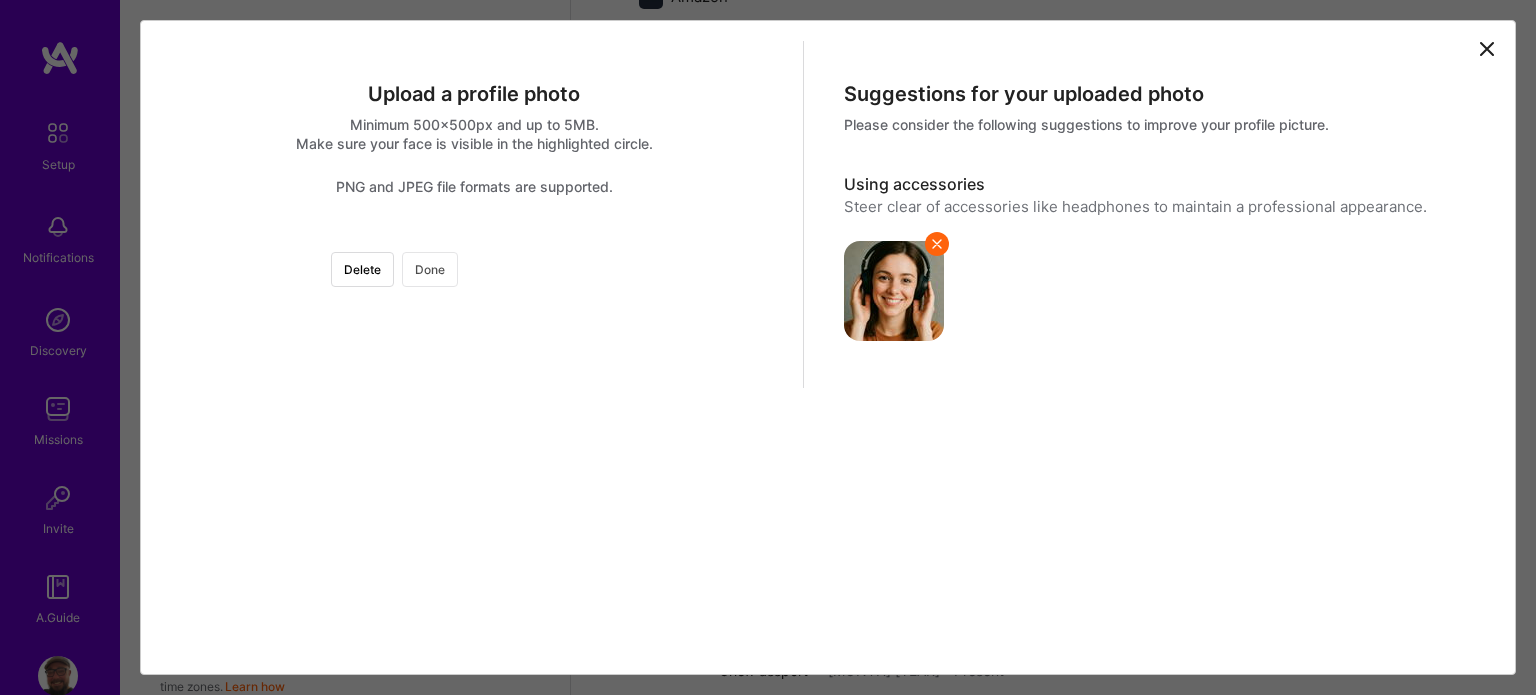 click on "Done" at bounding box center [430, 269] 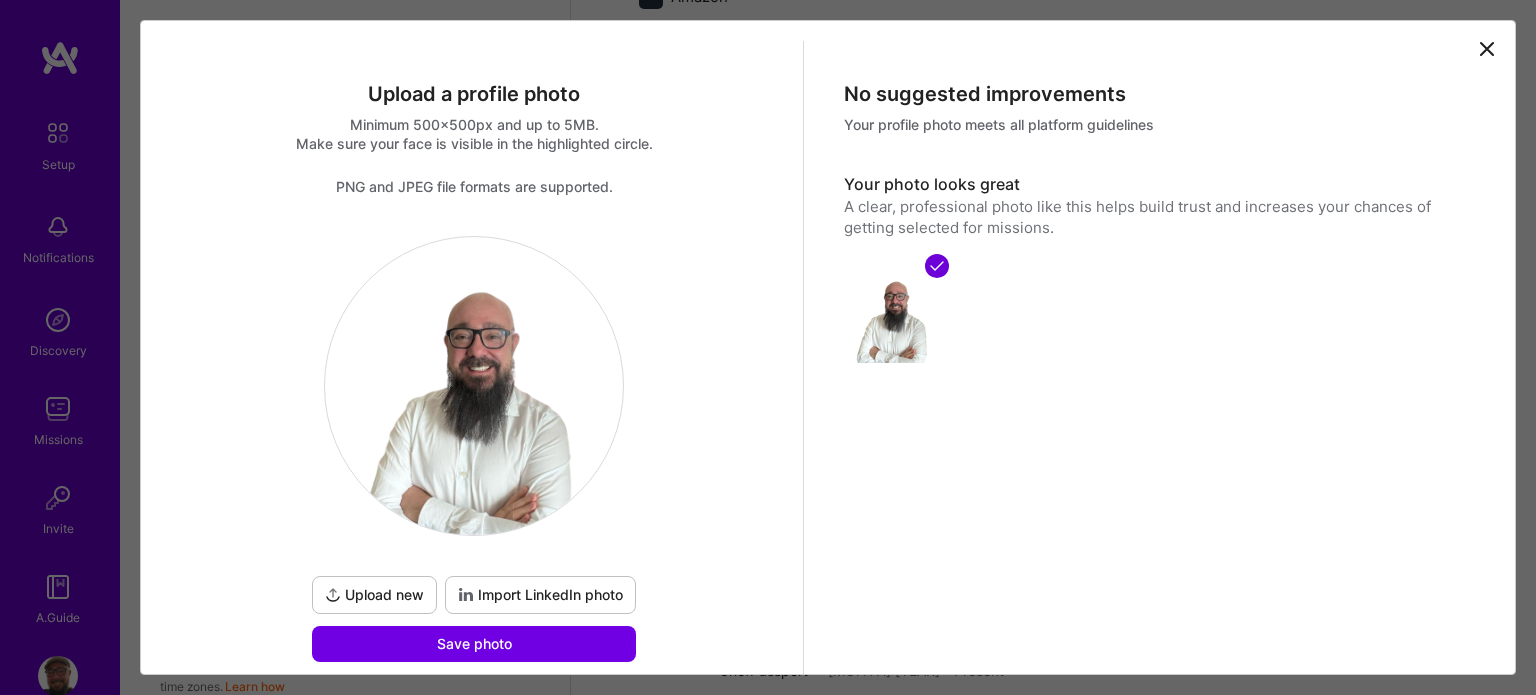 click on "Upload new" at bounding box center (374, 595) 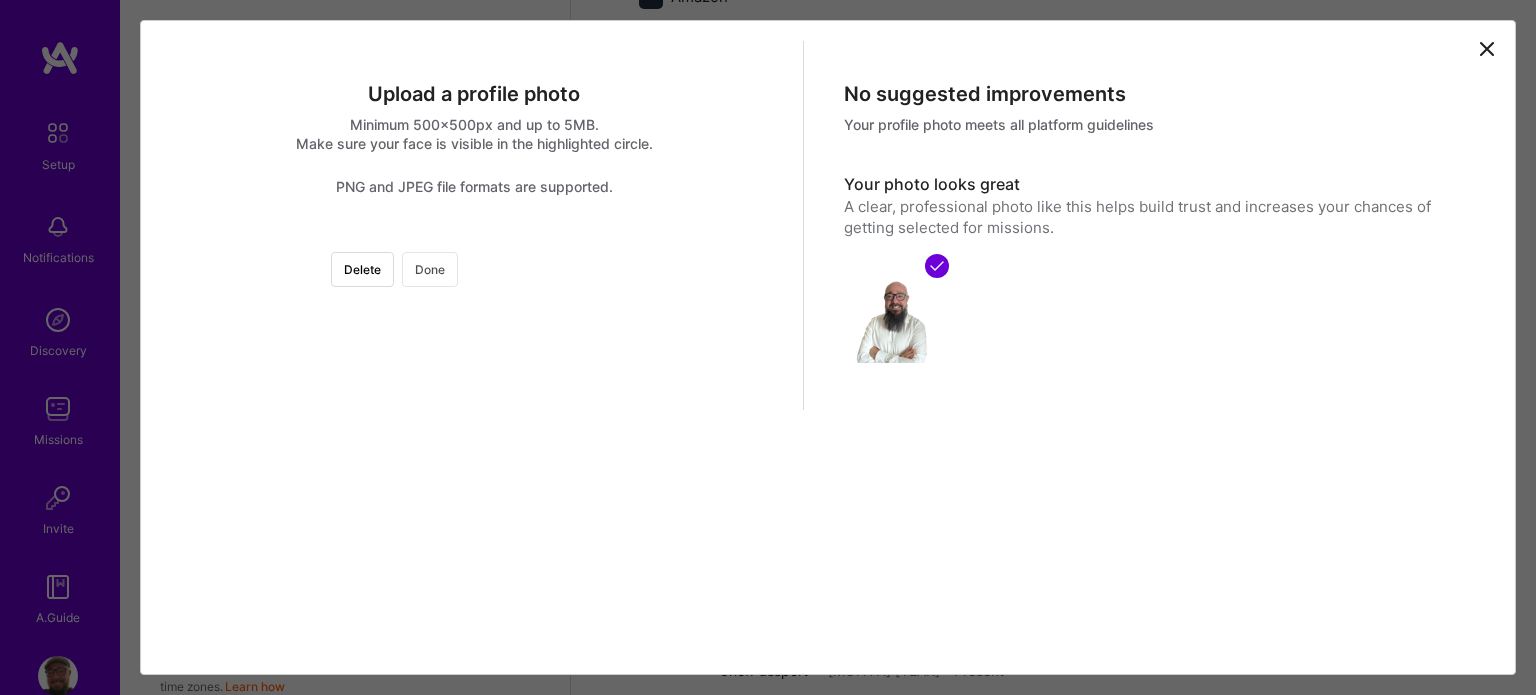 click on "Done" at bounding box center (430, 269) 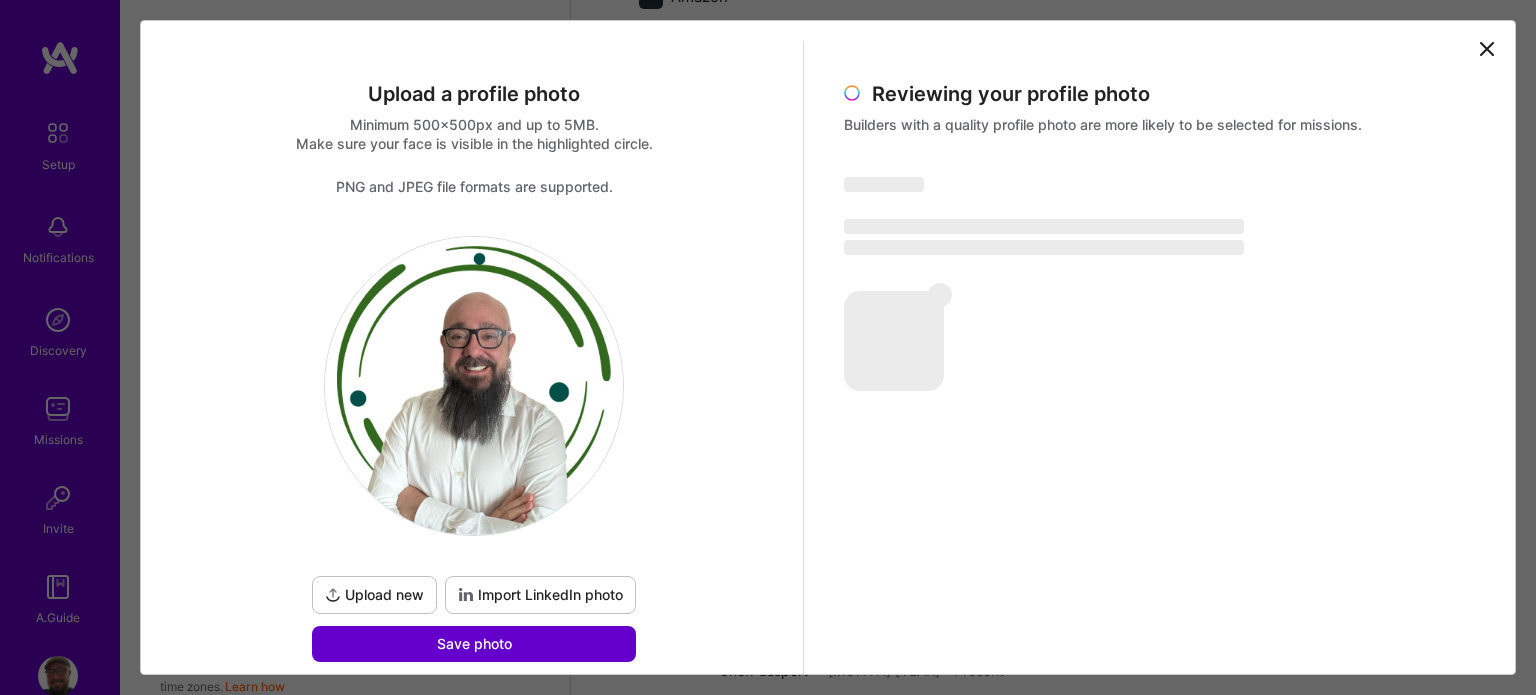 click on "Save photo" at bounding box center (474, 644) 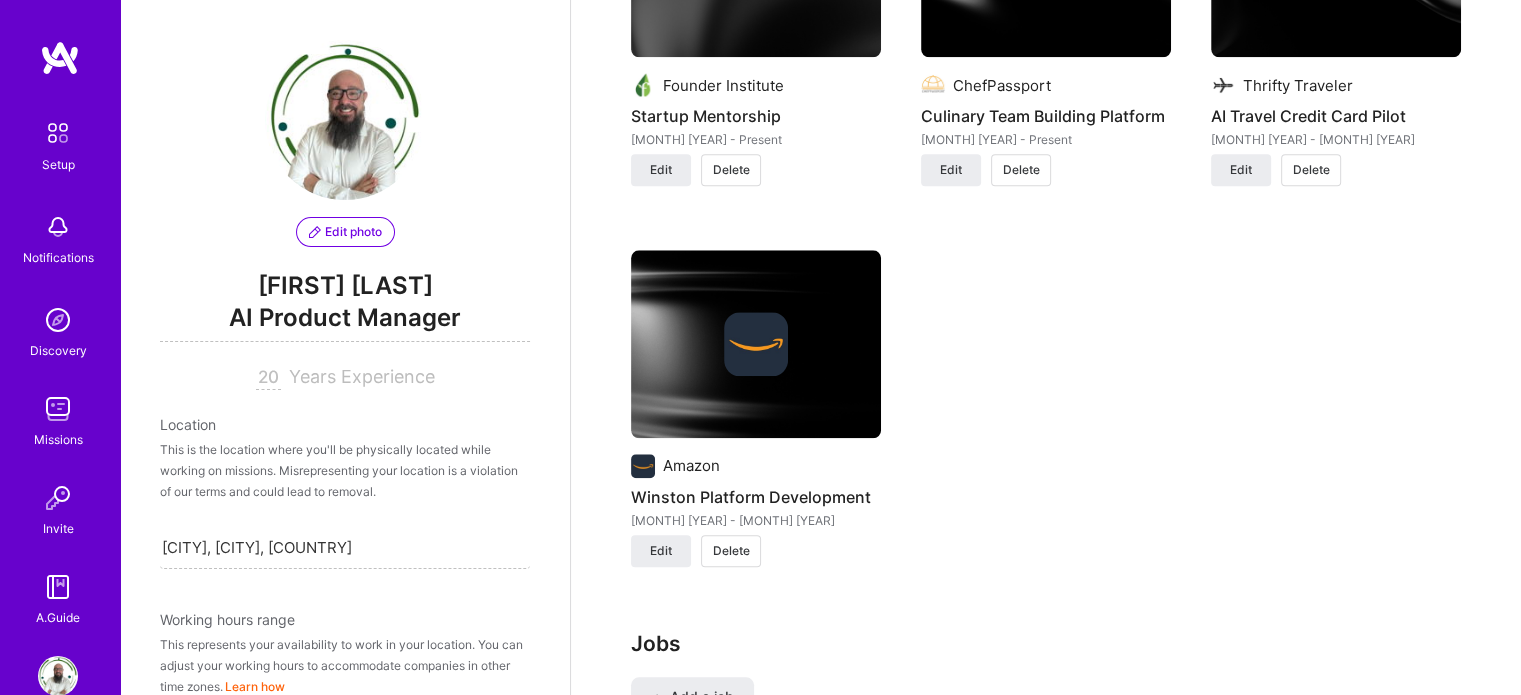 scroll, scrollTop: 2040, scrollLeft: 0, axis: vertical 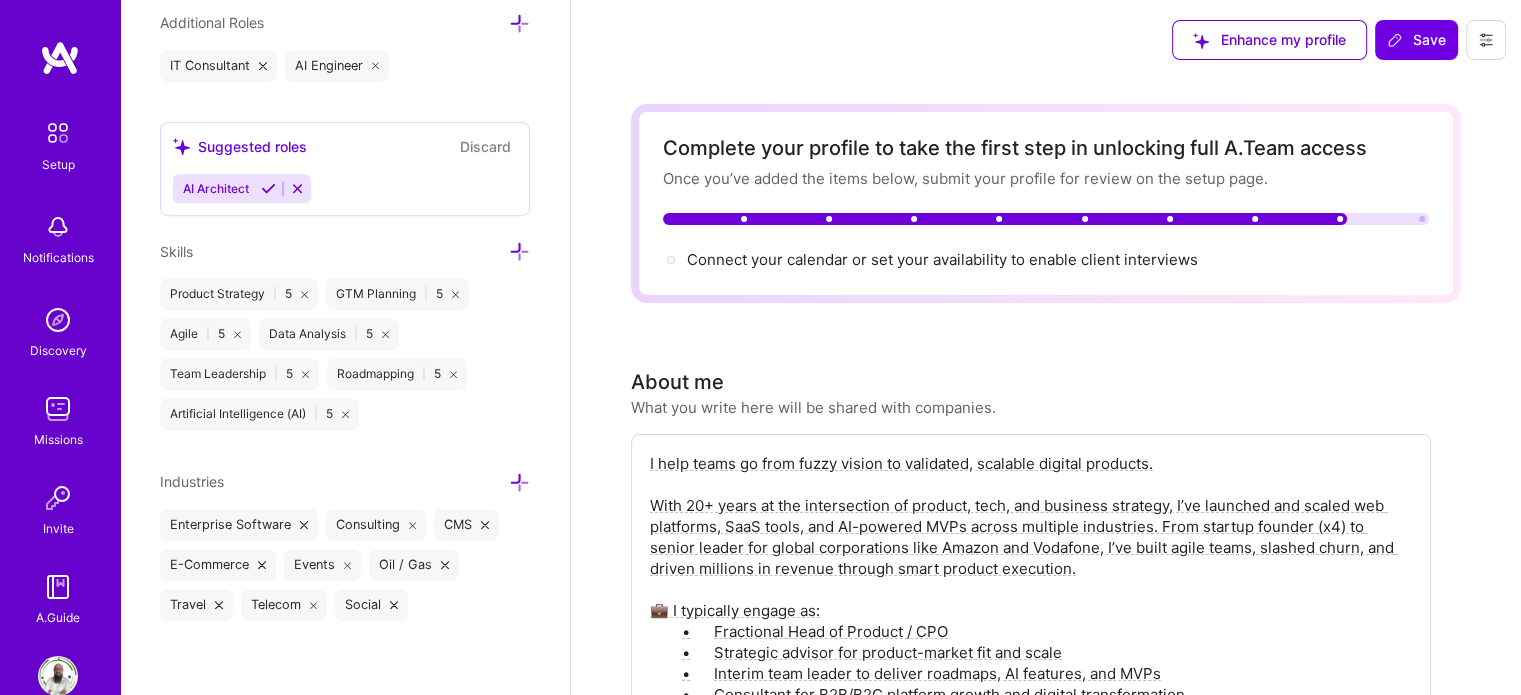 click at bounding box center [1005, 219] 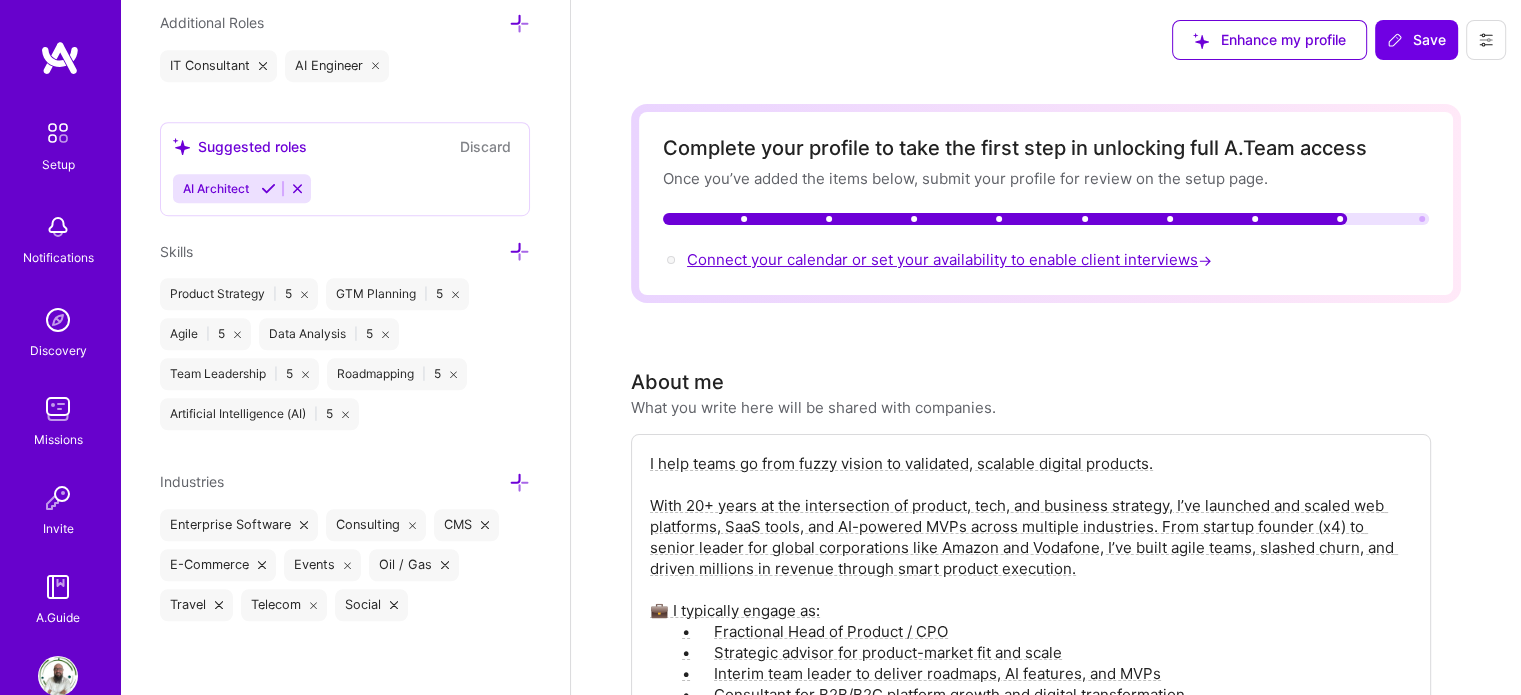 click on "Connect your calendar or set your availability to enable client interviews  →" at bounding box center [951, 259] 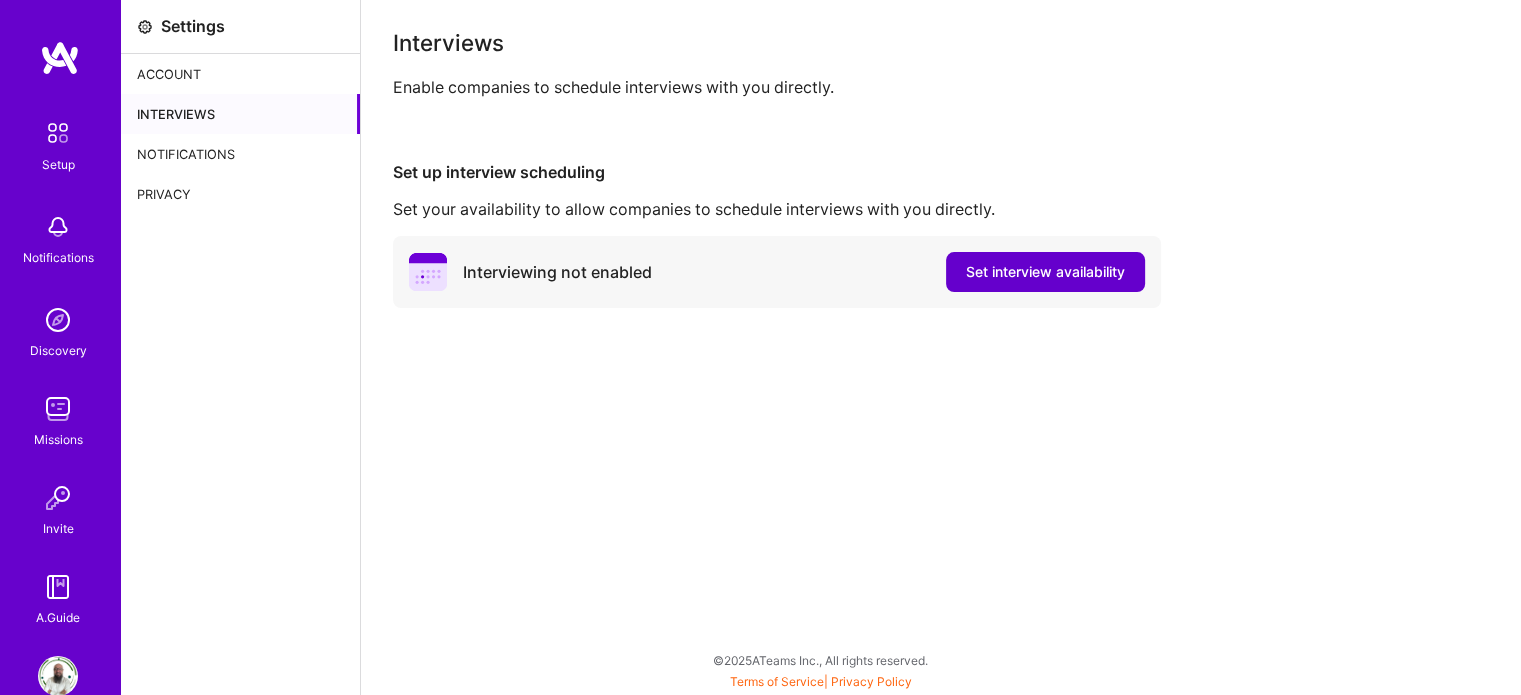 click on "Set interview availability" at bounding box center [1045, 272] 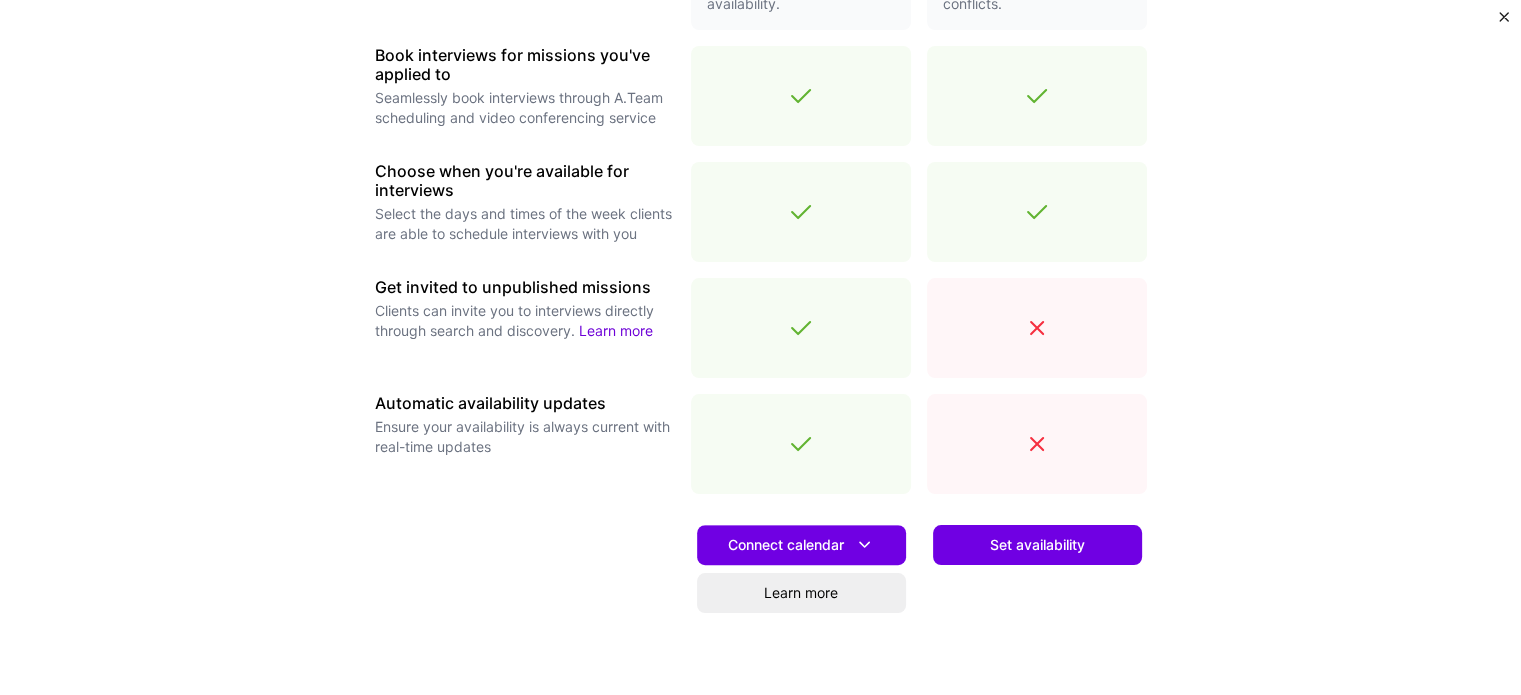 scroll, scrollTop: 678, scrollLeft: 0, axis: vertical 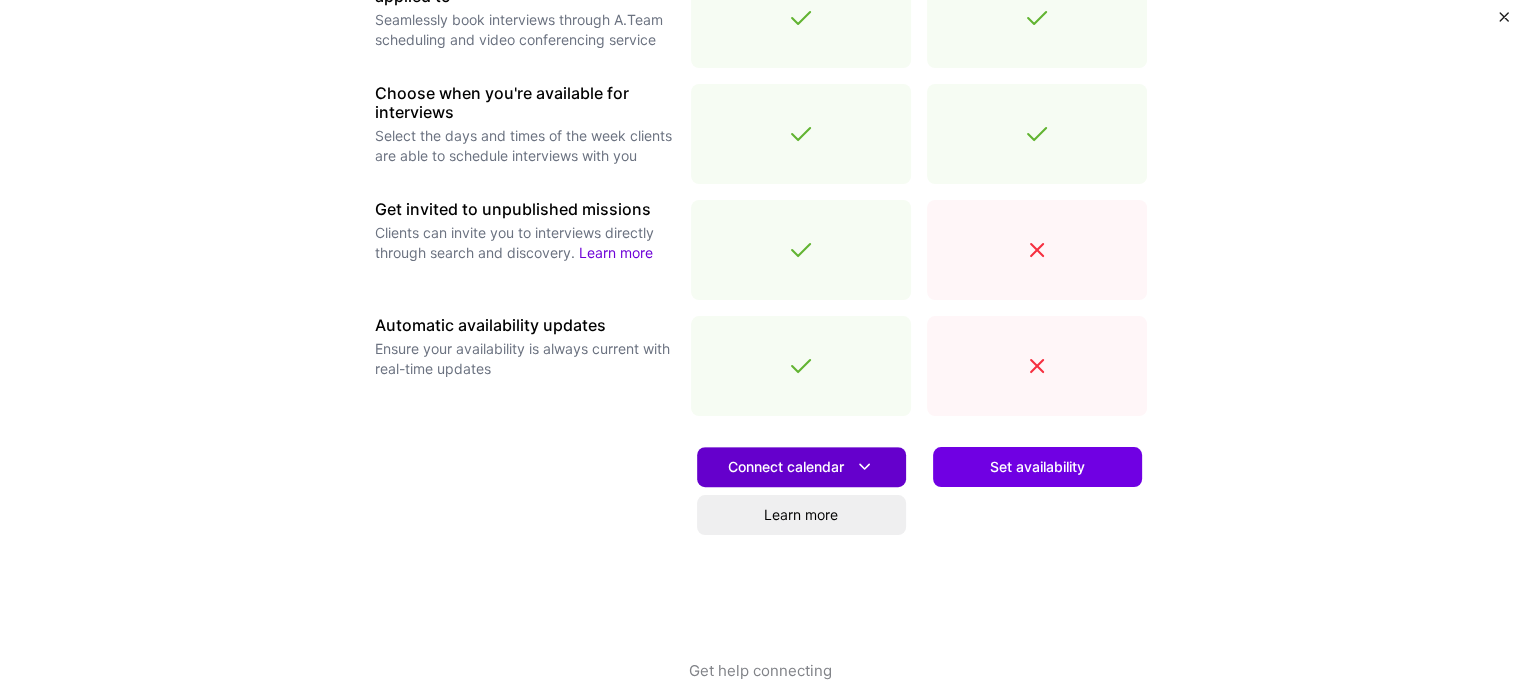 click on "Connect calendar" at bounding box center (801, 466) 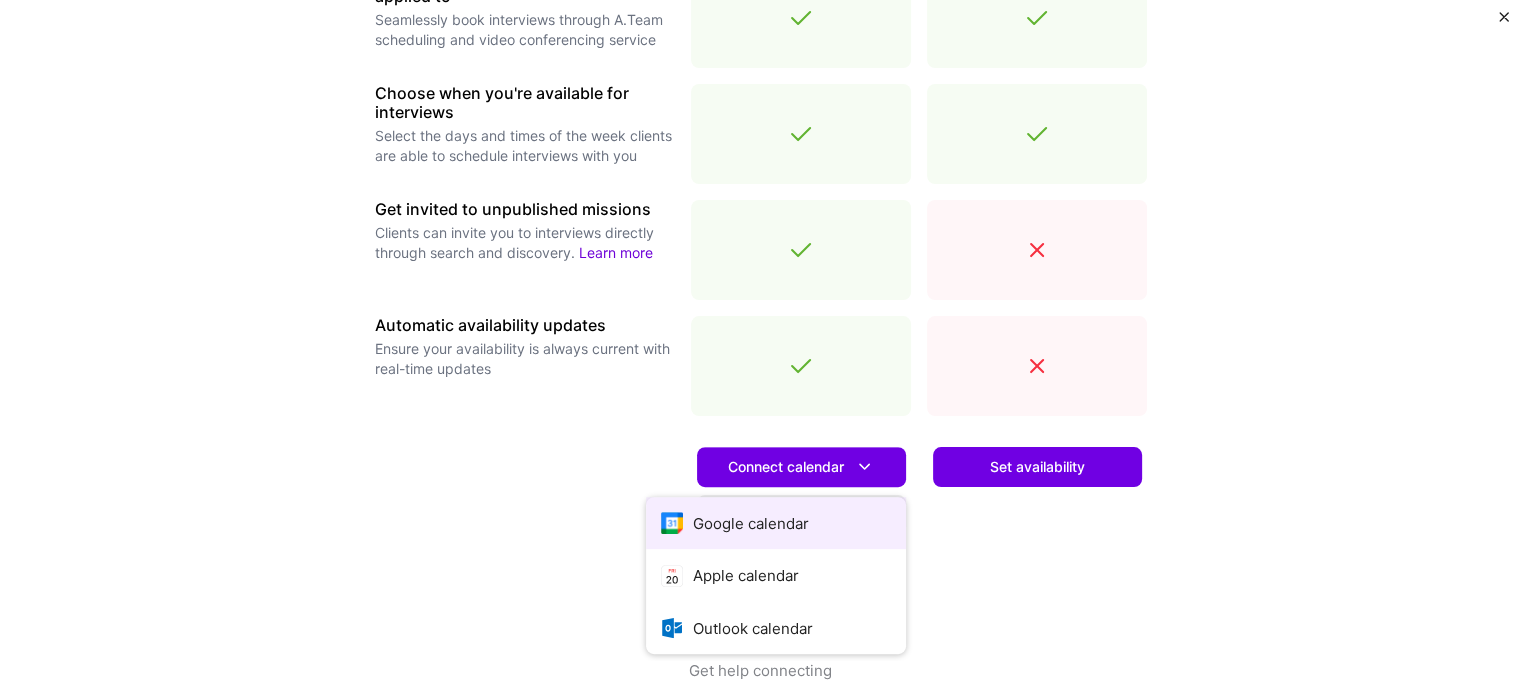 click on "Google calendar" at bounding box center [776, 523] 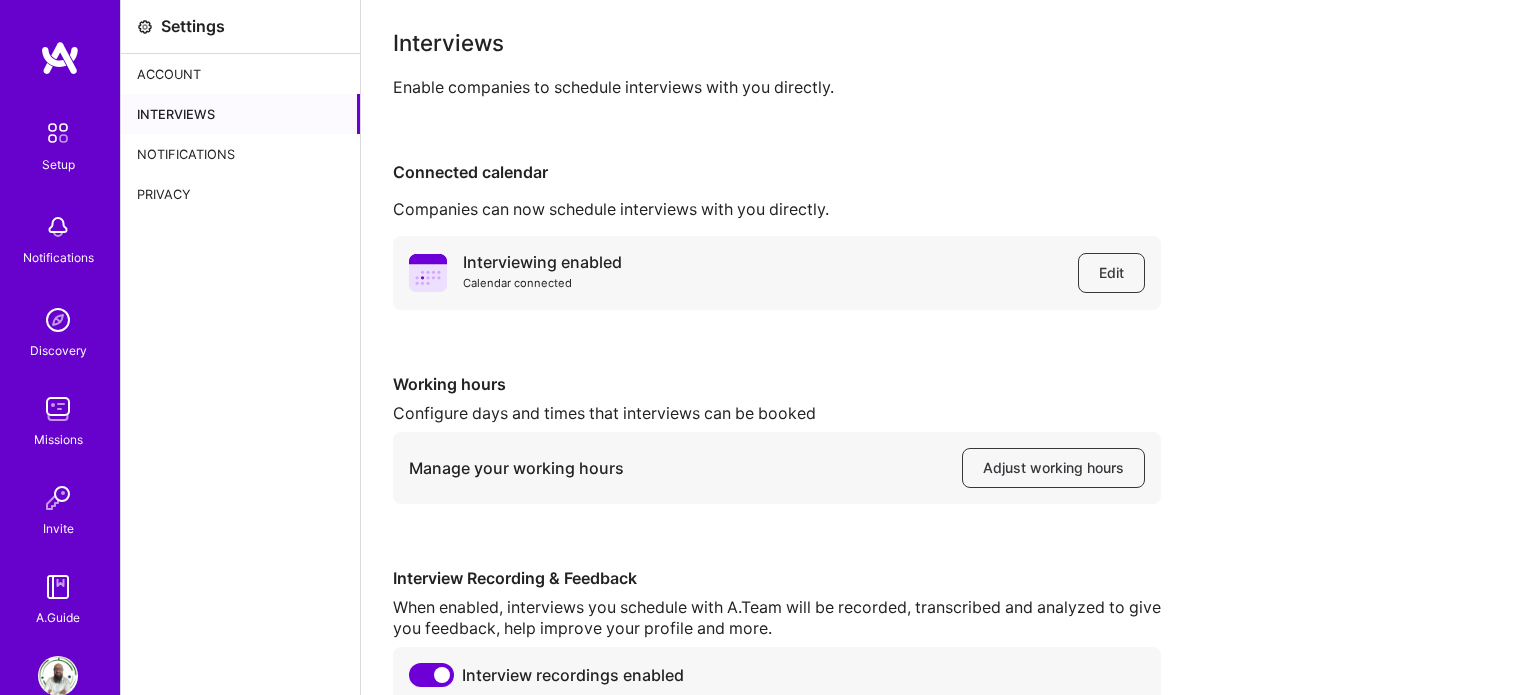 scroll, scrollTop: 0, scrollLeft: 0, axis: both 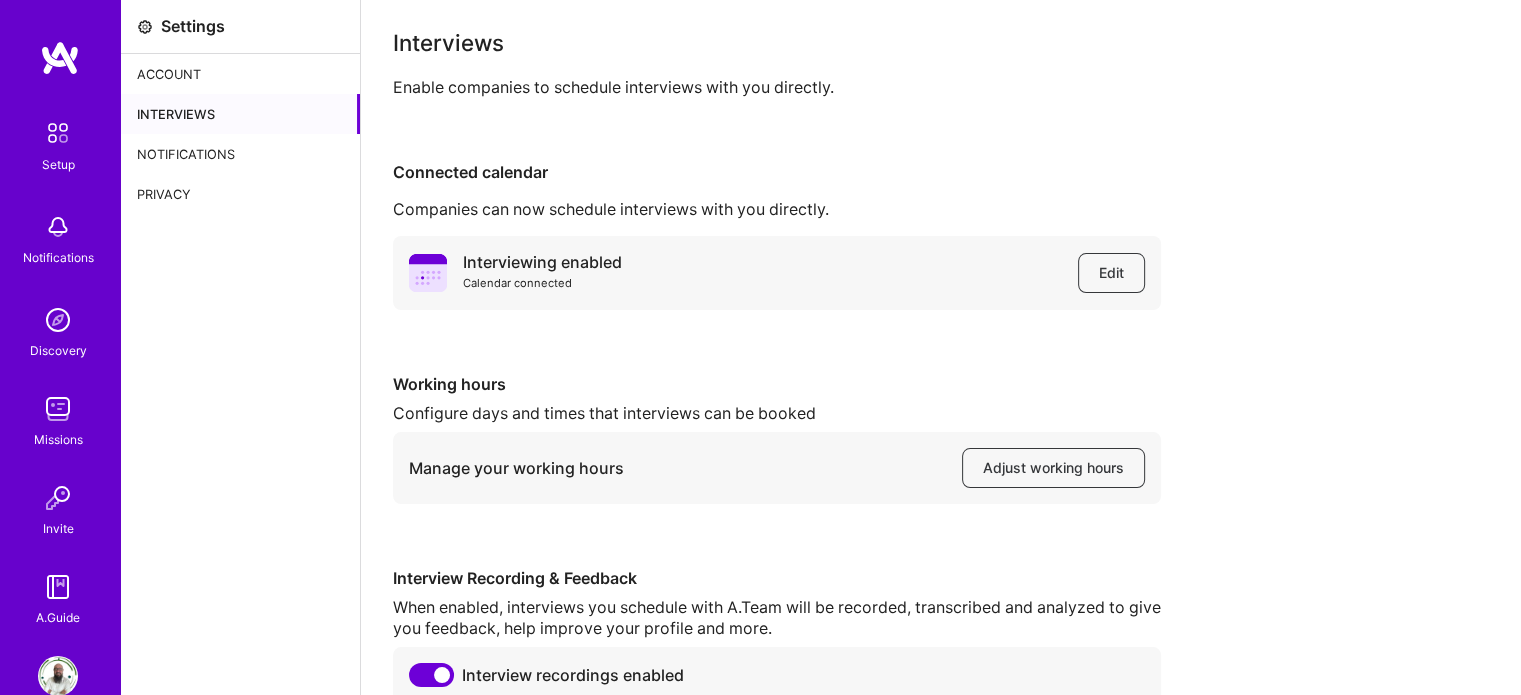 click at bounding box center (60, 58) 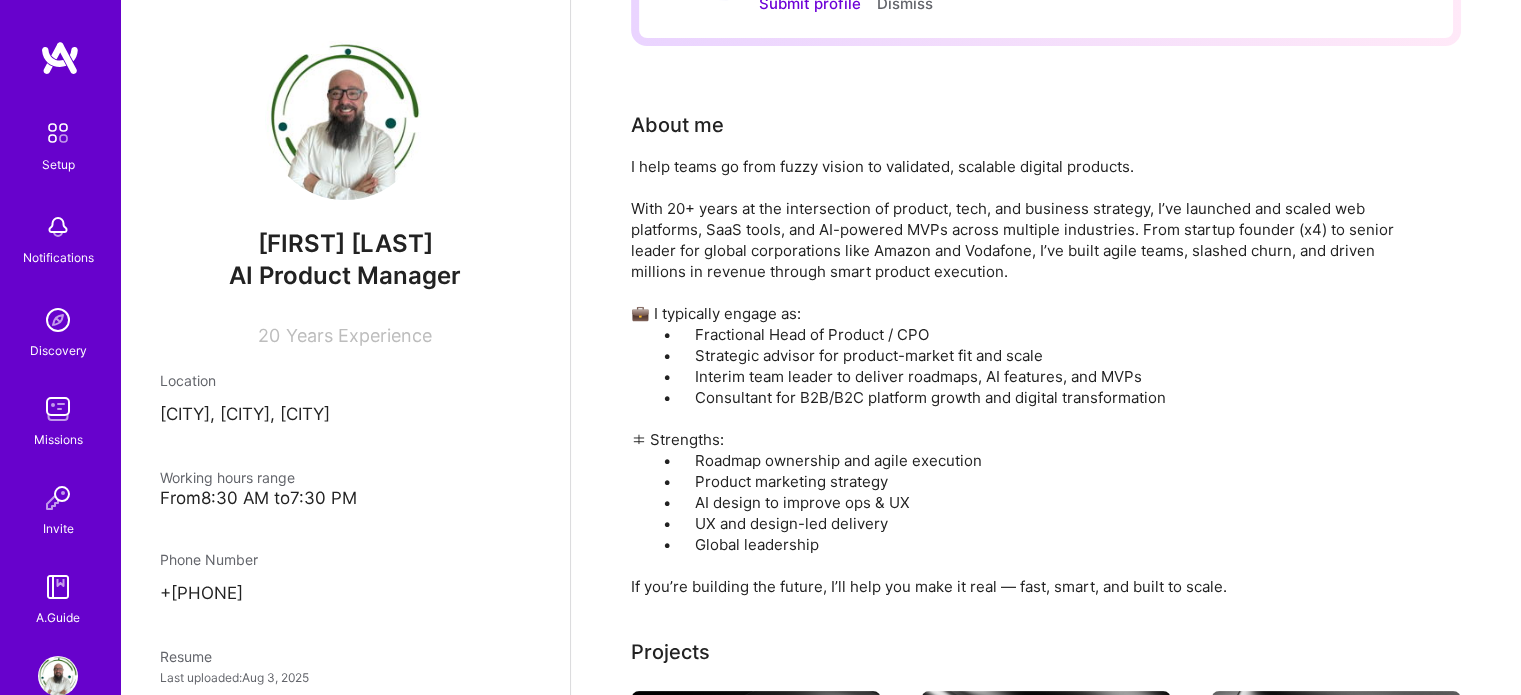 scroll, scrollTop: 0, scrollLeft: 0, axis: both 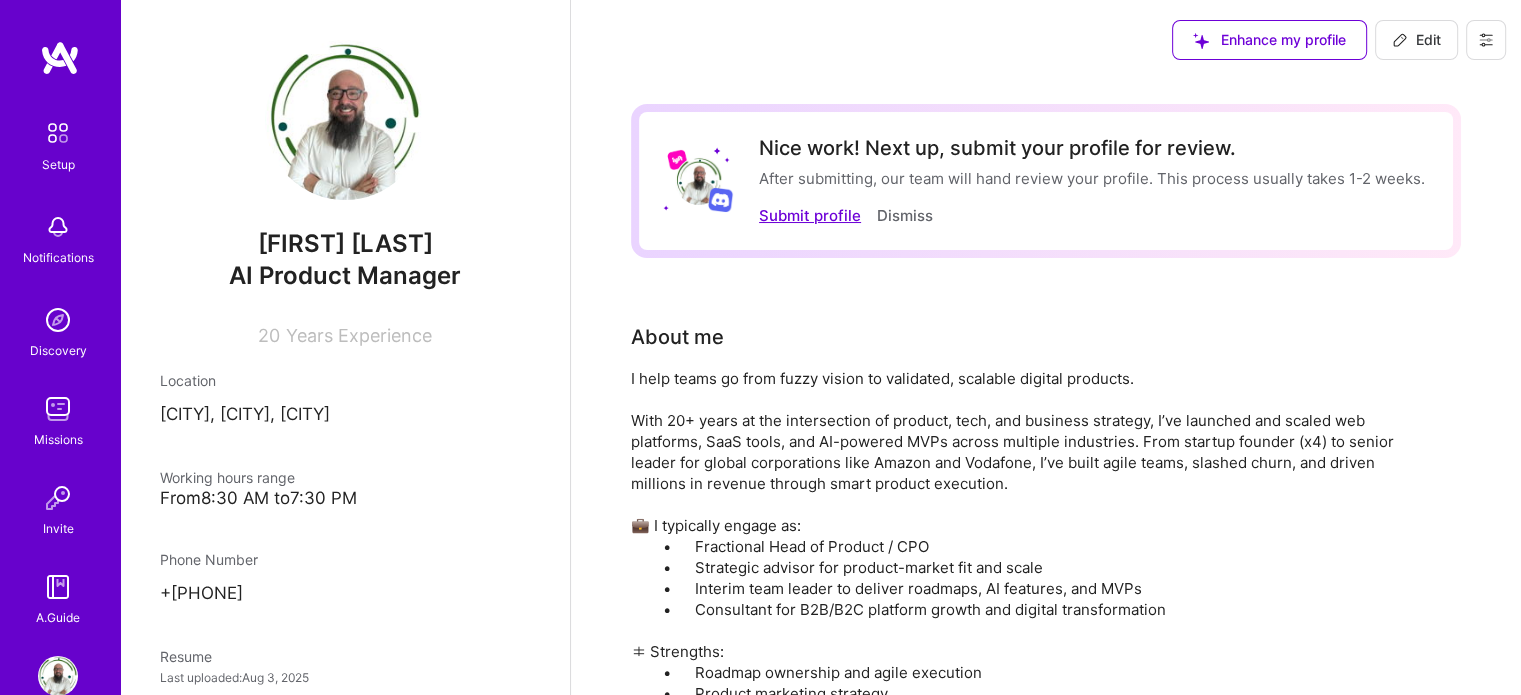 click on "Submit profile" at bounding box center [810, 215] 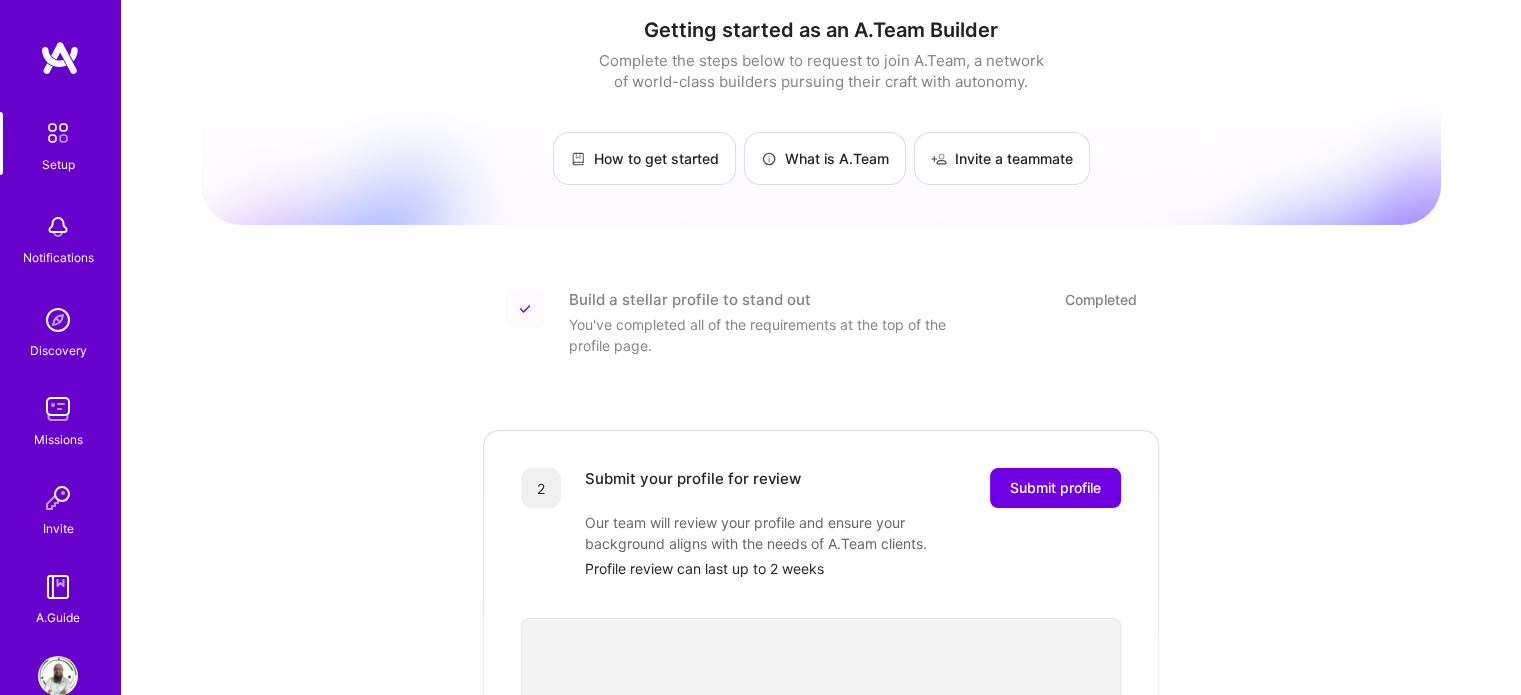 scroll, scrollTop: 0, scrollLeft: 0, axis: both 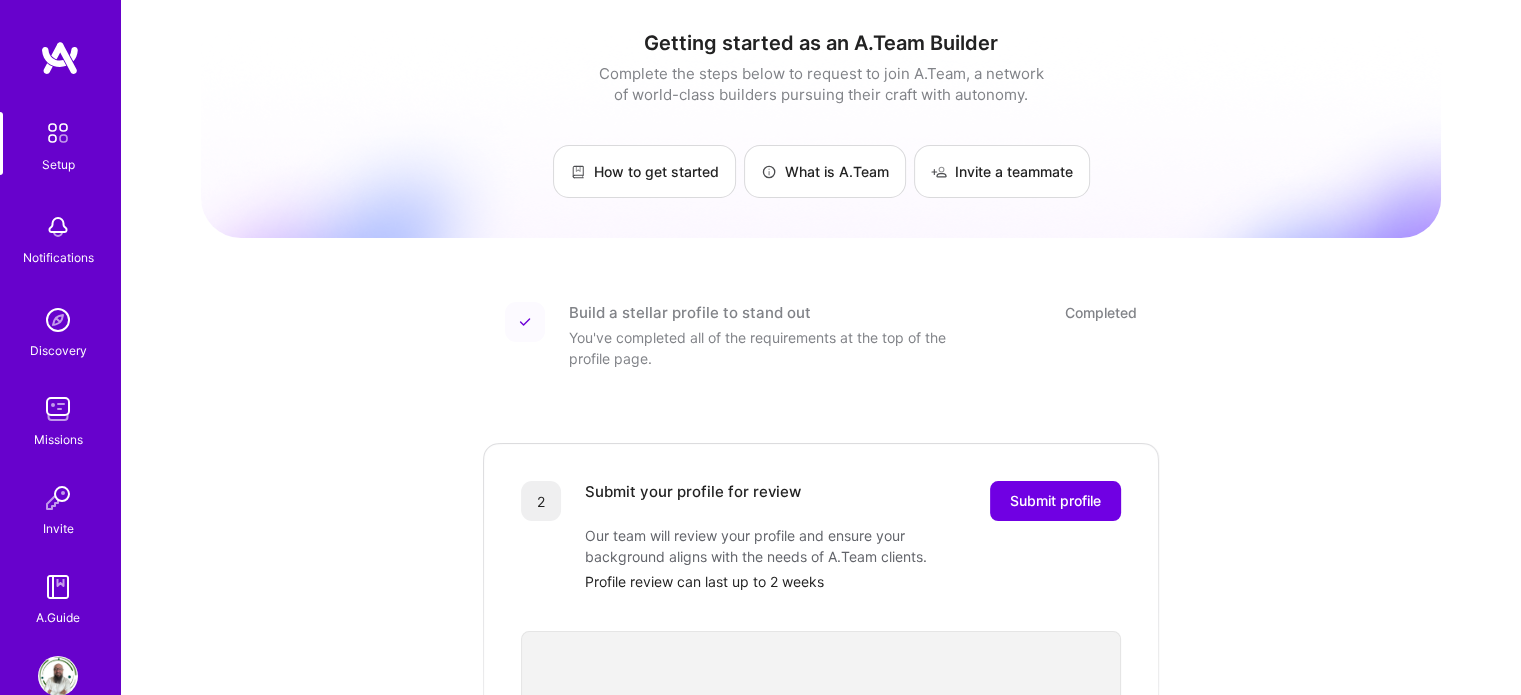 click at bounding box center (58, 133) 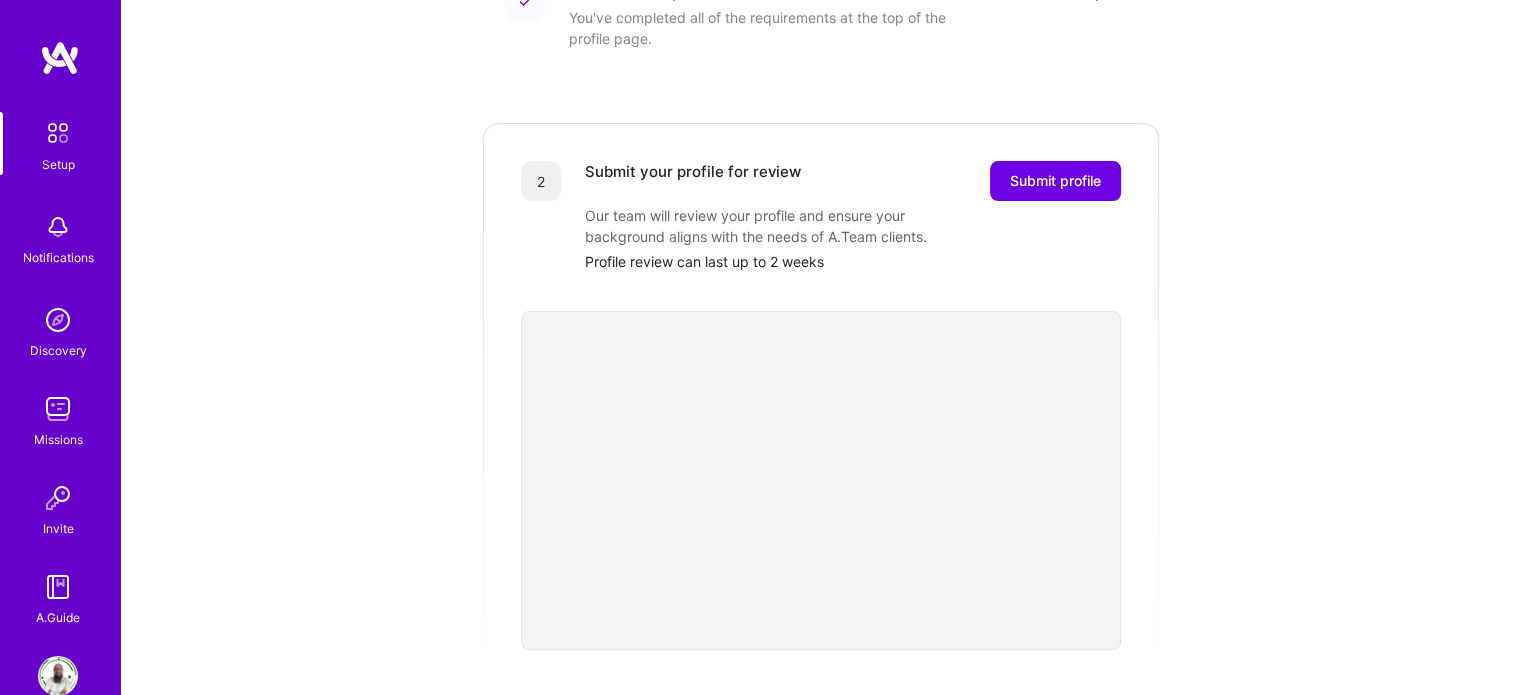 click at bounding box center (58, 676) 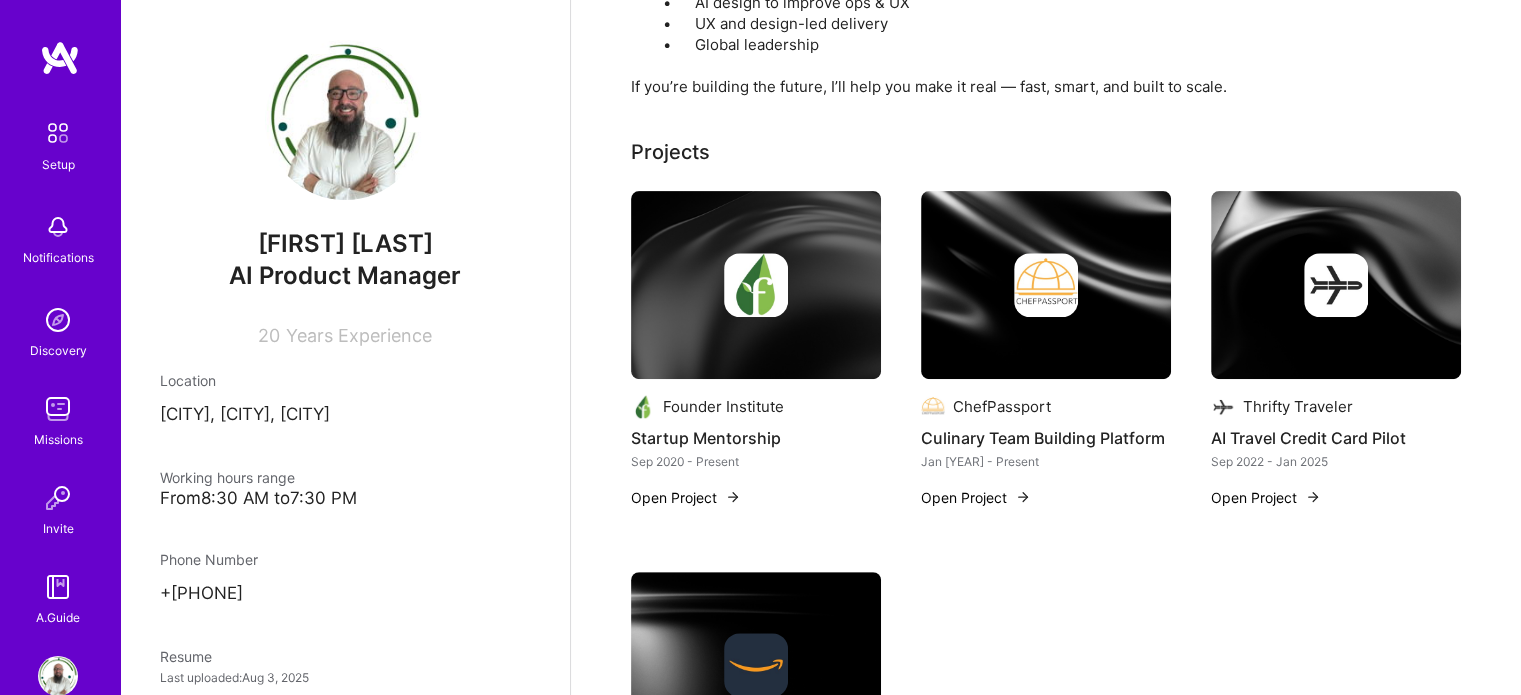 scroll, scrollTop: 732, scrollLeft: 0, axis: vertical 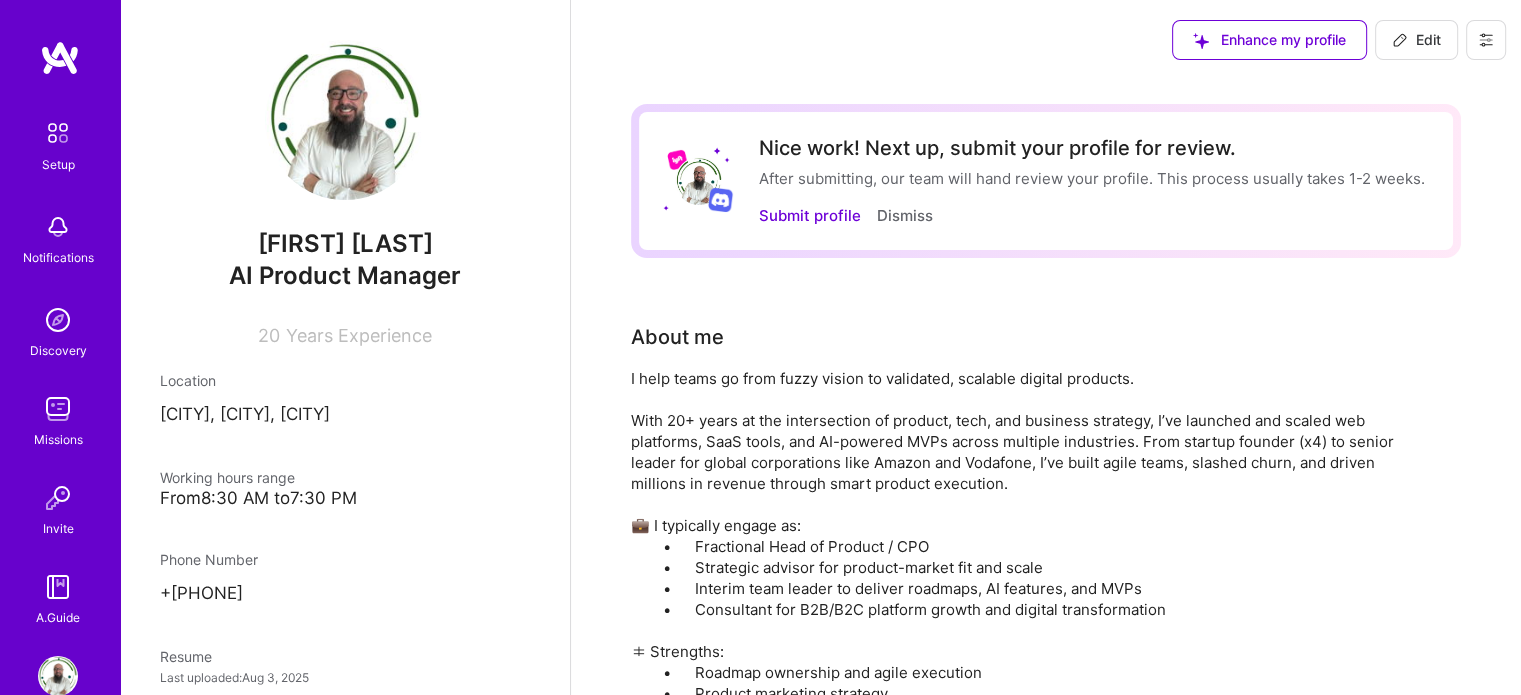 click on "Edit" at bounding box center [1416, 40] 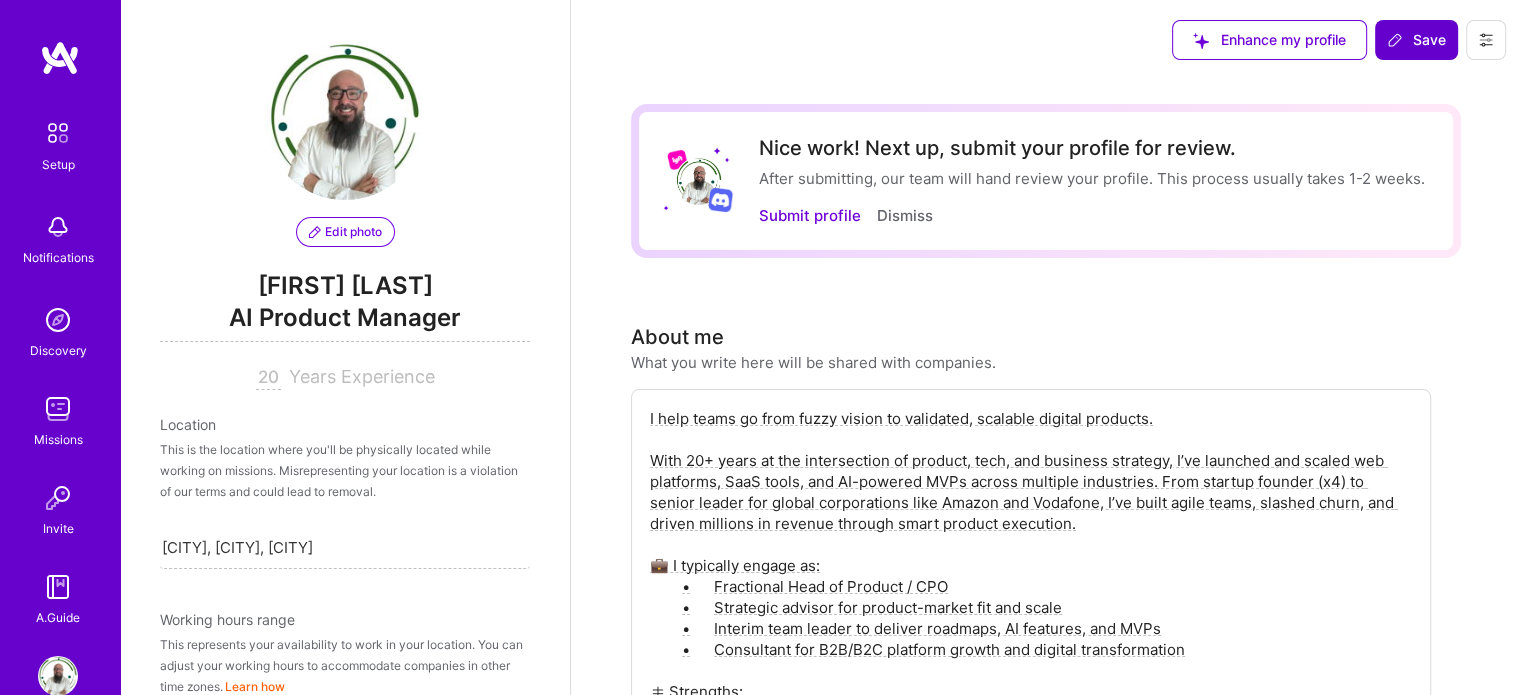 scroll, scrollTop: 858, scrollLeft: 0, axis: vertical 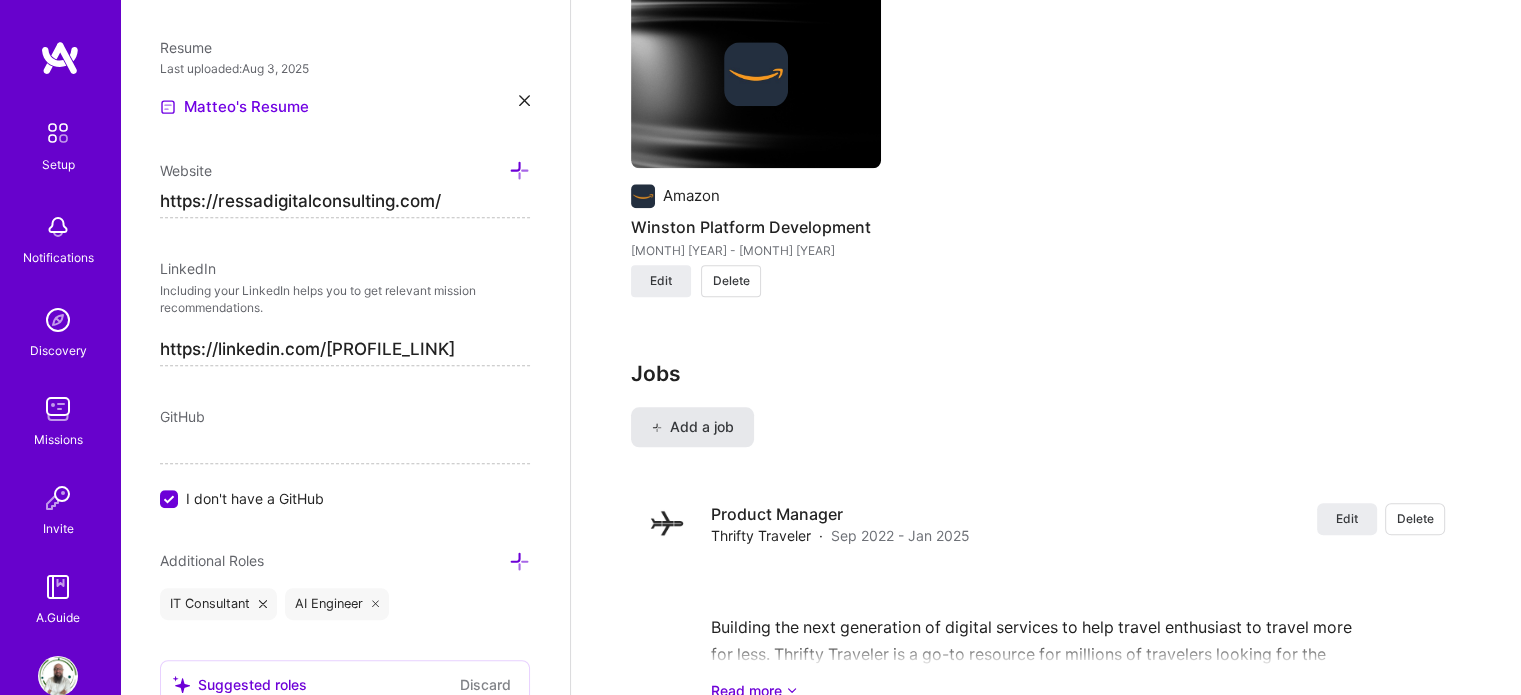 click on "Add a job" at bounding box center (692, 427) 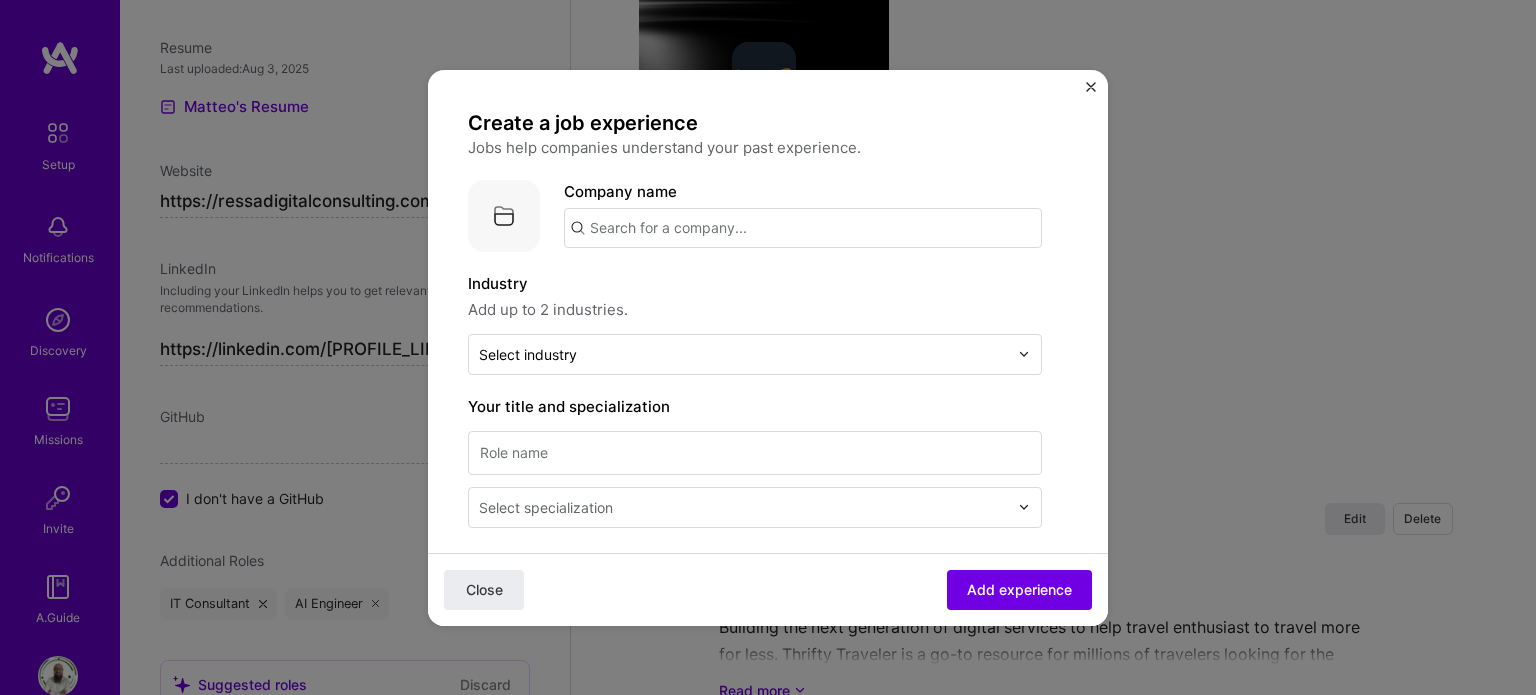click at bounding box center [803, 228] 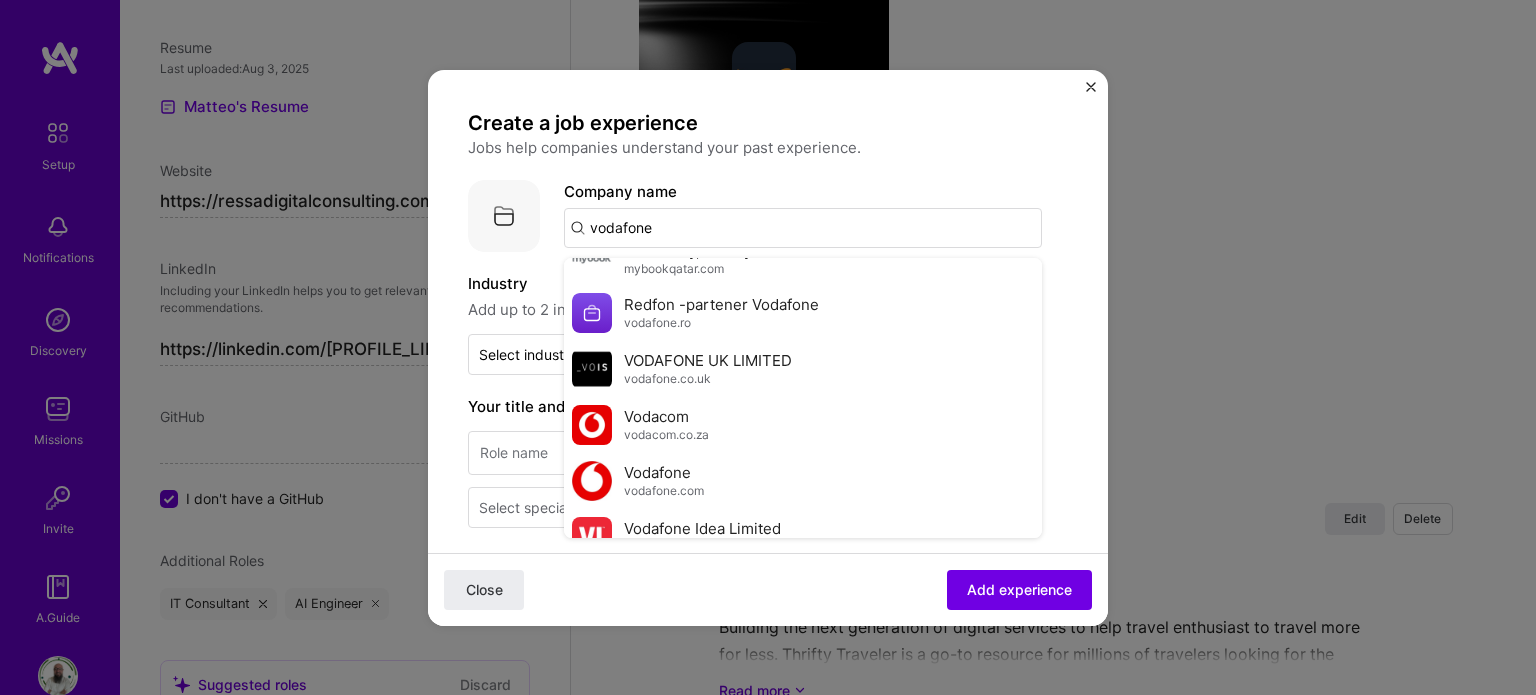 scroll, scrollTop: 160, scrollLeft: 0, axis: vertical 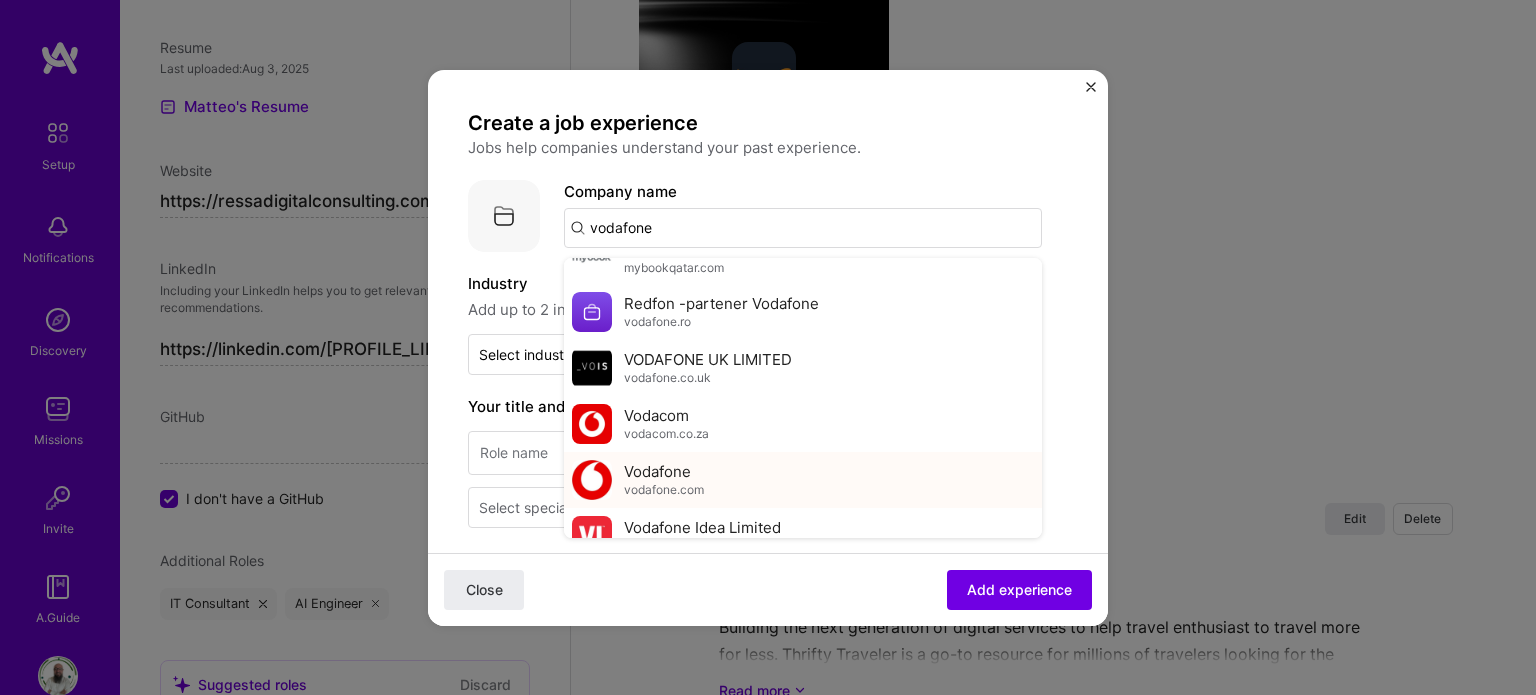 click on "vodafone.com" at bounding box center [664, 490] 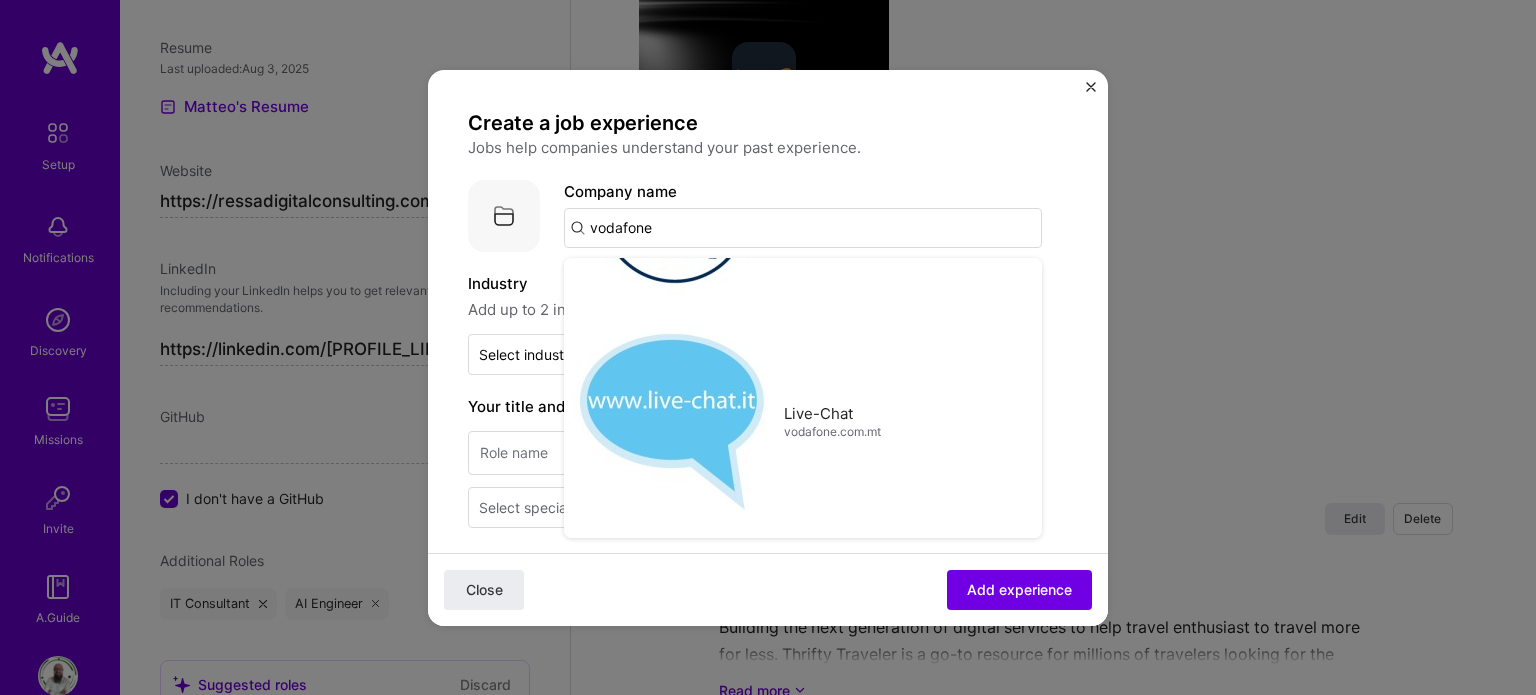 type on "Vodafone" 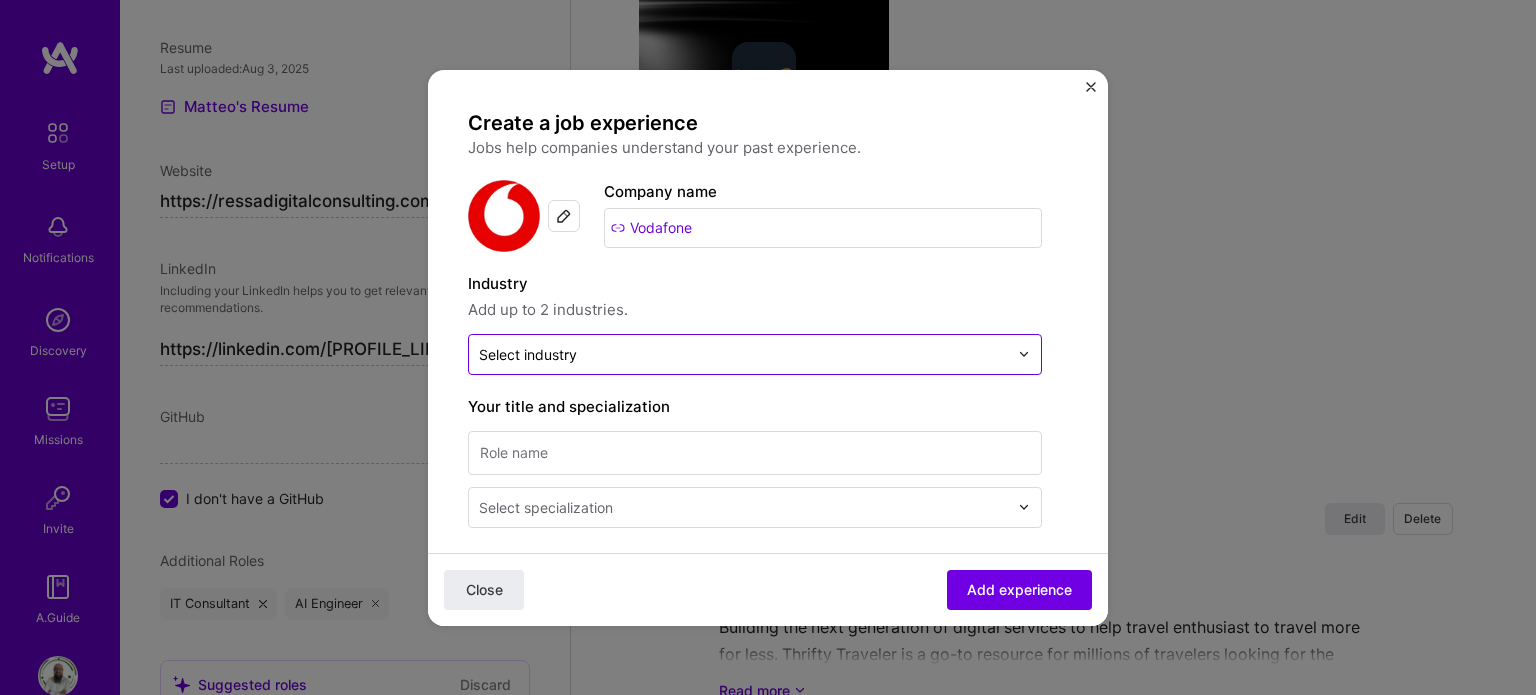 click on "Select industry 0" at bounding box center (528, 354) 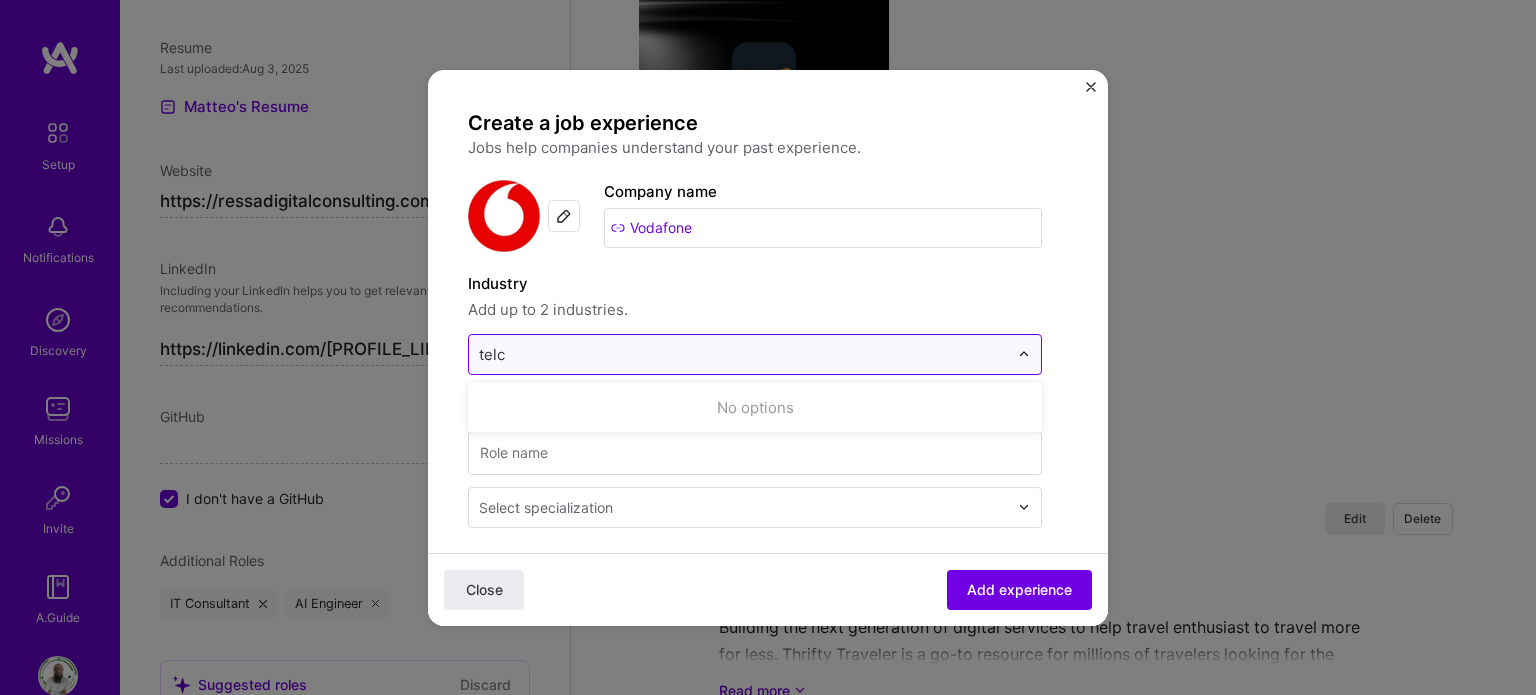 type on "tel" 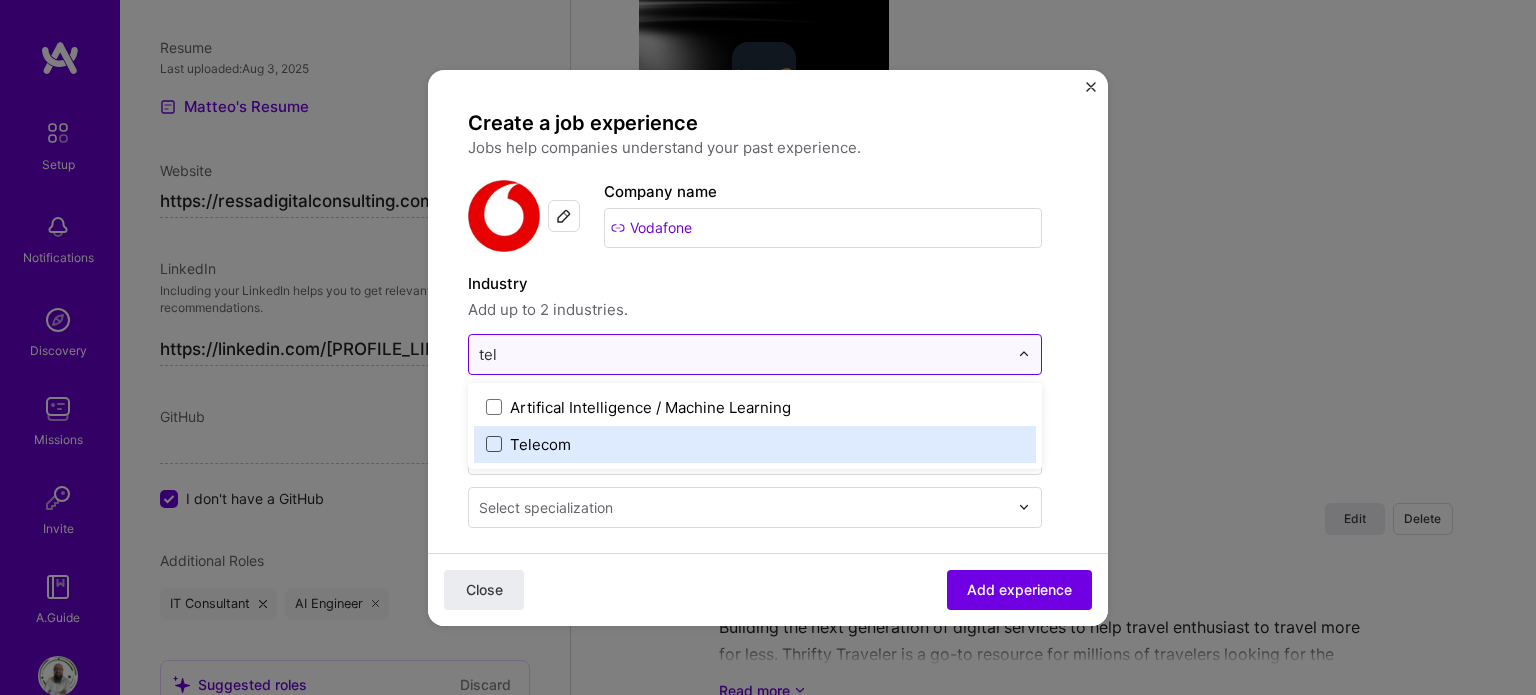 click at bounding box center [494, 444] 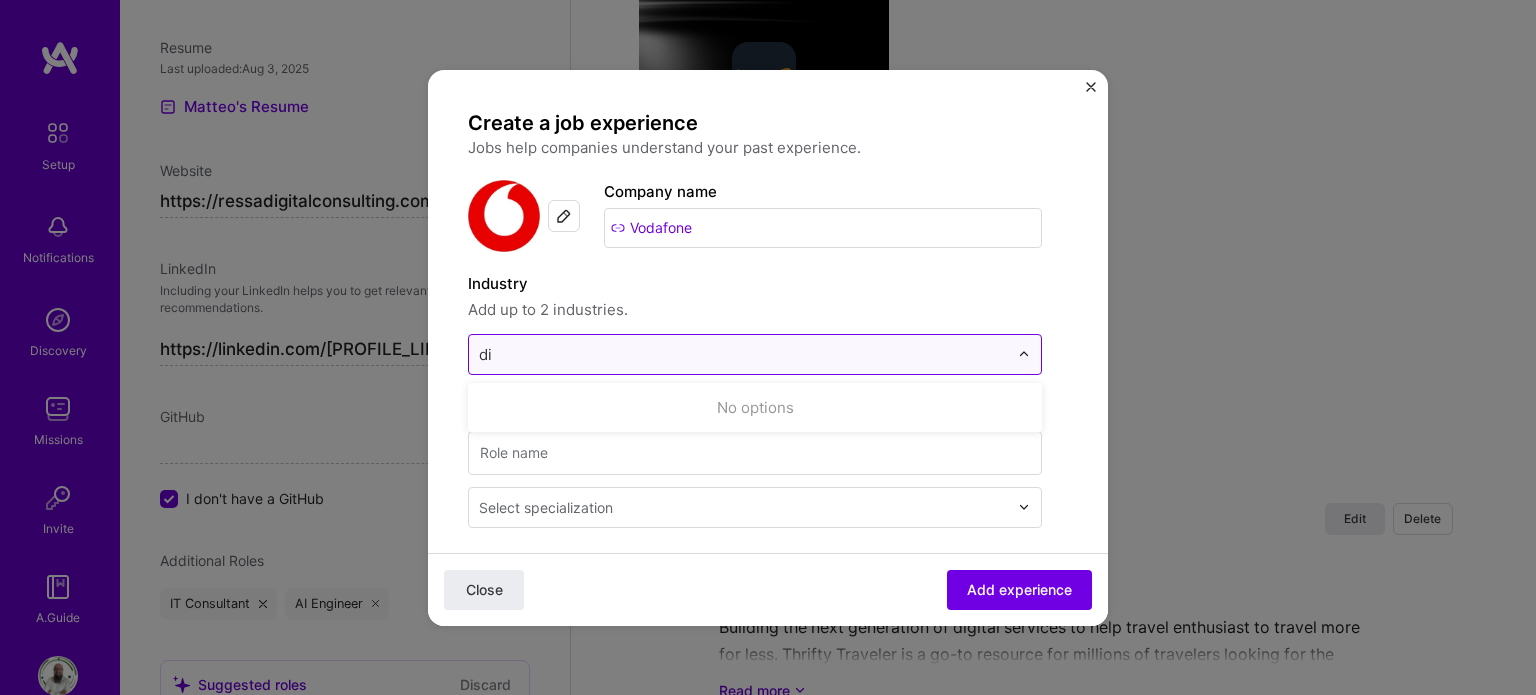 type on "d" 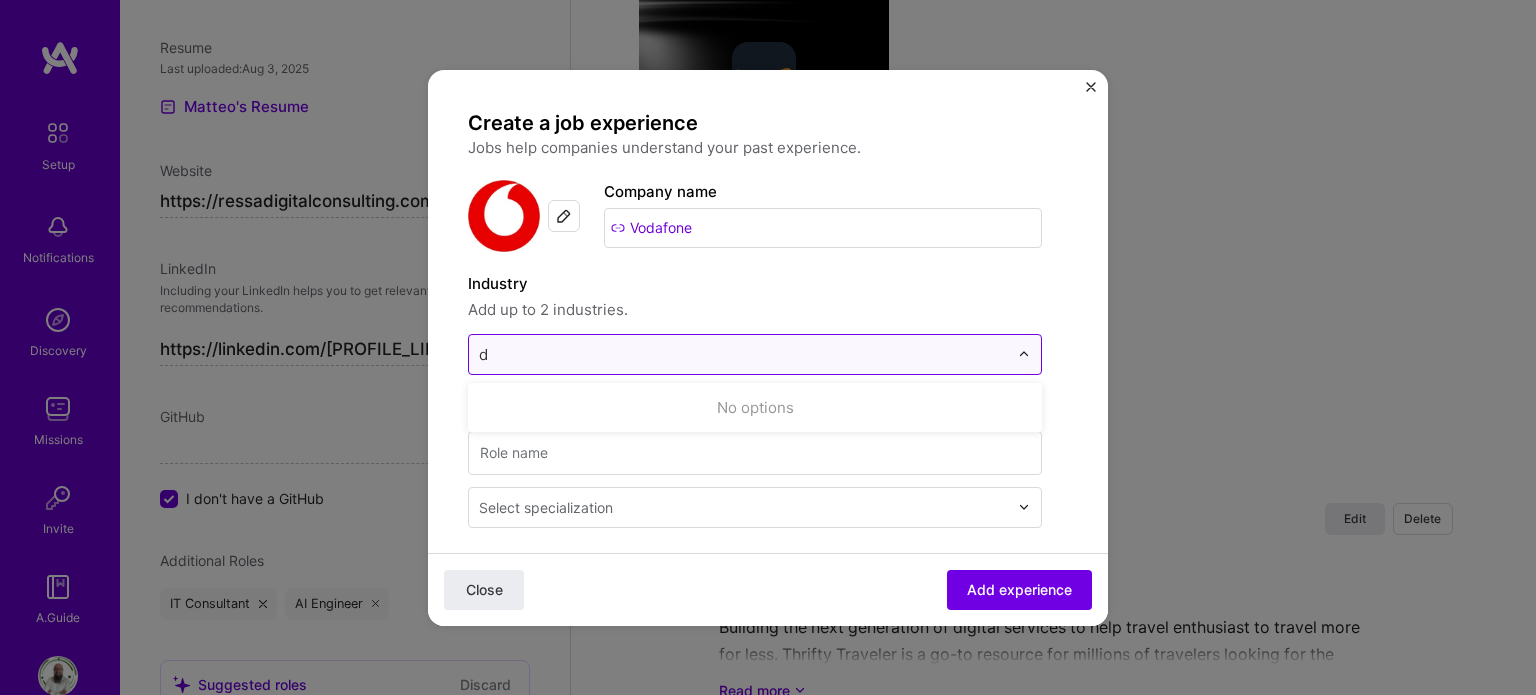 type 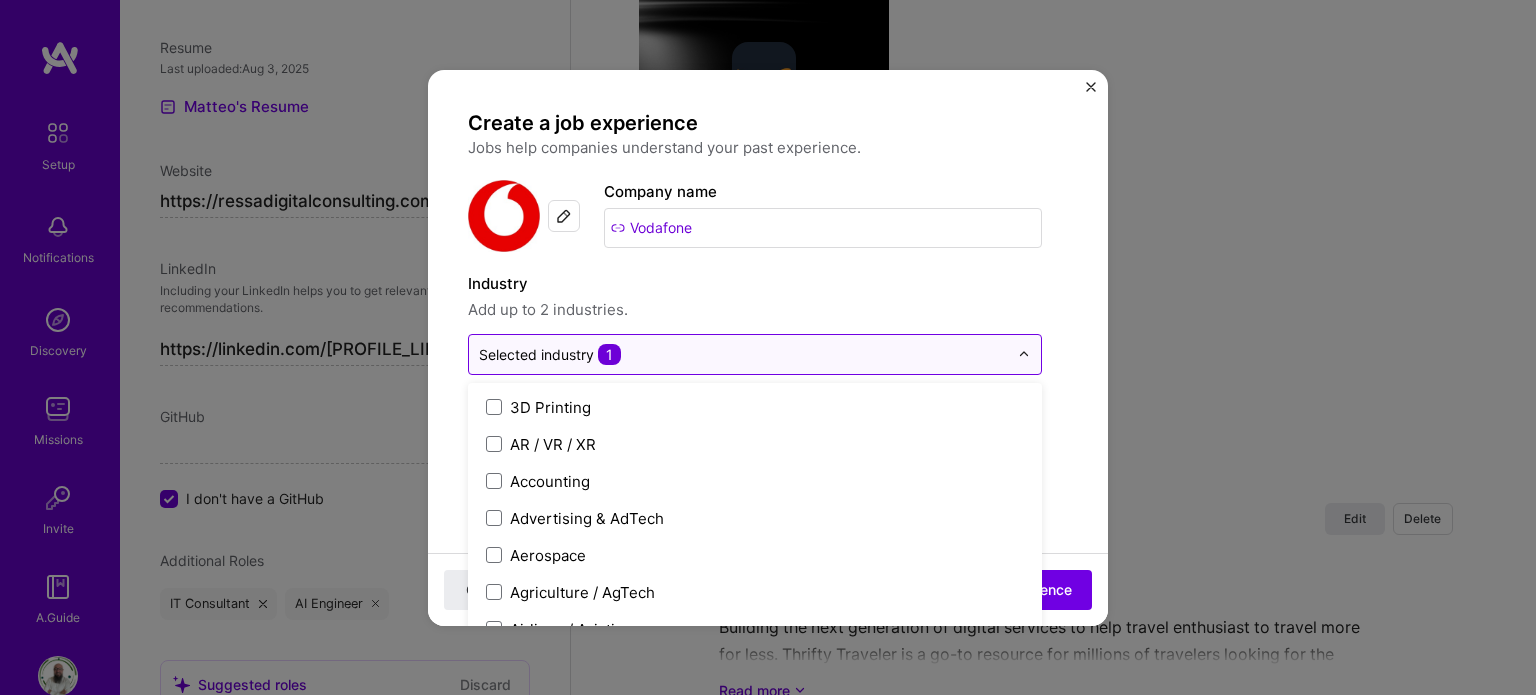click on "Add up to 2 industries." at bounding box center (755, 310) 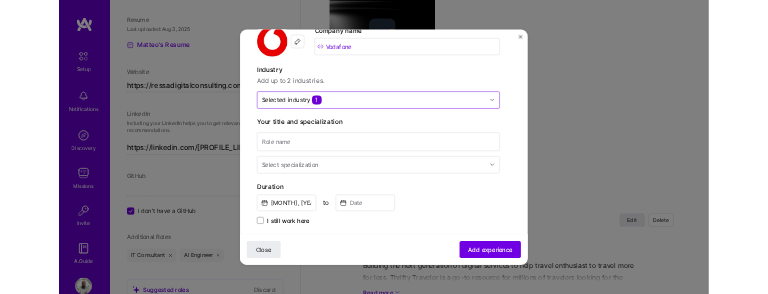 scroll, scrollTop: 120, scrollLeft: 0, axis: vertical 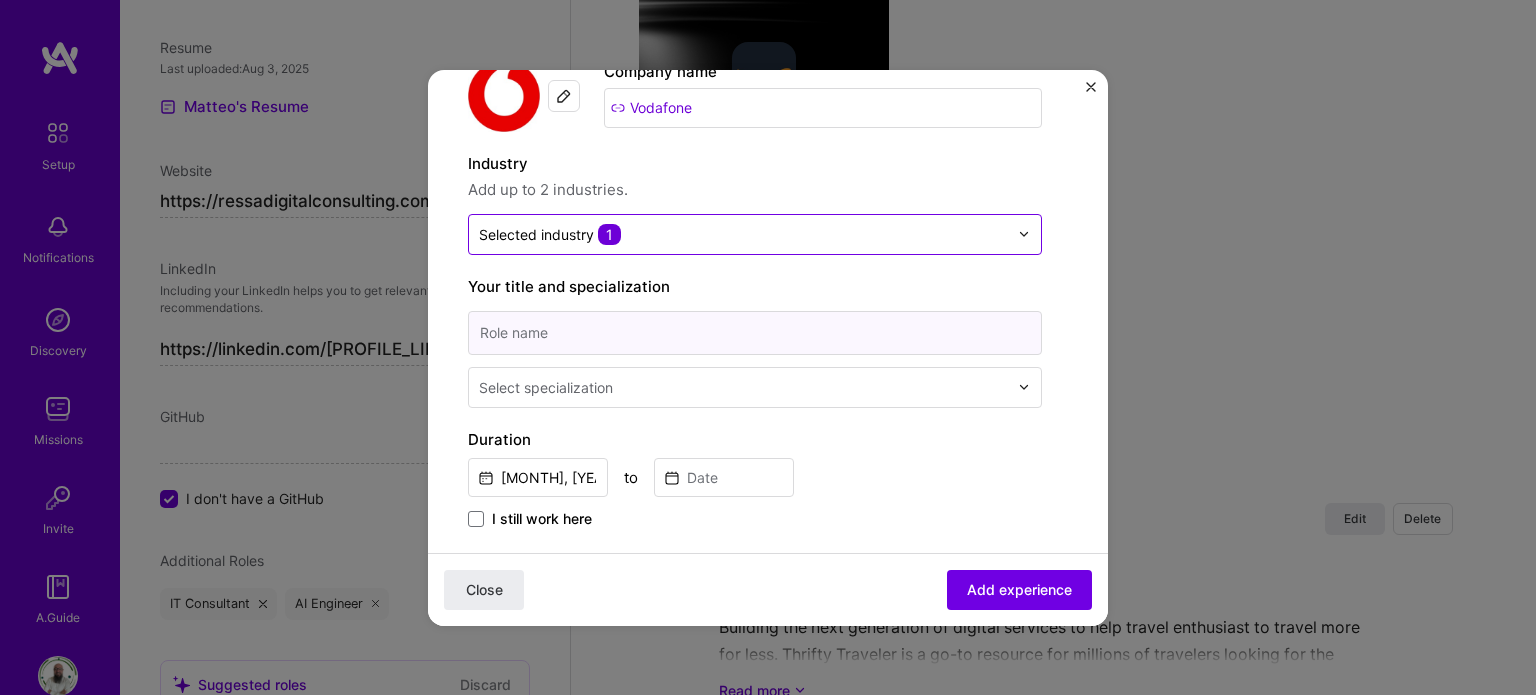 click at bounding box center [755, 333] 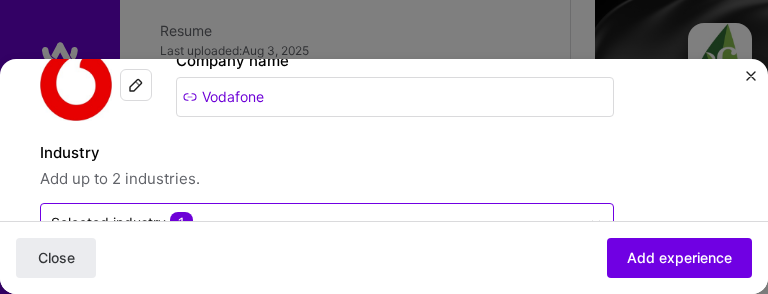 scroll, scrollTop: 857, scrollLeft: 0, axis: vertical 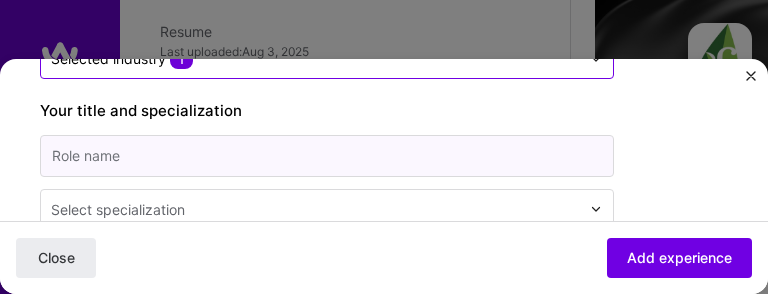 click at bounding box center (327, 156) 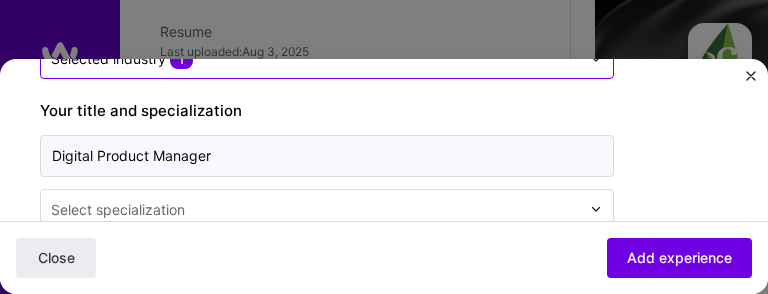 type on "Digital Product Manager" 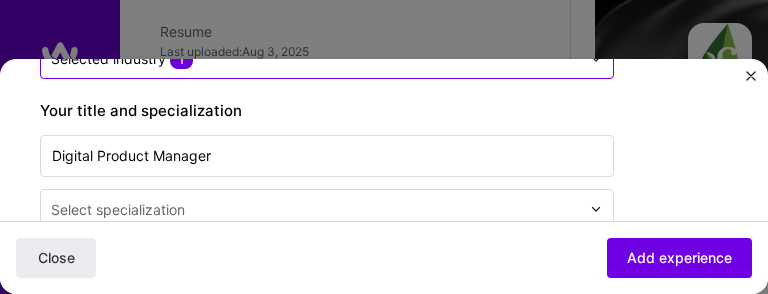 click at bounding box center (317, 210) 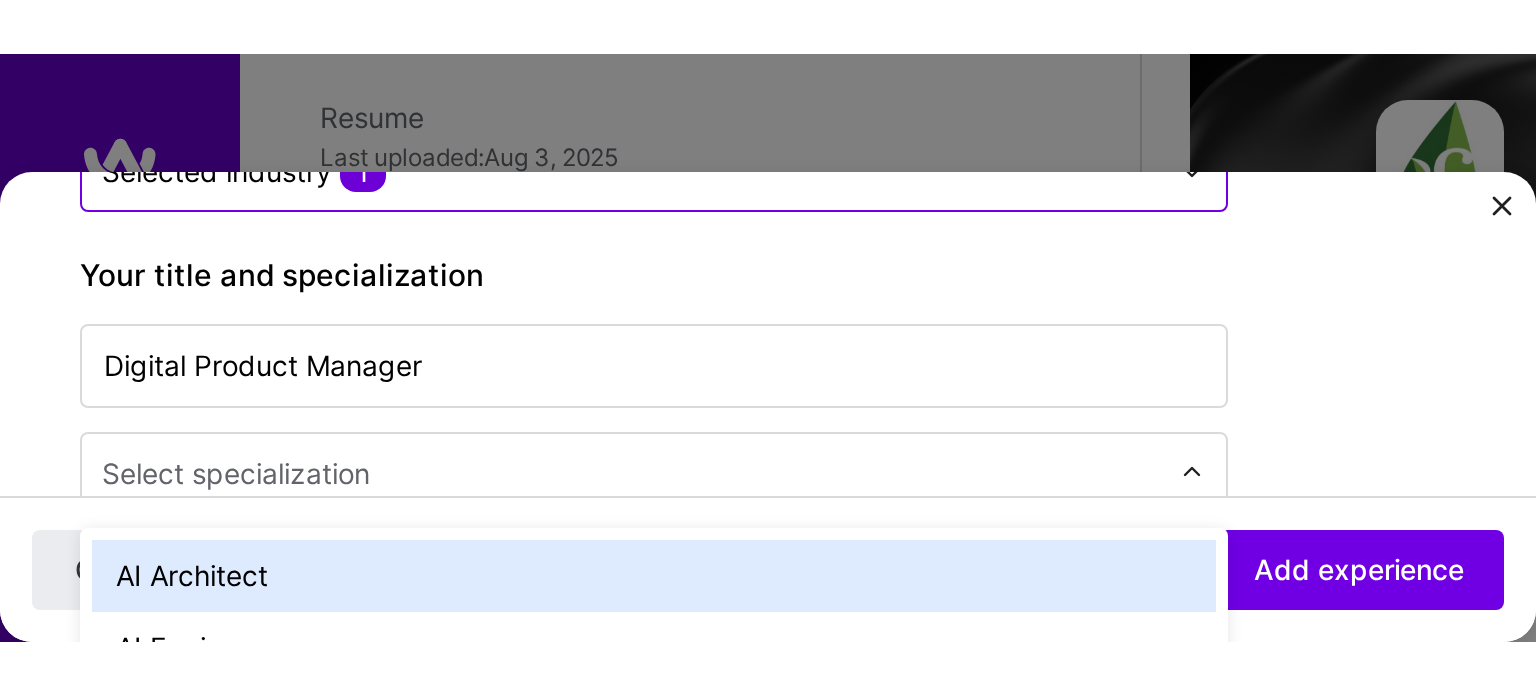 scroll, scrollTop: 2518, scrollLeft: 0, axis: vertical 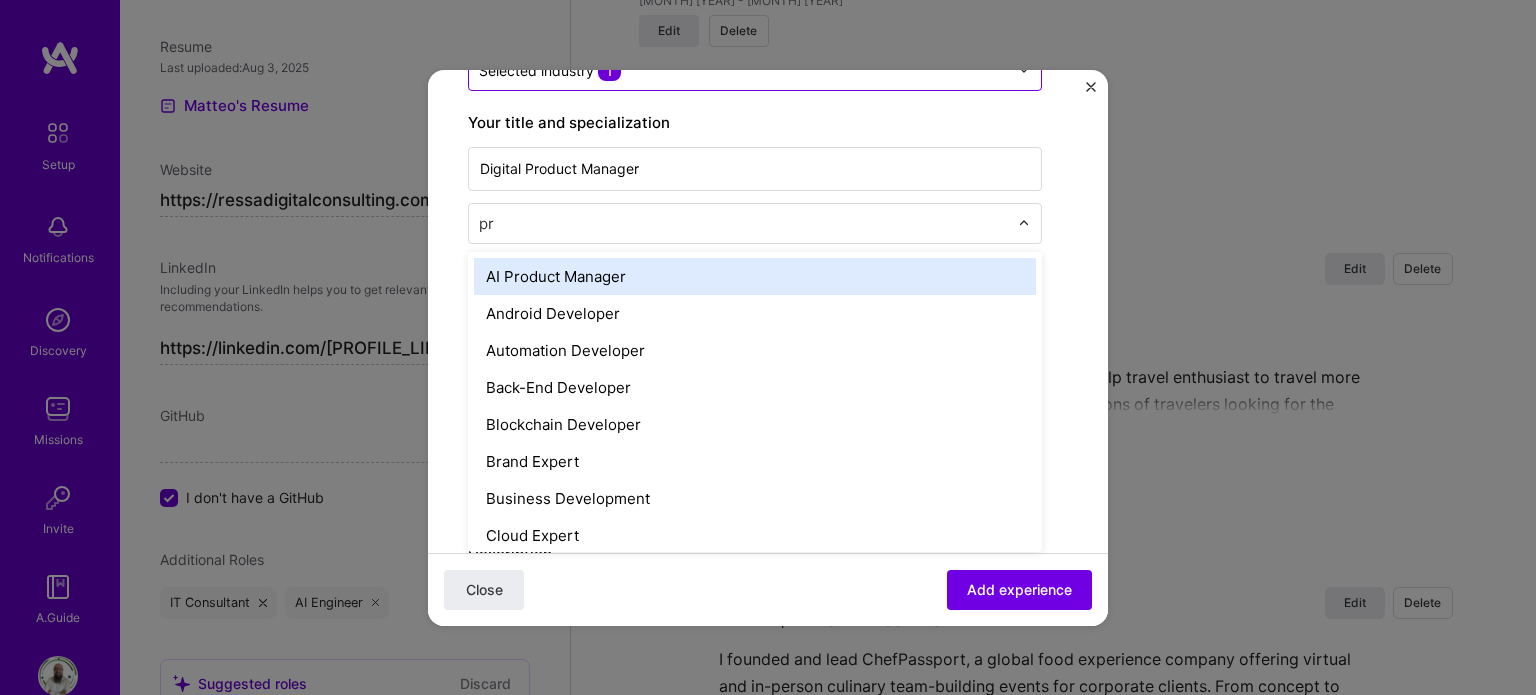 type on "pro" 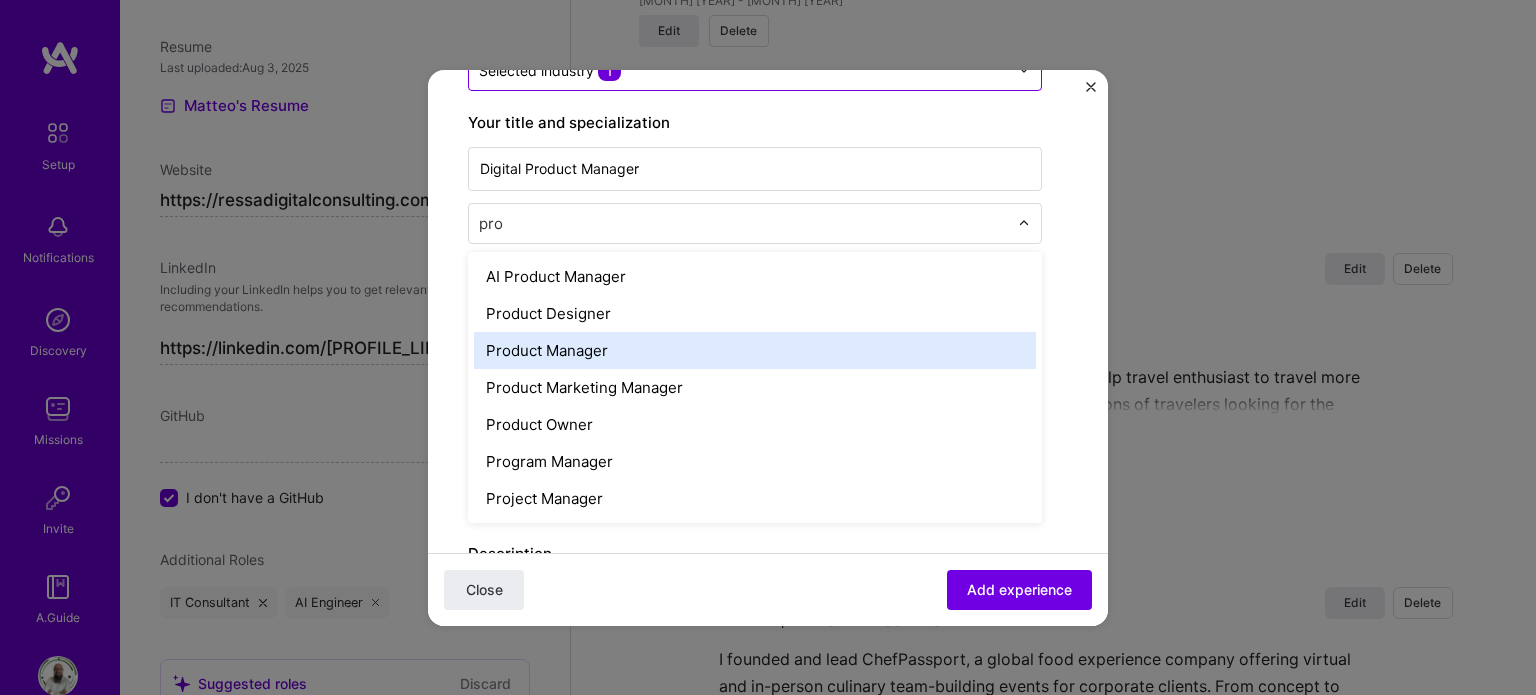 click on "Product Manager" at bounding box center [755, 350] 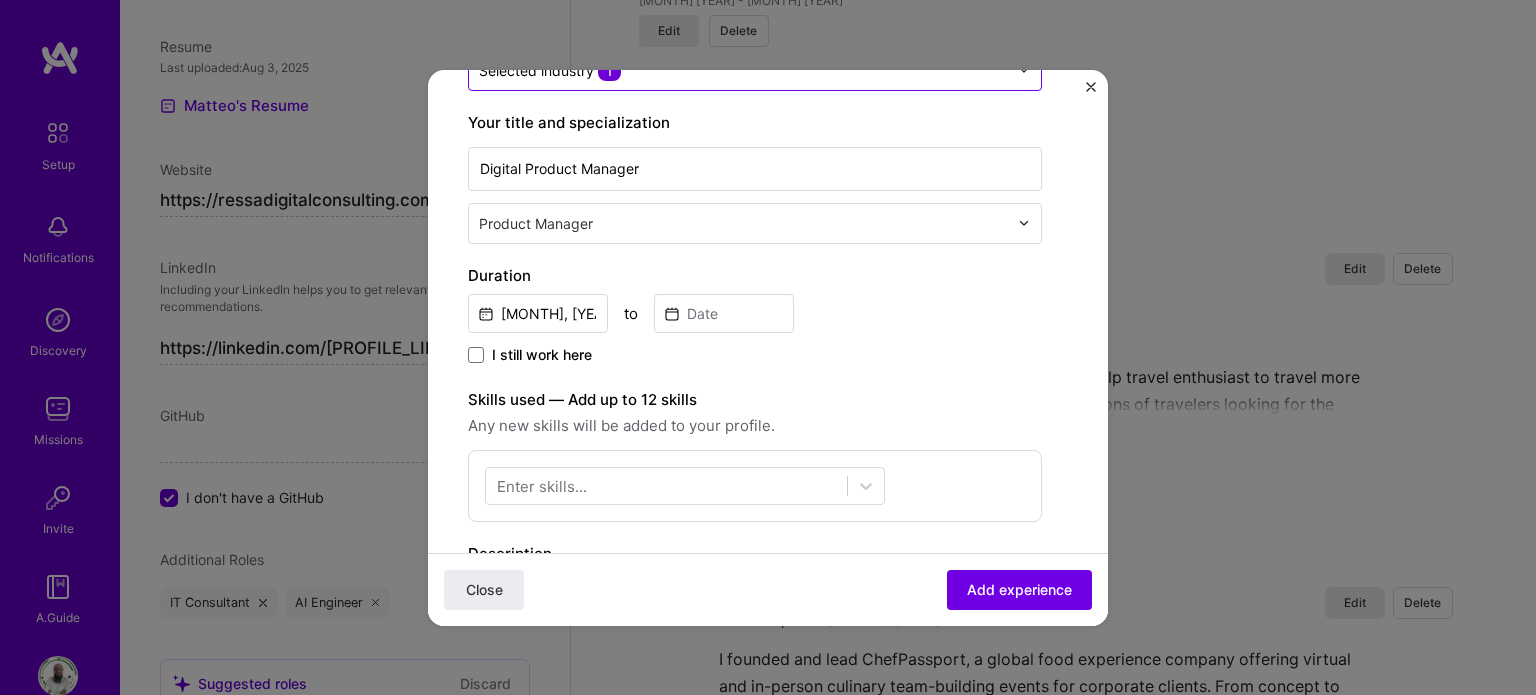 click on "Product Manager" at bounding box center (743, 223) 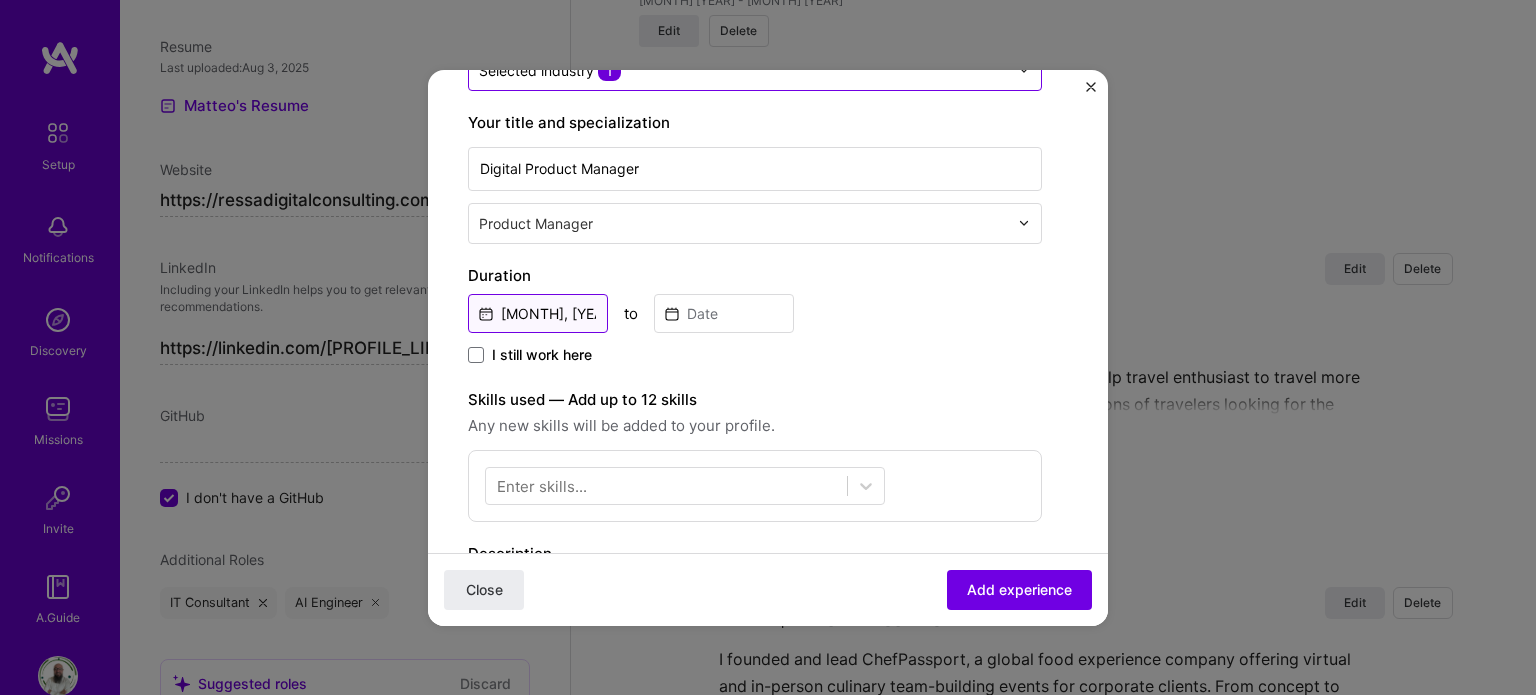 click on "[MONTH], [YEAR]" at bounding box center (538, 313) 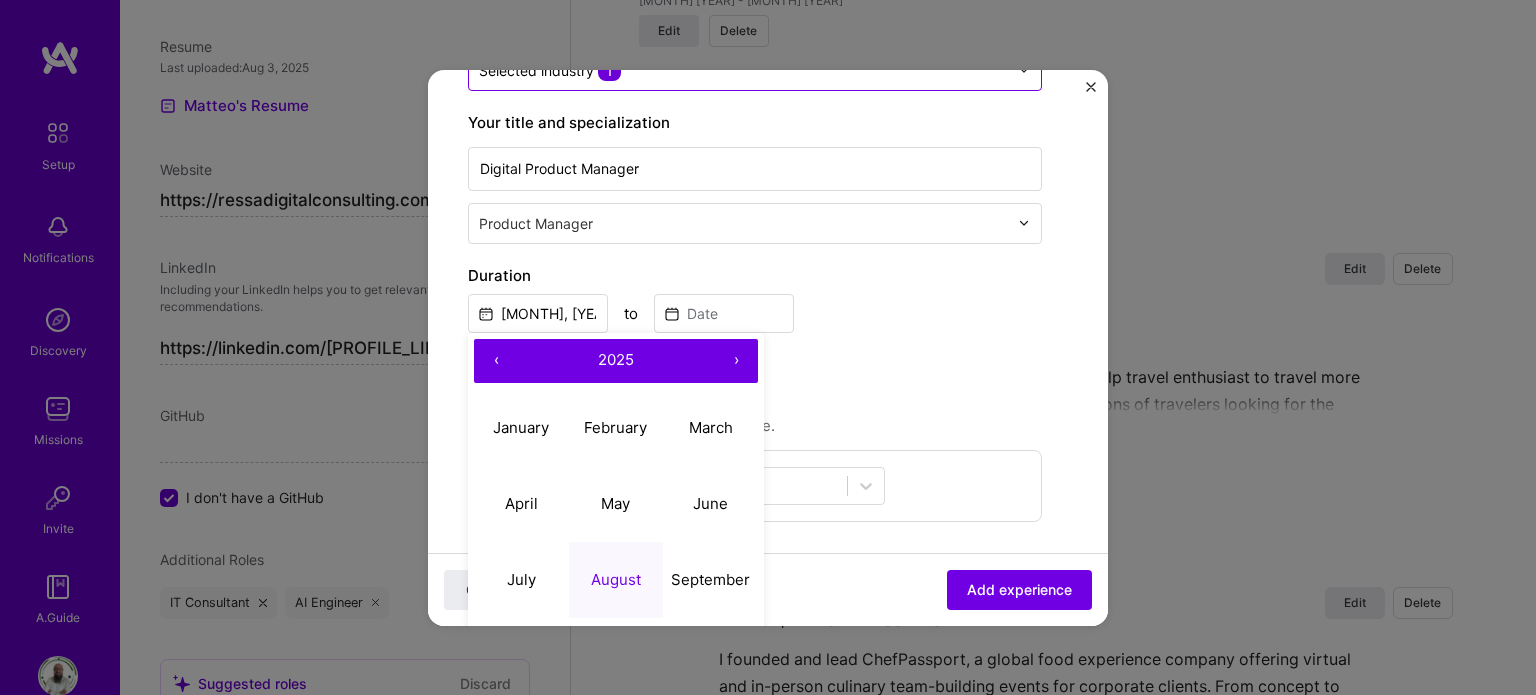 click on "‹" at bounding box center (496, 361) 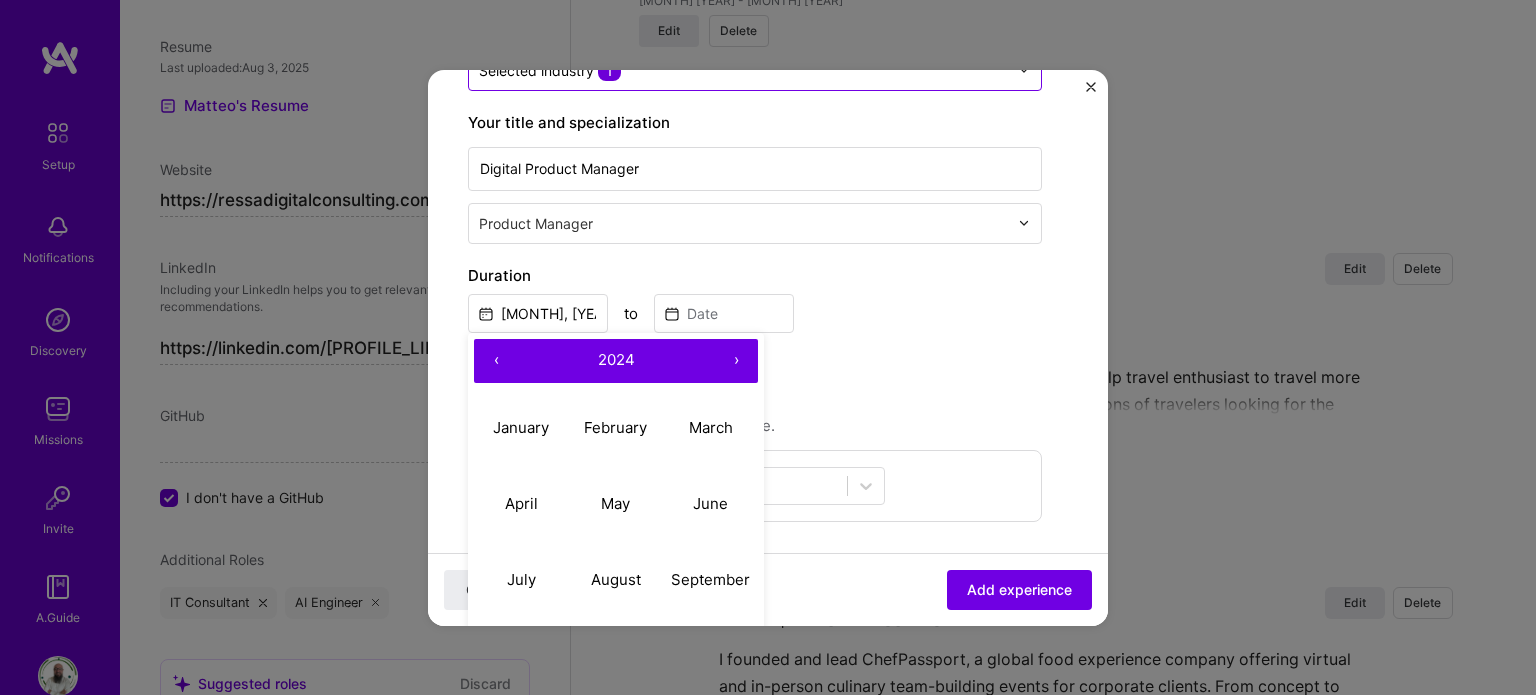click on "‹" at bounding box center [496, 361] 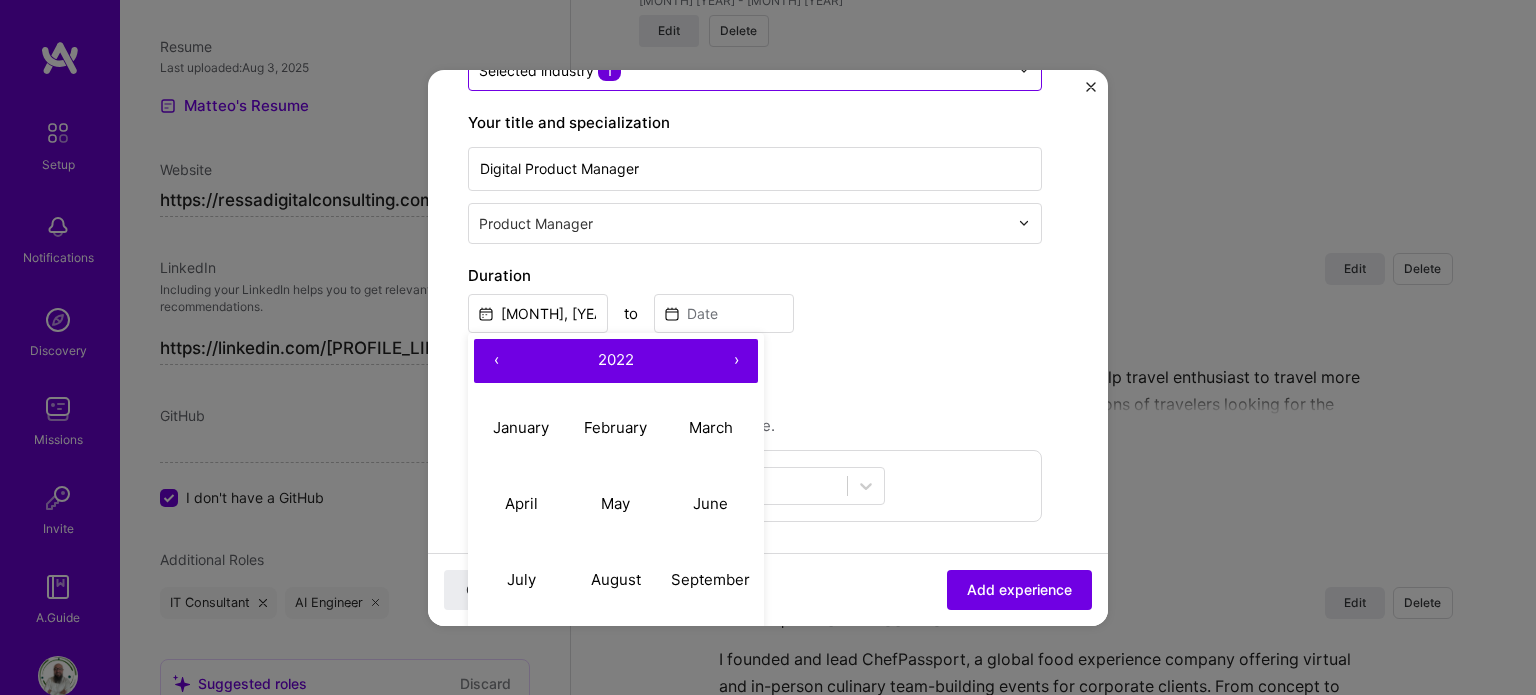 click on "‹" at bounding box center (496, 361) 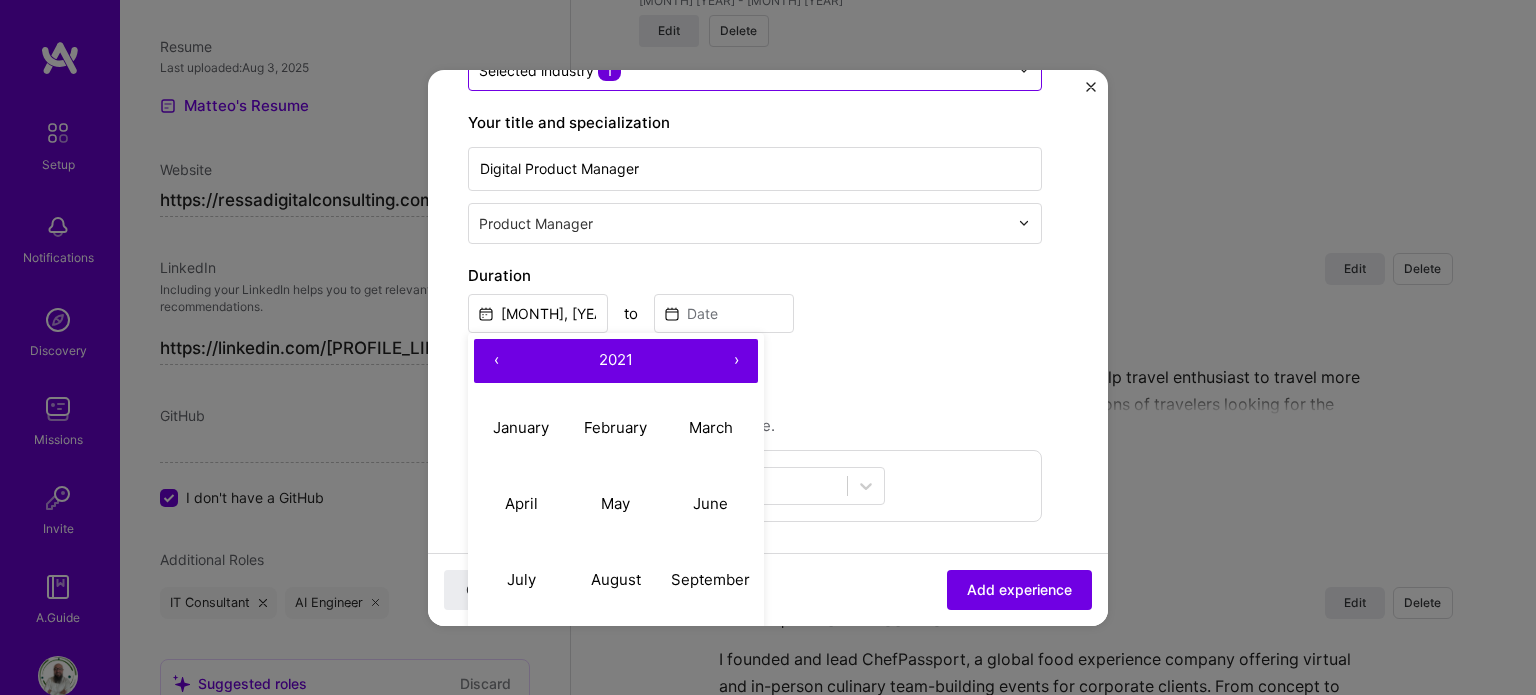 click on "‹" at bounding box center [496, 361] 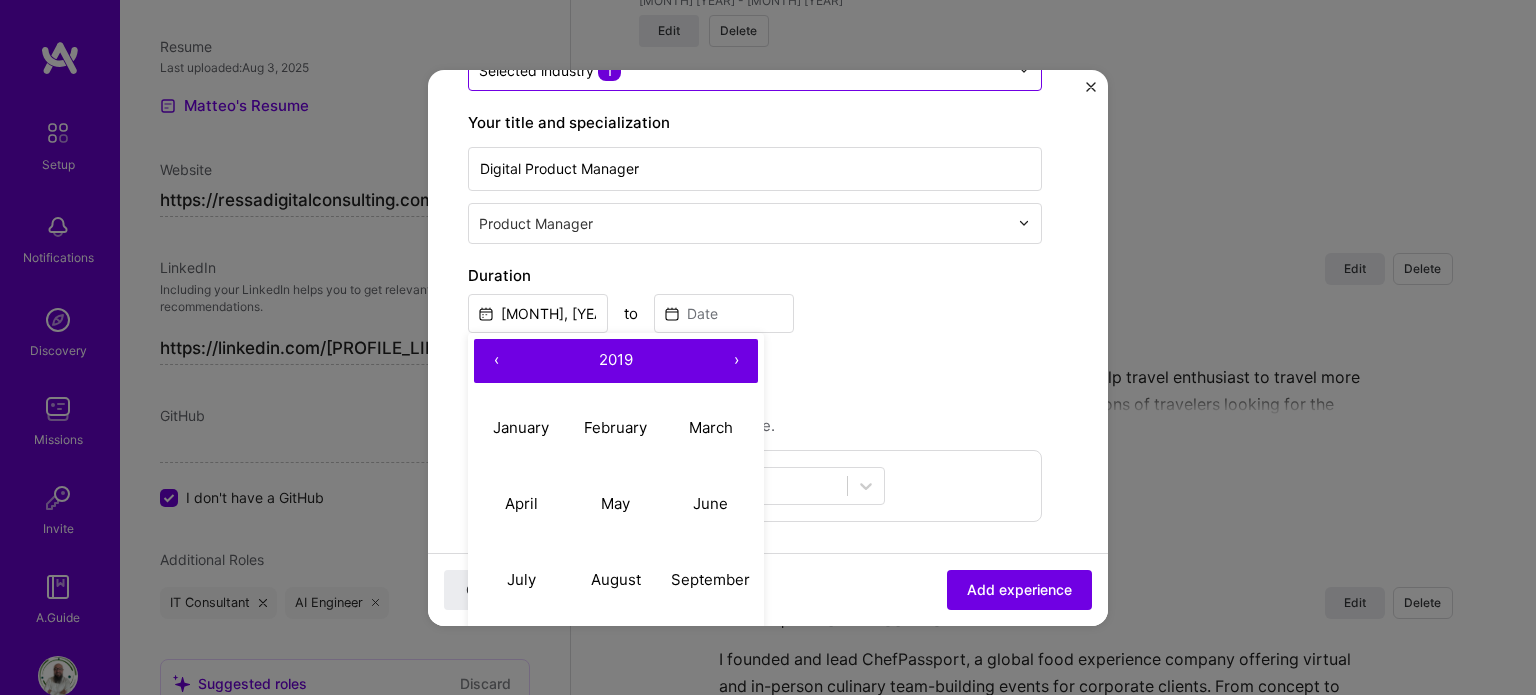 click on "‹" at bounding box center [496, 361] 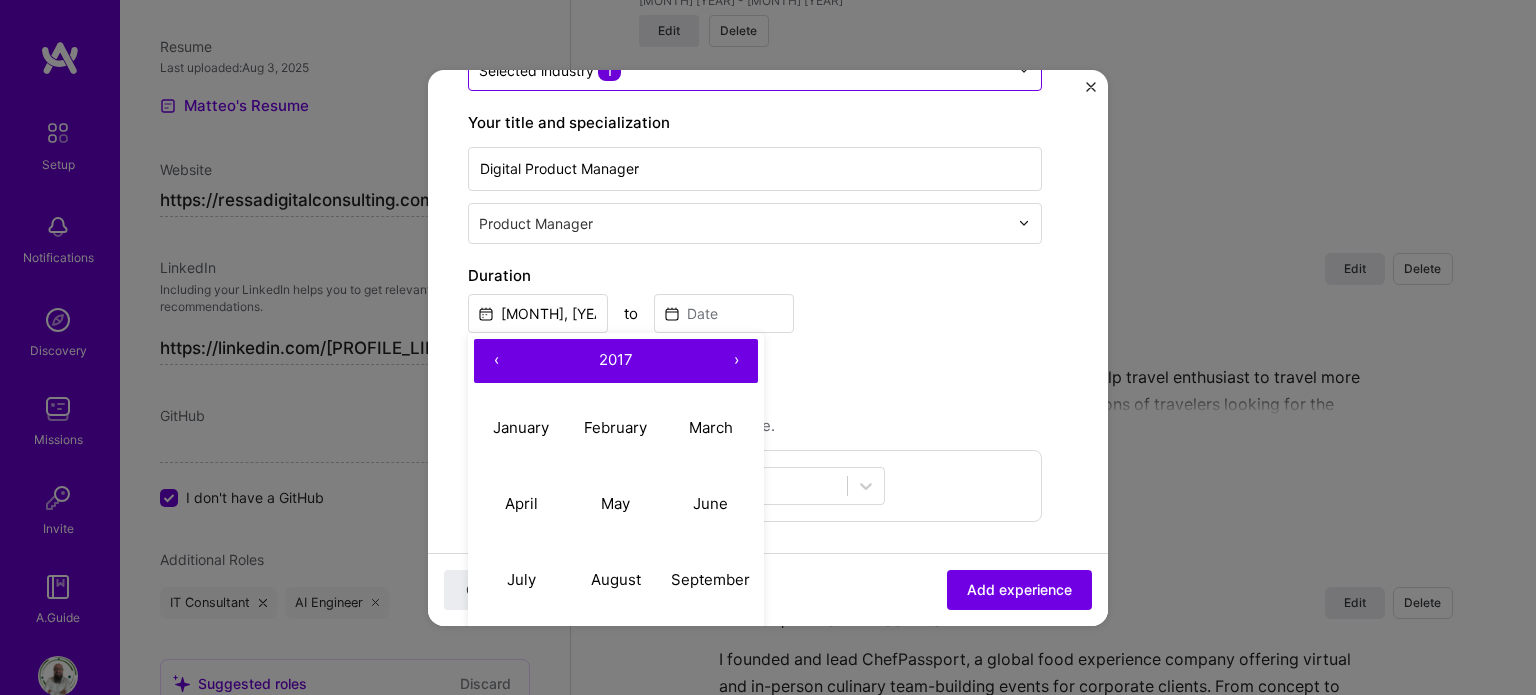 click on "‹" at bounding box center [496, 361] 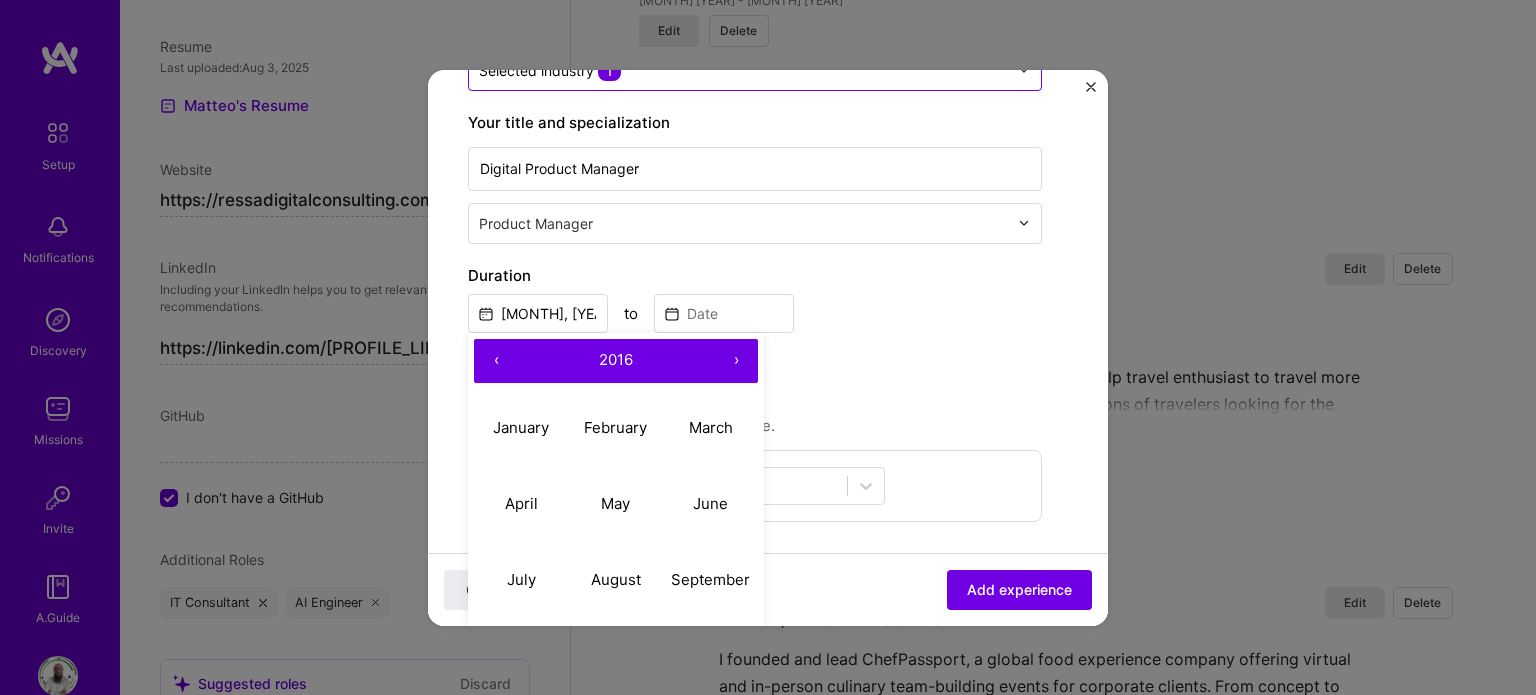 click on "‹" at bounding box center [496, 361] 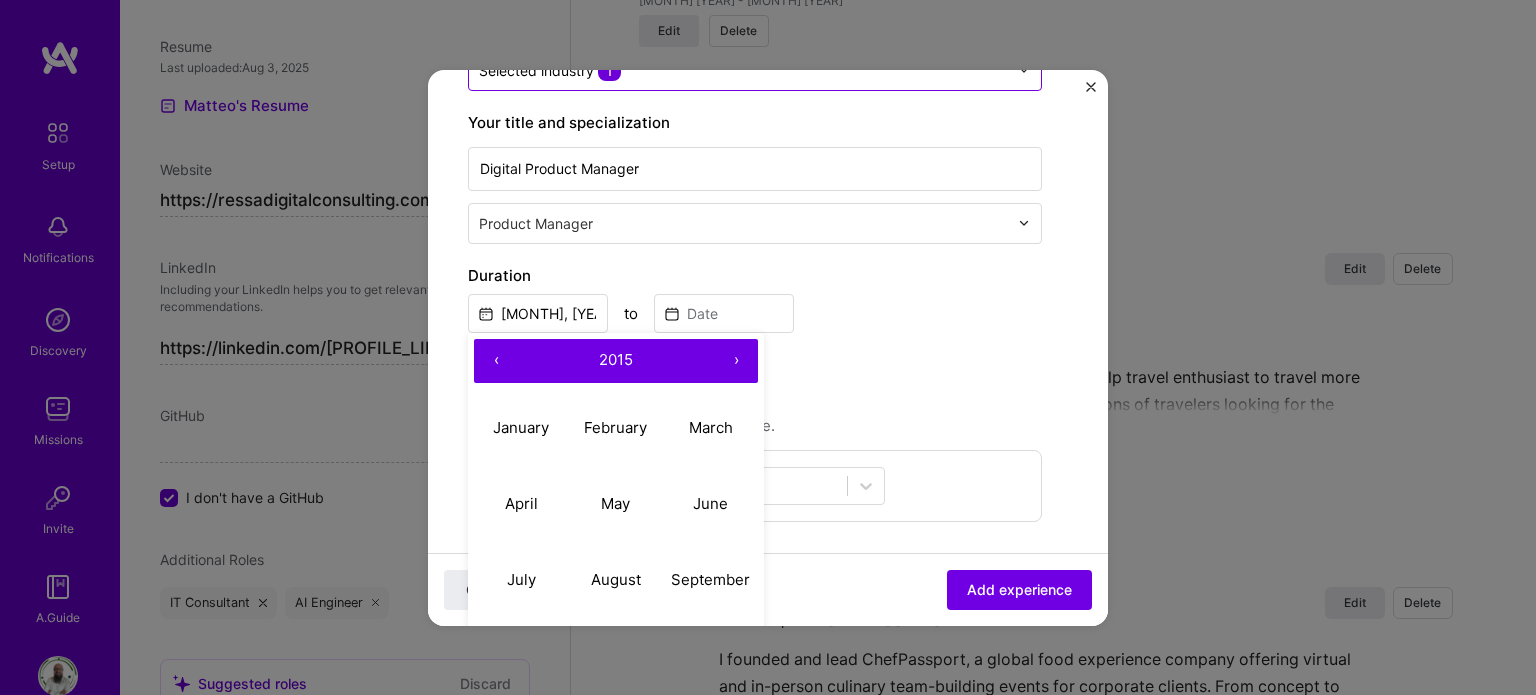 click on "‹" at bounding box center (496, 361) 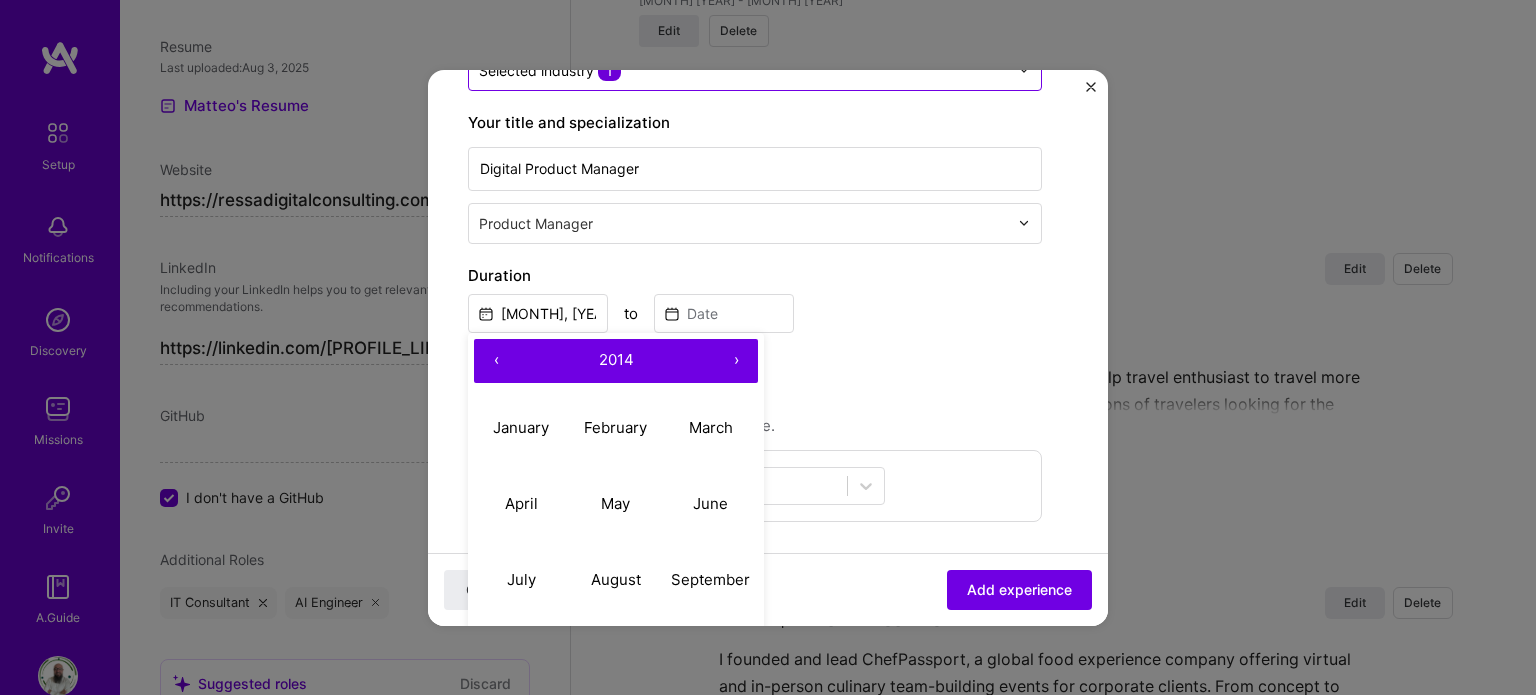 click on "‹" at bounding box center [496, 361] 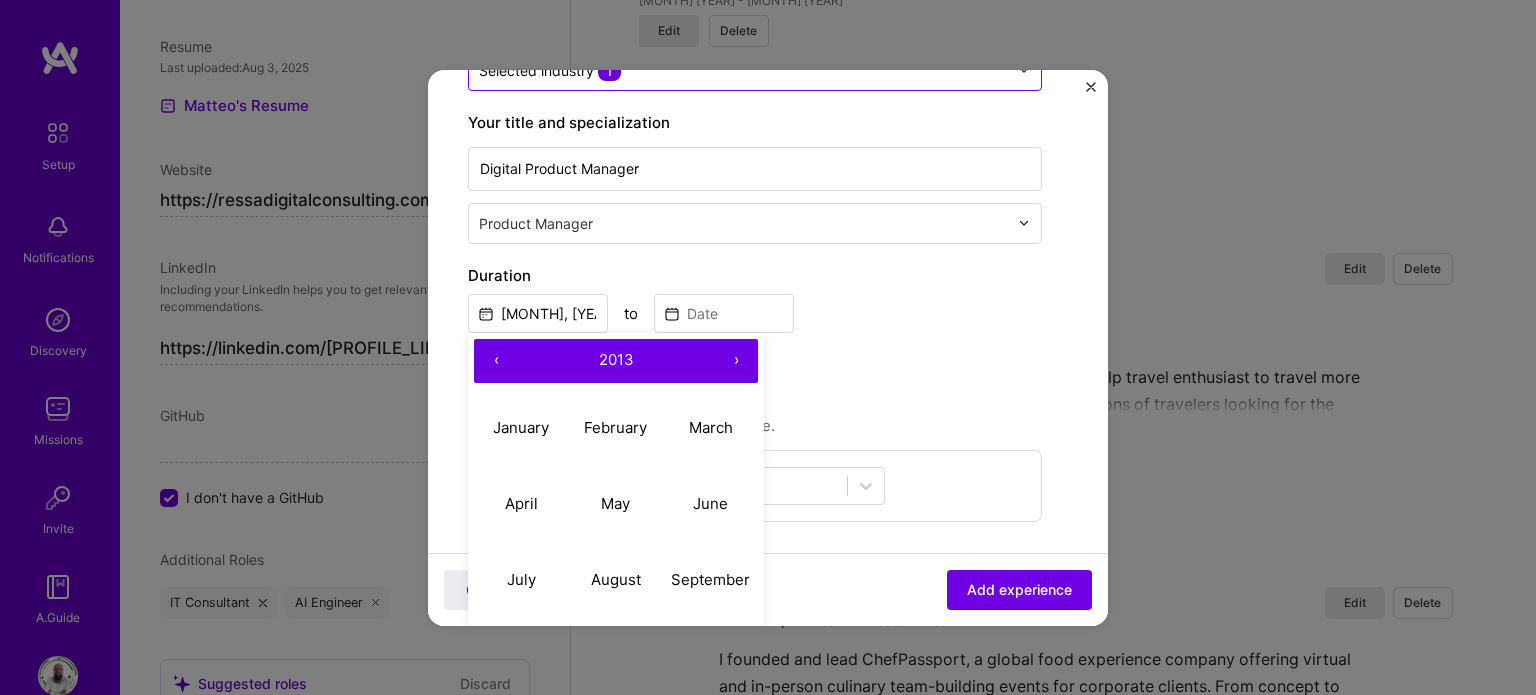 click on "‹" at bounding box center [496, 361] 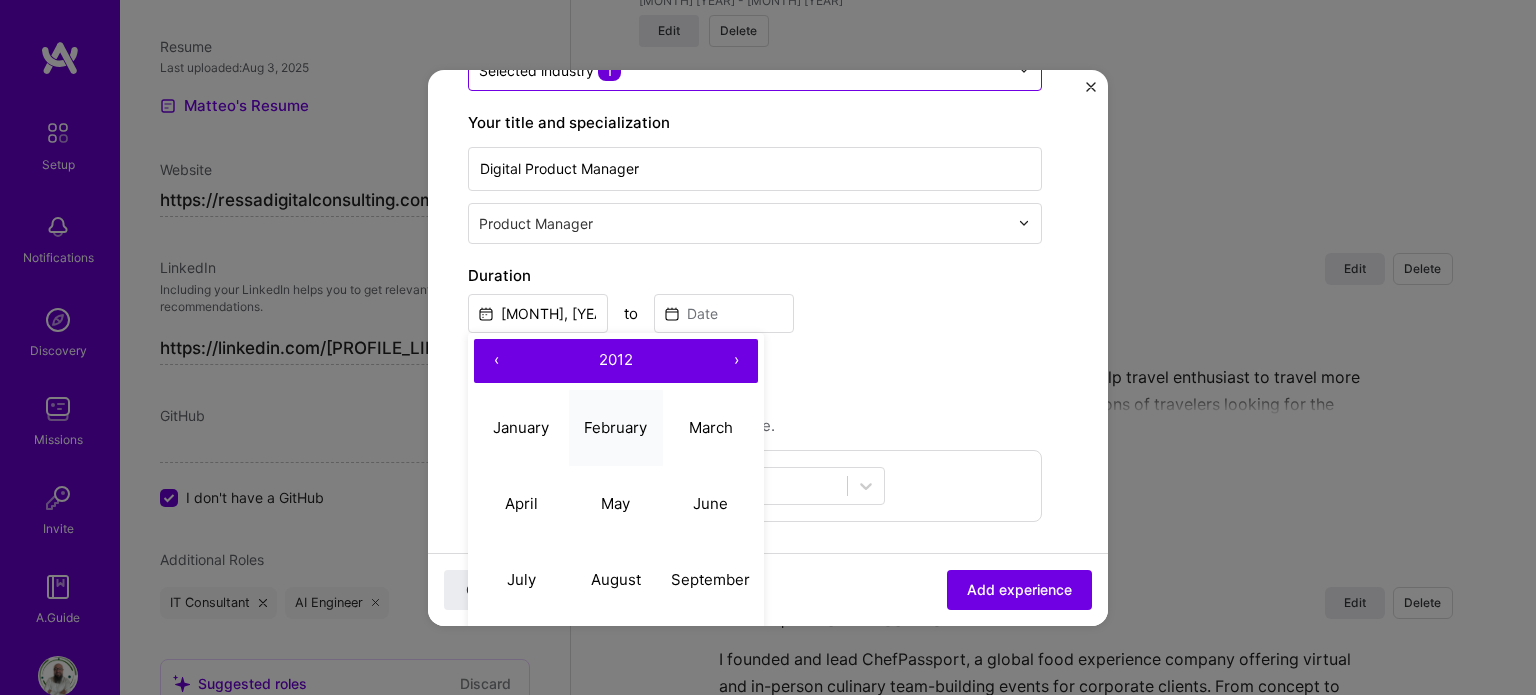 click on "February" at bounding box center [616, 428] 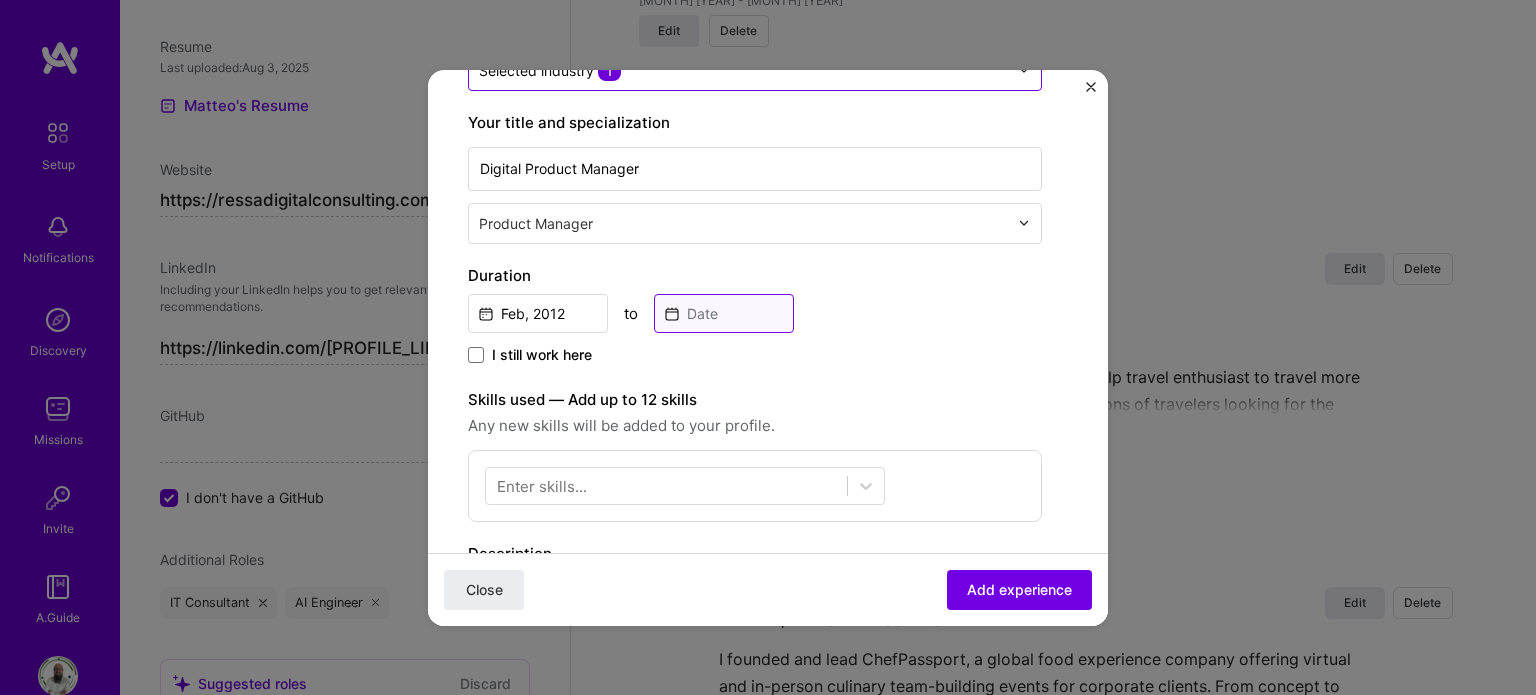 click at bounding box center (724, 313) 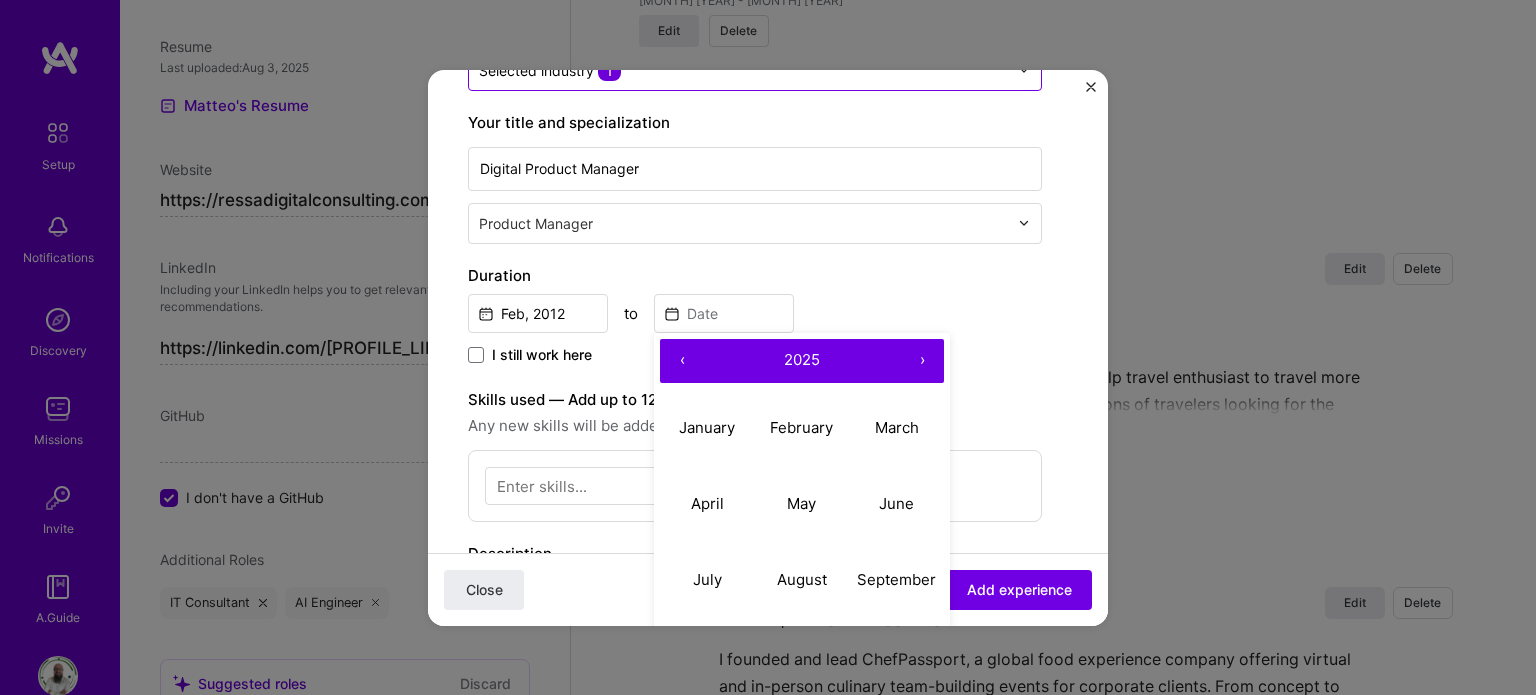 click on "‹" at bounding box center (682, 361) 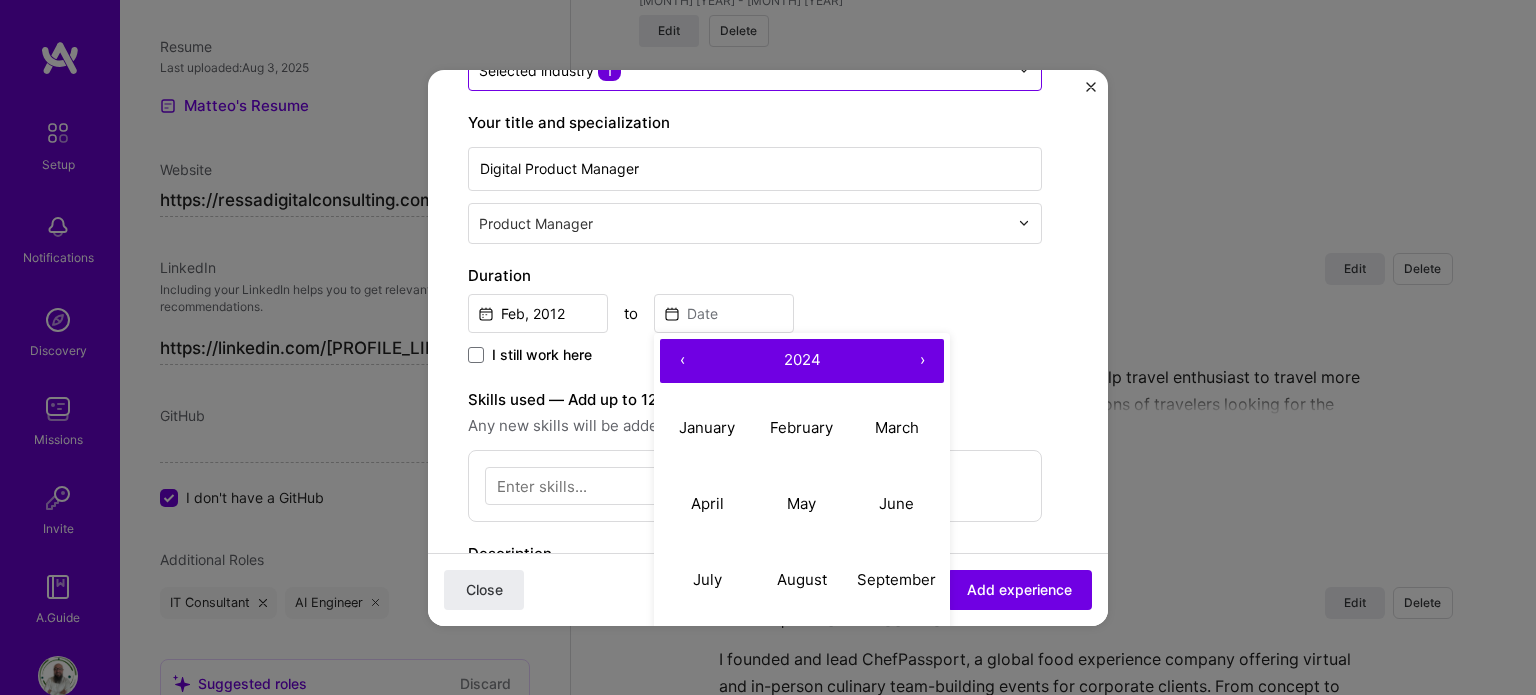 click on "‹" at bounding box center [682, 361] 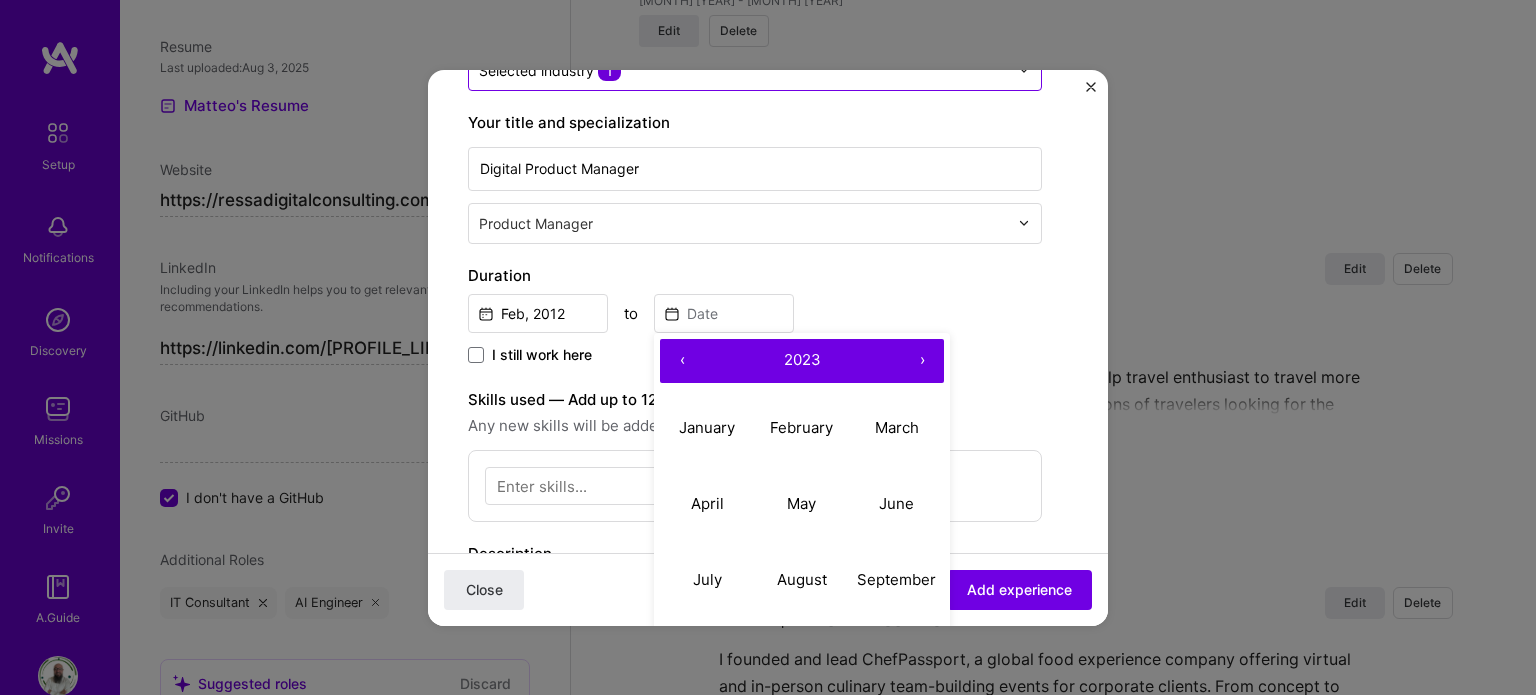 click on "‹" at bounding box center [682, 361] 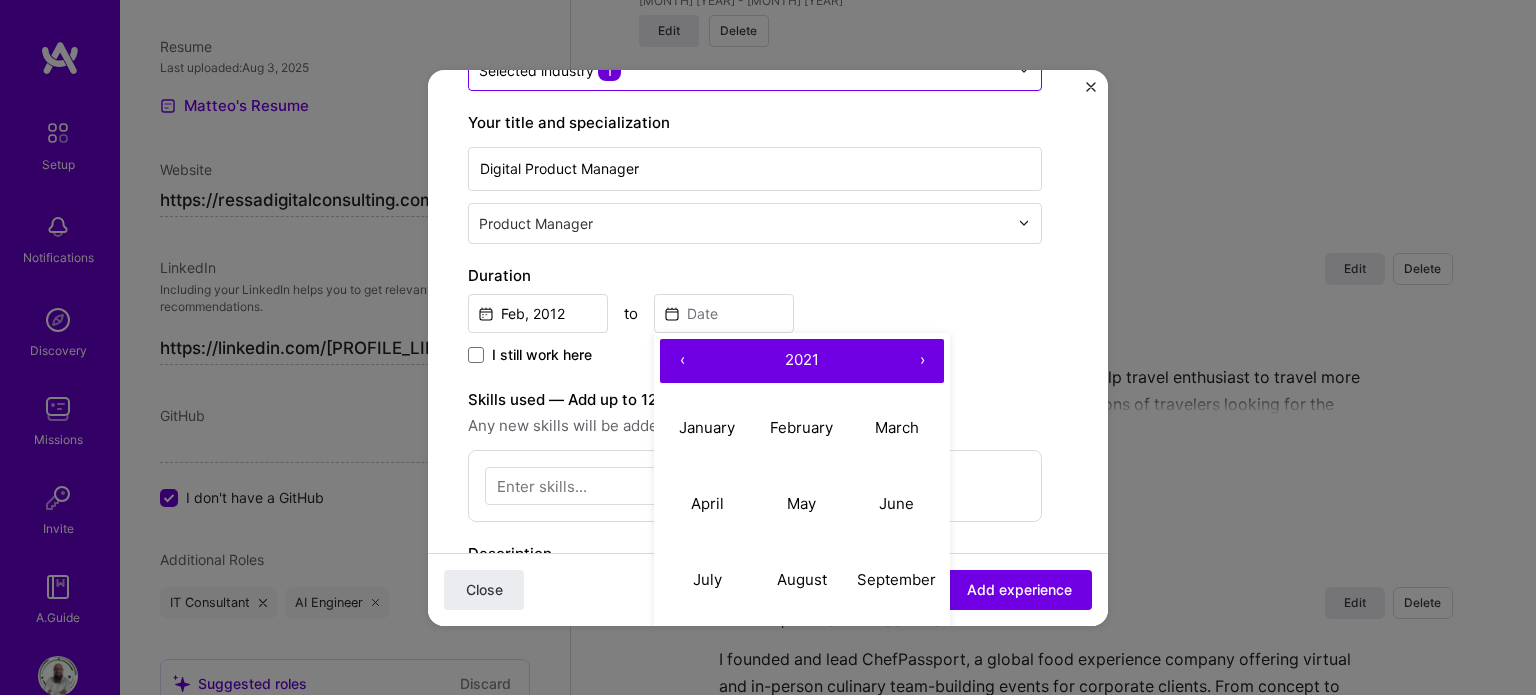 click on "‹" at bounding box center [682, 361] 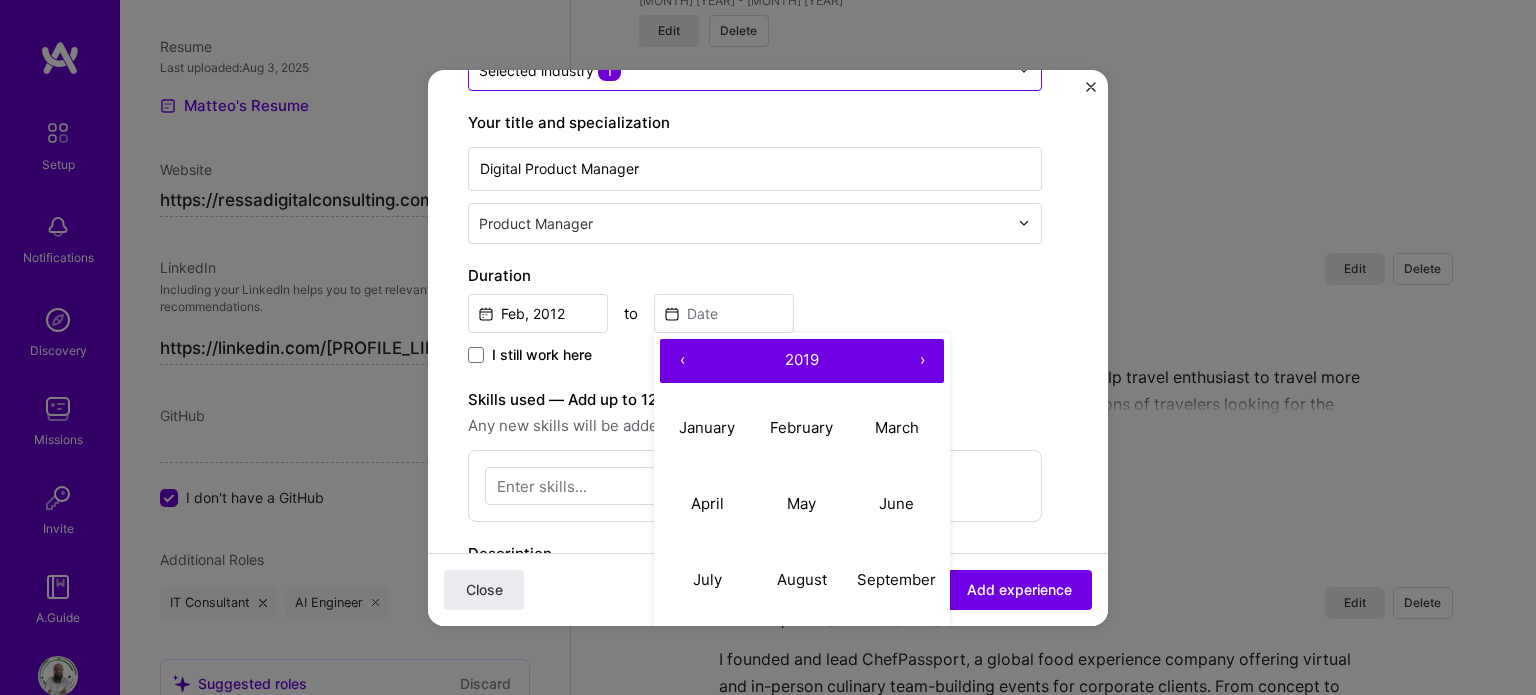 click on "‹" at bounding box center (682, 361) 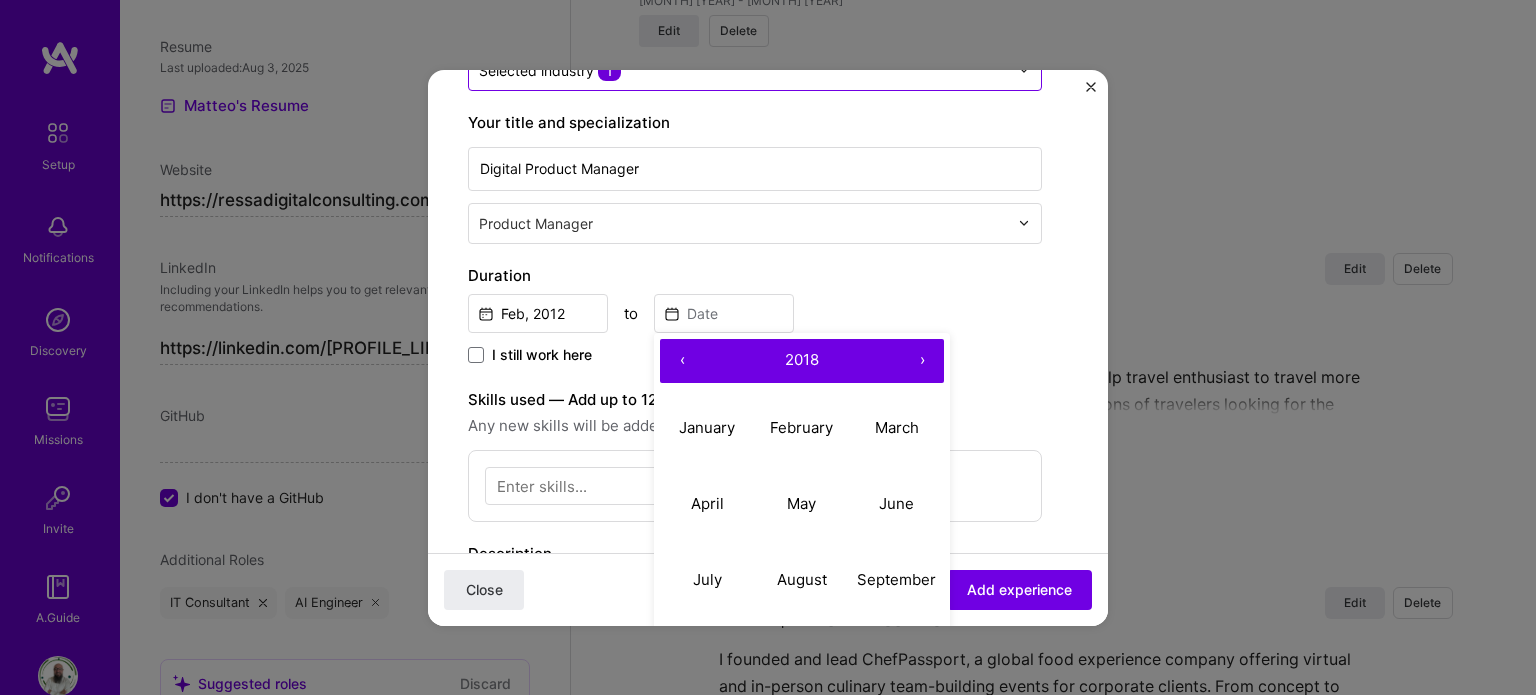 click on "‹" at bounding box center [682, 361] 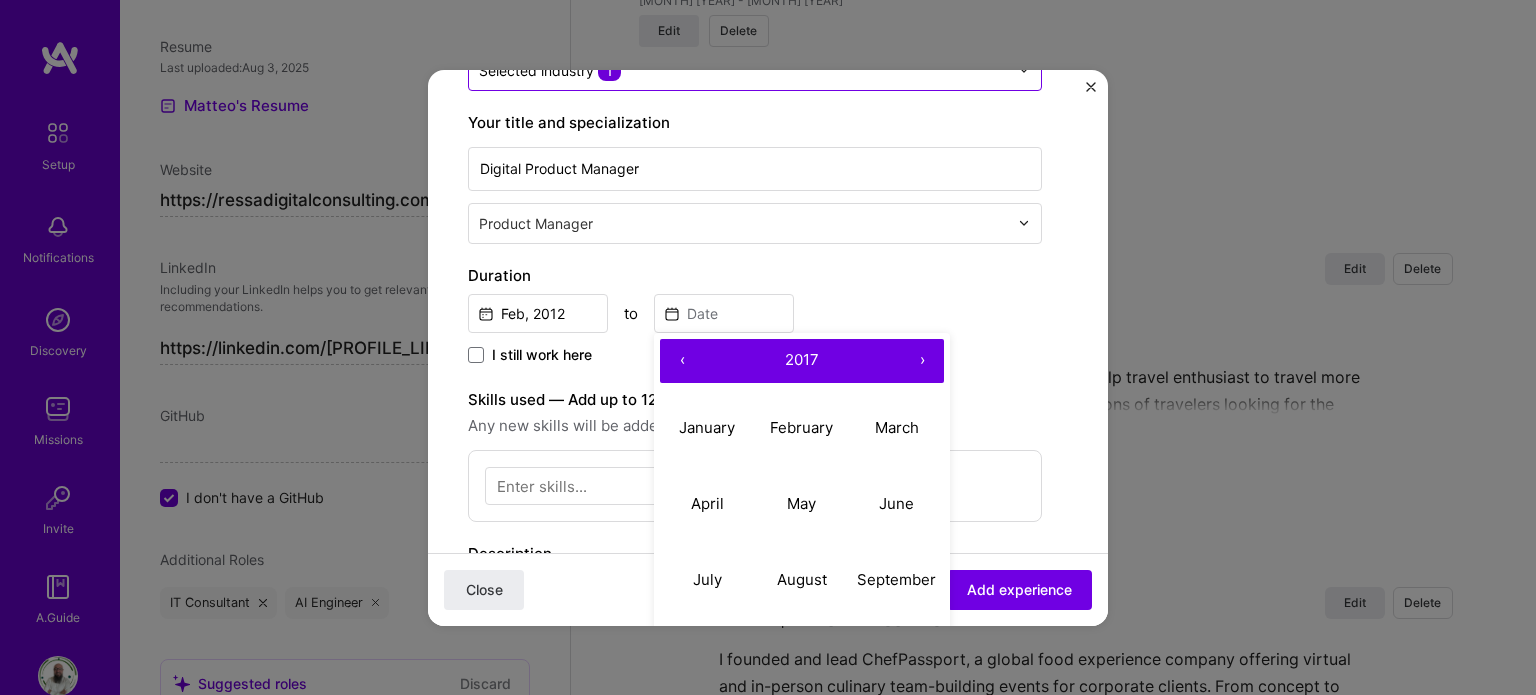 click on "‹" at bounding box center [682, 361] 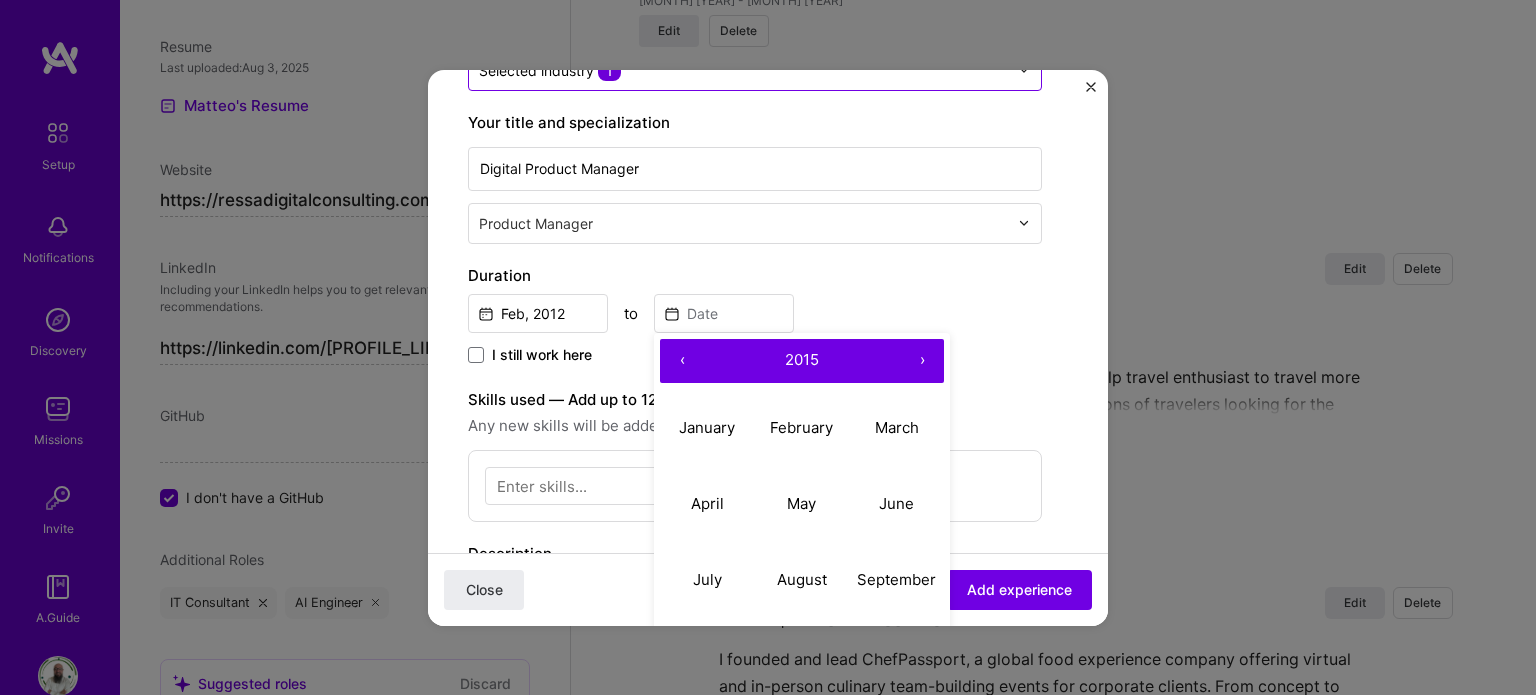 click on "‹" at bounding box center [682, 361] 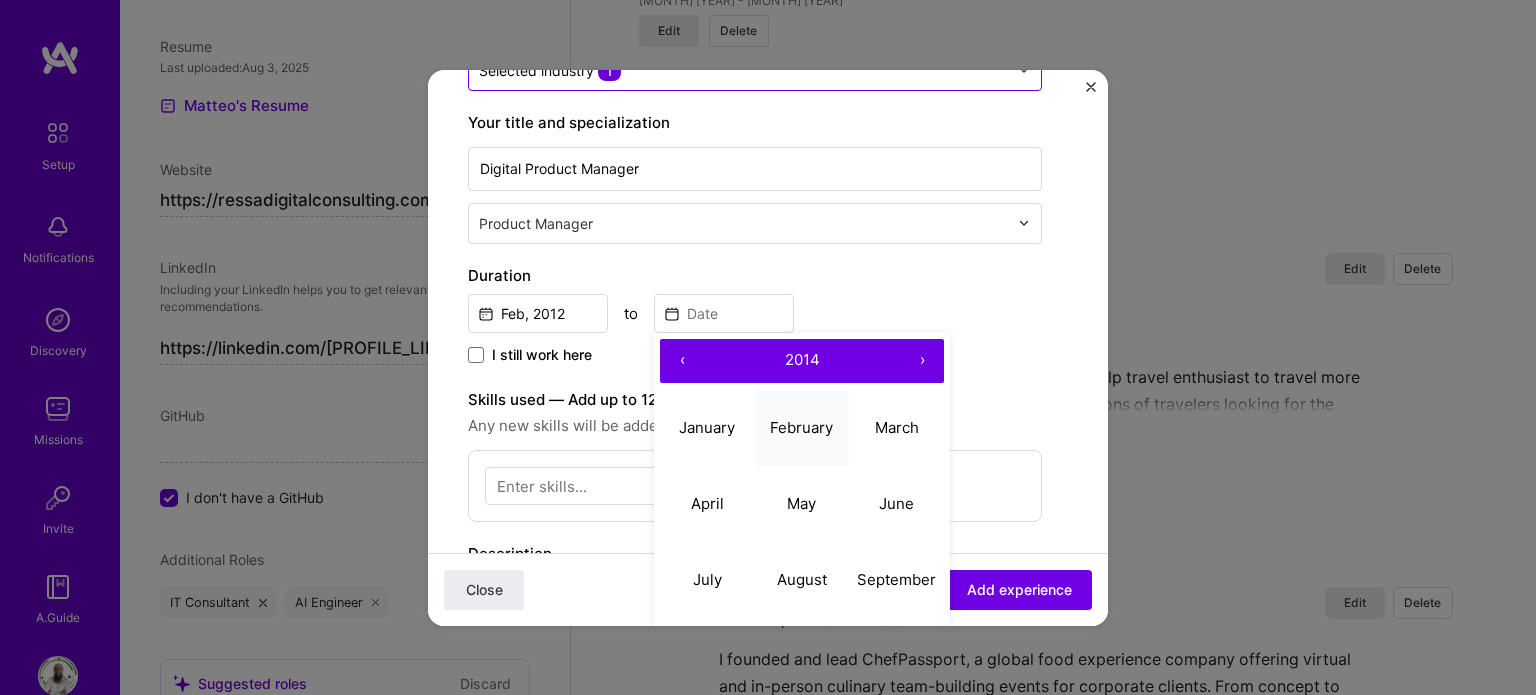 click on "February" at bounding box center (801, 427) 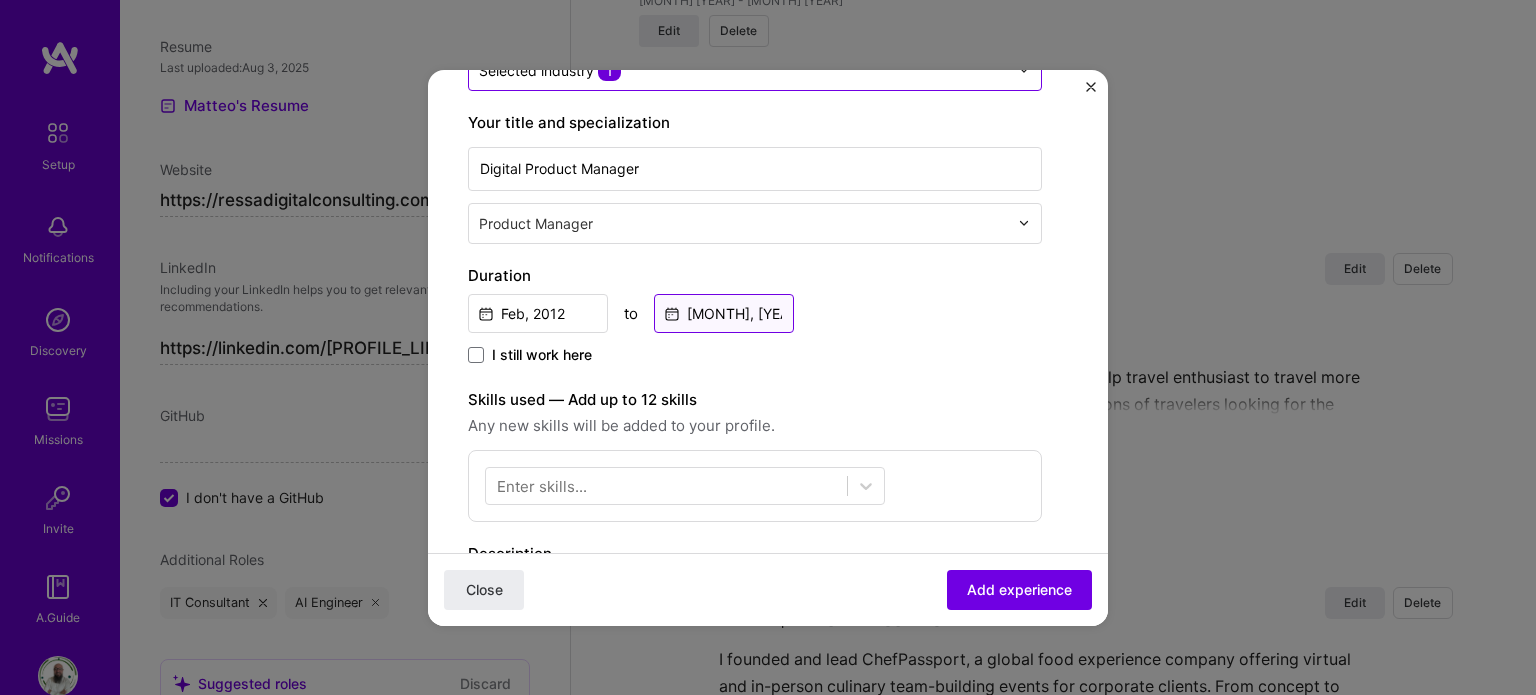 click on "[MONTH], [YEAR]" at bounding box center (724, 313) 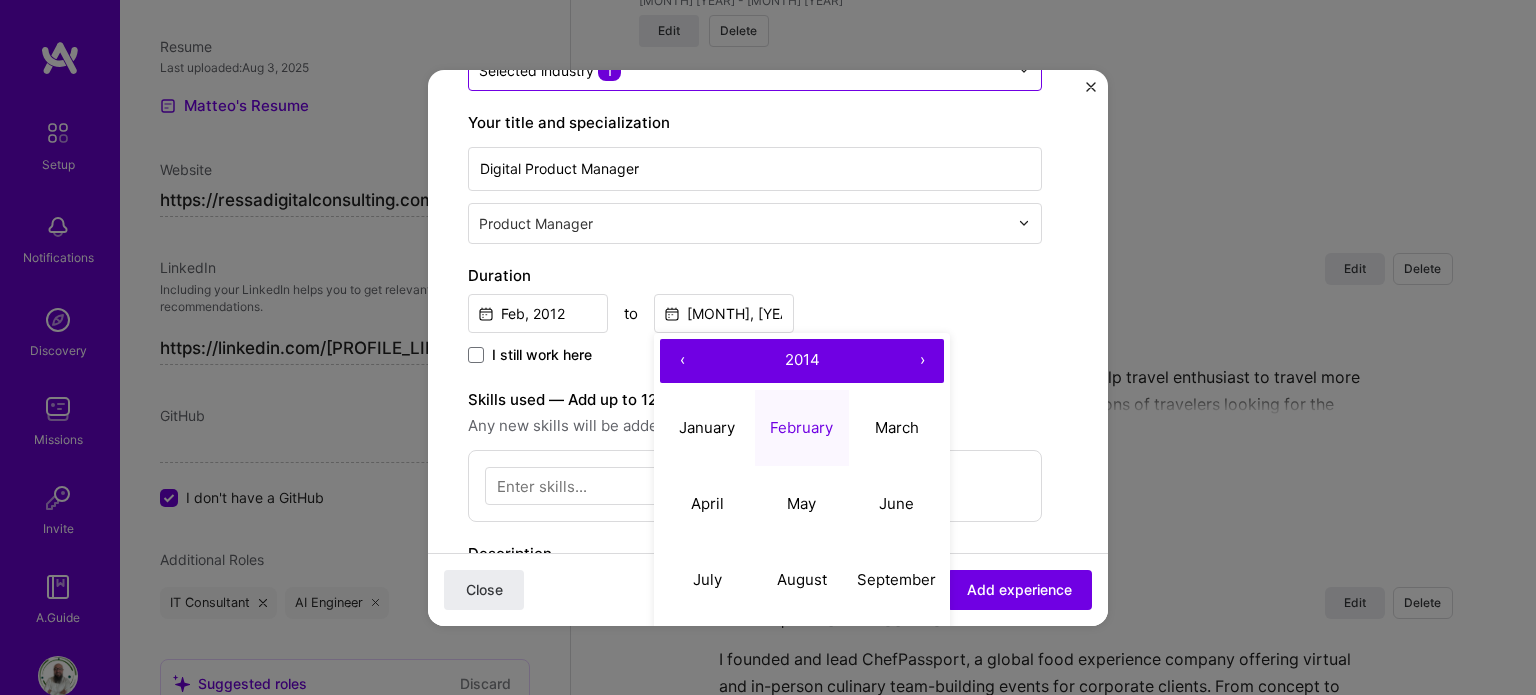 click on "›" at bounding box center (922, 361) 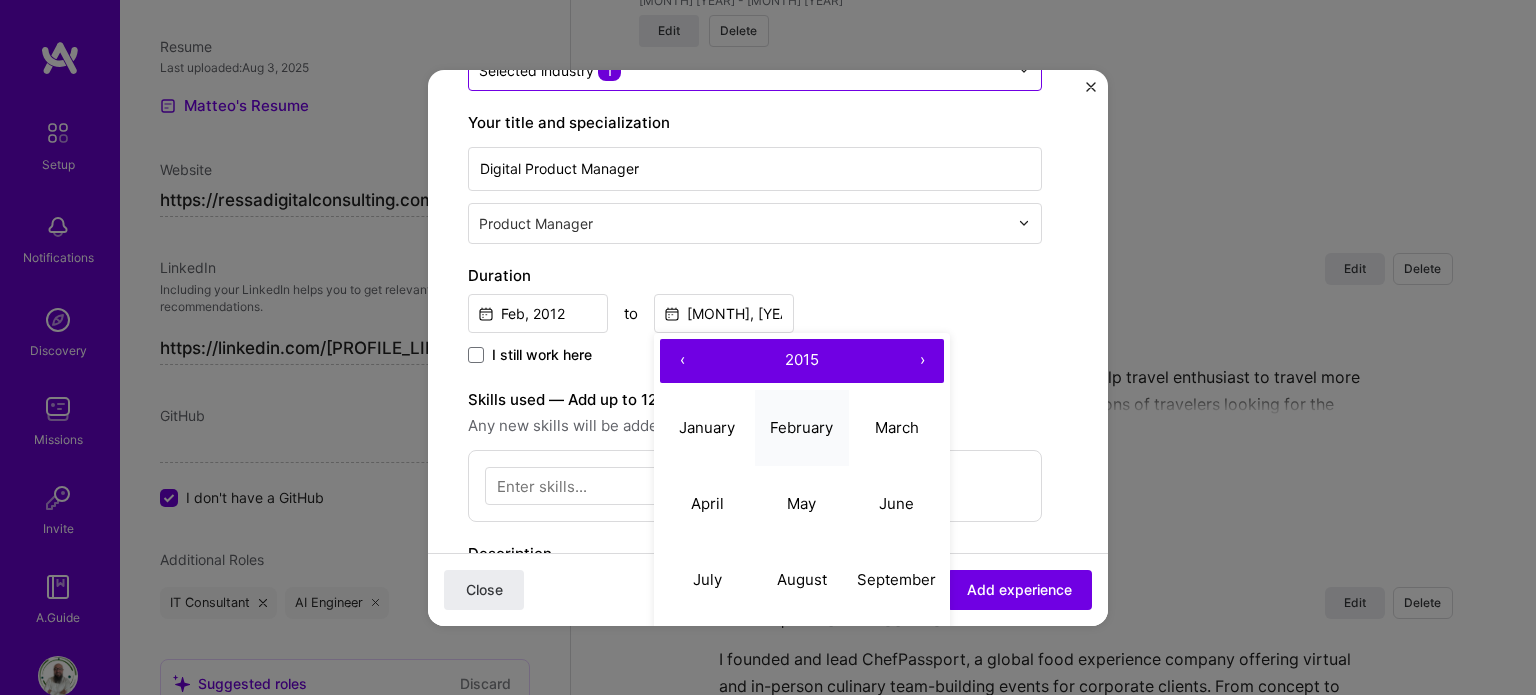 click on "February" at bounding box center [801, 427] 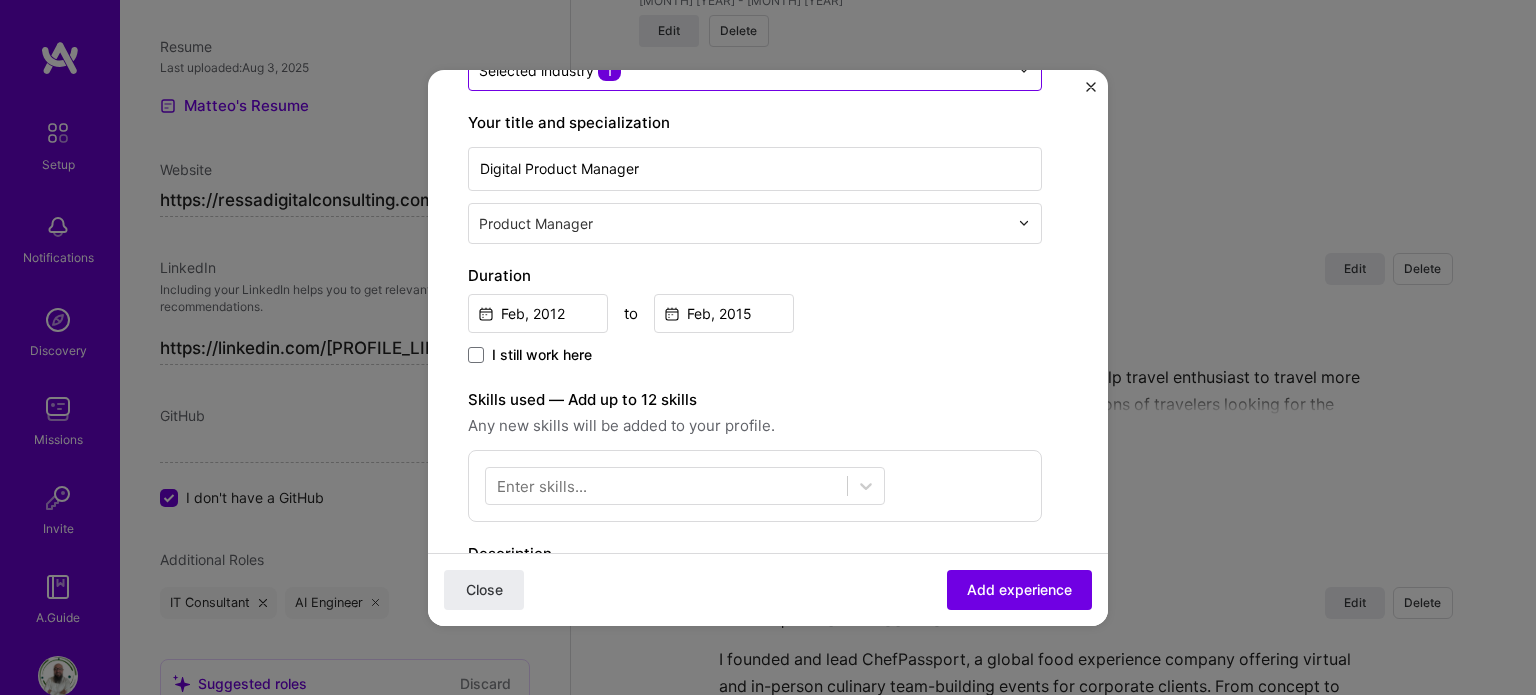 click on "Create a job experience Jobs help companies understand your past experience. Company logo Company name Vodafone
Industry Add up to 2 industries. Selected industry 1 Your title and specialization Digital Product Manager Product Manager Duration [MONTH], [YEAR]
to [MONTH], [YEAR]
I still work here Skills used — Add up to 12 skills Any new skills will be added to your profile. Description 100 characters minimum 0 / 2,000  characters Did this role require you to manage team members? (Optional) Yes, I managed 0 team members. Were you involved from inception to launch (0 - >  1)? (Optional) Zero to one is creation and development of a unique product from the ground up. I was involved in zero to one with this project Related projects (Optional) Connect a project you worked on at this position. Select projects" at bounding box center [755, 428] 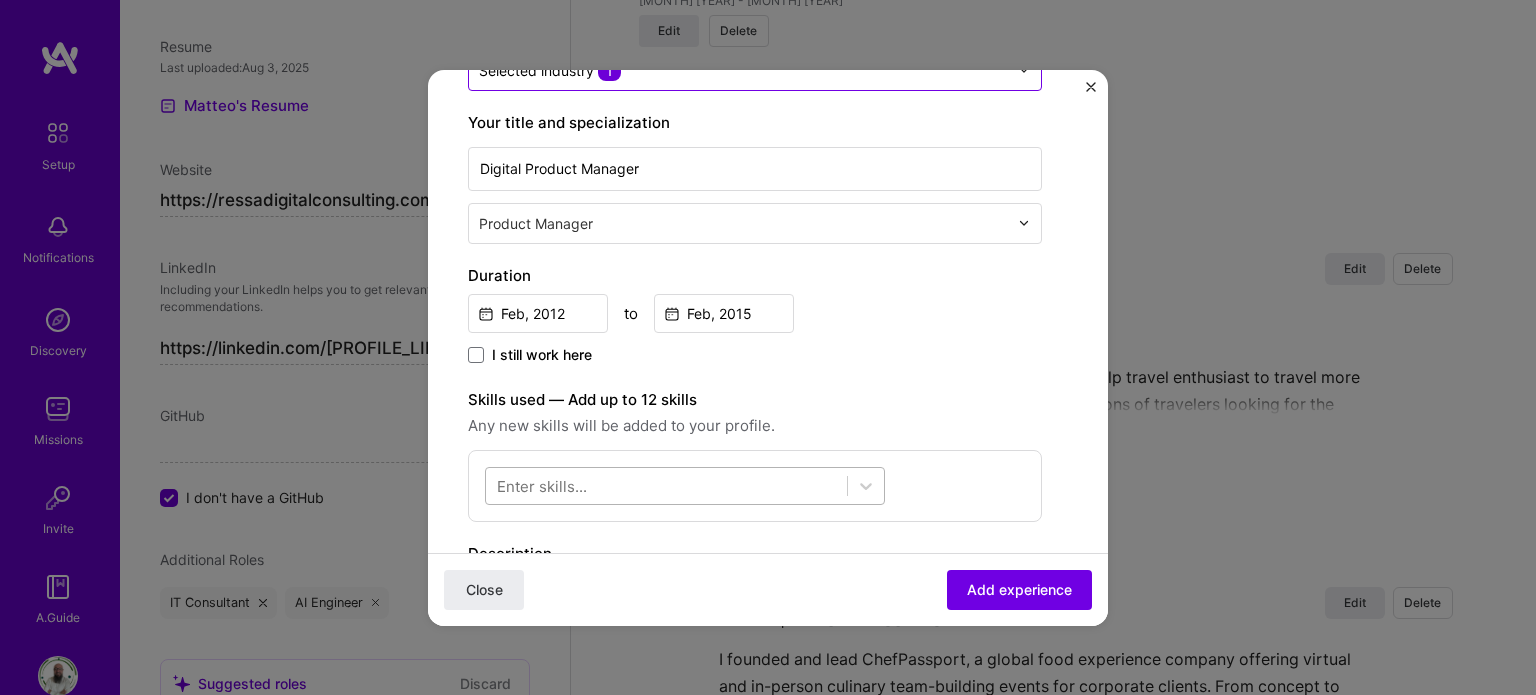 click at bounding box center (666, 485) 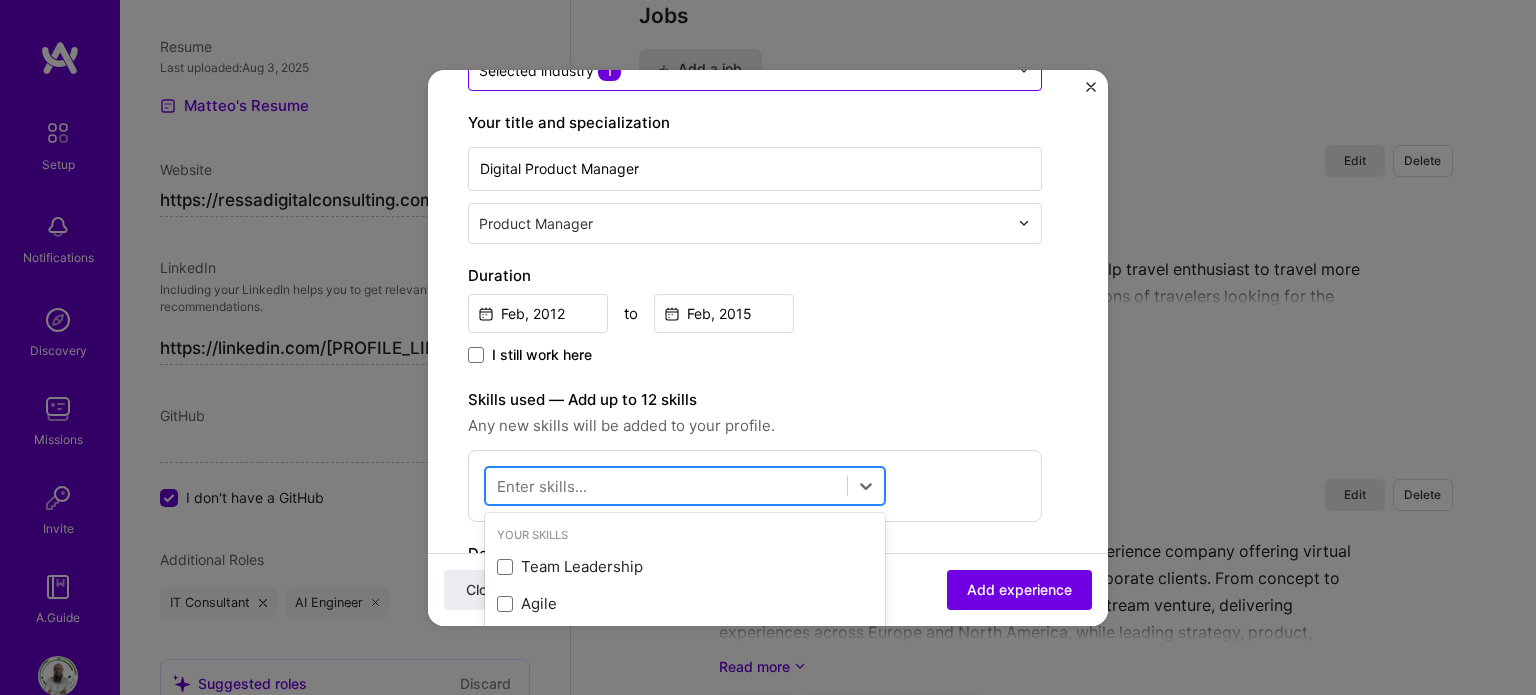 scroll, scrollTop: 2642, scrollLeft: 0, axis: vertical 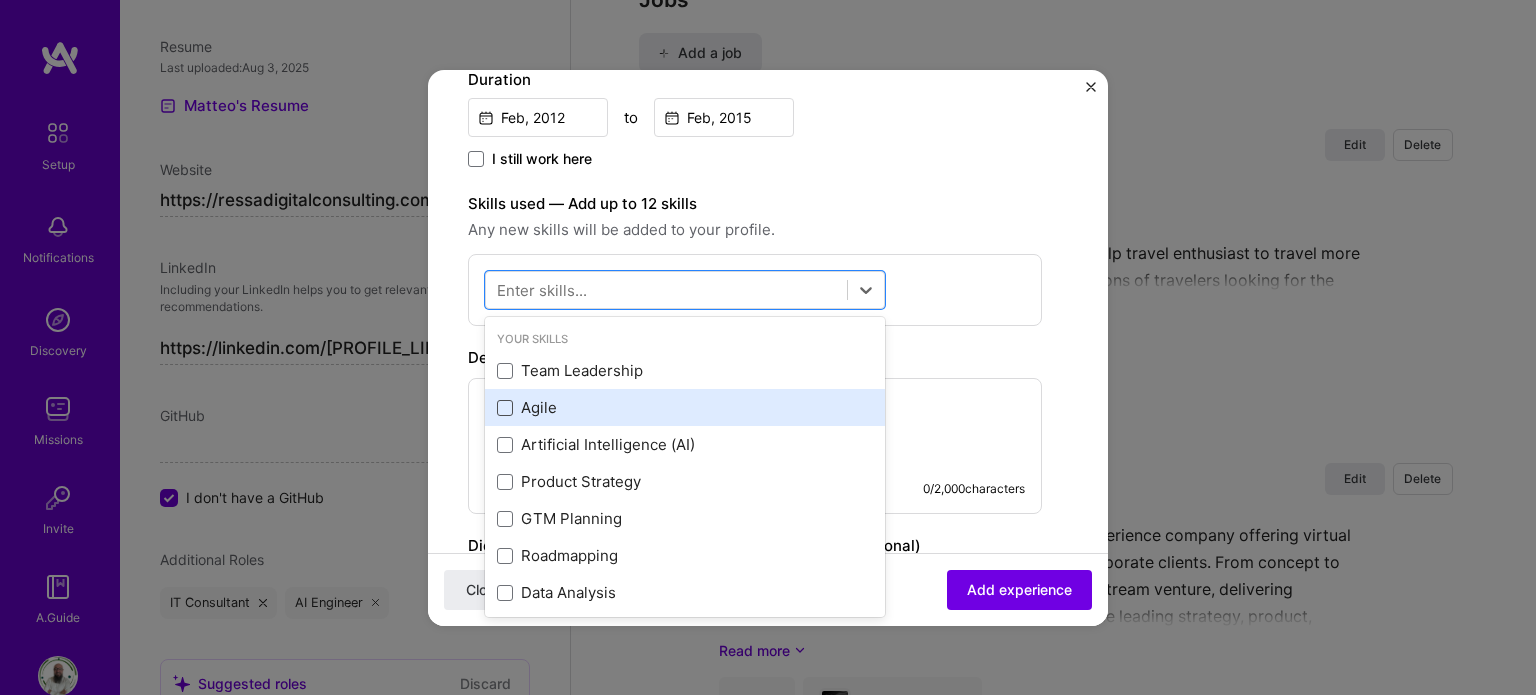 click at bounding box center (505, 408) 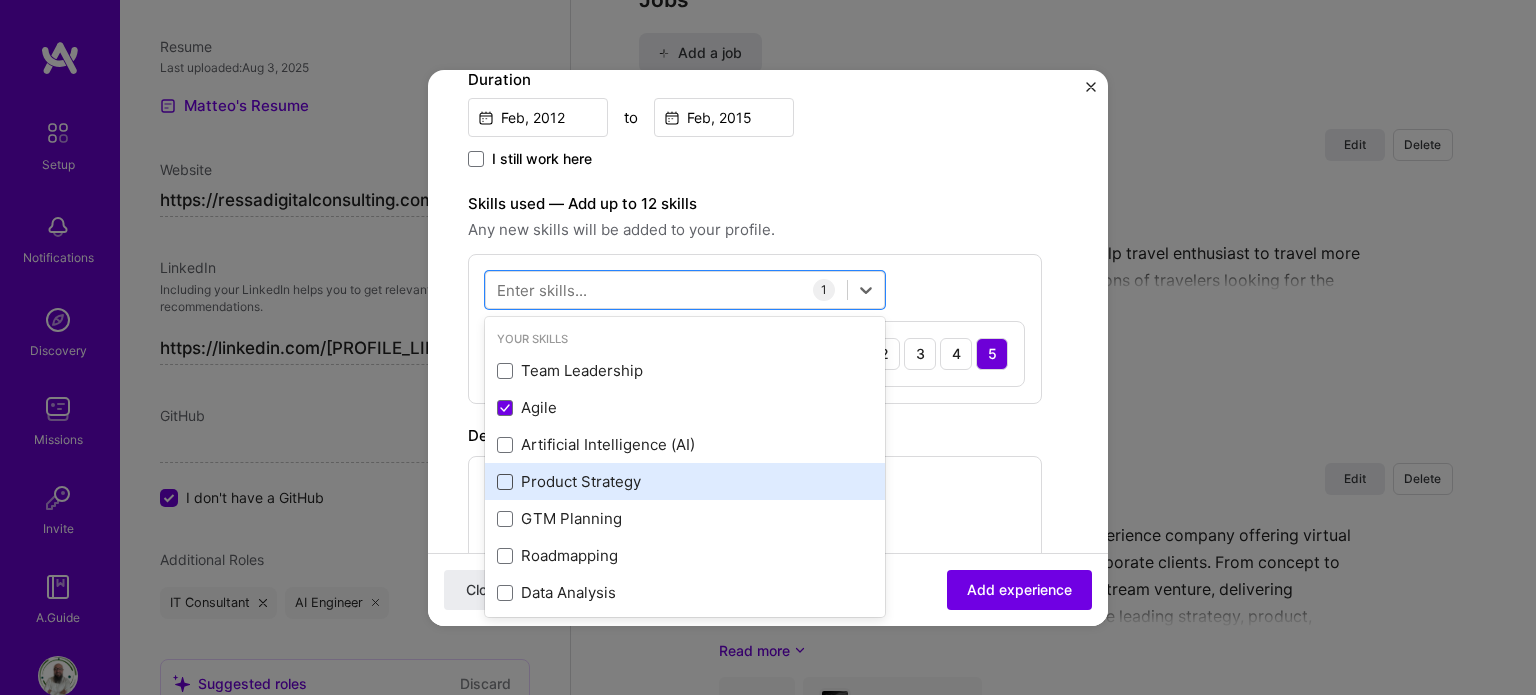 click at bounding box center [505, 482] 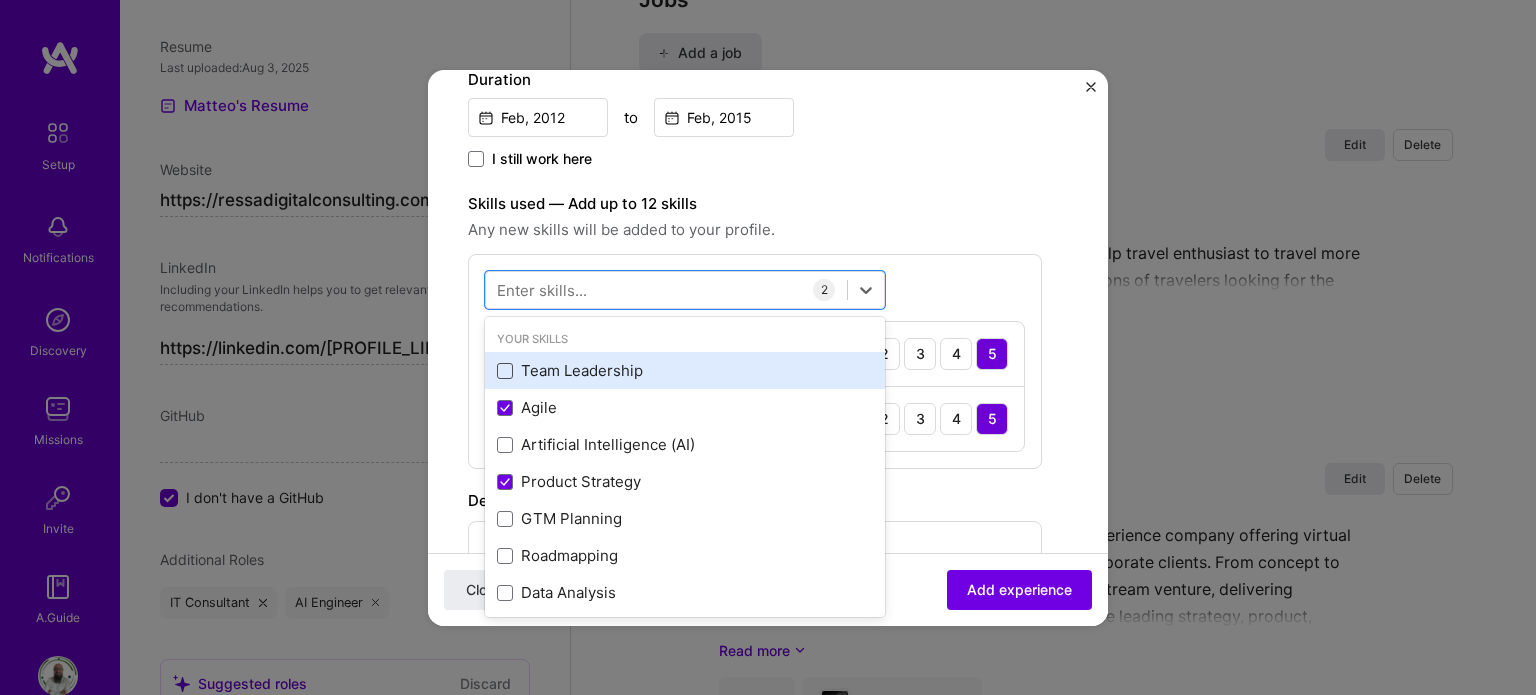 click at bounding box center [505, 371] 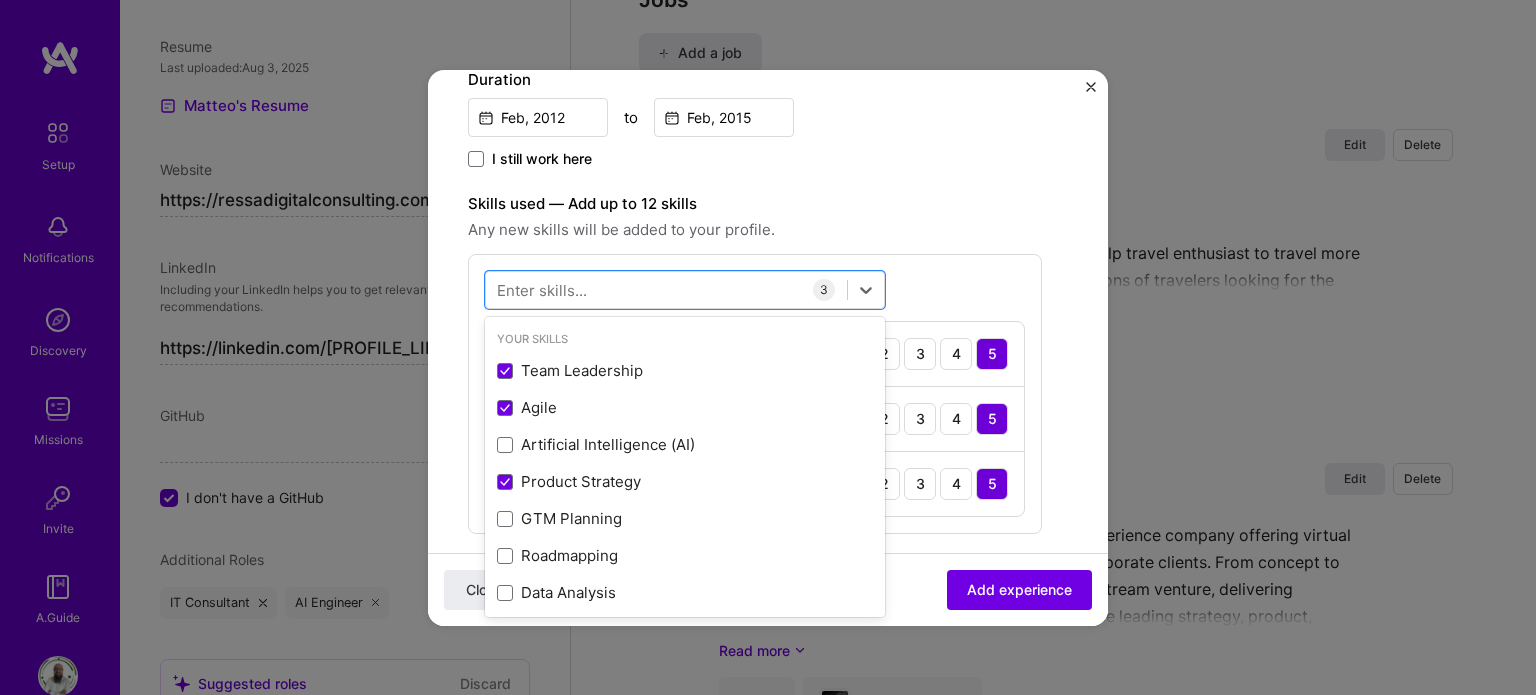click on "Enter skills..." at bounding box center (542, 289) 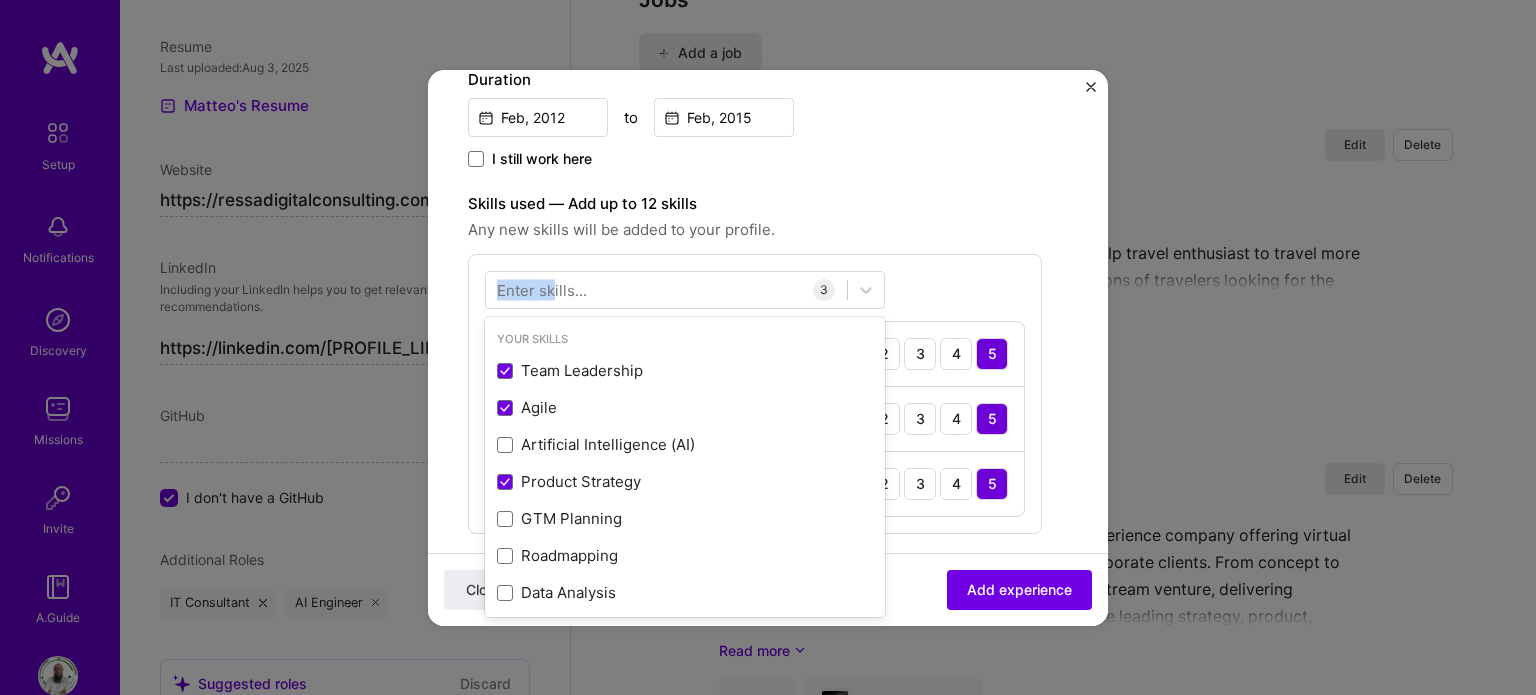 drag, startPoint x: 550, startPoint y: 287, endPoint x: 580, endPoint y: 324, distance: 47.63402 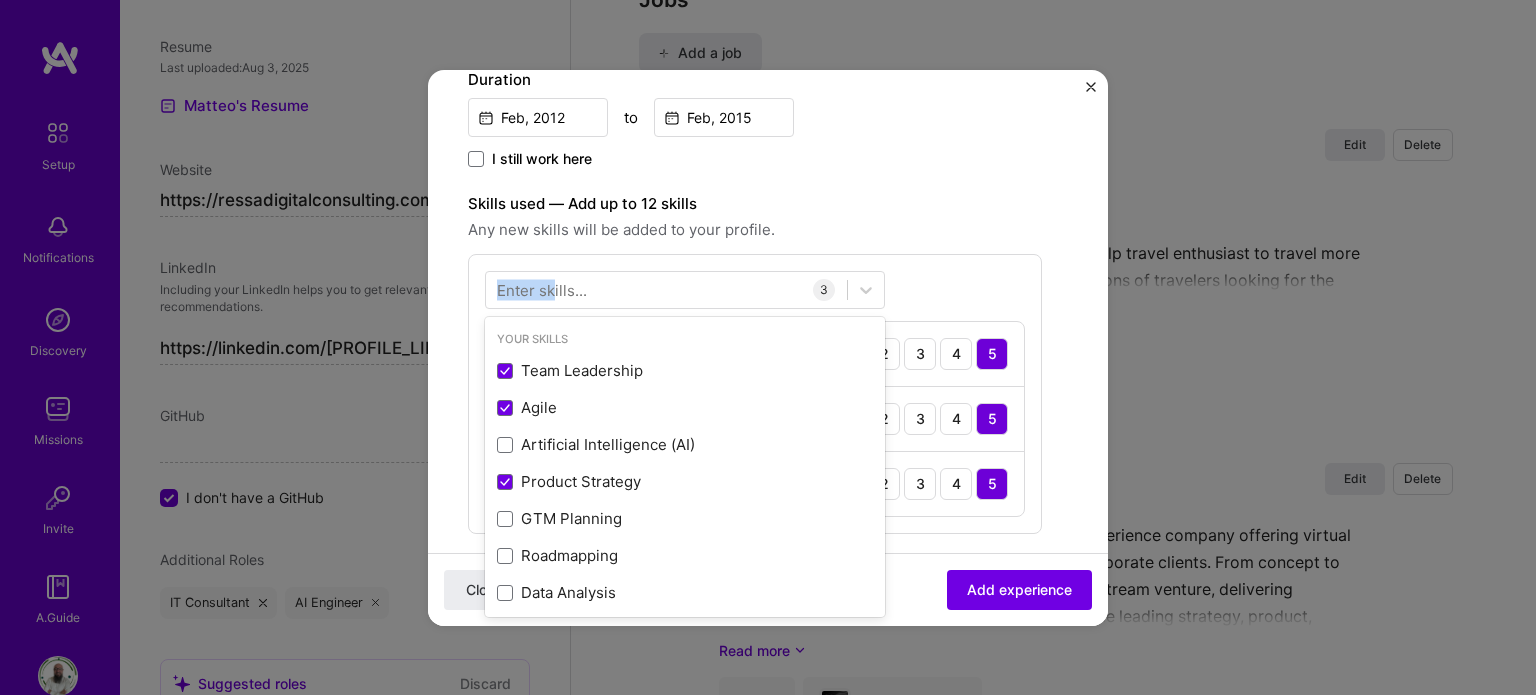 drag, startPoint x: 580, startPoint y: 324, endPoint x: 576, endPoint y: 313, distance: 11.7046995 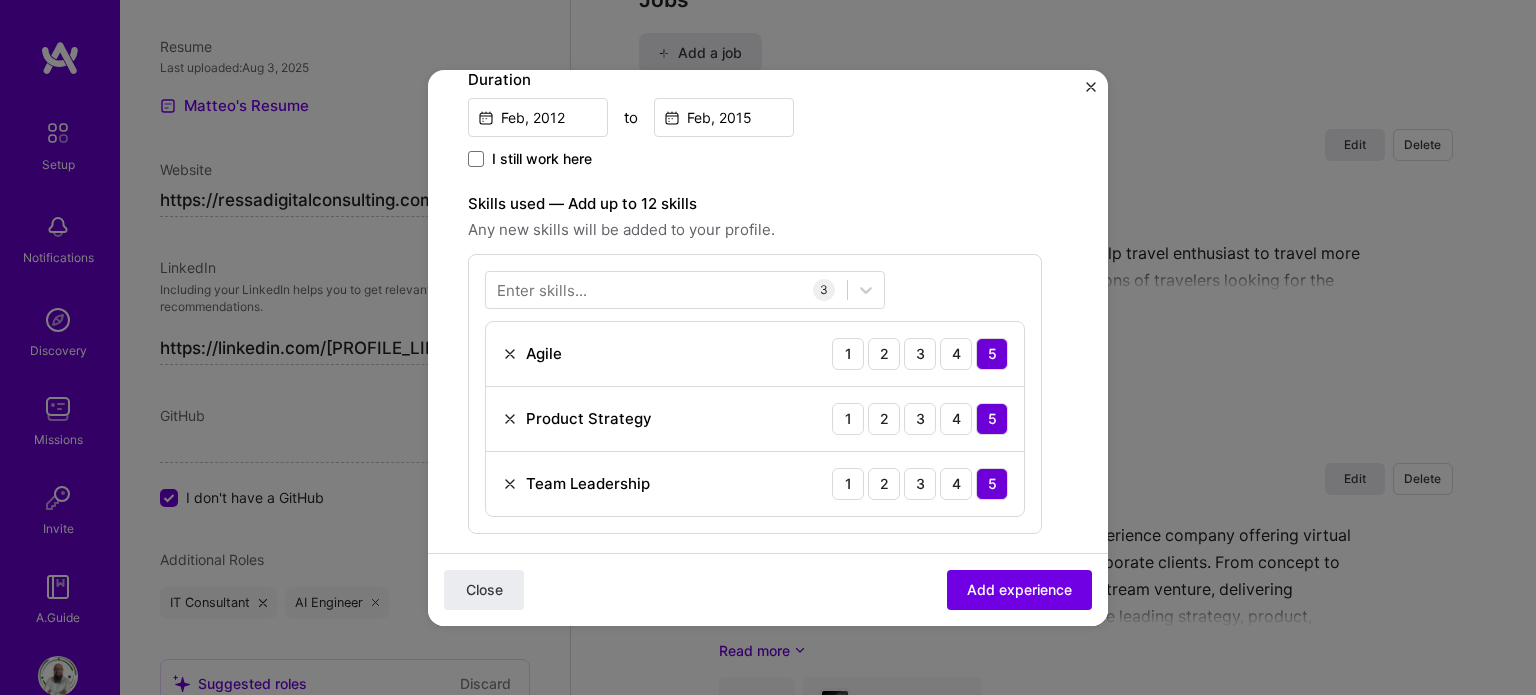 click on "Enter skills..." at bounding box center [542, 289] 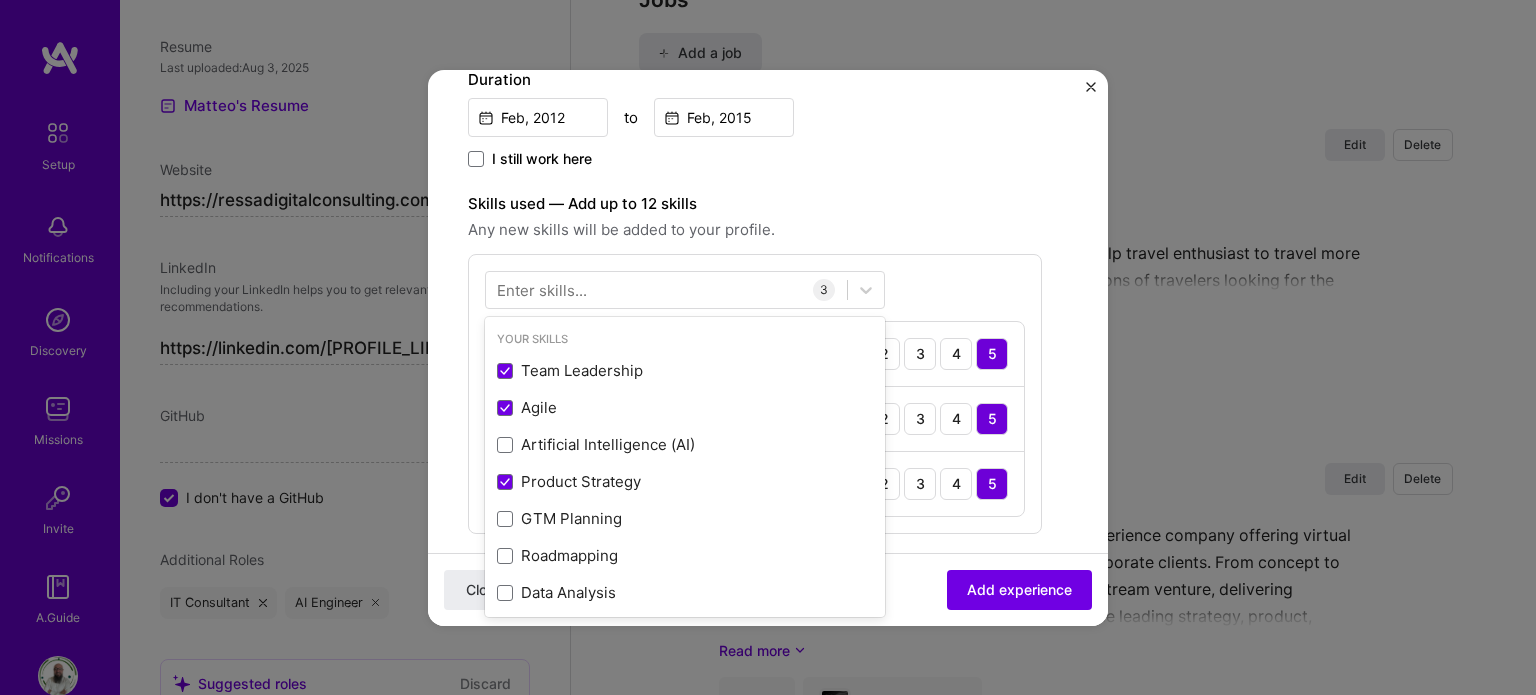 click on "Enter skills..." at bounding box center (542, 289) 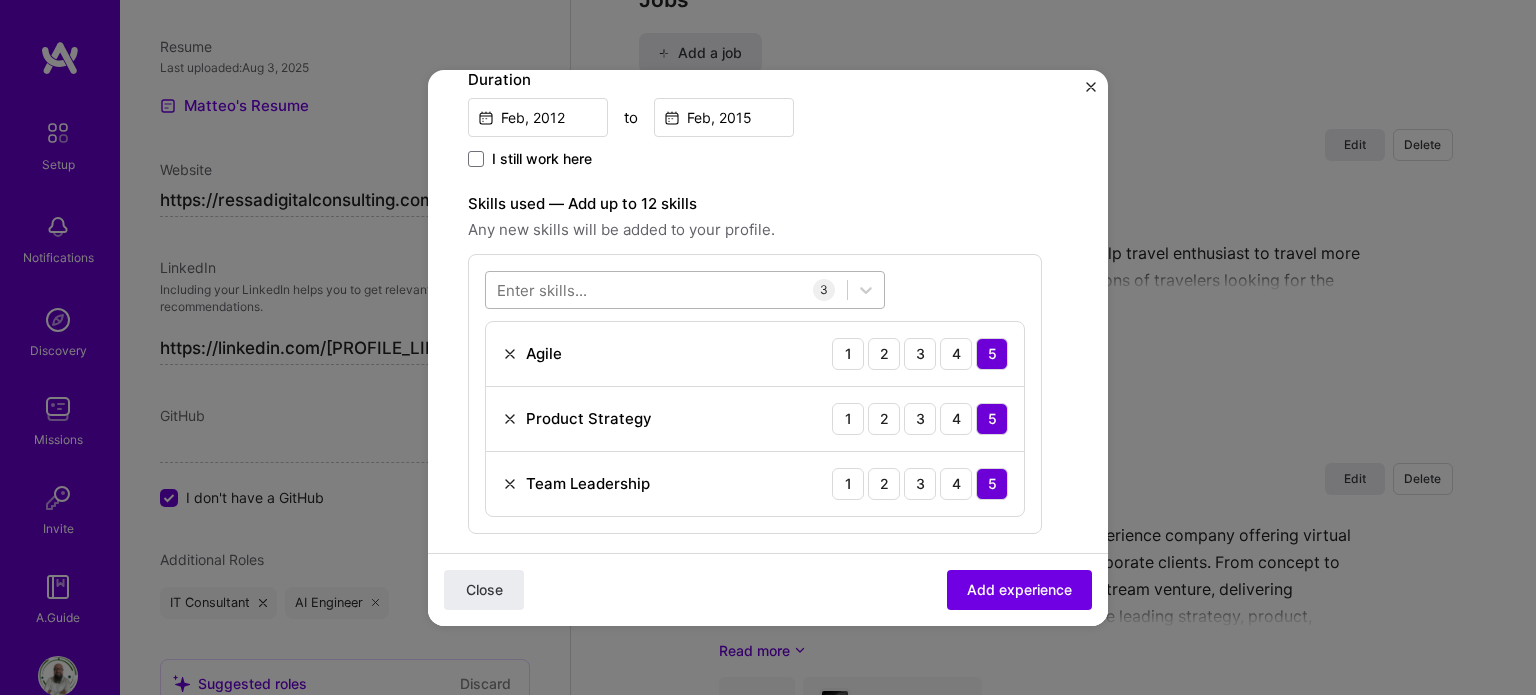 click on "Enter skills... 3" at bounding box center [685, 290] 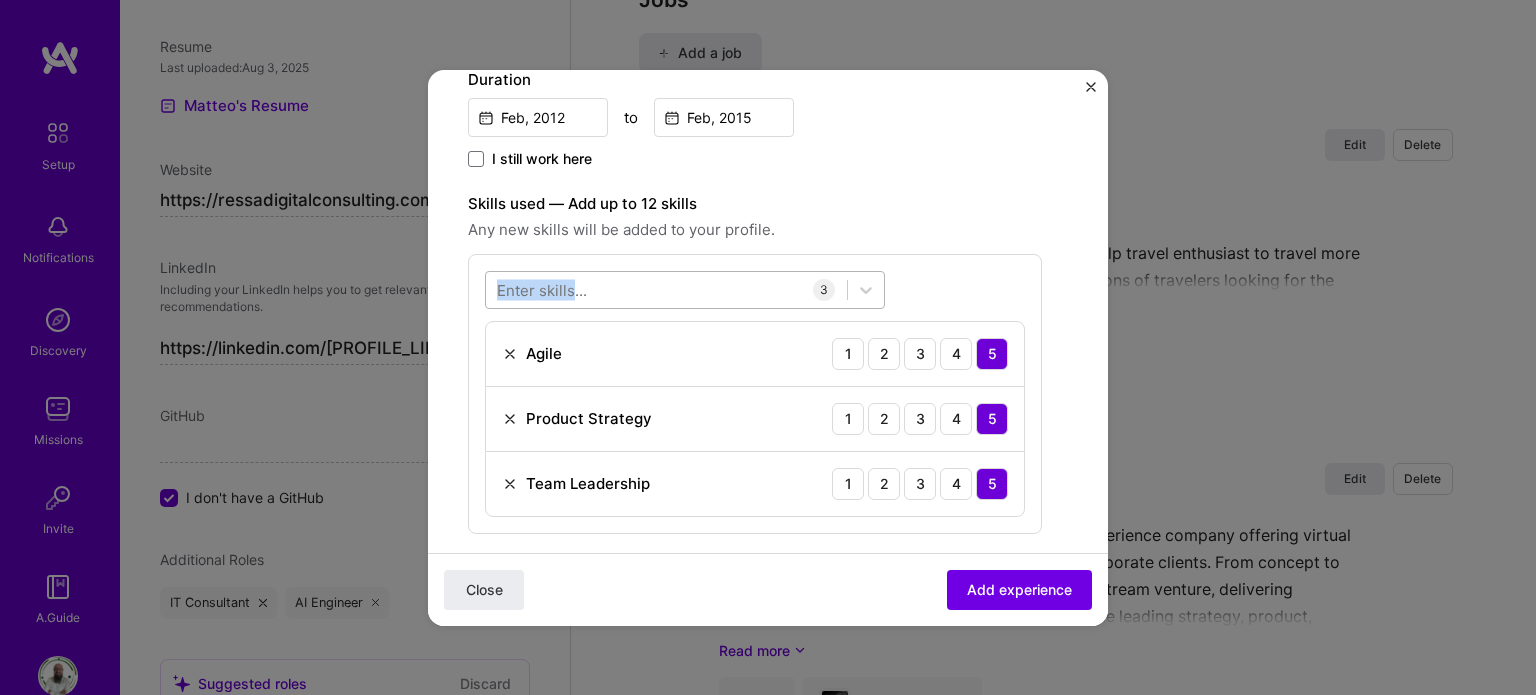 click at bounding box center [666, 289] 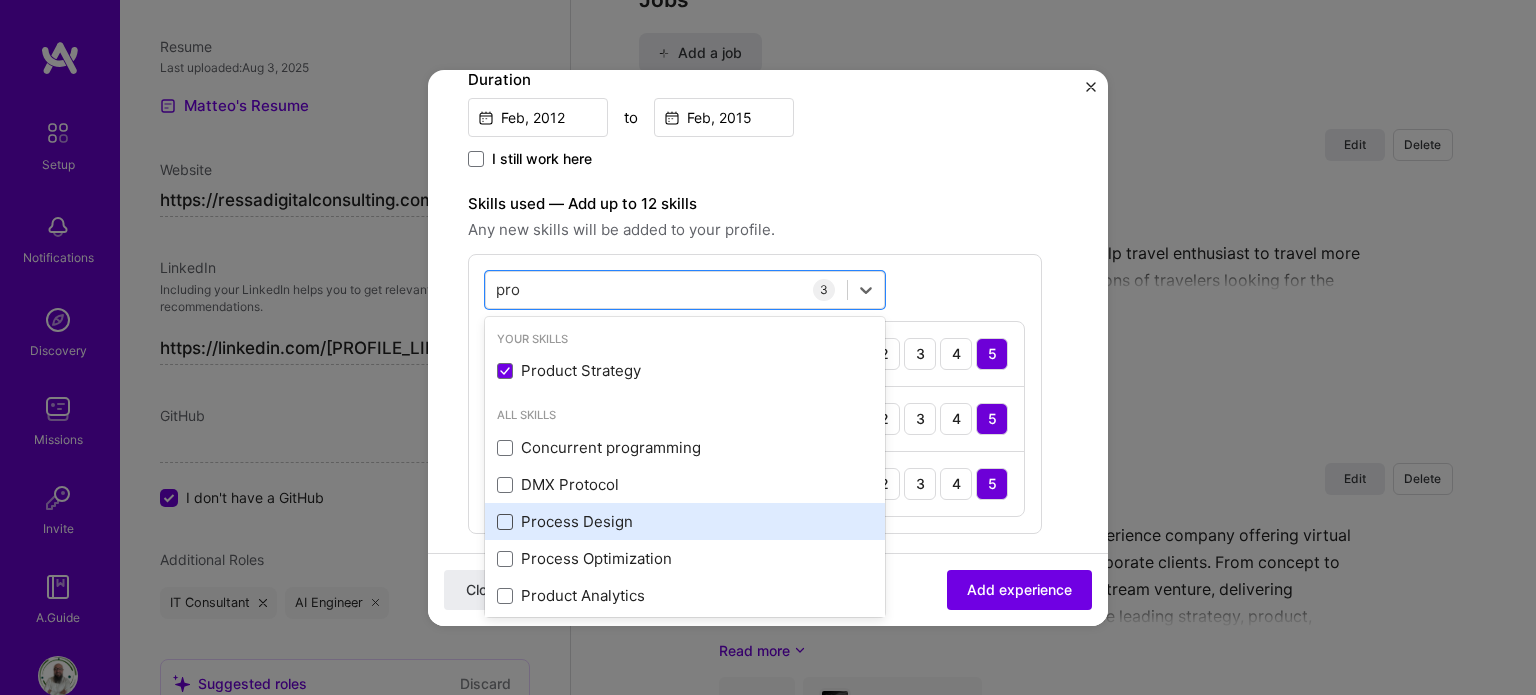 click at bounding box center [505, 522] 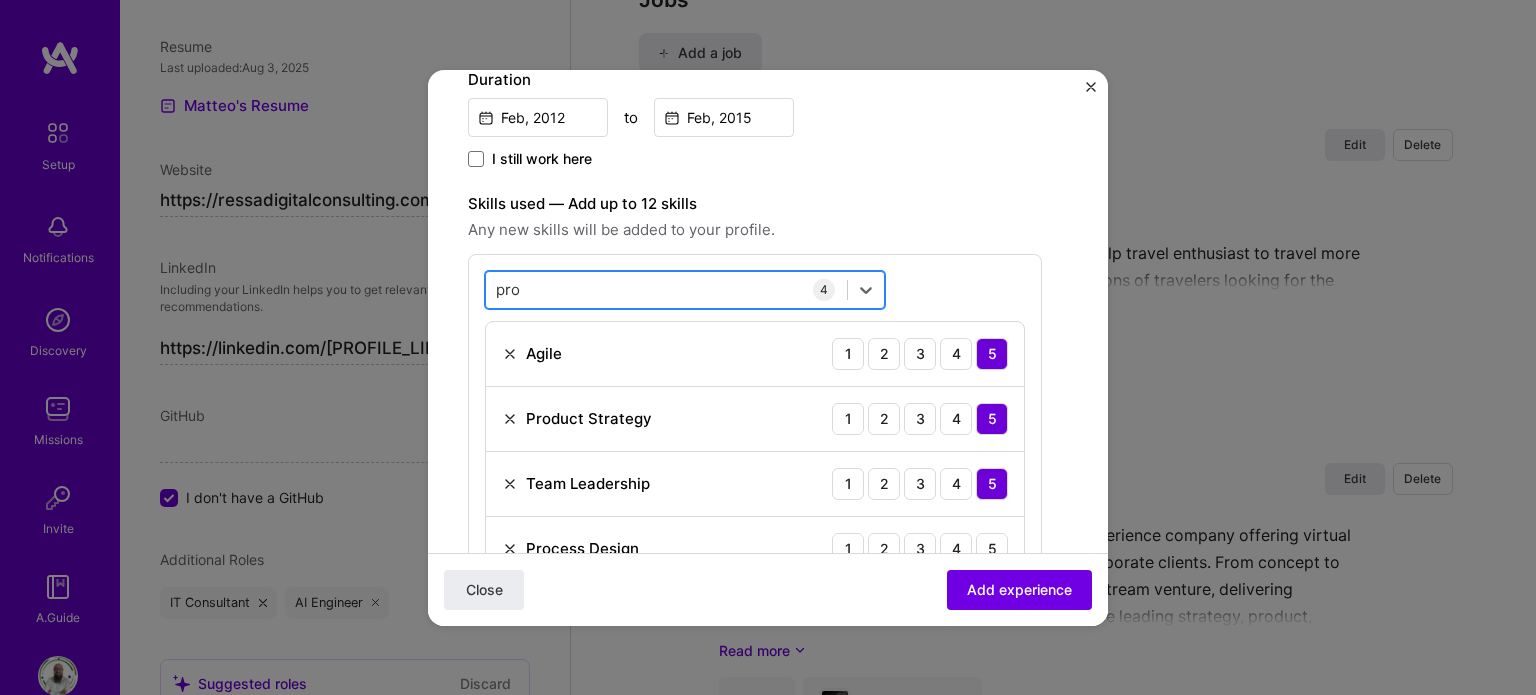 click on "pro pro" at bounding box center (666, 289) 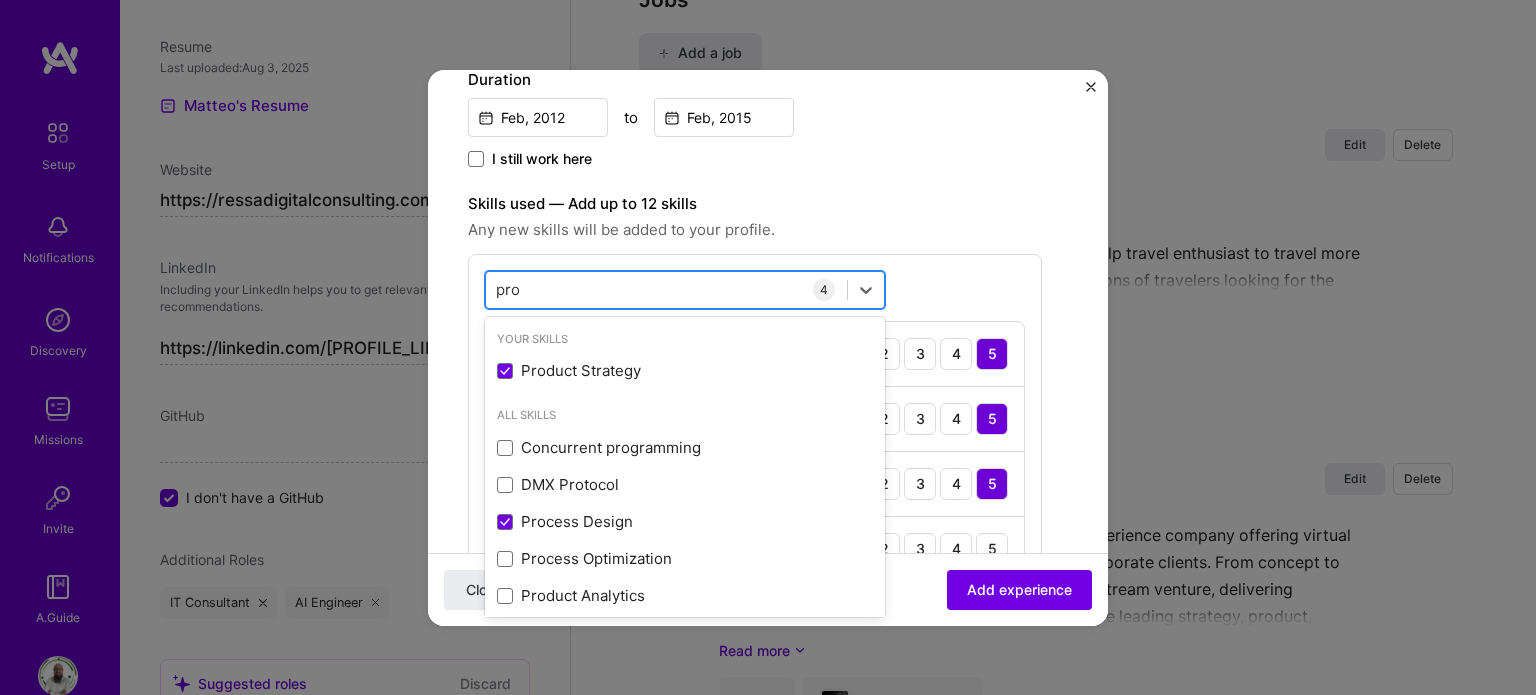 click on "pro pro" at bounding box center (666, 289) 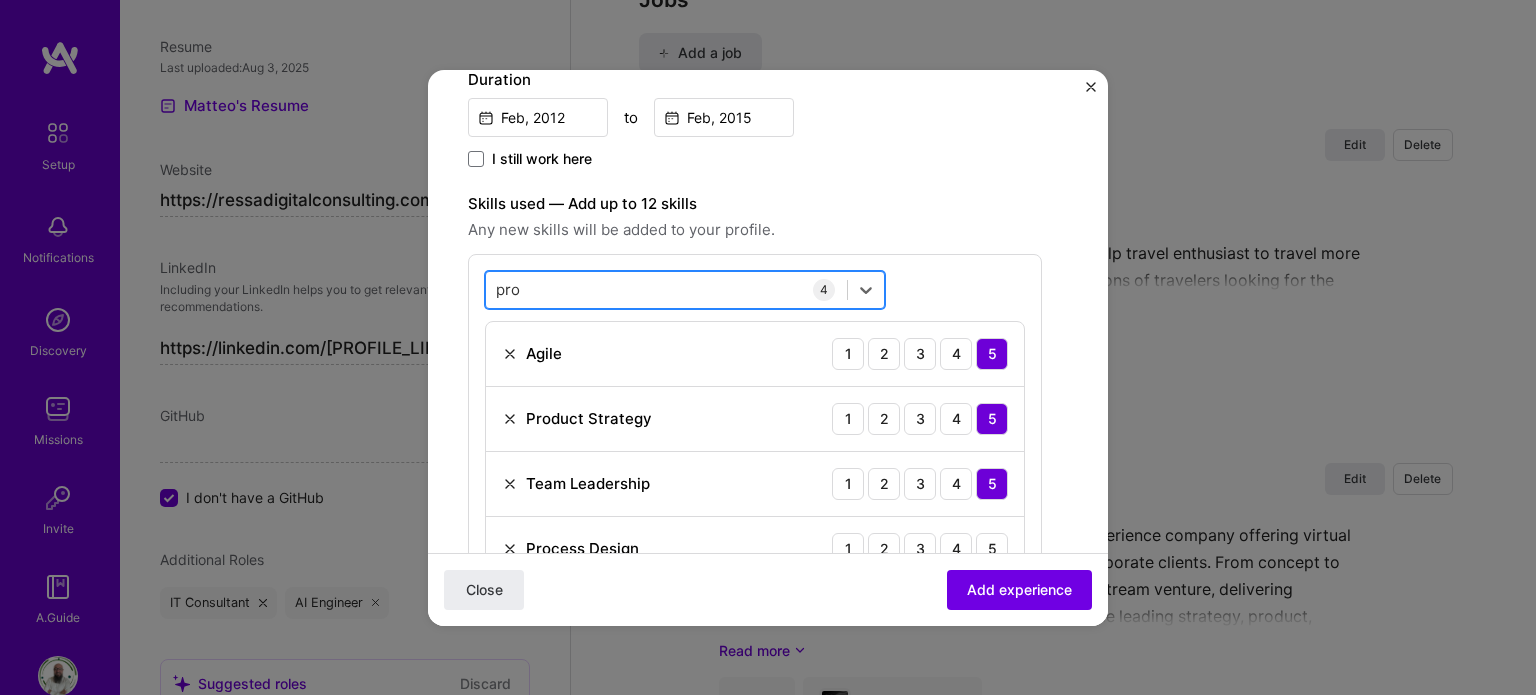 click on "pro pro" at bounding box center [666, 289] 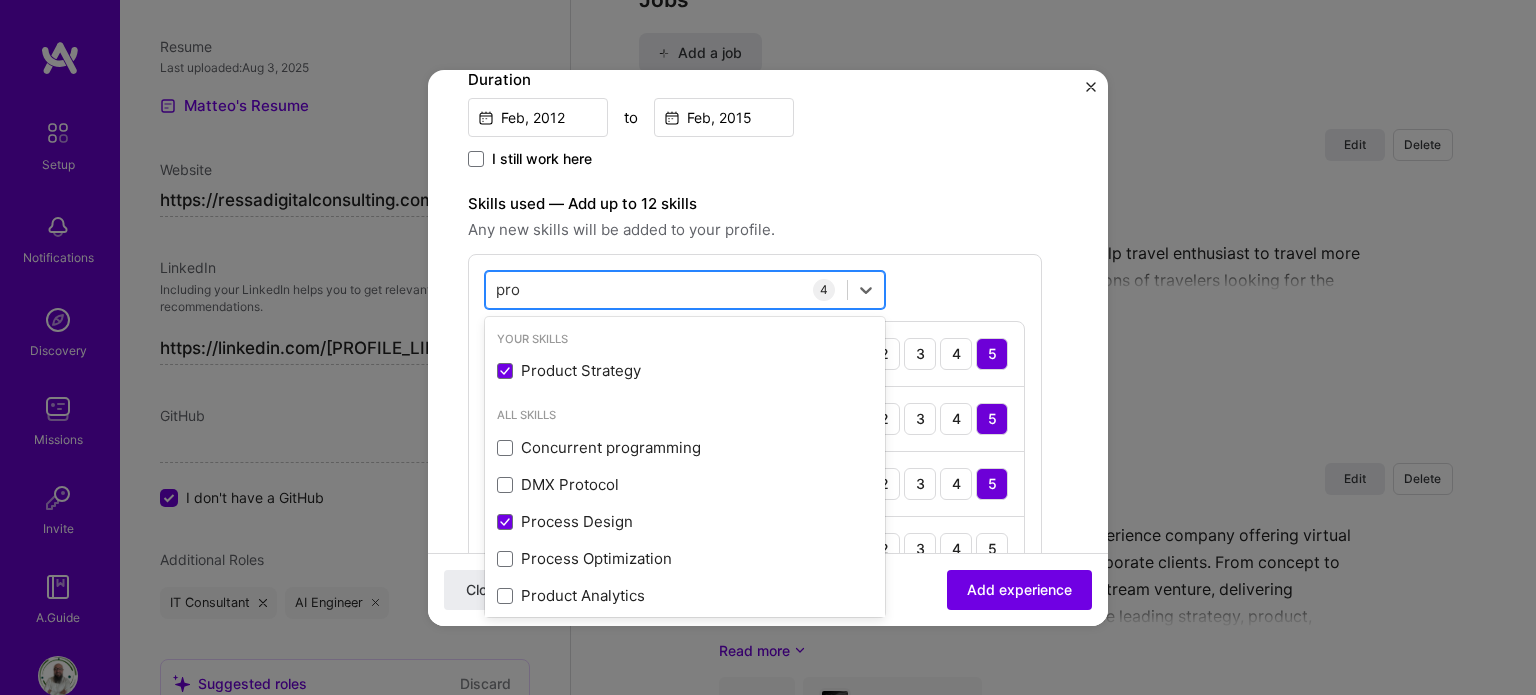 click on "pro" at bounding box center [508, 289] 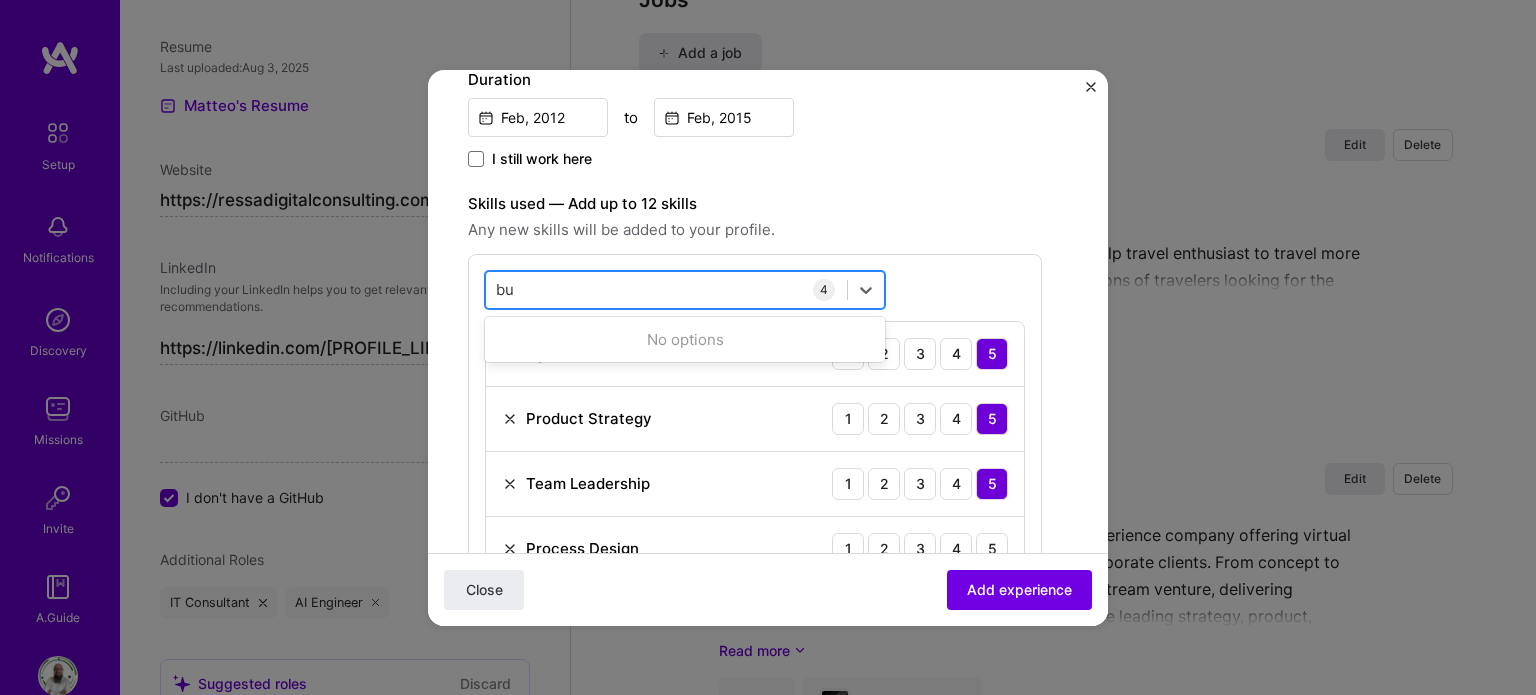 type on "b" 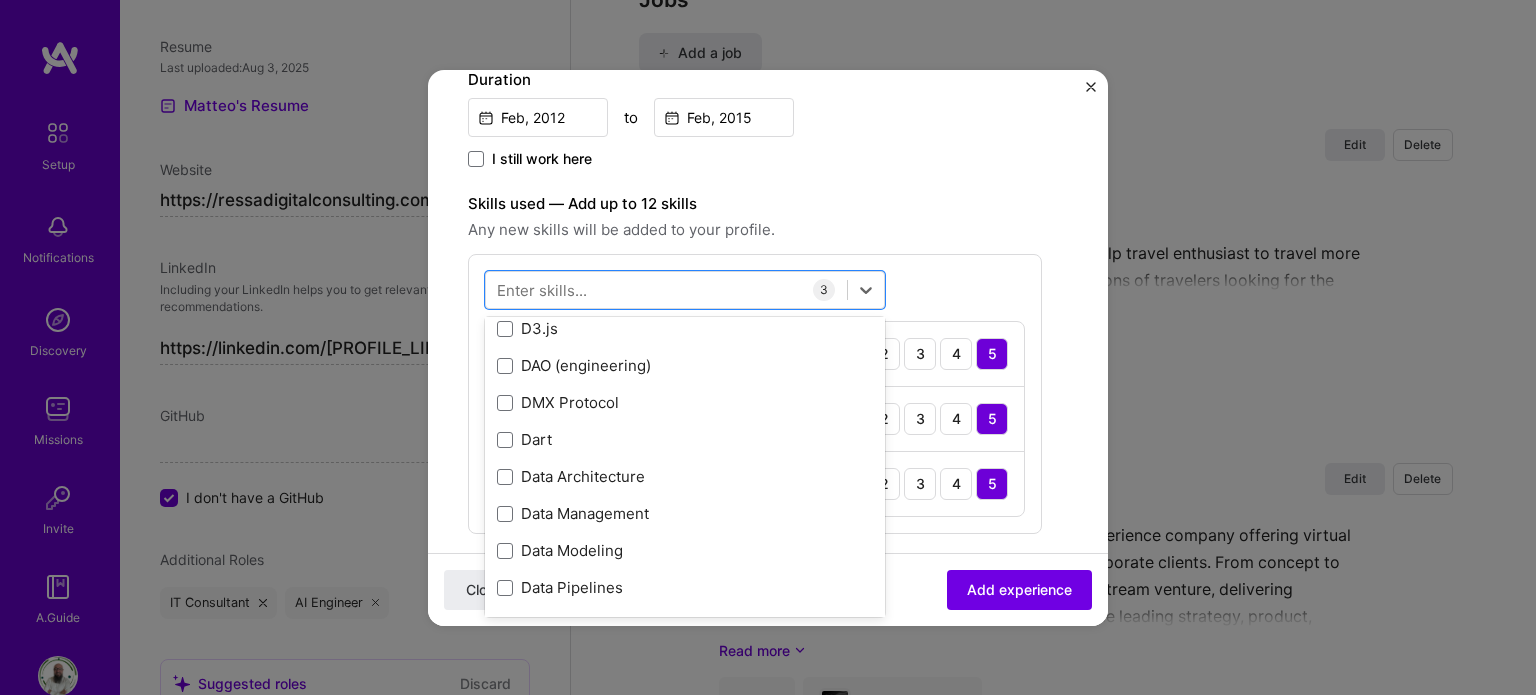 scroll, scrollTop: 3352, scrollLeft: 0, axis: vertical 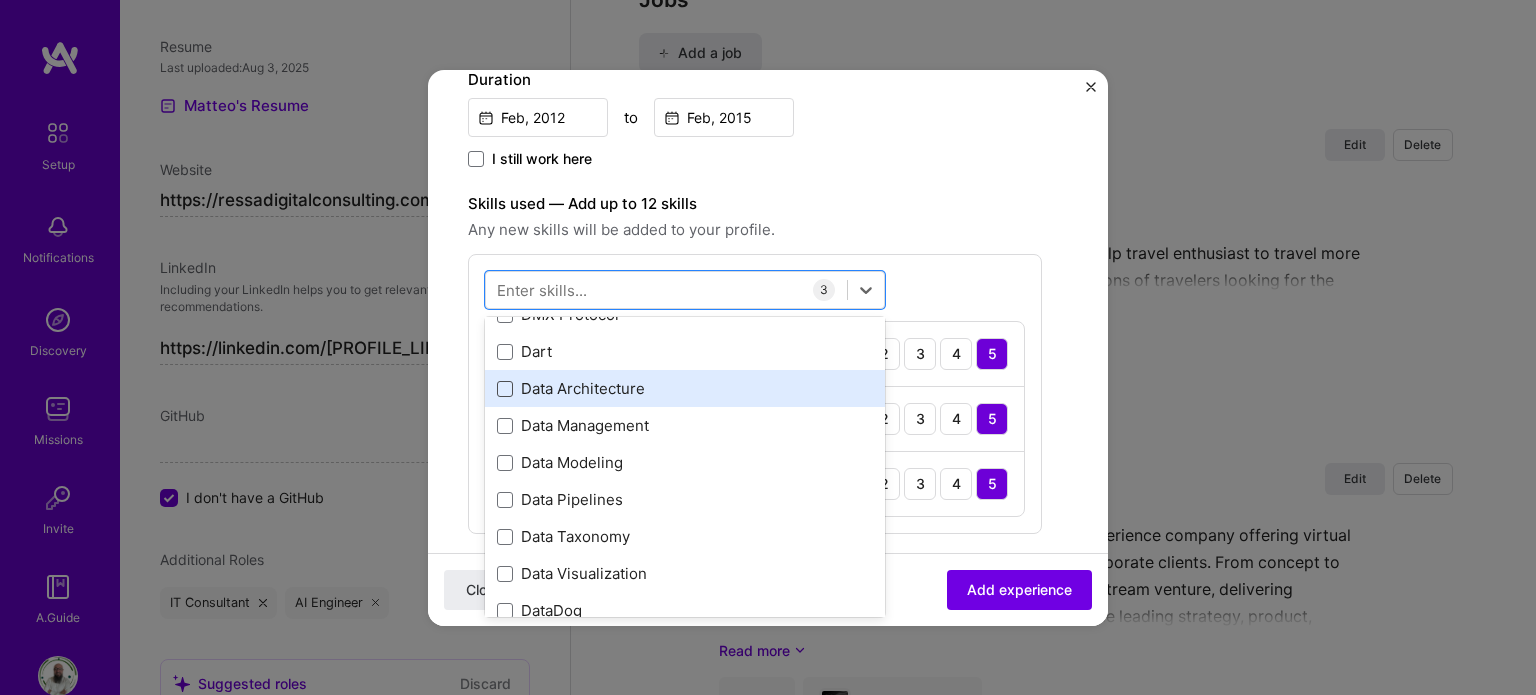 click at bounding box center (505, 389) 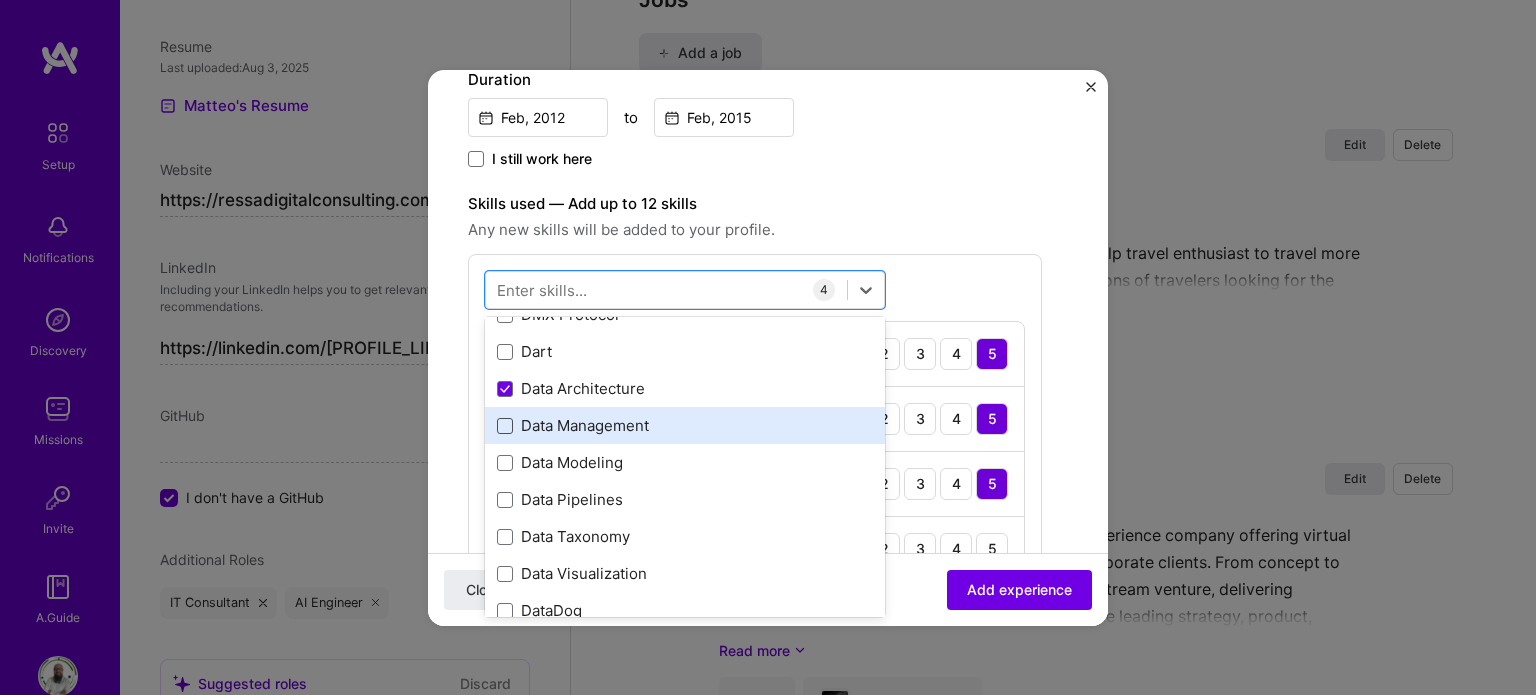 click at bounding box center [505, 426] 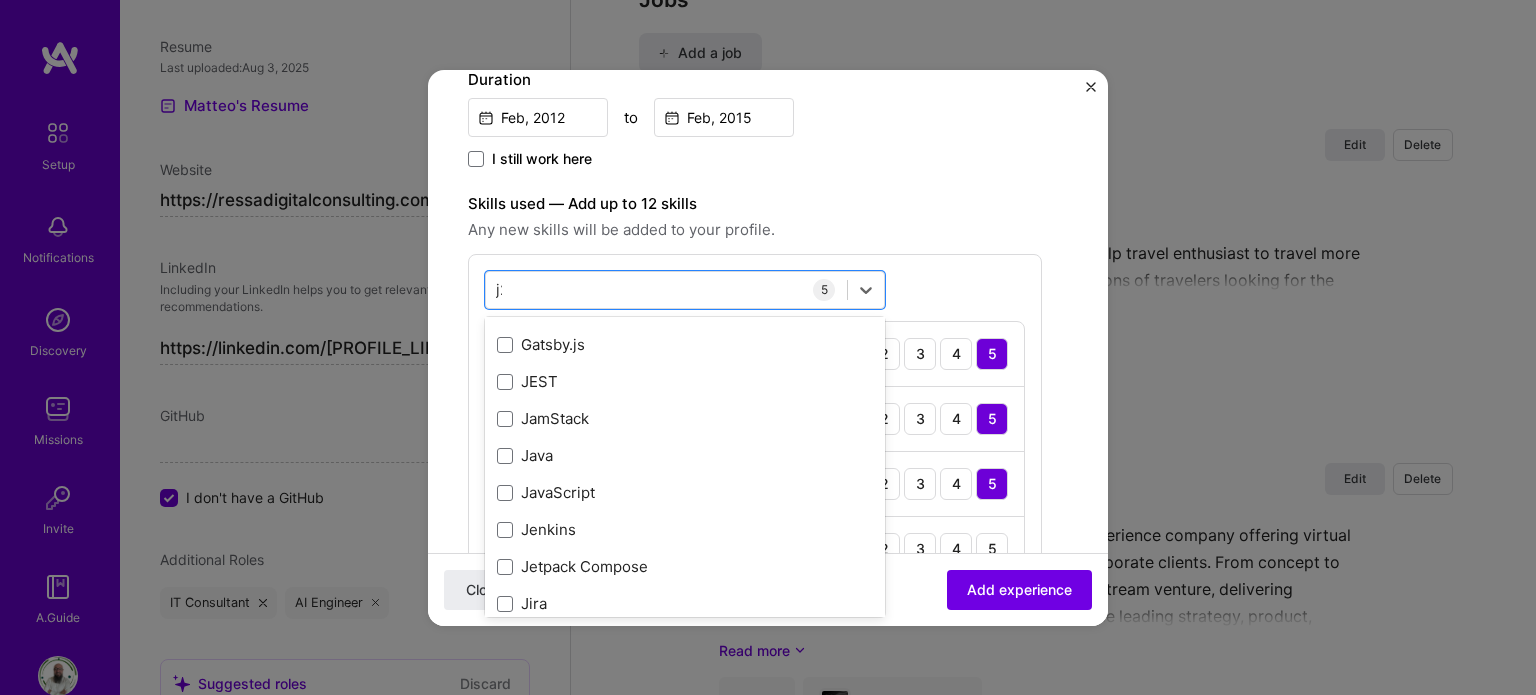 scroll, scrollTop: 0, scrollLeft: 0, axis: both 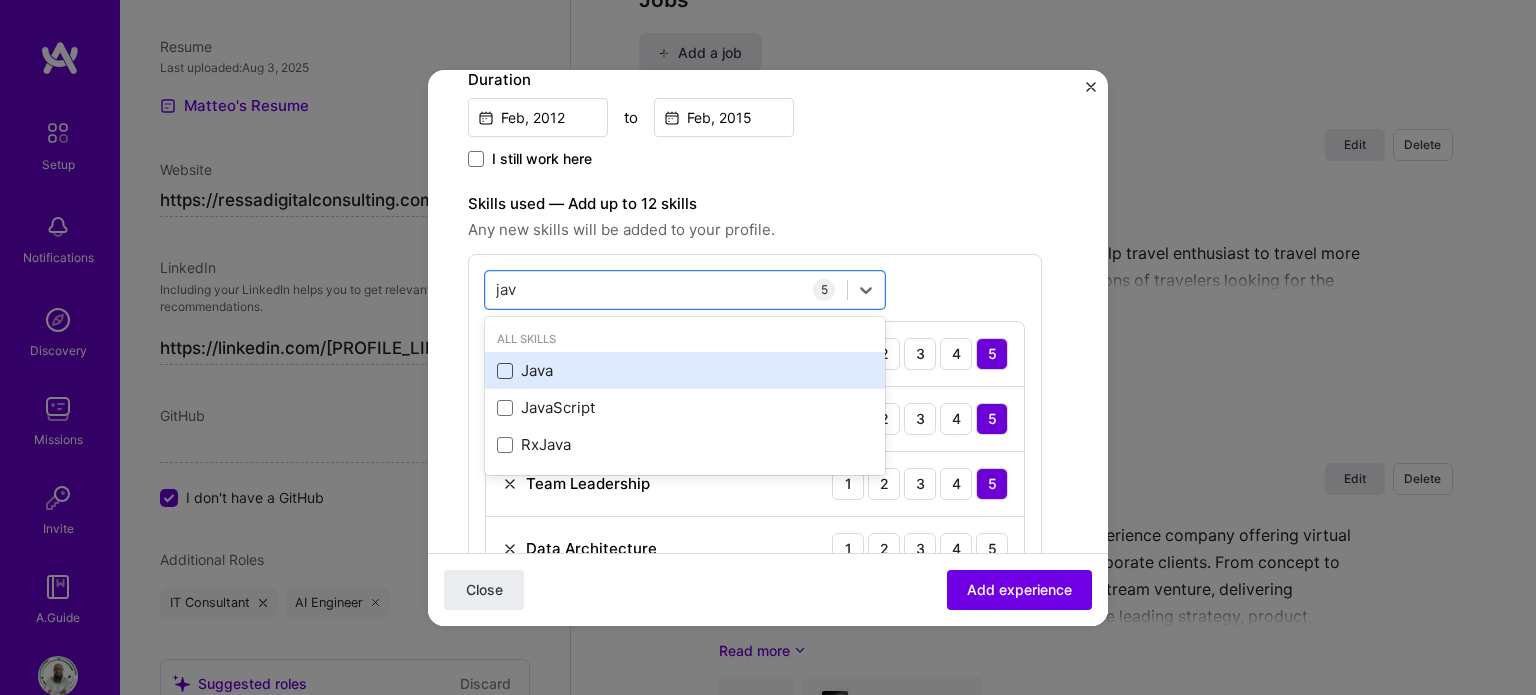 click at bounding box center (505, 371) 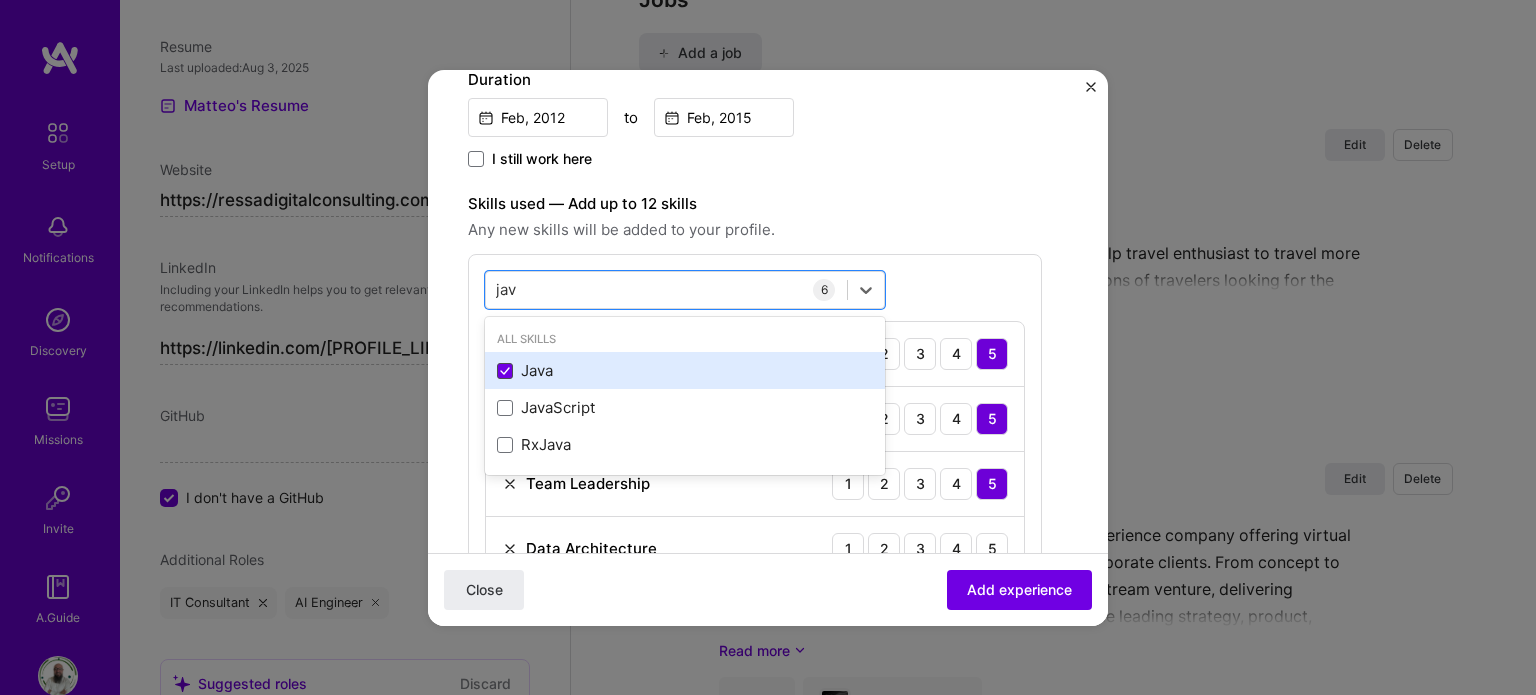 click 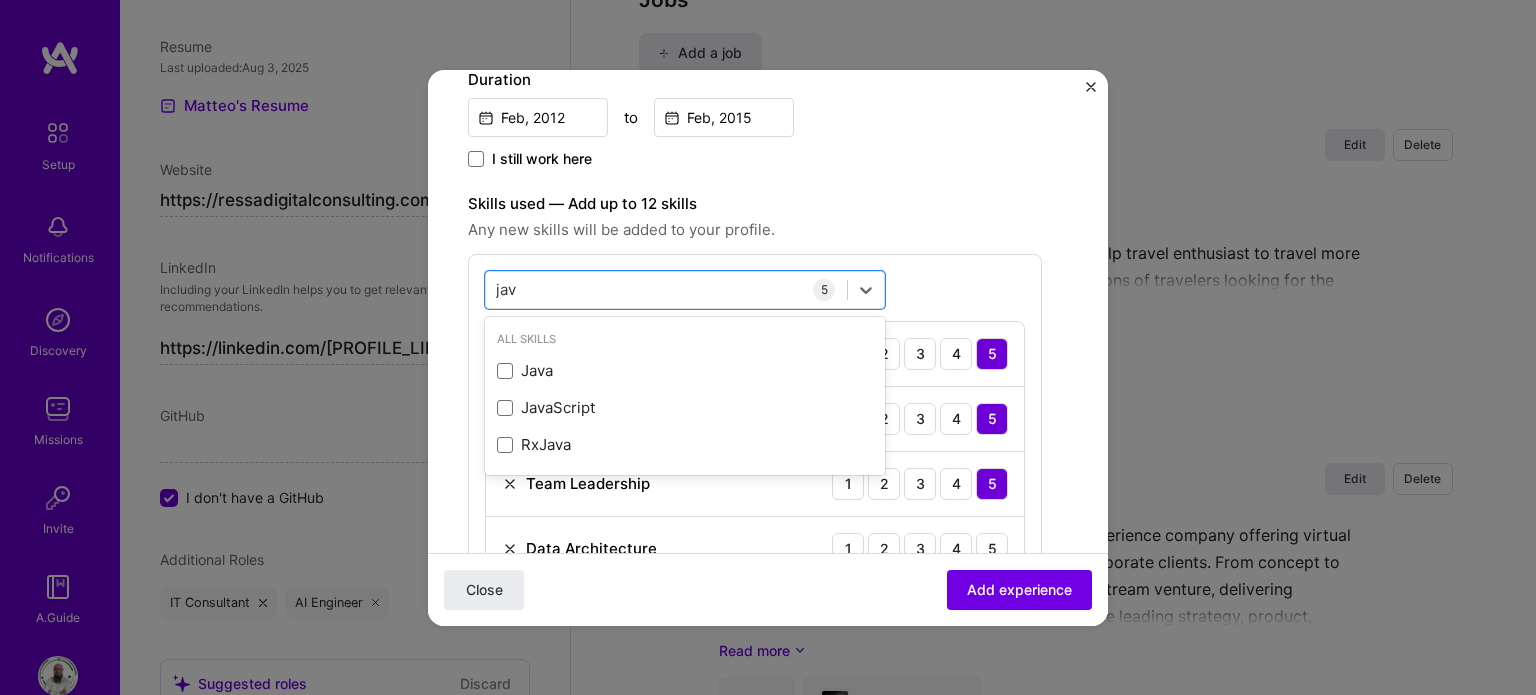 type on "jav" 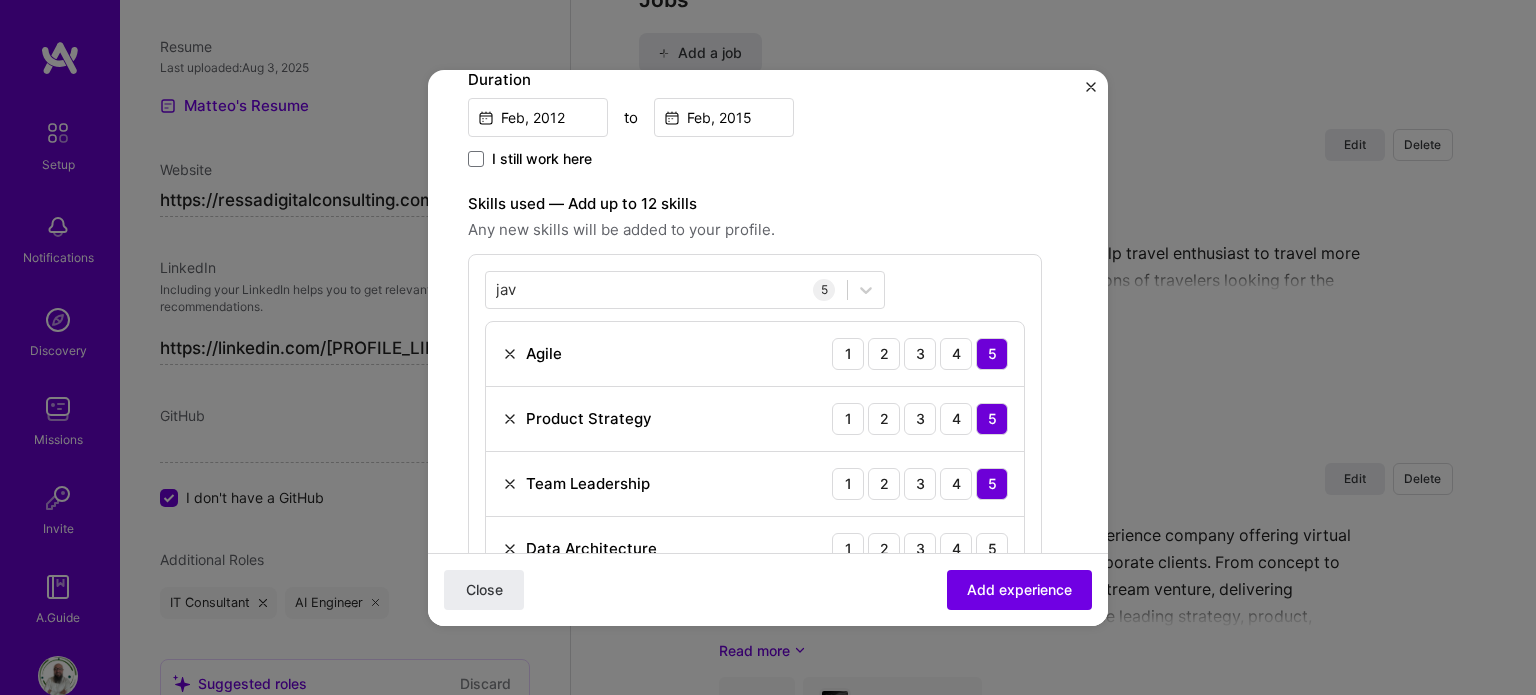click on "jav jav 5 Agile 1 2 3 4 5 Product Strategy 1 2 3 4 5 Team Leadership 1 2 3 4 5 Data Architecture 1 2 3 4 5 Data Management 1 2 3 4 5" at bounding box center [755, 459] 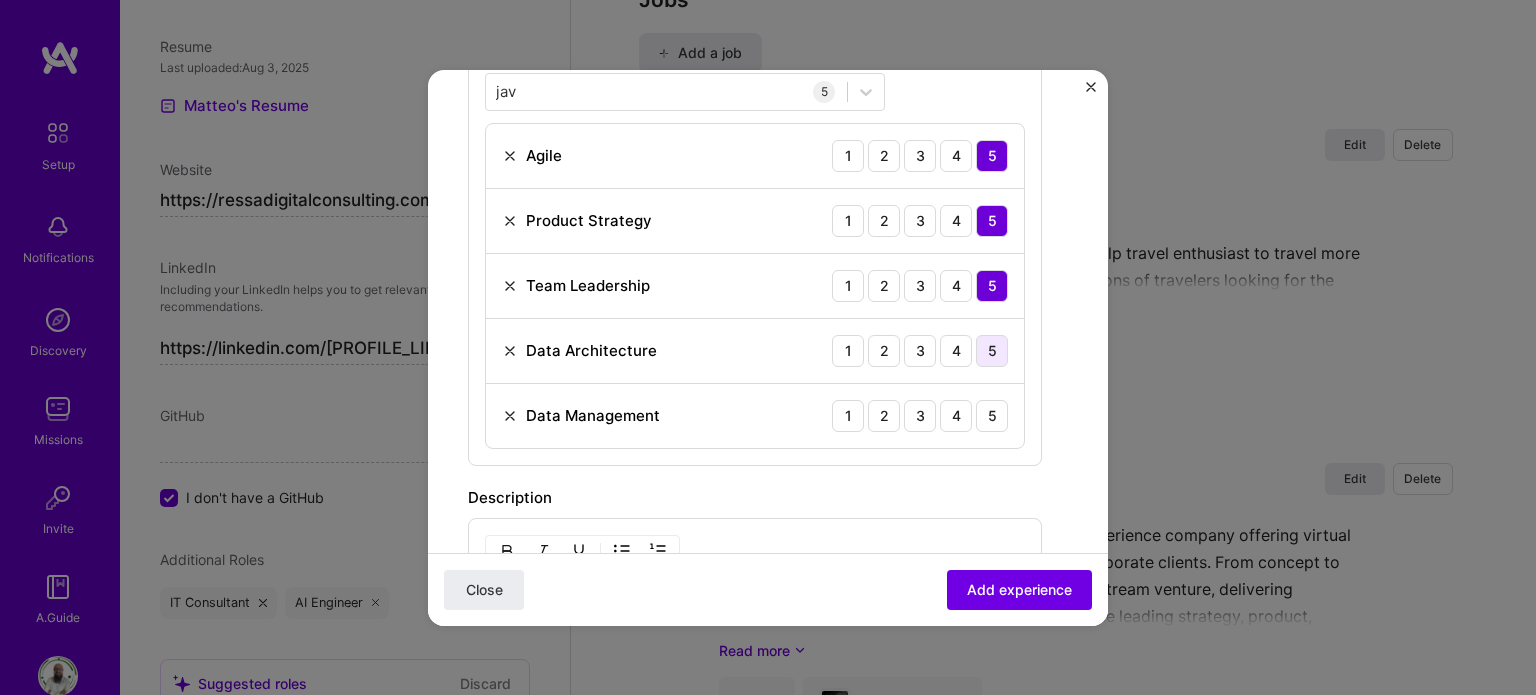 click on "5" at bounding box center [992, 351] 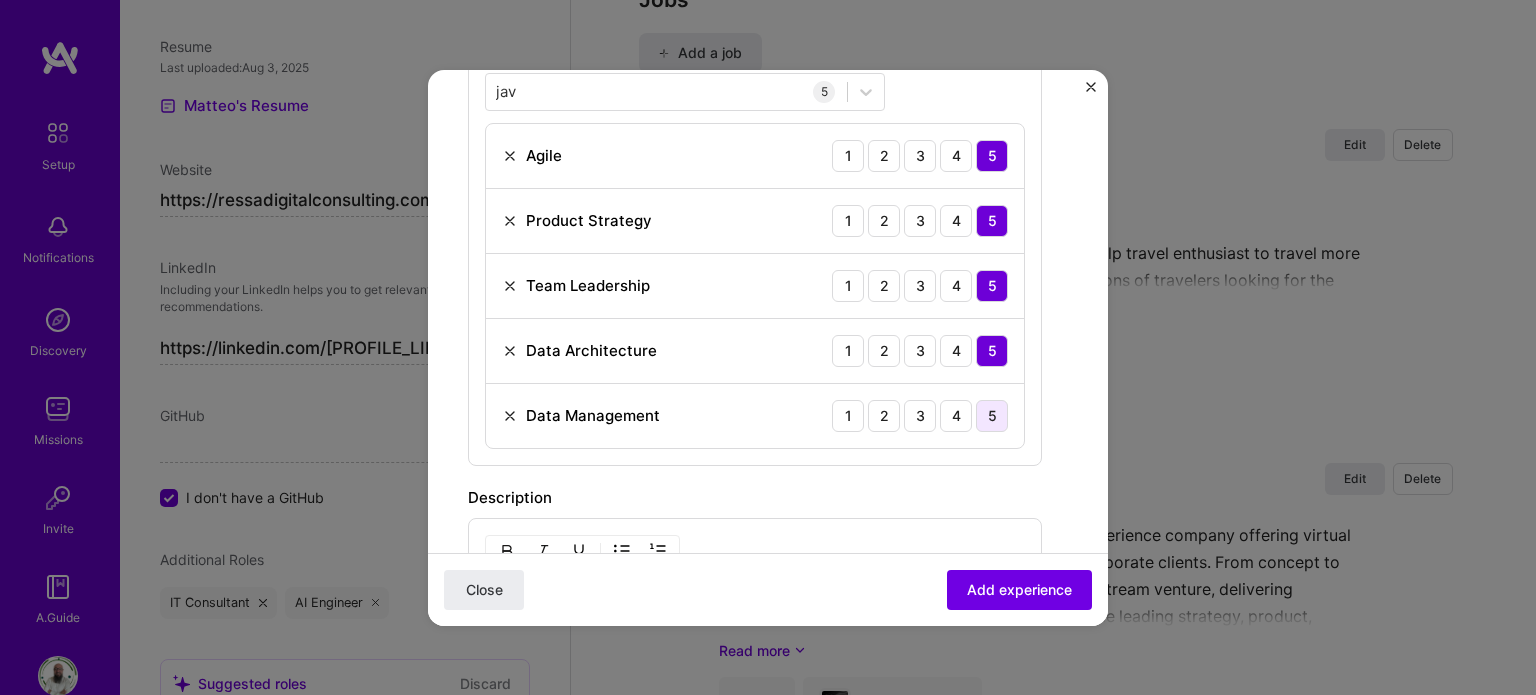 click on "5" at bounding box center (992, 416) 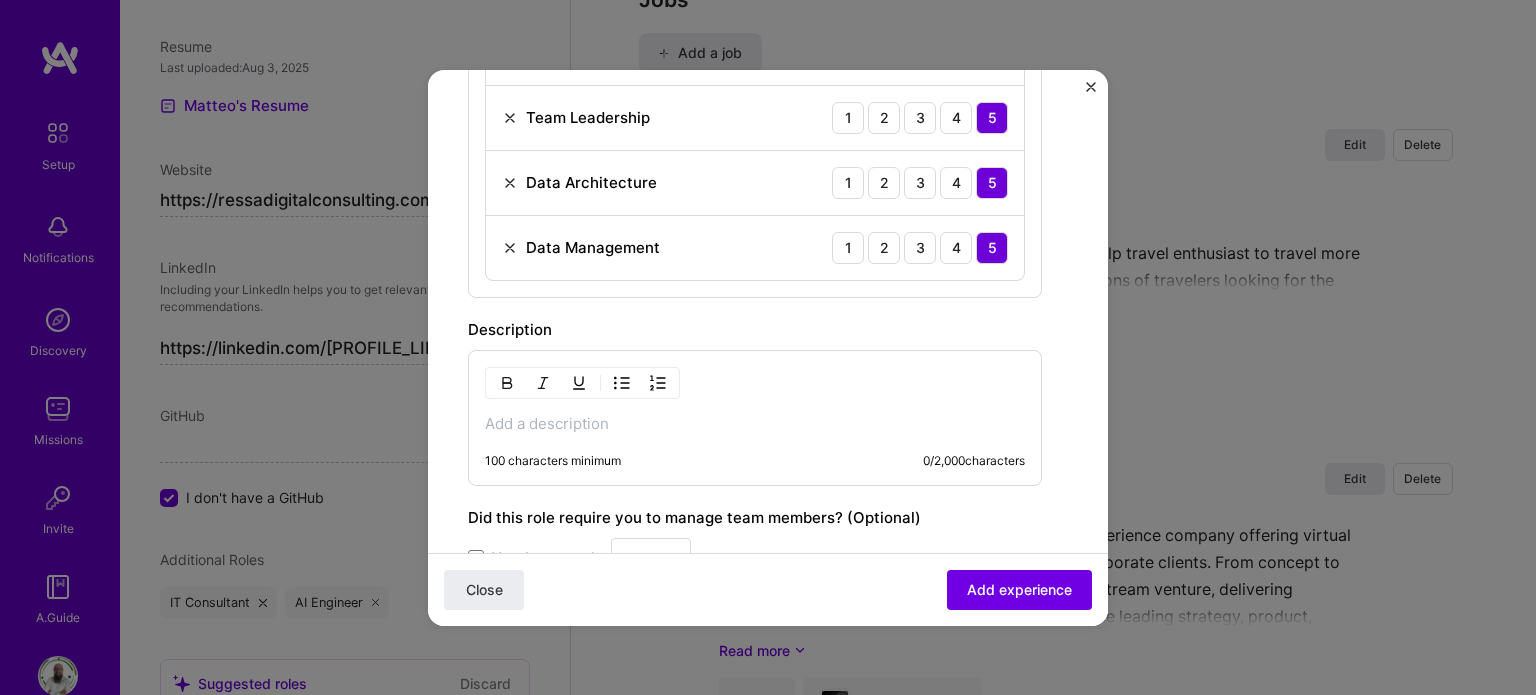 scroll, scrollTop: 972, scrollLeft: 0, axis: vertical 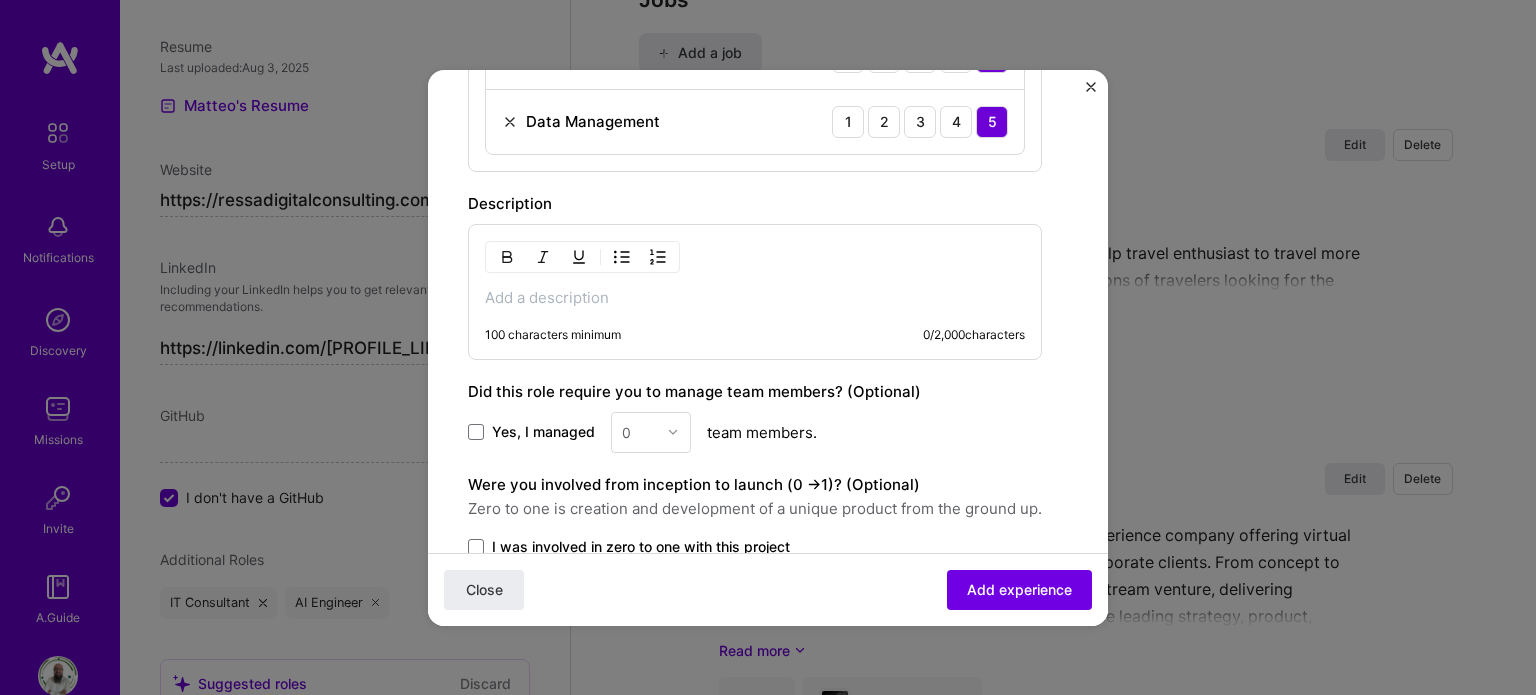 click at bounding box center [755, 298] 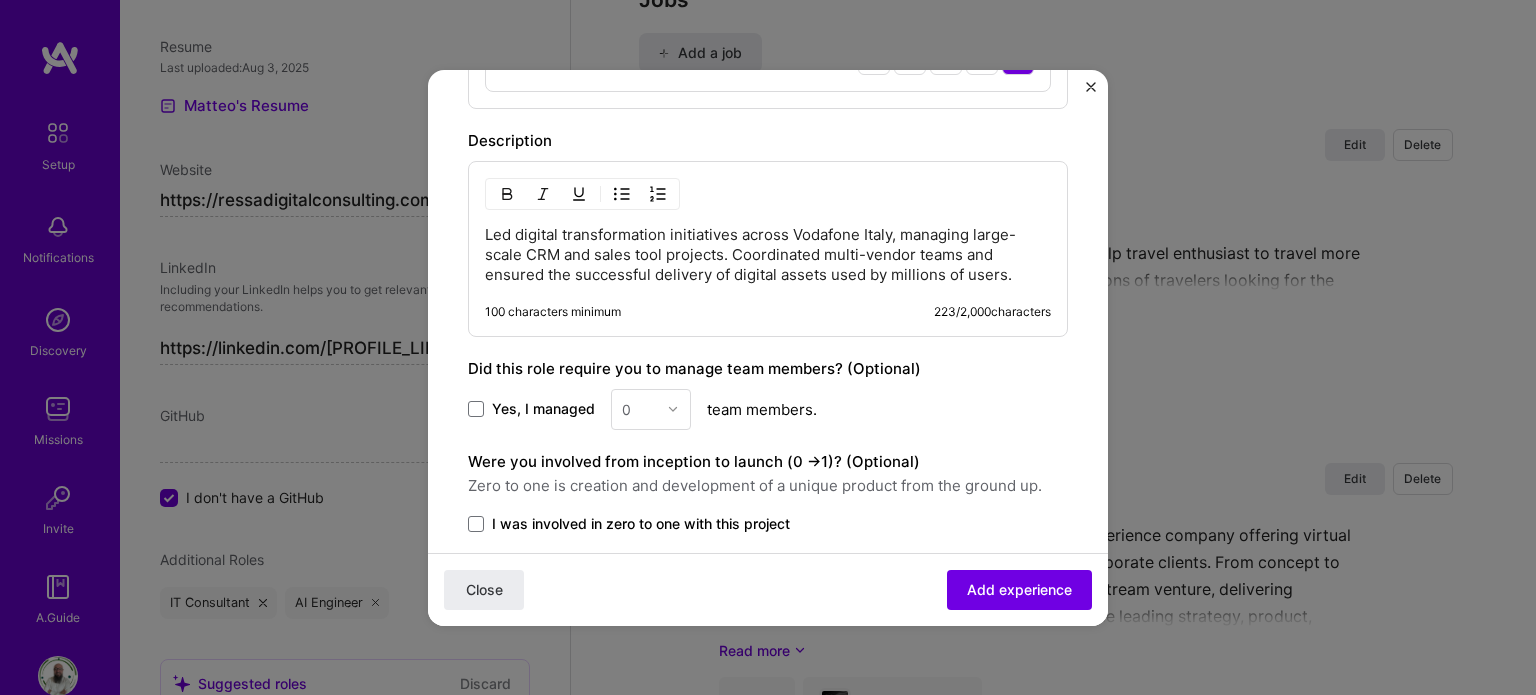 scroll, scrollTop: 1036, scrollLeft: 0, axis: vertical 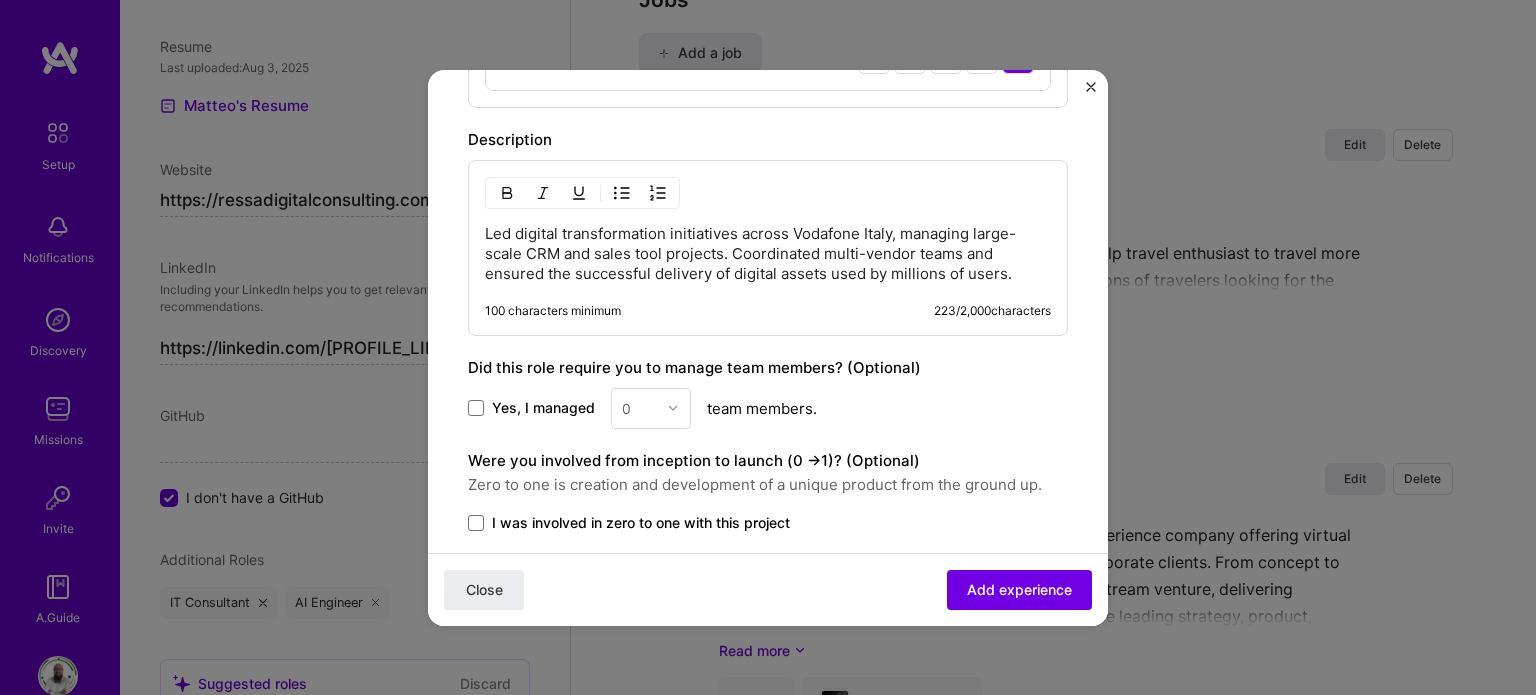 click on "Led digital transformation initiatives across Vodafone Italy, managing large-scale CRM and sales tool projects. Coordinated multi-vendor teams and ensured the successful delivery of digital assets used by millions of users." at bounding box center [768, 254] 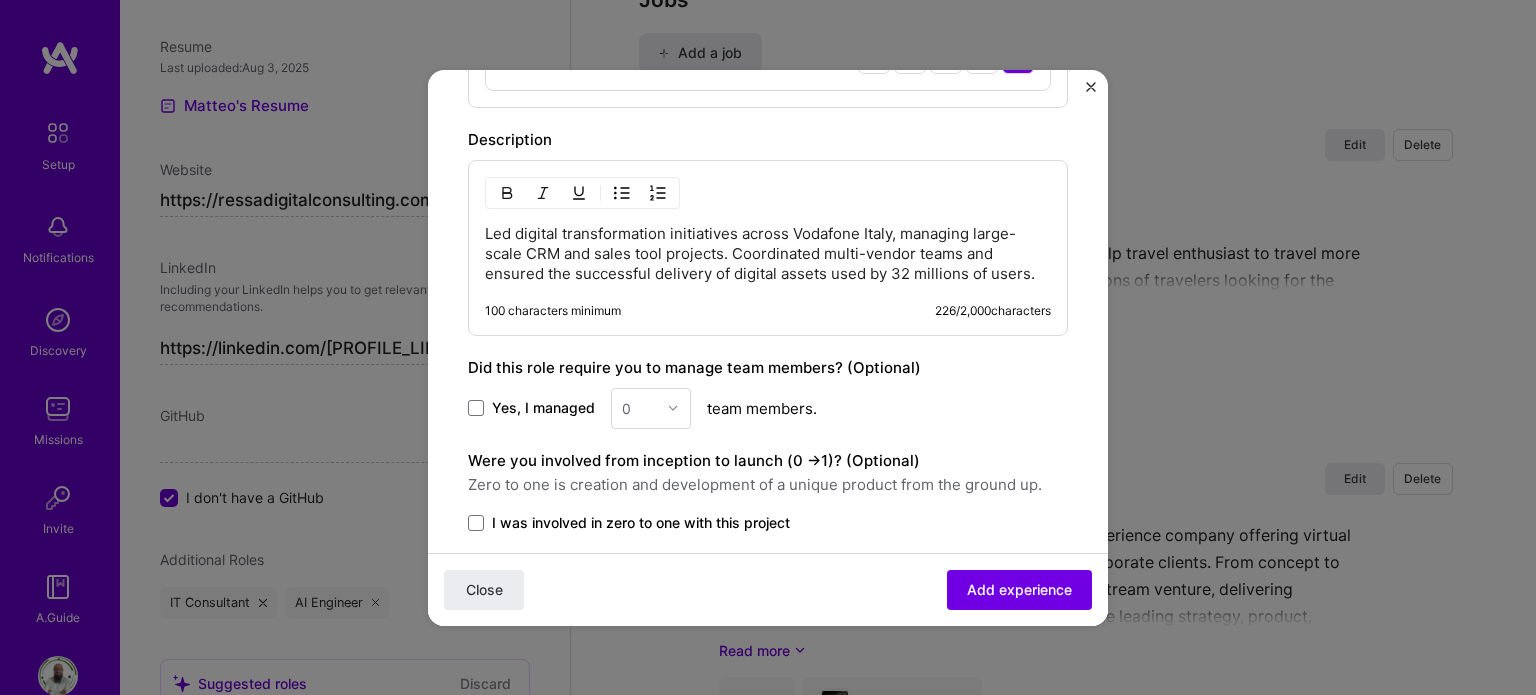 scroll, scrollTop: 1076, scrollLeft: 0, axis: vertical 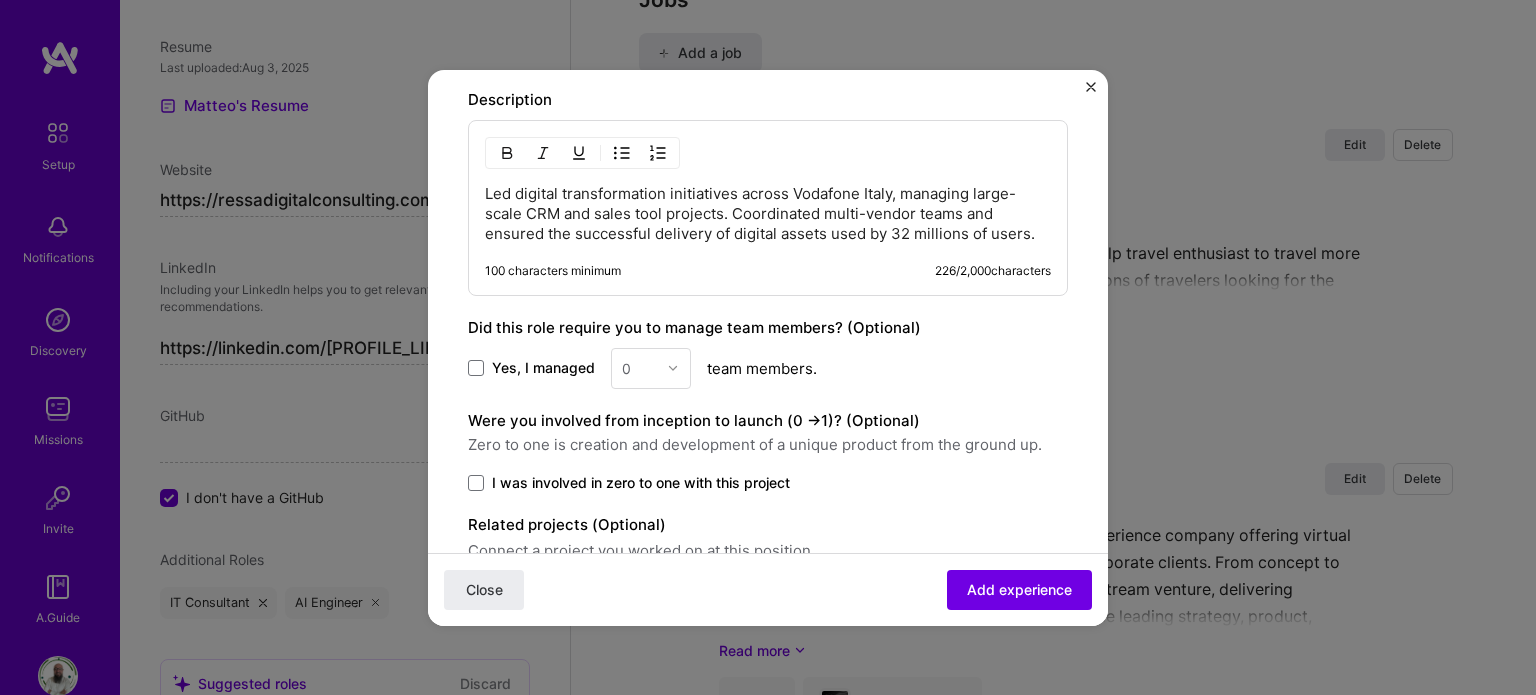 click on "Led digital transformation initiatives across Vodafone Italy, managing large-scale CRM and sales tool projects. Coordinated multi-vendor teams and ensured the successful delivery of digital assets used by 32 millions of users." at bounding box center (768, 214) 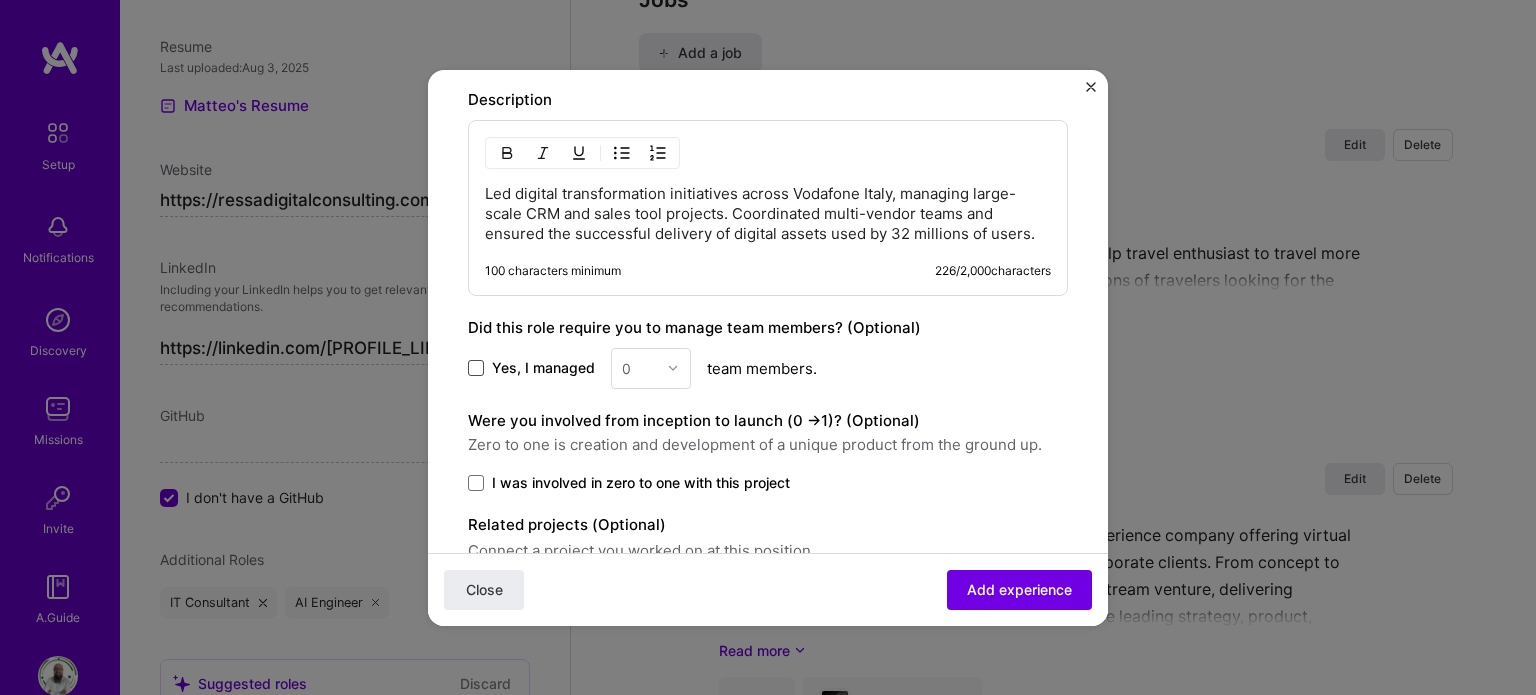 click at bounding box center [476, 368] 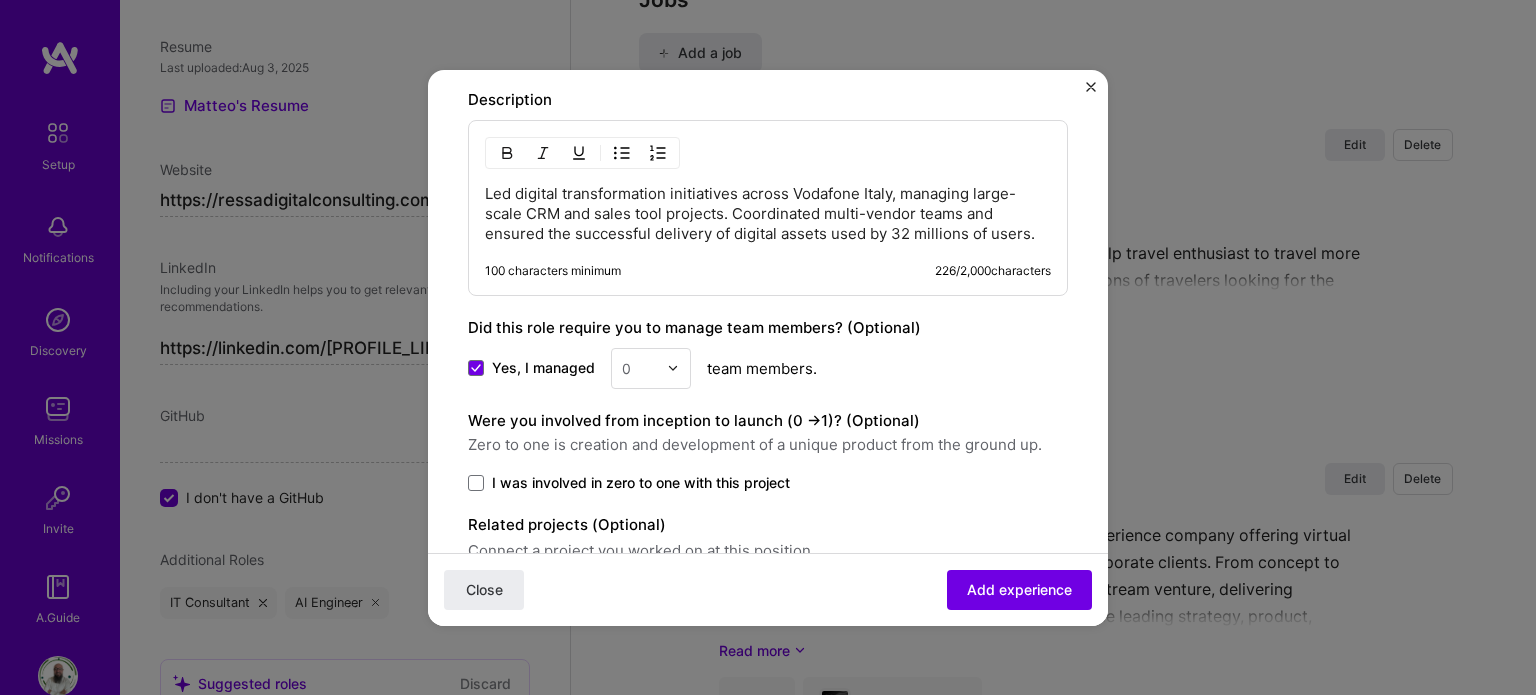 click at bounding box center [678, 368] 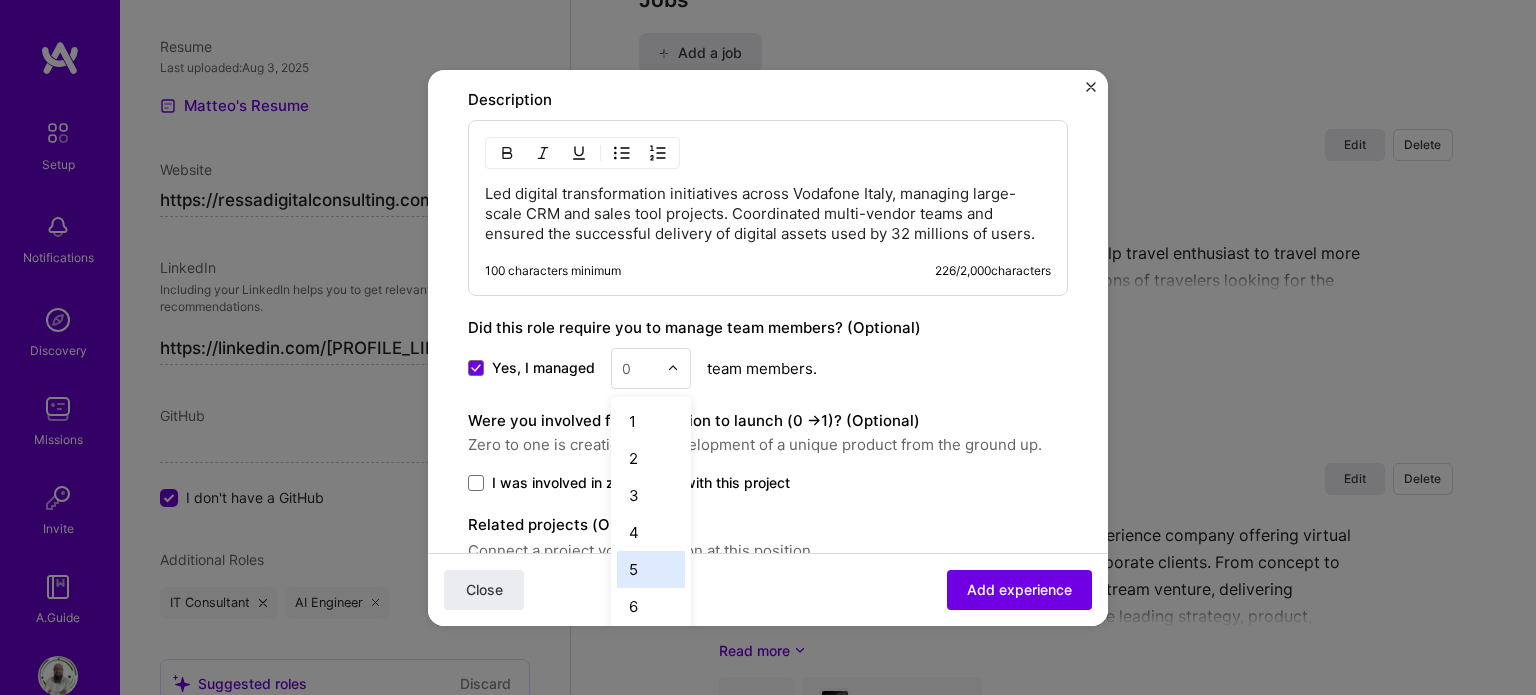 click on "5" at bounding box center [651, 569] 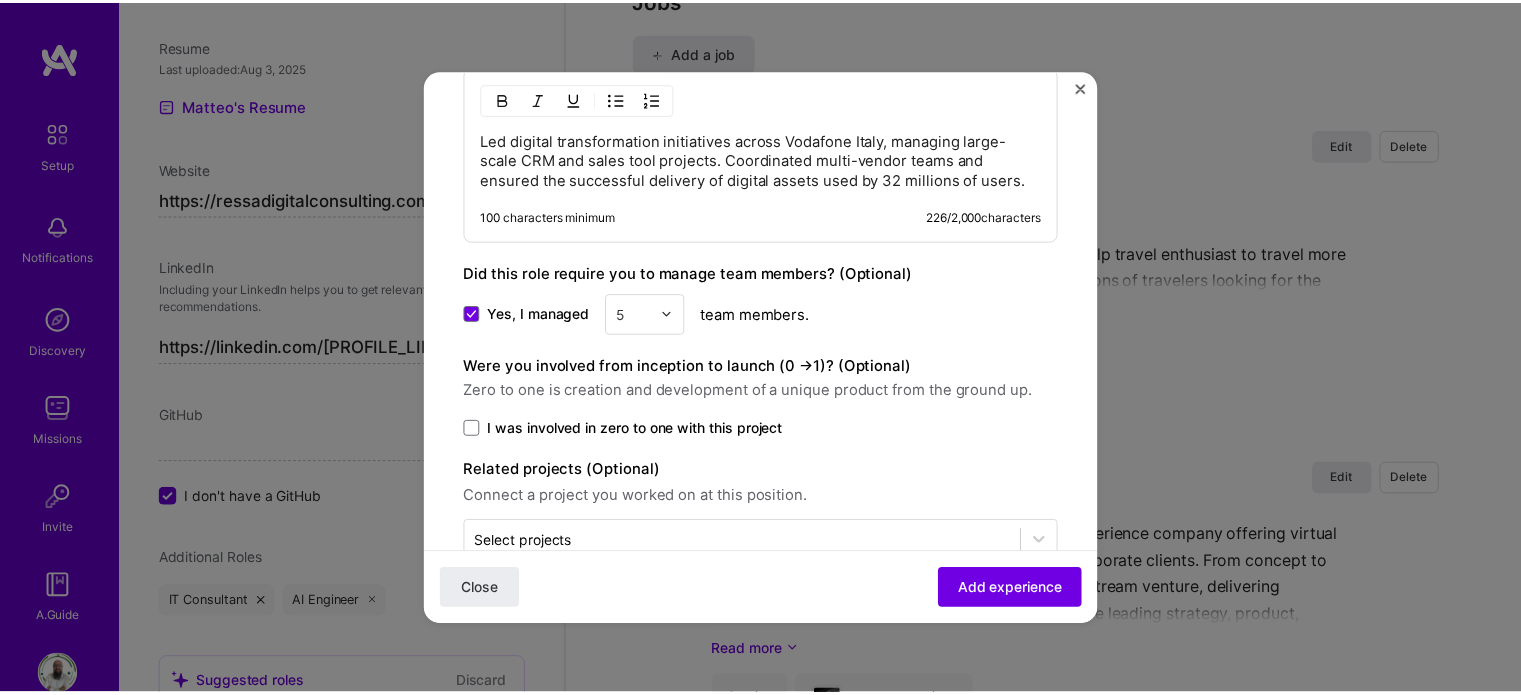 scroll, scrollTop: 1174, scrollLeft: 0, axis: vertical 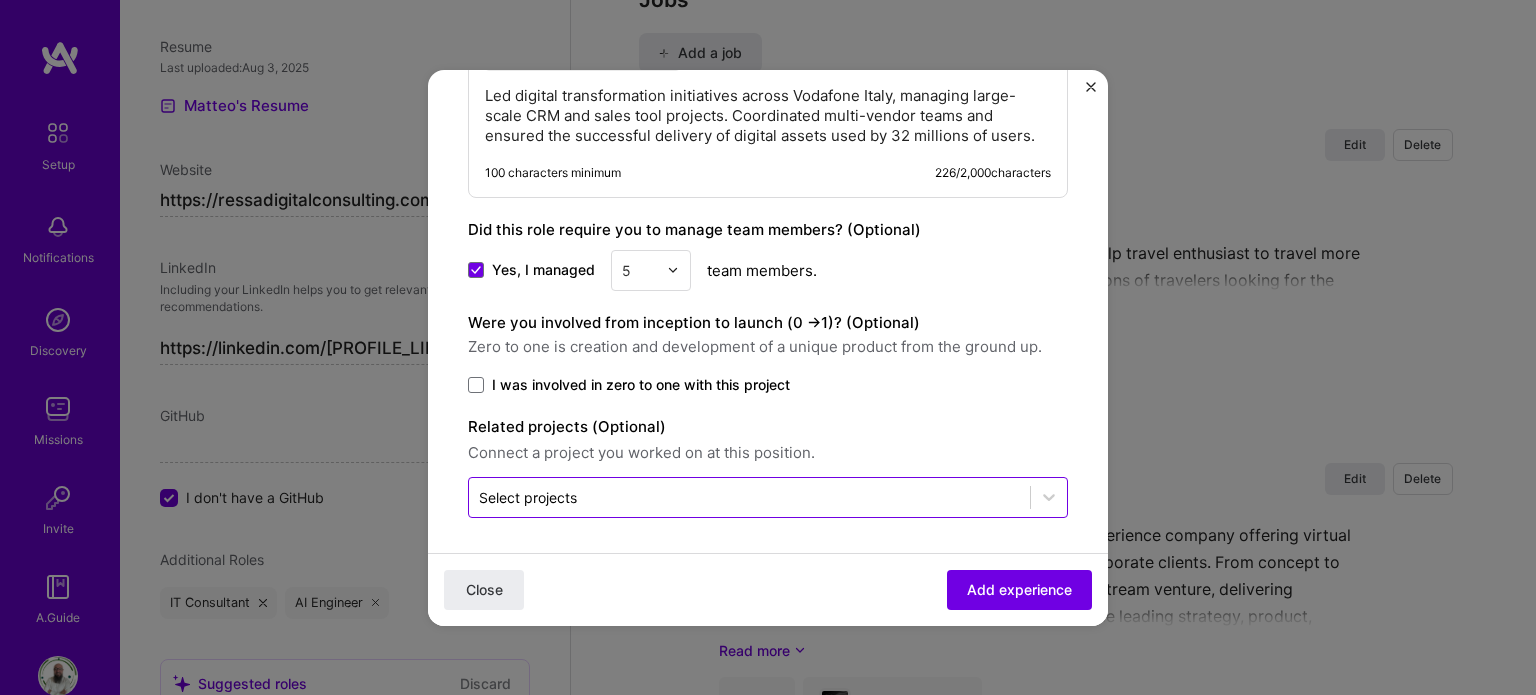 click at bounding box center [749, 497] 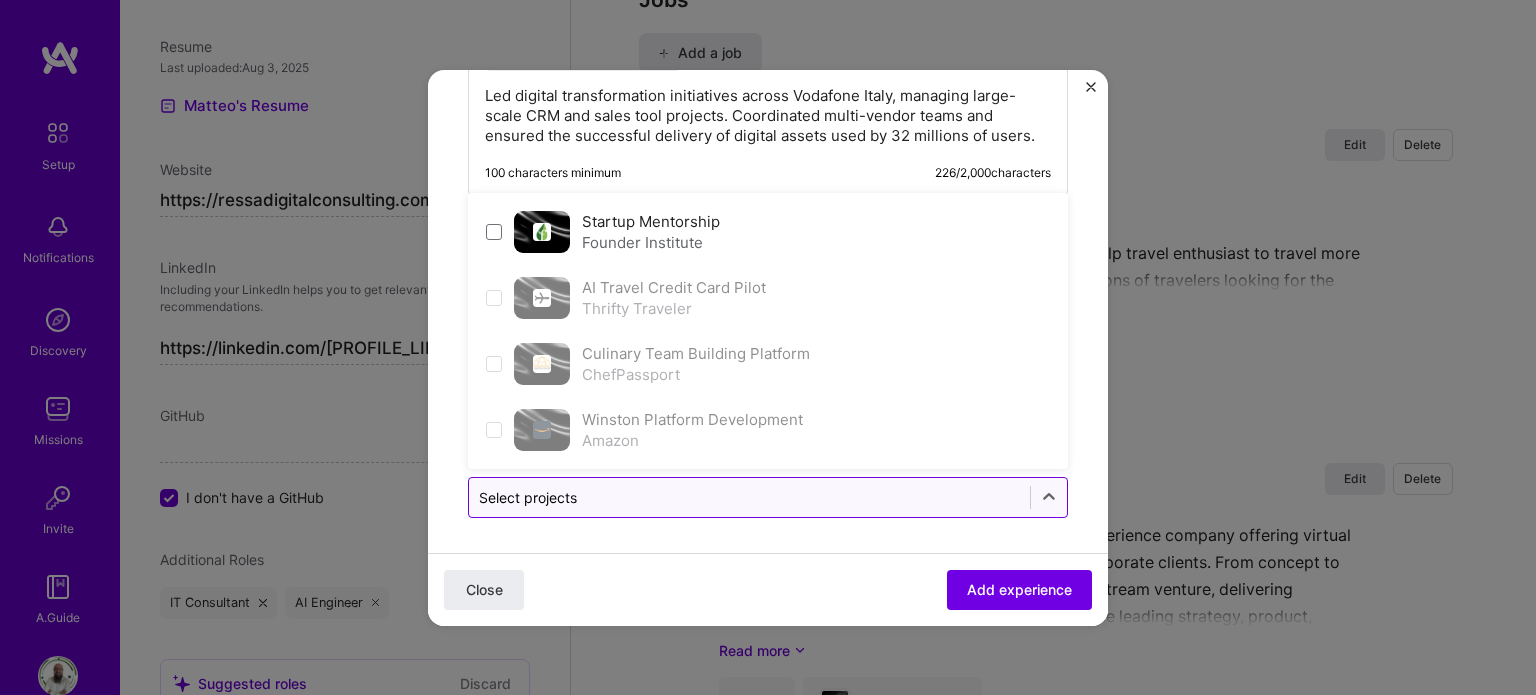 click at bounding box center (749, 497) 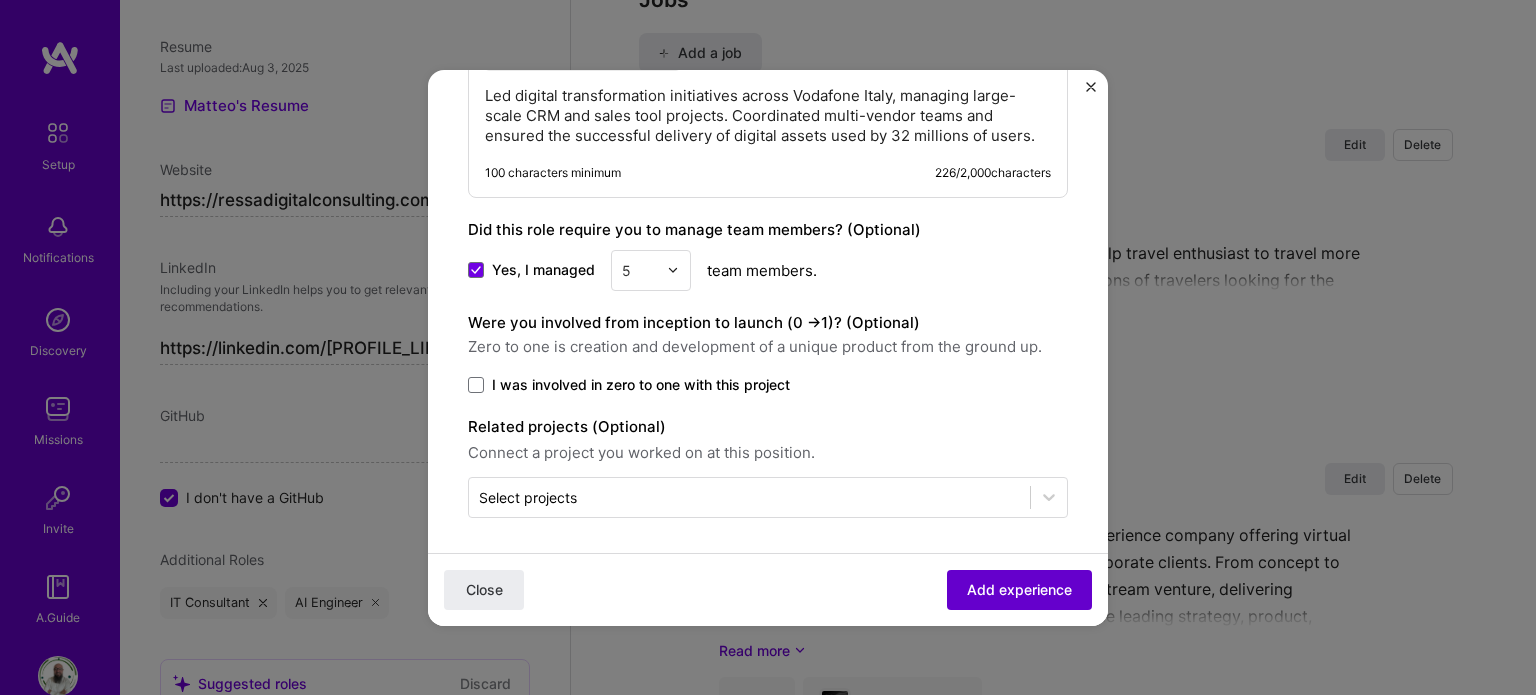 click on "Add experience" at bounding box center (1019, 589) 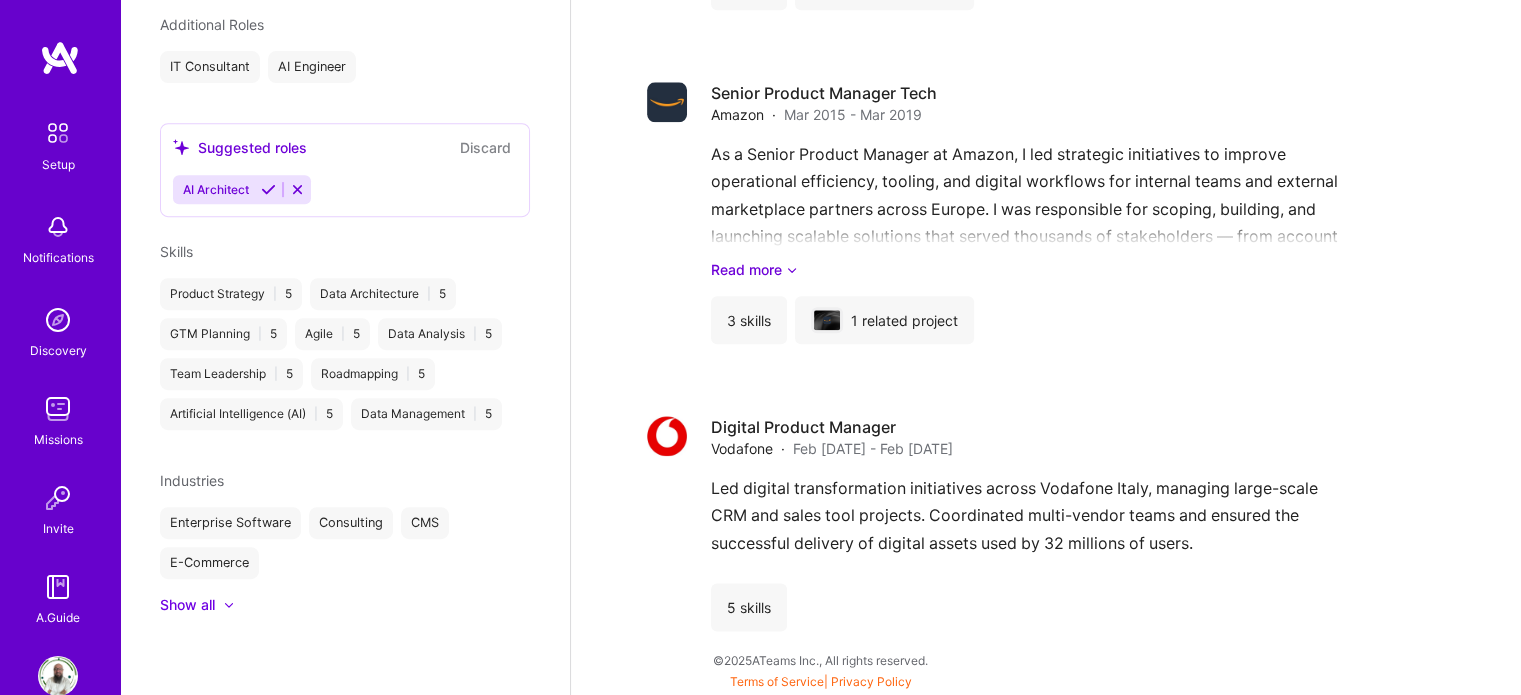 scroll, scrollTop: 630, scrollLeft: 0, axis: vertical 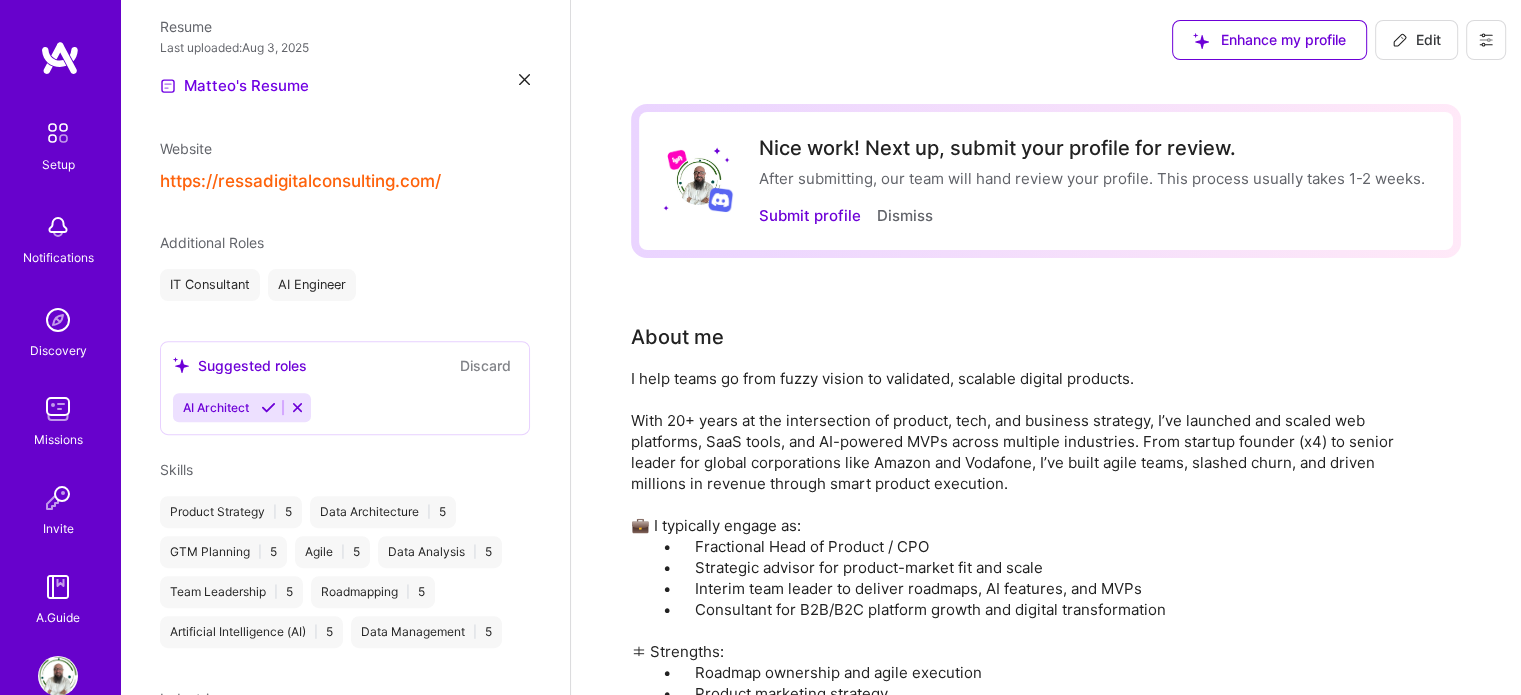 click on "Edit" at bounding box center [1416, 40] 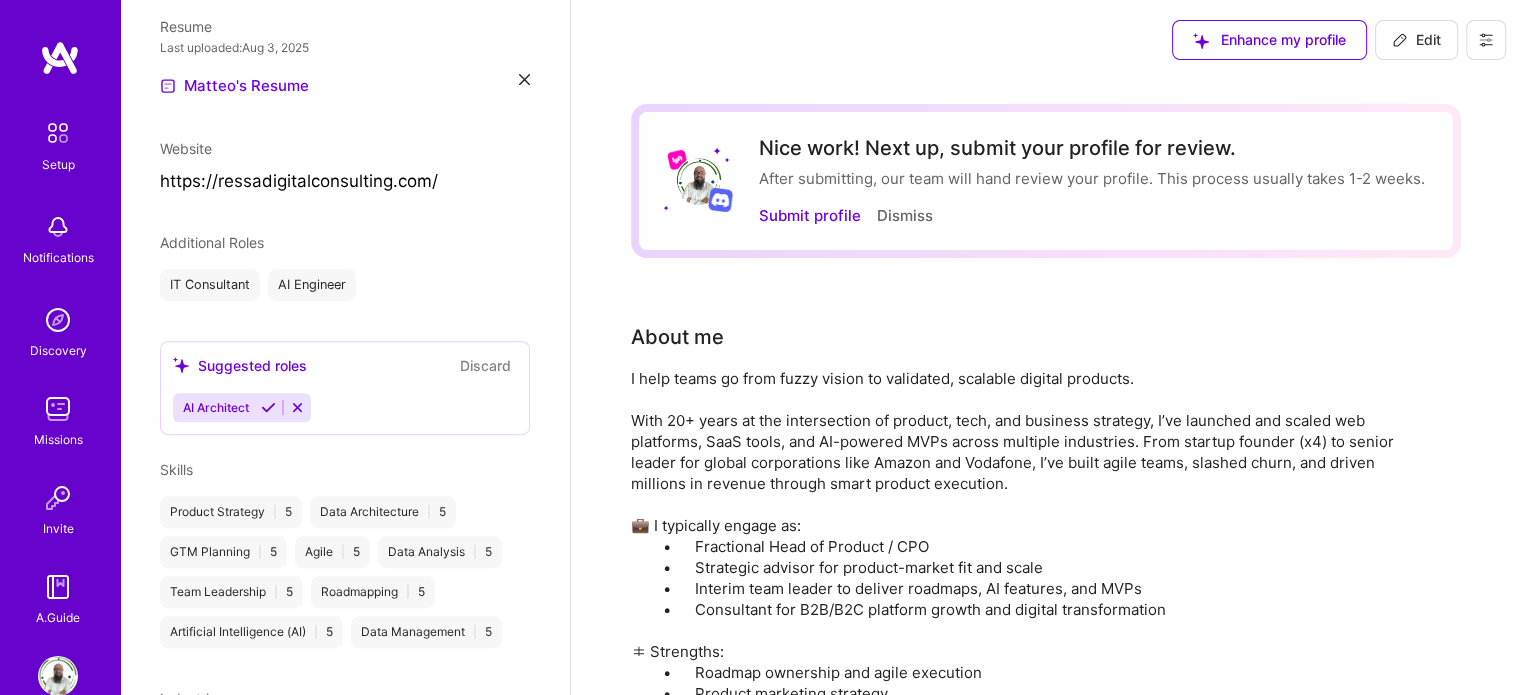 select on "LU" 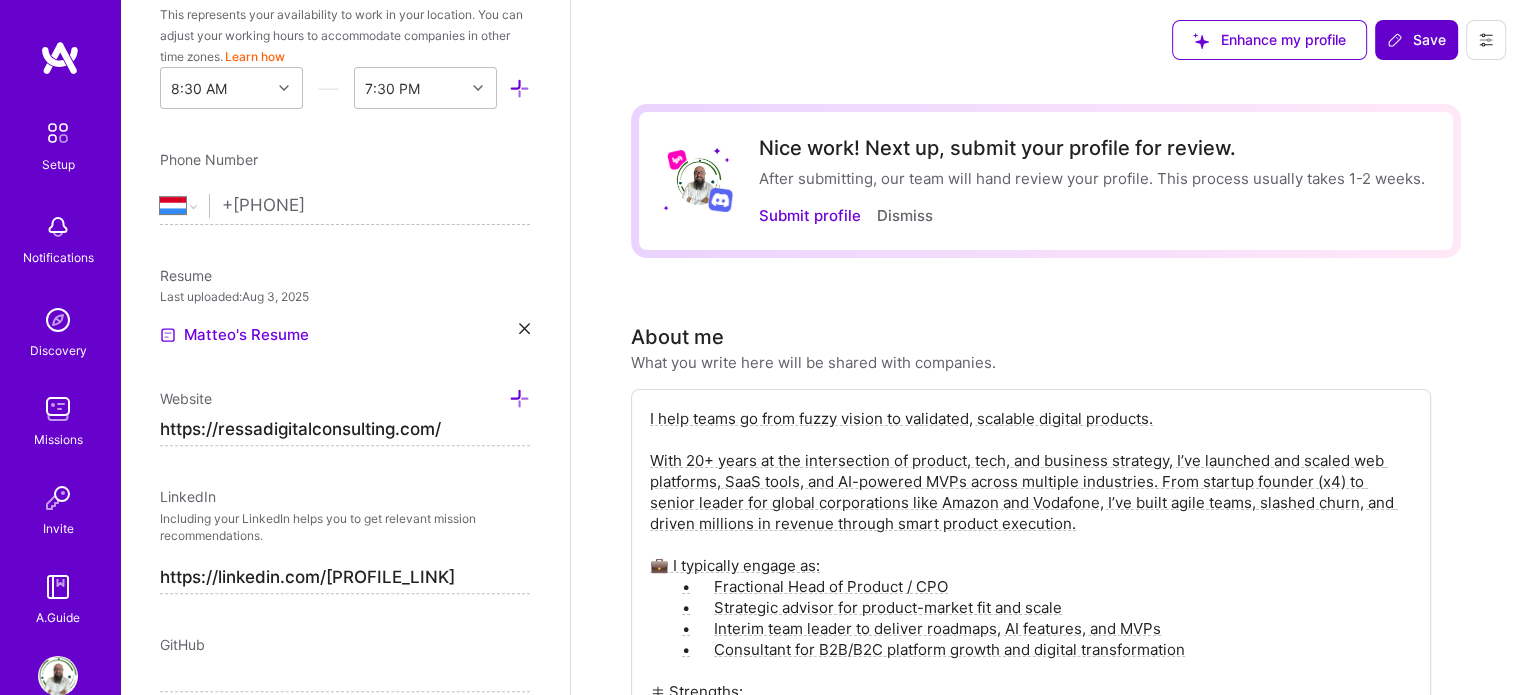 scroll, scrollTop: 859, scrollLeft: 0, axis: vertical 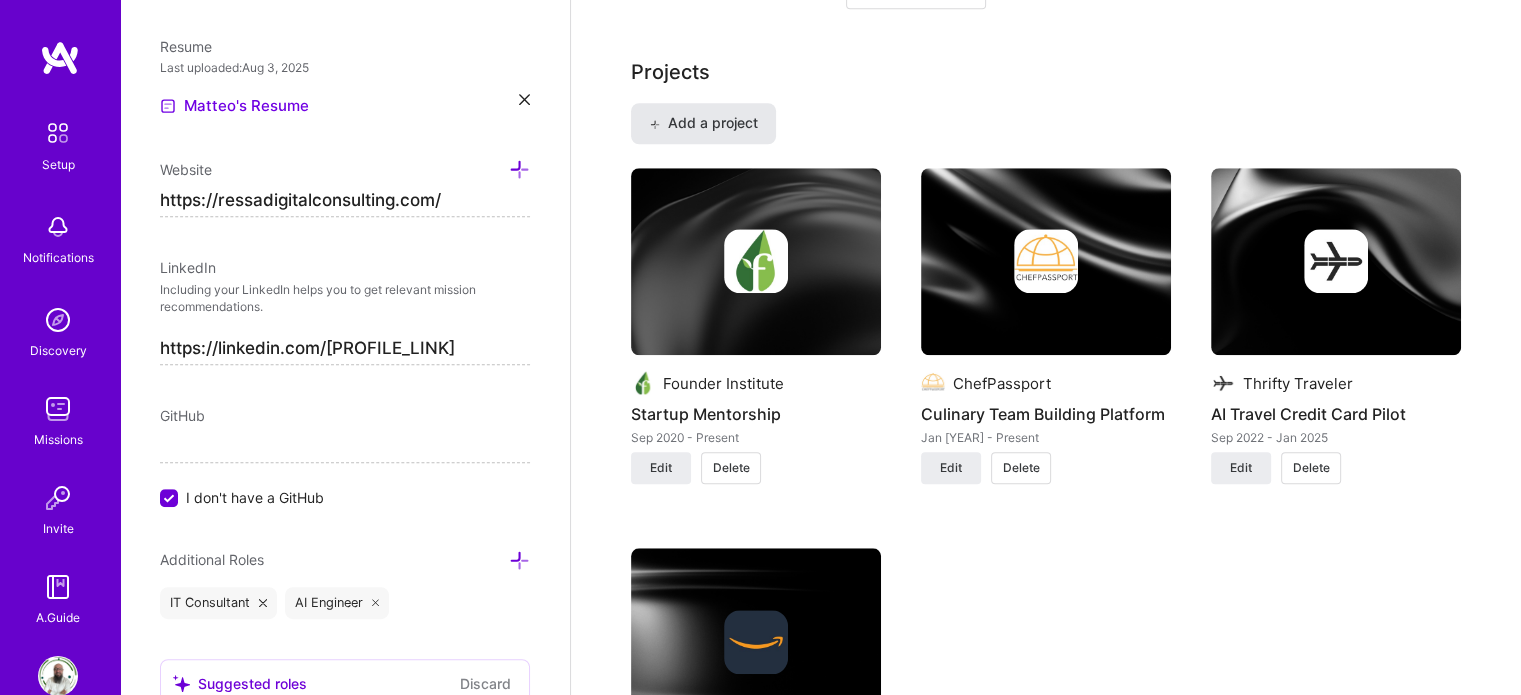 click on "Add a project" at bounding box center (703, 123) 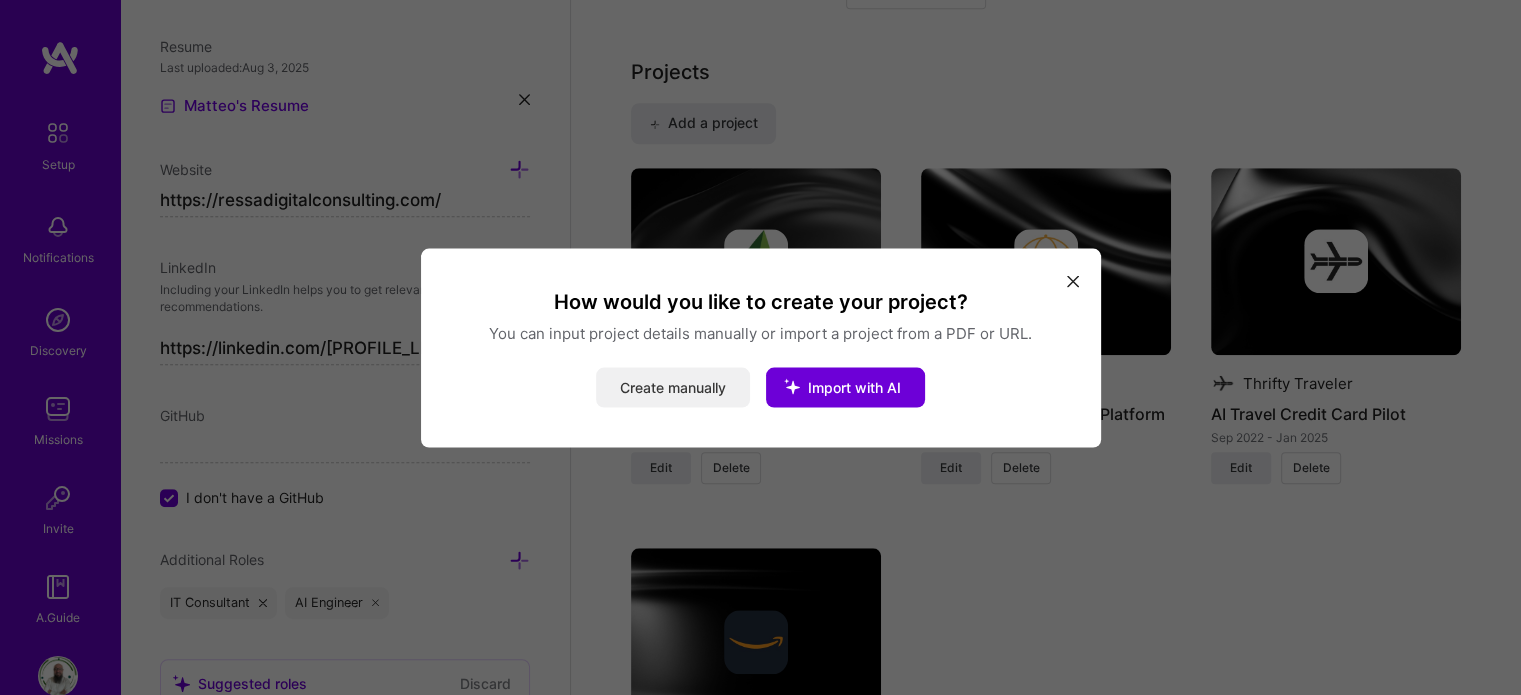 click on "Create manually" at bounding box center (673, 387) 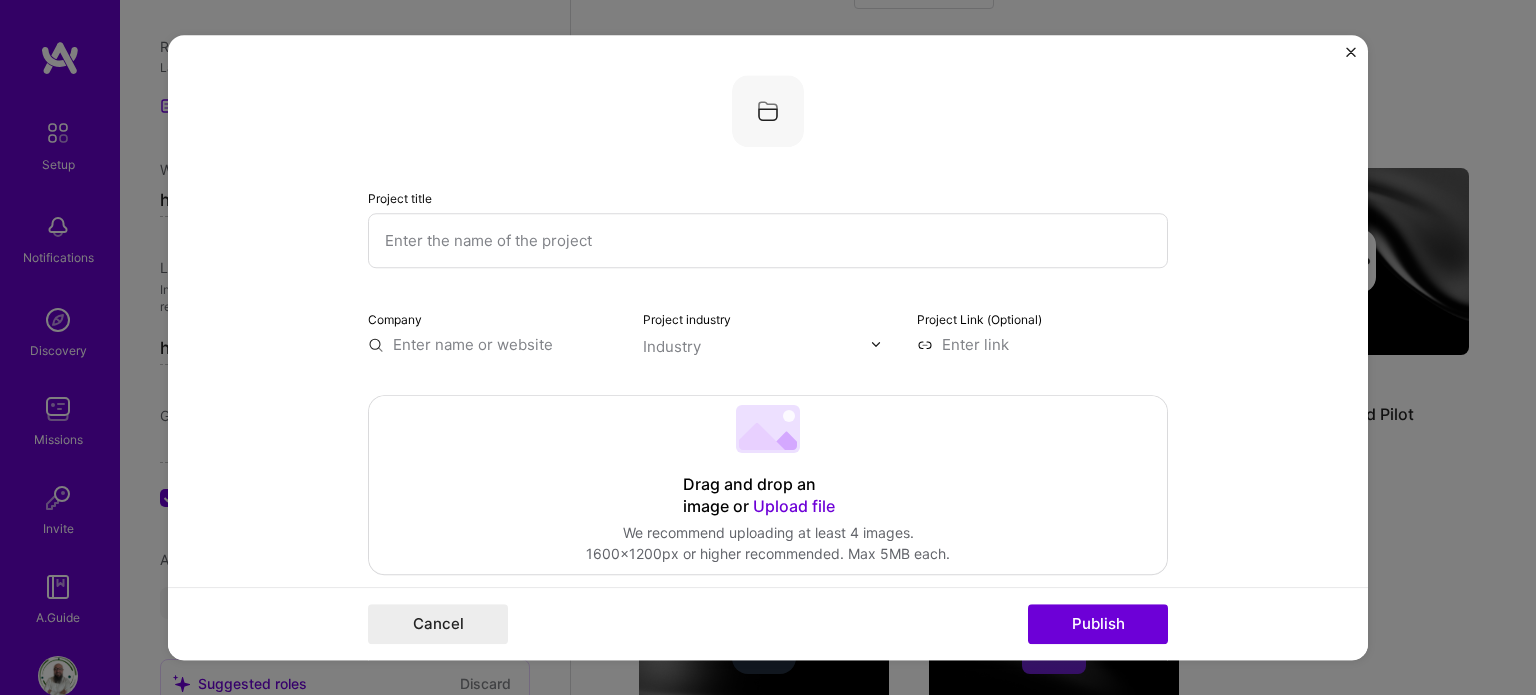 click at bounding box center (768, 240) 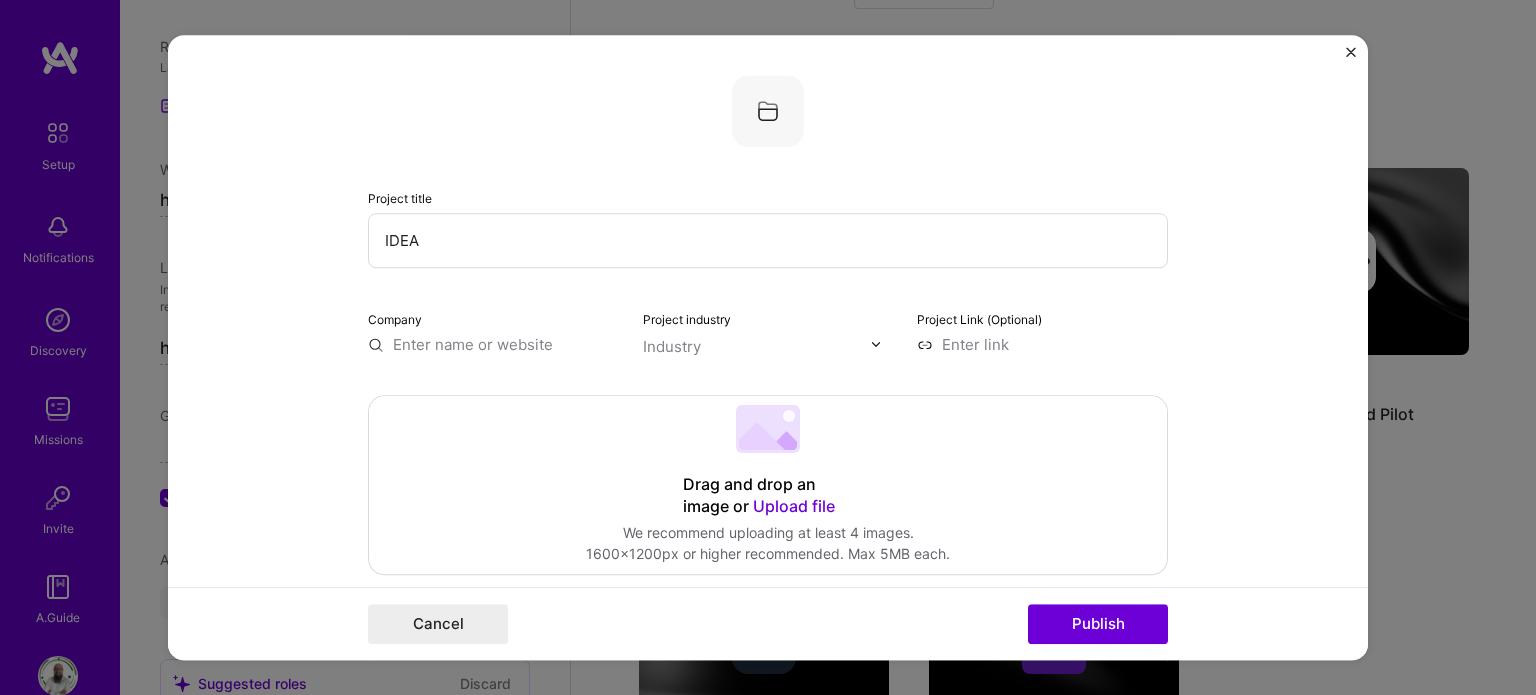 scroll, scrollTop: 87, scrollLeft: 0, axis: vertical 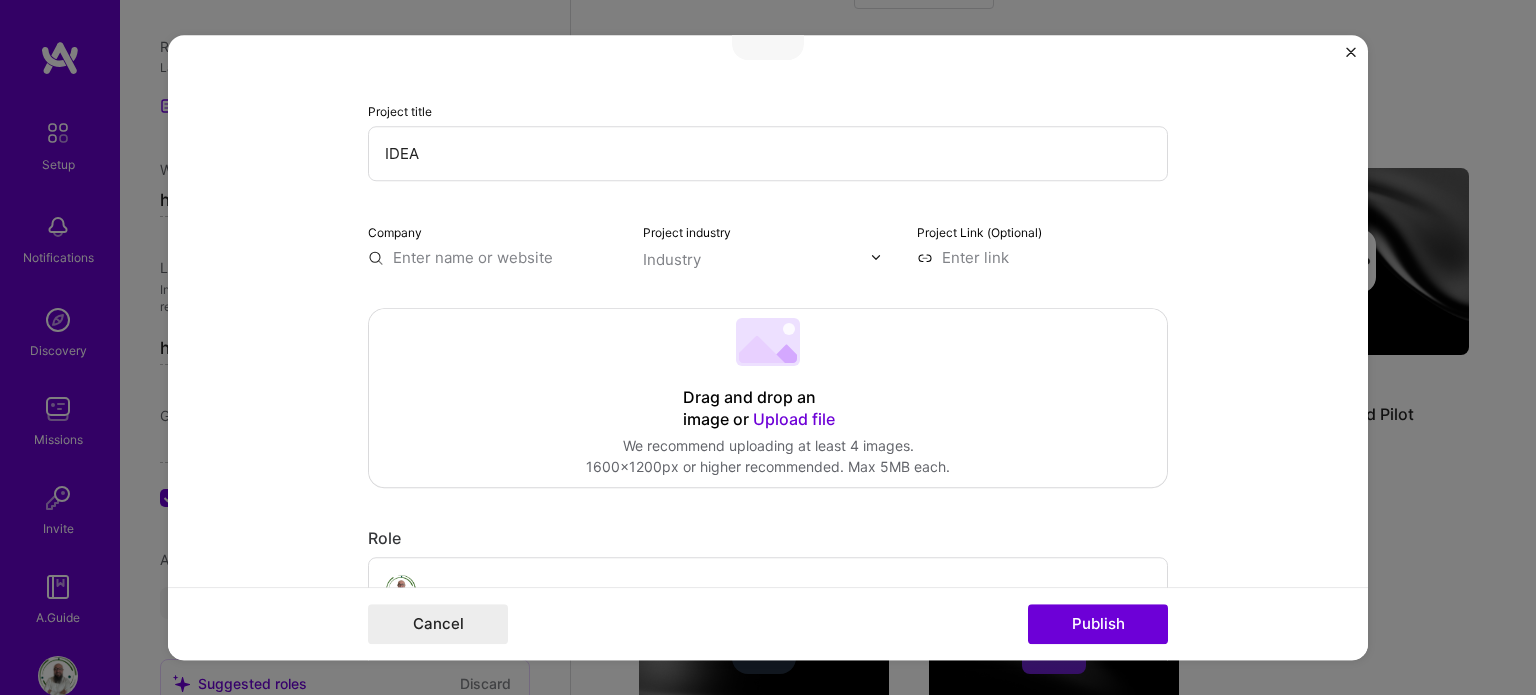 type on "IDEA" 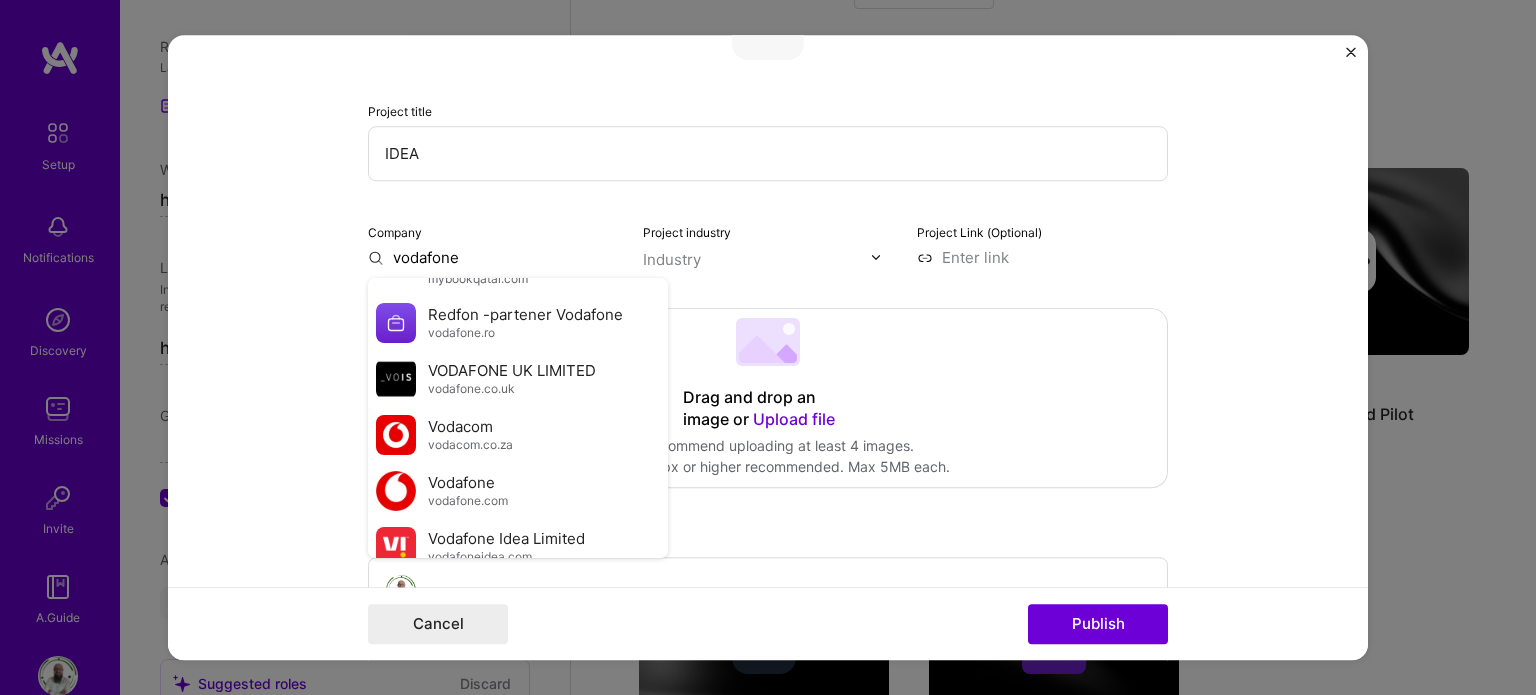 scroll, scrollTop: 208, scrollLeft: 0, axis: vertical 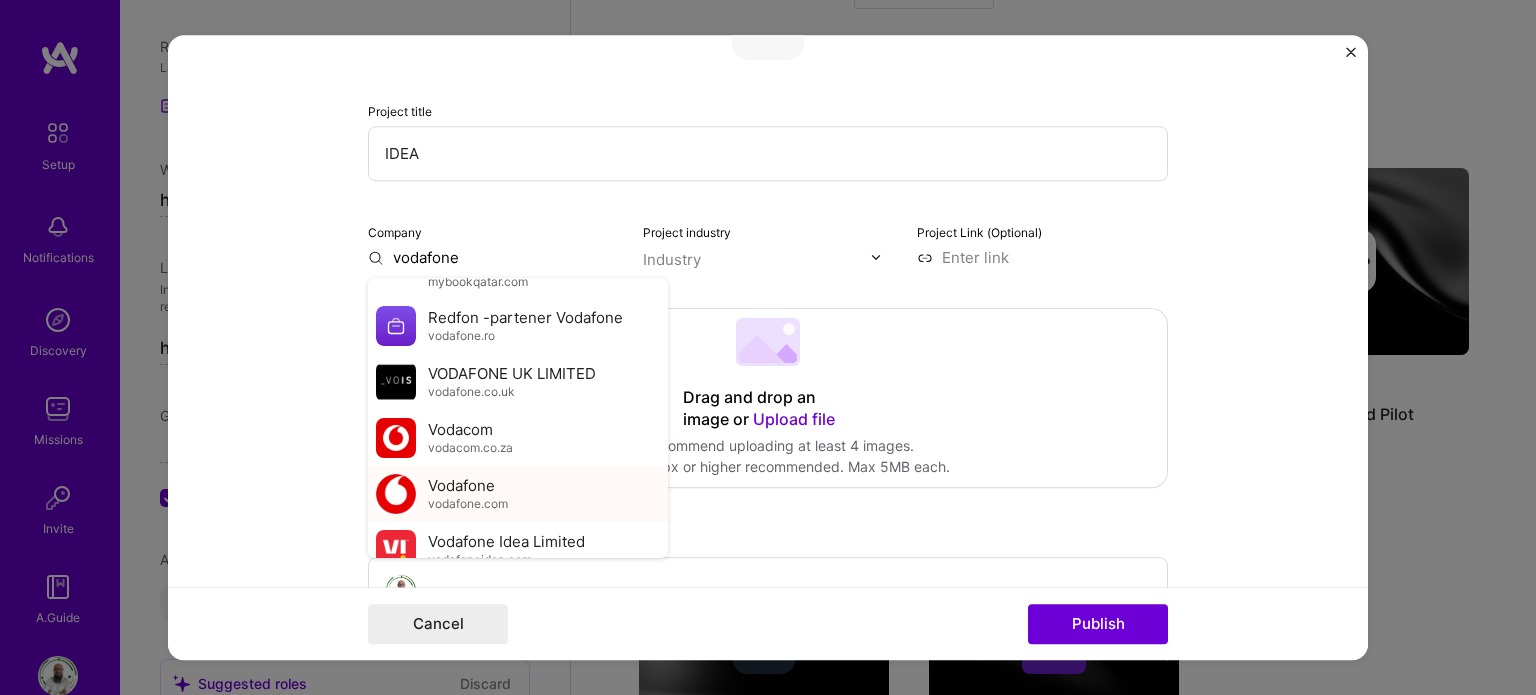 click on "vodafone.com" at bounding box center (468, 504) 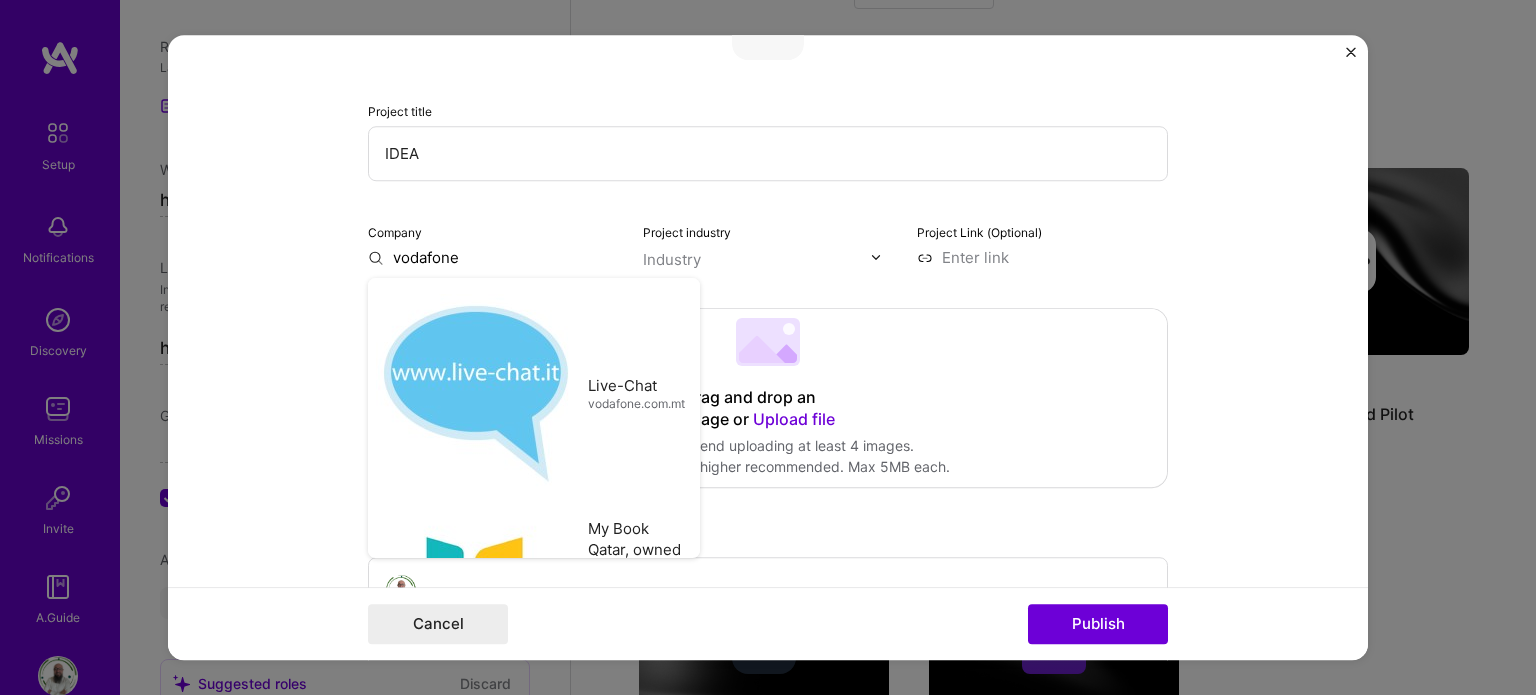 type on "Vodafone" 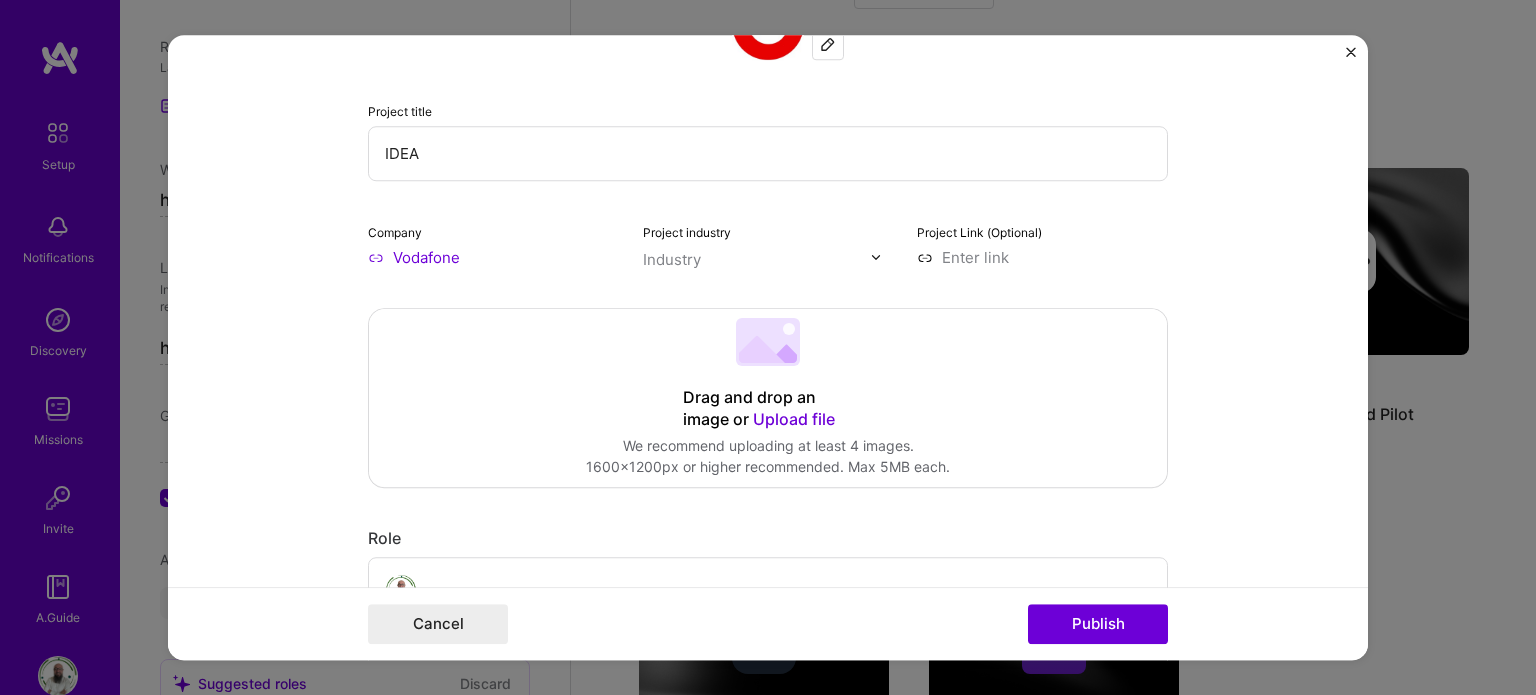 click at bounding box center [757, 259] 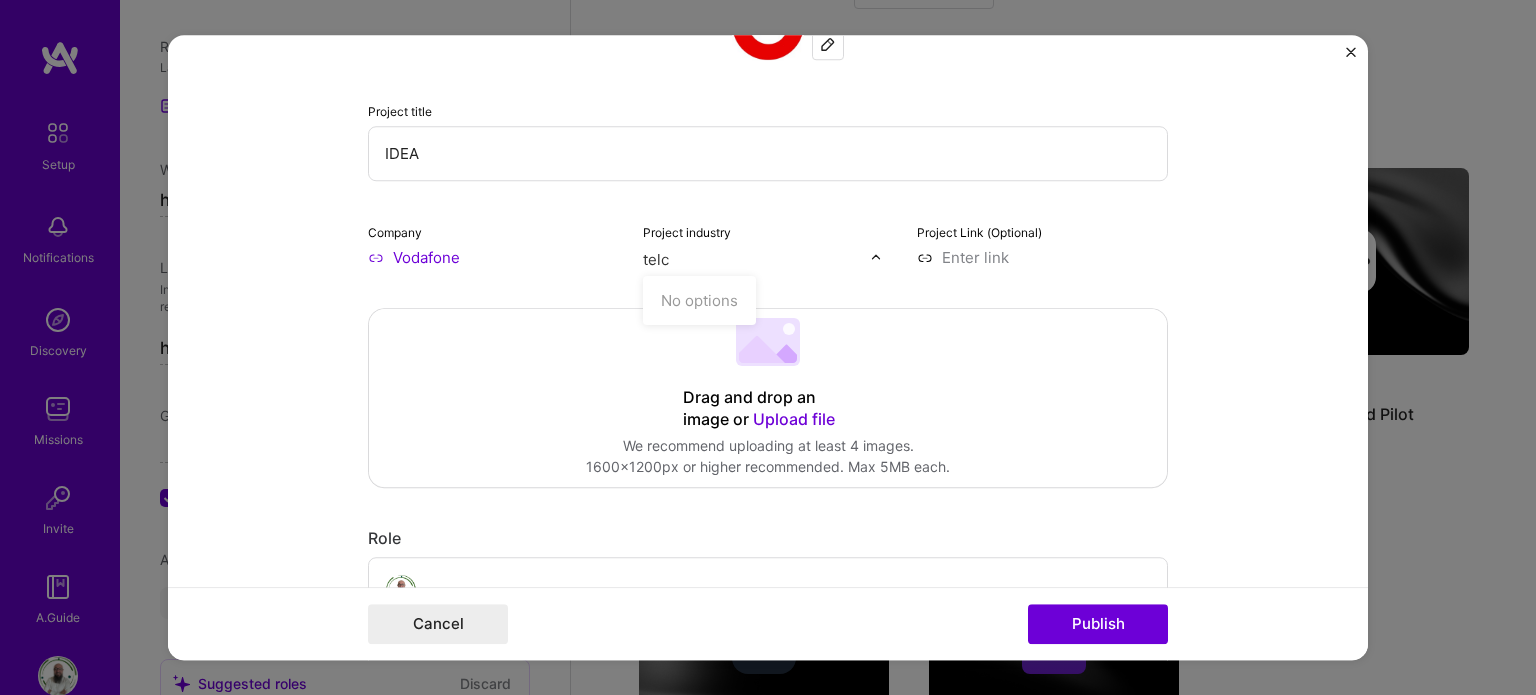 type on "tel" 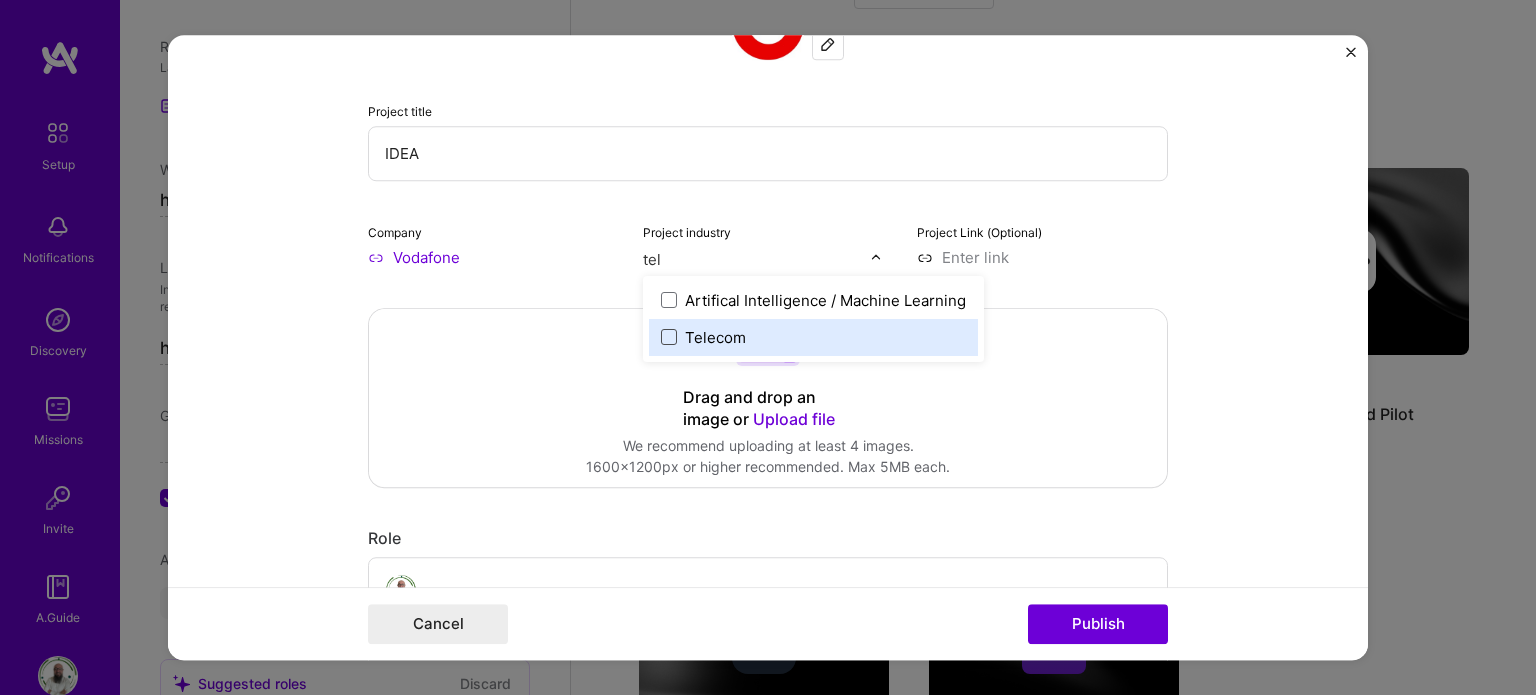 click at bounding box center (669, 337) 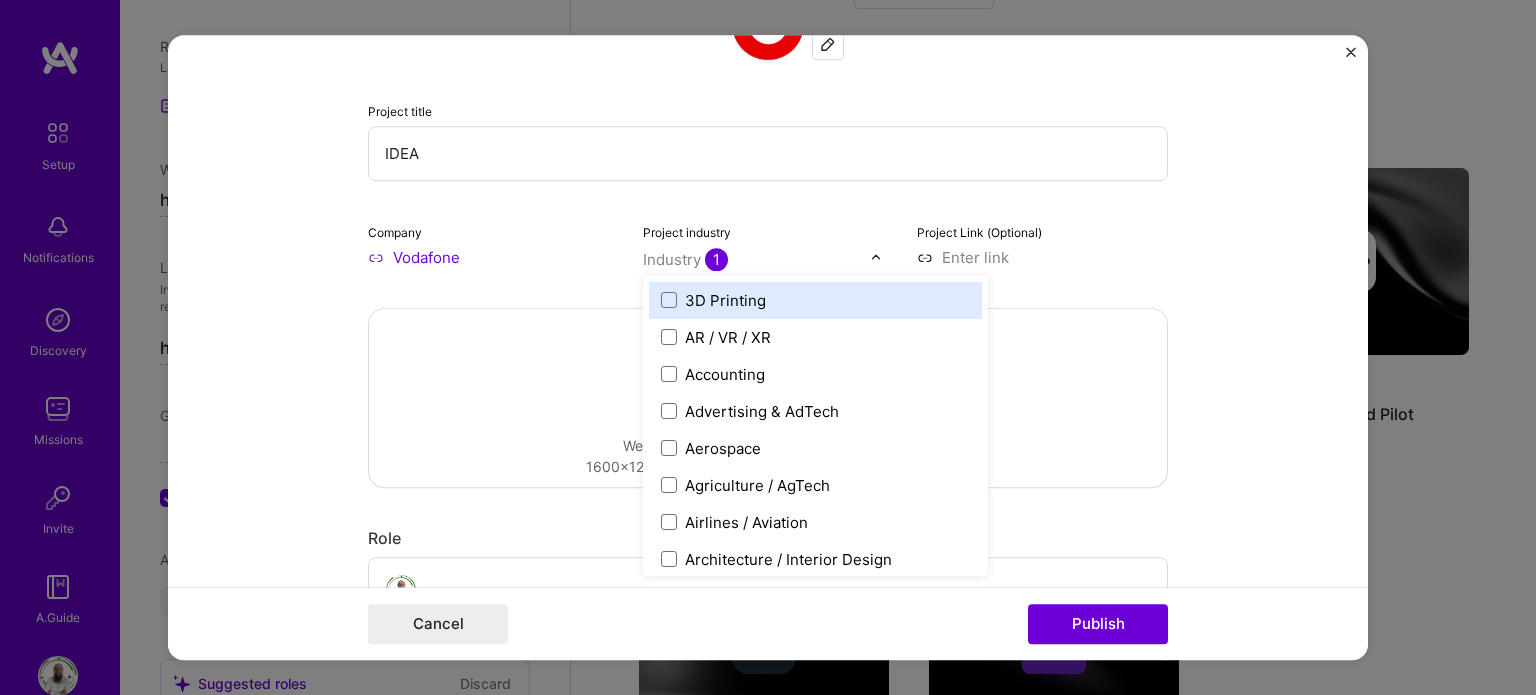 click on "Project title IDEA Company Vodafone
Project industry option Telecom, selected. option 3D Printing focused, 1 of 120. 120 results available. Use Up and Down to choose options, press Enter to select the currently focused option, press Escape to exit the menu, press Tab to select the option and exit the menu. Industry 1 3D Printing AR / VR / XR Accounting Advertising & AdTech Aerospace Agriculture / AgTech Airlines / Aviation Architecture / Interior Design Art & Museums Artifical Intelligence / Machine Learning Arts / Culture Augmented & Virtual Reality (AR/VR) Automotive Automotive & Self Driving Cars Aviation B2B B2B2C B2C BPA / RPA Banking Beauty Big Data BioTech Blockchain CMS CPG CRM Cannabis Charity & Nonprofit Circular Economy CivTech Climate Tech Cloud Services Coaching Community Tech Construction Consulting Consumer Electronics Crowdfunding Crypto Customer Success Cybersecurity DTC Databases Dating Defense Delivery Developer Tools E-Commerce Education / Edtech Electronics Energy Events HR" at bounding box center (768, 348) 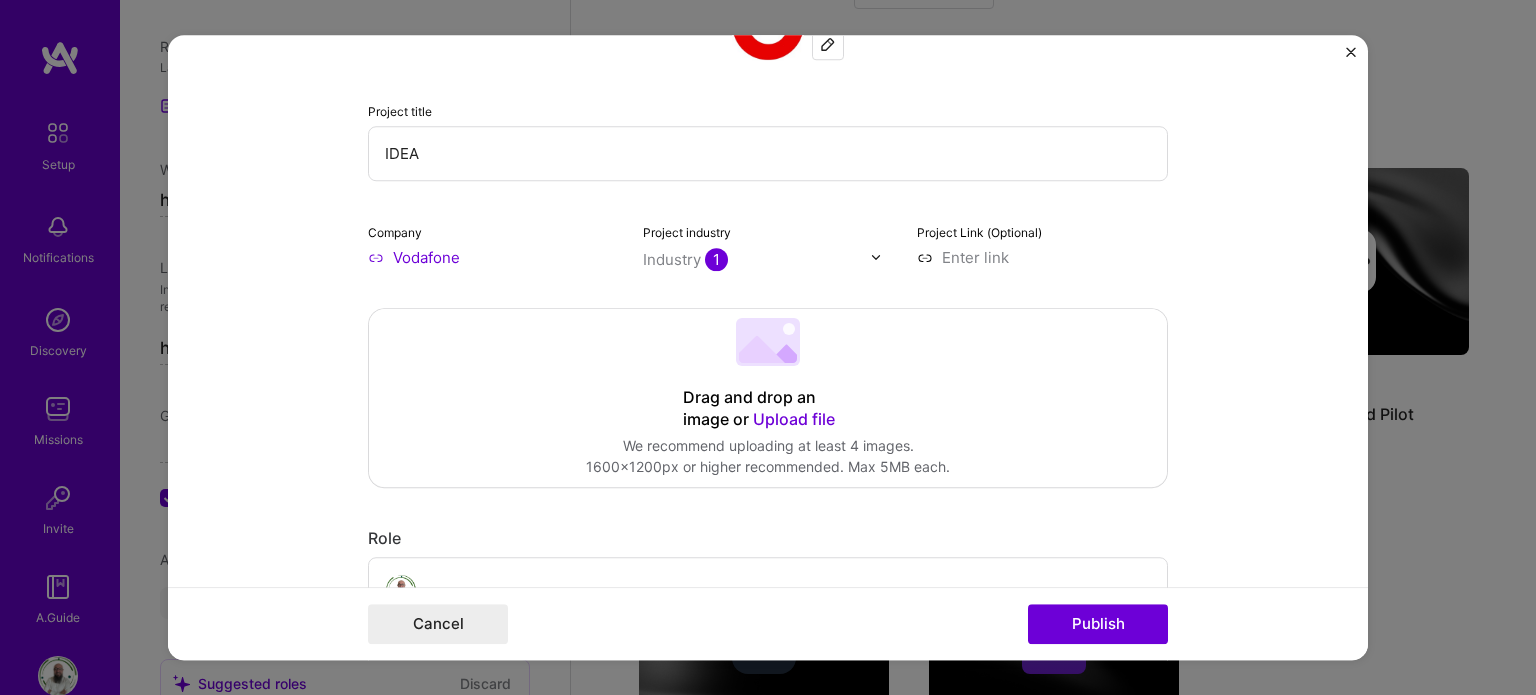 click at bounding box center [1042, 257] 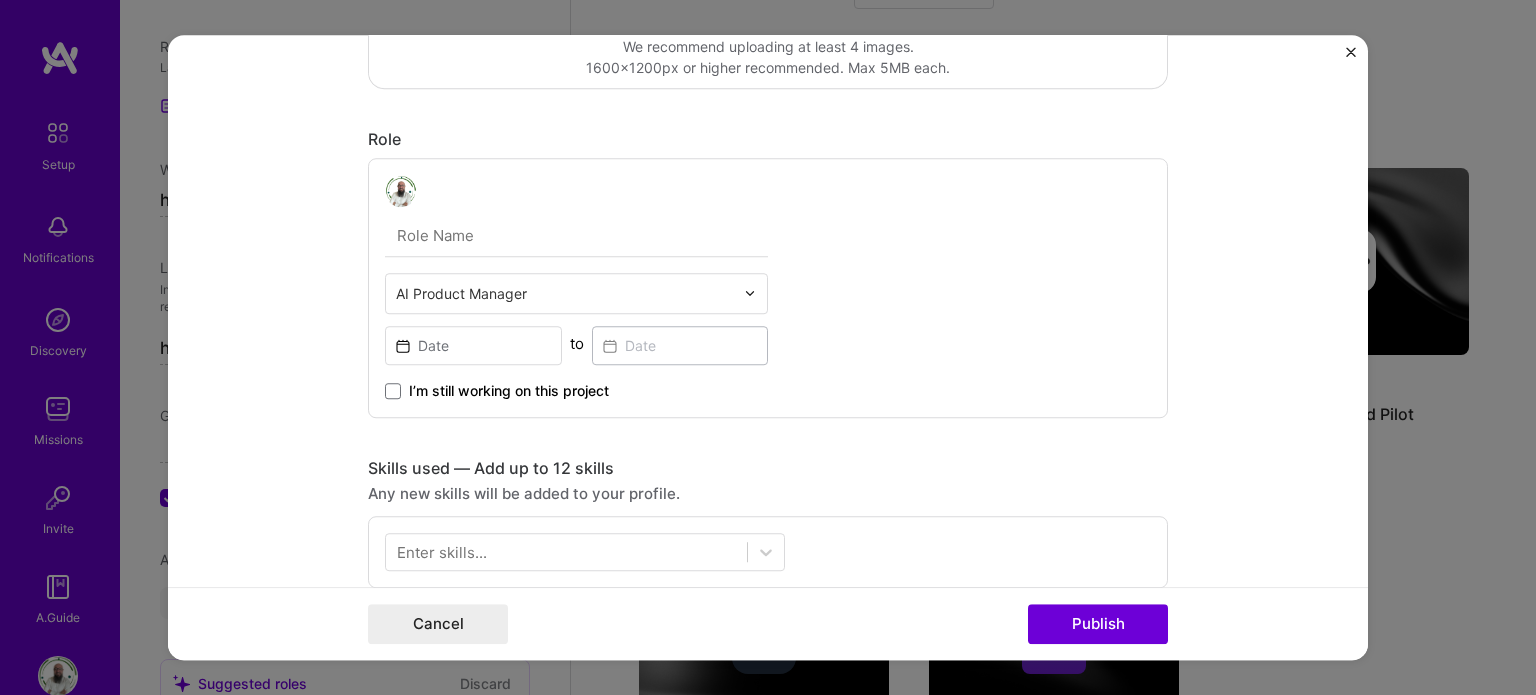 scroll, scrollTop: 510, scrollLeft: 0, axis: vertical 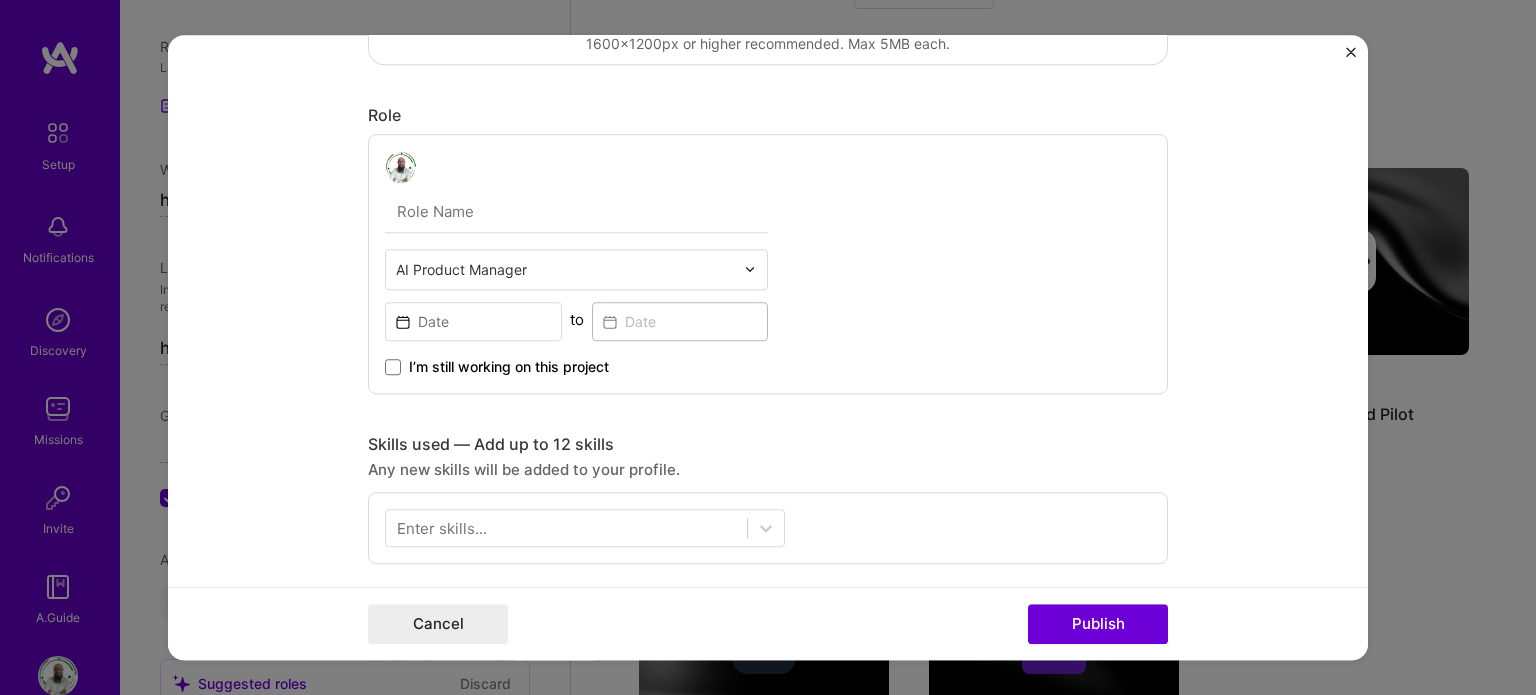 click on "AI Product Manager" at bounding box center [565, 269] 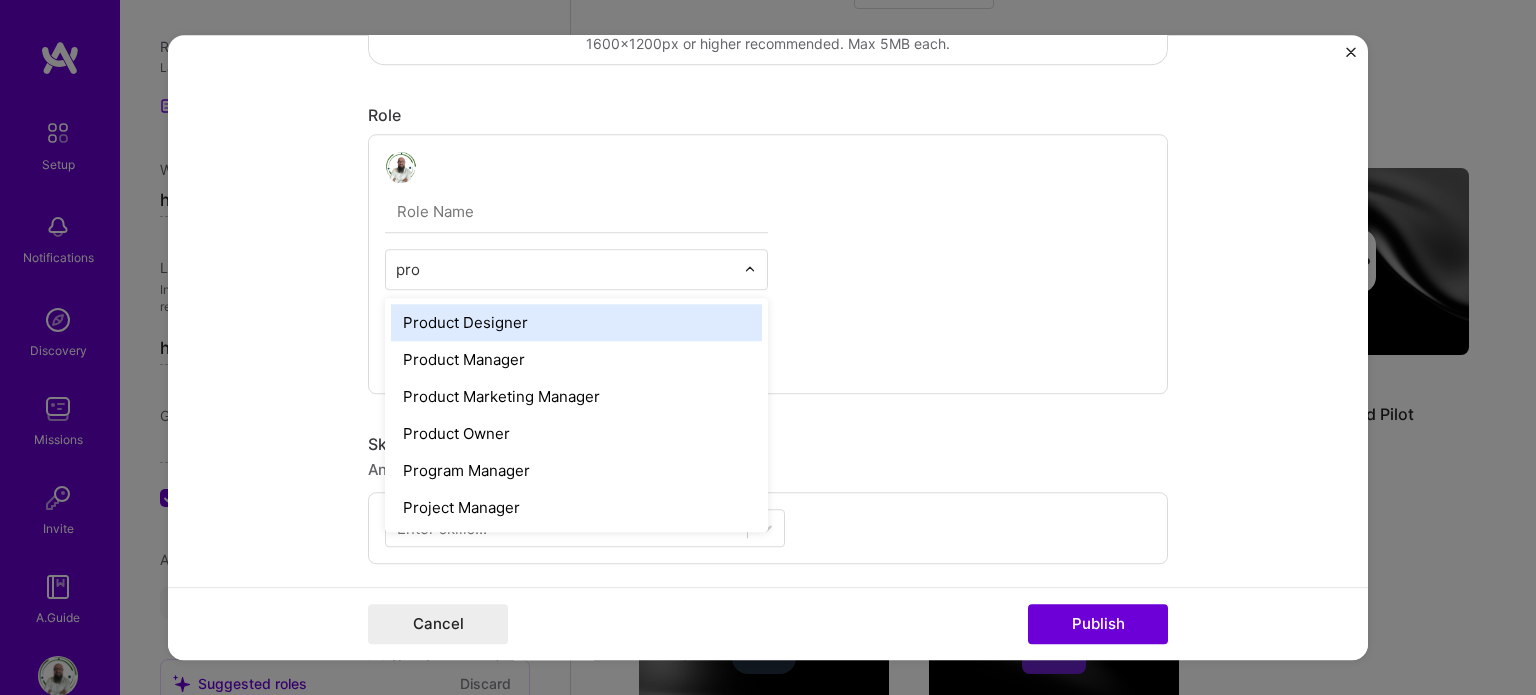 type on "prod" 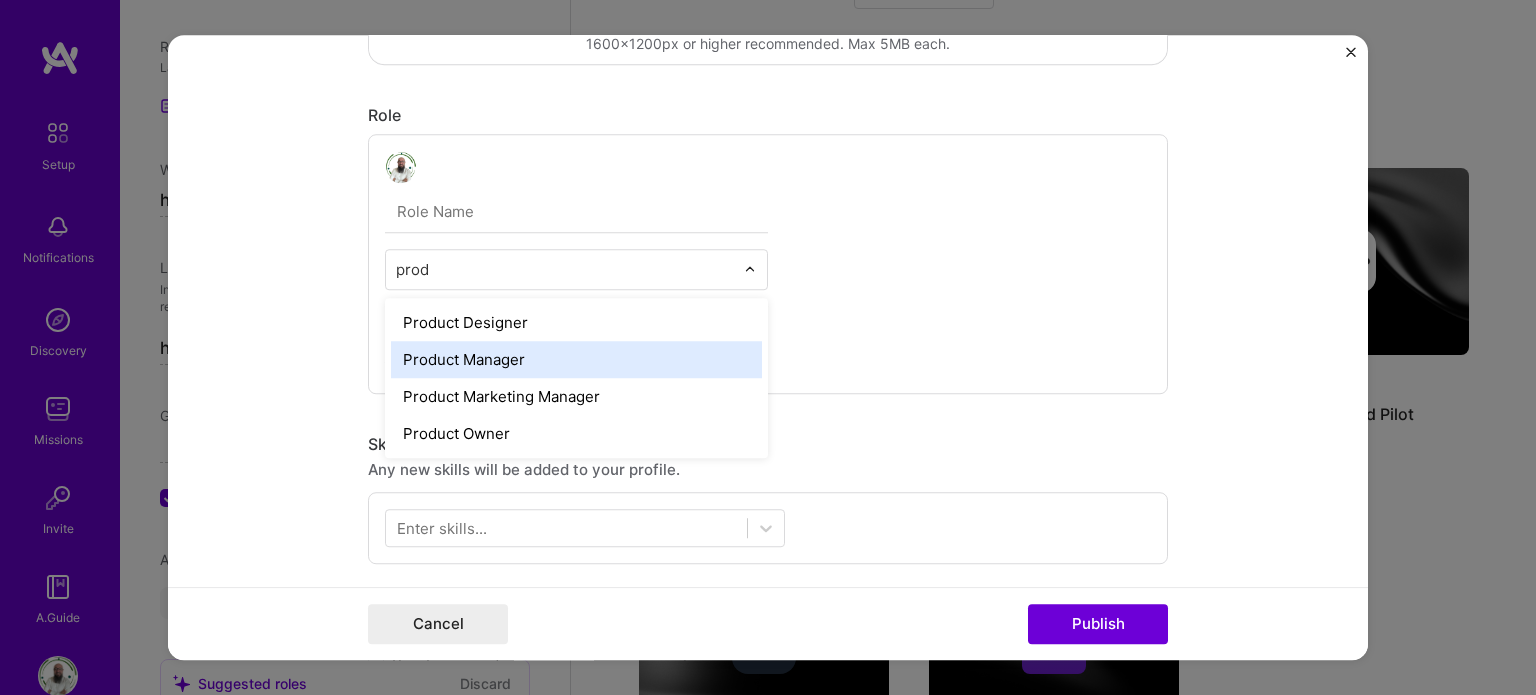 click on "Product Manager" at bounding box center [576, 359] 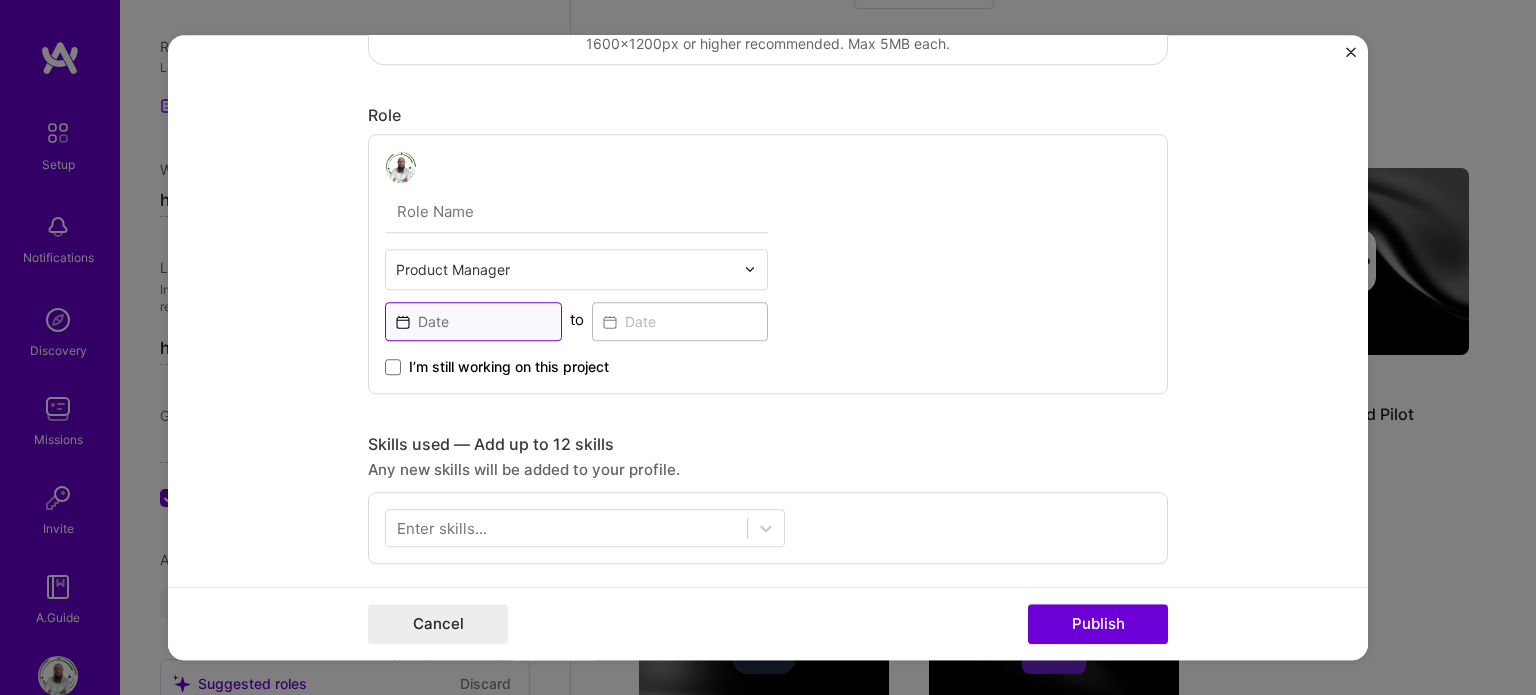 click at bounding box center (473, 321) 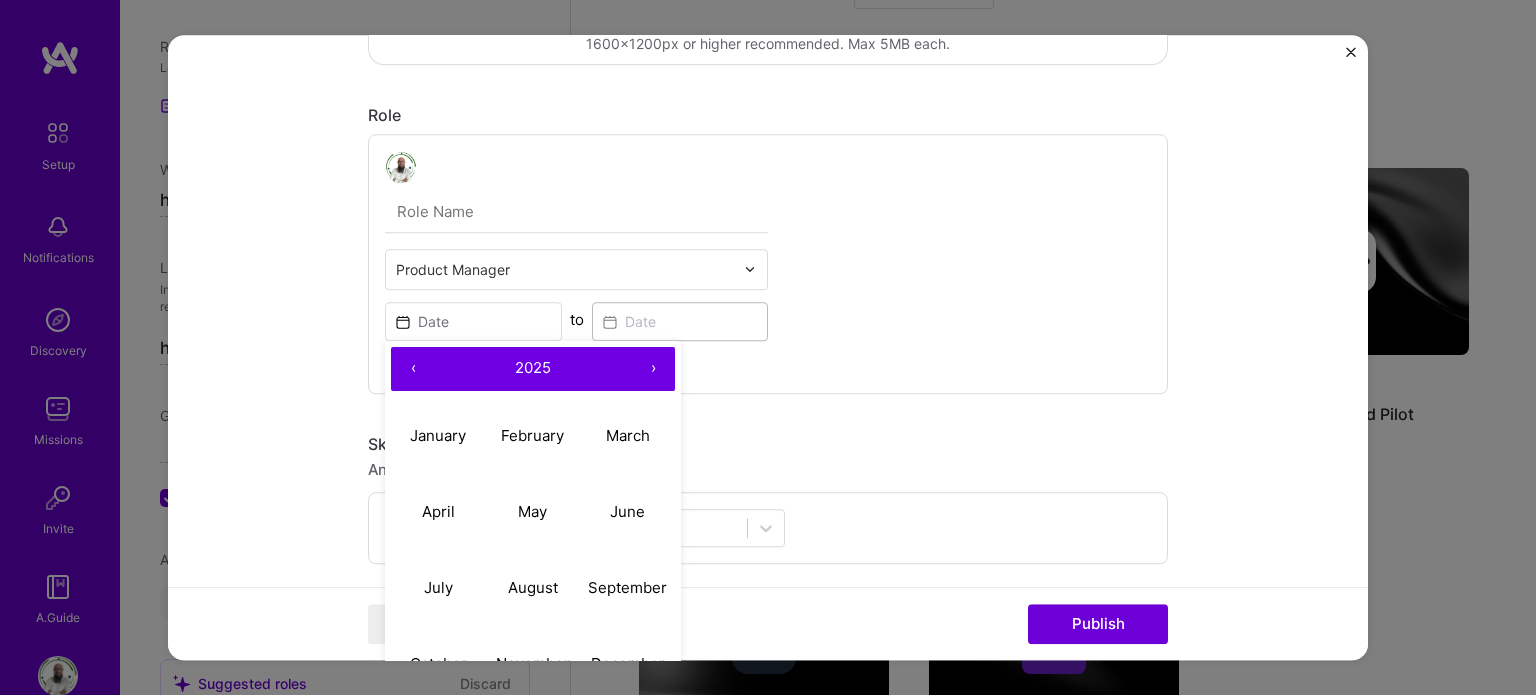 click on "‹" at bounding box center (413, 369) 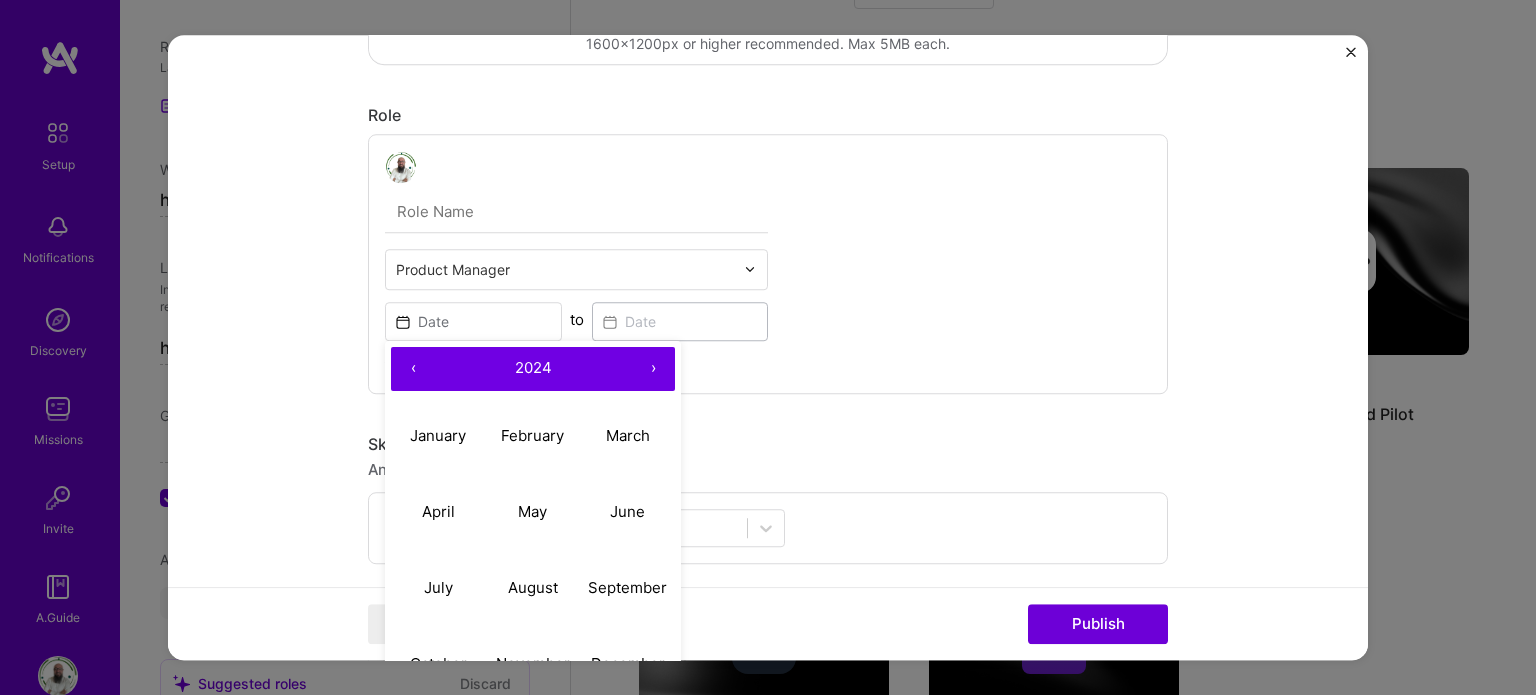 click on "‹" at bounding box center (413, 369) 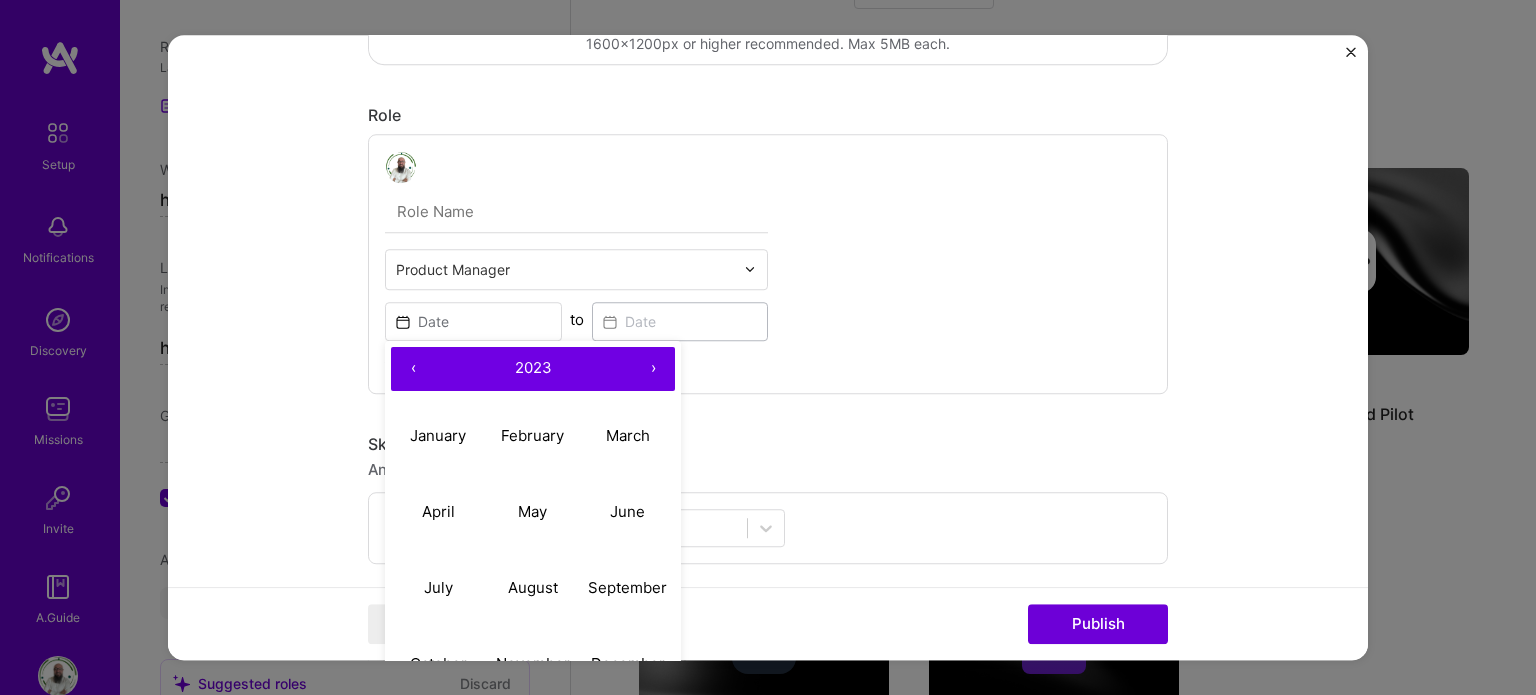 click on "‹" at bounding box center [413, 369] 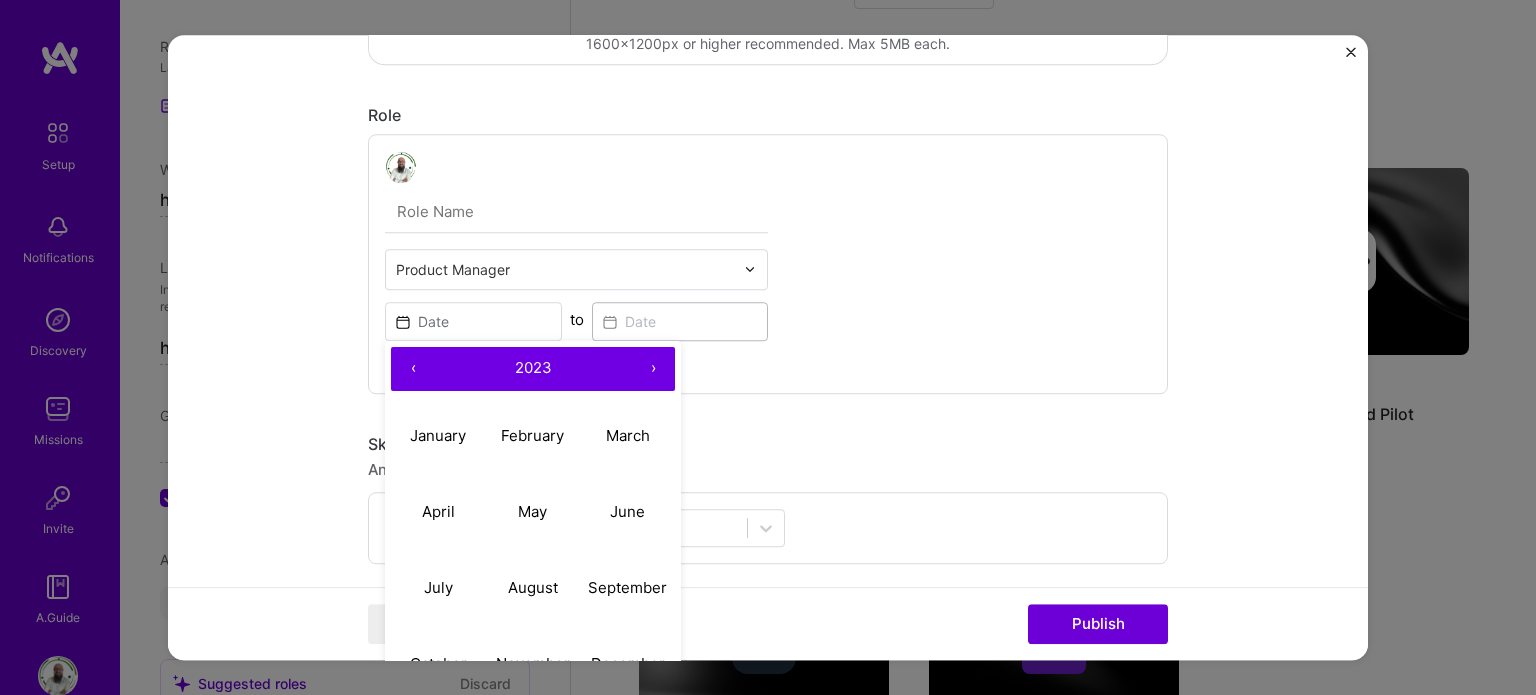 click on "‹" at bounding box center (413, 369) 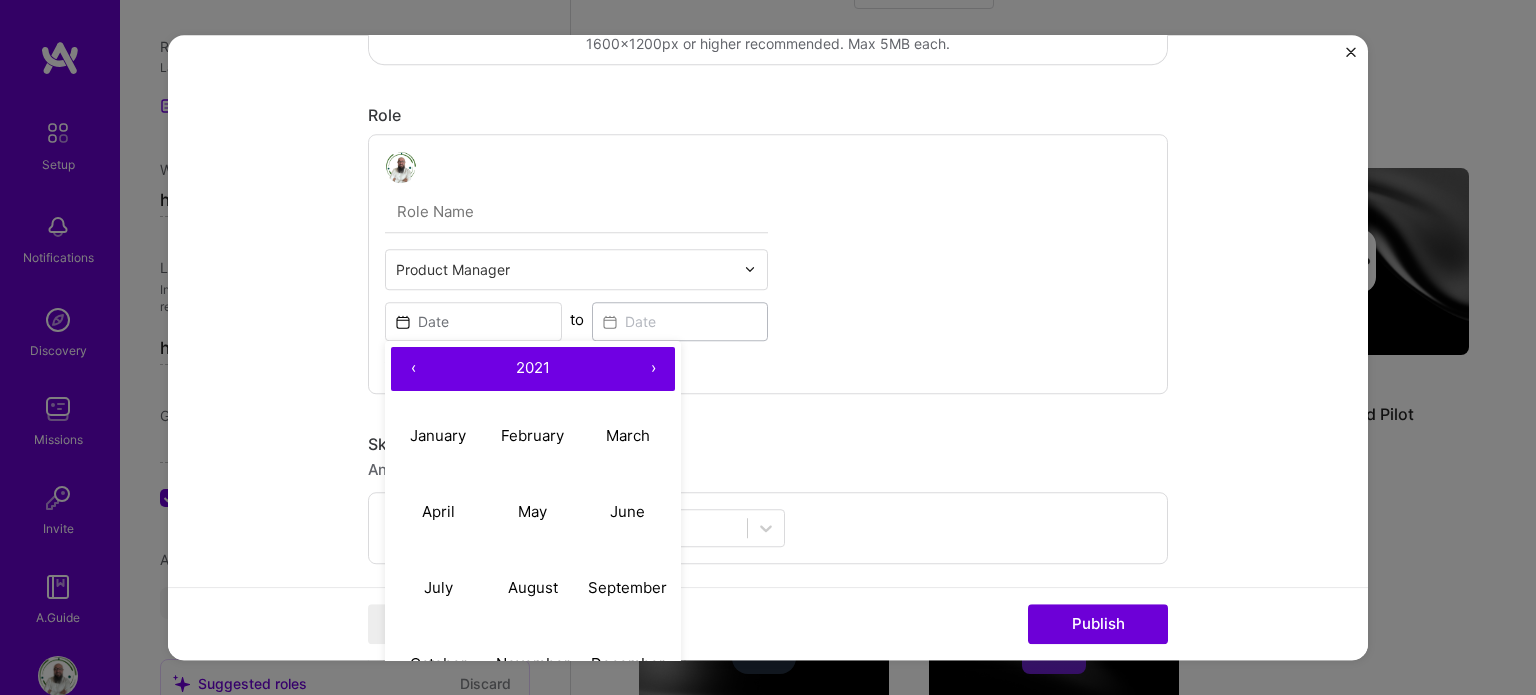 click on "‹" at bounding box center (413, 369) 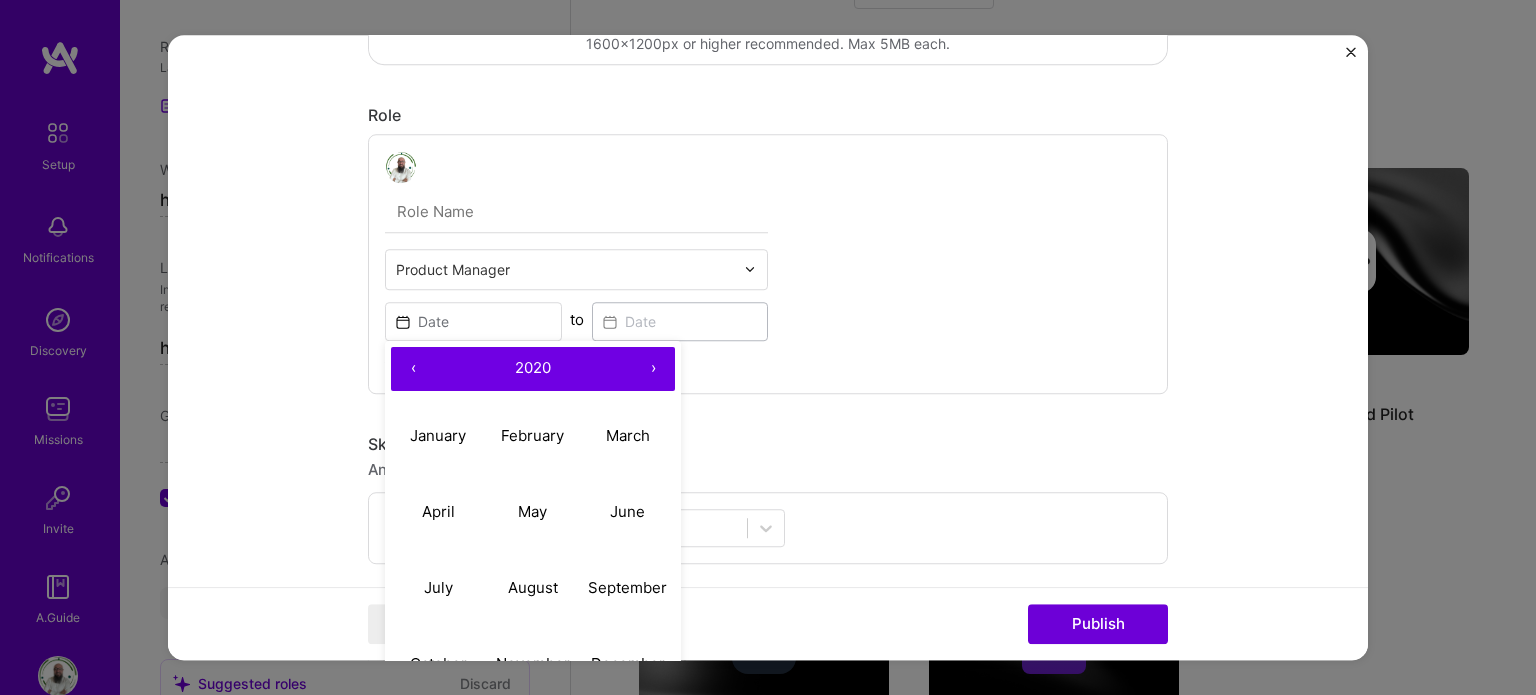 click on "‹" at bounding box center [413, 369] 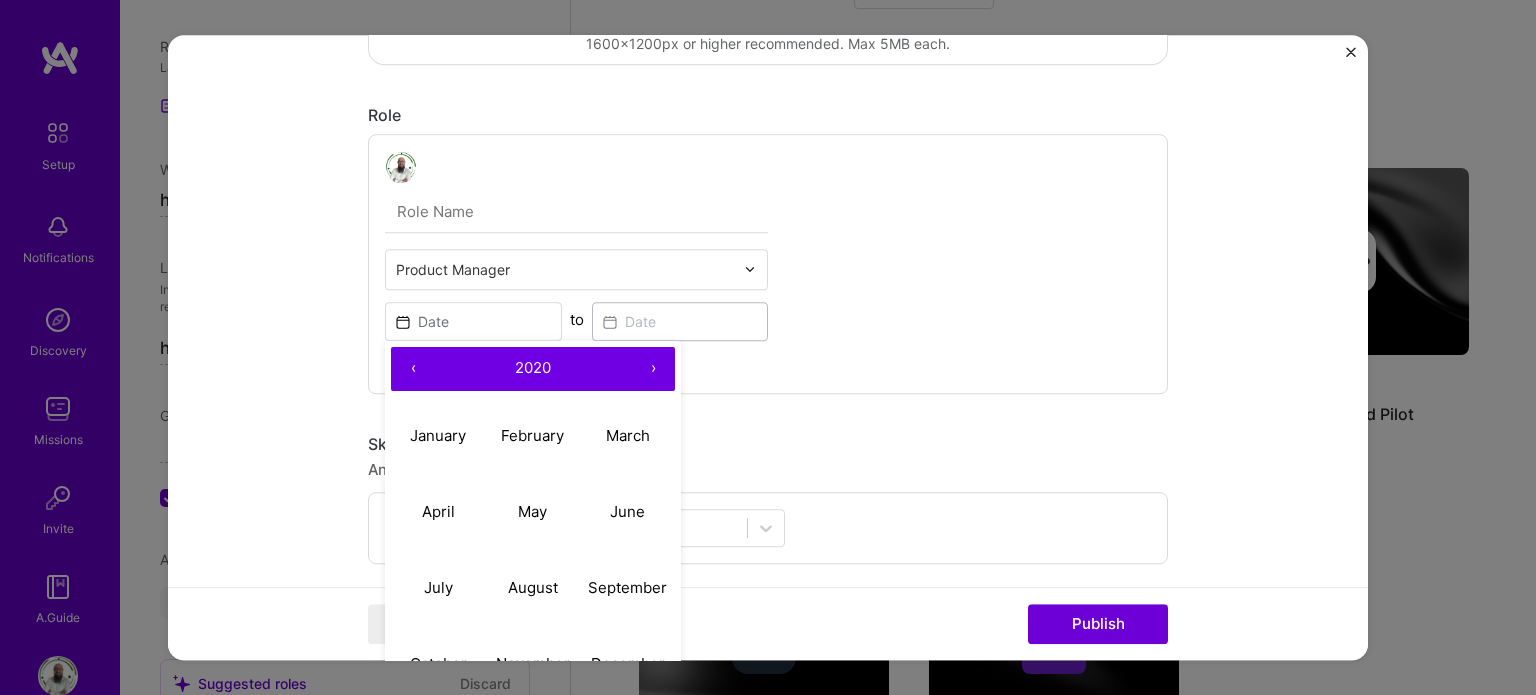 click on "‹" at bounding box center [413, 369] 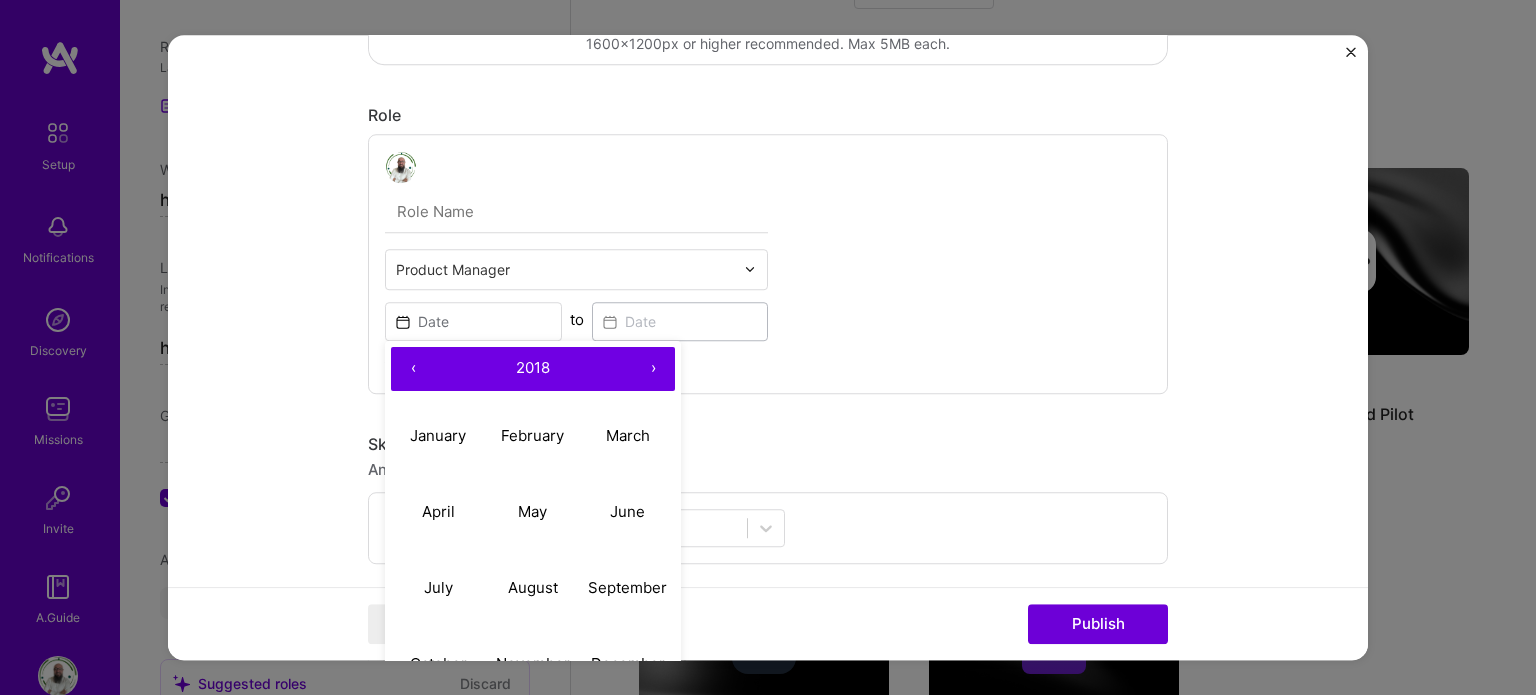 click on "‹" at bounding box center [413, 369] 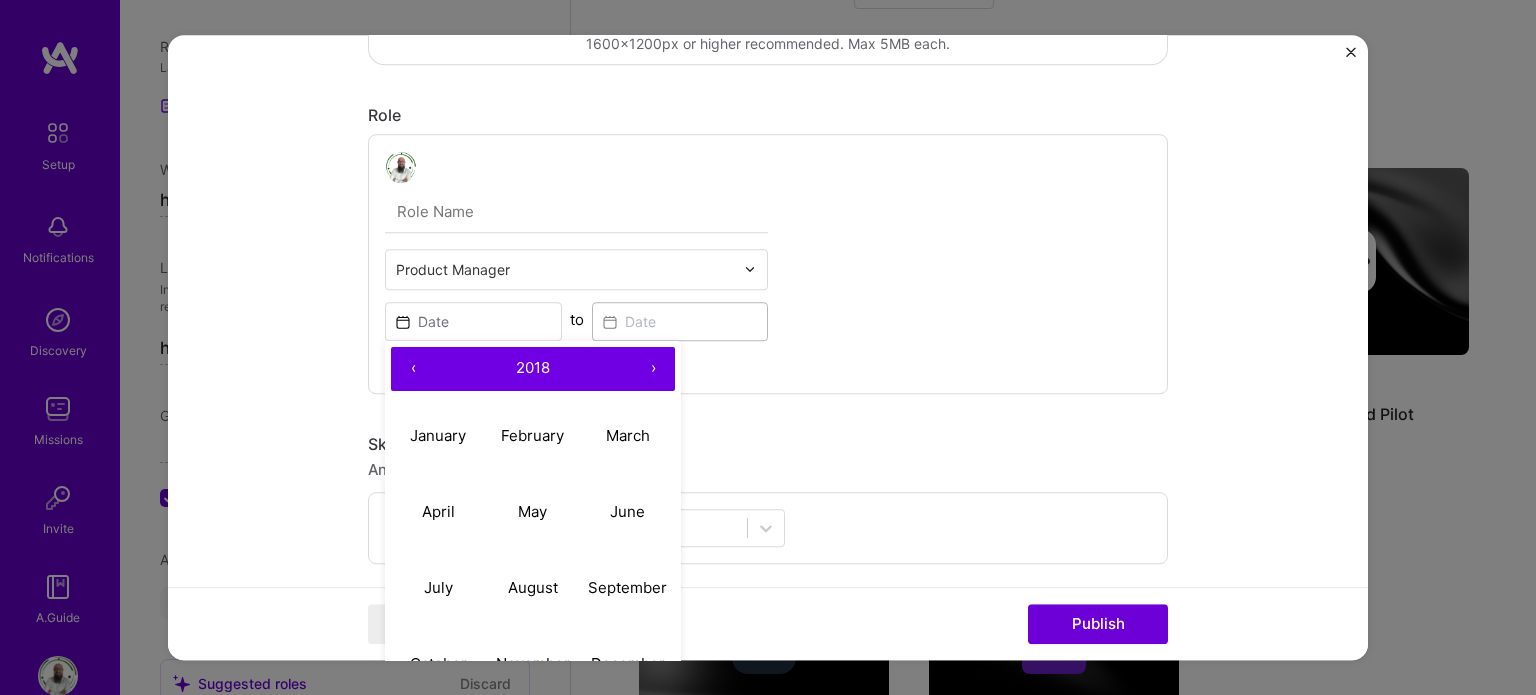 click on "‹" at bounding box center [413, 369] 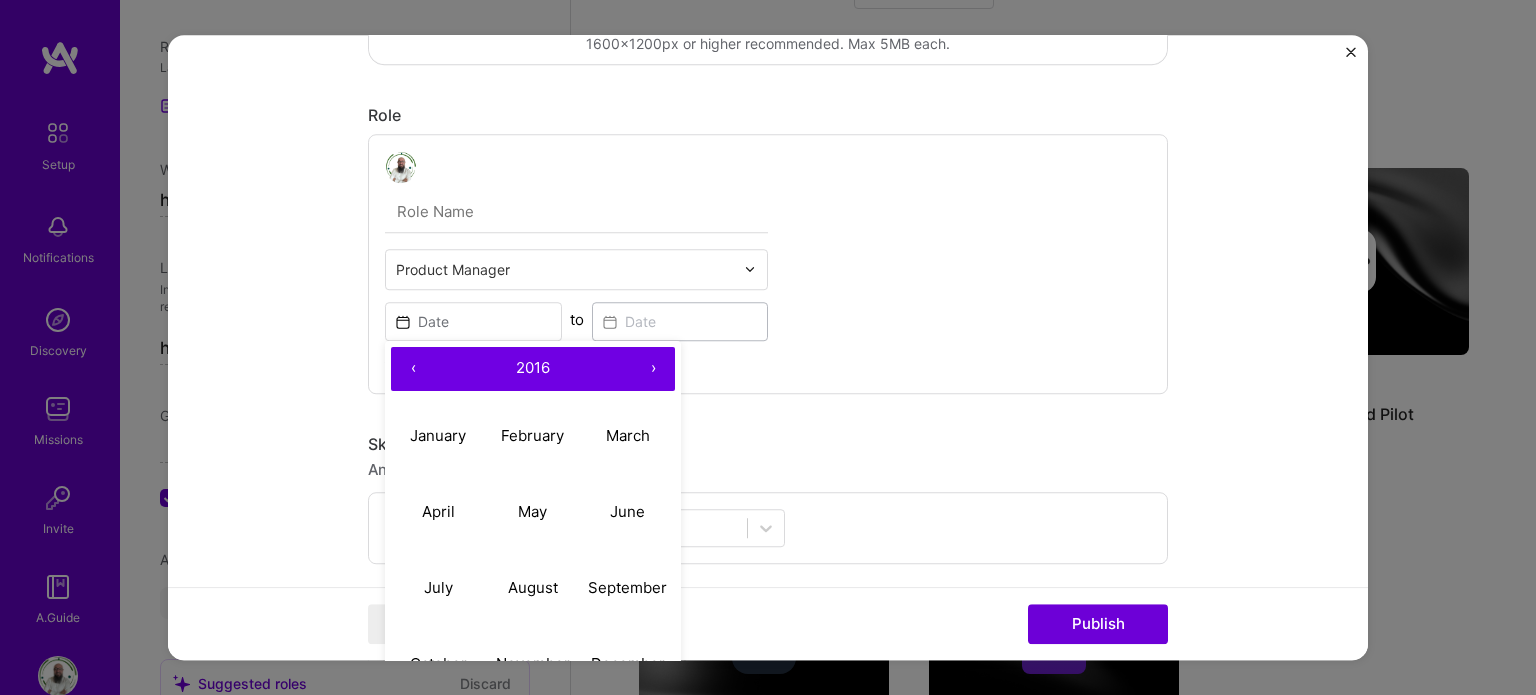 click on "‹" at bounding box center [413, 369] 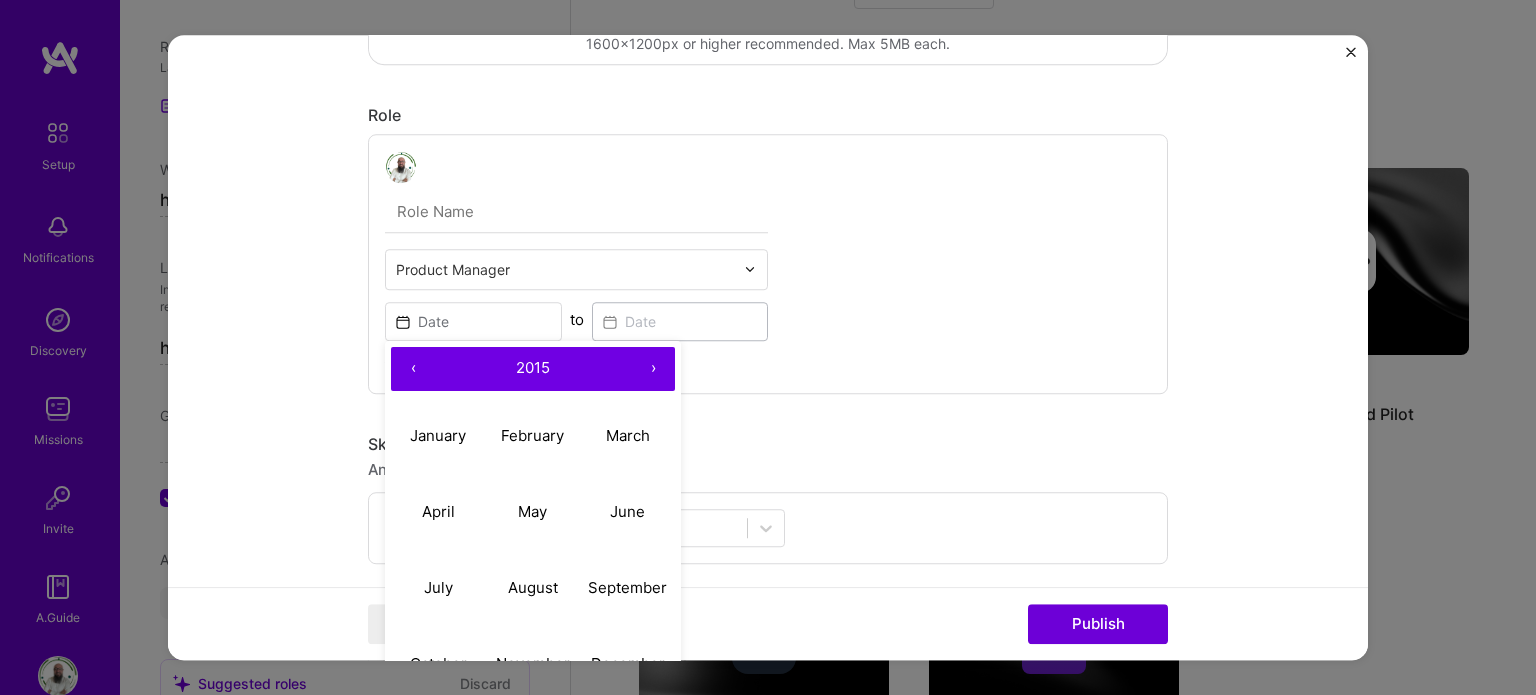click on "‹" at bounding box center (413, 369) 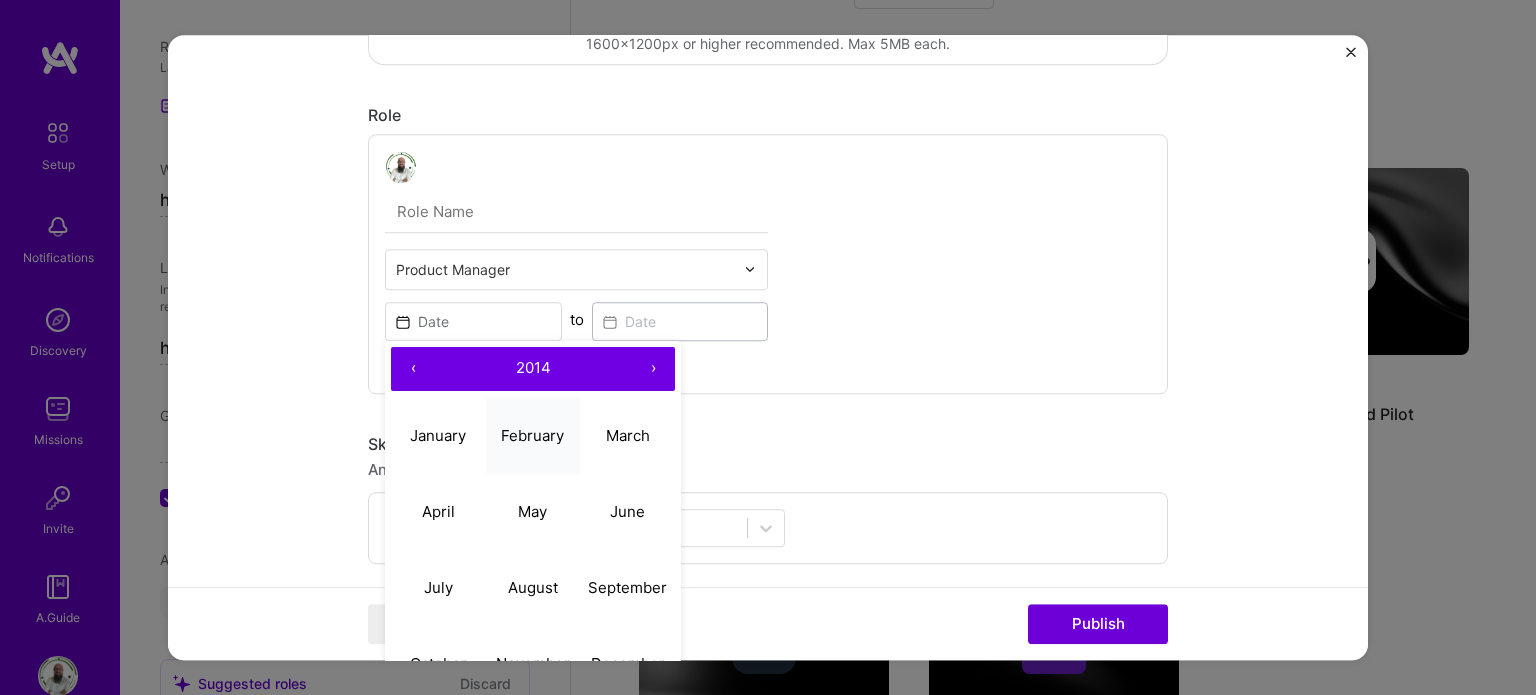 click on "February" at bounding box center [532, 435] 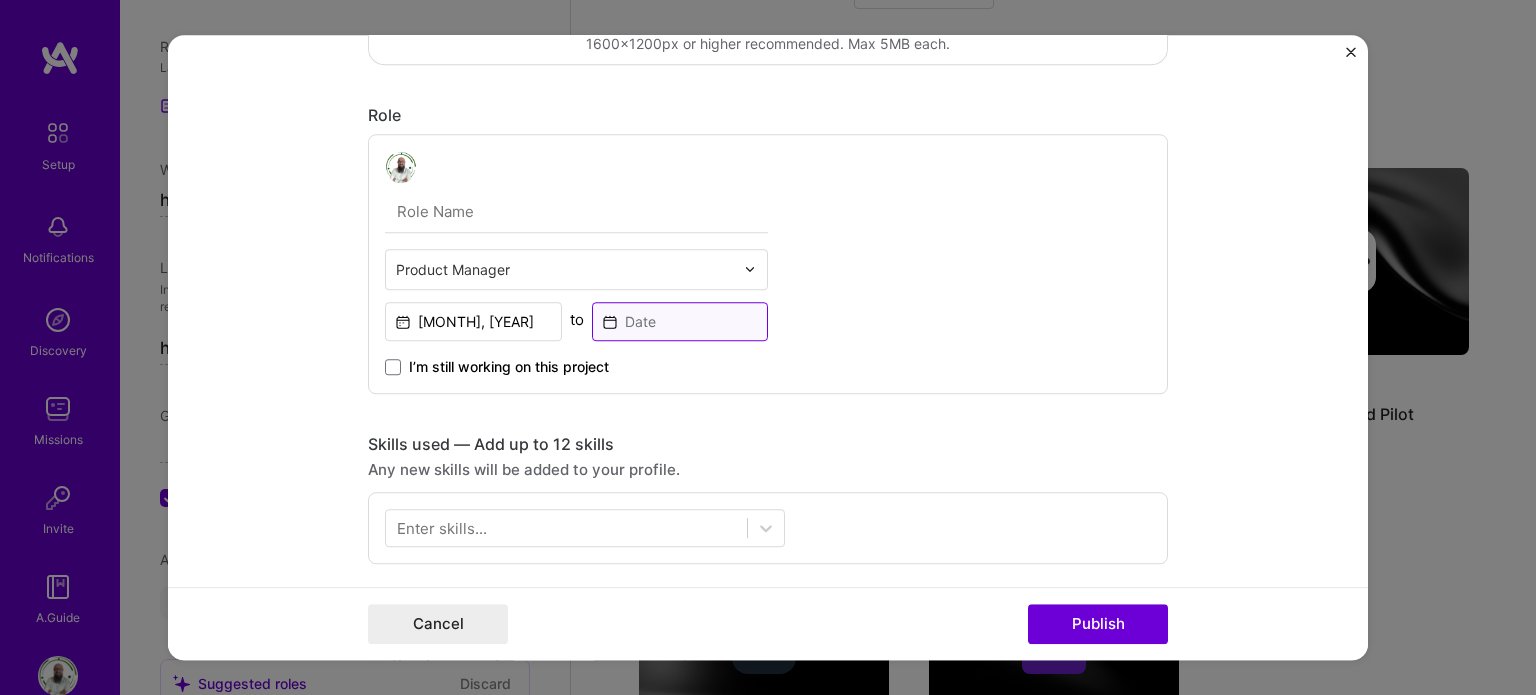 click at bounding box center (680, 321) 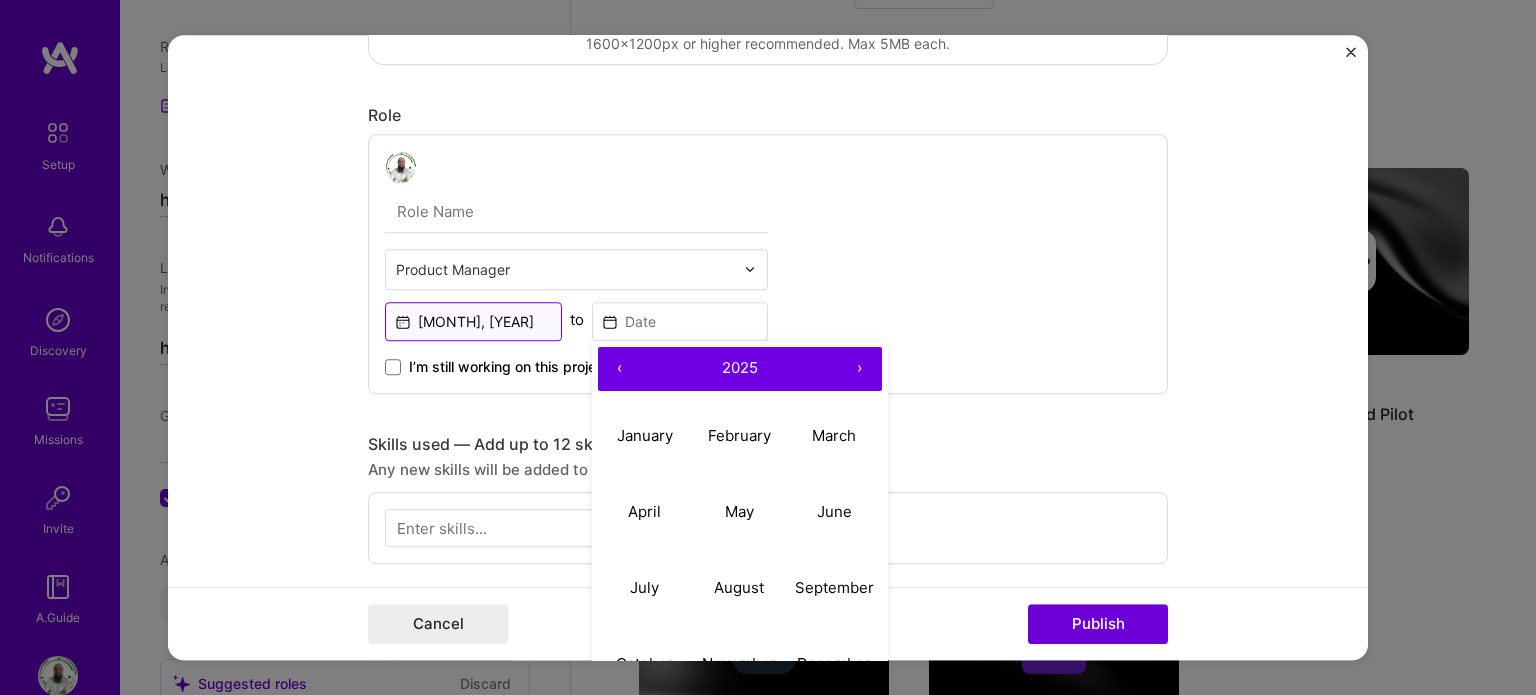 click on "[MONTH], [YEAR]" at bounding box center (473, 321) 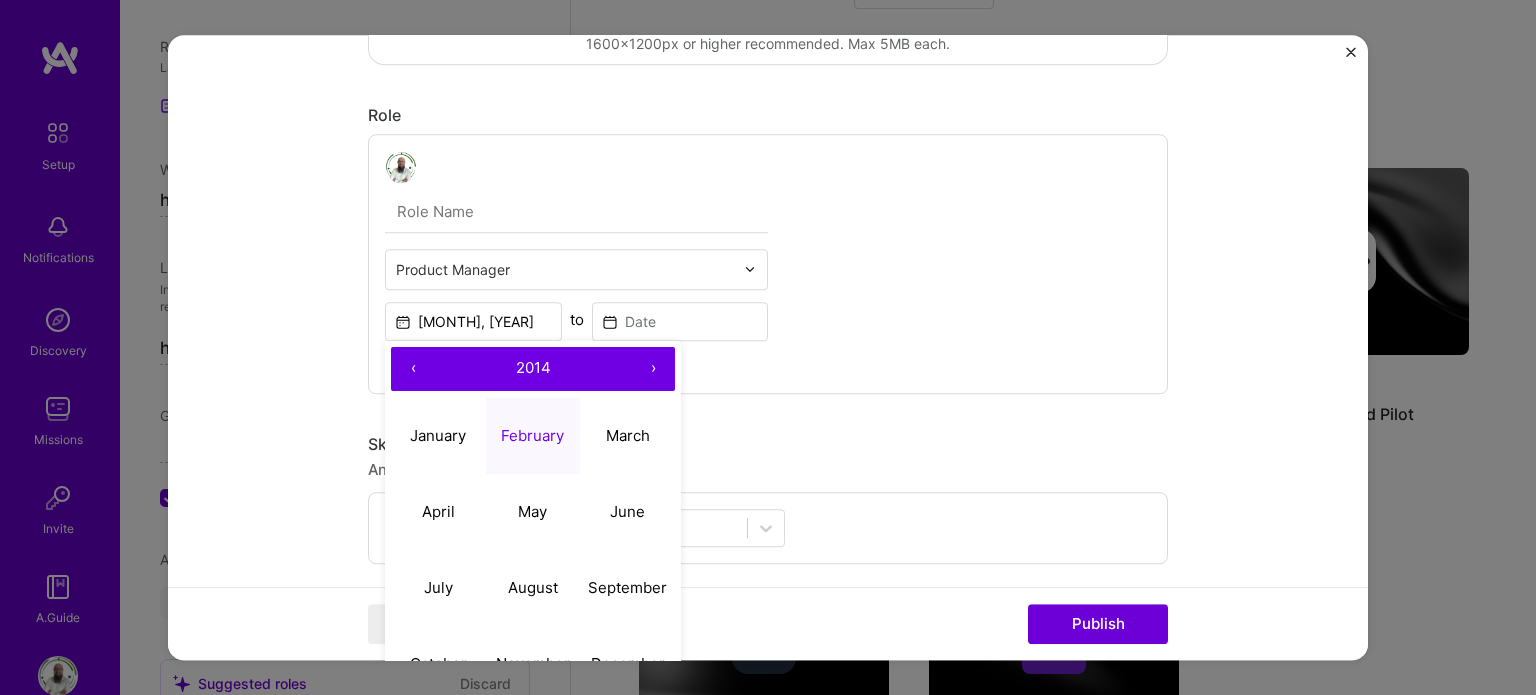 click on "‹" at bounding box center (413, 369) 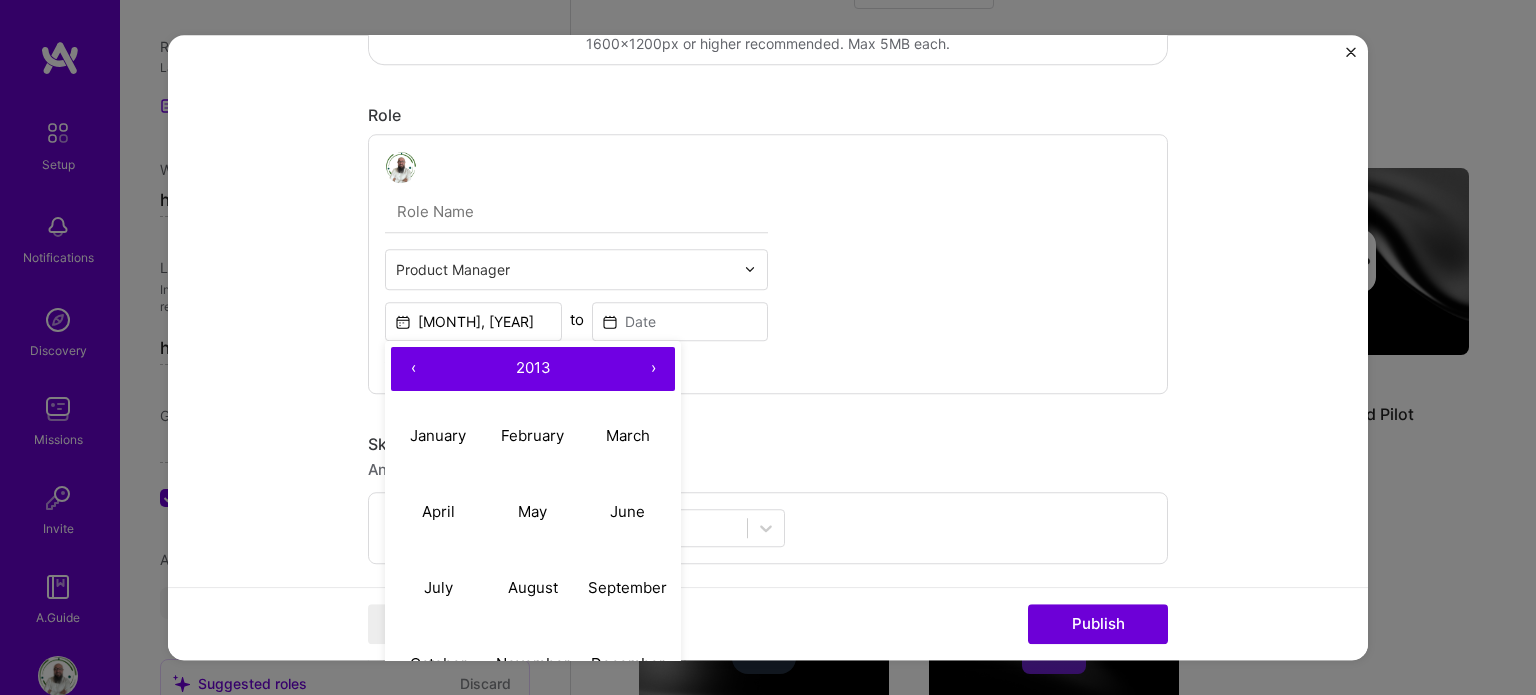click on "‹" at bounding box center [413, 369] 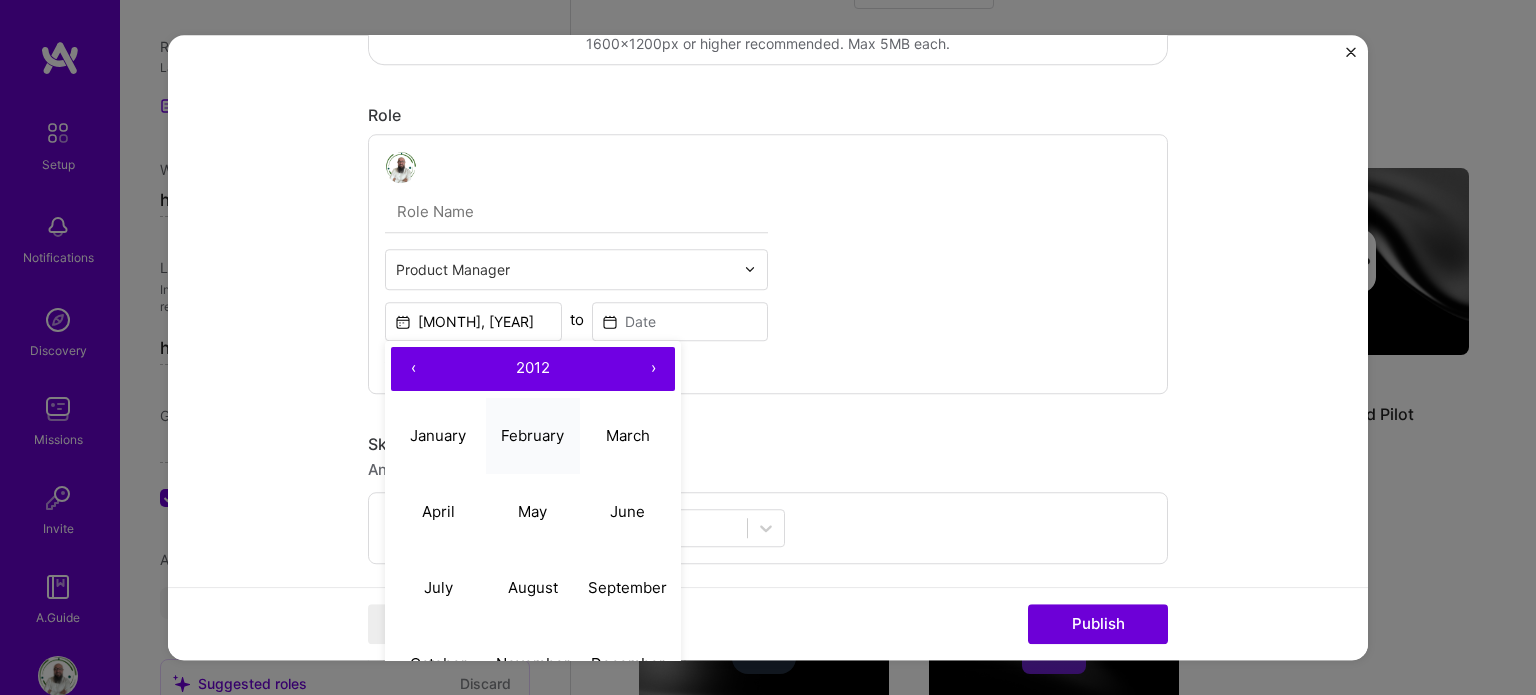 click on "February" at bounding box center [532, 435] 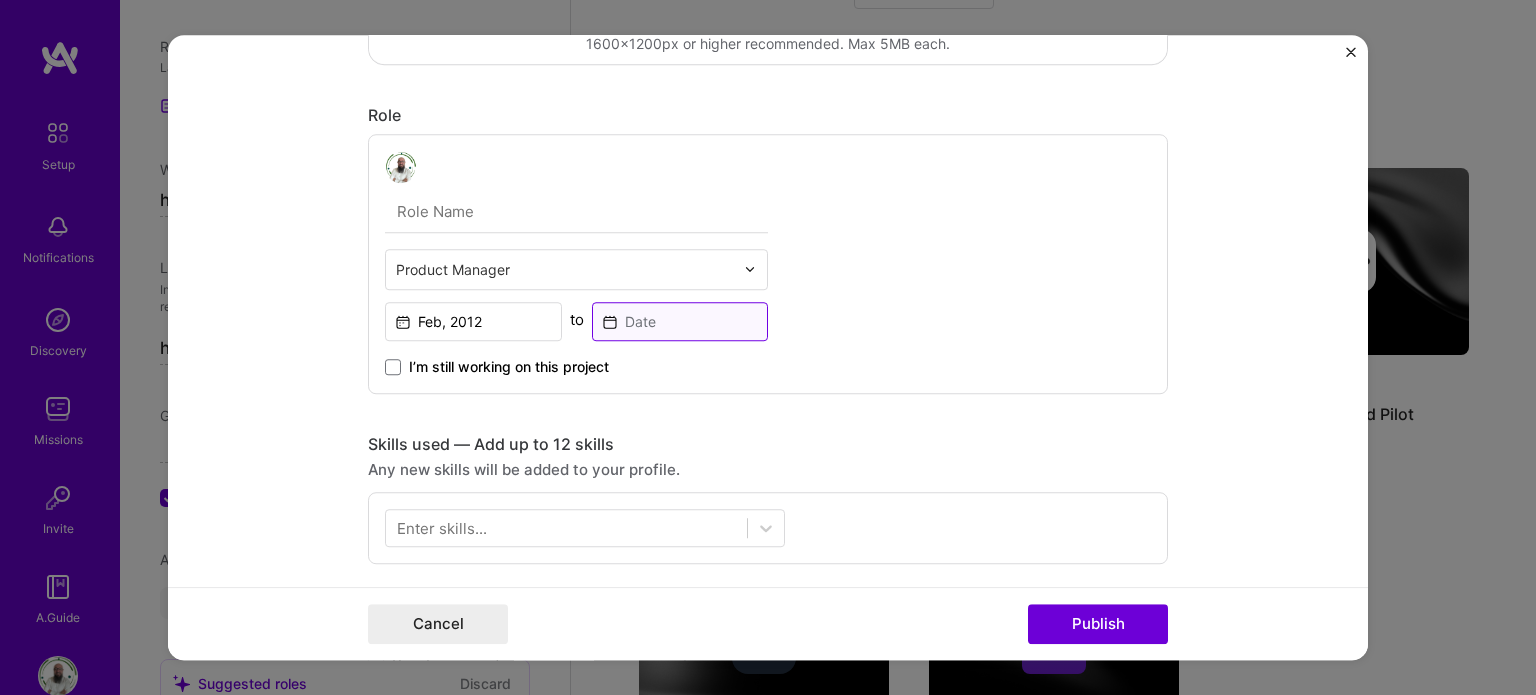 click at bounding box center [680, 321] 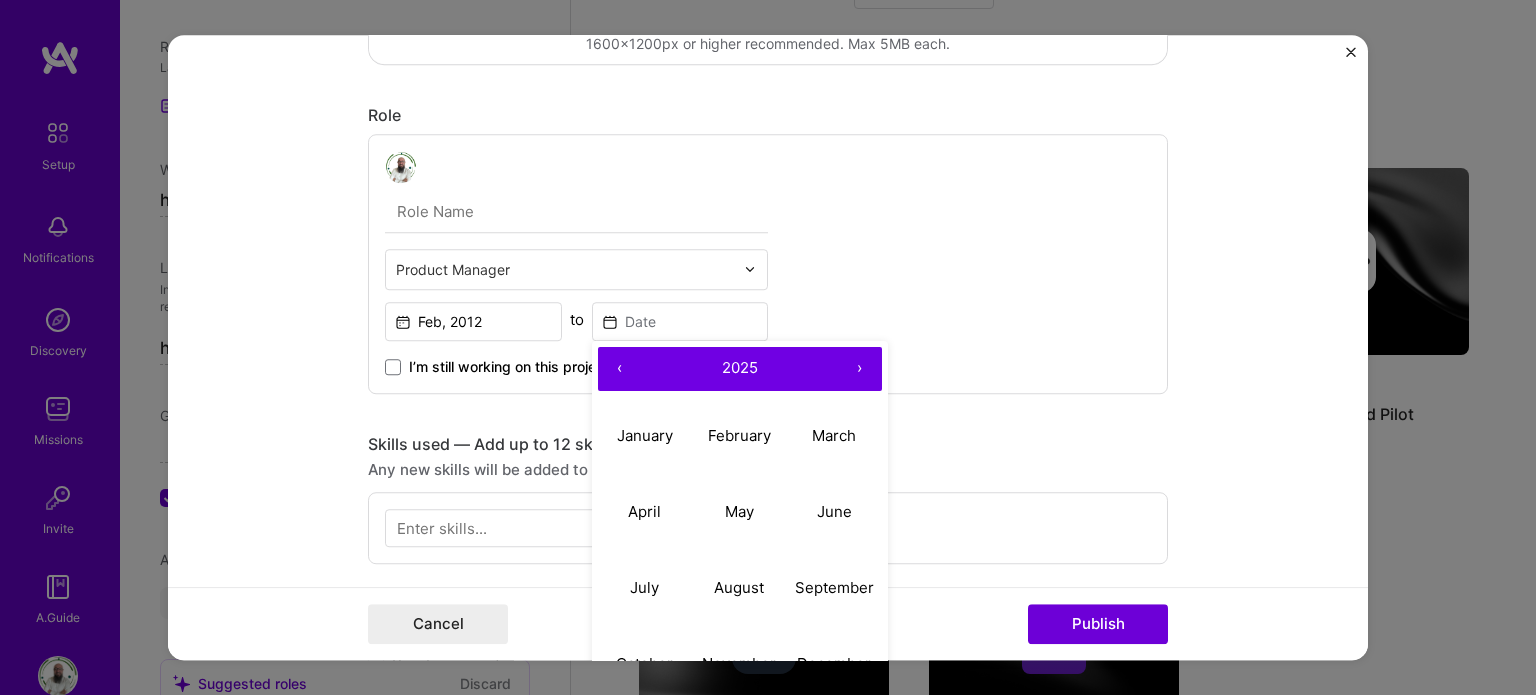 click on "‹" at bounding box center [620, 369] 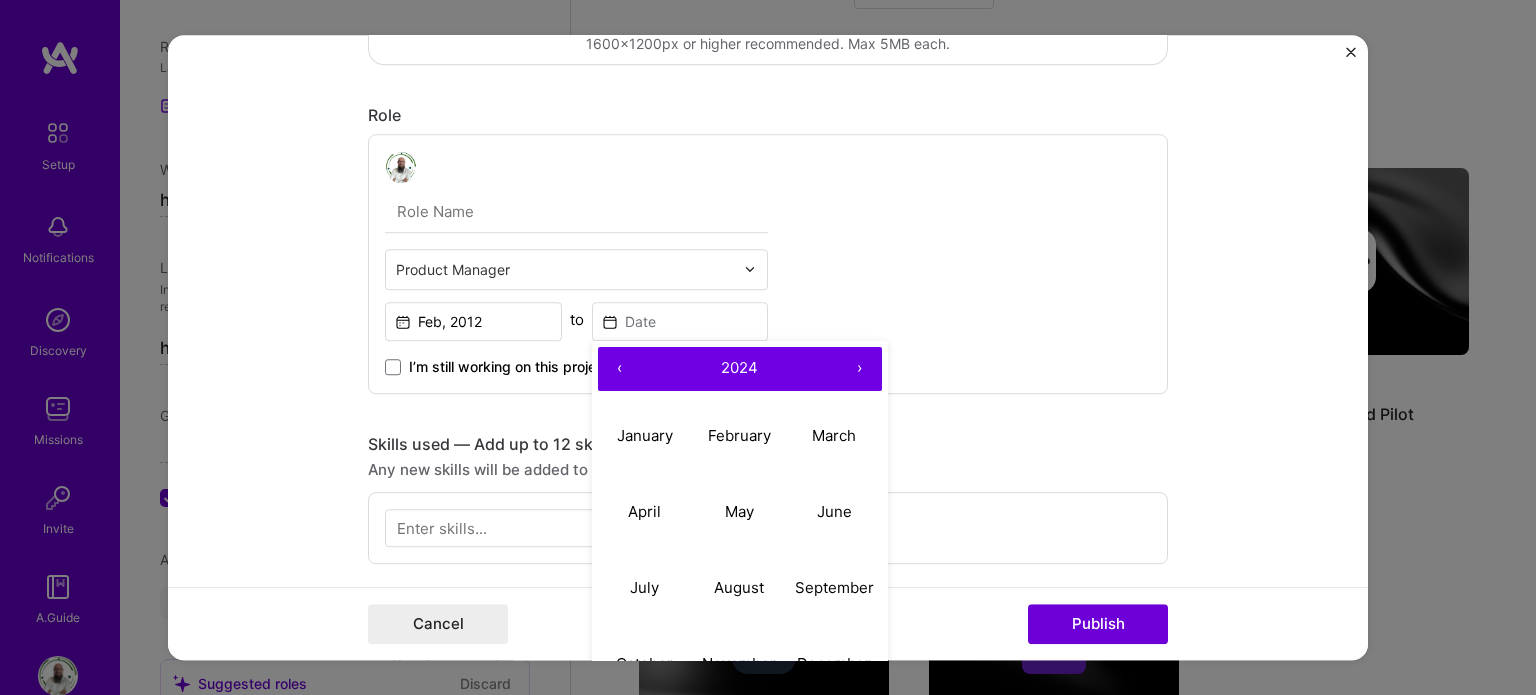 click on "‹" at bounding box center (620, 369) 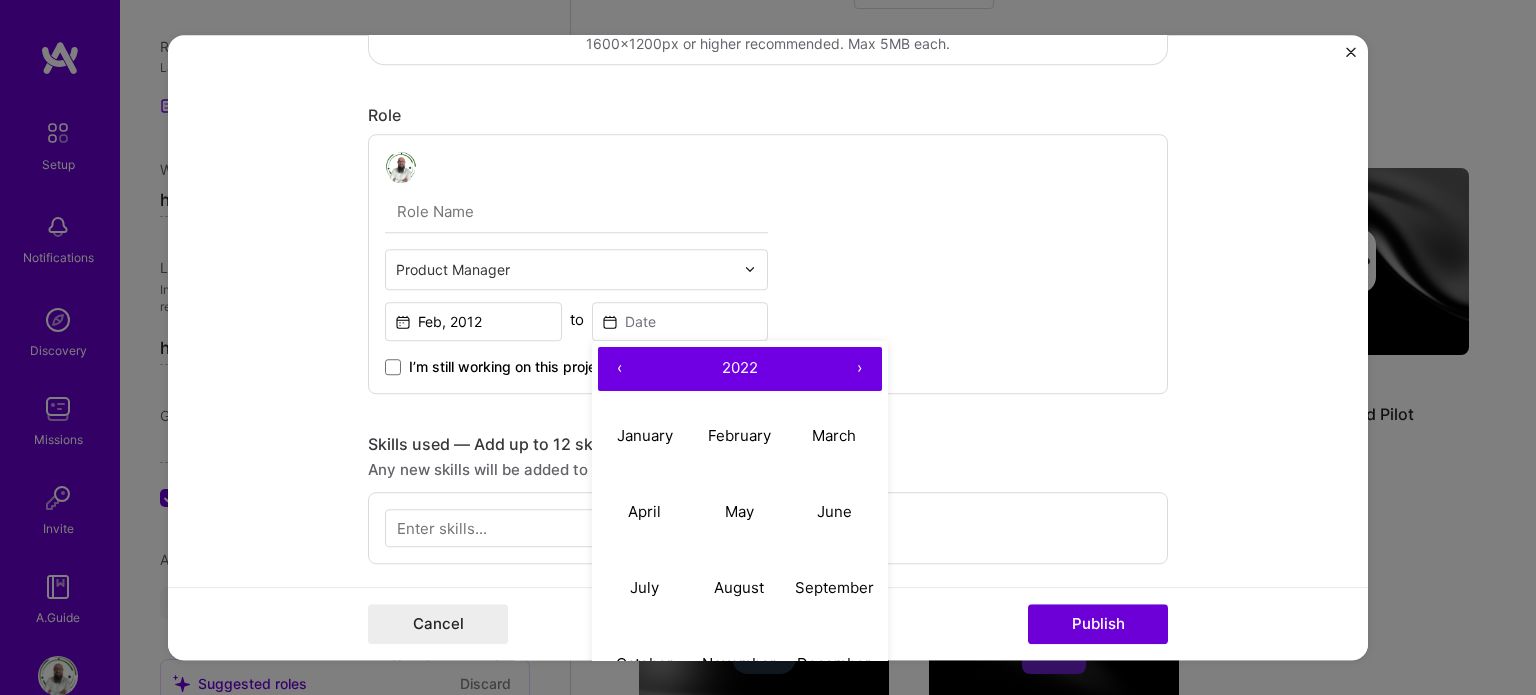 click on "‹" at bounding box center [620, 369] 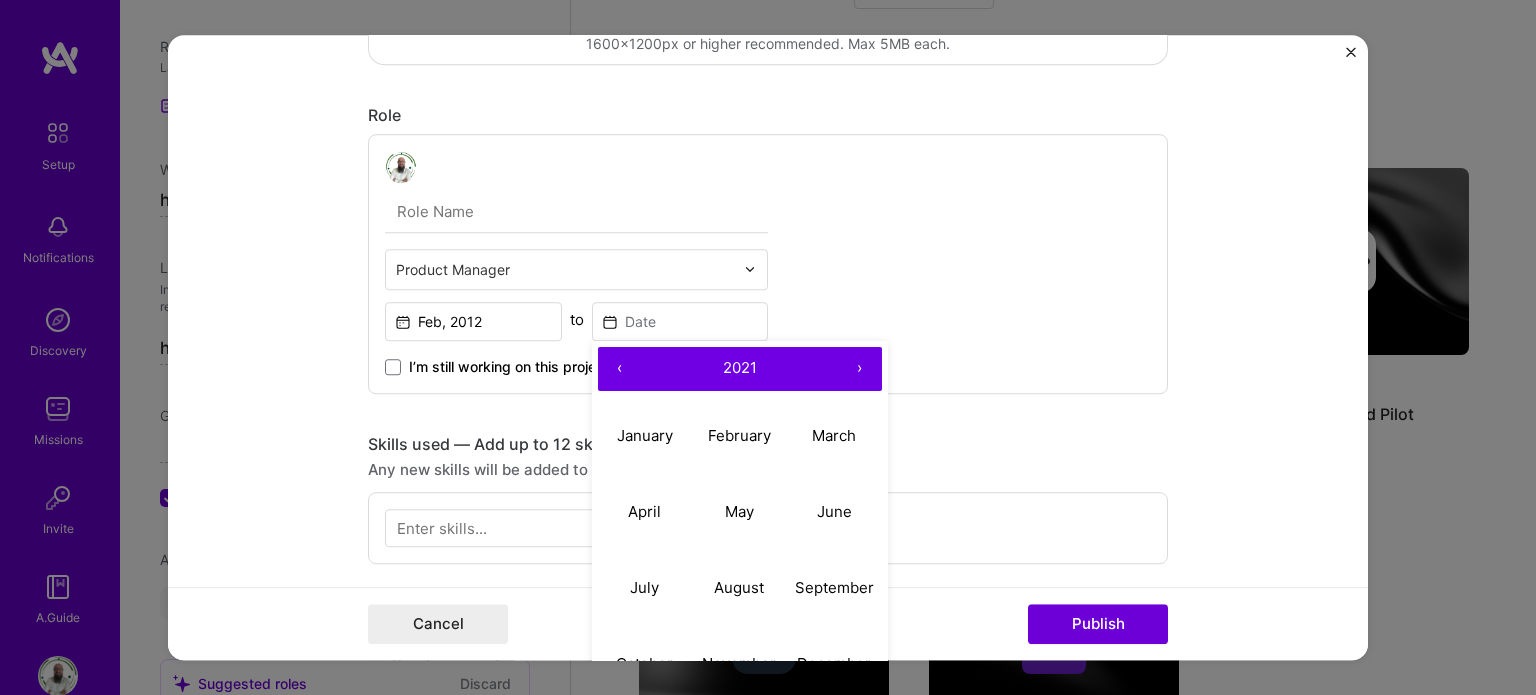 click on "‹" at bounding box center [620, 369] 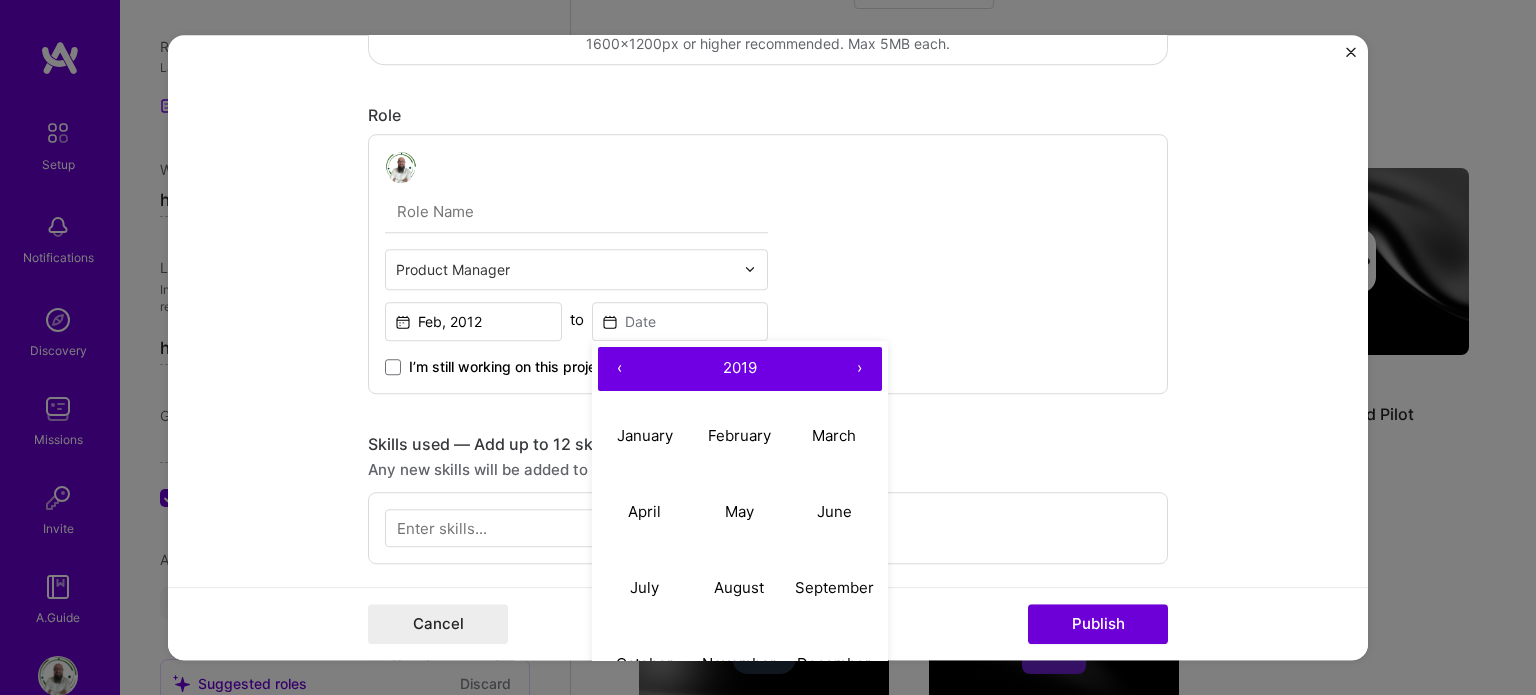 click on "‹" at bounding box center [620, 369] 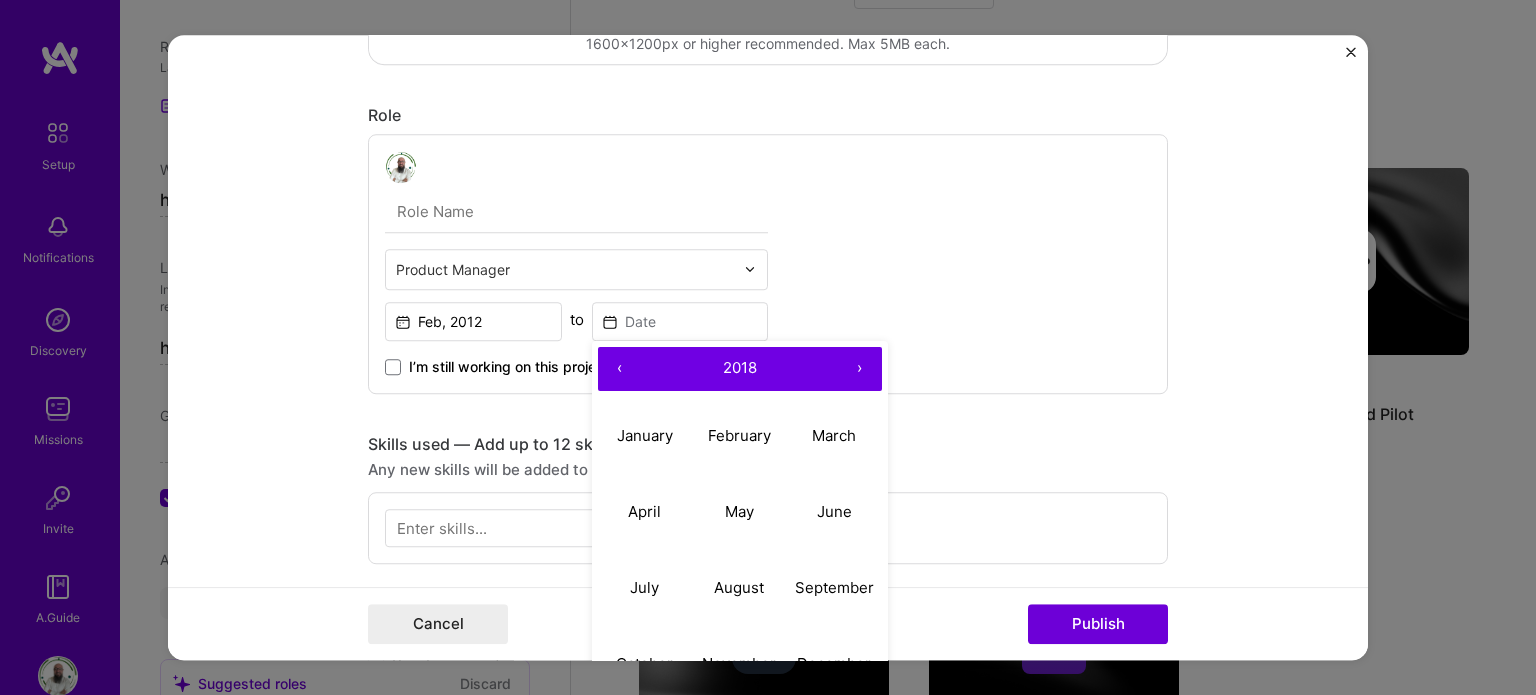click on "‹" at bounding box center [620, 369] 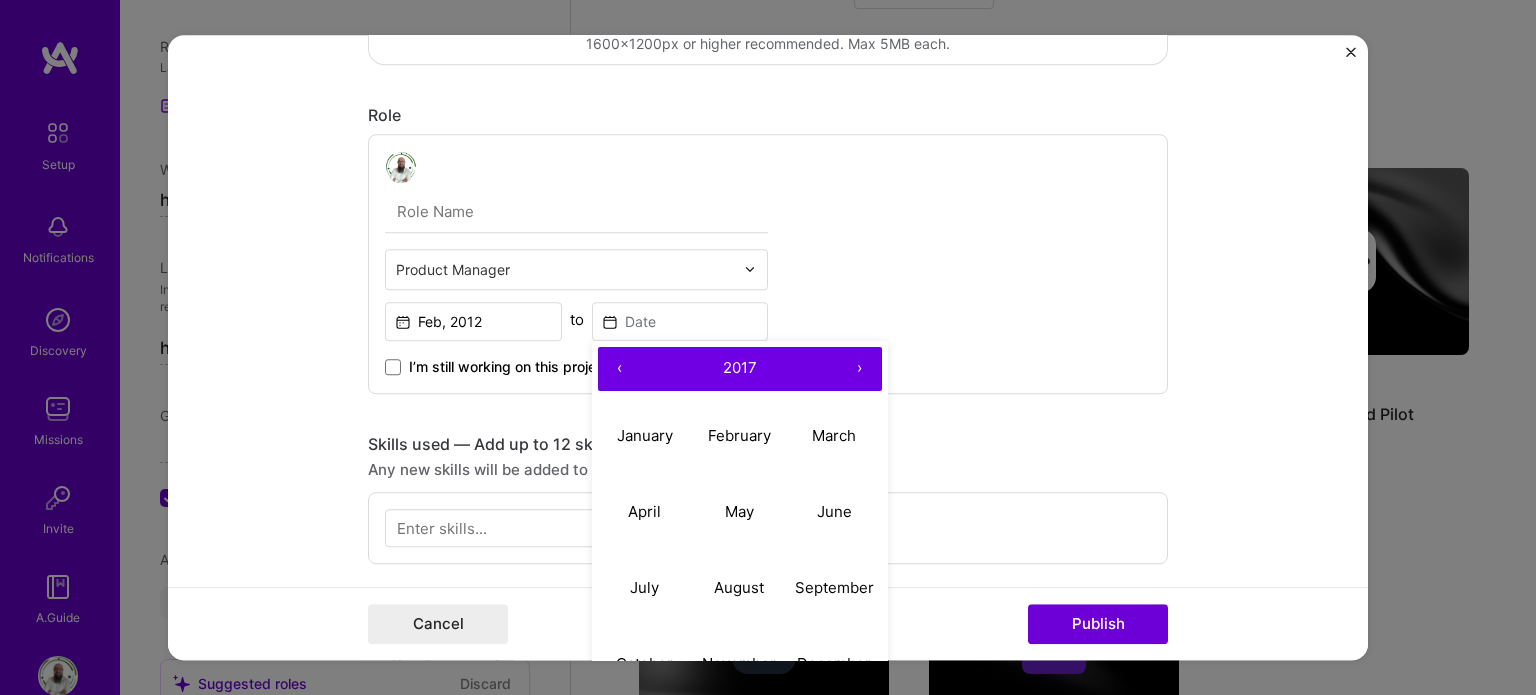 click on "‹" at bounding box center [620, 369] 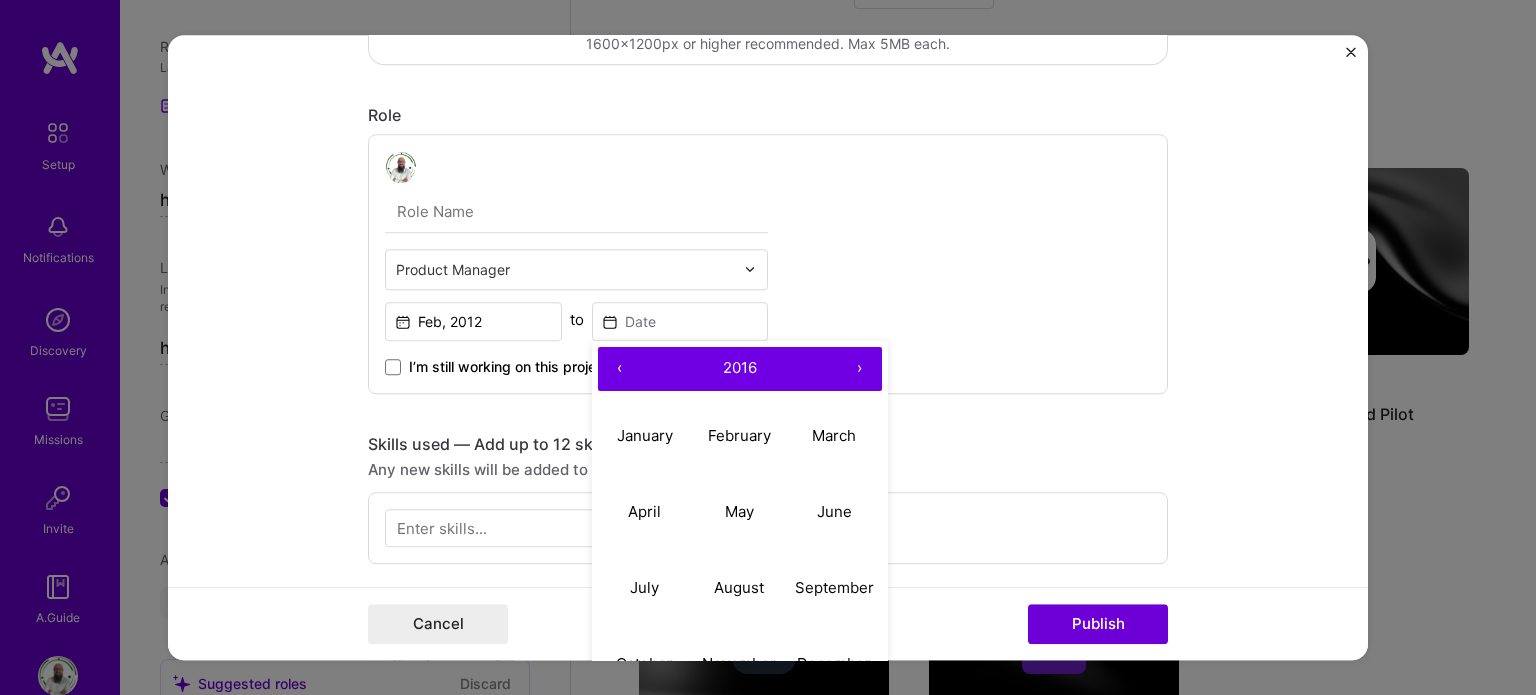 click on "‹" at bounding box center (620, 369) 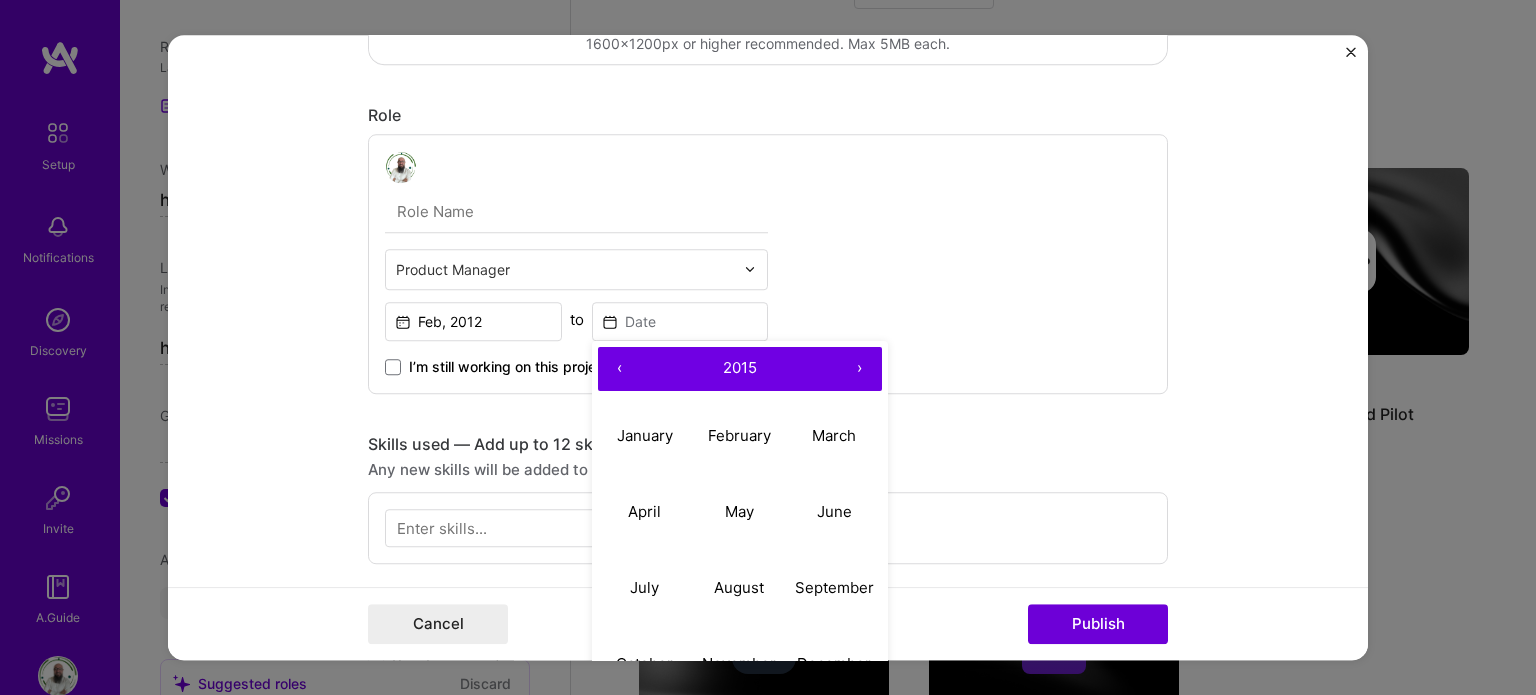 click on "‹" at bounding box center [620, 369] 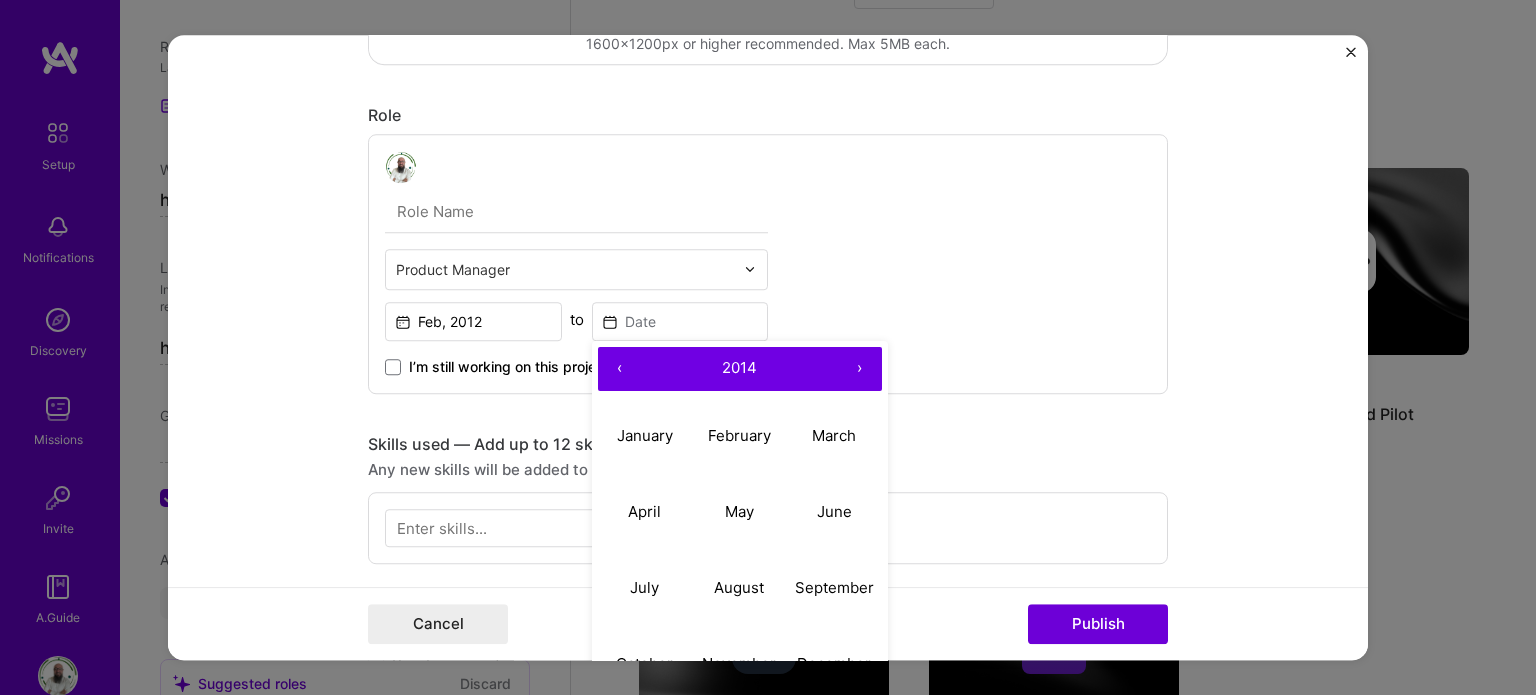 click on "‹" at bounding box center (620, 369) 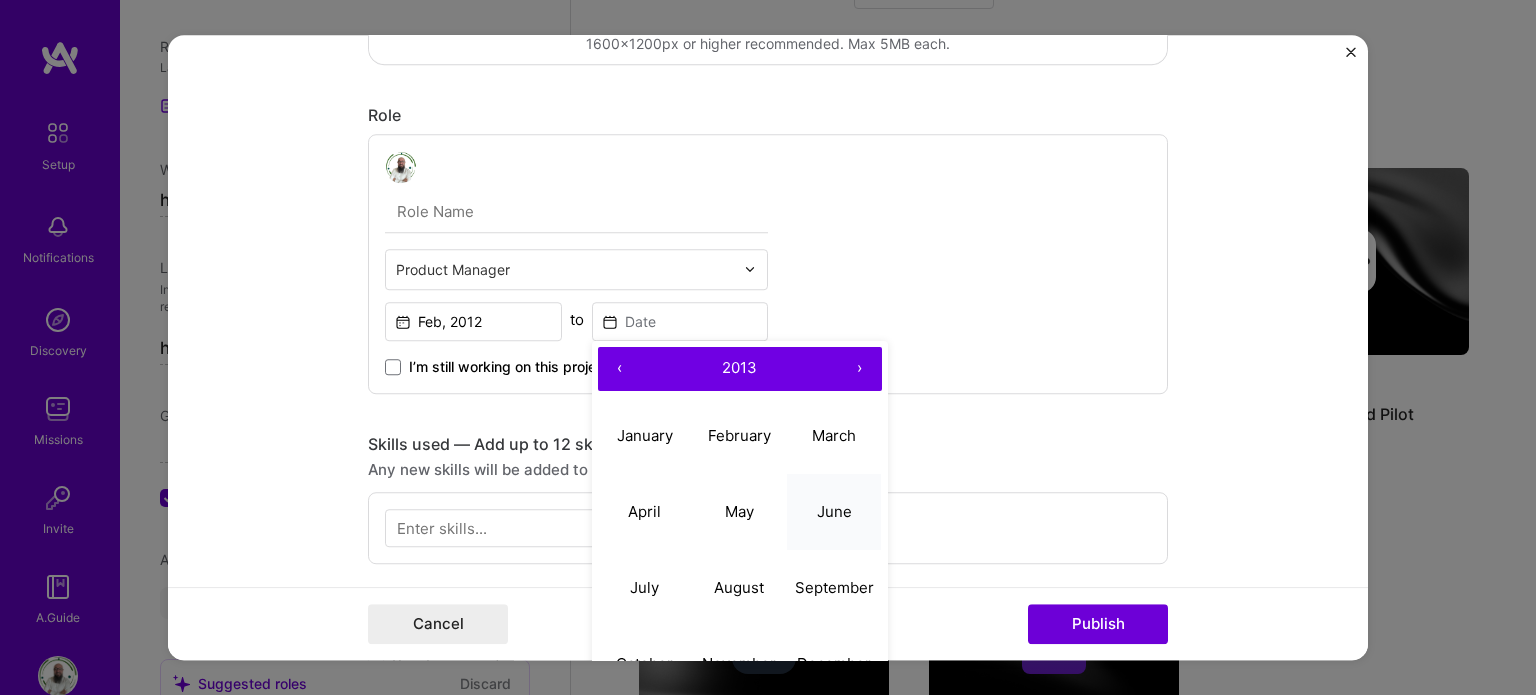 click on "June" at bounding box center [834, 511] 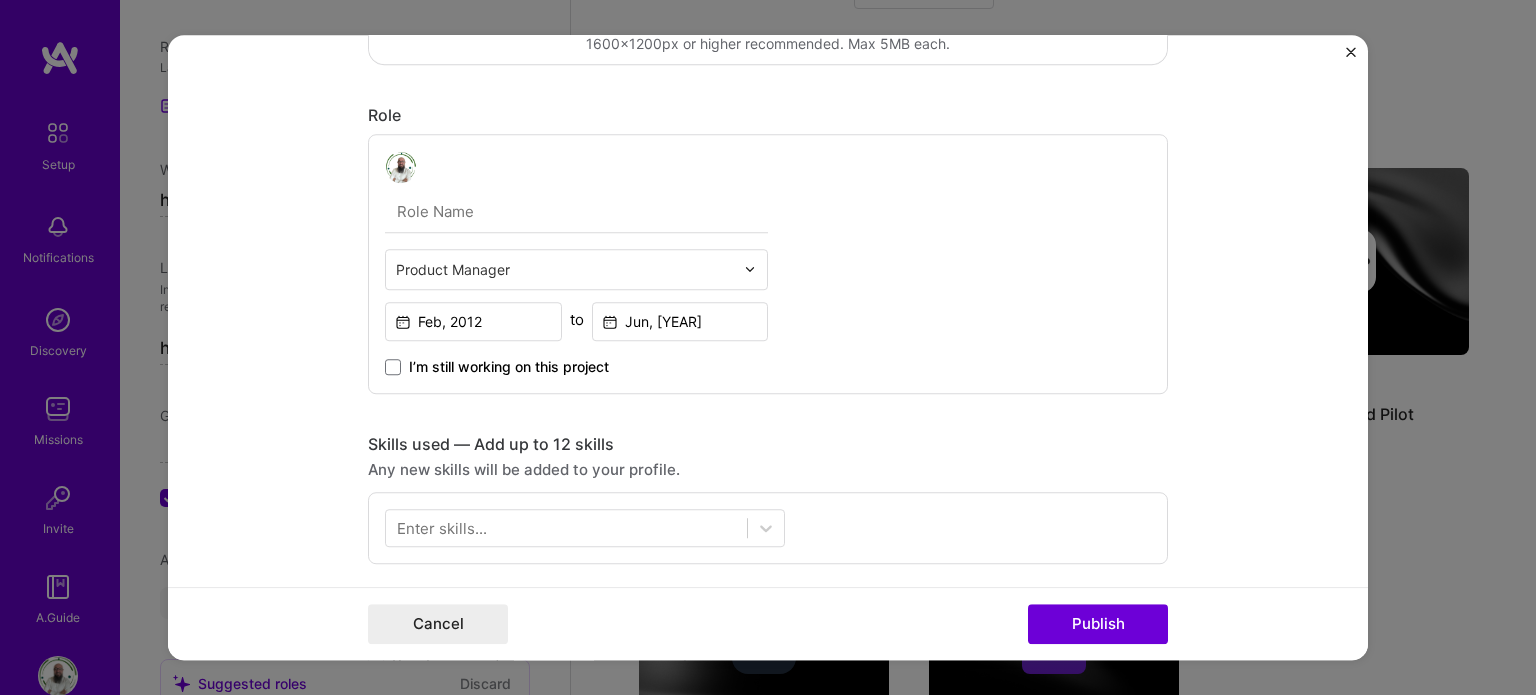 scroll, scrollTop: 675, scrollLeft: 0, axis: vertical 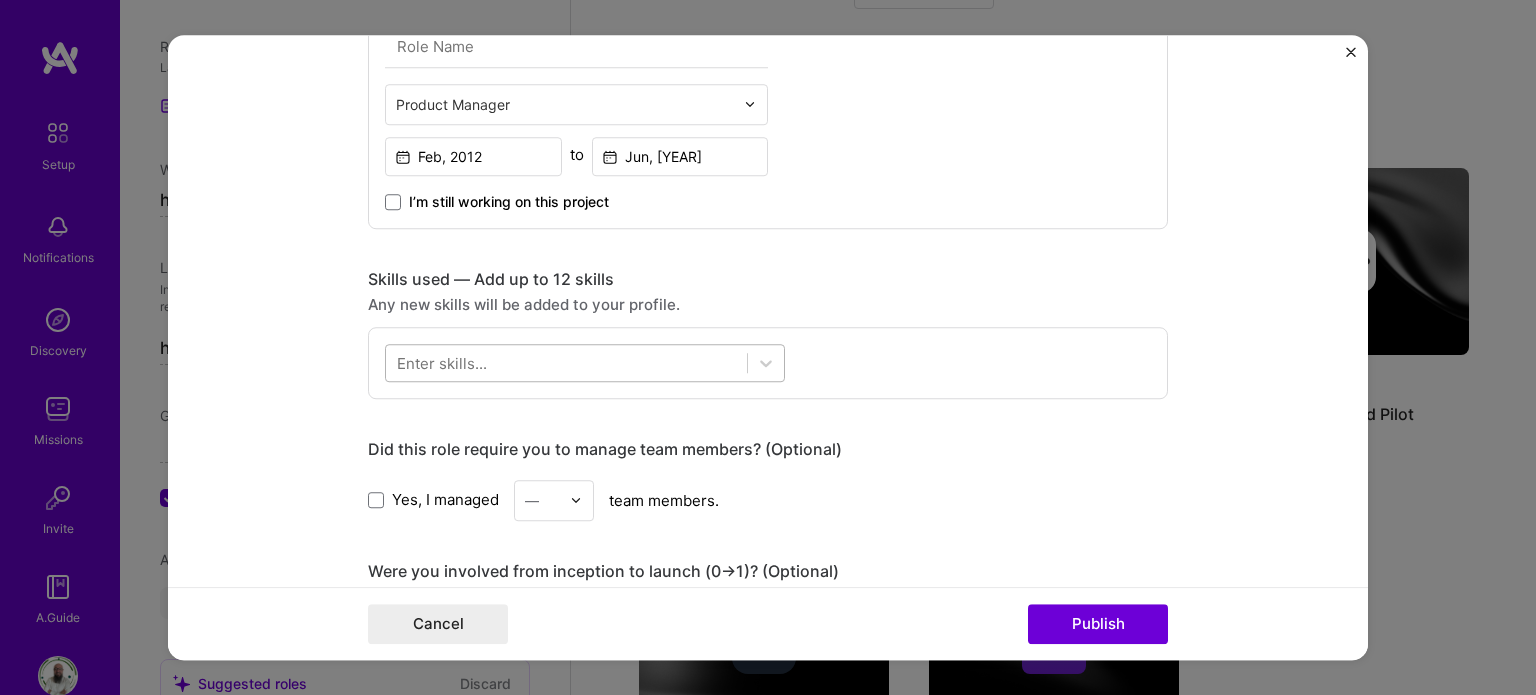 click at bounding box center [566, 362] 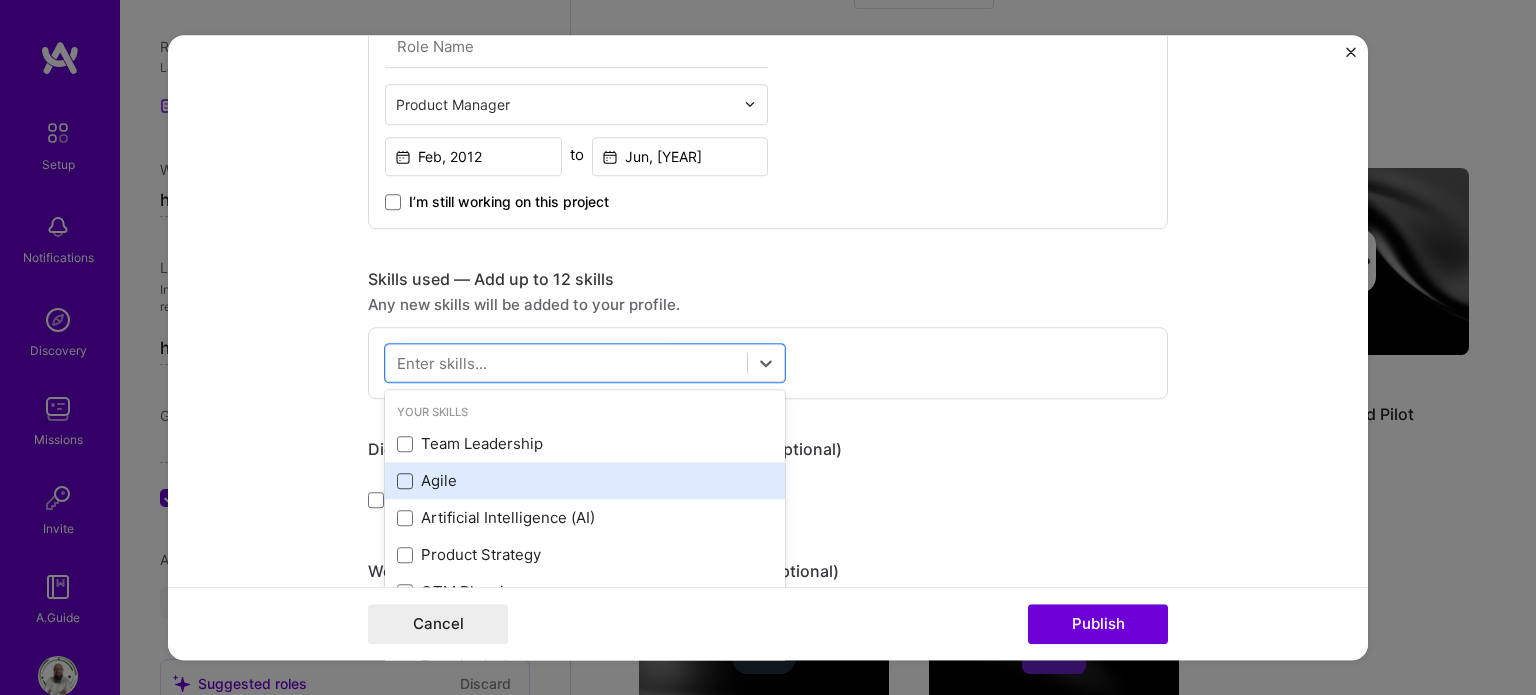 click at bounding box center [405, 481] 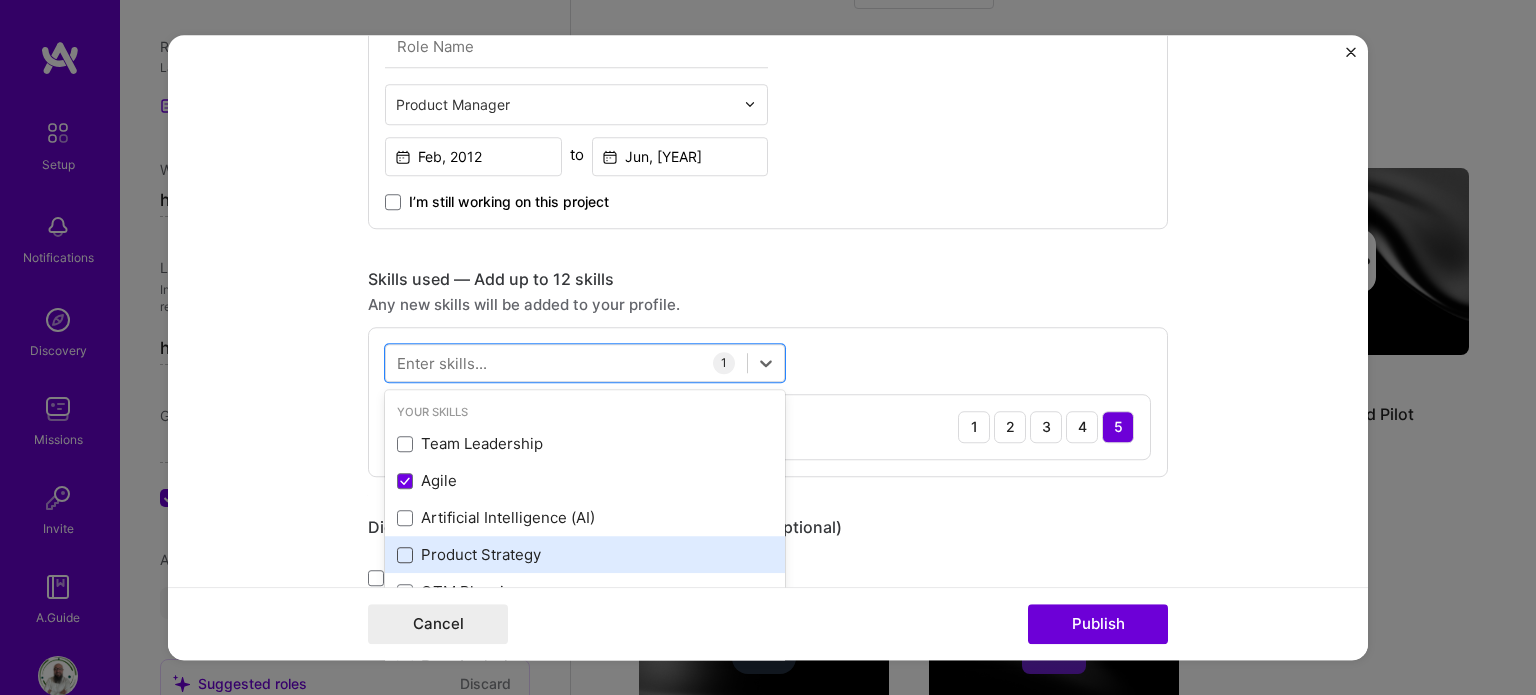 click at bounding box center [405, 555] 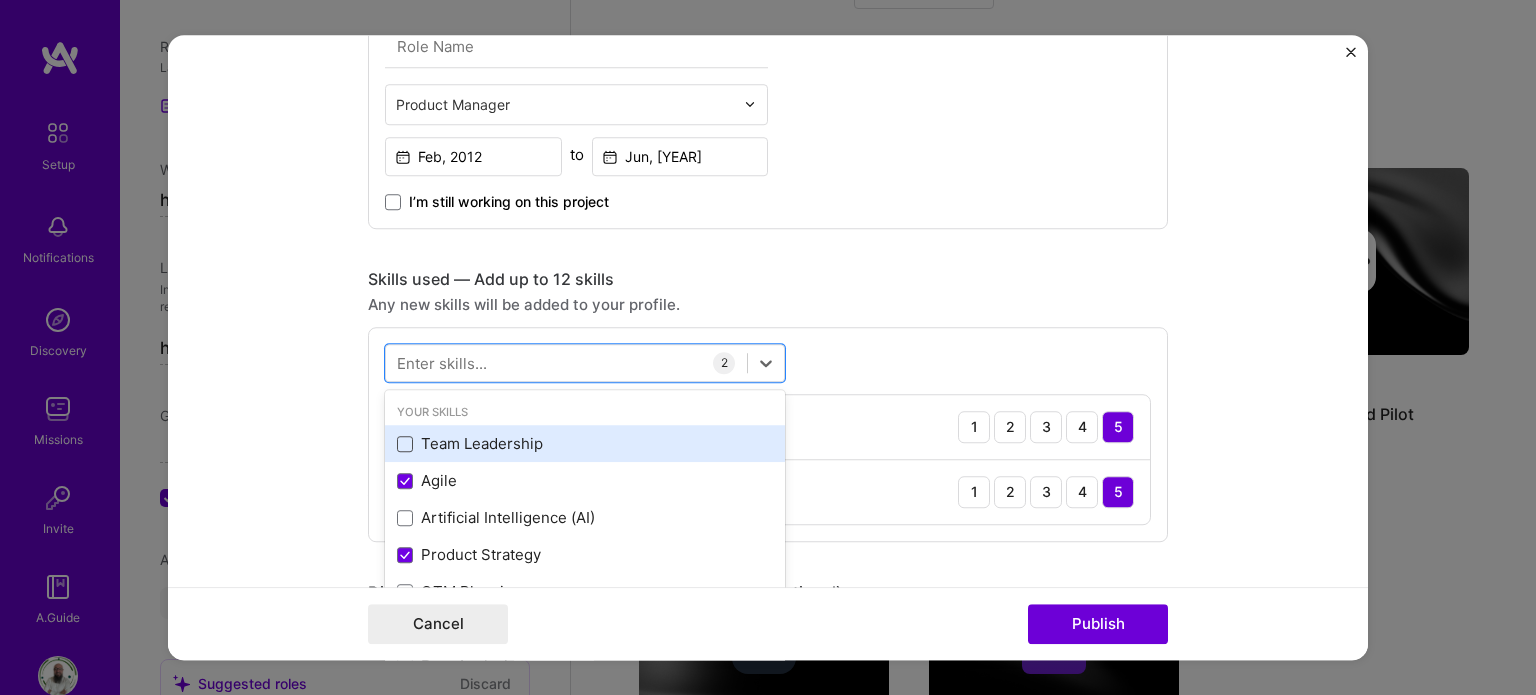 click at bounding box center (405, 444) 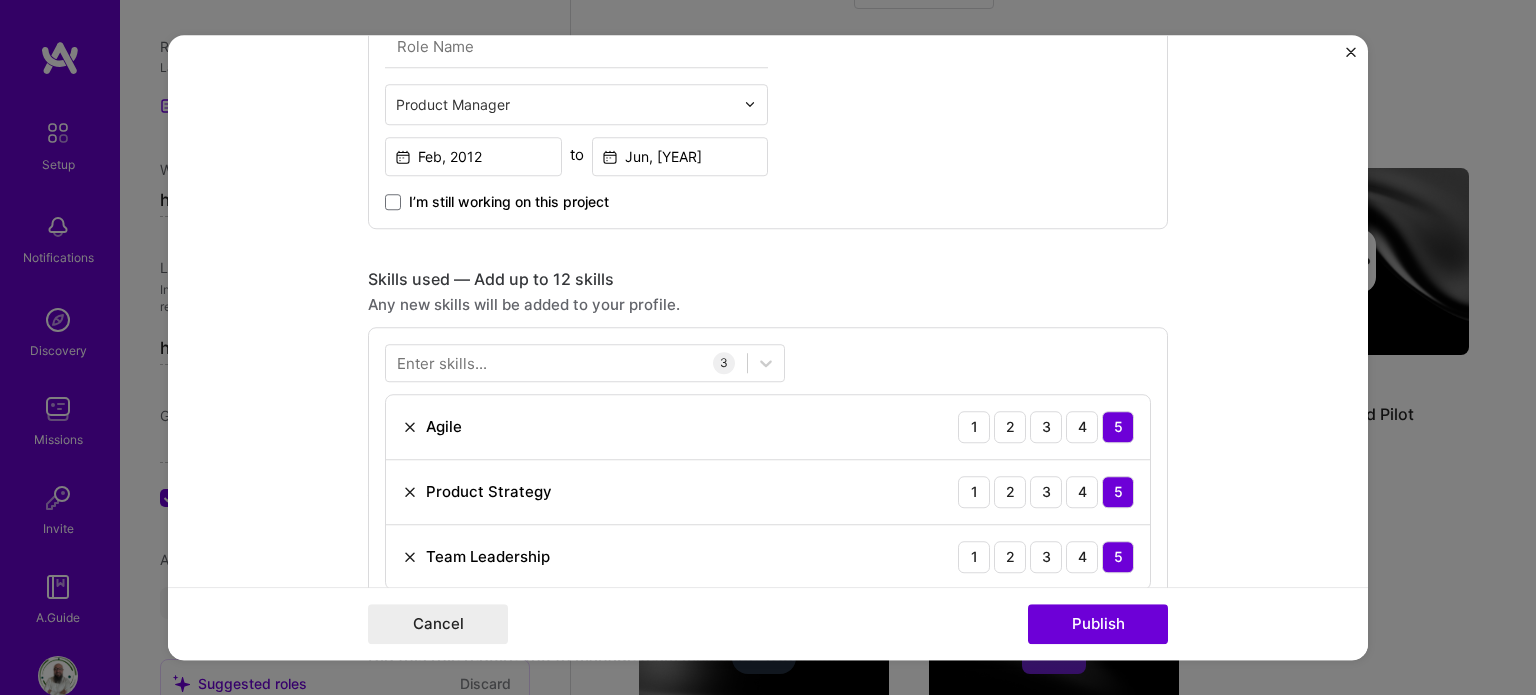 click on "Project title IDEA Company Vodafone
Project industry Industry 1 Project Link (Optional) https://www.vodafone.it
Drag and drop an image or   Upload file Upload file We recommend uploading at least 4 images. 1600x1200px or higher recommended. Max 5MB each. Role Product Manager Feb, [DATE]
to Jun, [DATE]
I’m still working on this project Skills used — Add up to 12 skills Any new skills will be added to your profile. Enter skills... 3 Agile 1 2 3 4 5 Product Strategy 1 2 3 4 5 Team Leadership 1 2 3 4 5 Did this role require you to manage team members? (Optional) Yes, I managed — team members. Were you involved from inception to launch (0  ->  1)? (Optional) Zero to one is creation and development of a unique product from the ground up. I was involved in zero to one with this project Add metrics (Optional) Project details   100 characters minimum 0 / 1,000  characters Select a job" at bounding box center (768, 348) 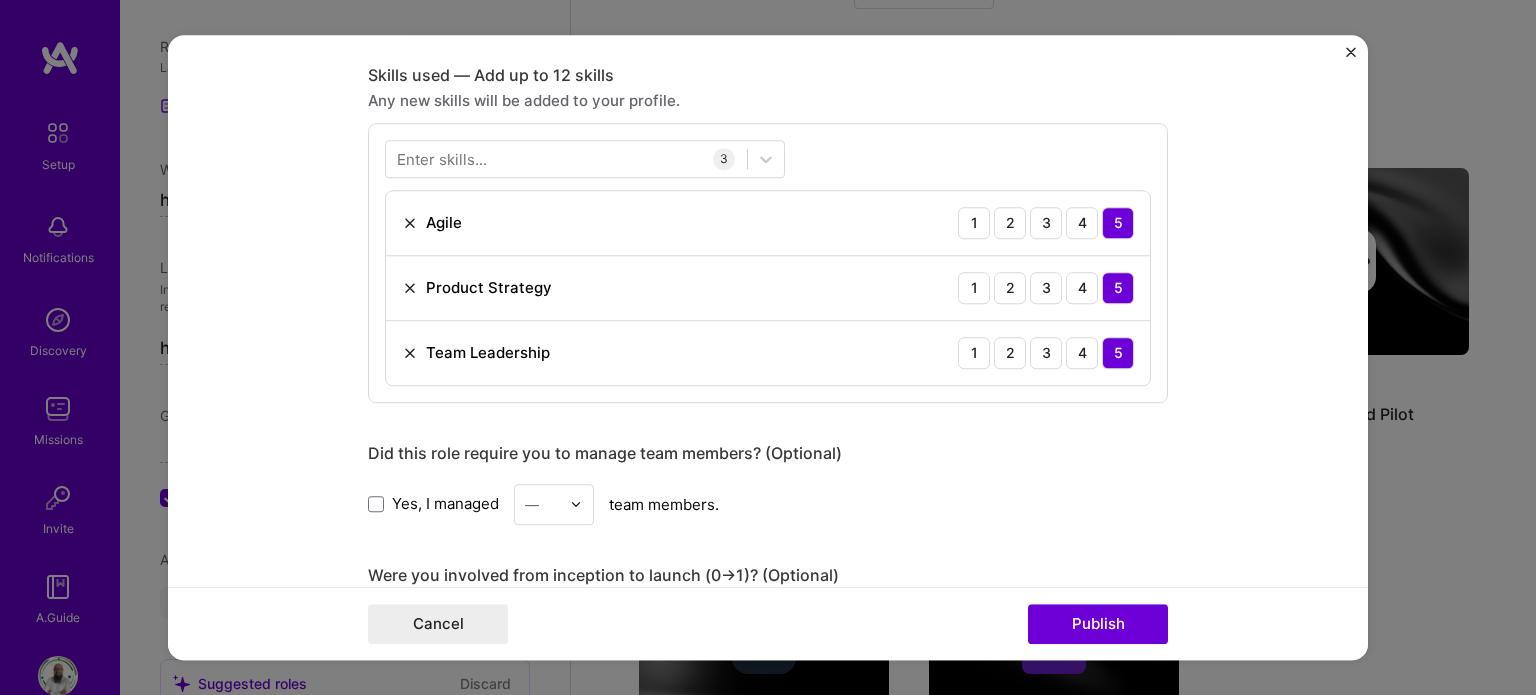 scroll, scrollTop: 880, scrollLeft: 0, axis: vertical 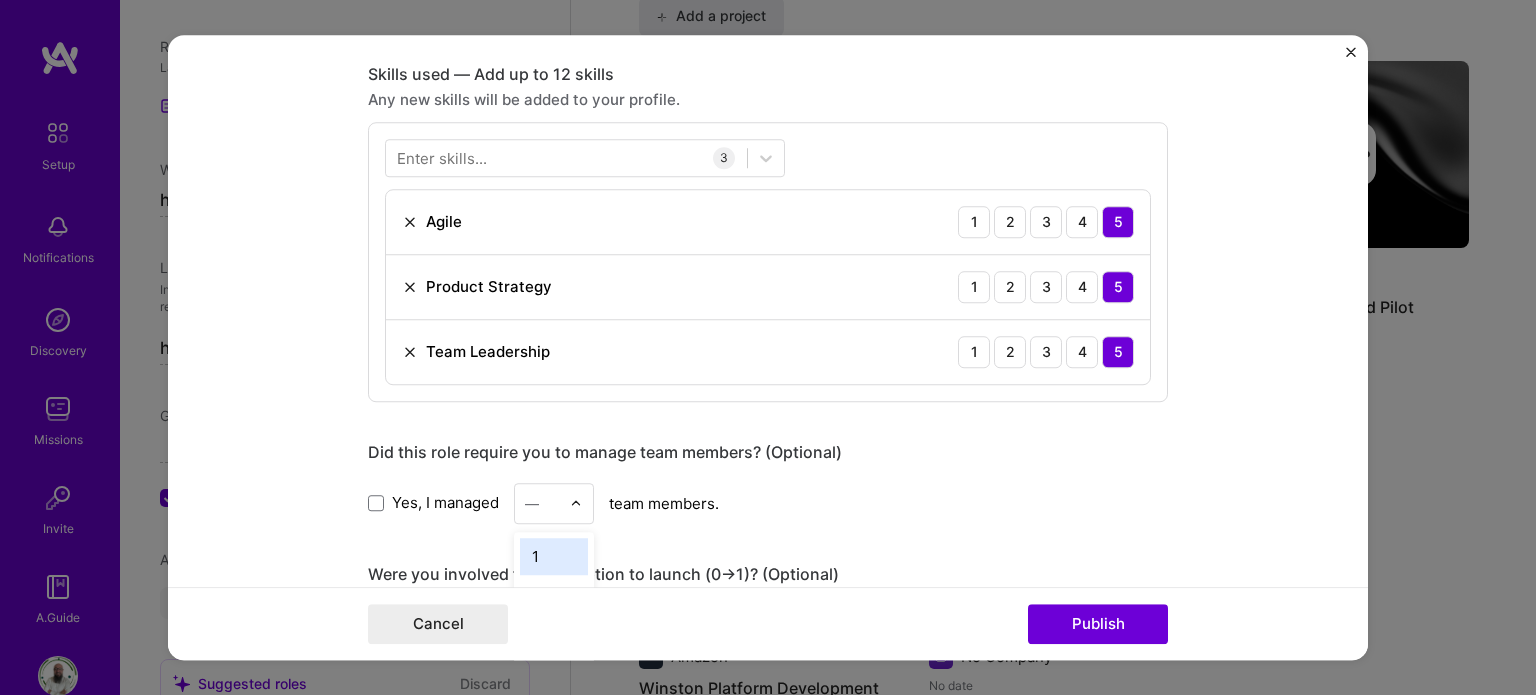 click on "—" at bounding box center [542, 503] 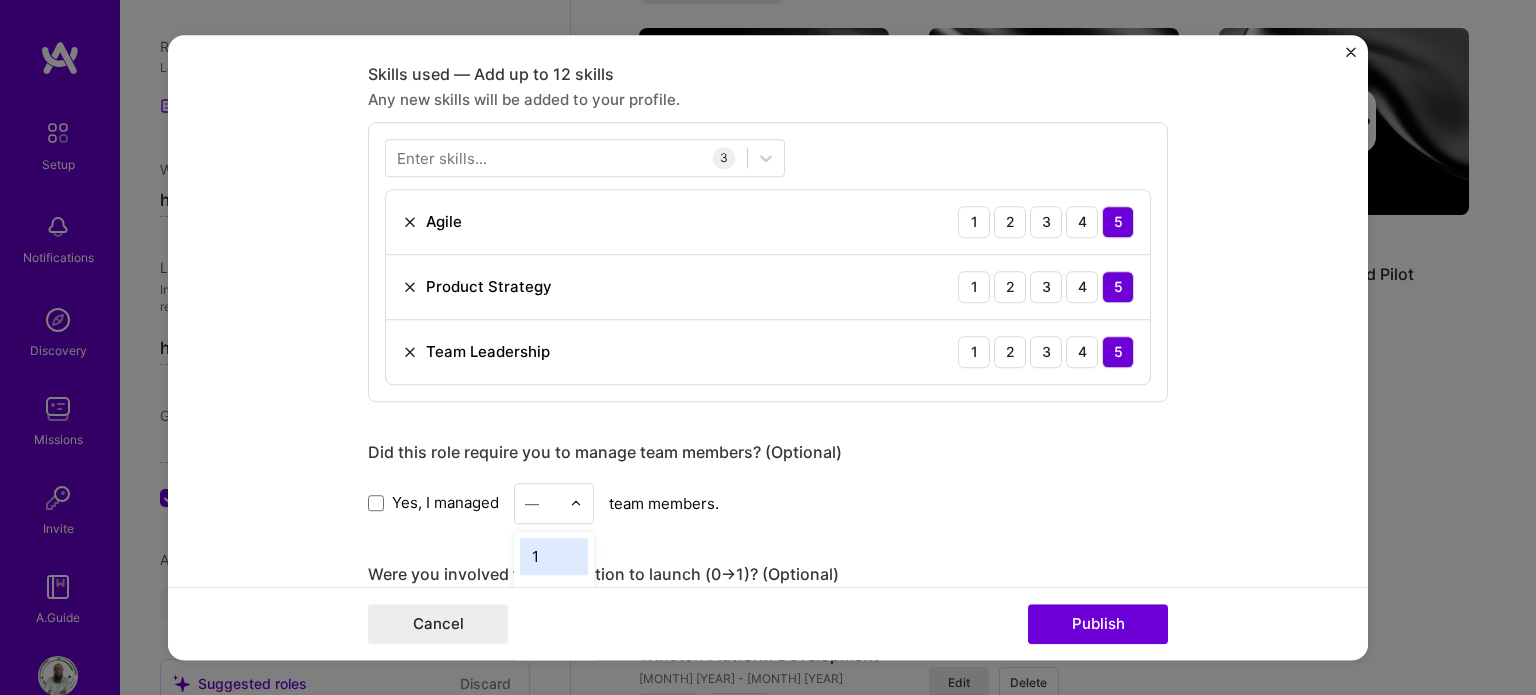 scroll, scrollTop: 1841, scrollLeft: 0, axis: vertical 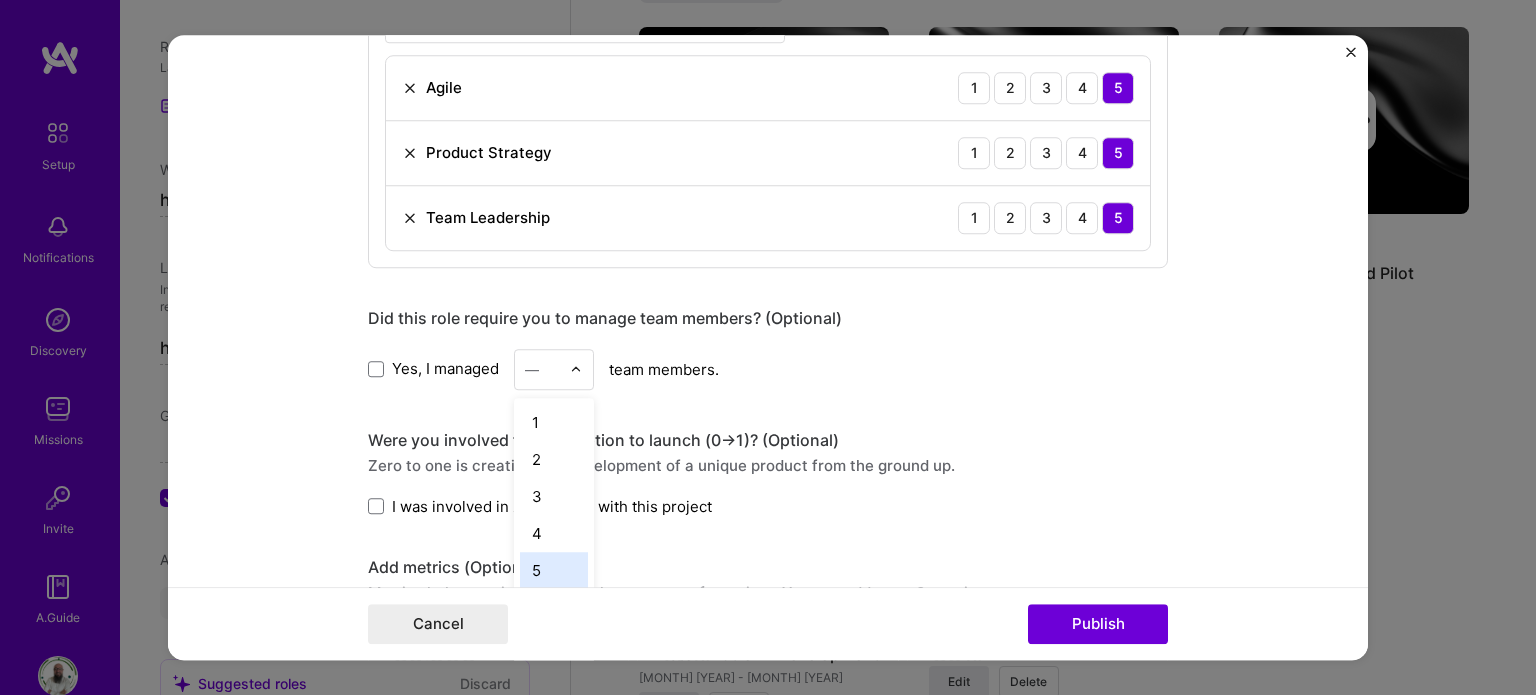 click on "5" at bounding box center (554, 570) 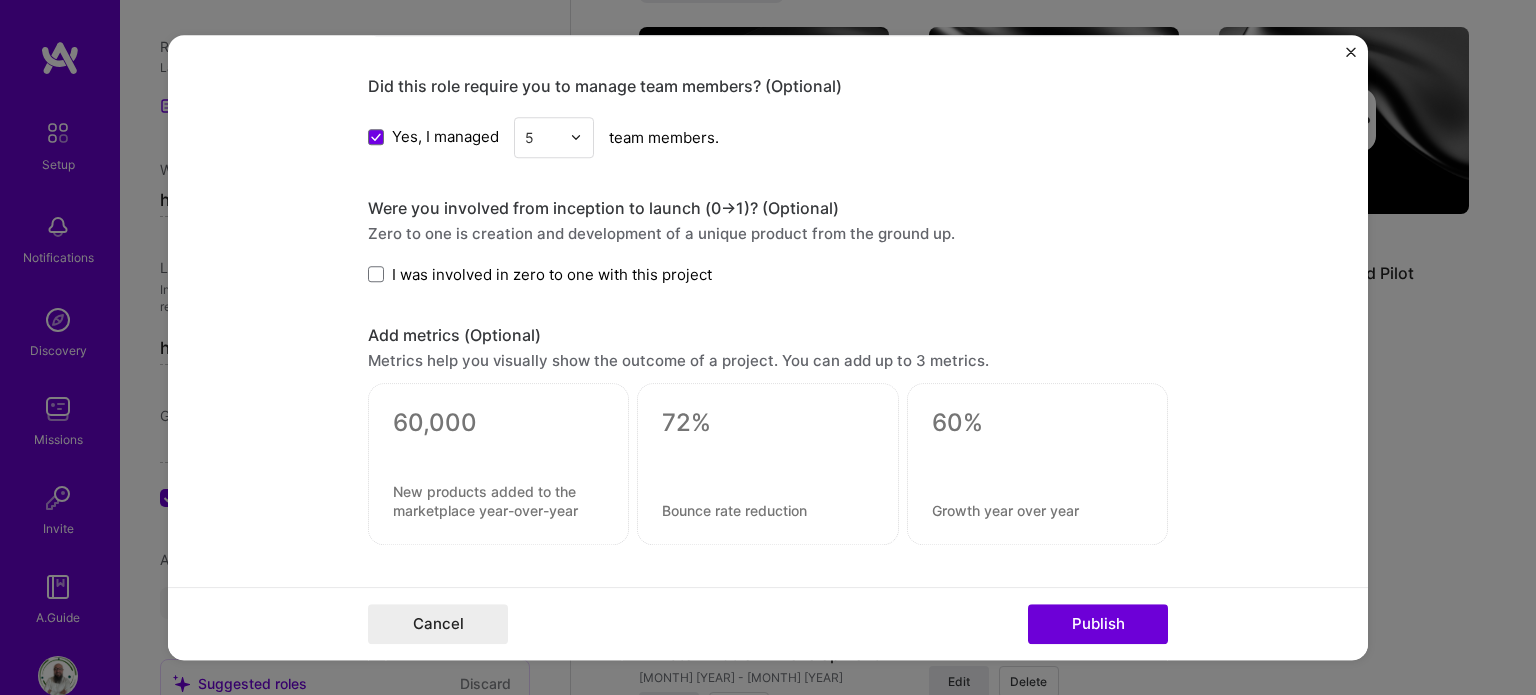 scroll, scrollTop: 1247, scrollLeft: 0, axis: vertical 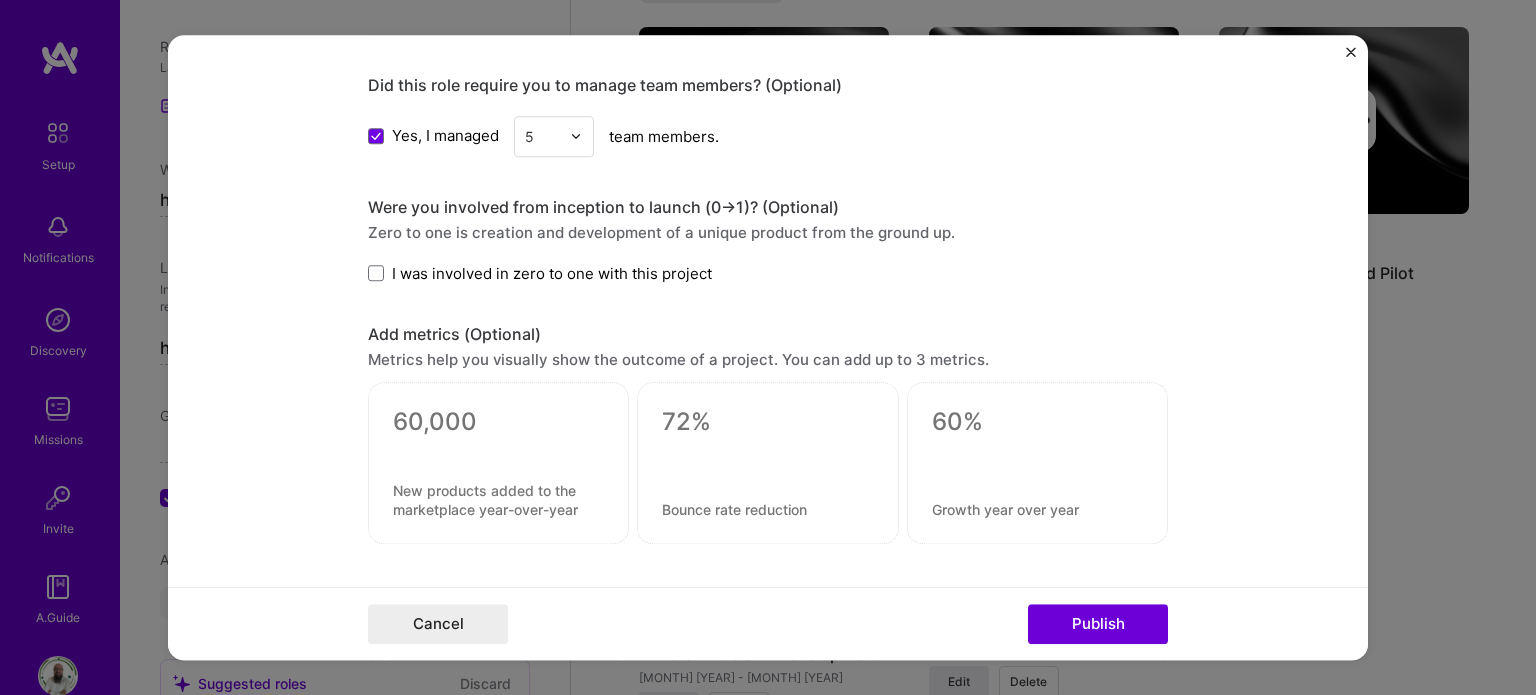 click at bounding box center (498, 422) 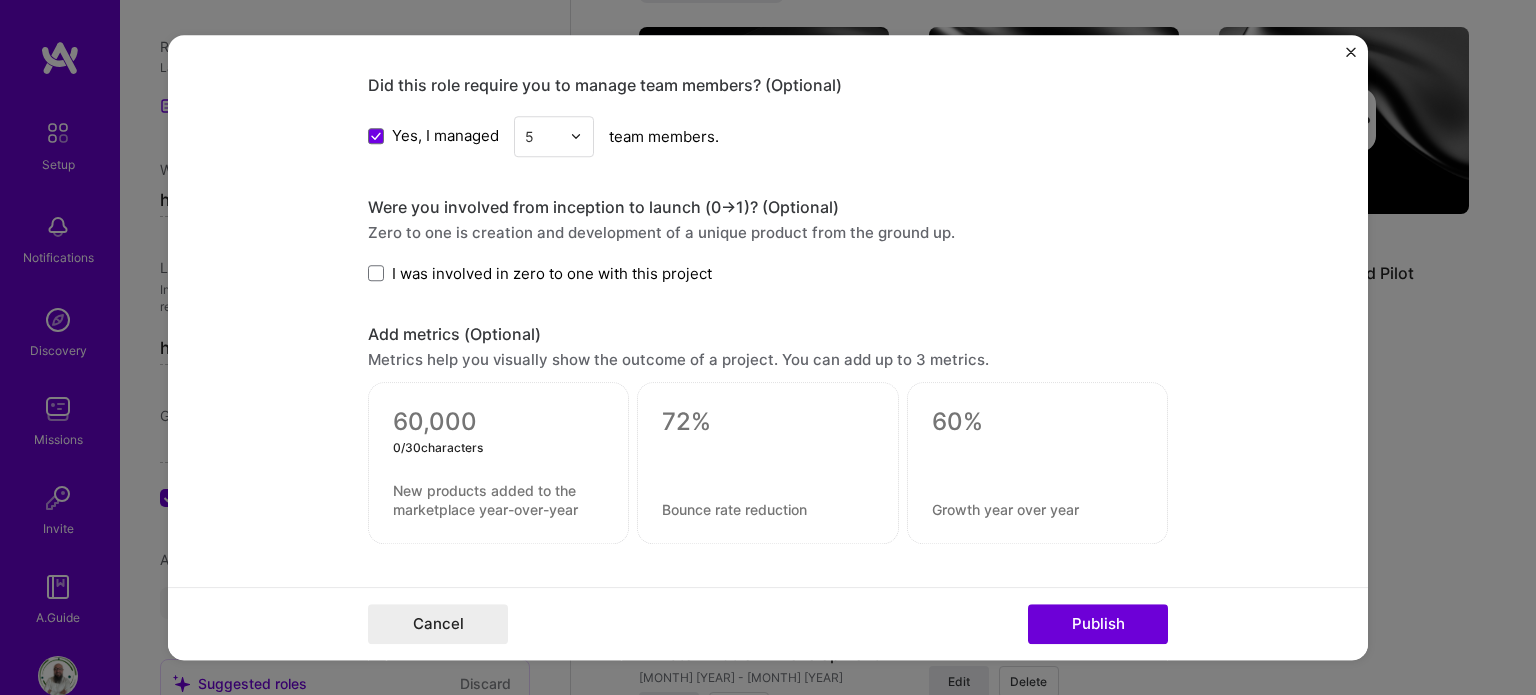 type on "2" 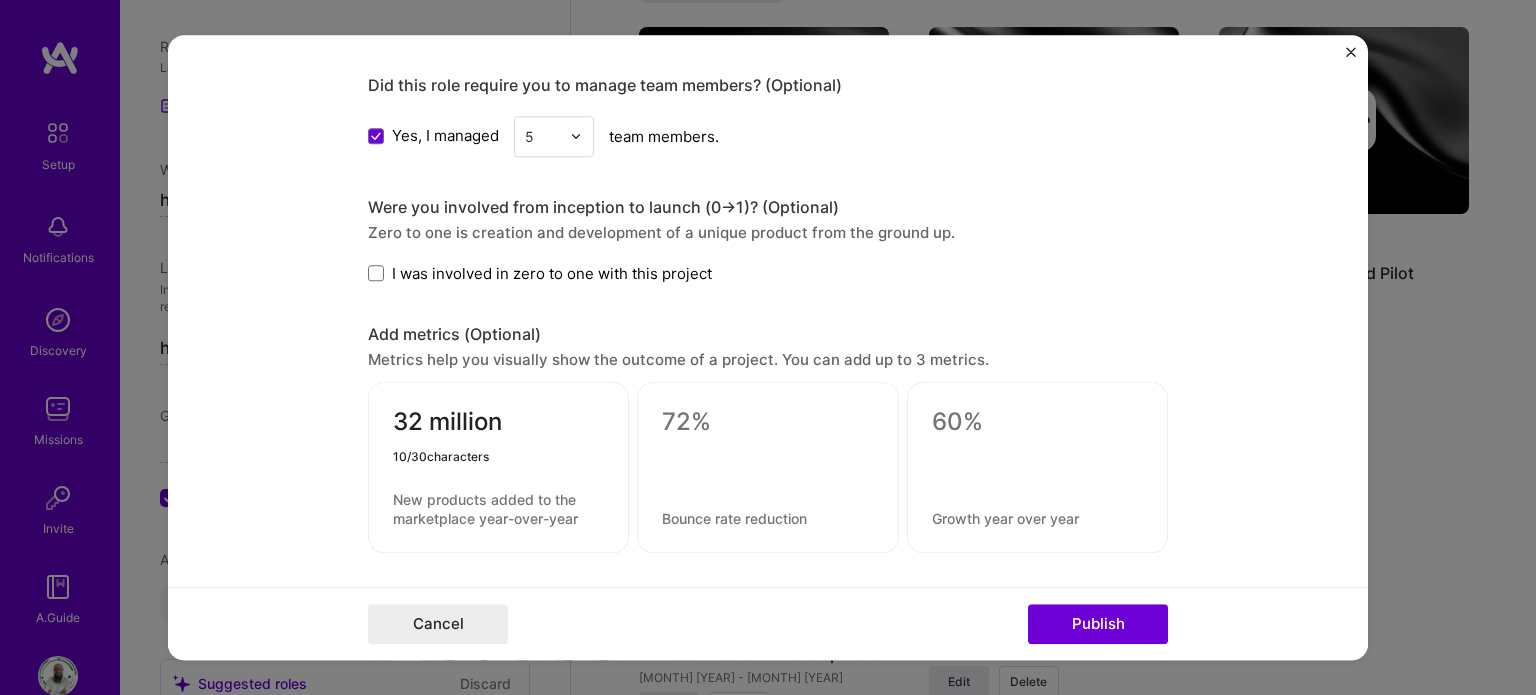 type on "32 million" 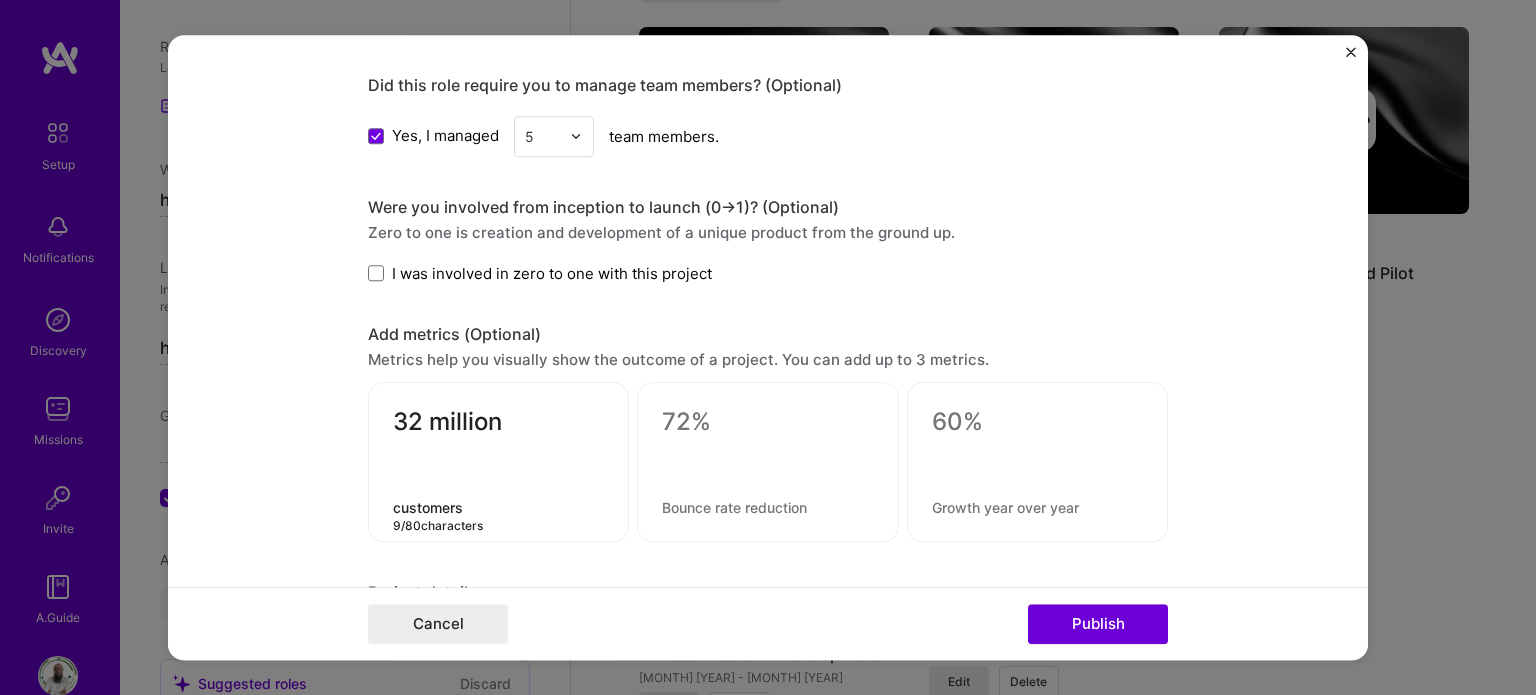 type on "customers" 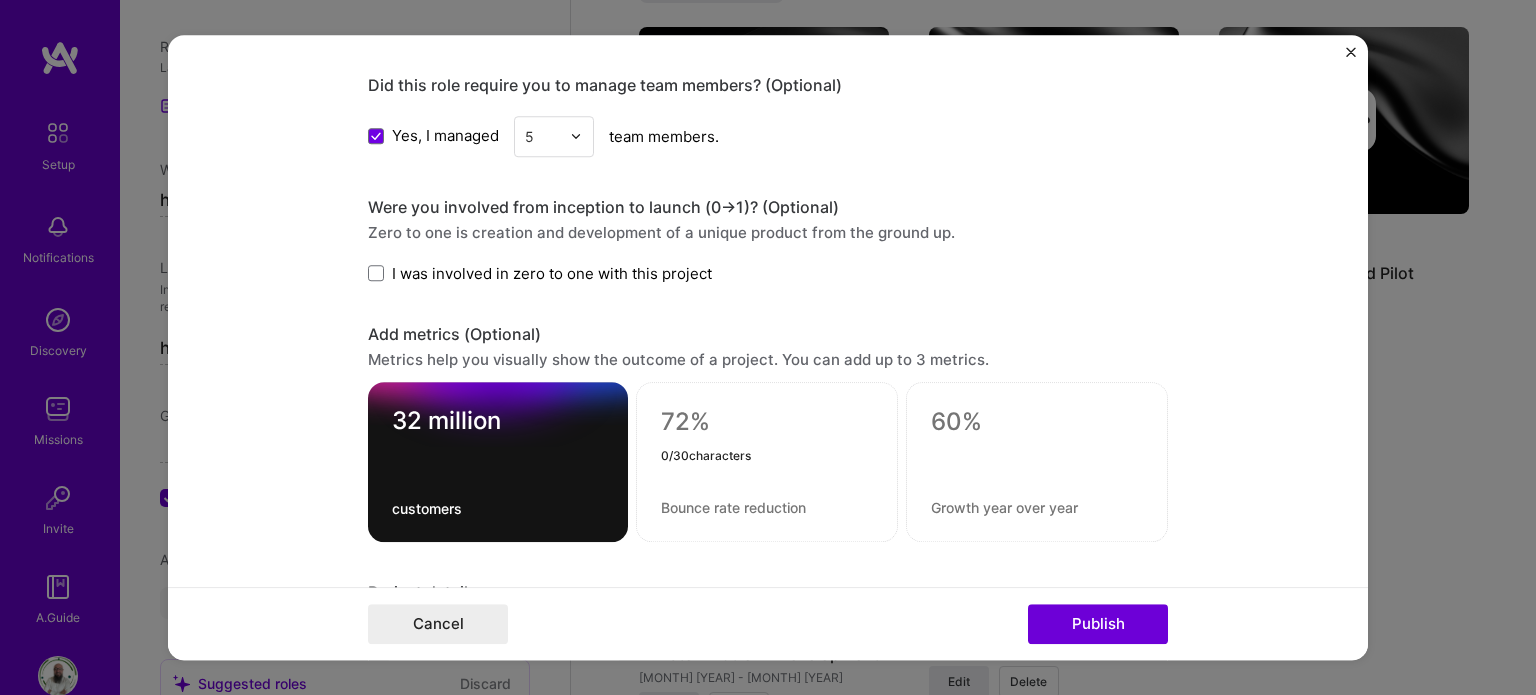 click at bounding box center [767, 422] 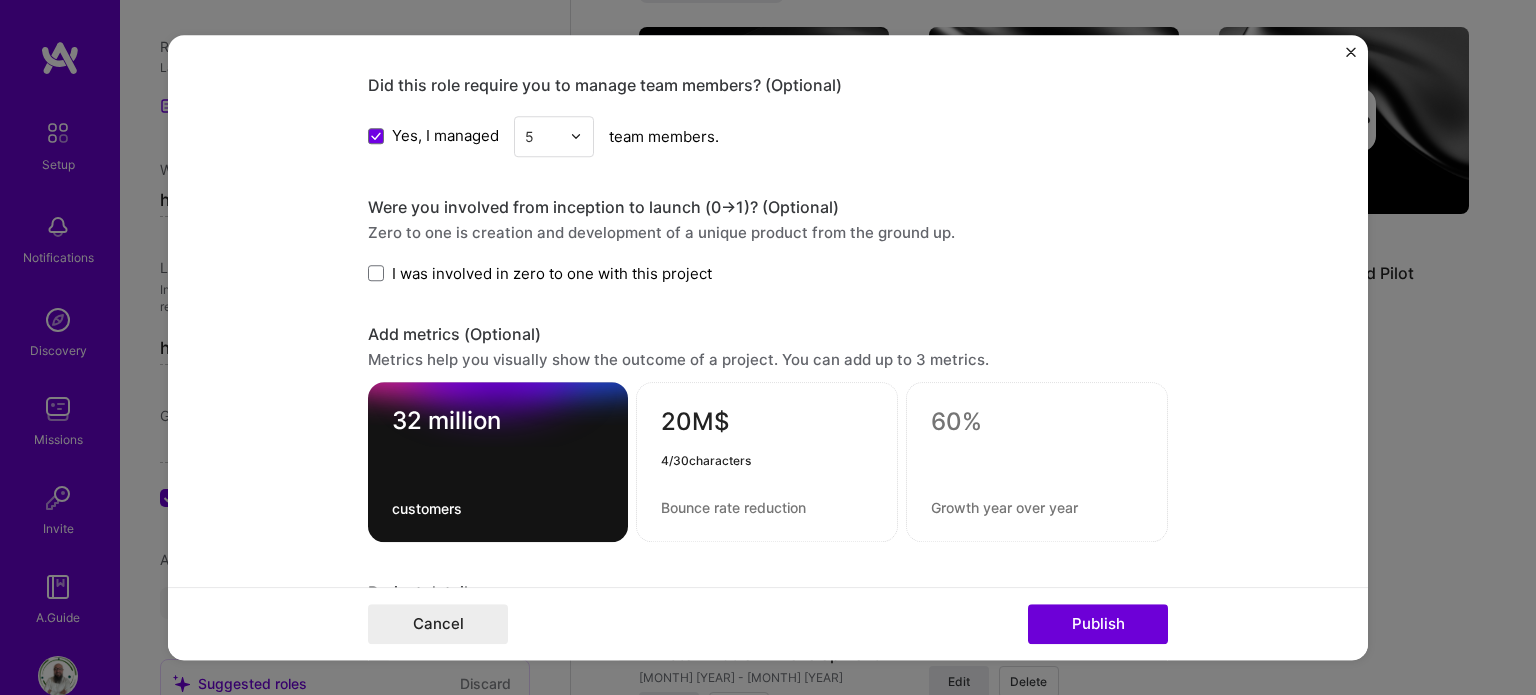 type on "20M$" 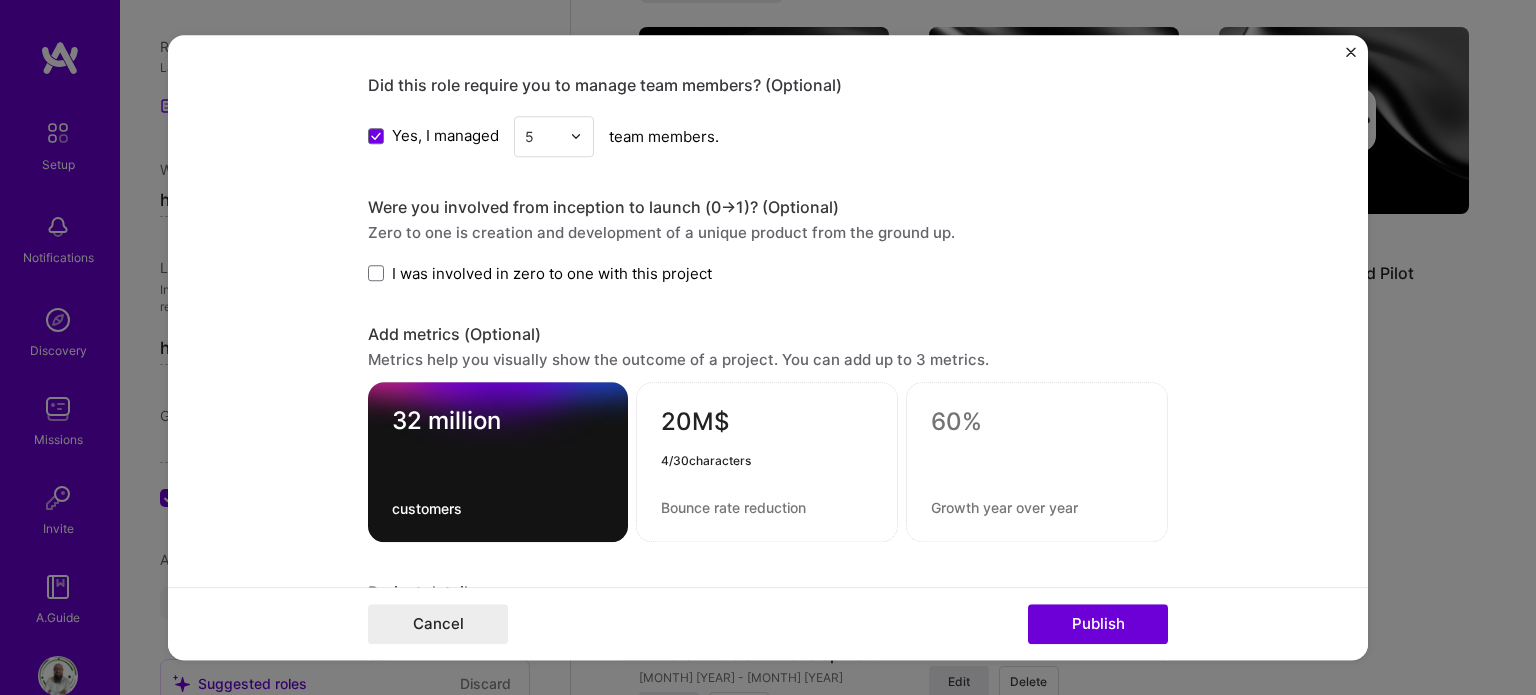 click at bounding box center (767, 507) 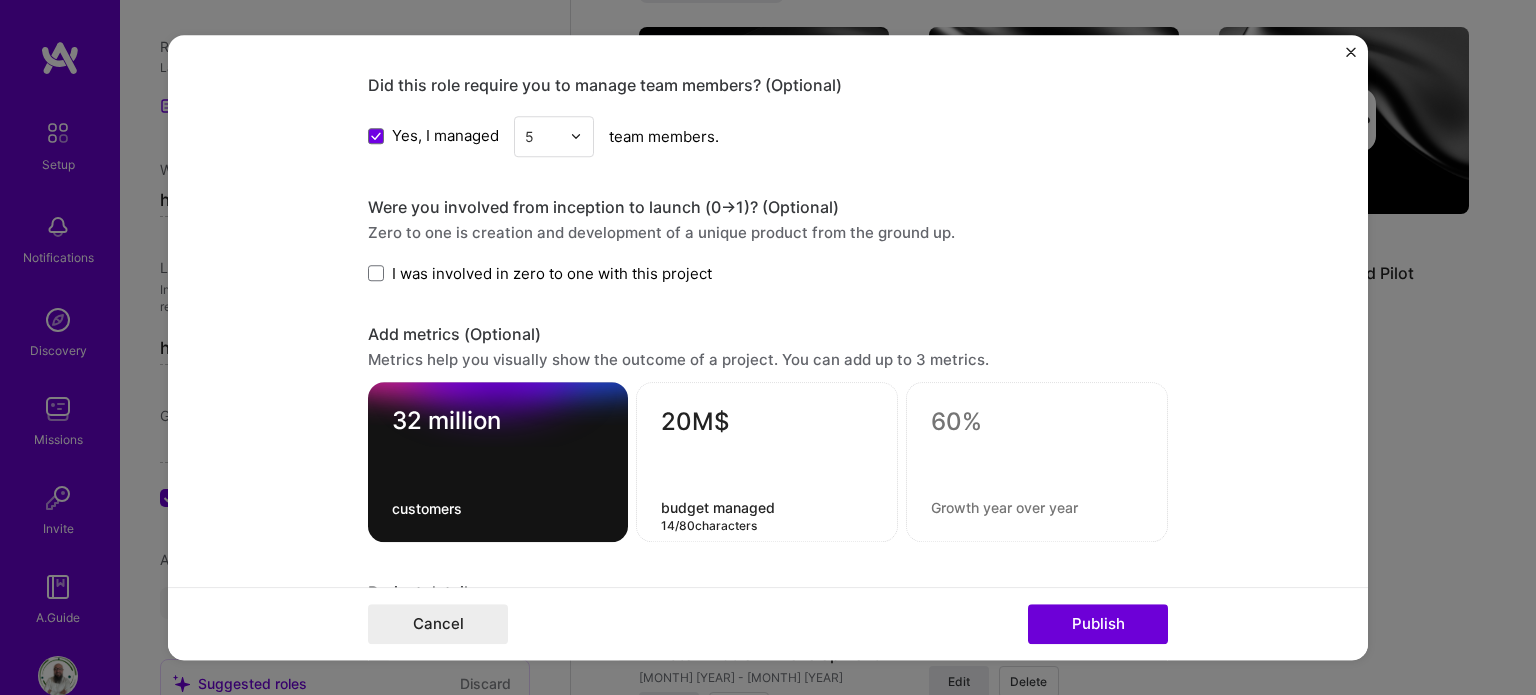 type on "budget managed" 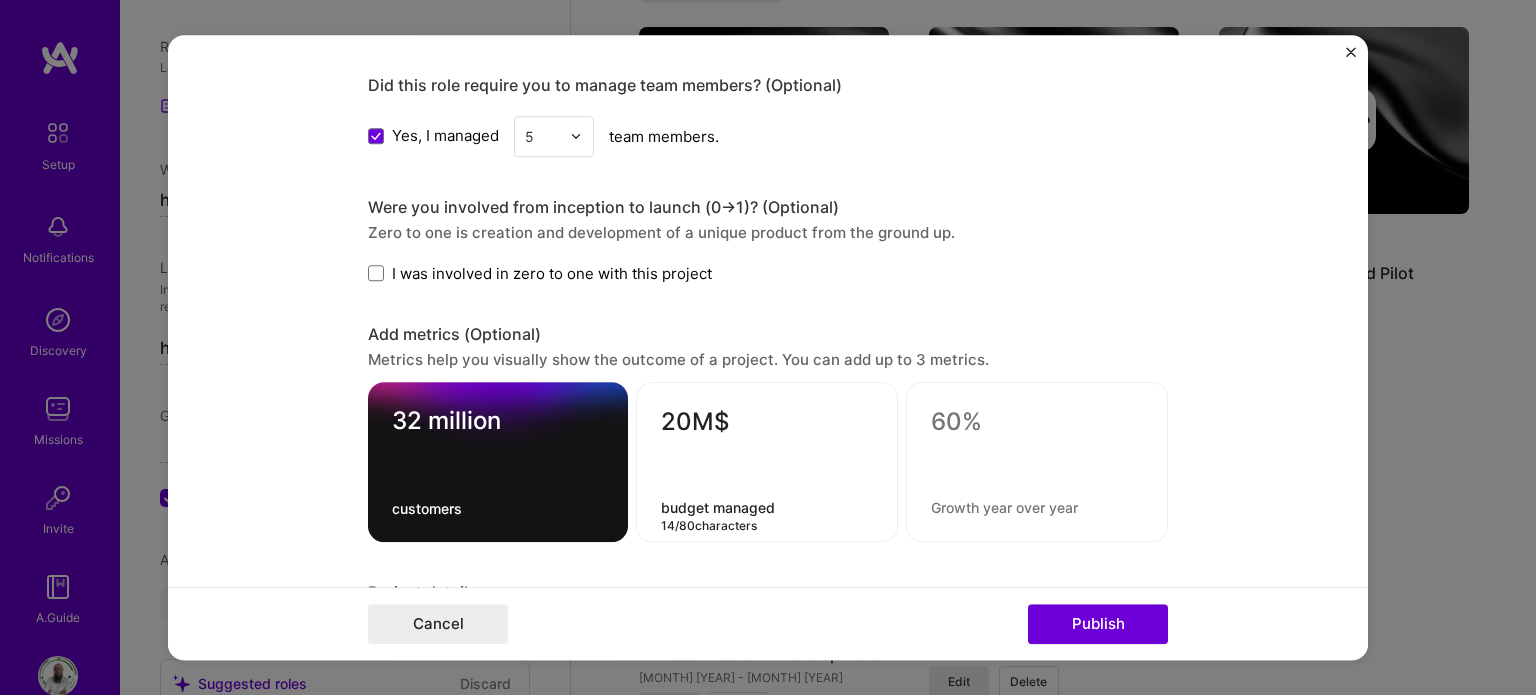 click at bounding box center (1037, 422) 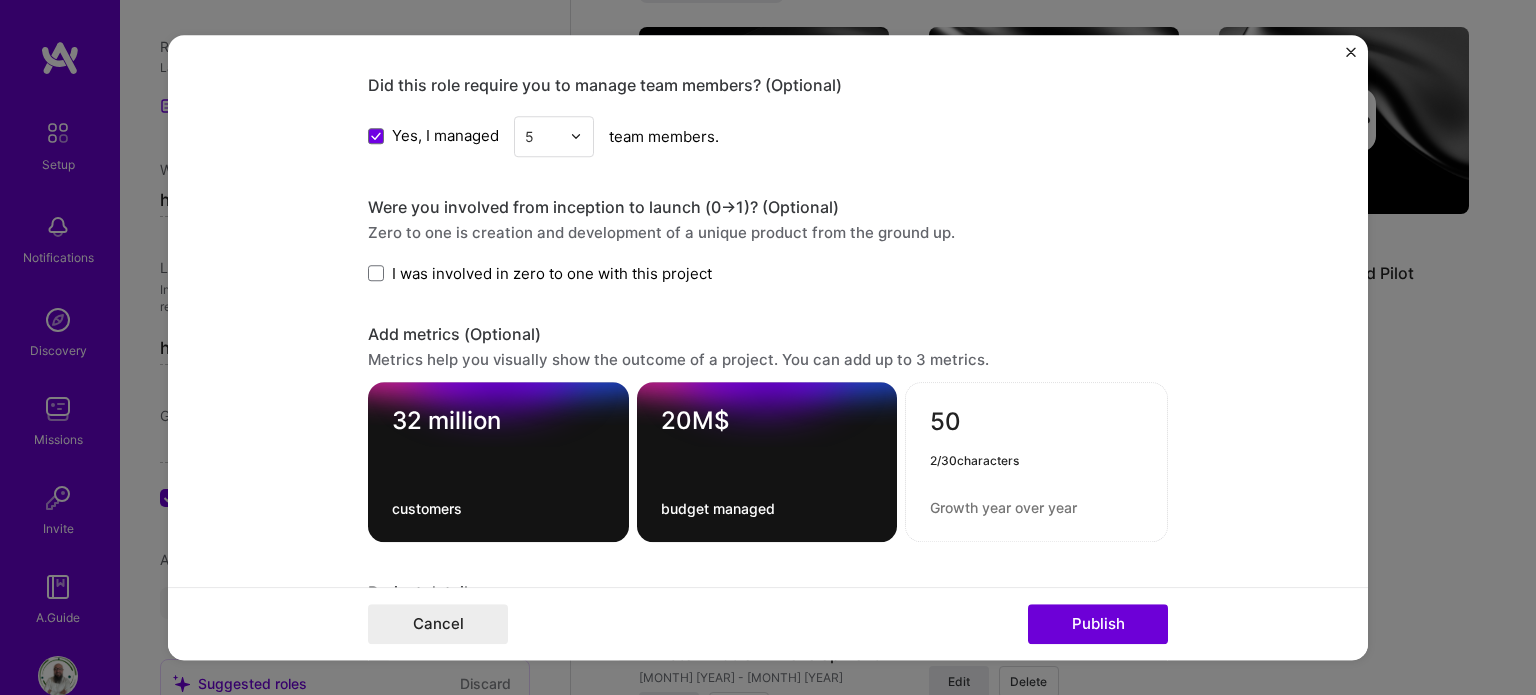 type on "50" 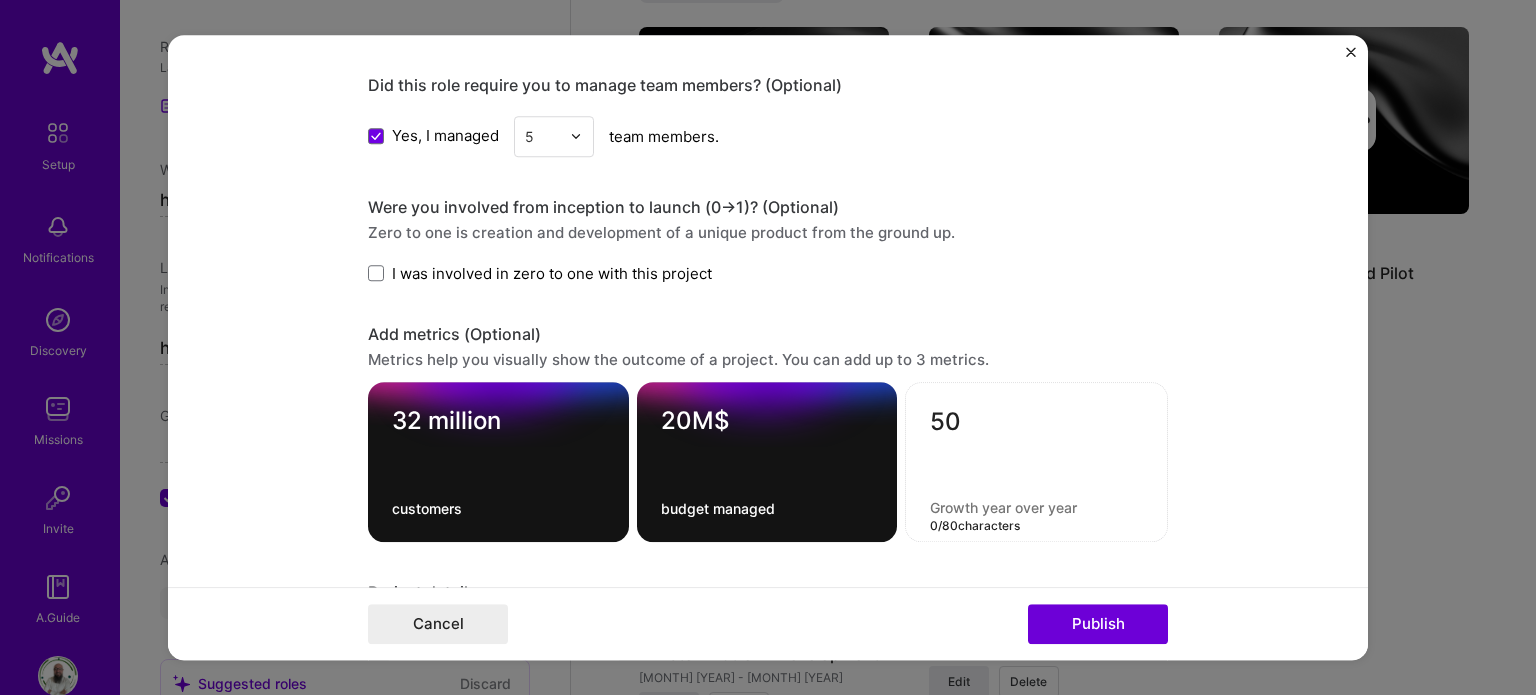 click on "50 0 / 80  characters" at bounding box center (1036, 462) 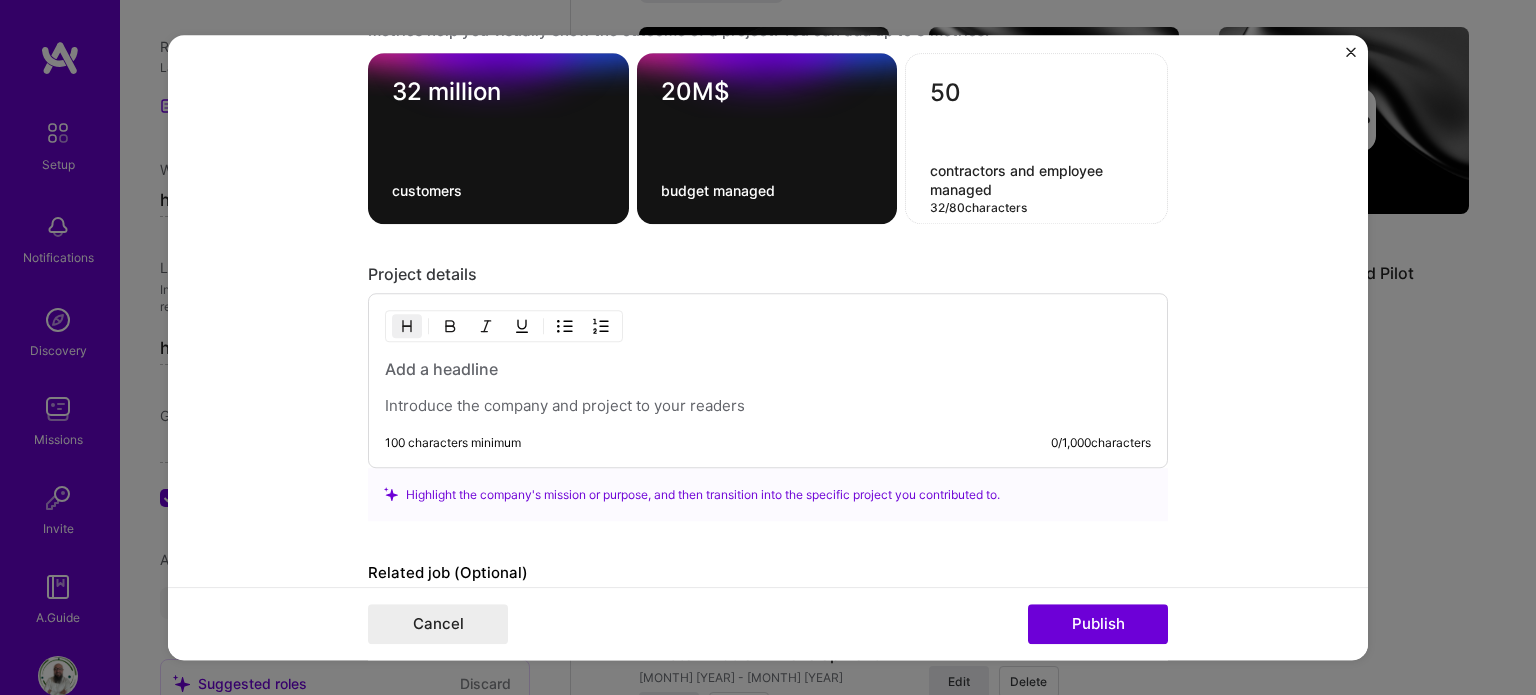 scroll, scrollTop: 1576, scrollLeft: 0, axis: vertical 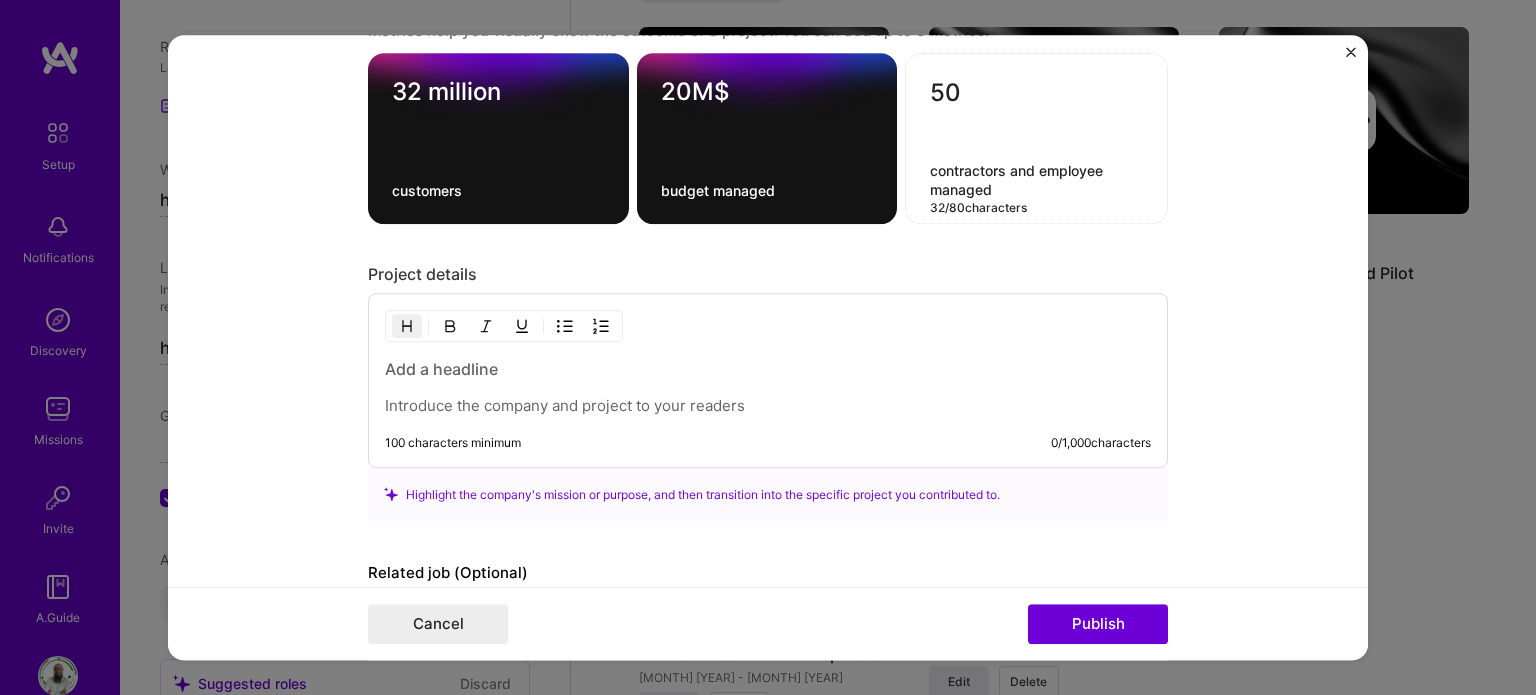 type on "contractors and employee managed" 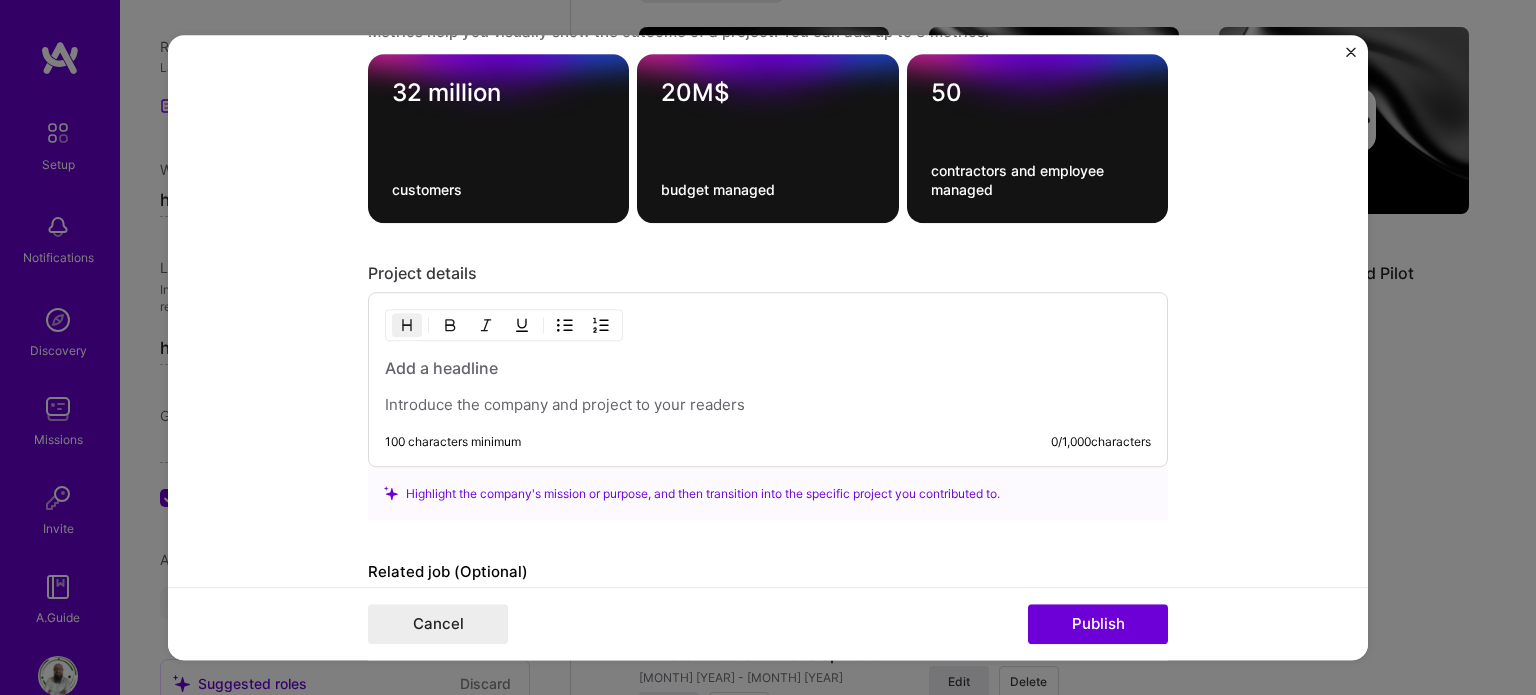 click at bounding box center [768, 368] 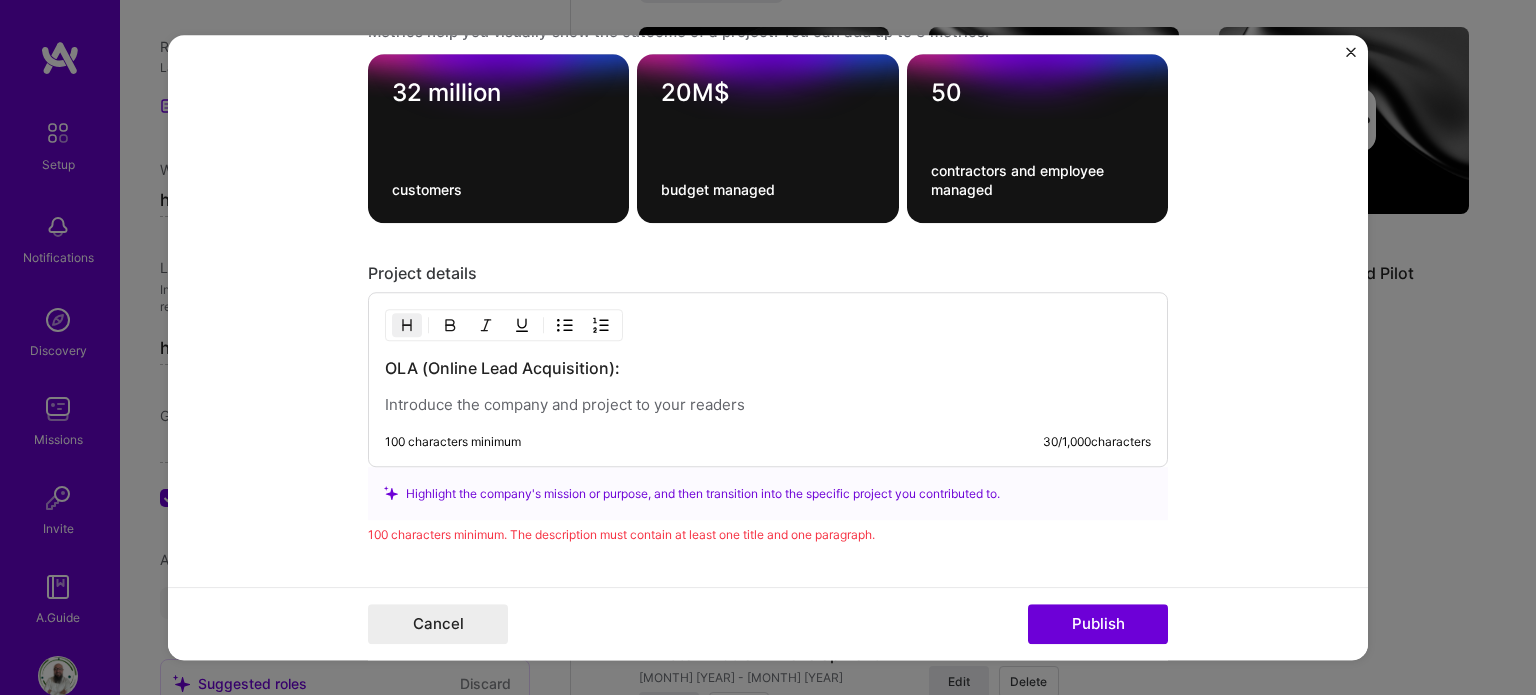 click on "OLA (Online Lead Acquisition):" at bounding box center (768, 368) 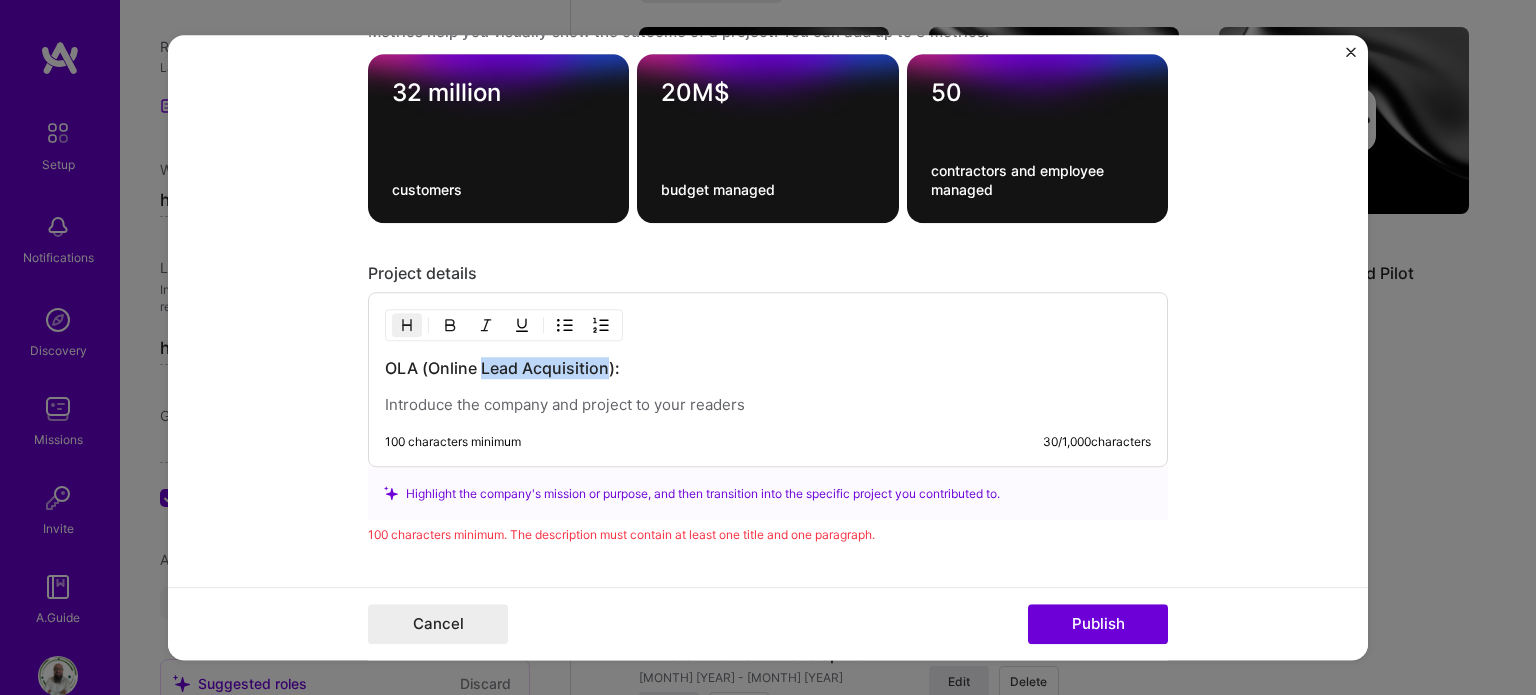 type 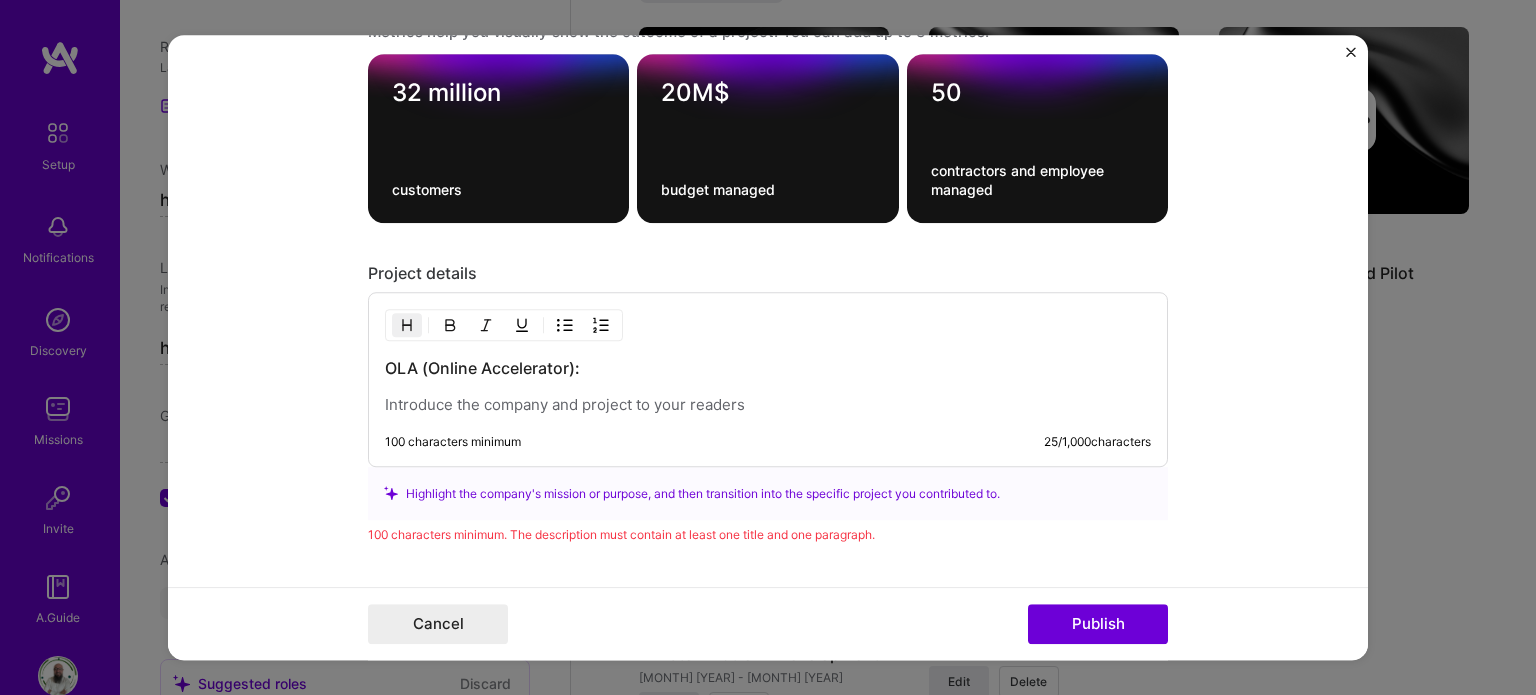 click on "OLA (Online Accelerator):" at bounding box center (768, 368) 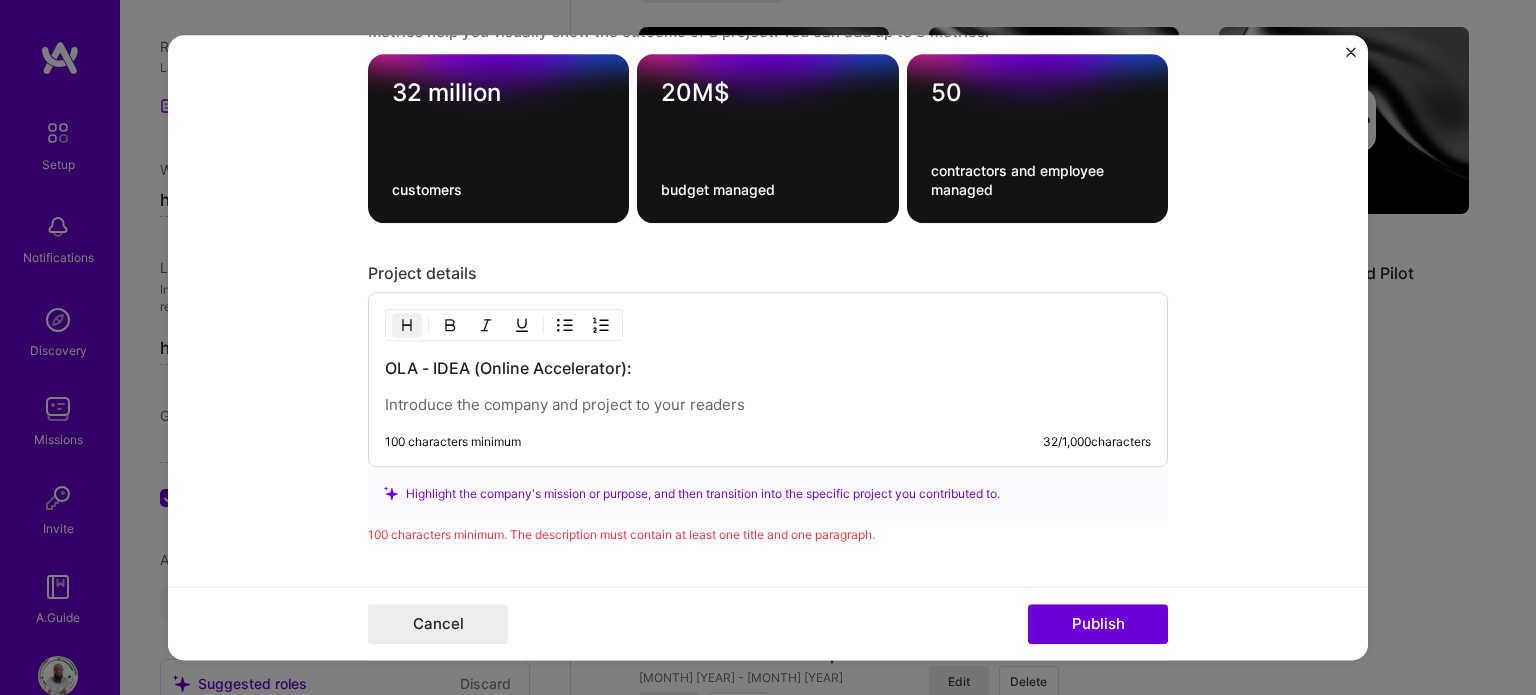 click on "OLA - IDEA (Online Accelerator):" at bounding box center [768, 368] 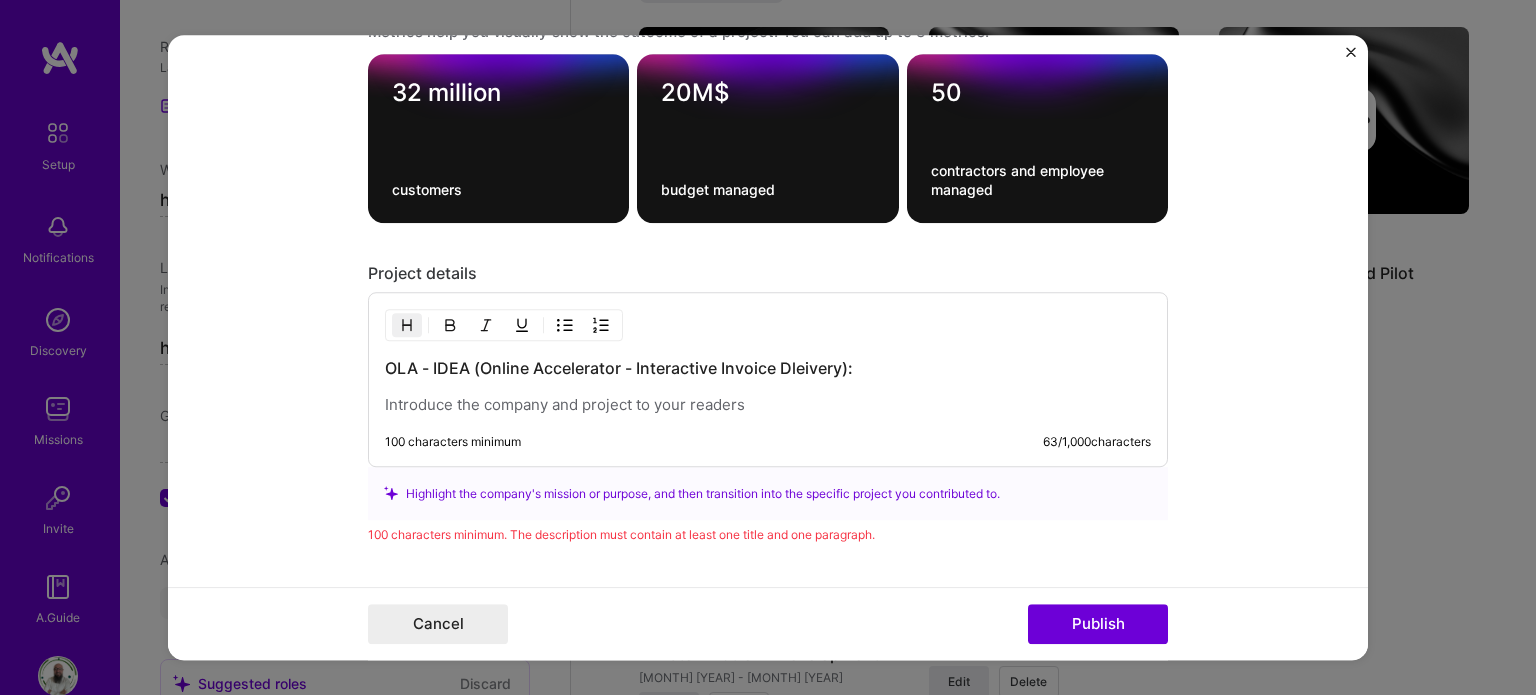 click at bounding box center (768, 405) 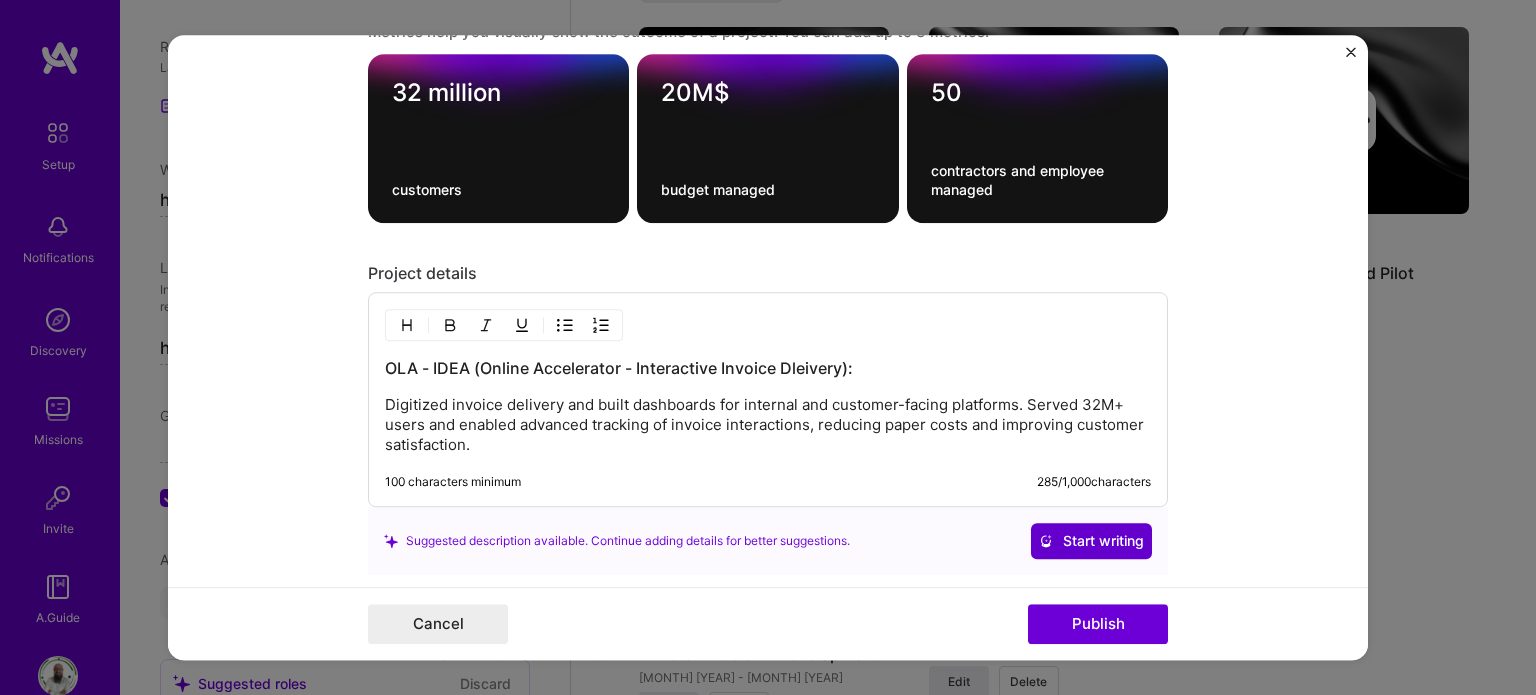 click on "Start writing" at bounding box center (1091, 541) 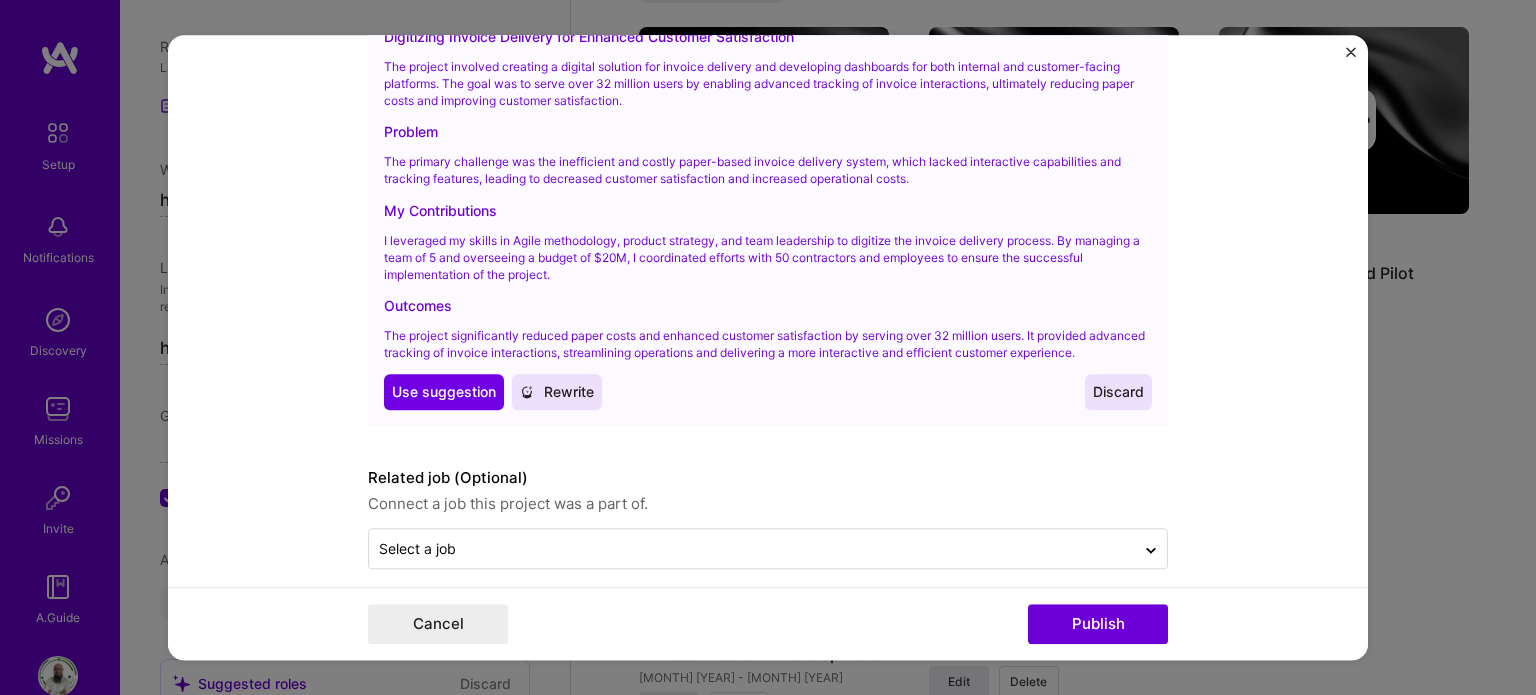 scroll, scrollTop: 2114, scrollLeft: 0, axis: vertical 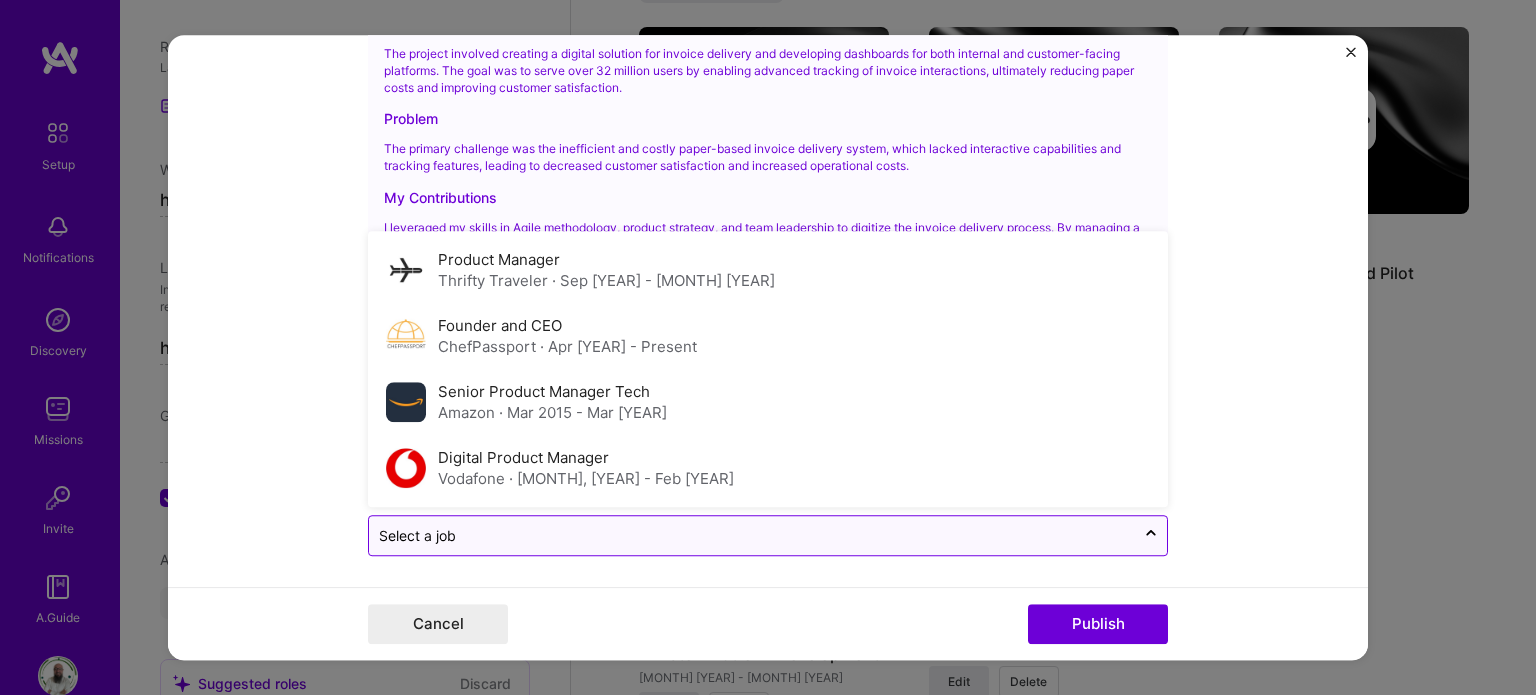 click at bounding box center [752, 535] 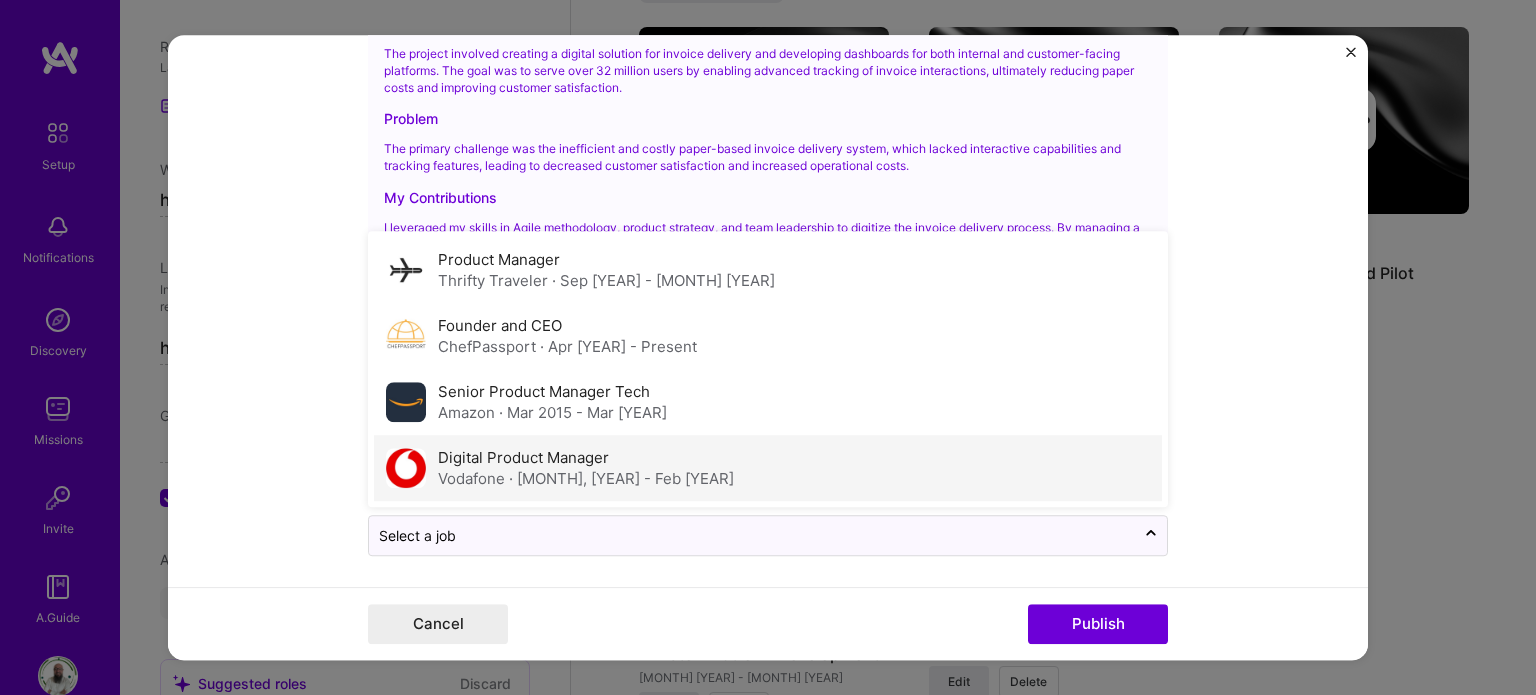 click on "·   Feb [YEAR]   -   Feb [YEAR]" at bounding box center [621, 478] 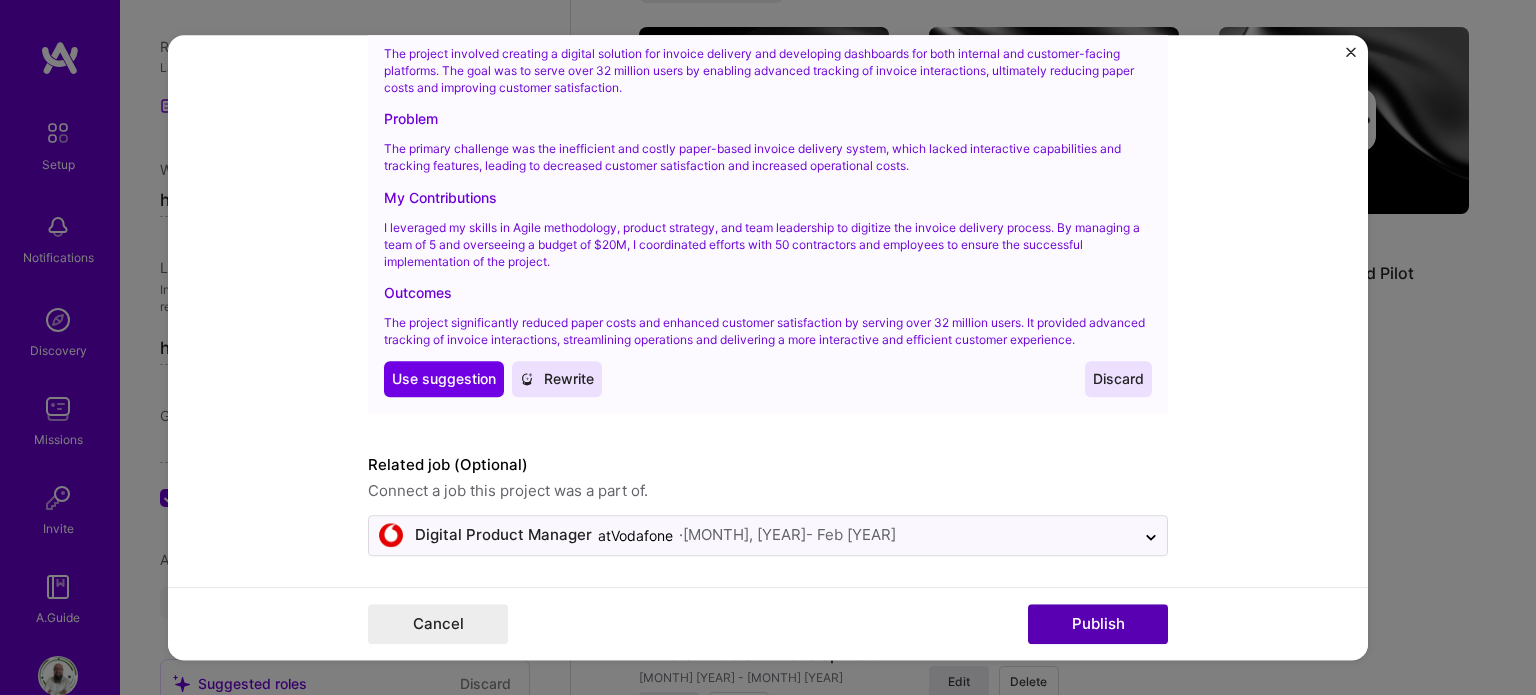 click on "Publish" at bounding box center [1098, 624] 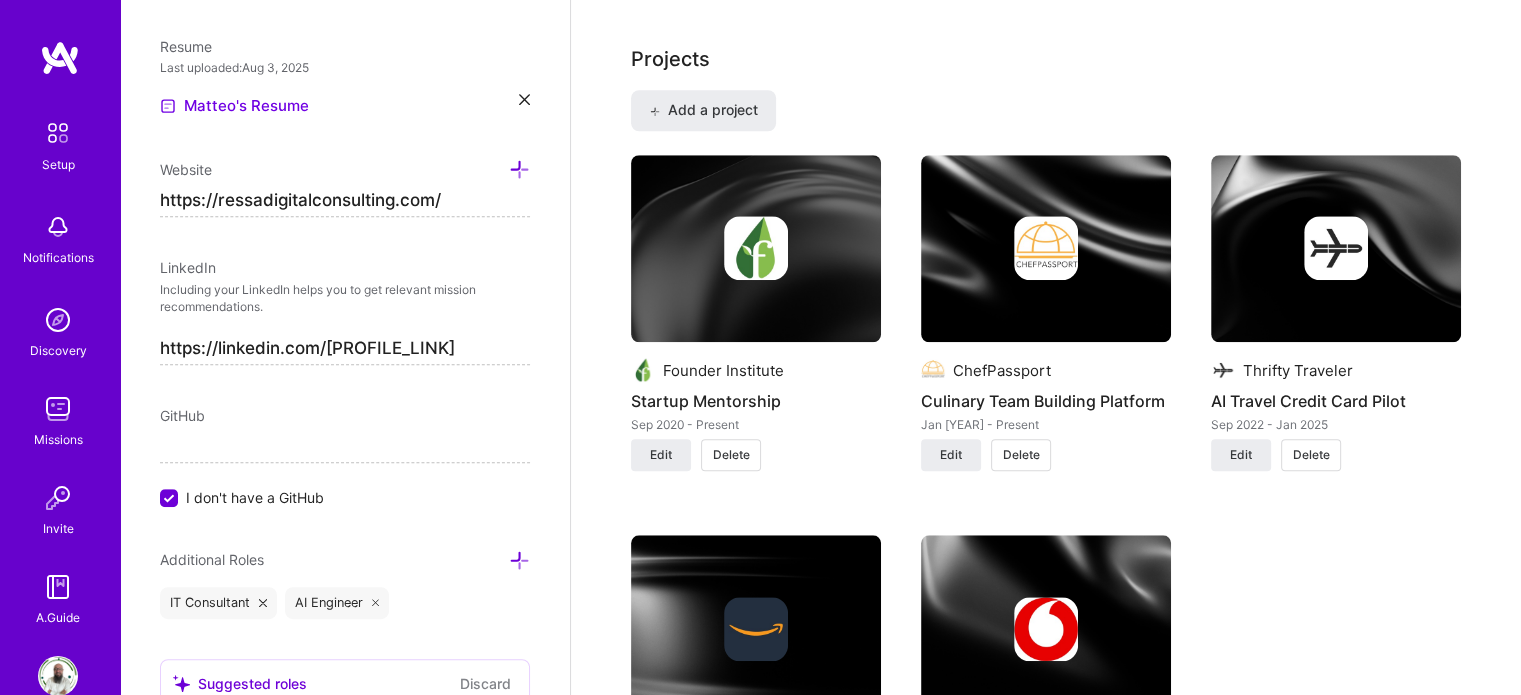 scroll, scrollTop: 1712, scrollLeft: 0, axis: vertical 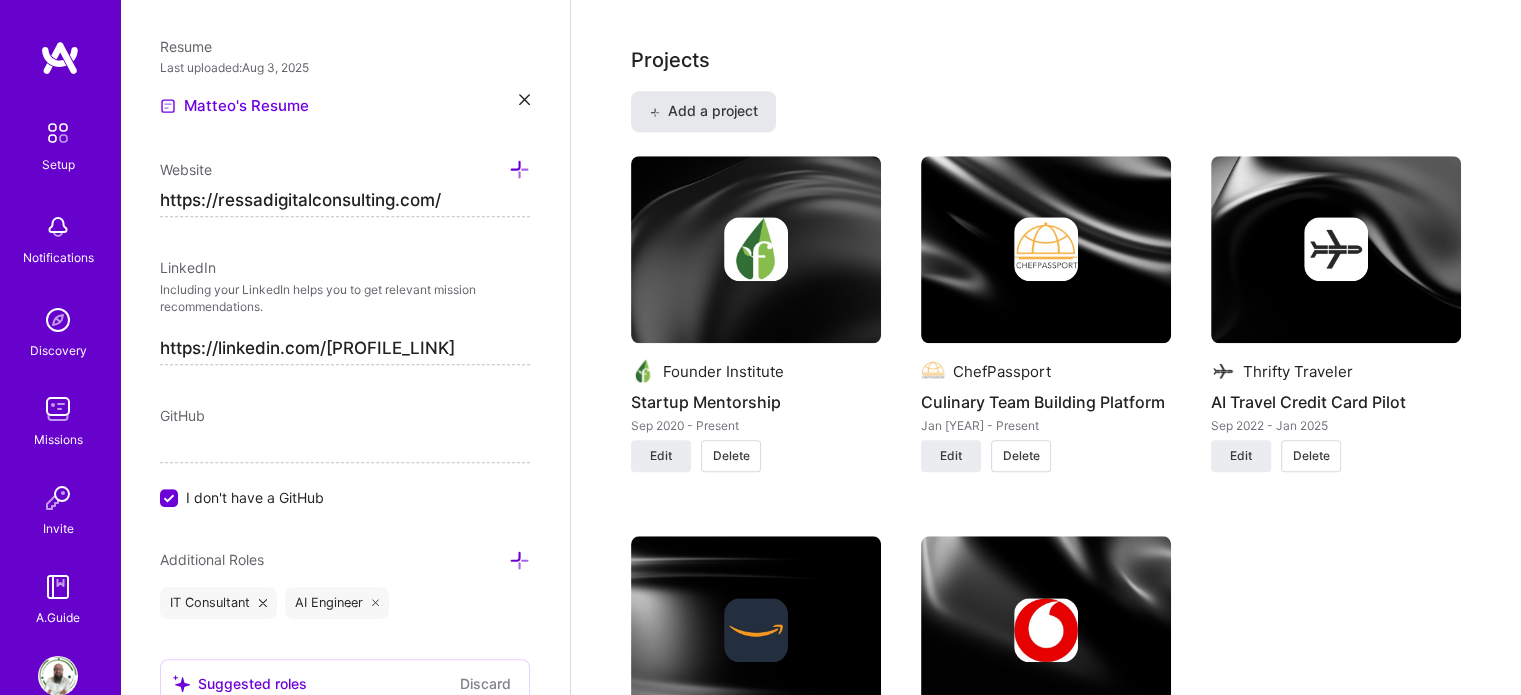 click on "Add a project" at bounding box center [703, 111] 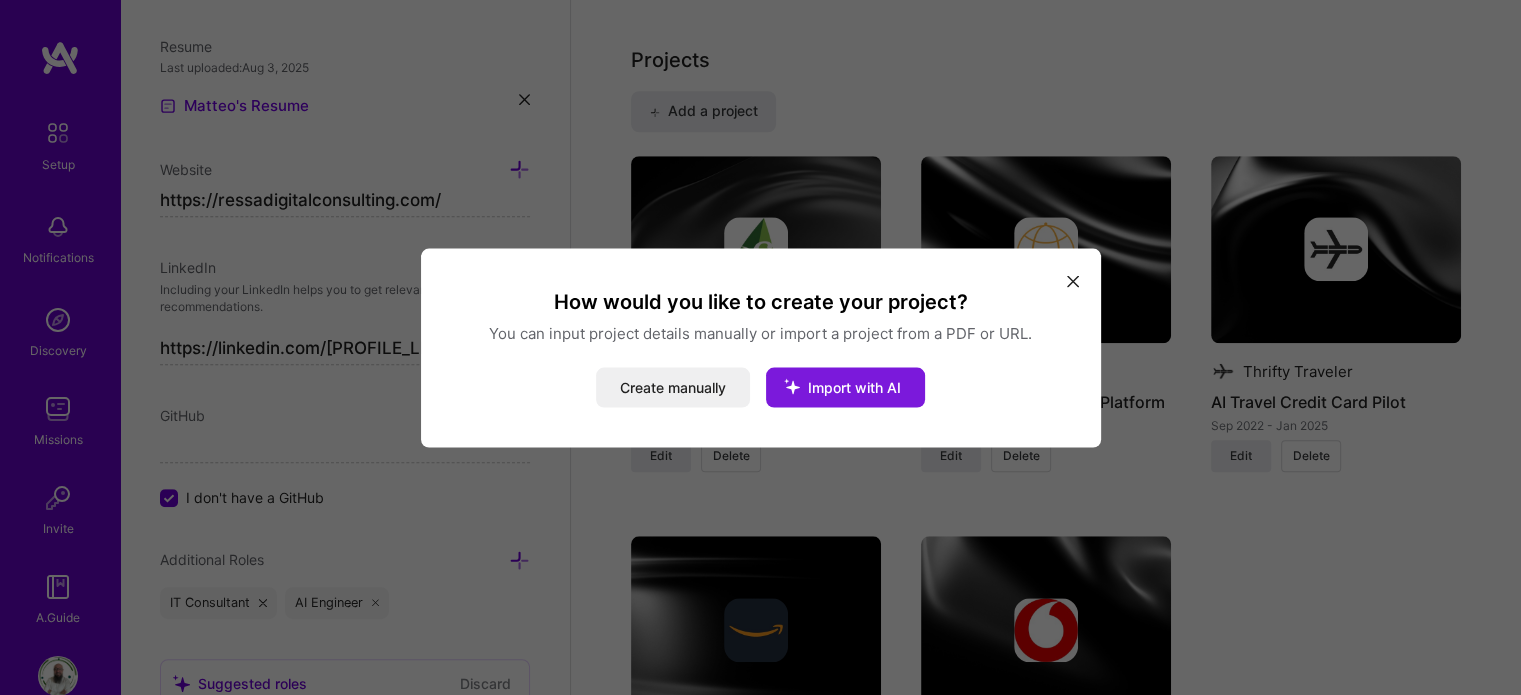 click on "Import with AI" at bounding box center [854, 386] 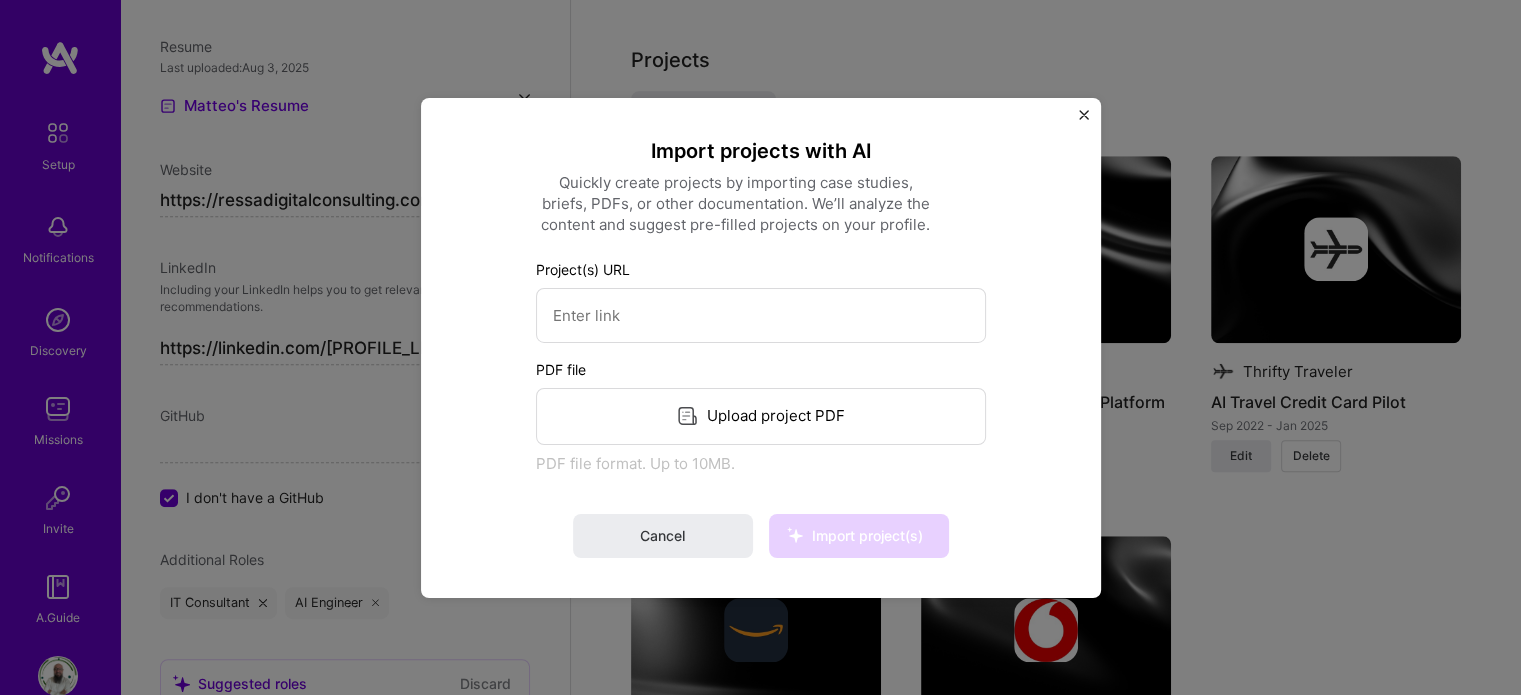 click on "Upload project PDF" at bounding box center (761, 415) 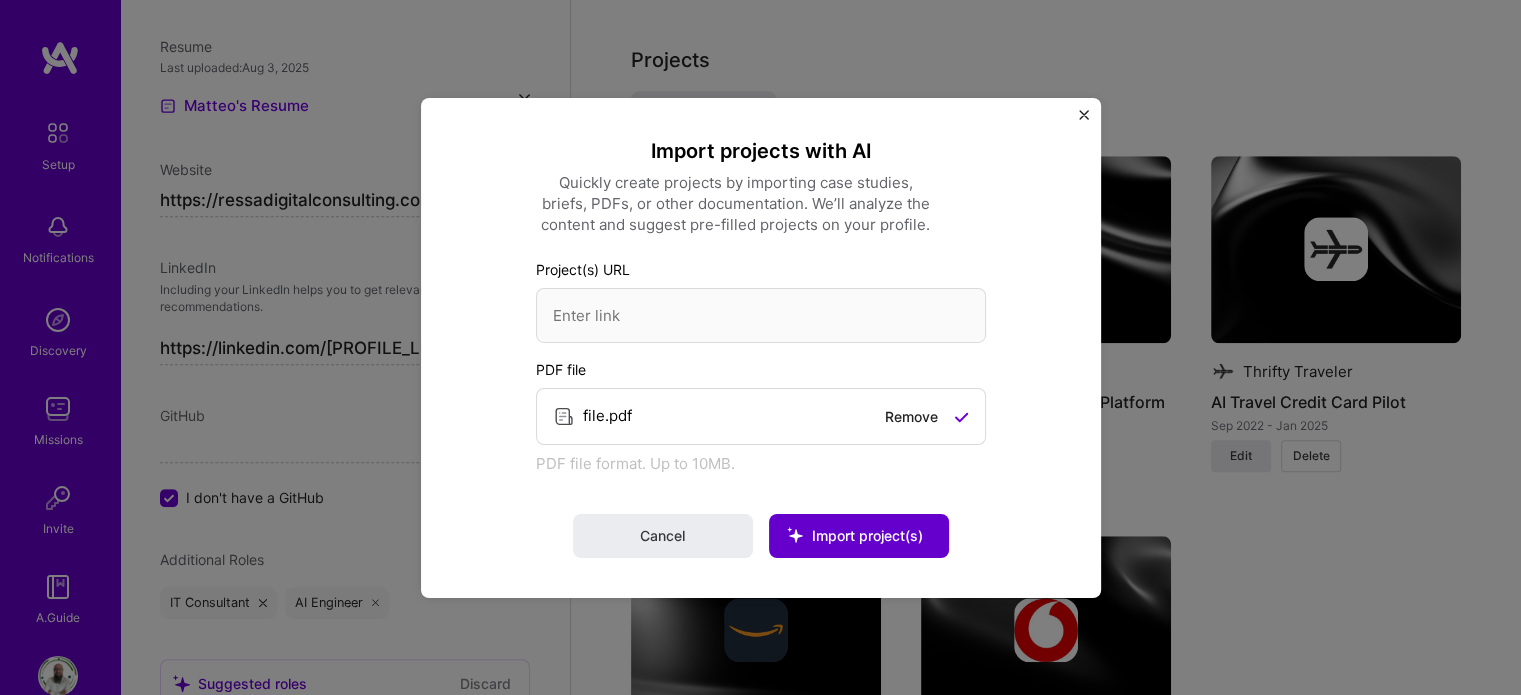 click on "Import project(s)" at bounding box center [867, 535] 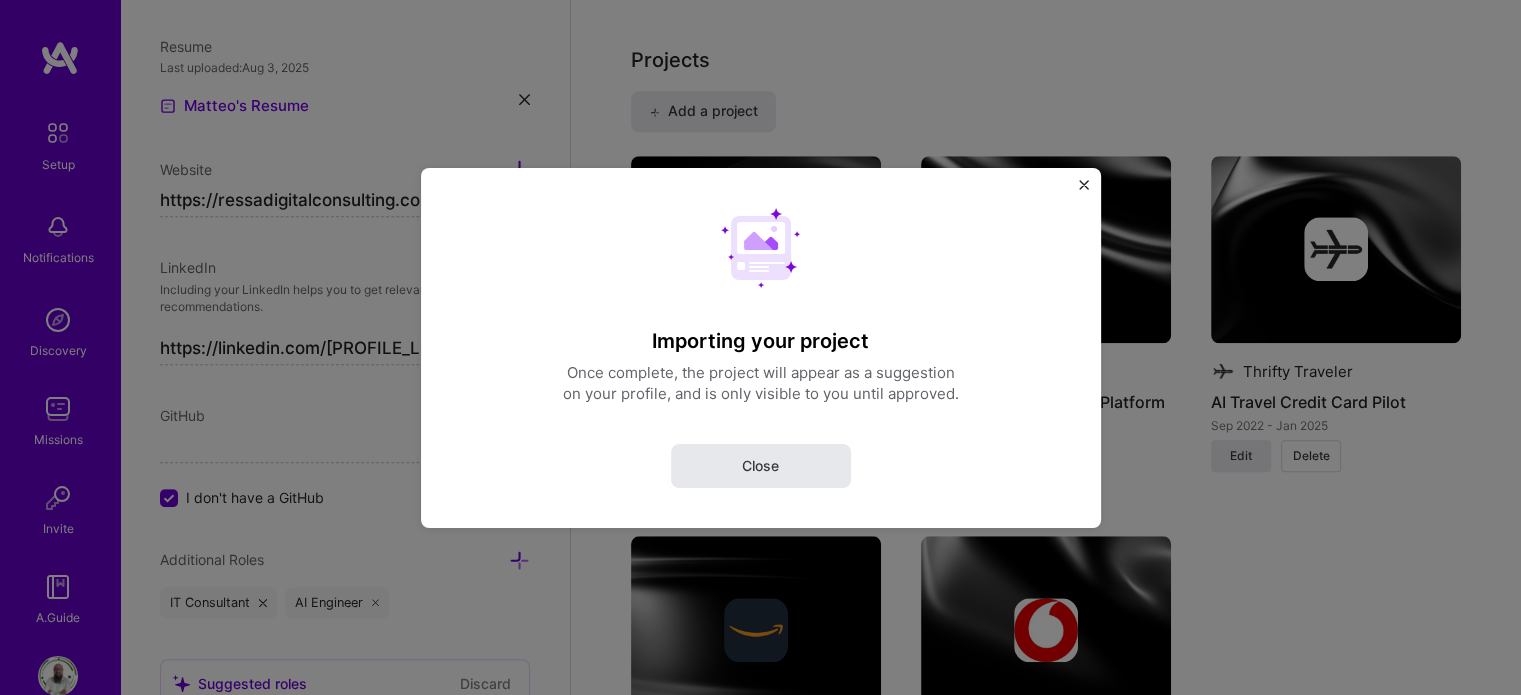 click on "Close" at bounding box center (760, 465) 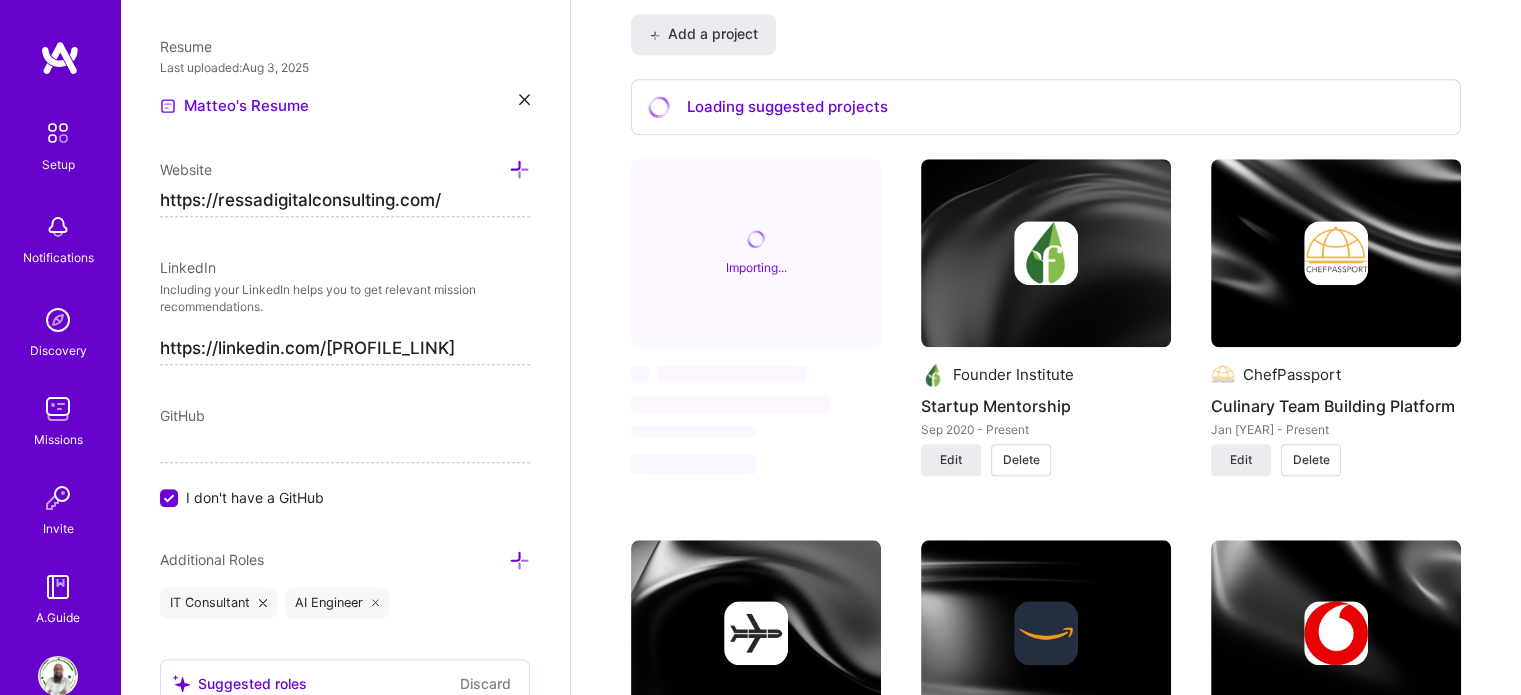 scroll, scrollTop: 1854, scrollLeft: 0, axis: vertical 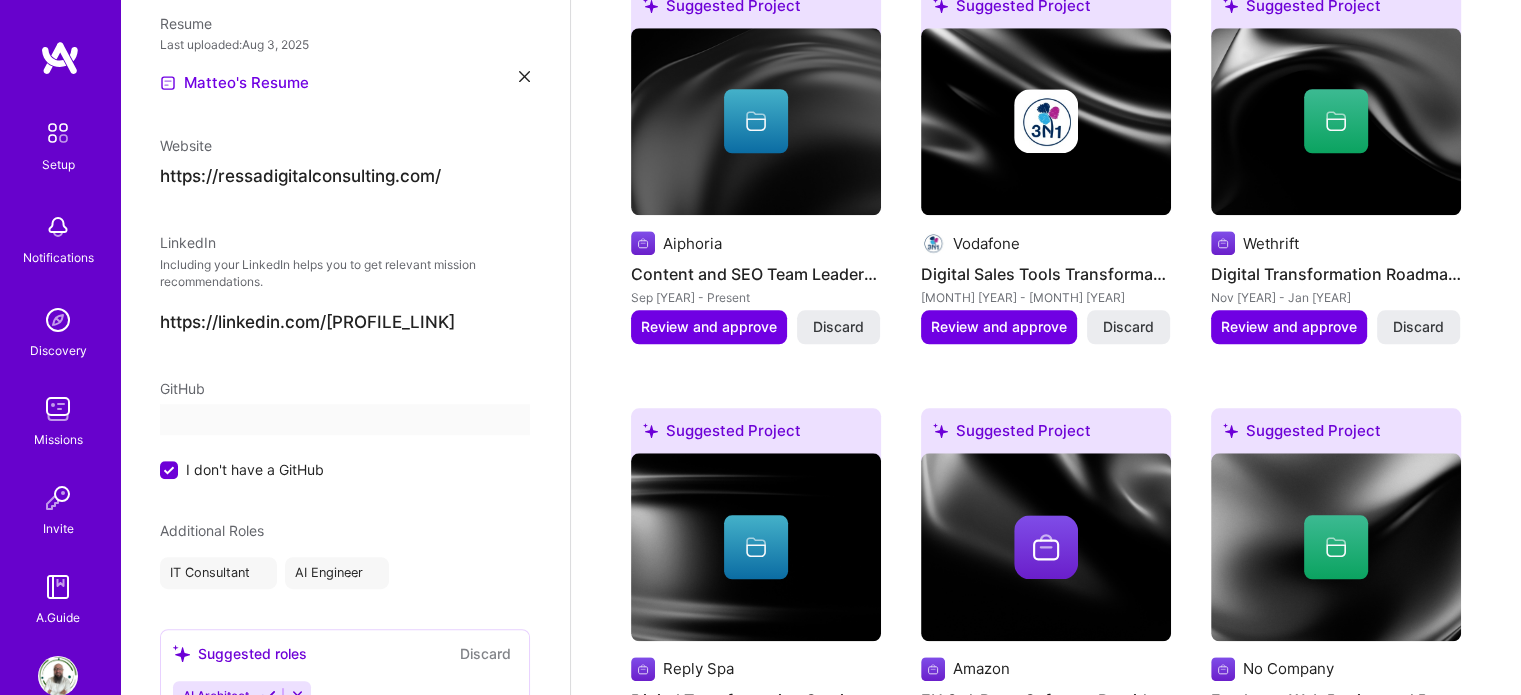 select on "LU" 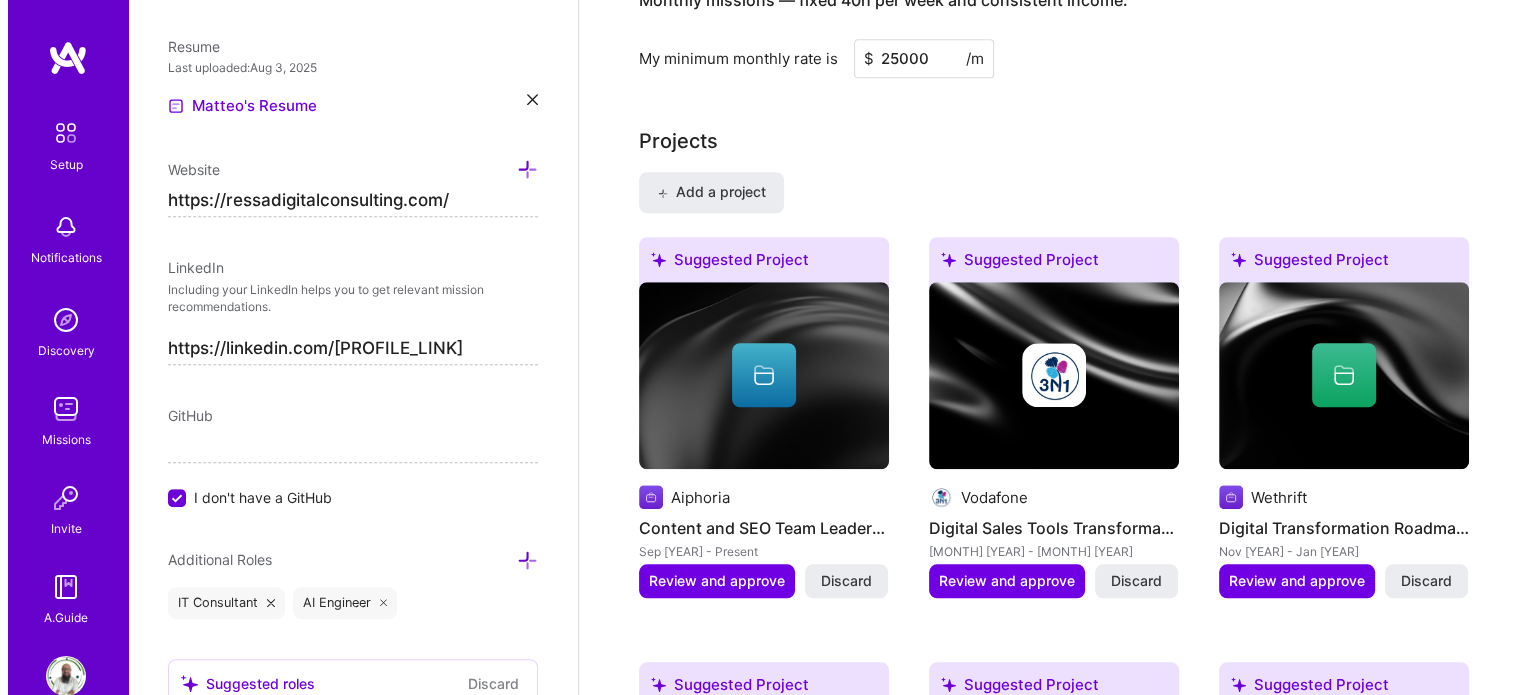 scroll, scrollTop: 1731, scrollLeft: 0, axis: vertical 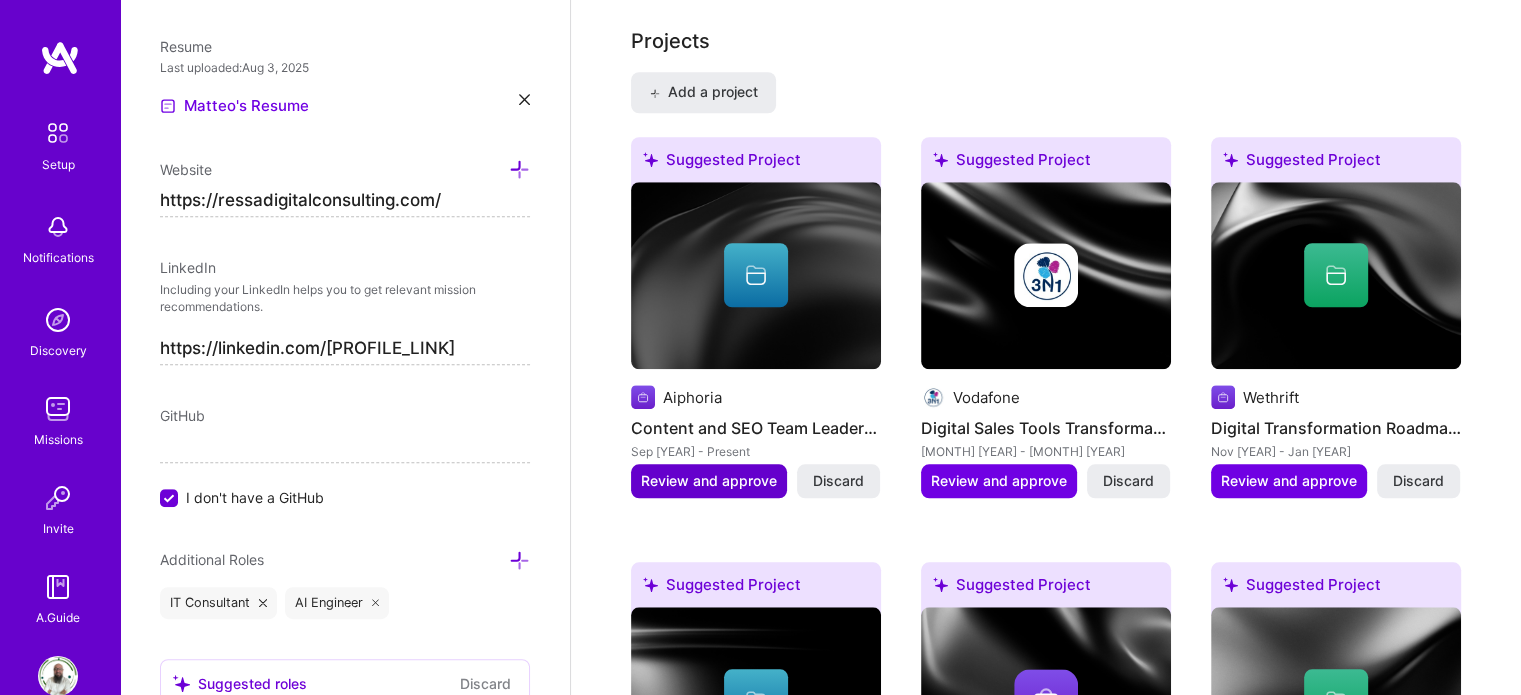 click on "Review and approve" at bounding box center [709, 481] 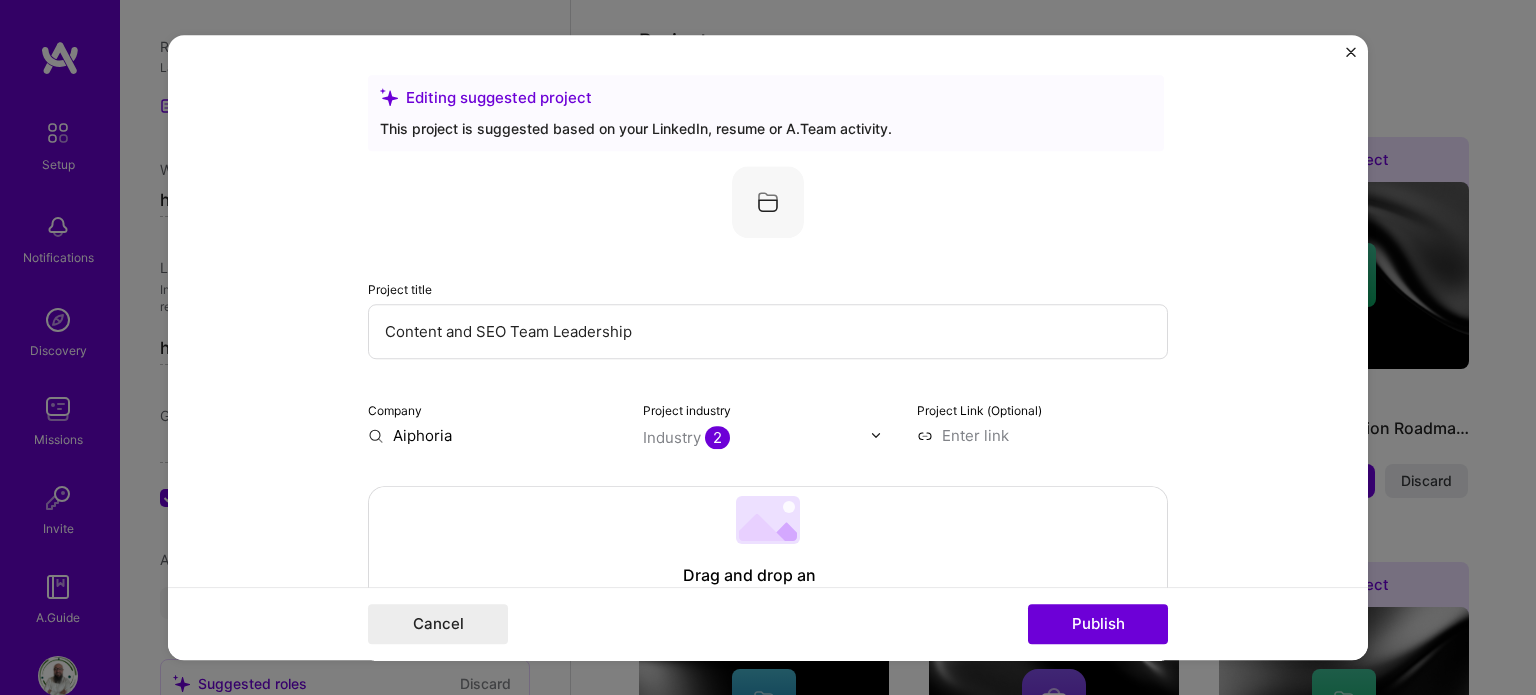 click on "Aiphoria" at bounding box center [493, 435] 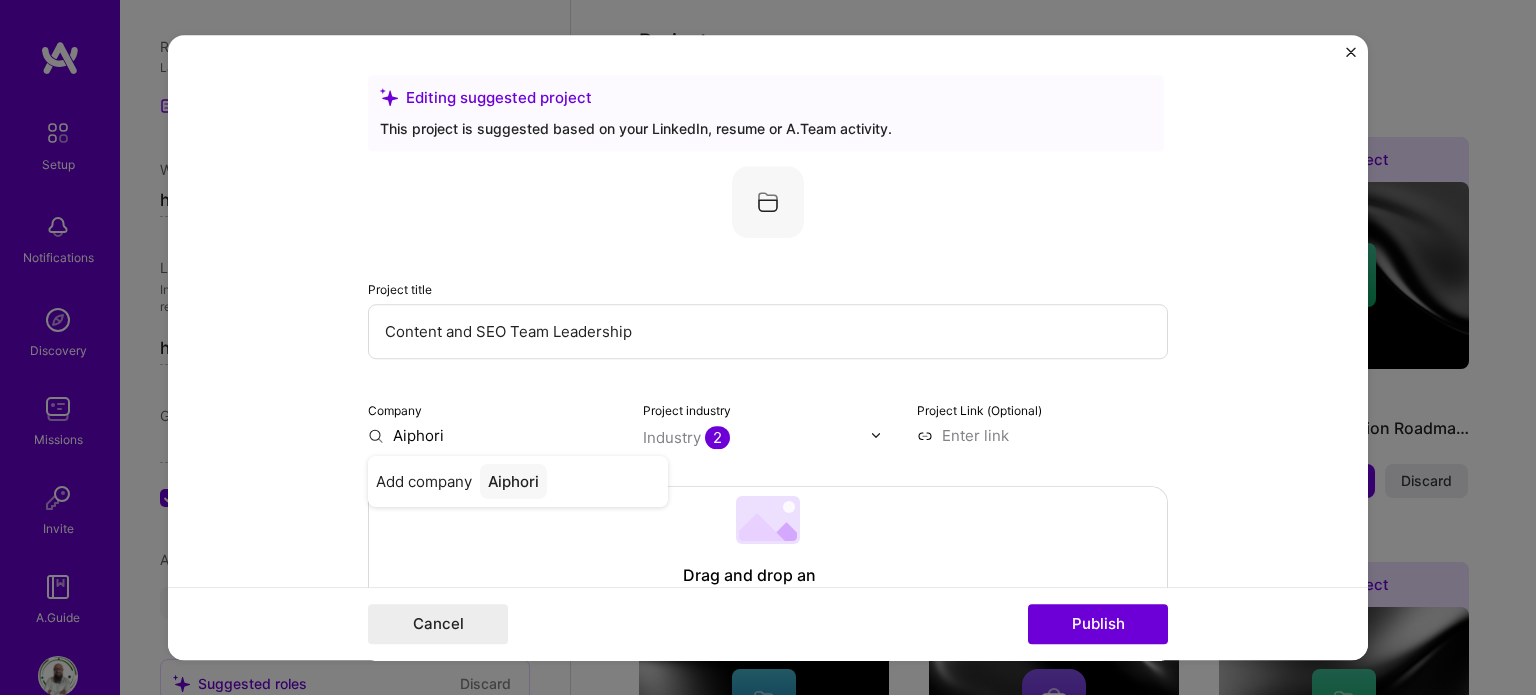 type on "Aiphoria" 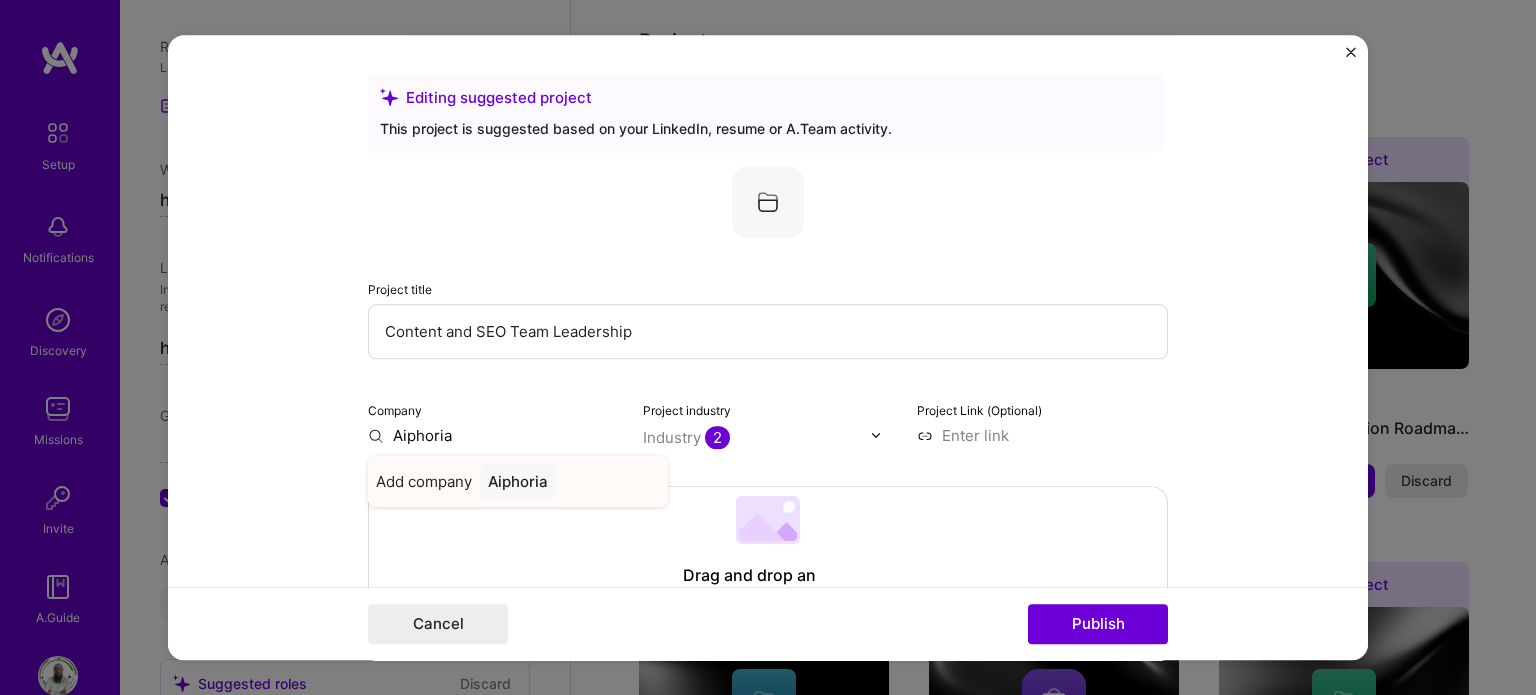 click on "Aiphoria" at bounding box center (518, 481) 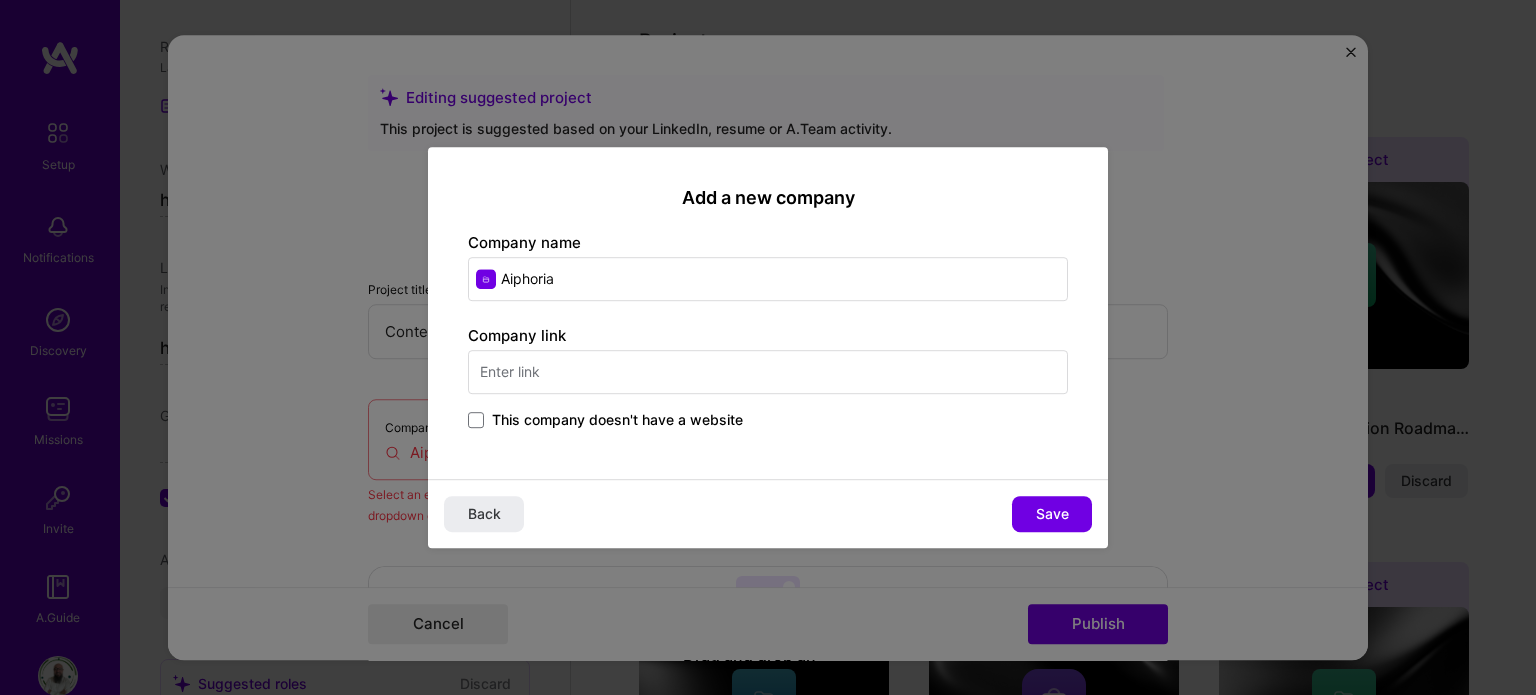 click at bounding box center [768, 372] 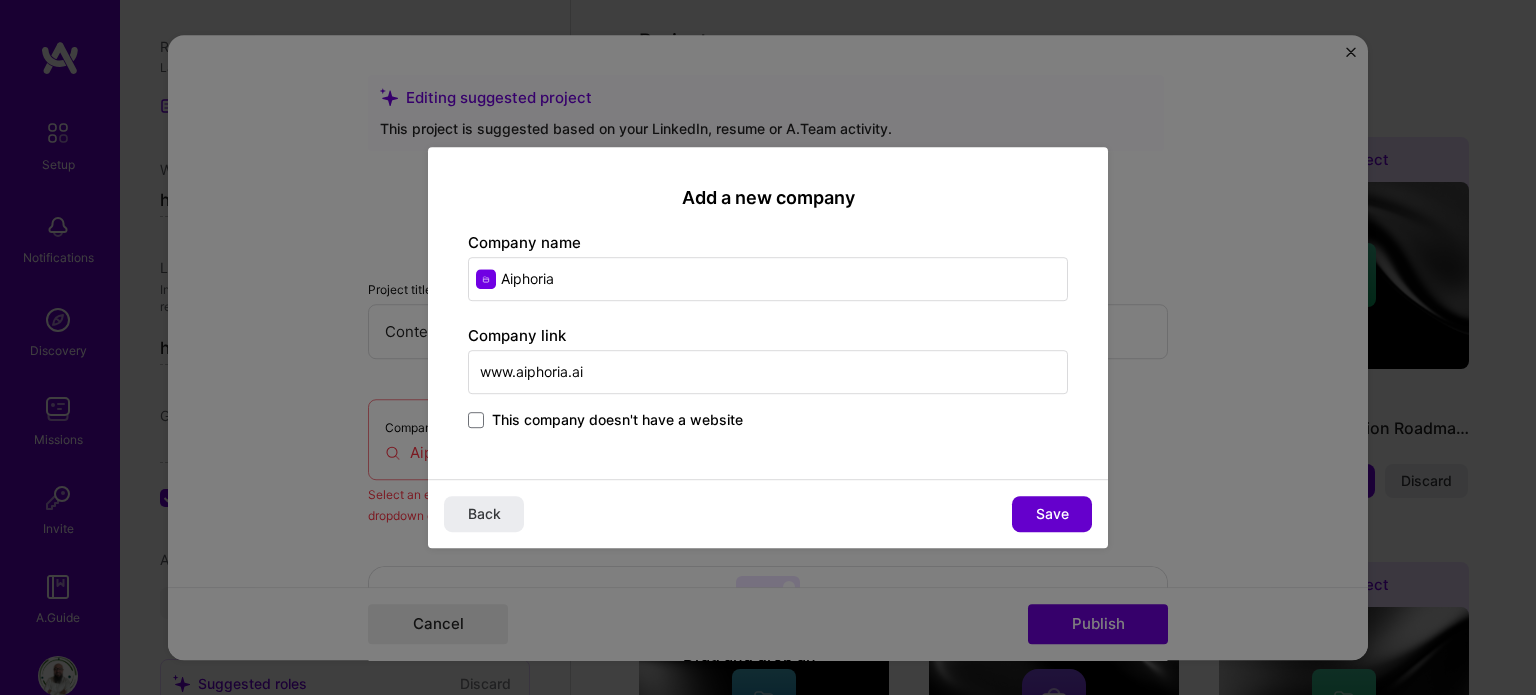 type on "www.aiphoria.ai" 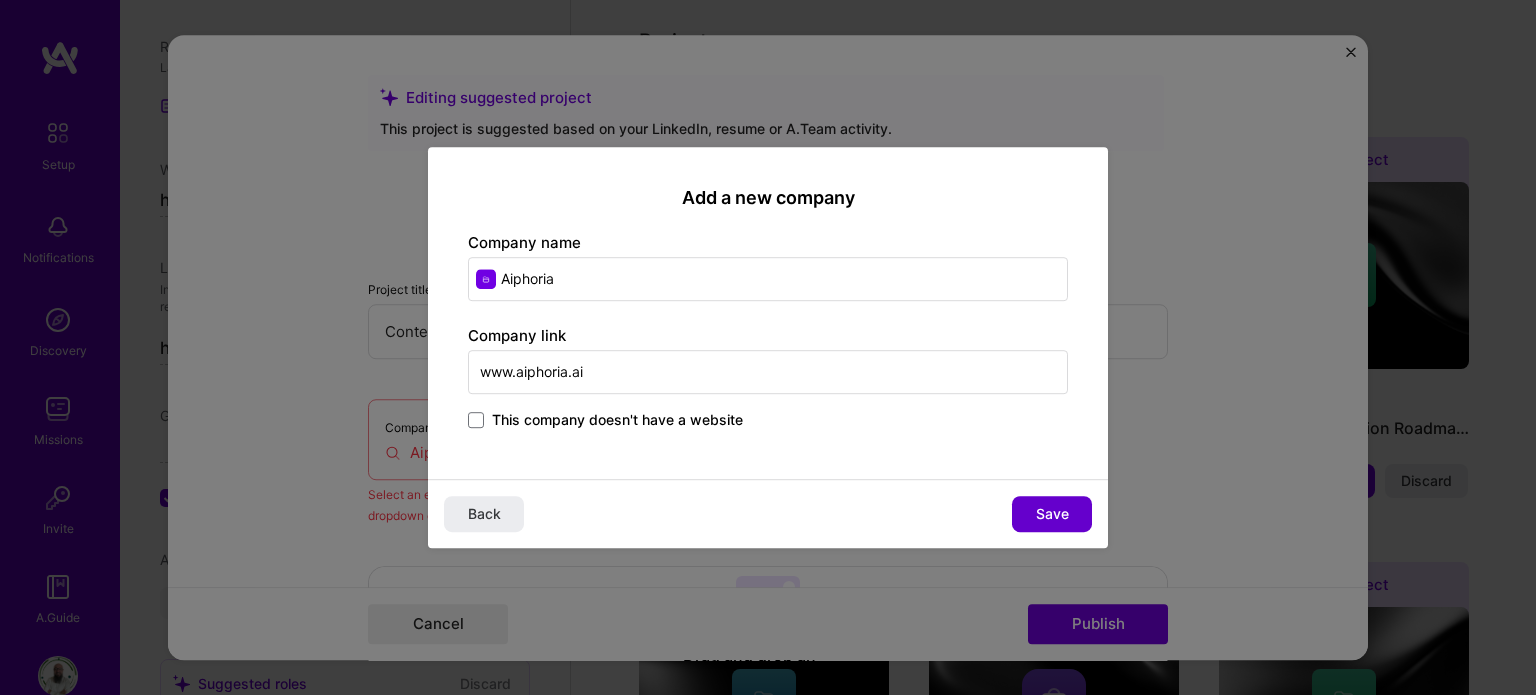 click on "Save" at bounding box center (1052, 514) 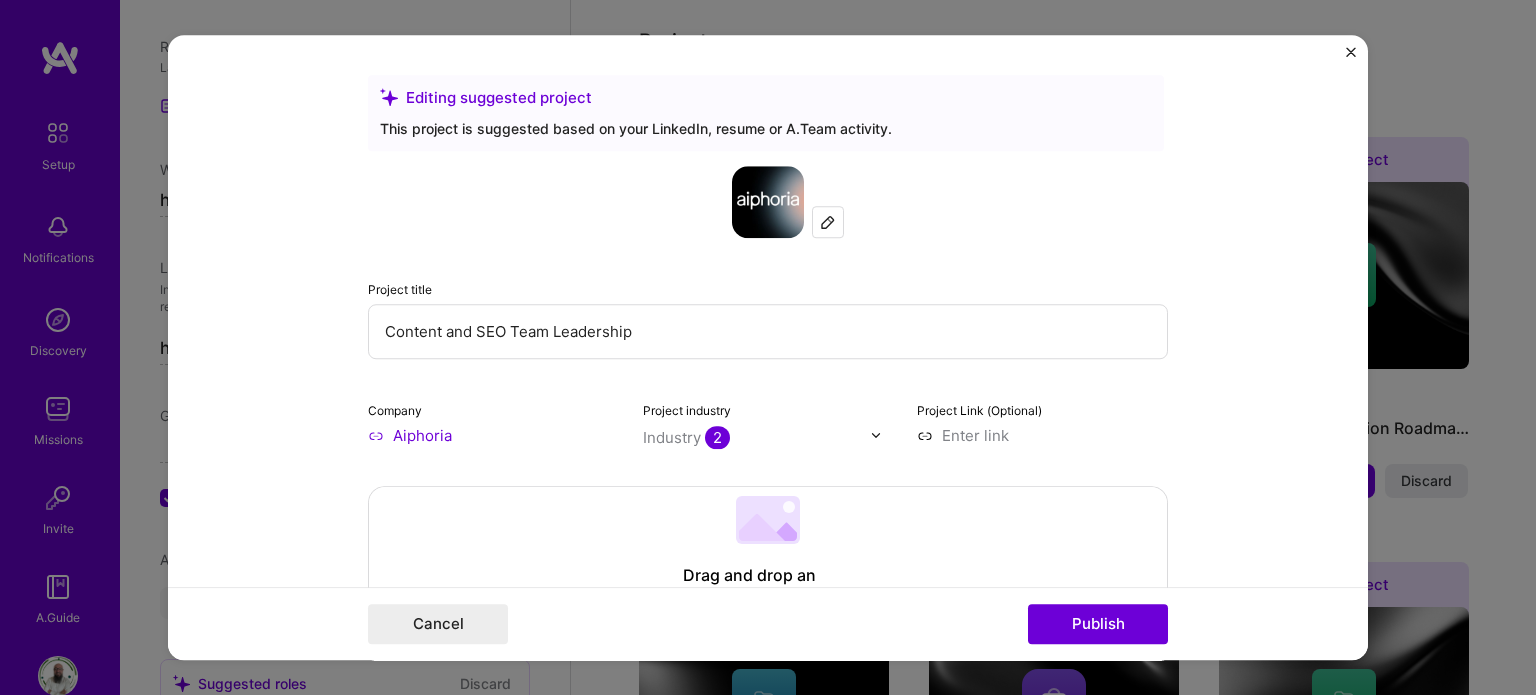 click at bounding box center (1042, 435) 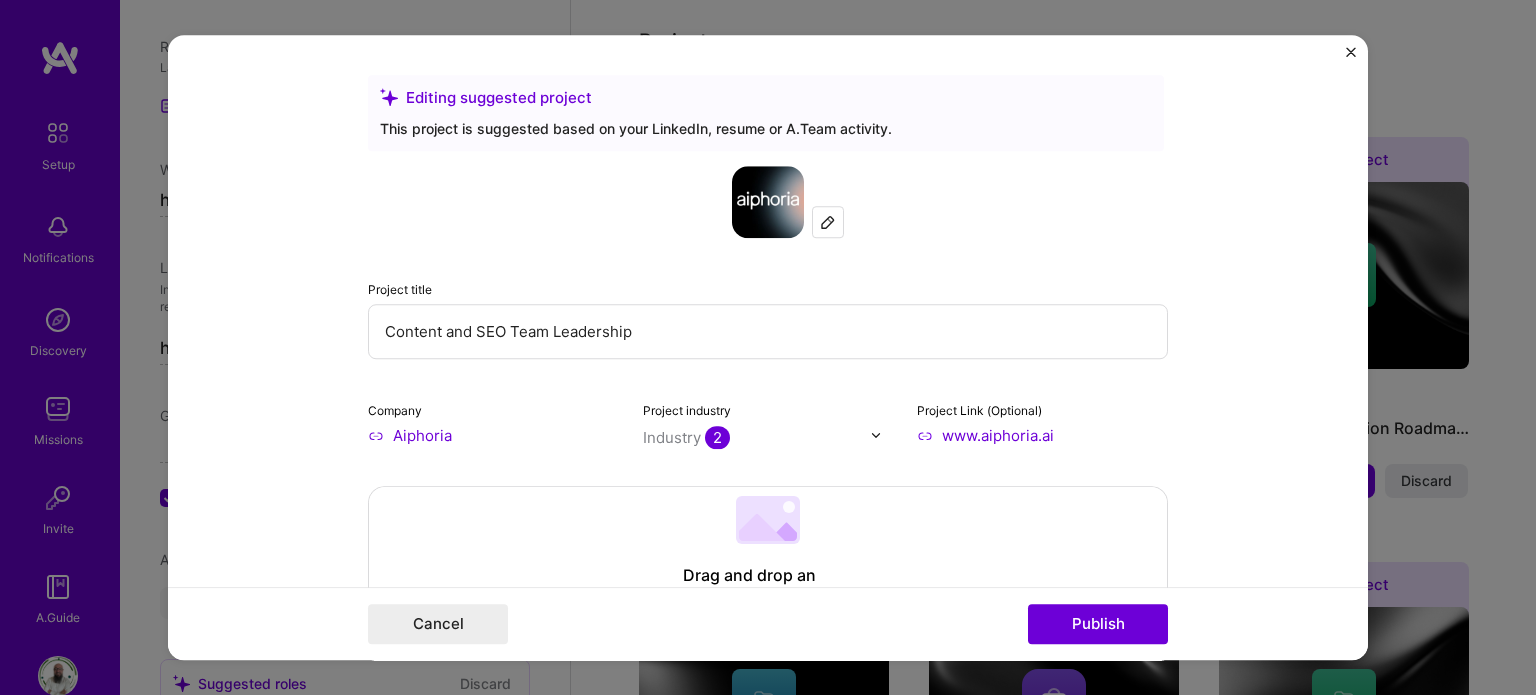click at bounding box center (757, 437) 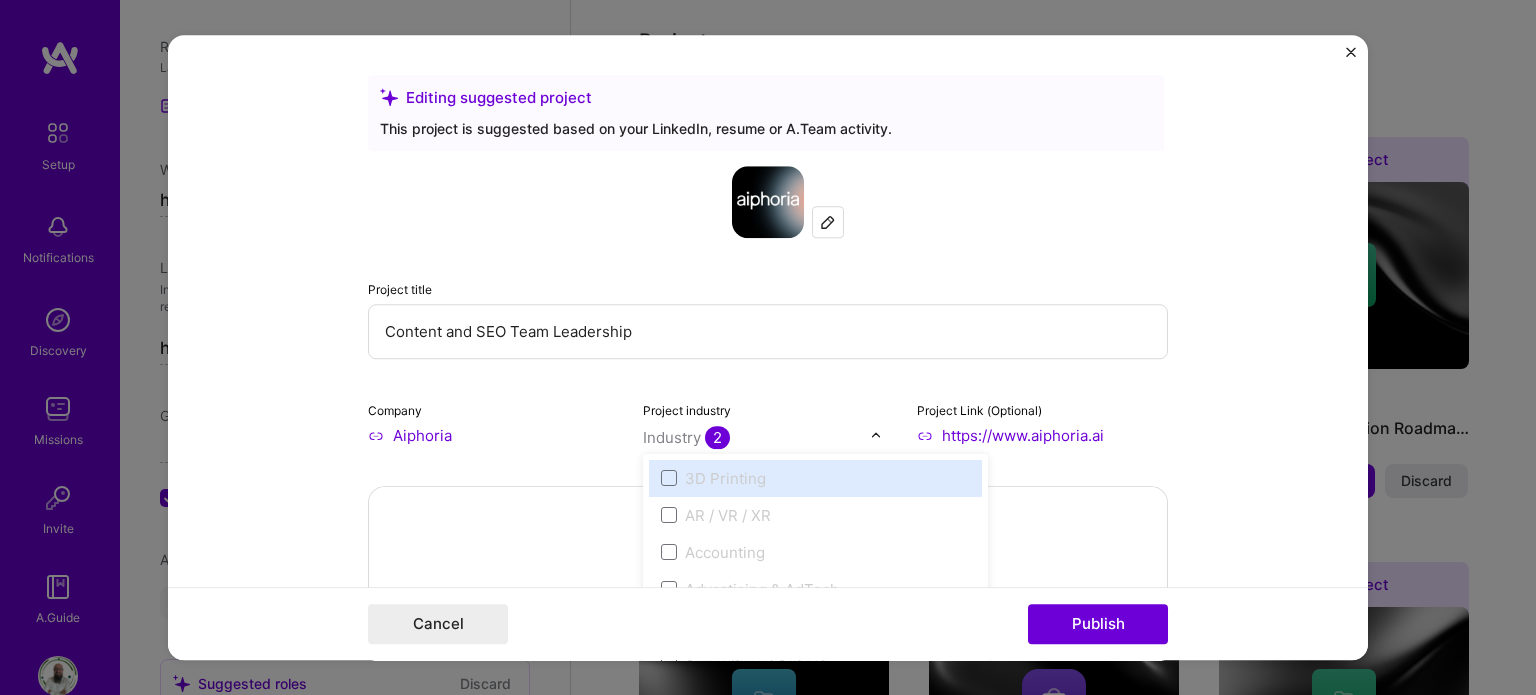 scroll, scrollTop: 1796, scrollLeft: 0, axis: vertical 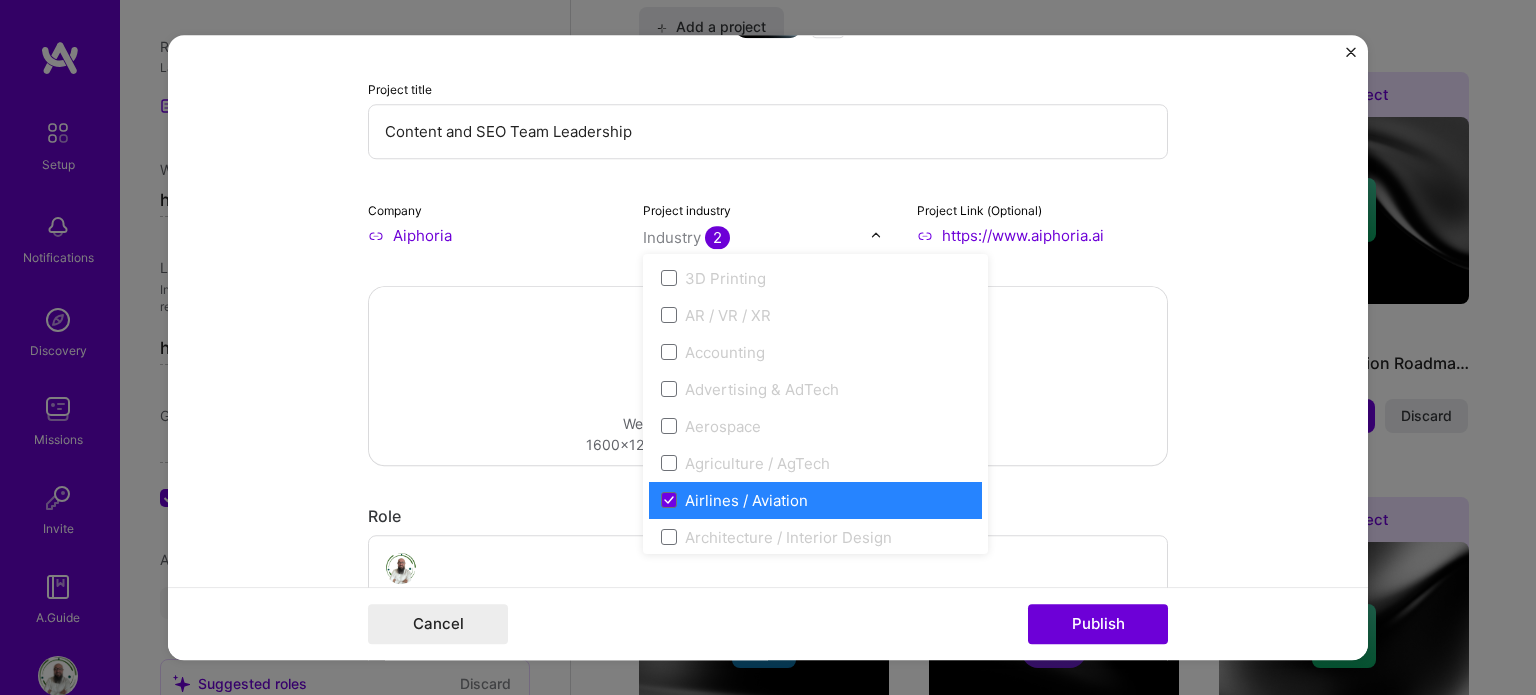 click on "Airlines / Aviation" at bounding box center (815, 500) 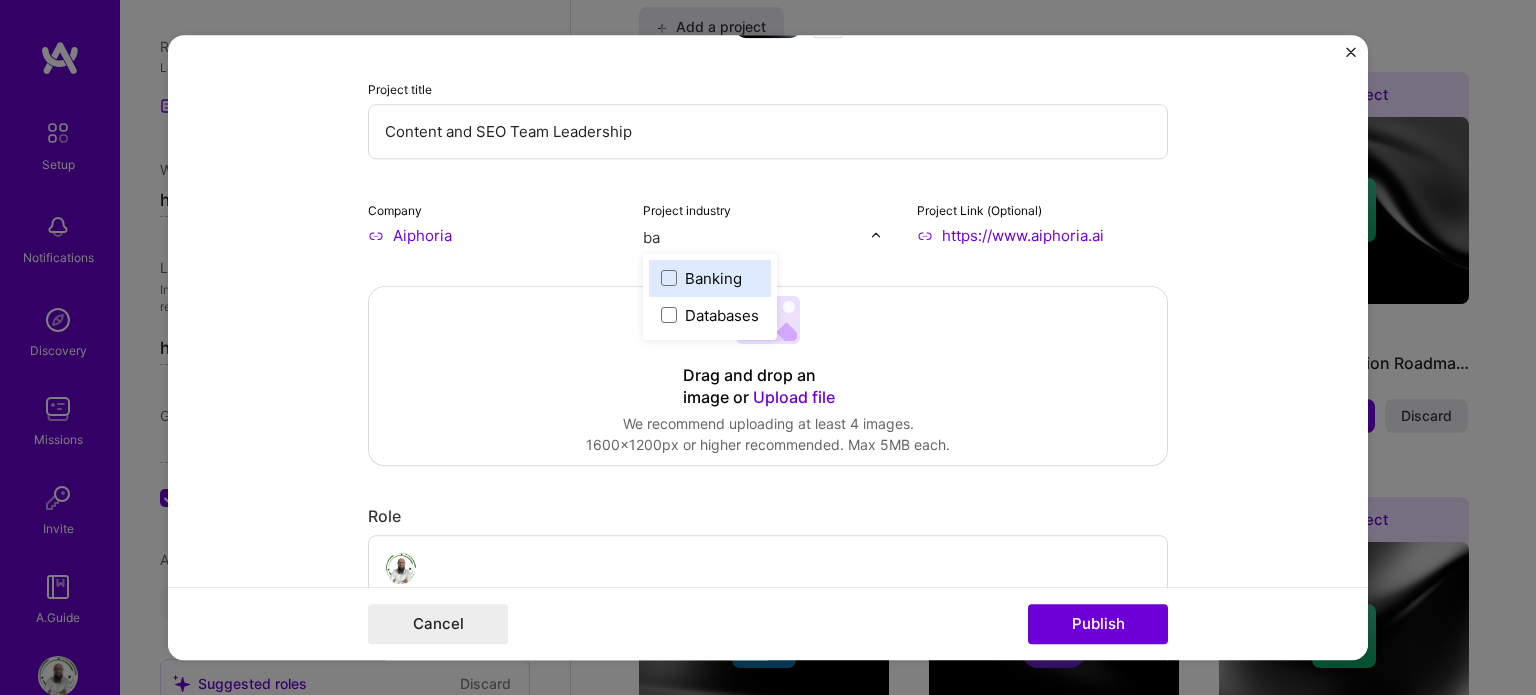 type on "ban" 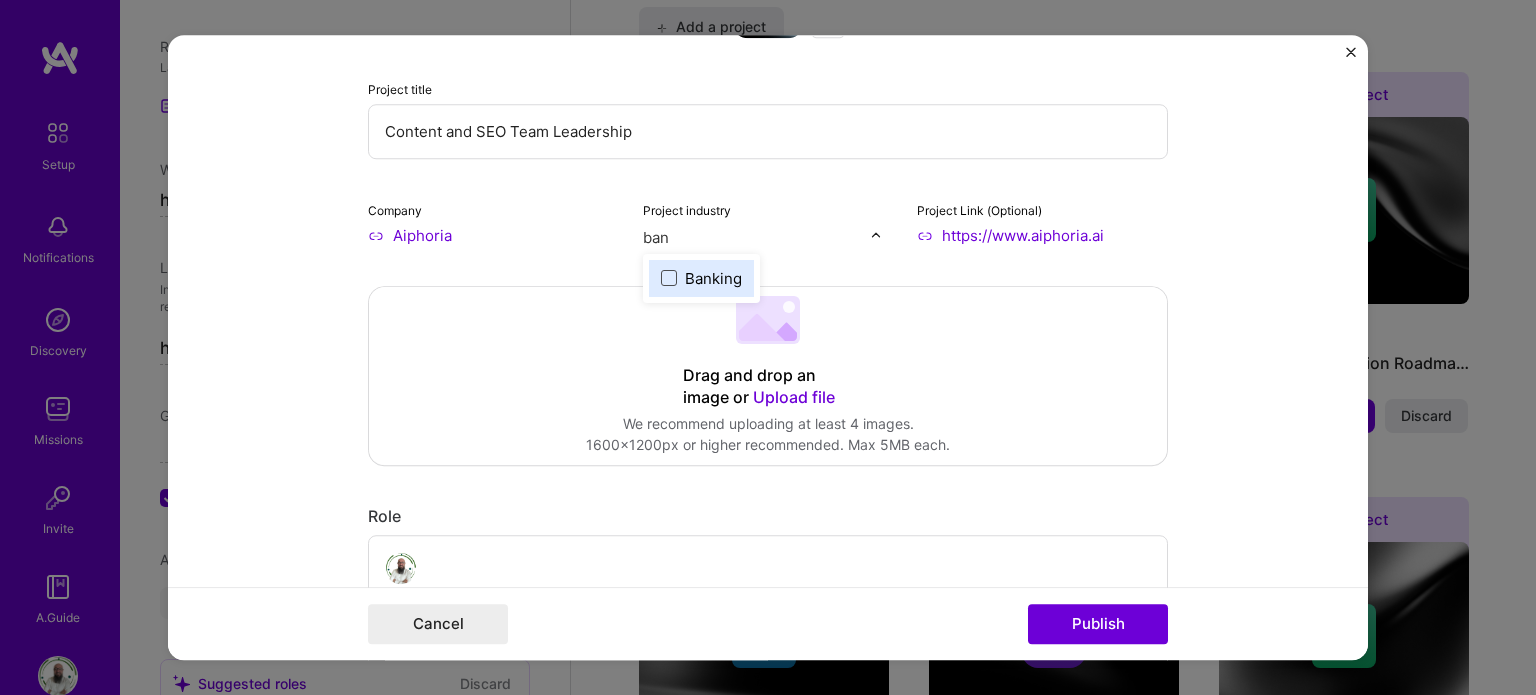click at bounding box center (669, 278) 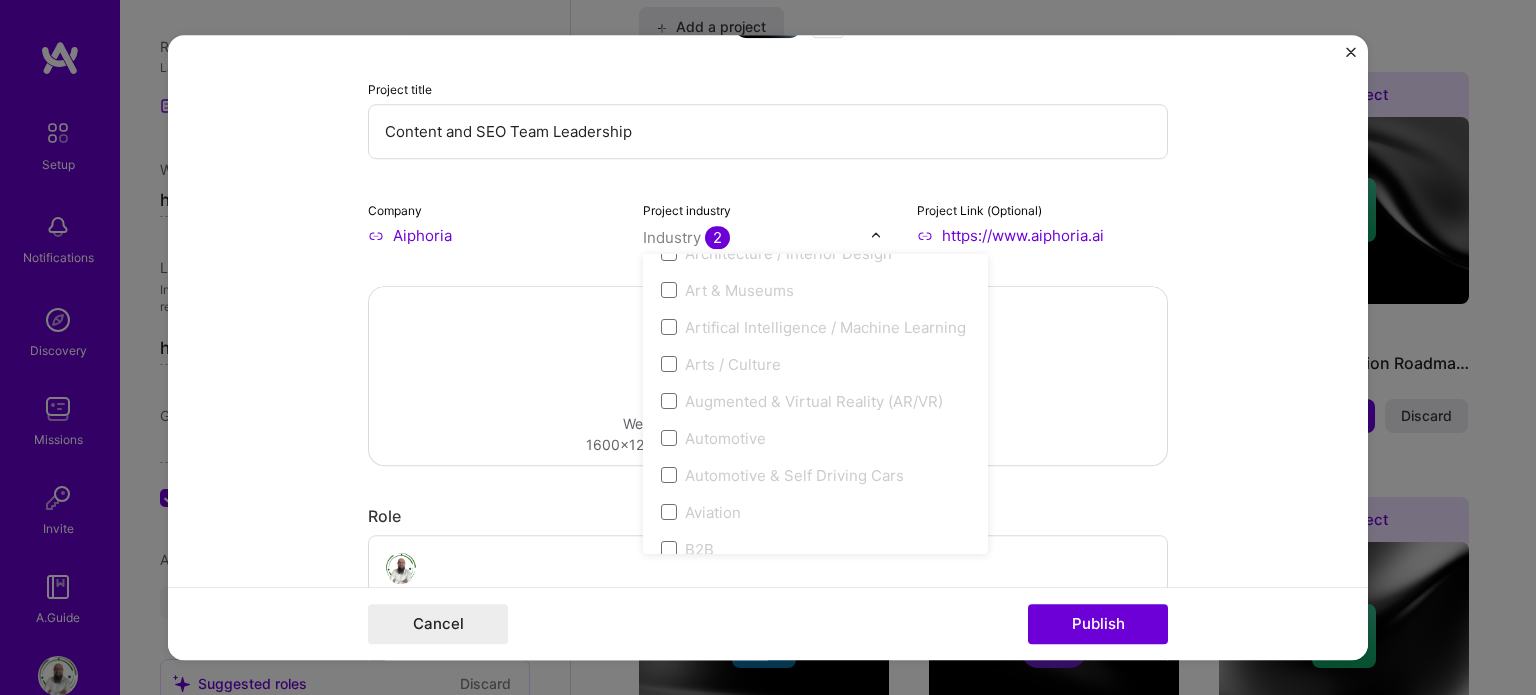 scroll, scrollTop: 648, scrollLeft: 0, axis: vertical 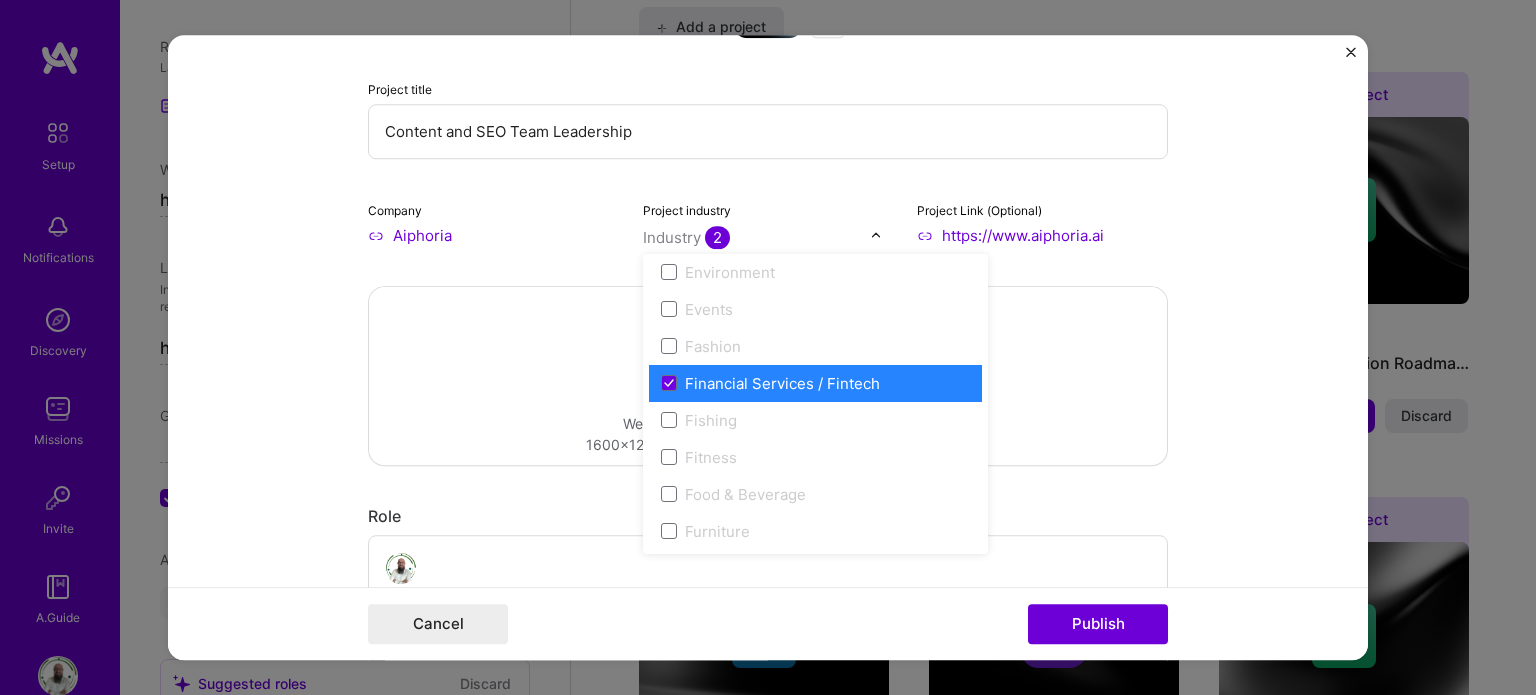 click on "Editing suggested project This project is suggested based on your LinkedIn, resume or A.Team activity. Project title Content and SEO Team Leadership Company Aiphoria
Project industry option Banking, selected. option Banking focused, 20 of 120. 120 results available. Use Up and Down to choose options, press Enter to select the currently focused option, press Escape to exit the menu, press Tab to select the option and exit the menu. Industry 2 3D Printing AR / VR / XR Accounting Advertising & AdTech Aerospace Agriculture / AgTech Airlines / Aviation Architecture / Interior Design Art & Museums Artifical Intelligence / Machine Learning Arts / Culture Augmented & Virtual Reality (AR/VR) Automotive Automotive & Self Driving Cars Aviation B2B B2B2C B2C BPA / RPA Banking Beauty Big Data BioTech Blockchain CMS CPG CRM Cannabis Charity & Nonprofit Circular Economy CivTech Climate Tech Cloud Services Coaching Community Tech Construction Consulting Consumer Electronics Crowdfunding Crypto Customer Success" at bounding box center (768, 348) 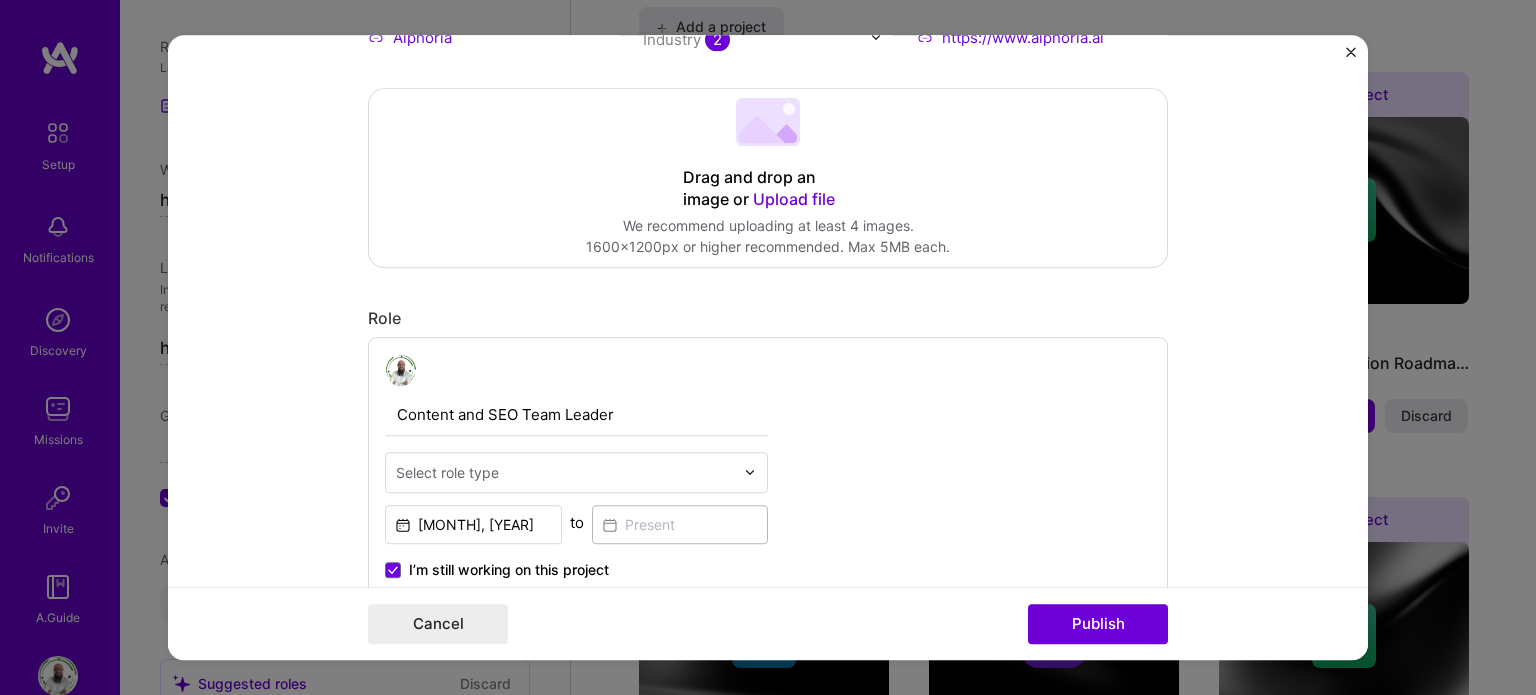 scroll, scrollTop: 539, scrollLeft: 0, axis: vertical 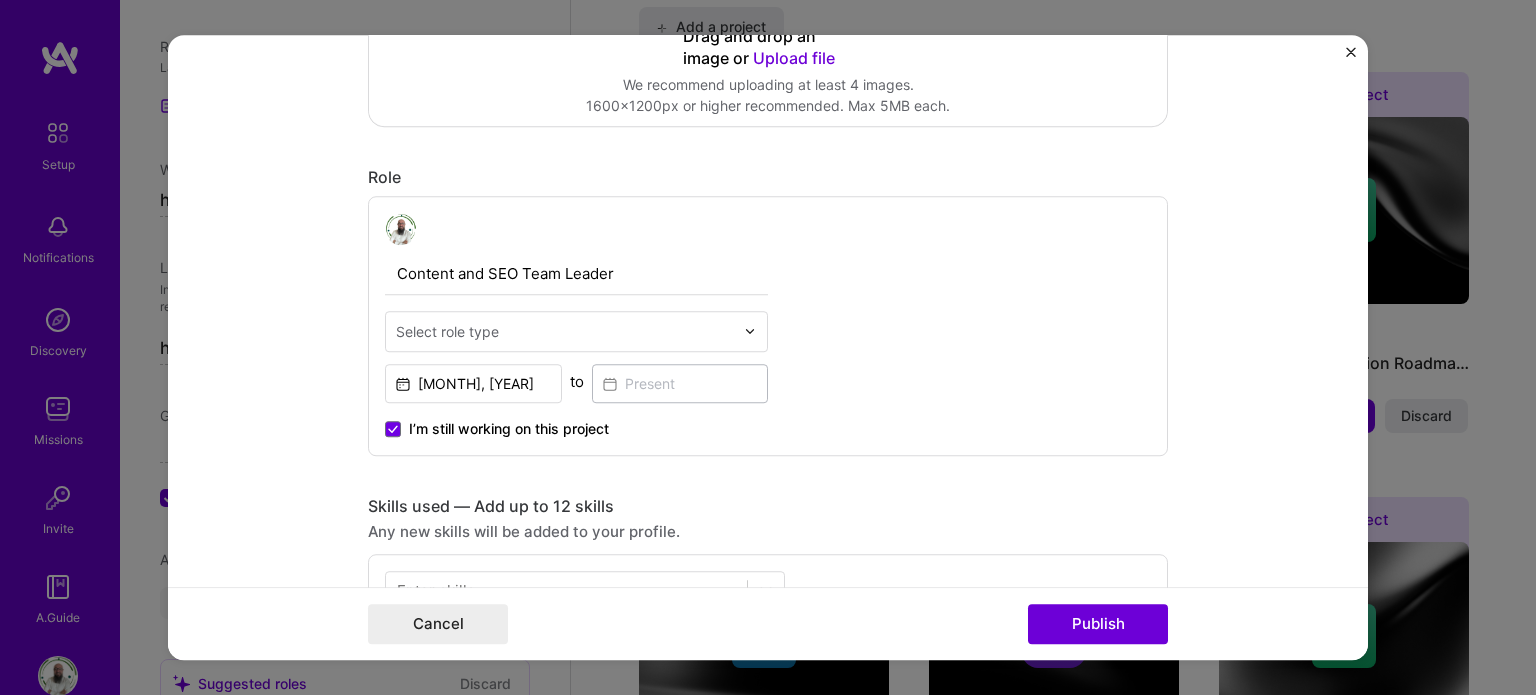 click on "I’m still working on this project" at bounding box center (576, 421) 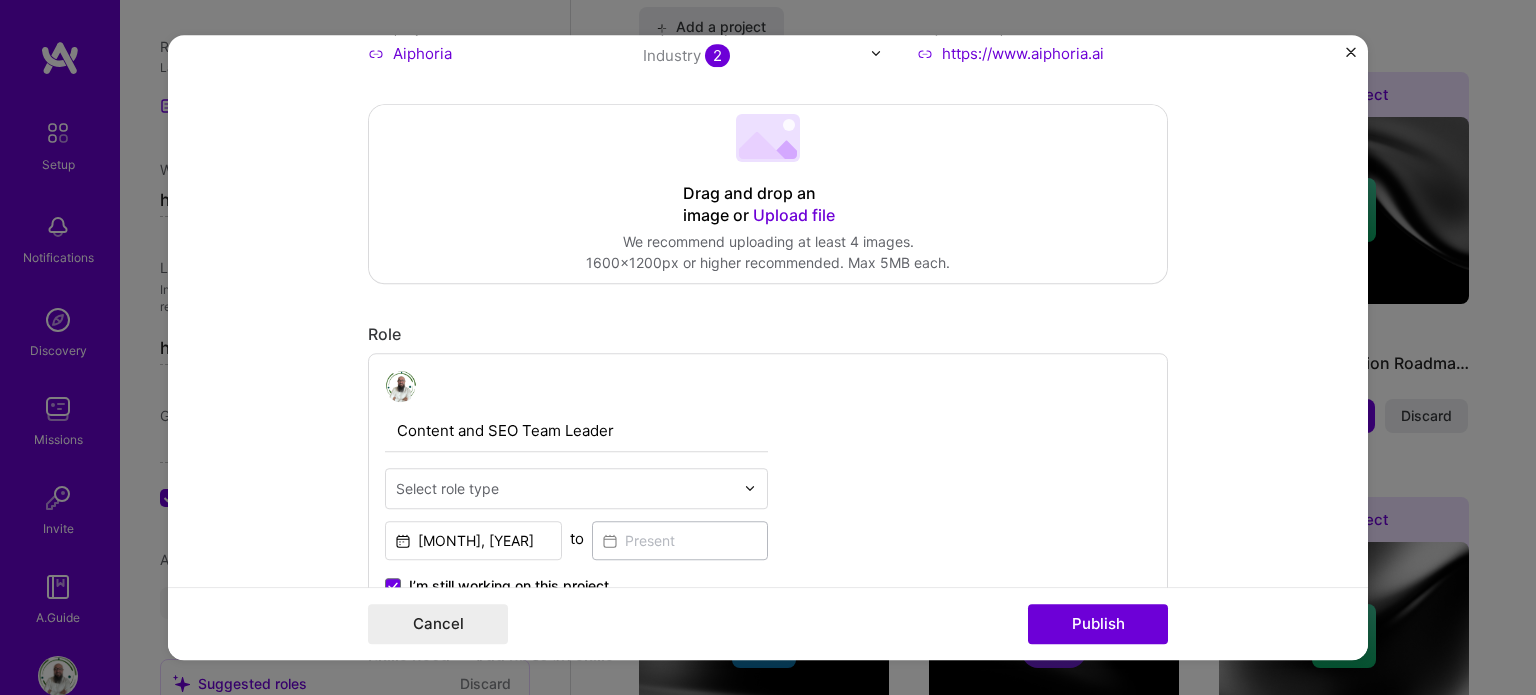scroll, scrollTop: 0, scrollLeft: 0, axis: both 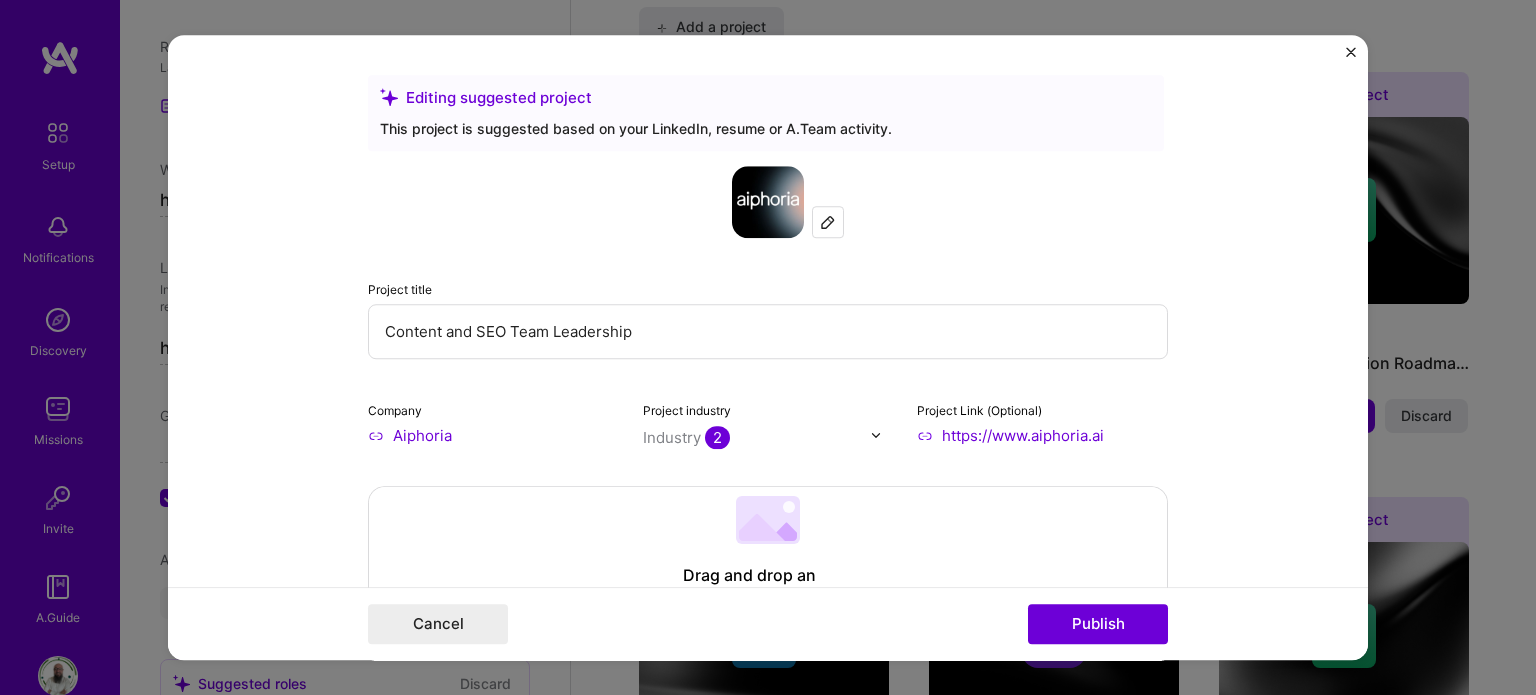 click on "Content and SEO Team Leadership" at bounding box center [768, 331] 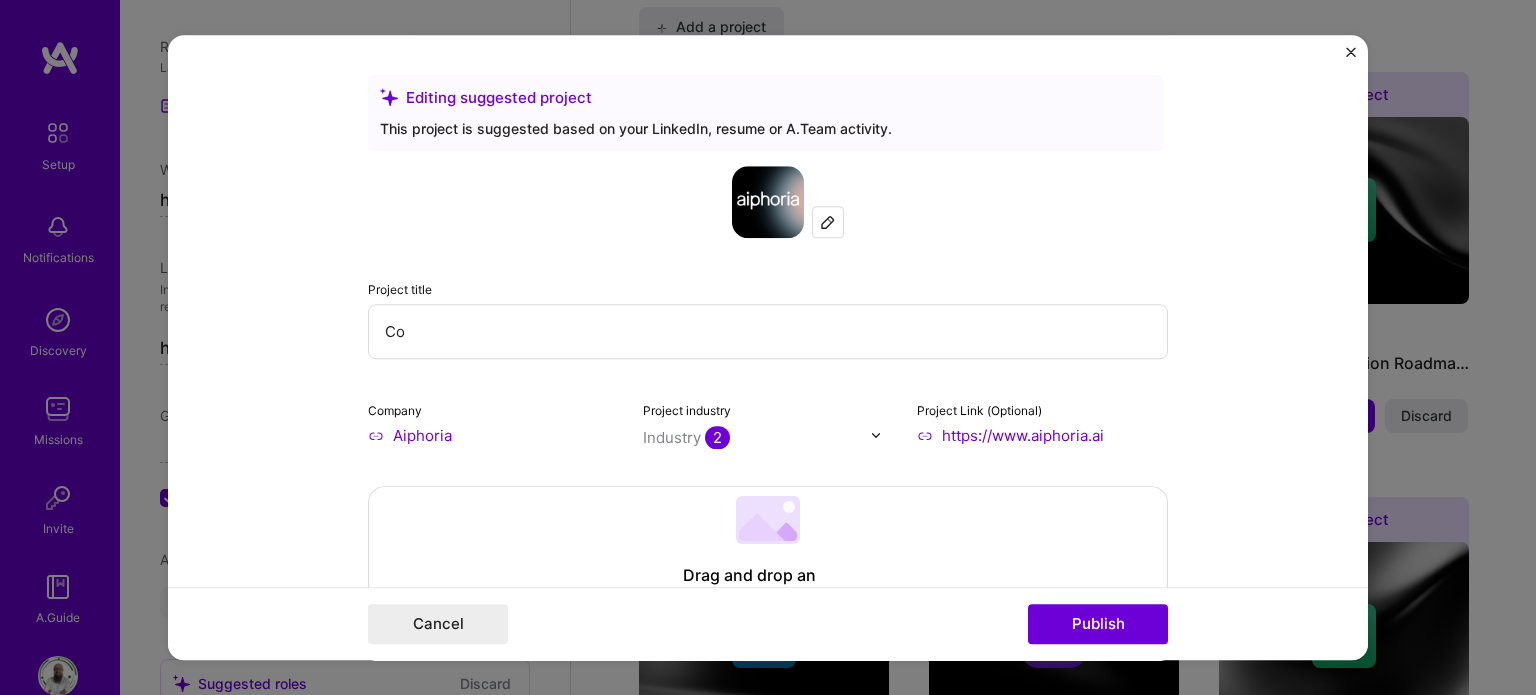 type on "C" 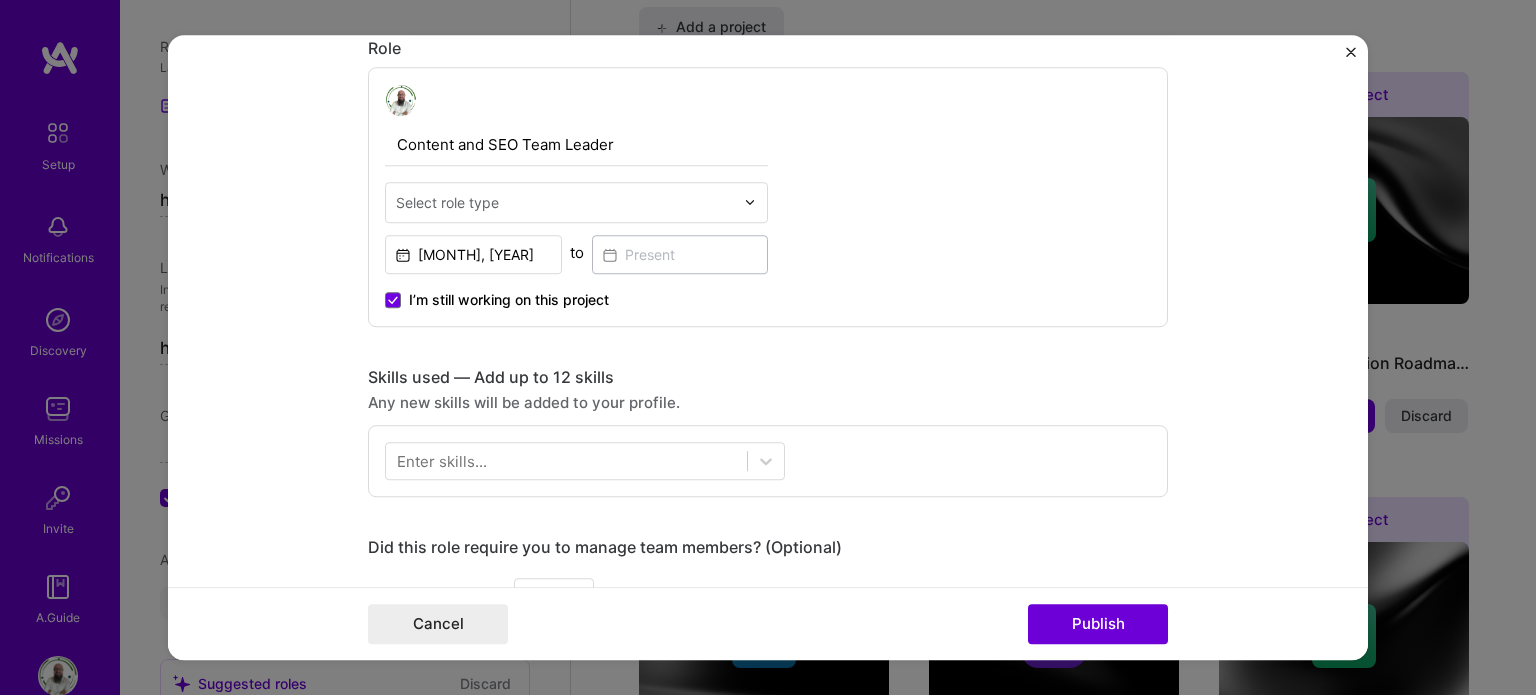 scroll, scrollTop: 683, scrollLeft: 0, axis: vertical 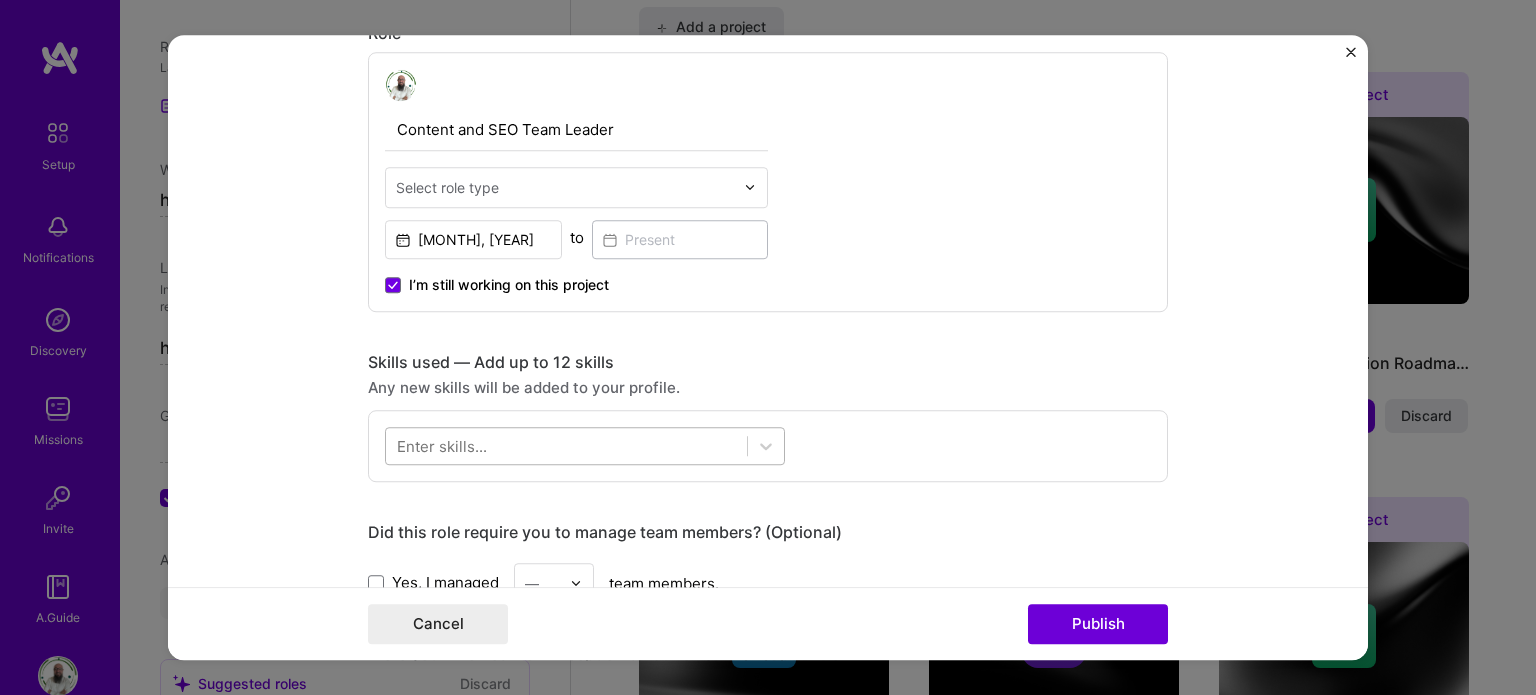 type on "GTM Stategist and Content Leader" 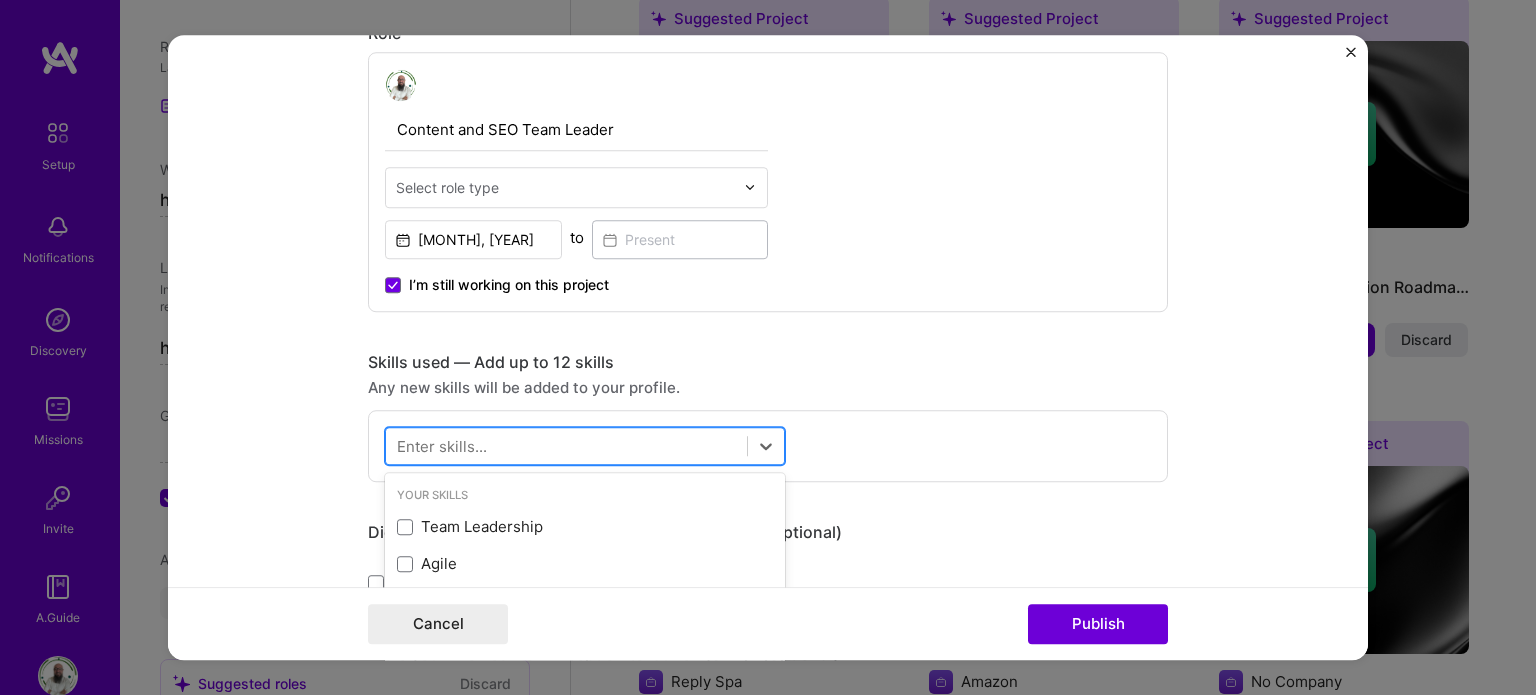 click at bounding box center [566, 445] 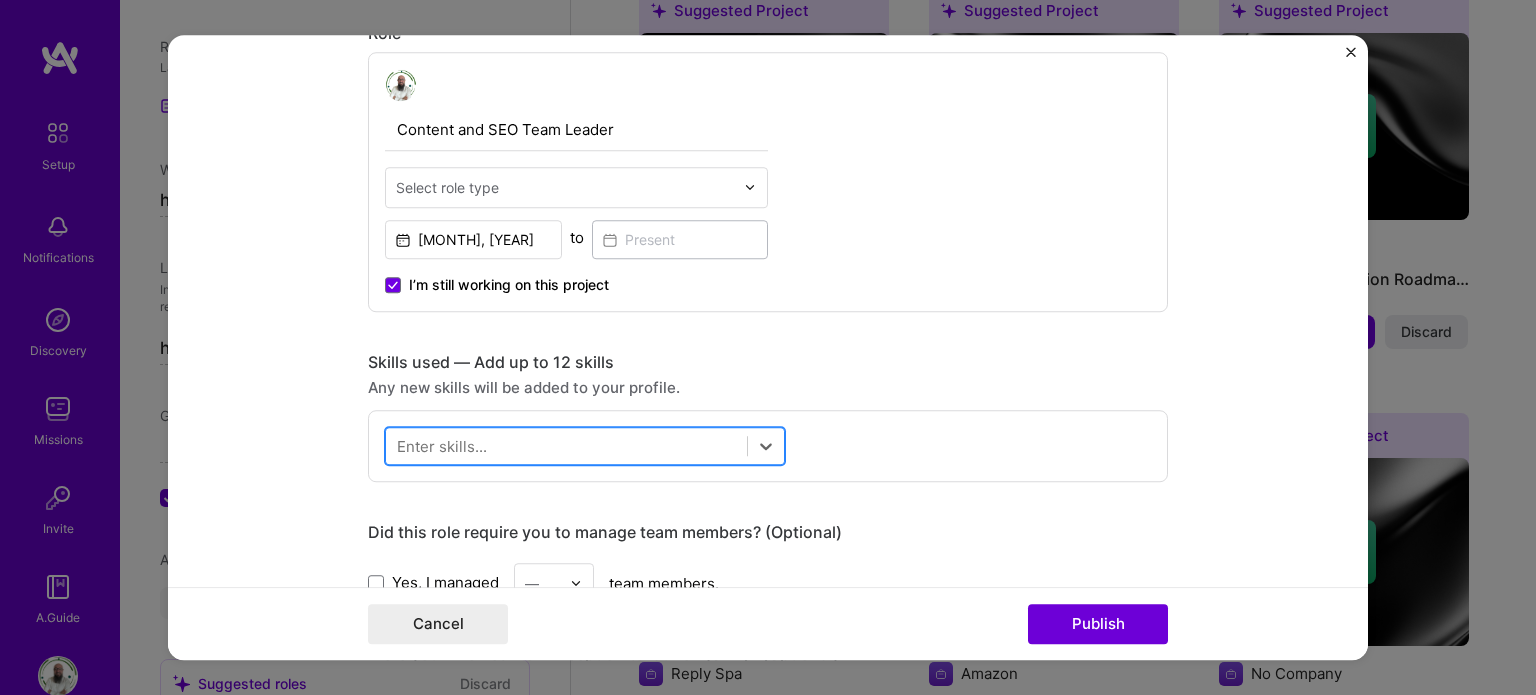 click at bounding box center (566, 445) 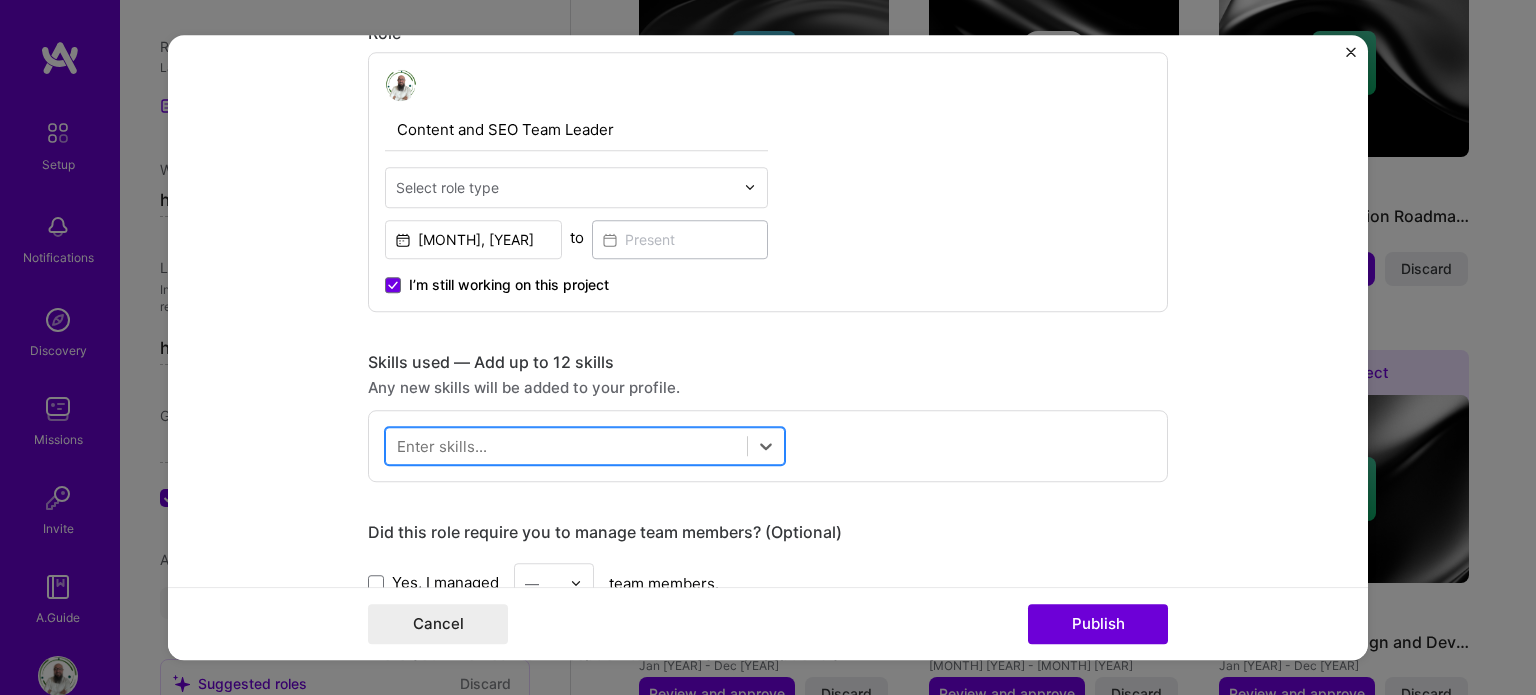 click at bounding box center (566, 445) 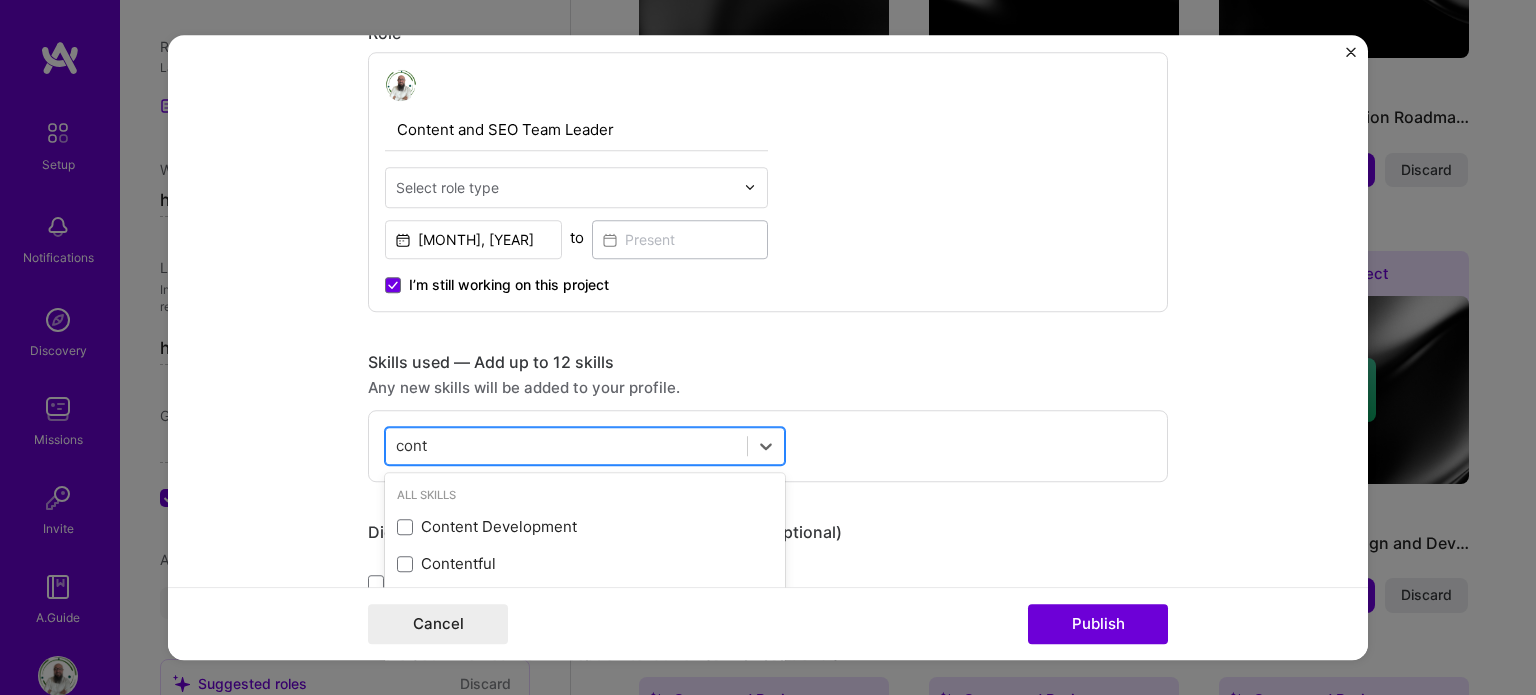 scroll, scrollTop: 2046, scrollLeft: 0, axis: vertical 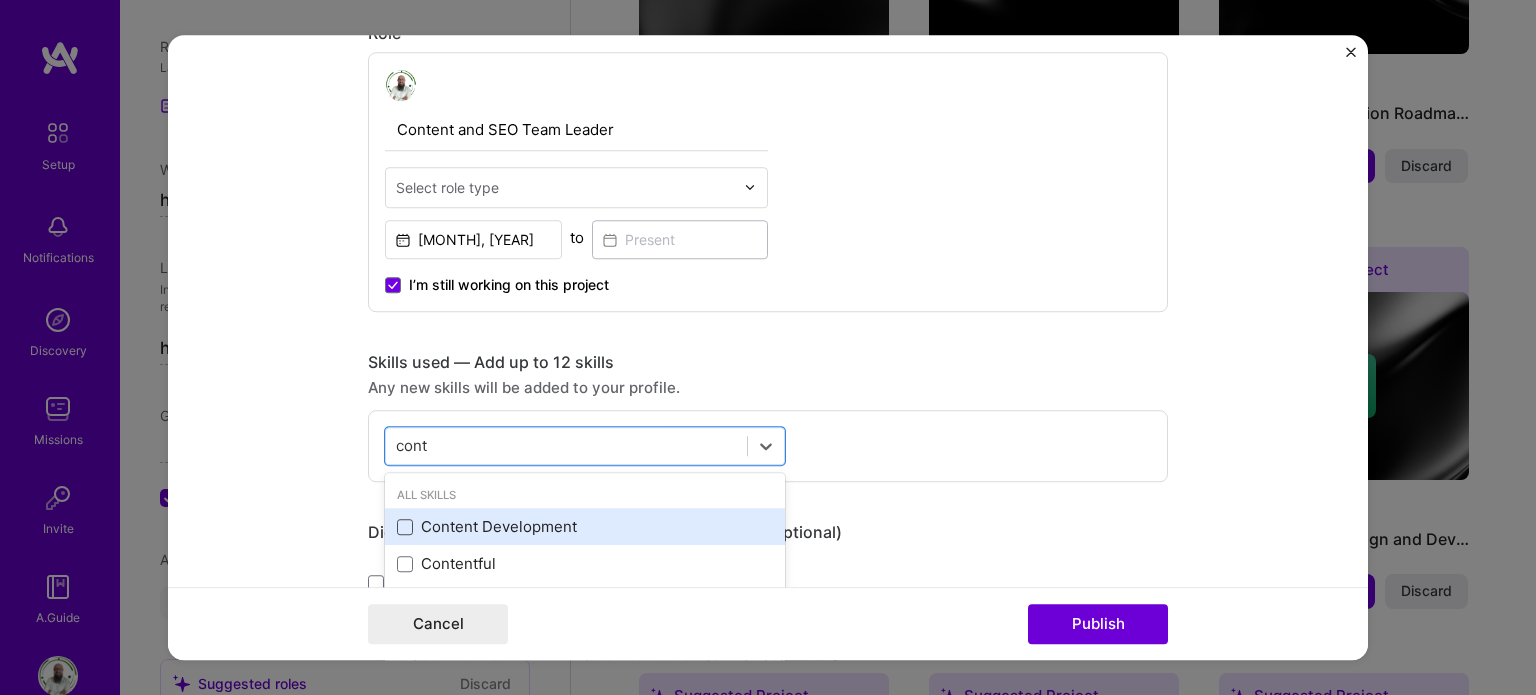click at bounding box center (405, 527) 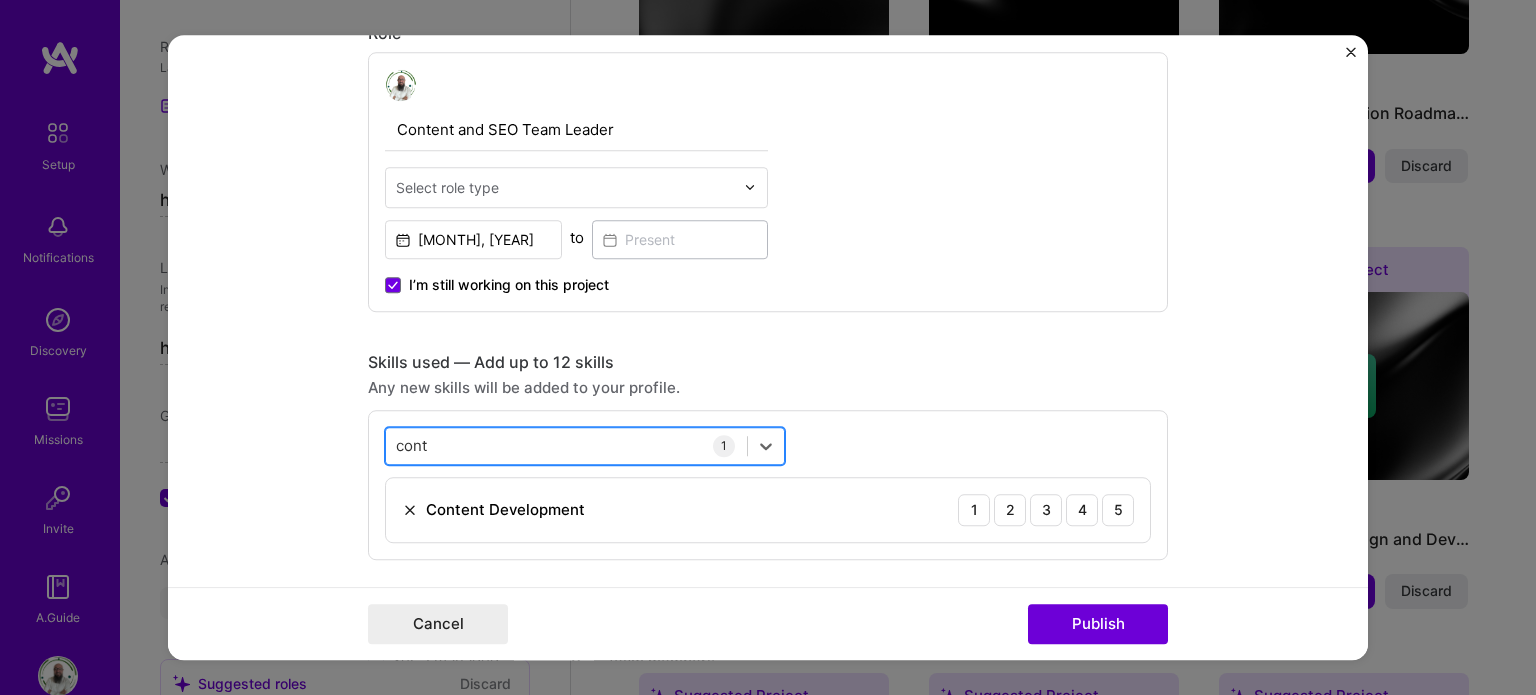 click on "cont cont" at bounding box center [566, 445] 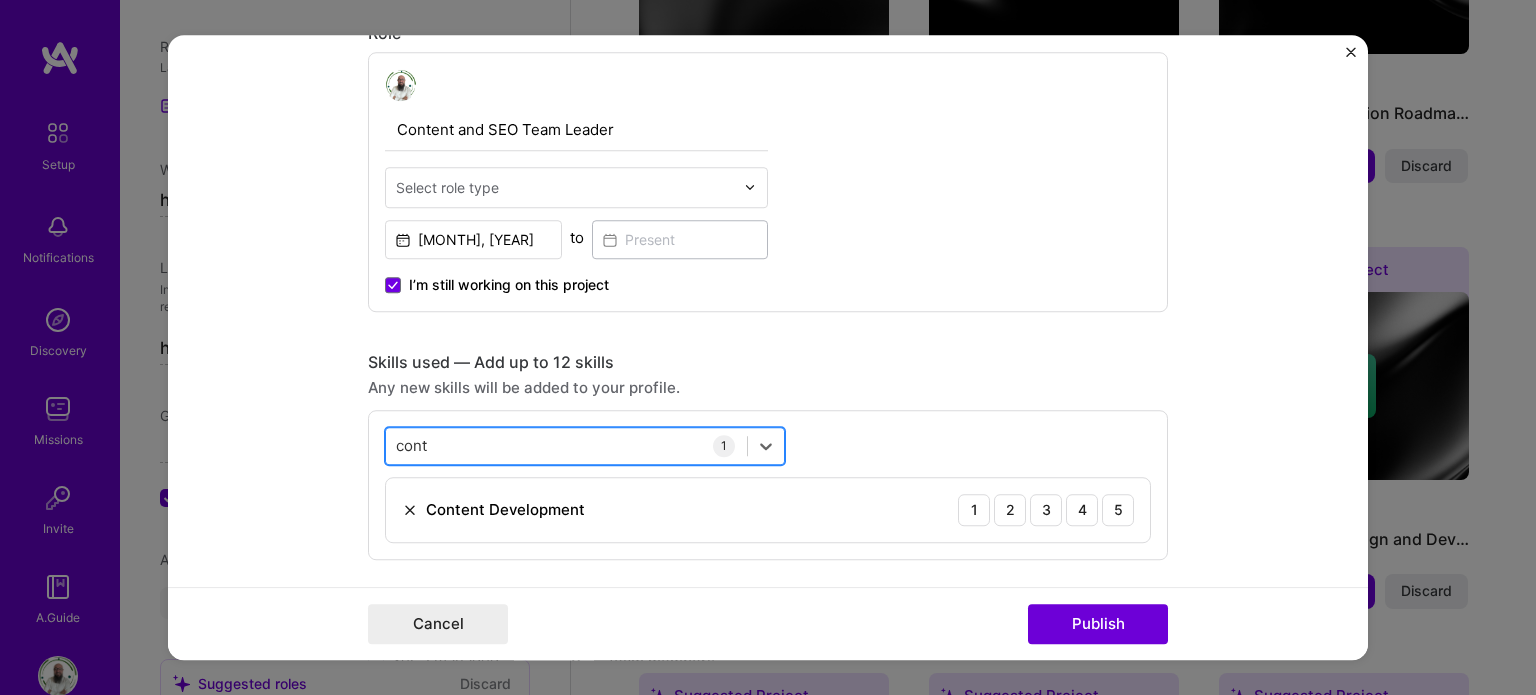 click on "cont cont" at bounding box center (566, 445) 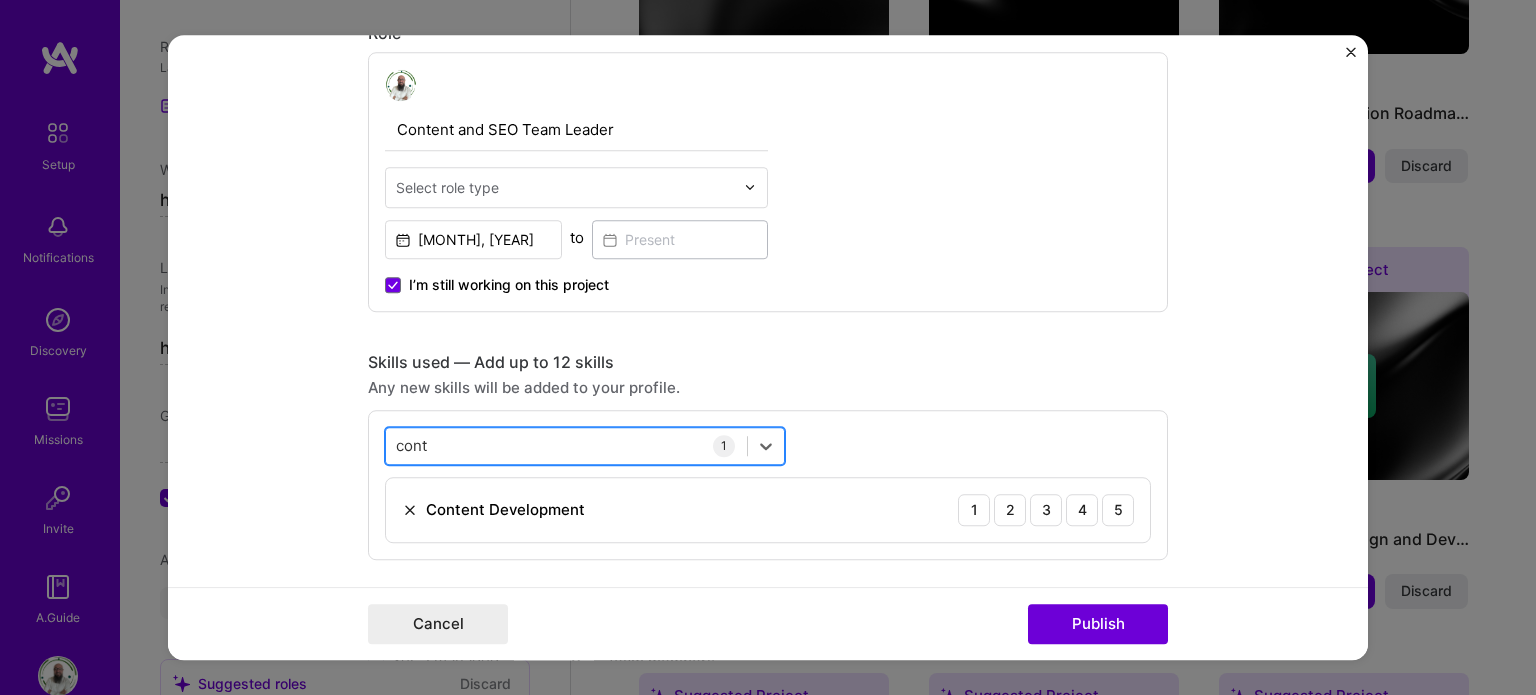 click on "cont" at bounding box center (413, 445) 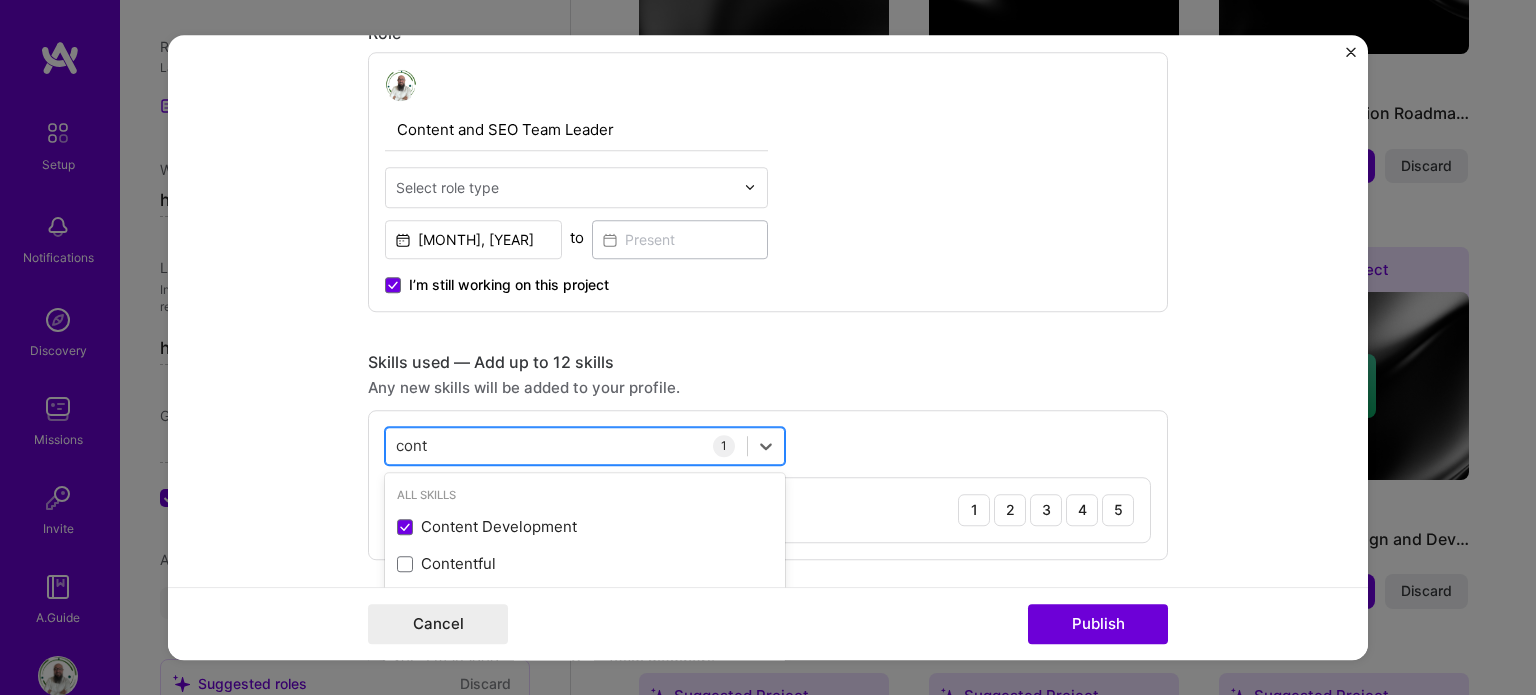 click on "cont" at bounding box center [413, 445] 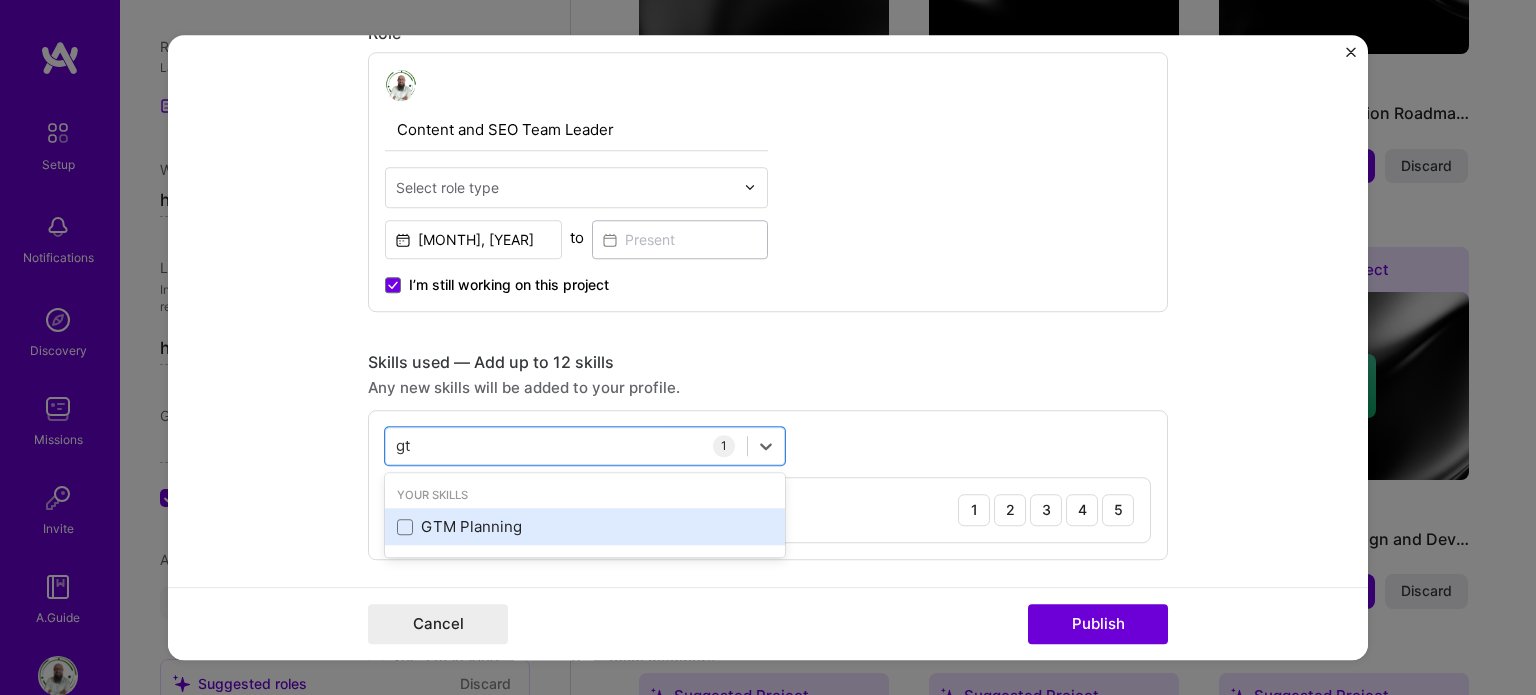 click on "GTM Planning" at bounding box center (585, 527) 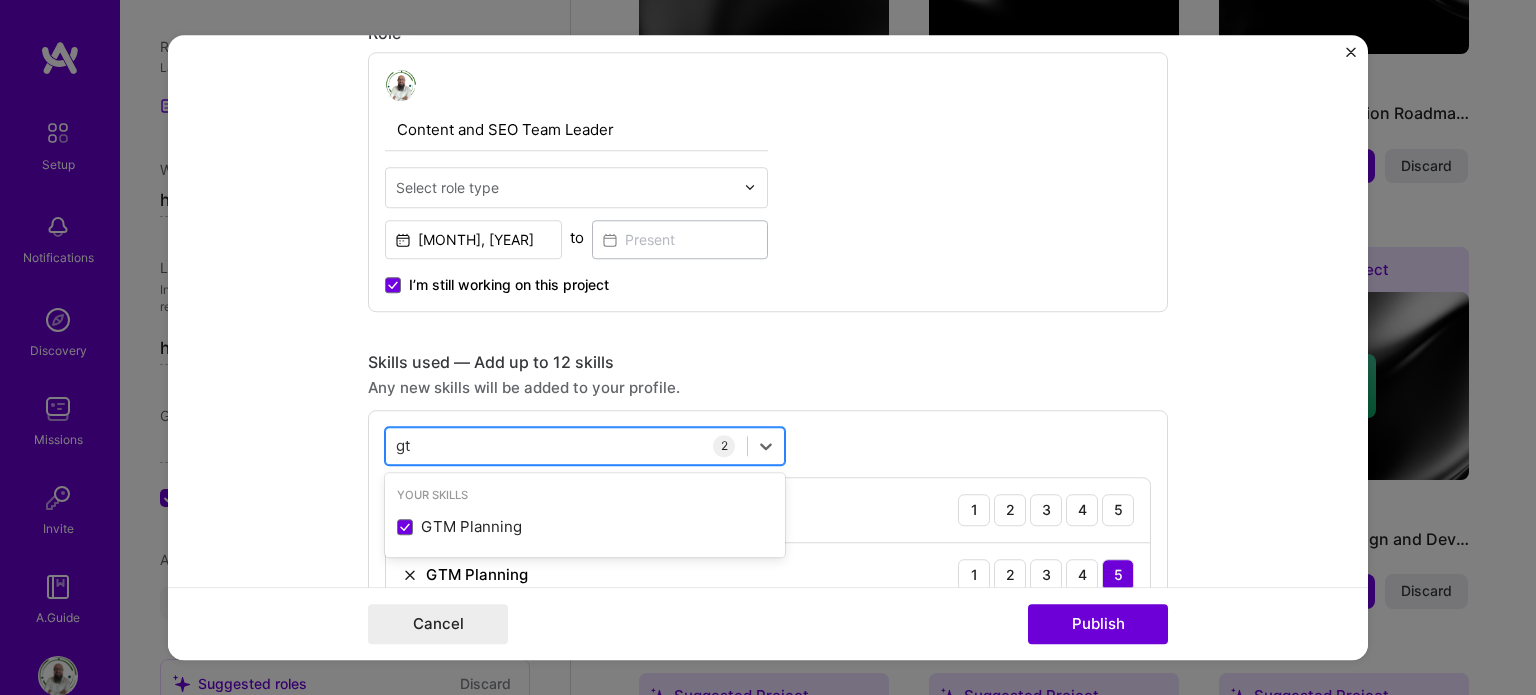click on "gt" at bounding box center [404, 445] 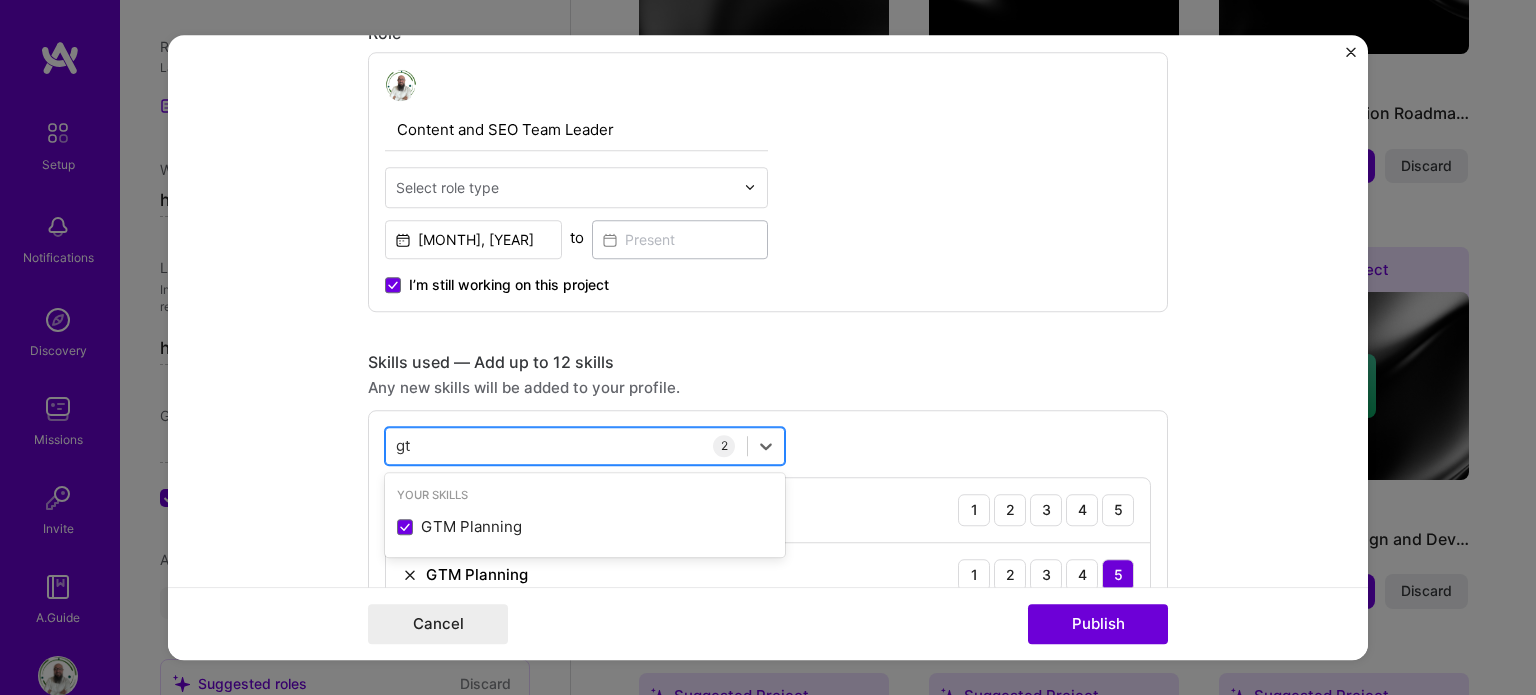 click on "gt" at bounding box center (404, 445) 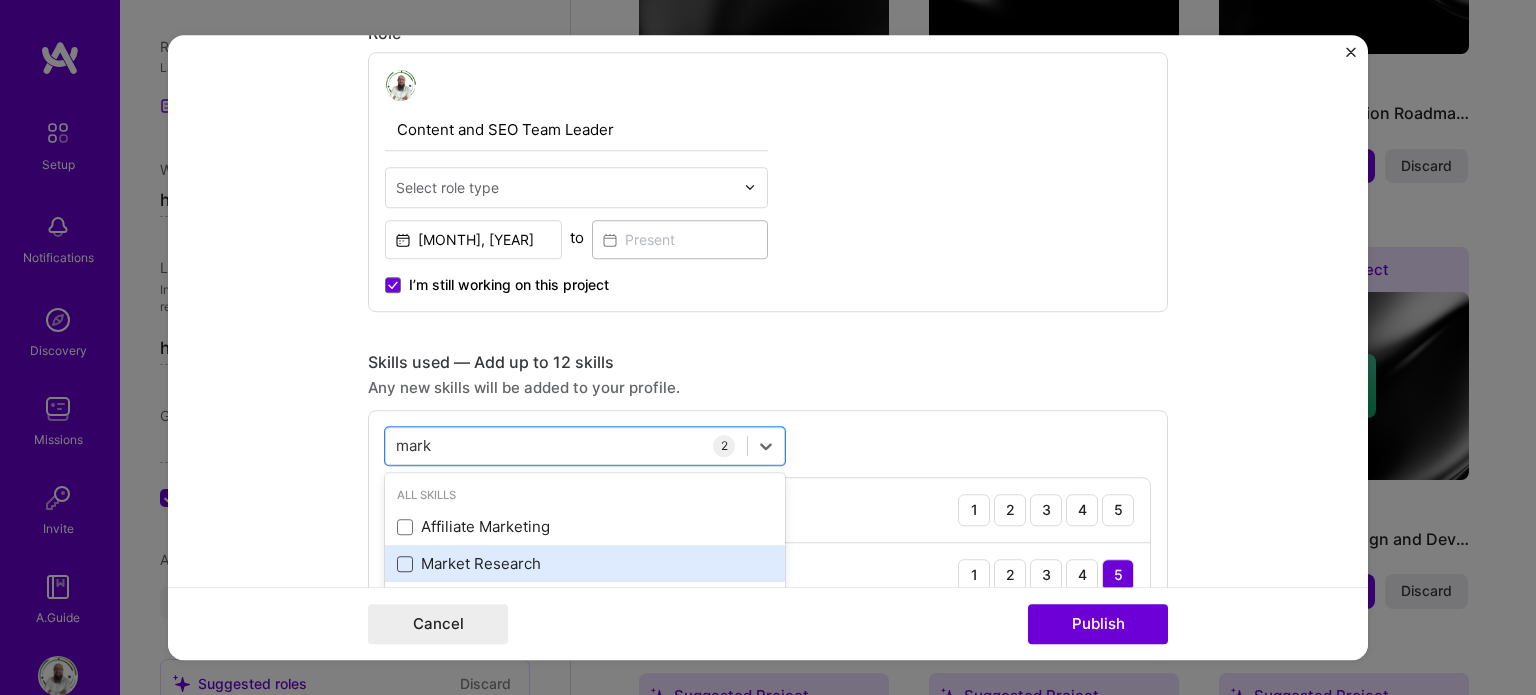 click at bounding box center (405, 564) 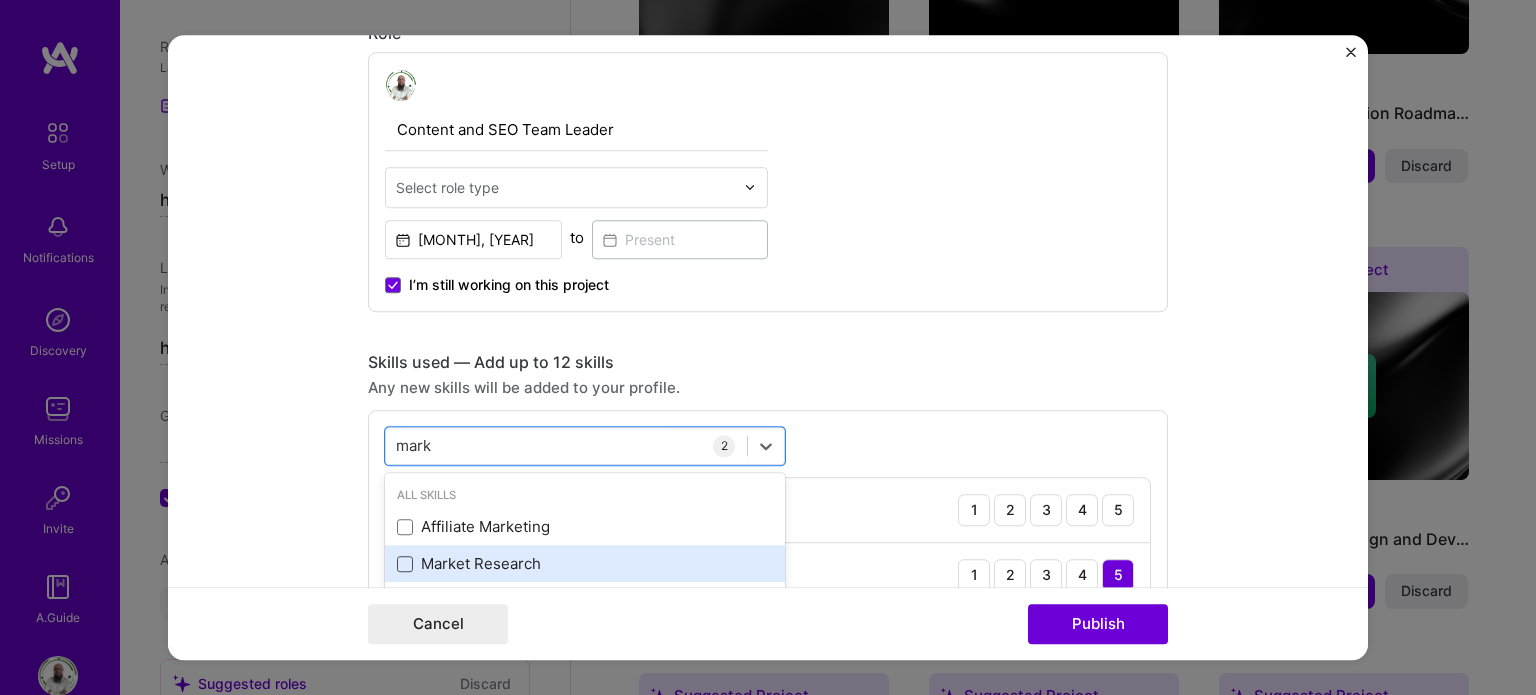 click at bounding box center [0, 0] 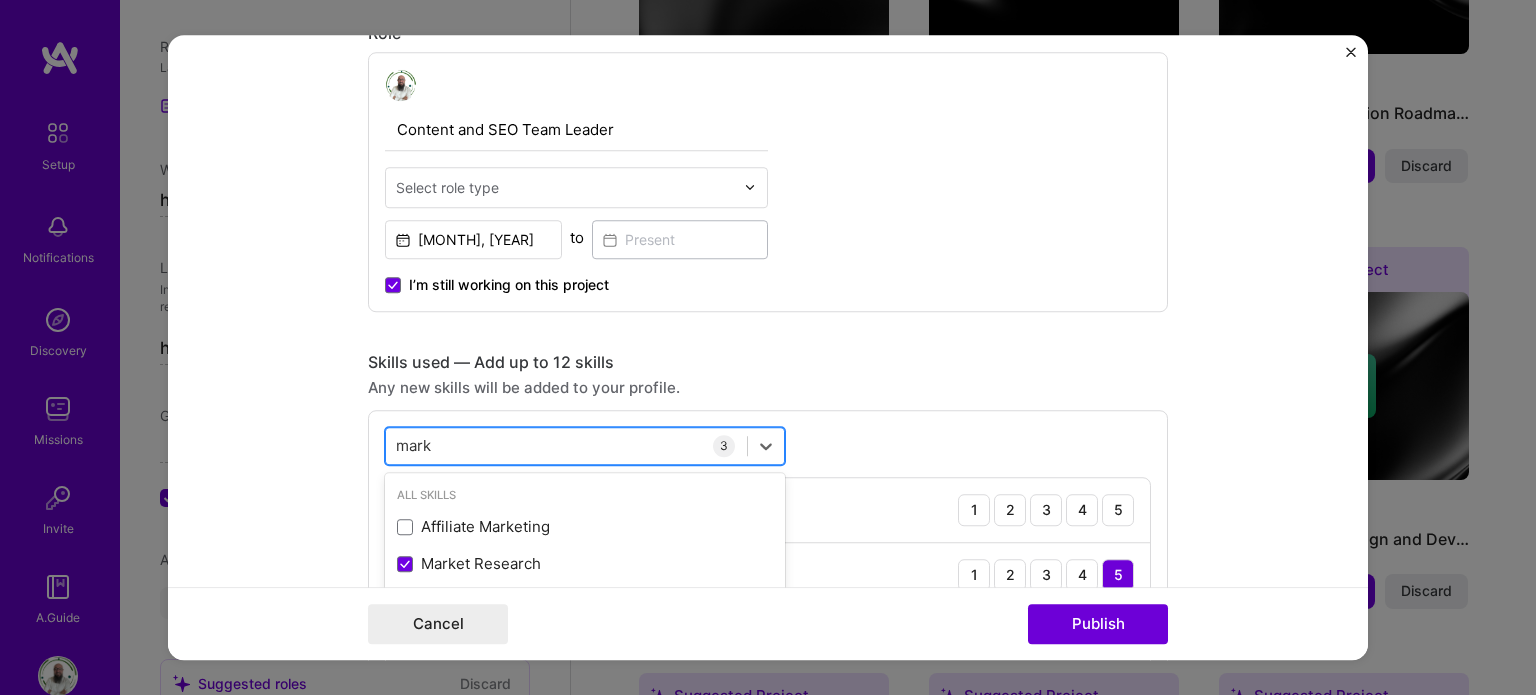 click on "mark" at bounding box center (414, 445) 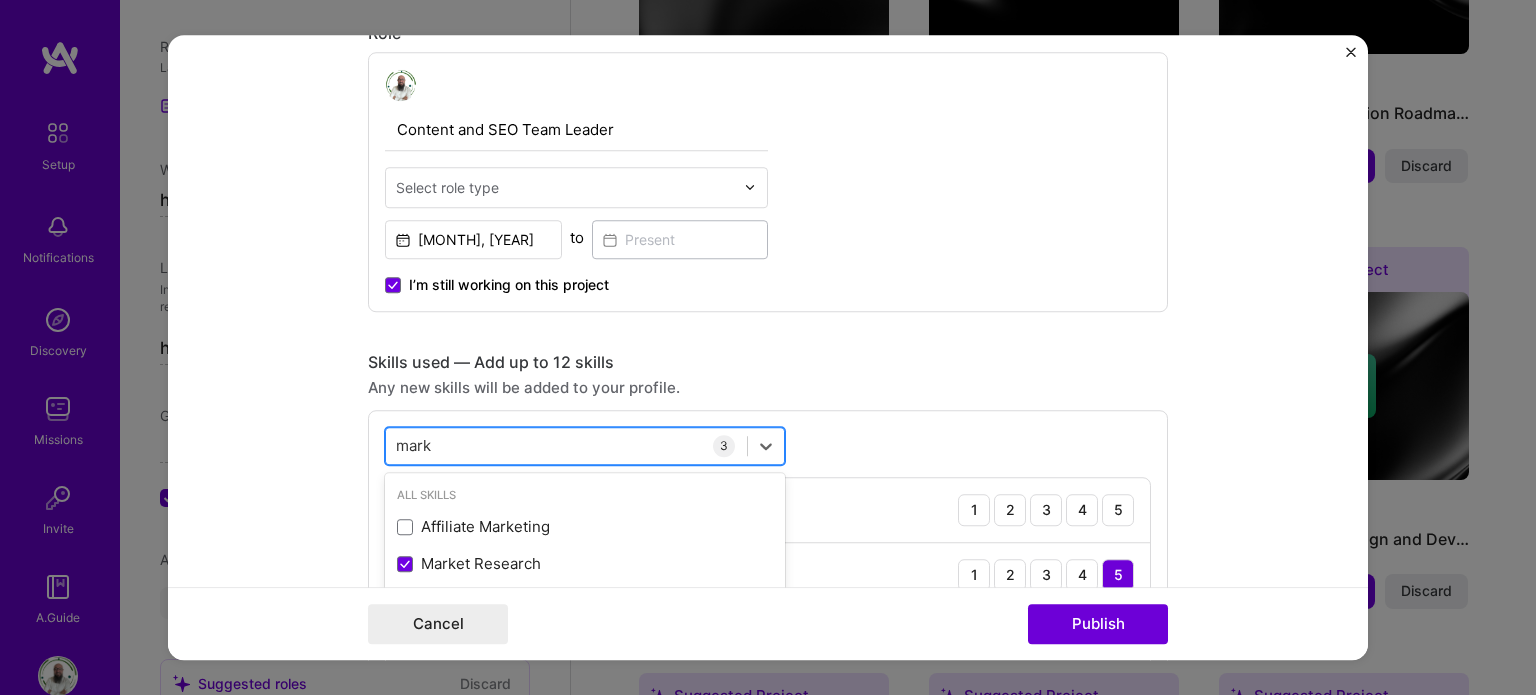 click on "mark" at bounding box center [414, 445] 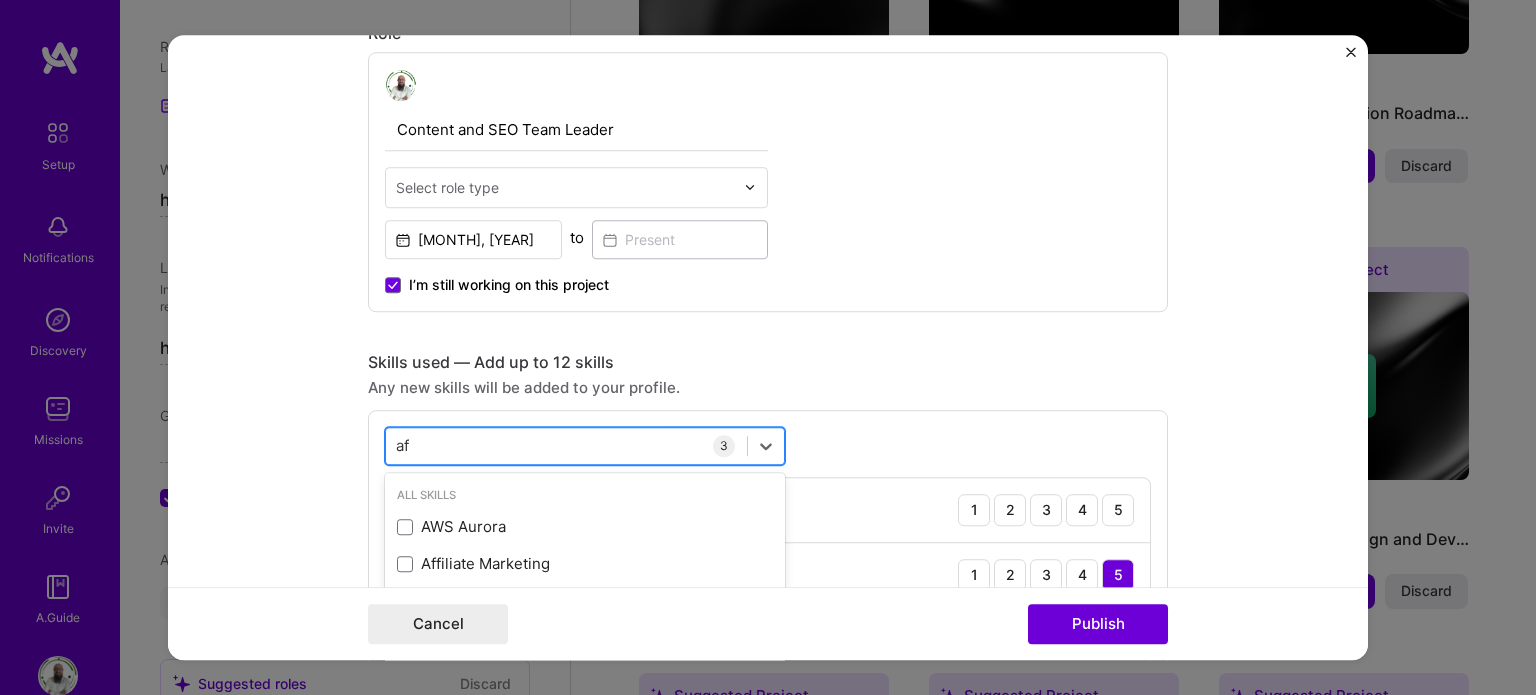 type on "a" 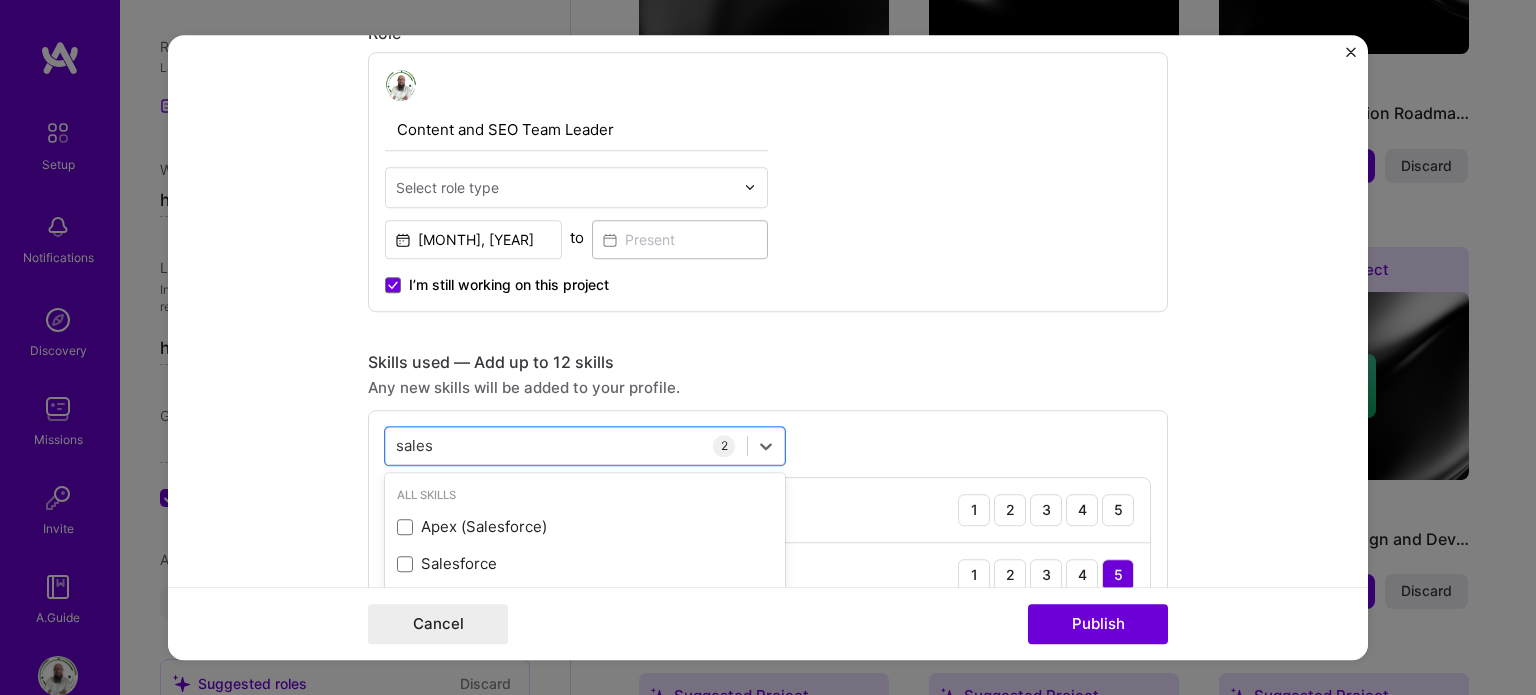 scroll, scrollTop: 939, scrollLeft: 0, axis: vertical 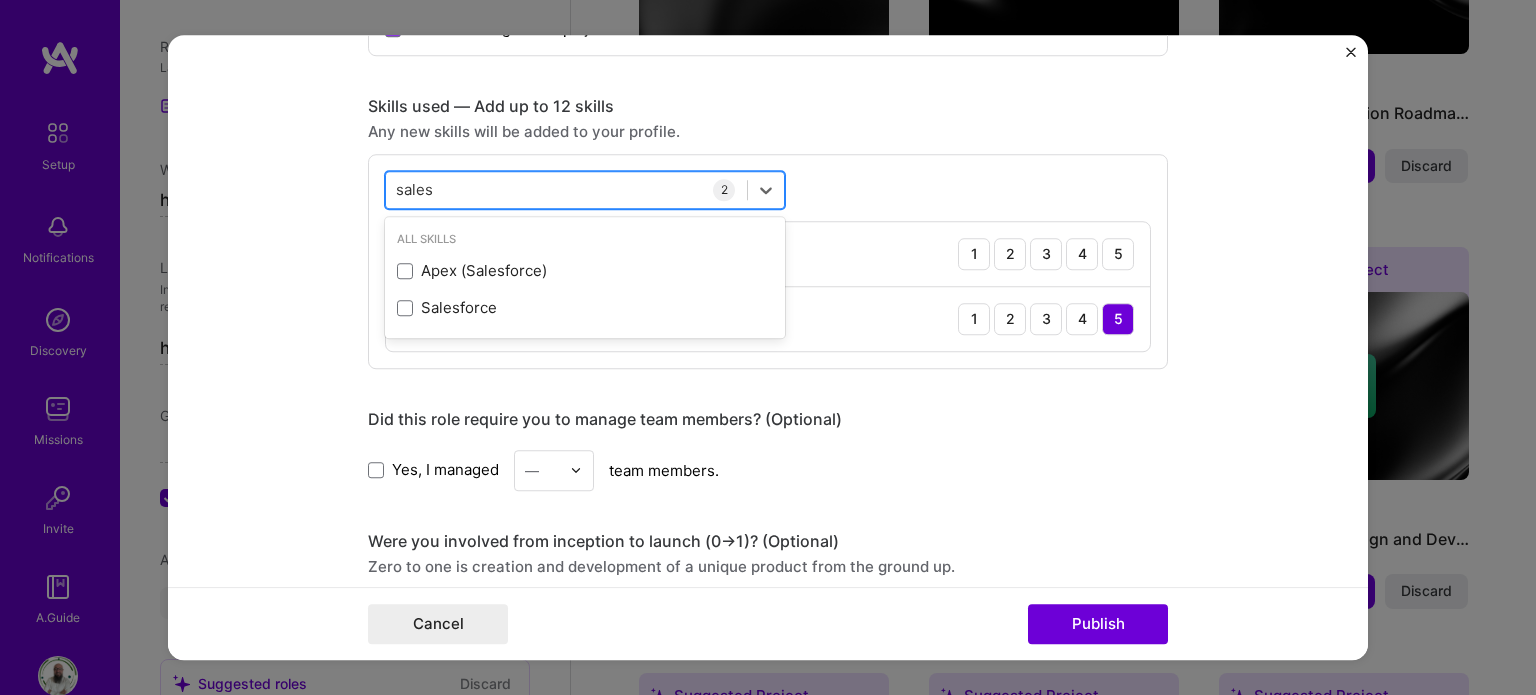 click on "sales" at bounding box center (415, 189) 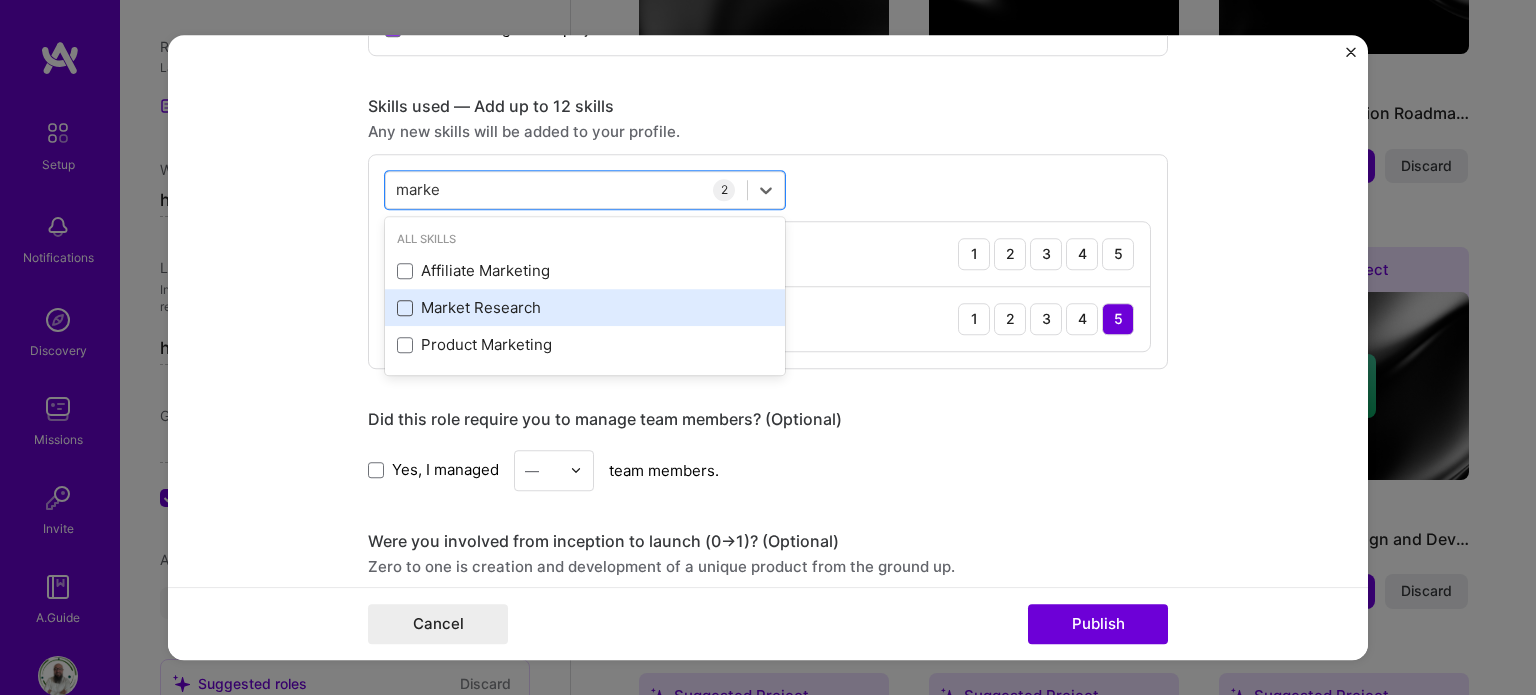 click at bounding box center (405, 308) 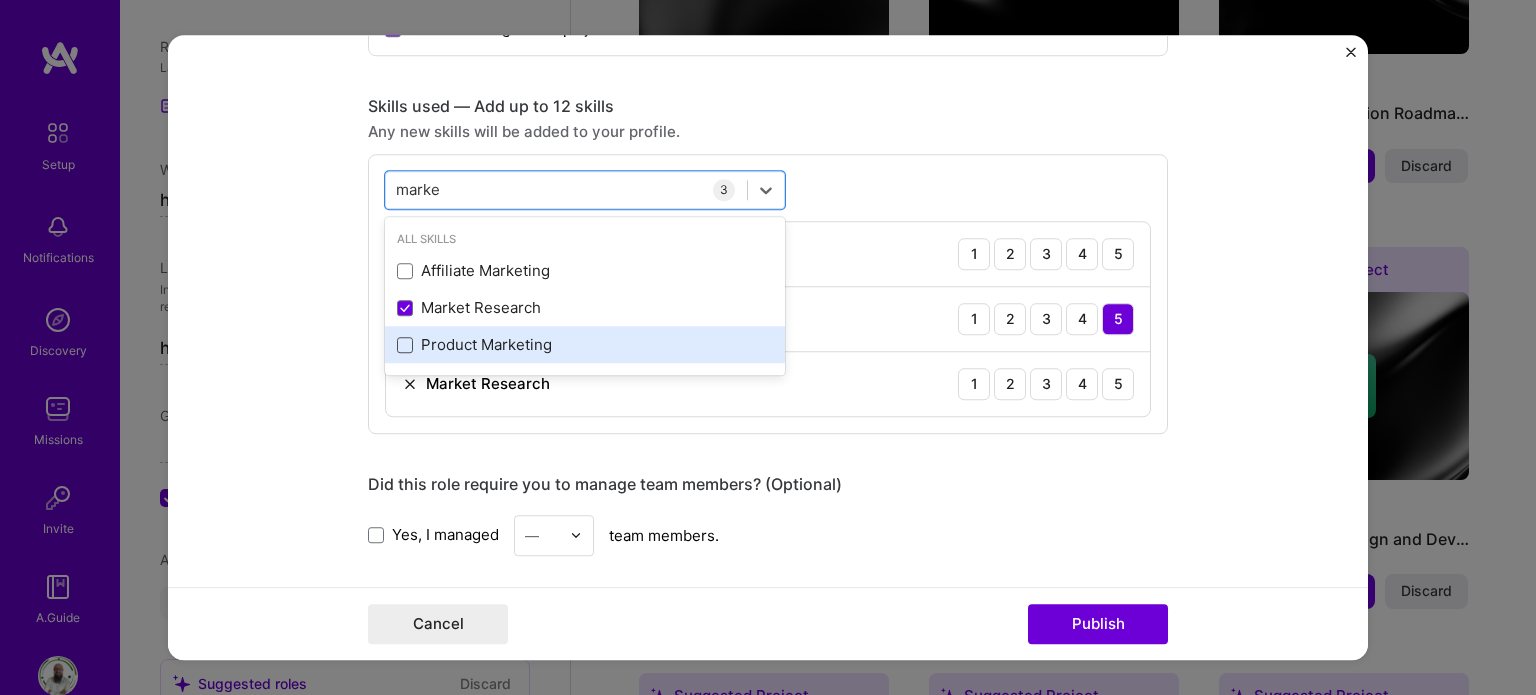 click at bounding box center [405, 345] 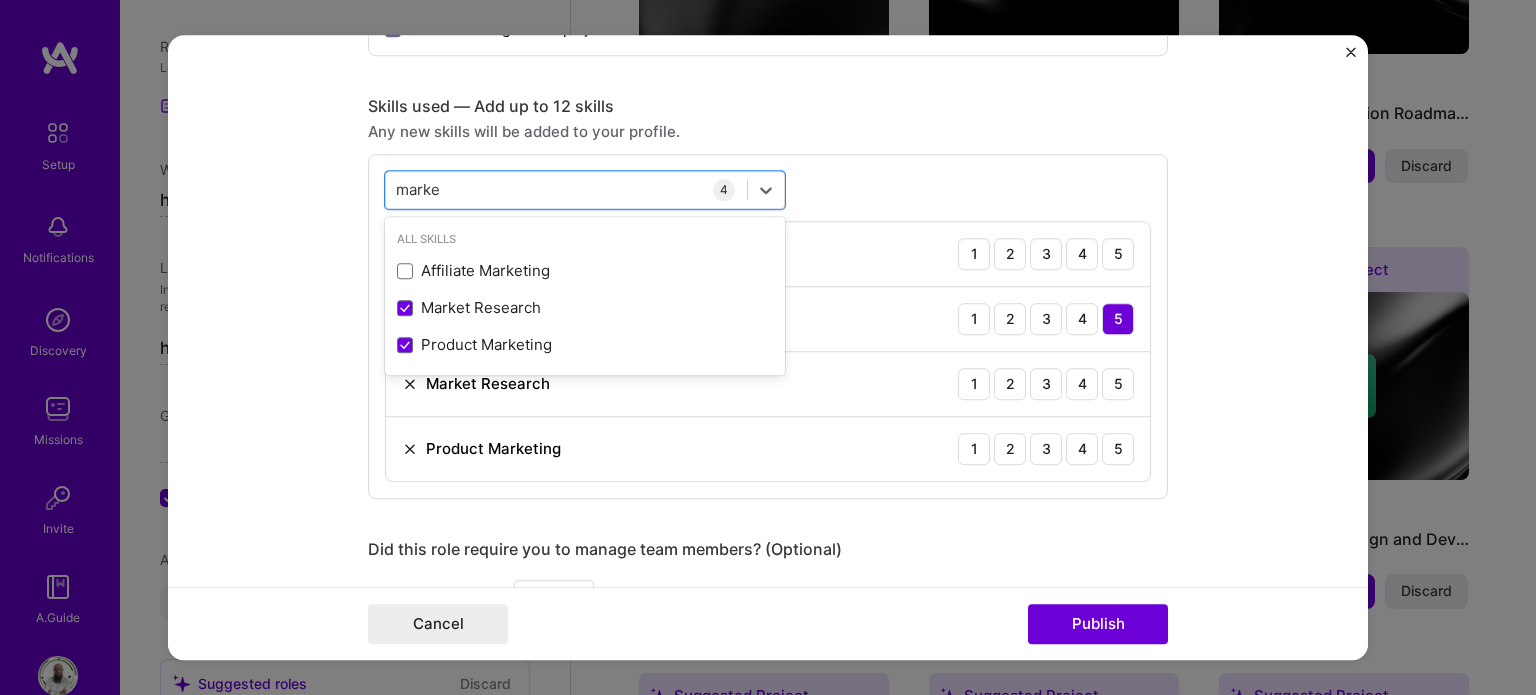 click on "Editing suggested project This project is suggested based on your LinkedIn, resume or A.Team activity. Project title GTM Stategist and Content Leader Company Aiphoria
Project industry Industry 2 Project Link (Optional) https://www.aiphoria.ai
Drag and drop an image or   Upload file Upload file We recommend uploading at least 4 images. 1600x1200px or higher recommended. Max 5MB each. Role Content and SEO Team Leader Select role type [MONTH], [YEAR]
to
I’m still working on this project Skills used — Add up to 12 skills Any new skills will be added to your profile. option Product Marketing, selected. option Product Marketing selected, 0 of 2. 3 results available for search term marke. Use Up and Down to choose options, press Enter to select the currently focused option, press Escape to exit the menu, press Tab to select the option and exit the menu. marke marke All Skills Affiliate Marketing Market Research Product Marketing 4 1" at bounding box center (768, 348) 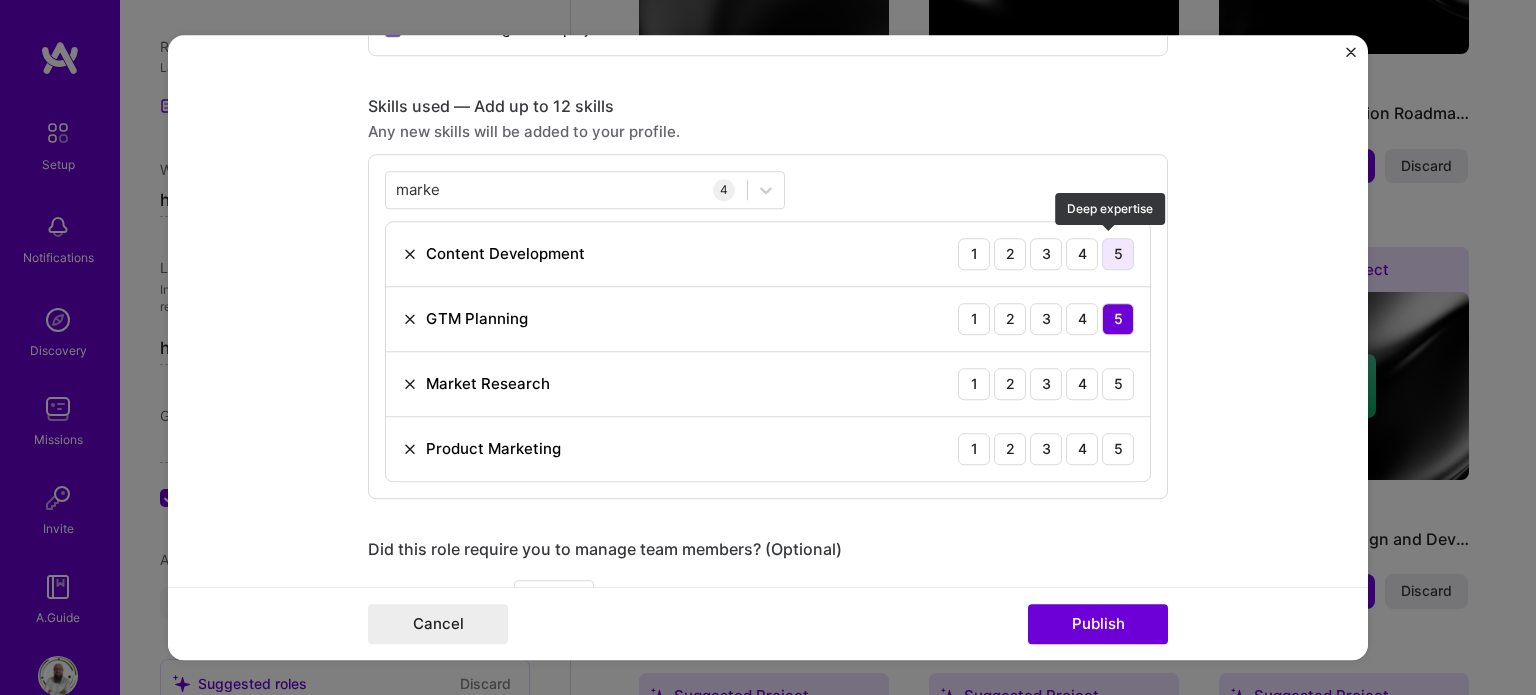 click on "5" at bounding box center [1118, 254] 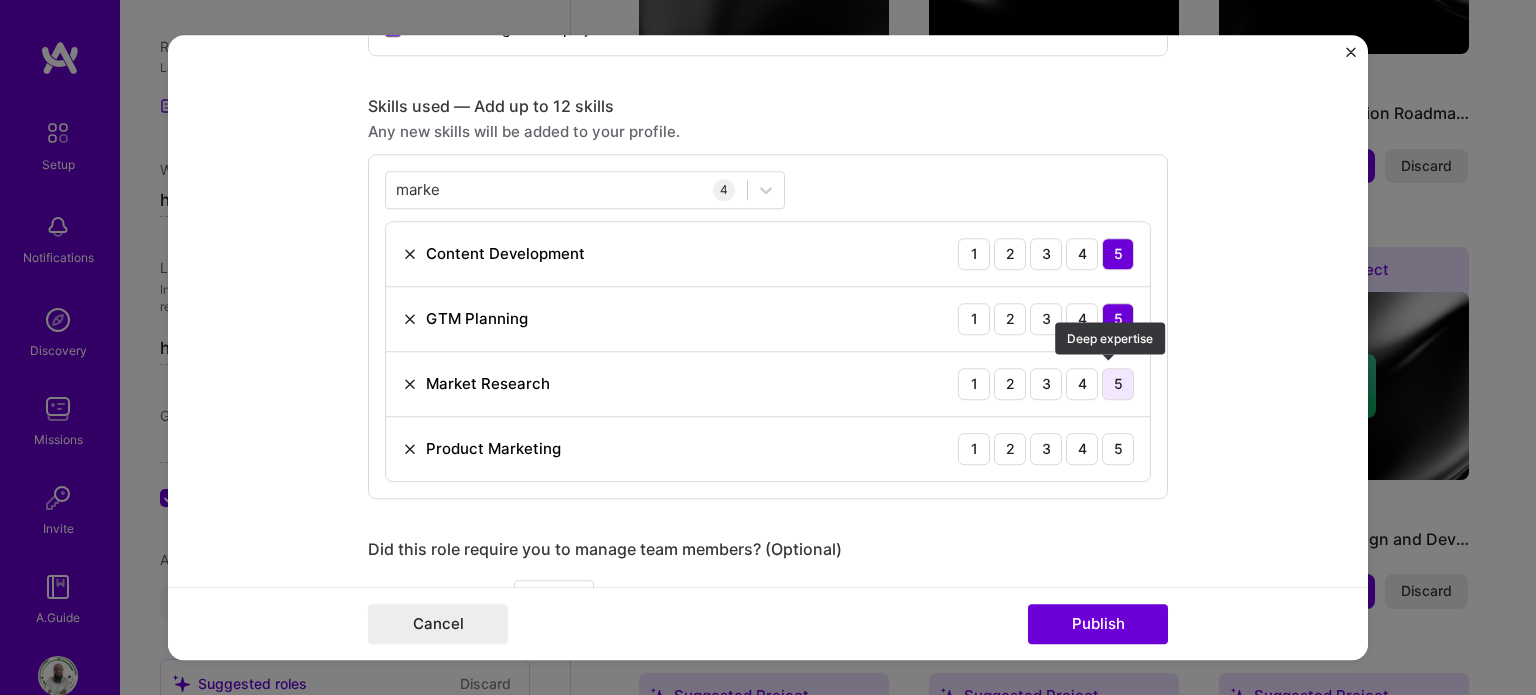 click on "5" at bounding box center [1118, 384] 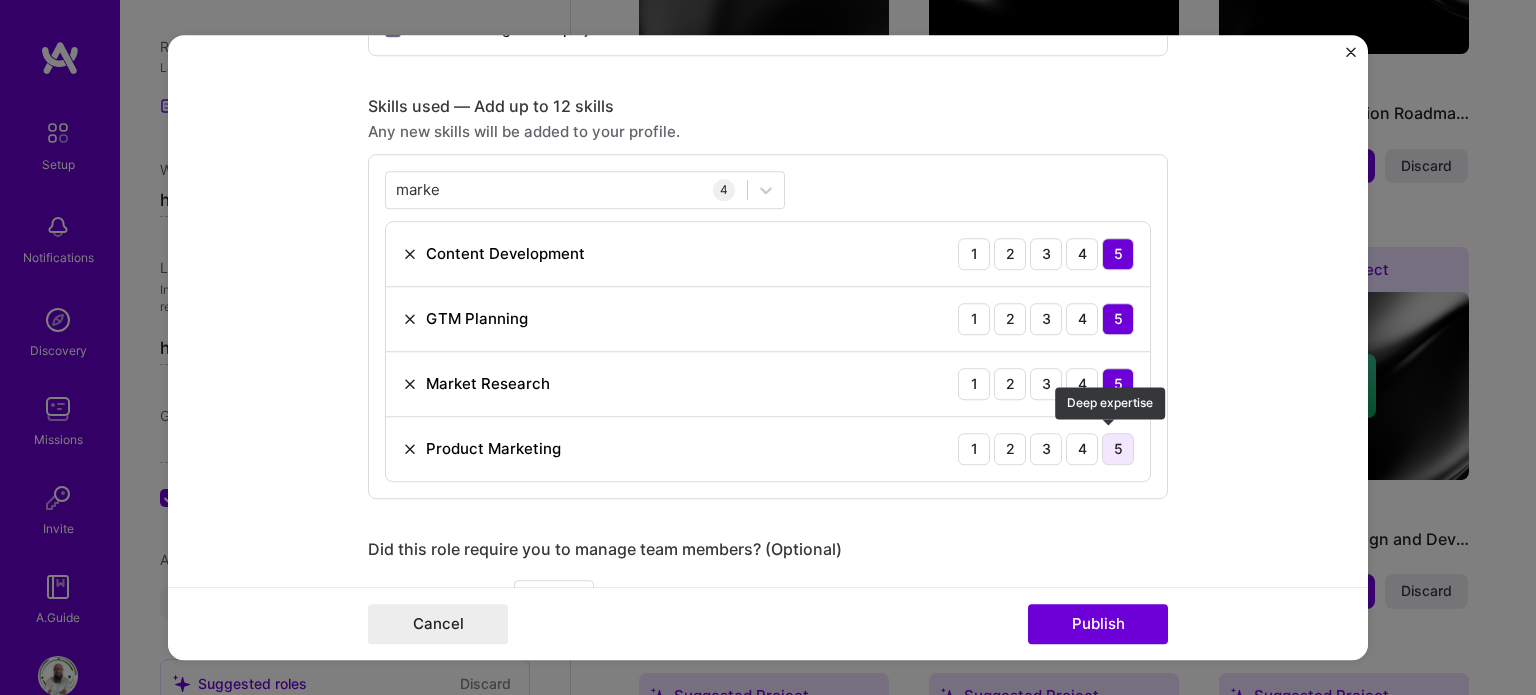 click on "5" at bounding box center (1118, 449) 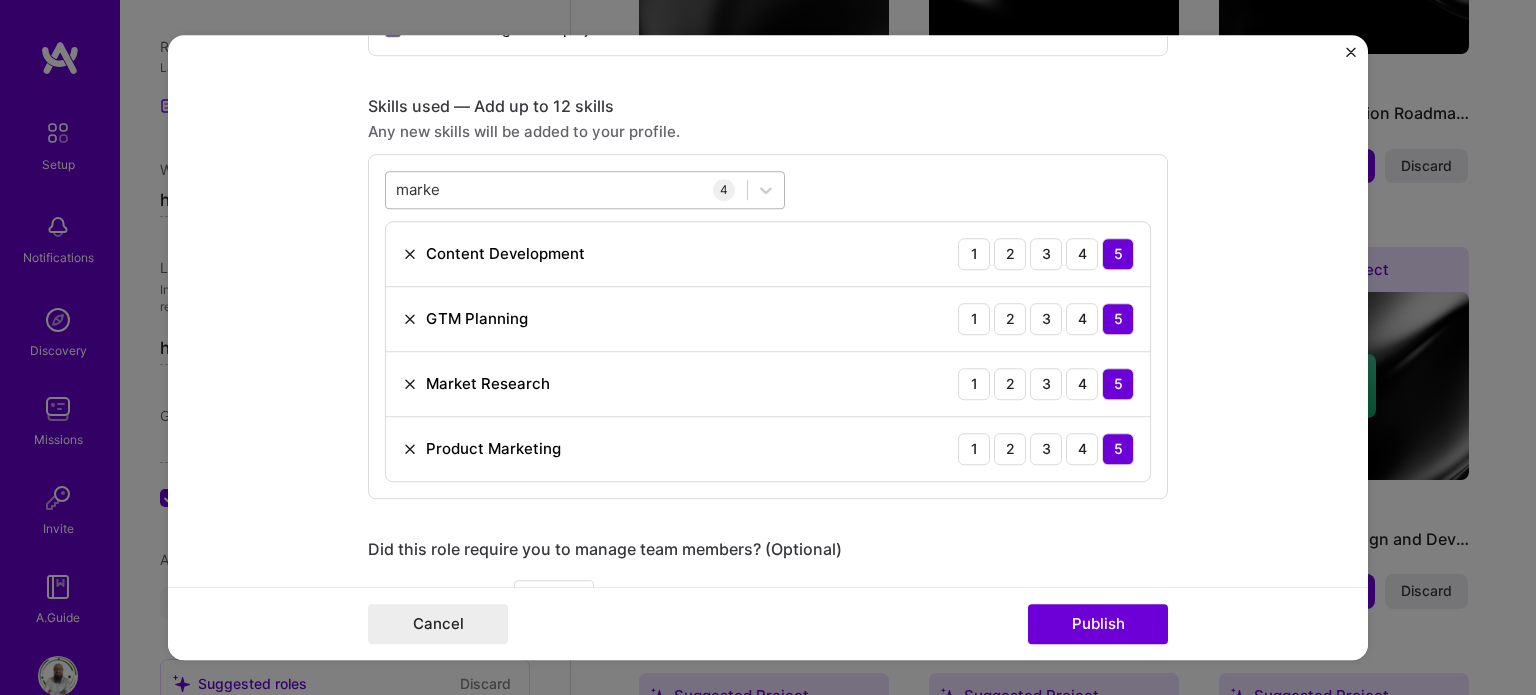 click on "marke" at bounding box center (419, 189) 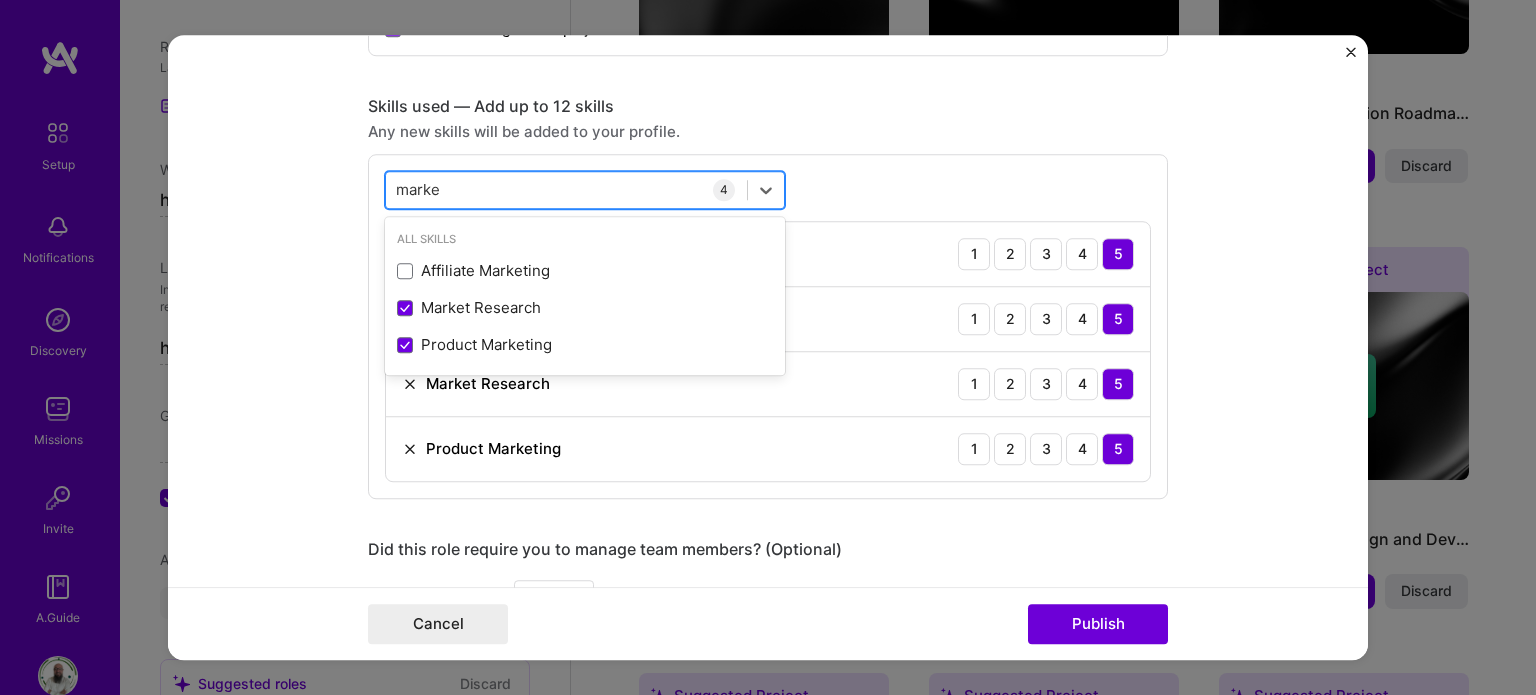 click on "marke" at bounding box center (419, 189) 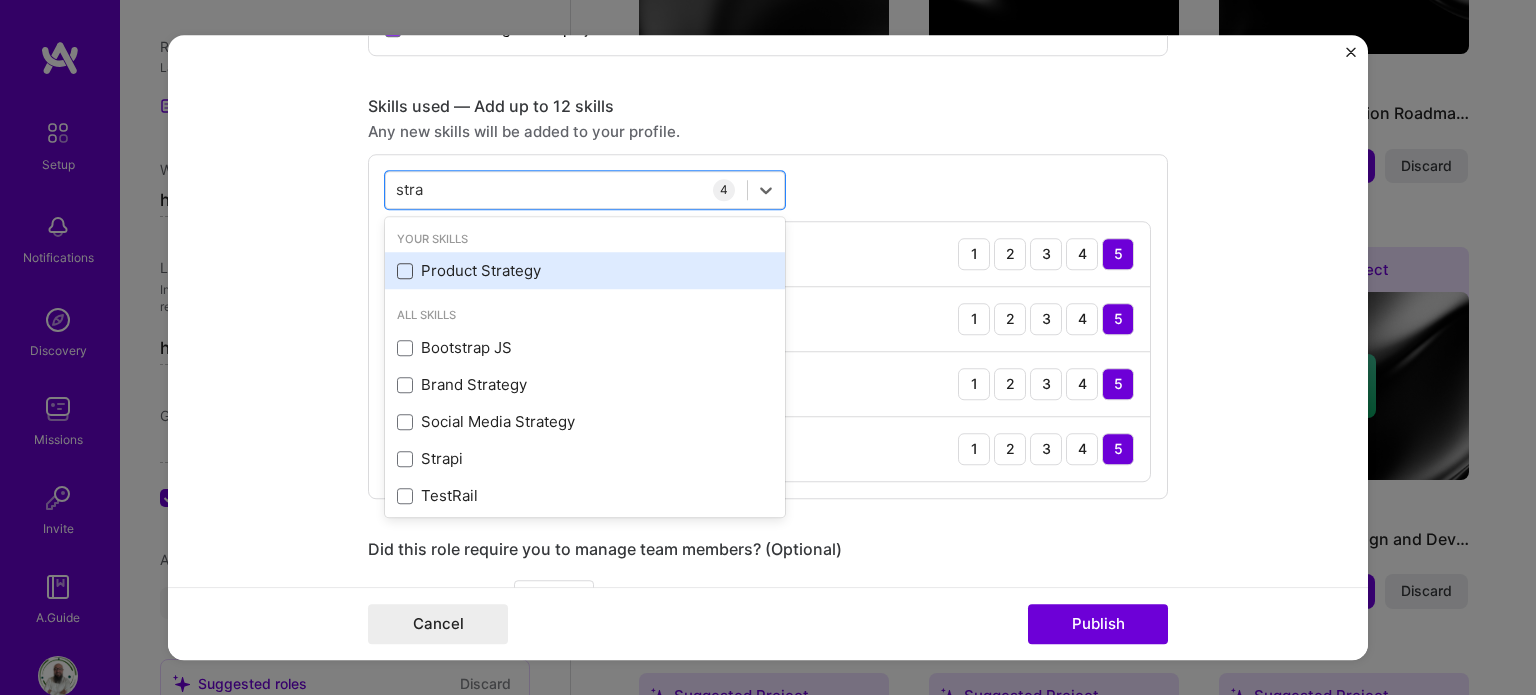 click at bounding box center (405, 271) 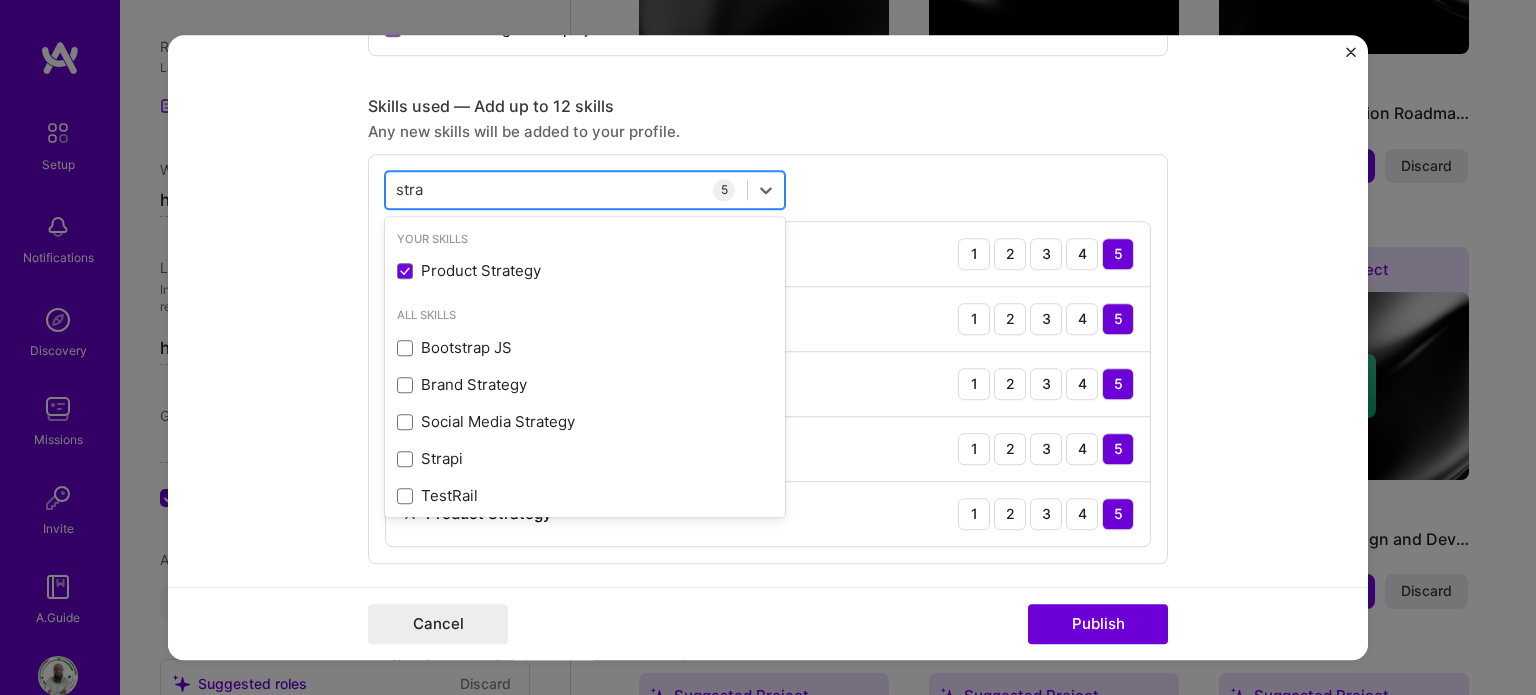 click on "stra" at bounding box center (410, 189) 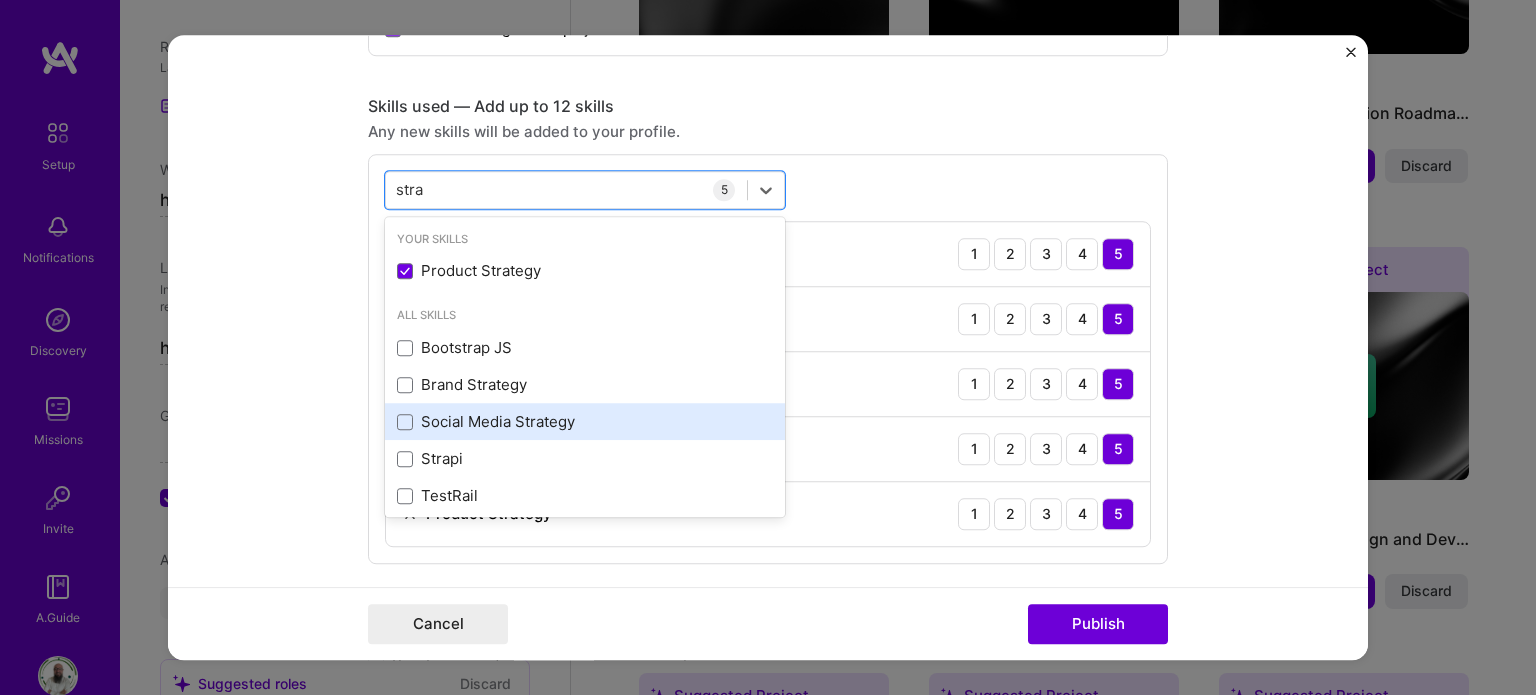 scroll, scrollTop: 9, scrollLeft: 0, axis: vertical 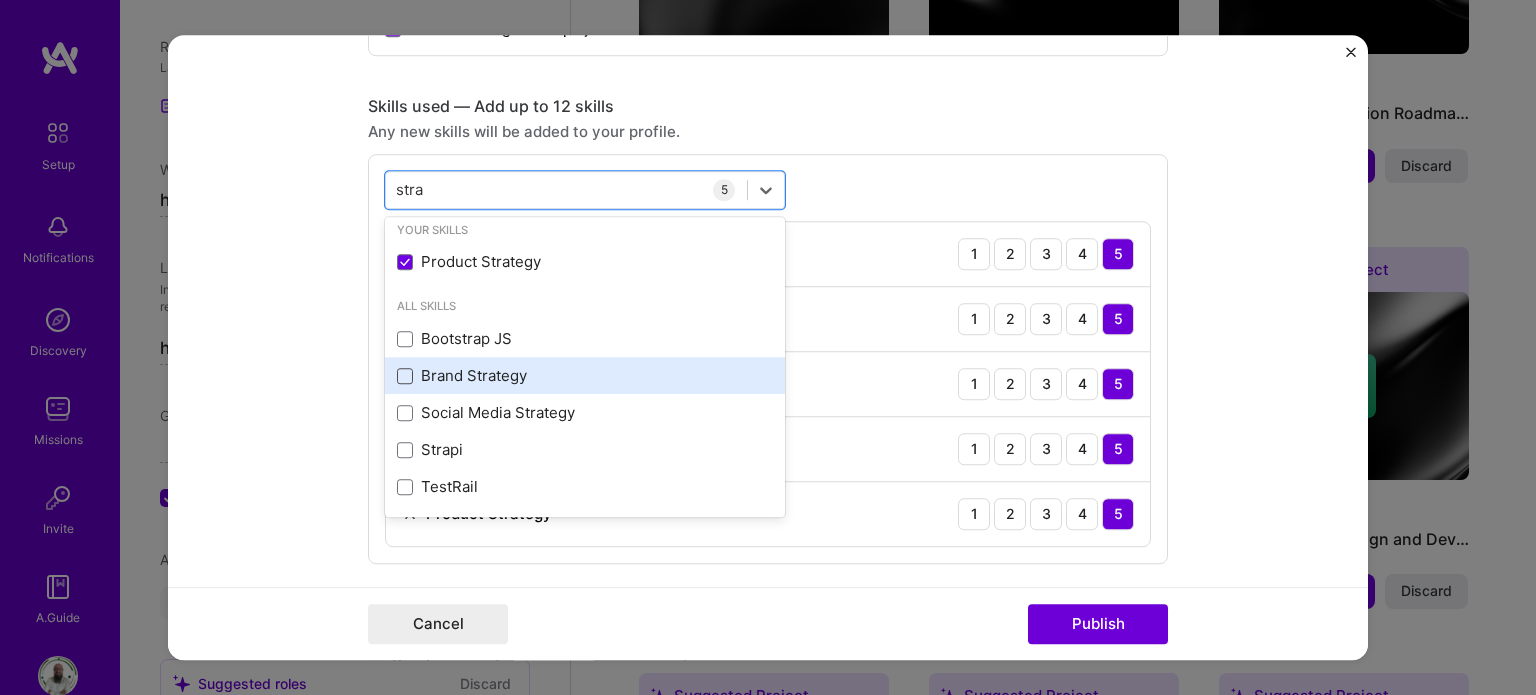 click at bounding box center [405, 376] 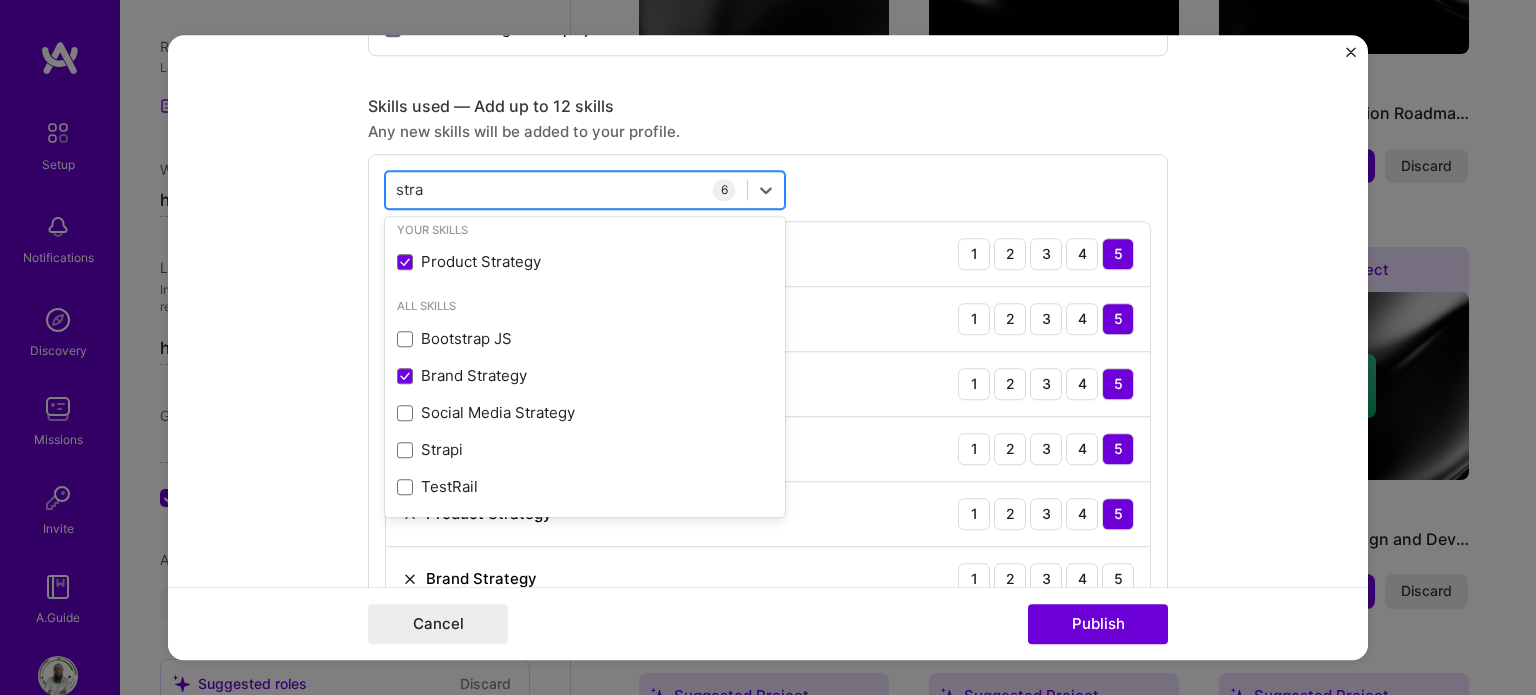 click on "stra" at bounding box center (410, 189) 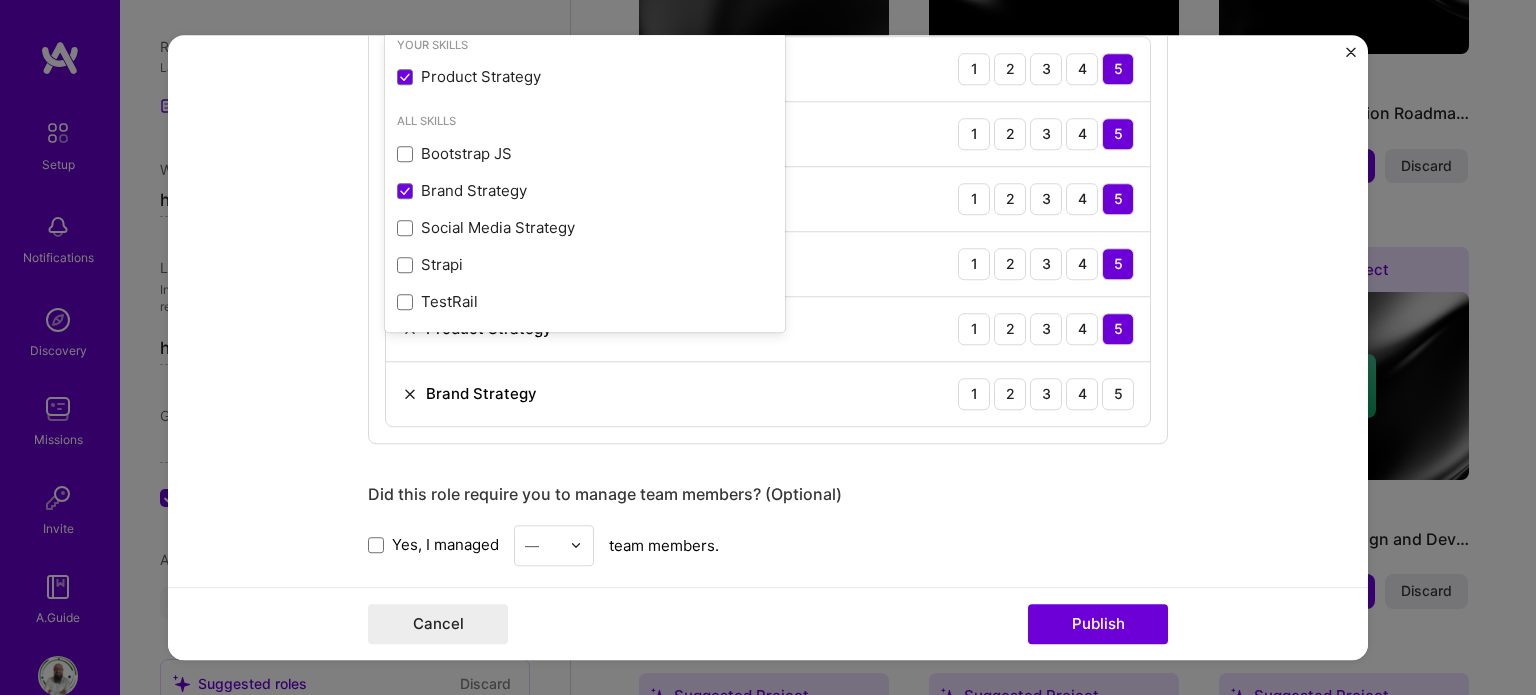 scroll, scrollTop: 1127, scrollLeft: 0, axis: vertical 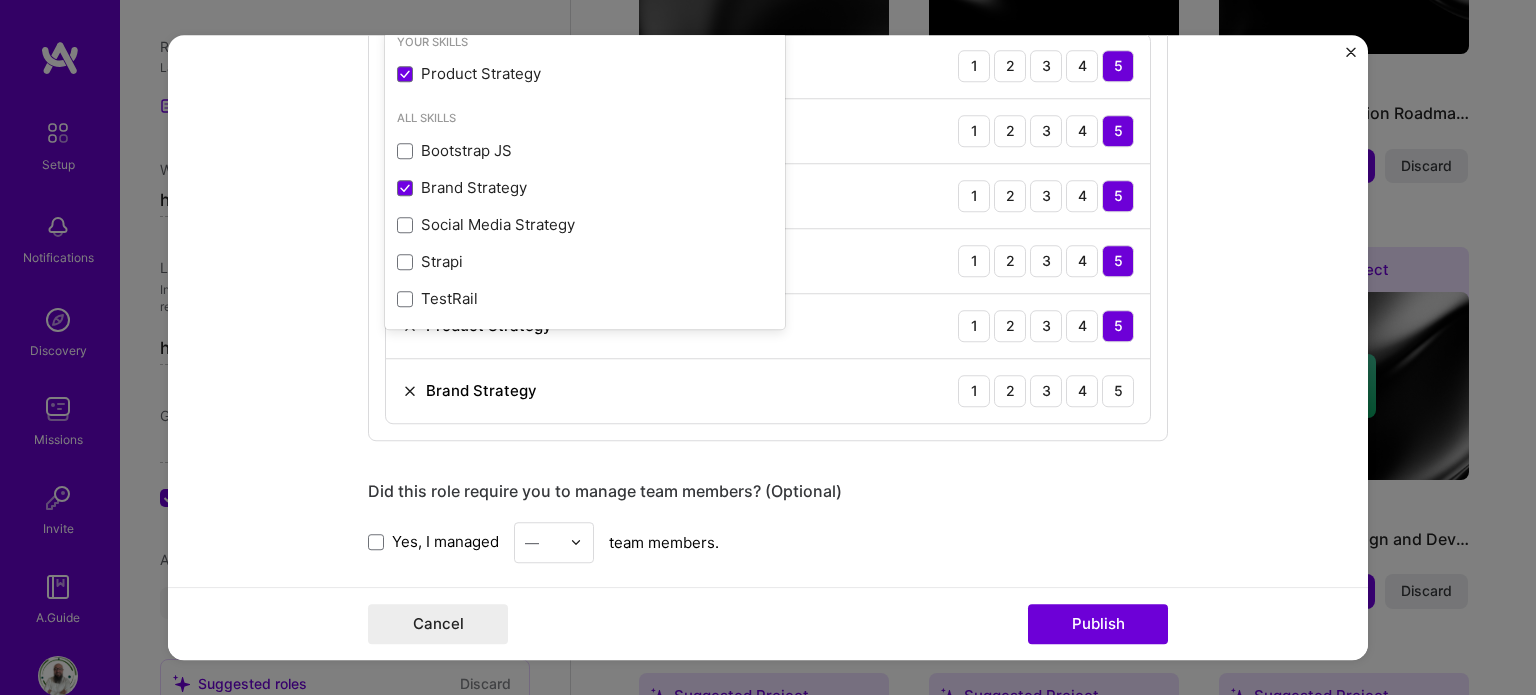type on "stra" 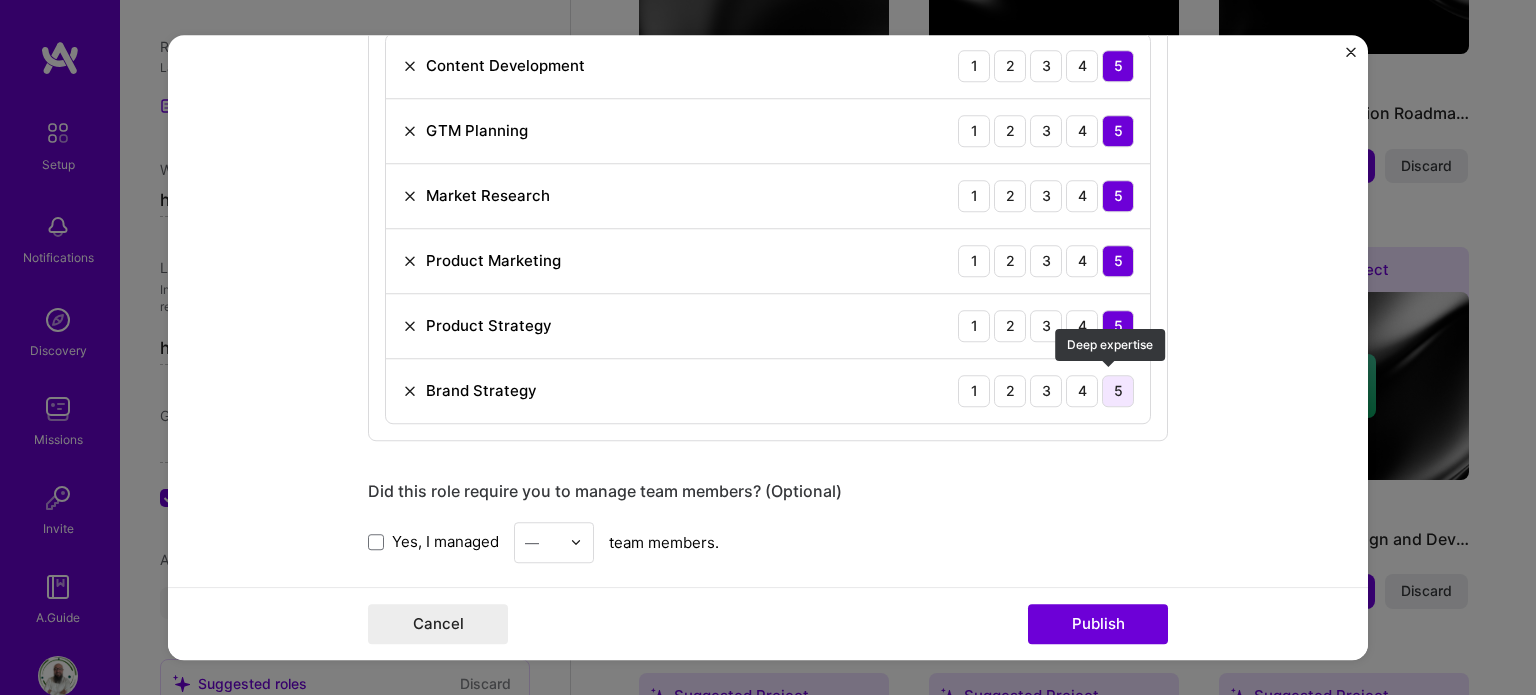 click on "5" at bounding box center [1118, 391] 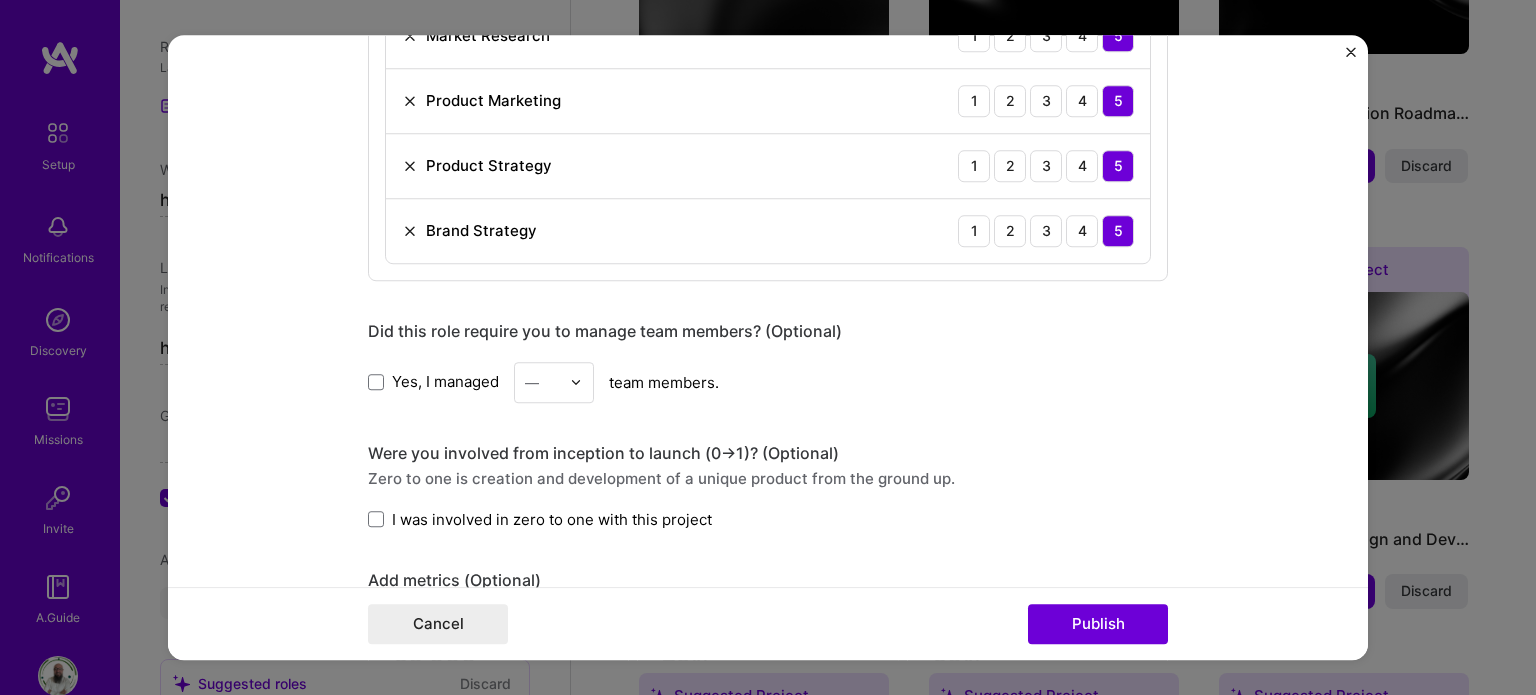 scroll, scrollTop: 1296, scrollLeft: 0, axis: vertical 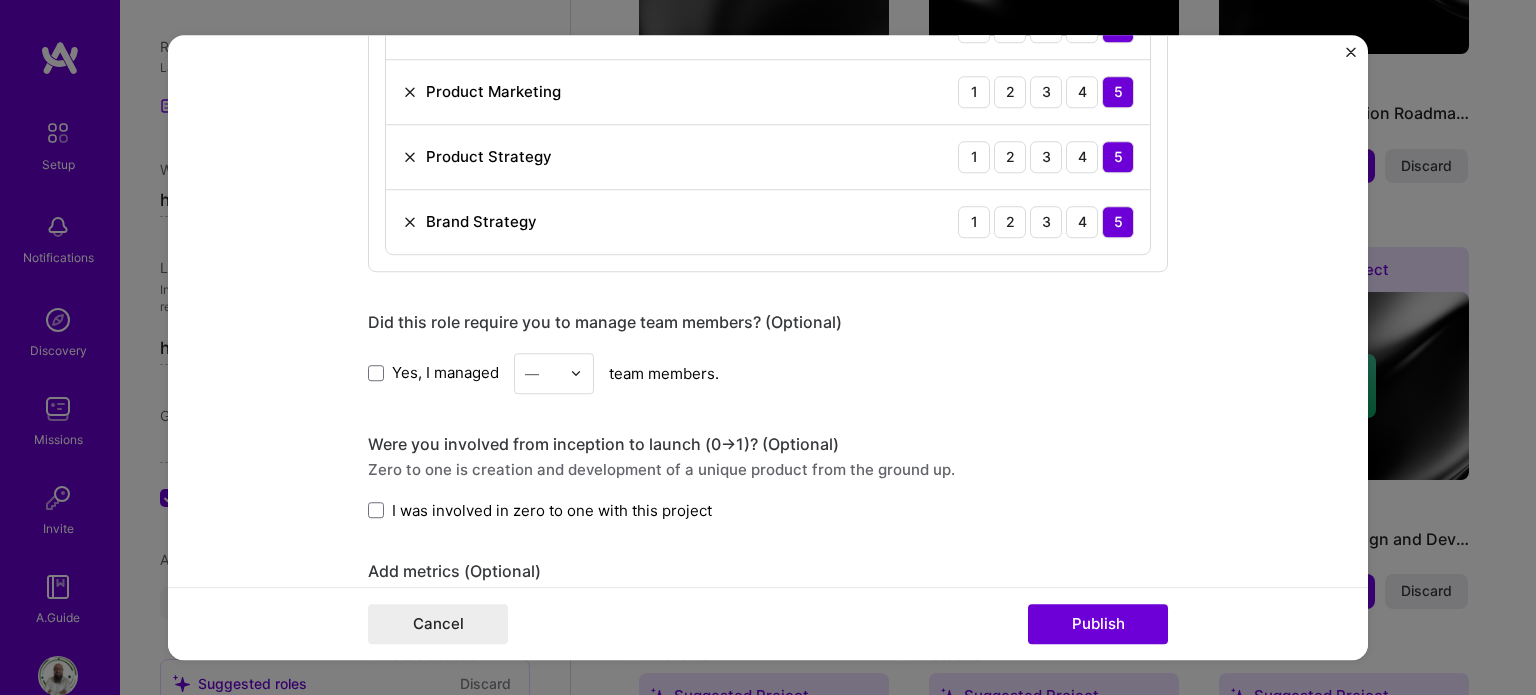 click at bounding box center [581, 373] 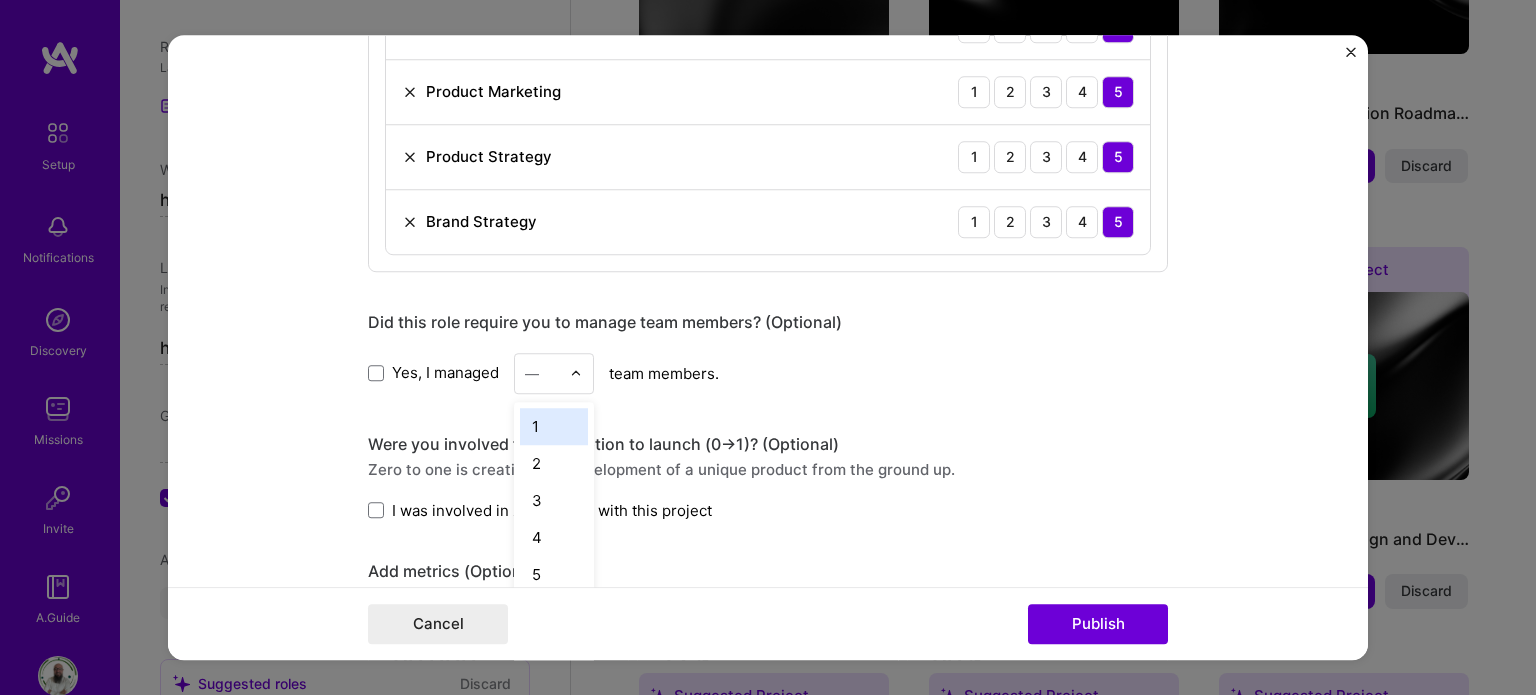 scroll, scrollTop: 2056, scrollLeft: 0, axis: vertical 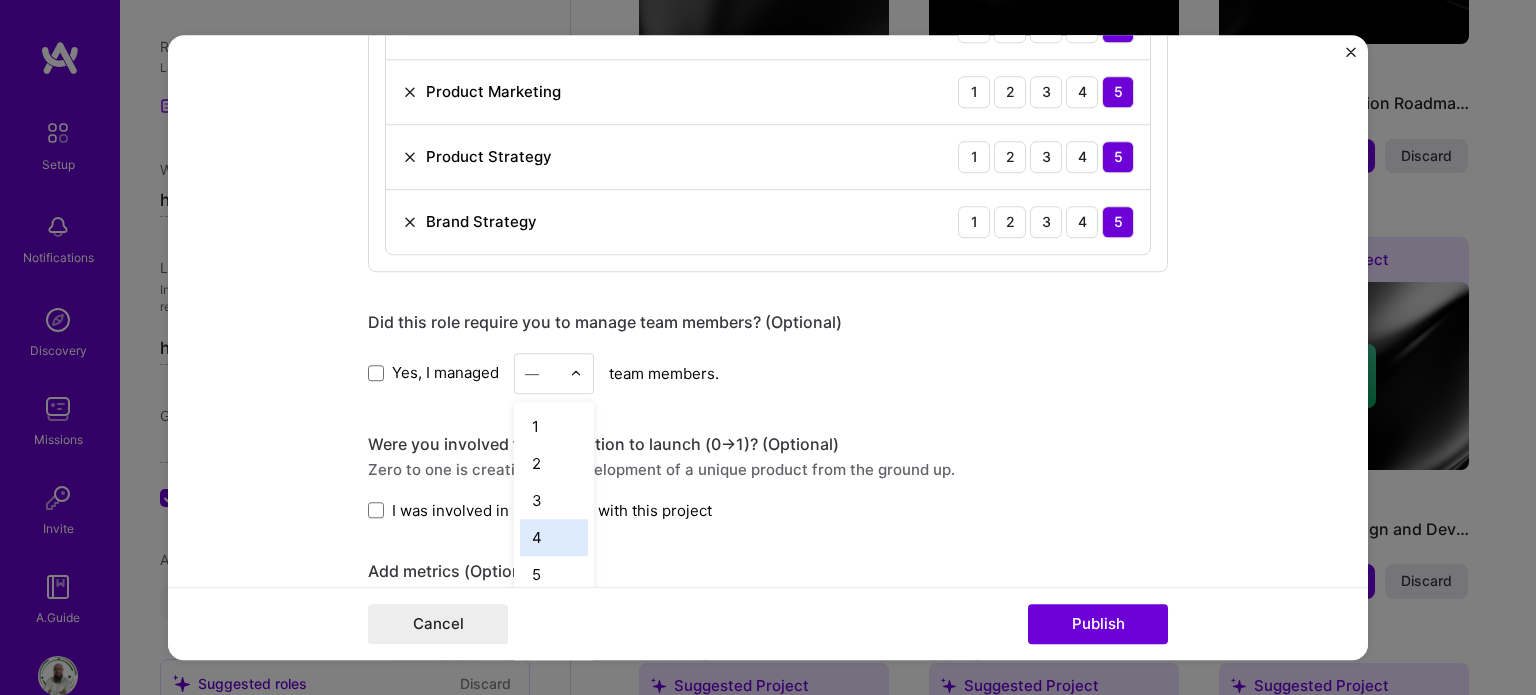click on "4" at bounding box center (554, 537) 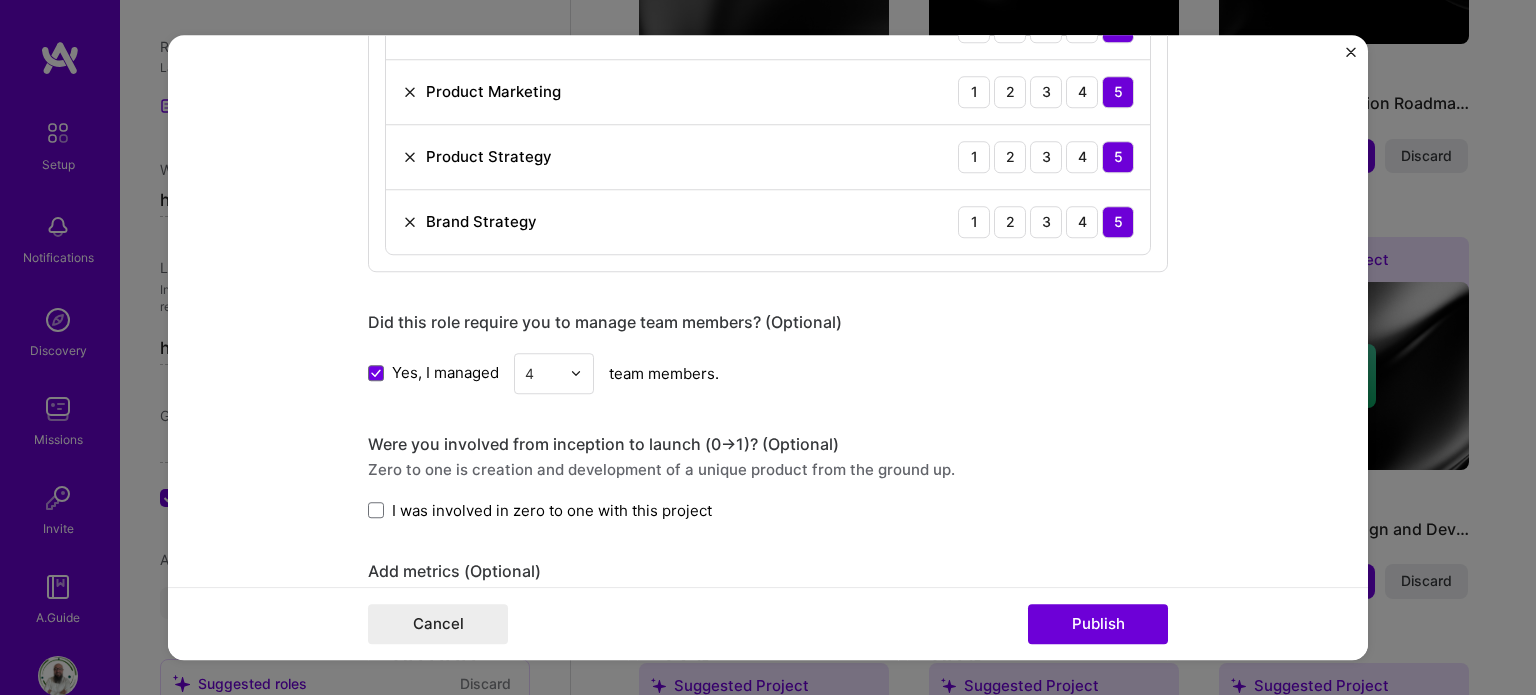 scroll, scrollTop: 1380, scrollLeft: 0, axis: vertical 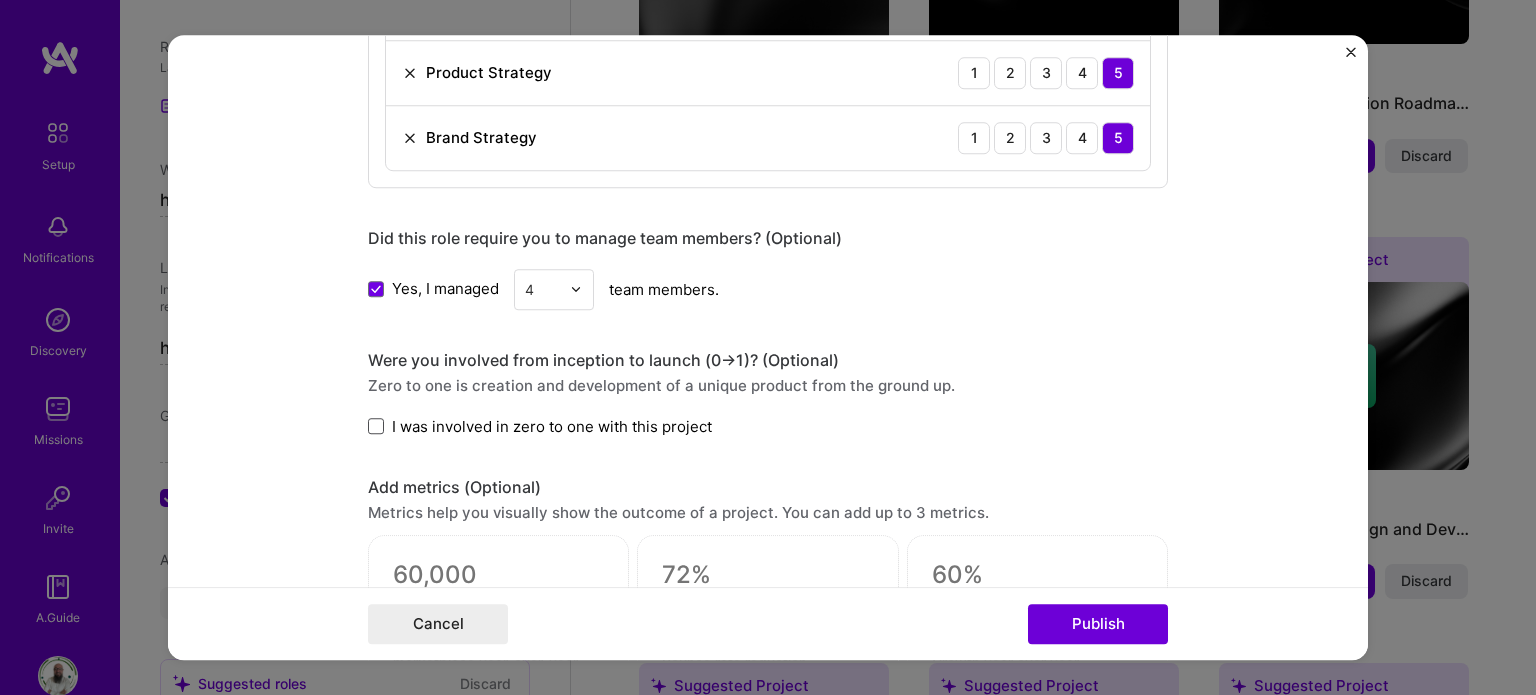 click at bounding box center [376, 426] 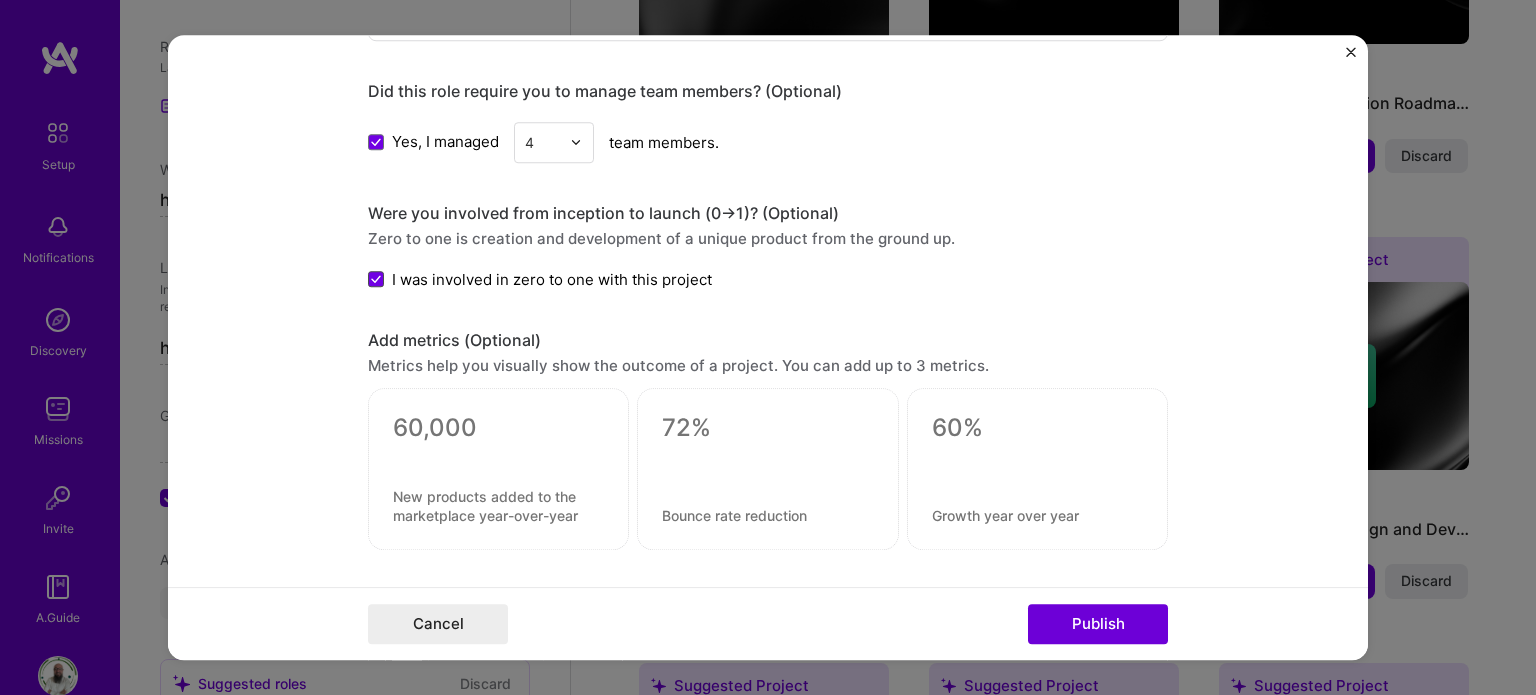 scroll, scrollTop: 1528, scrollLeft: 0, axis: vertical 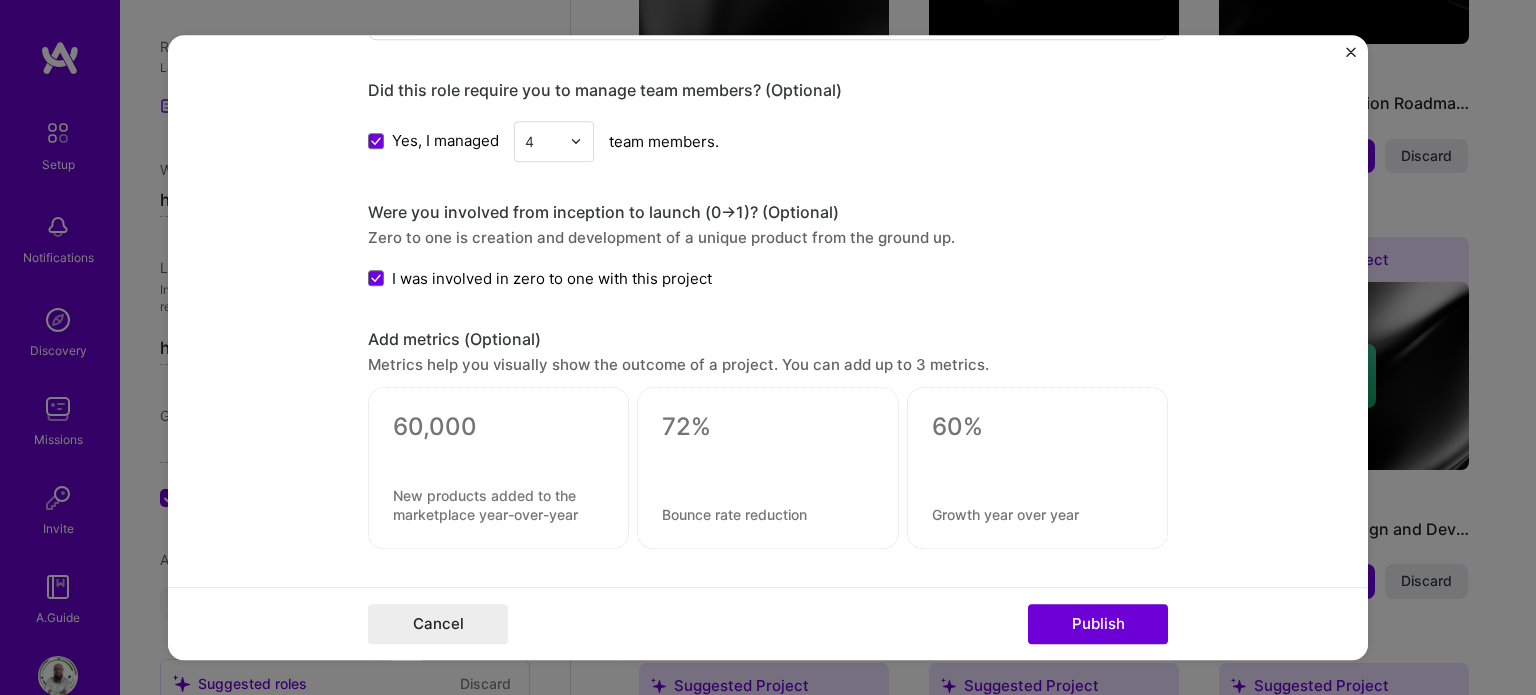 click at bounding box center (498, 427) 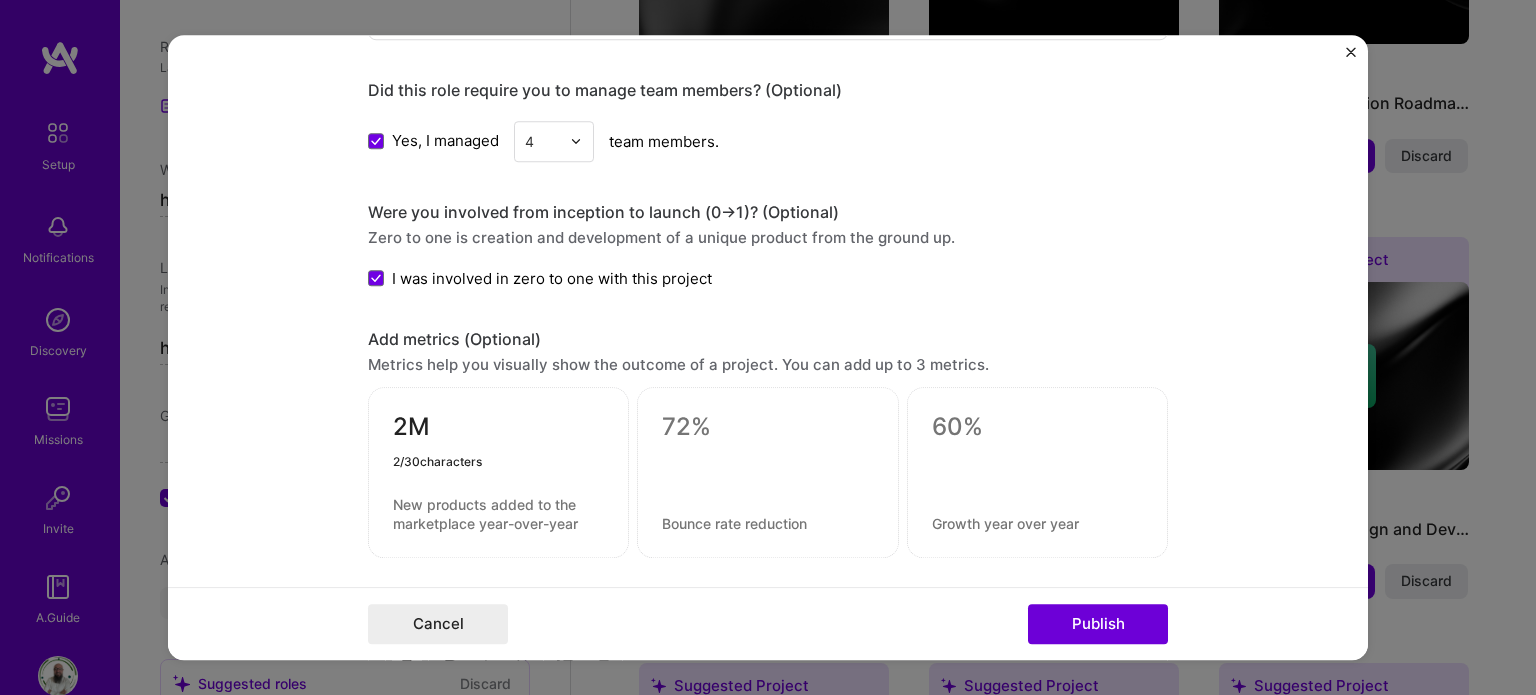 type on "2" 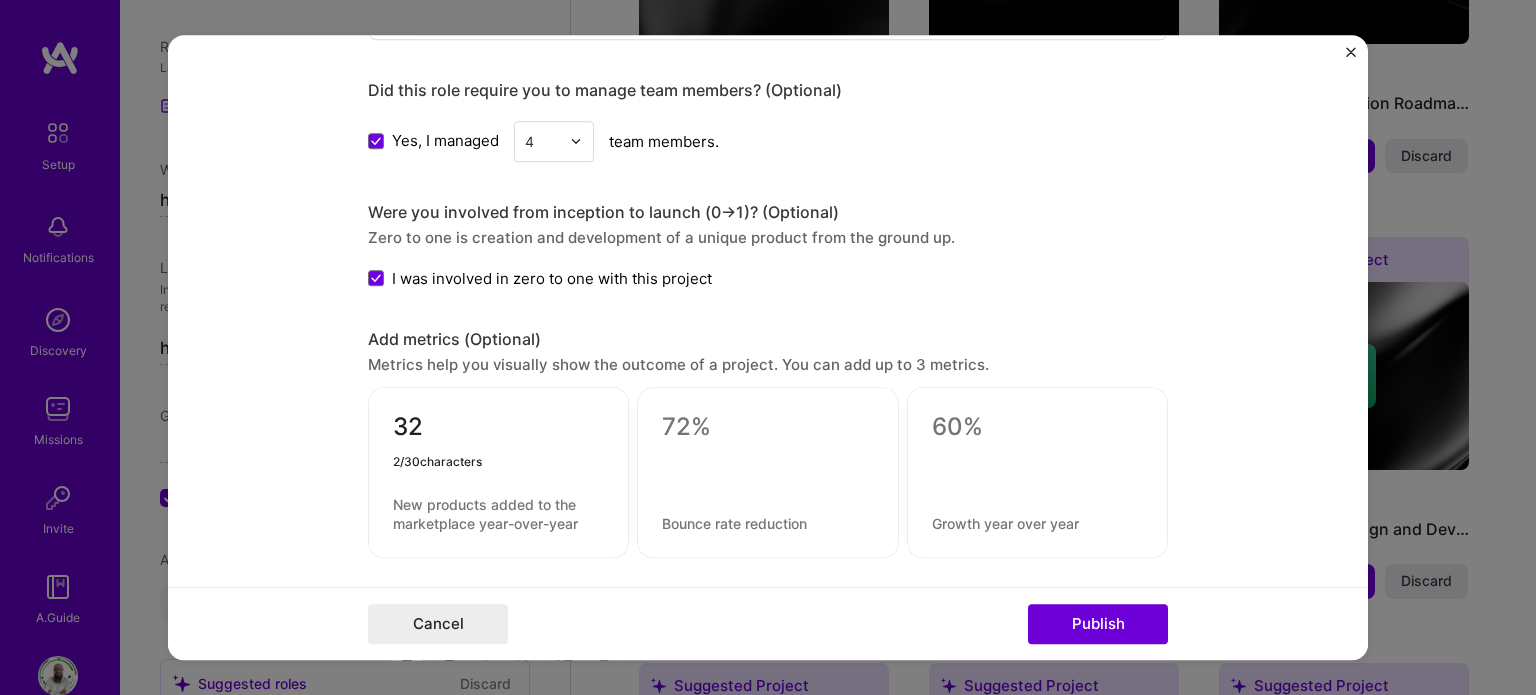 type on "32" 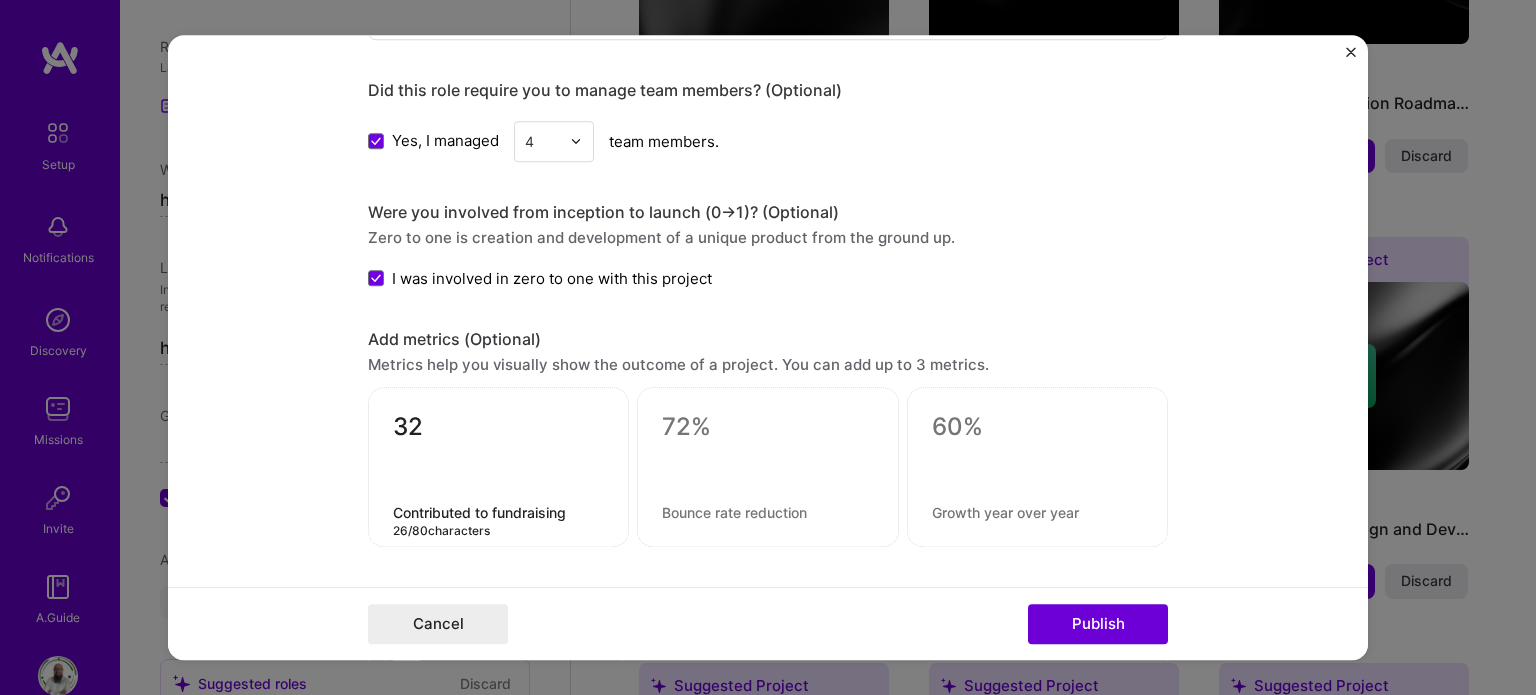 type on "Contributed to fundraising" 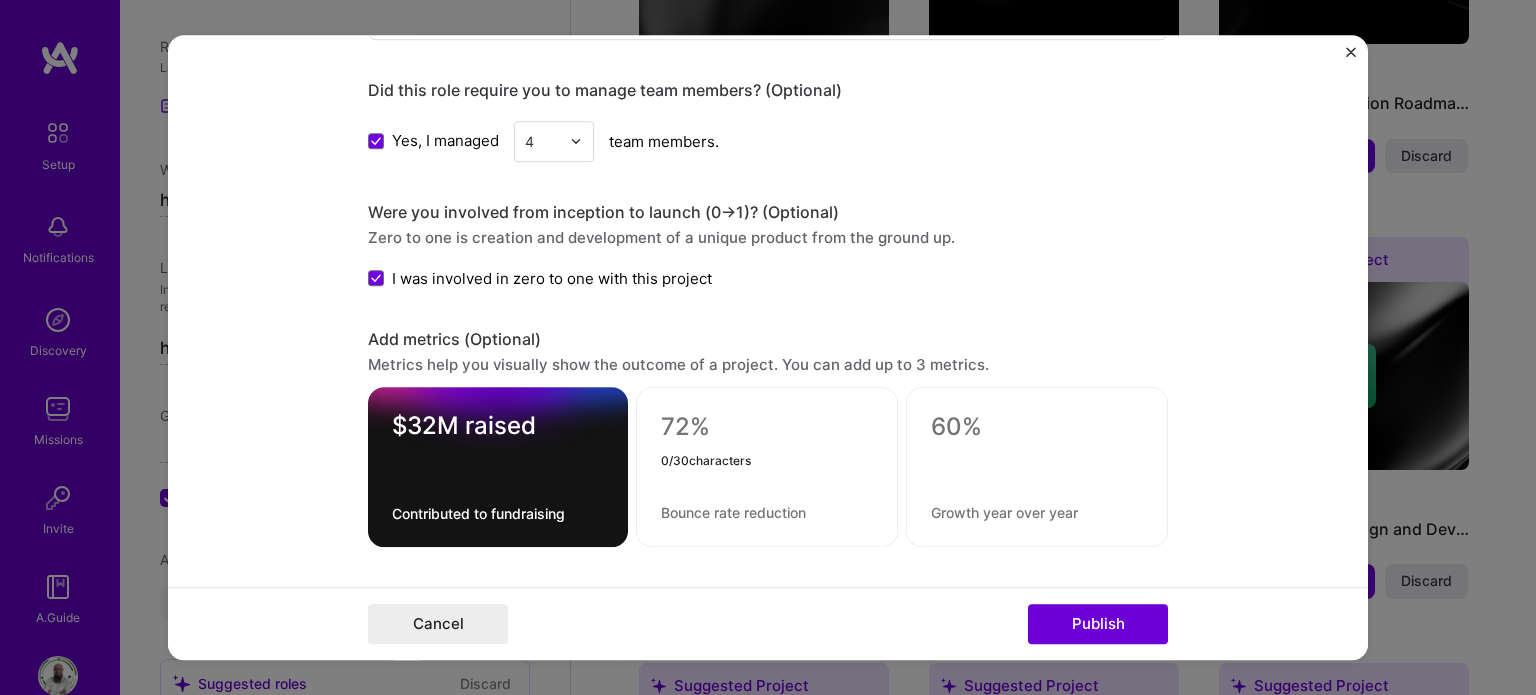 click at bounding box center [767, 427] 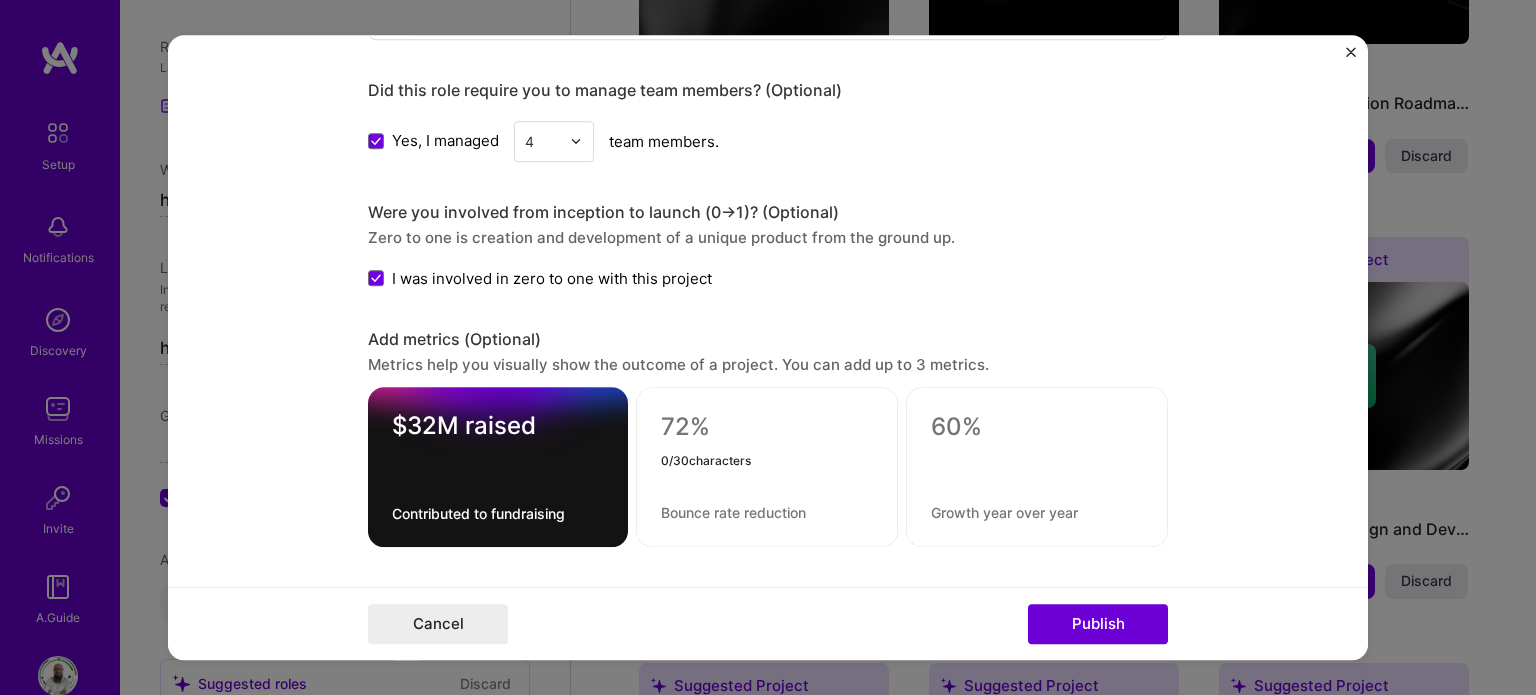 scroll, scrollTop: 1763, scrollLeft: 0, axis: vertical 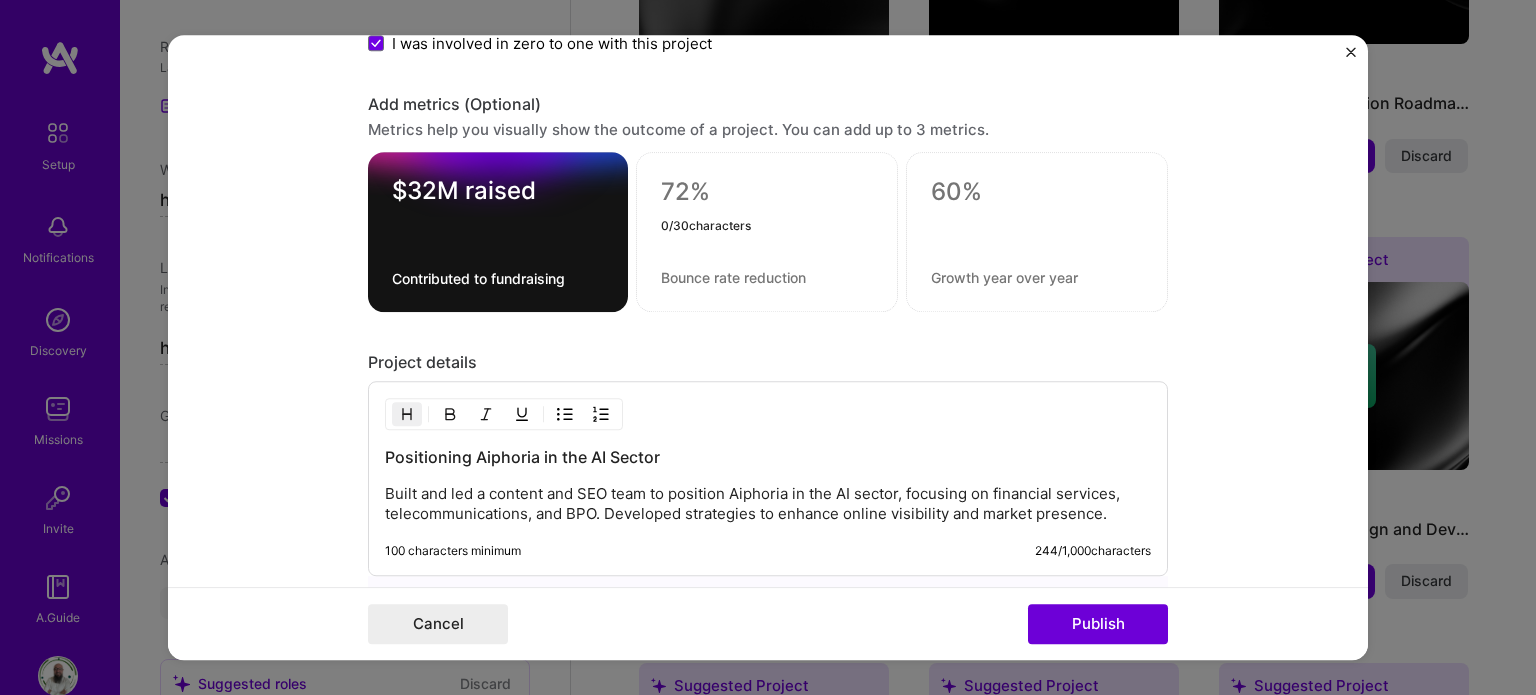 click on "Built and led a content and SEO team to position Aiphoria in the AI sector, focusing on financial services, telecommunications, and BPO. Developed strategies to enhance online visibility and market presence." at bounding box center [768, 504] 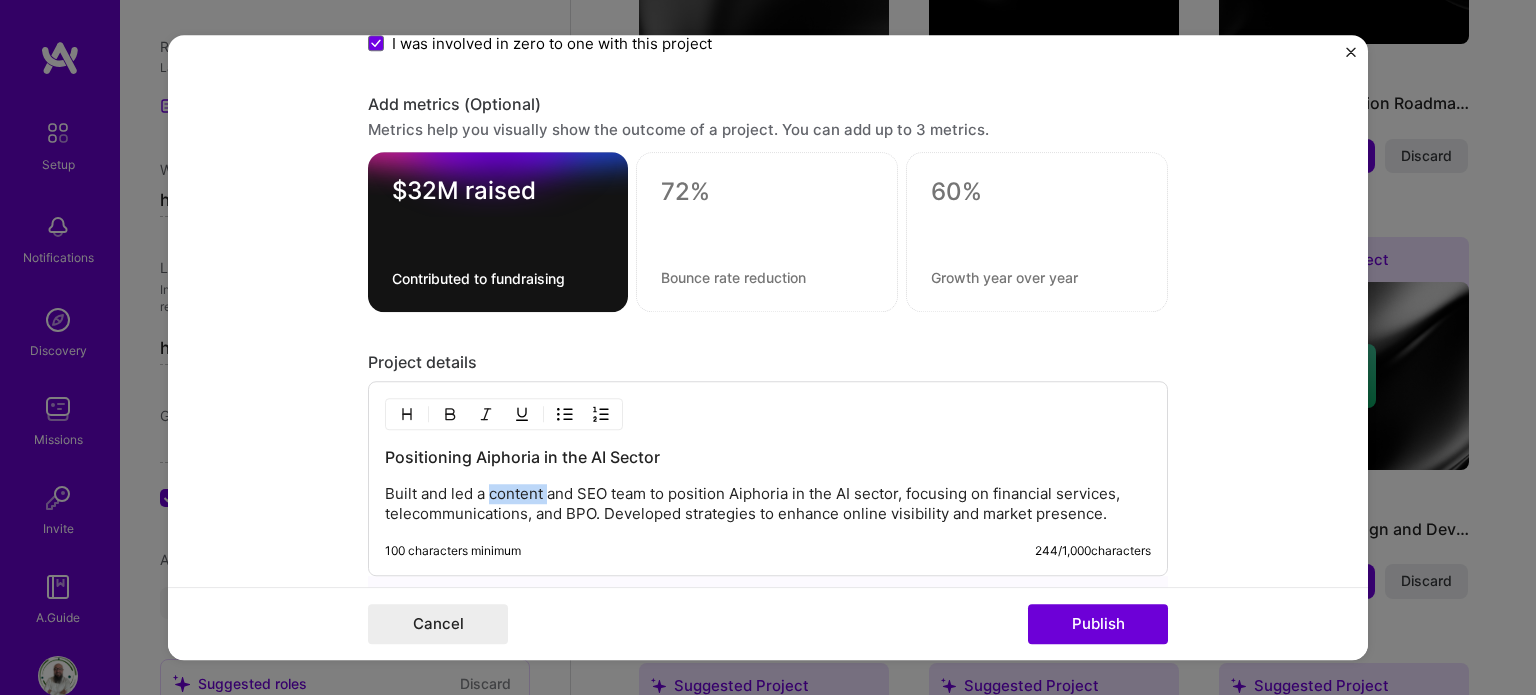 click on "Built and led a content and SEO team to position Aiphoria in the AI sector, focusing on financial services, telecommunications, and BPO. Developed strategies to enhance online visibility and market presence." at bounding box center (768, 504) 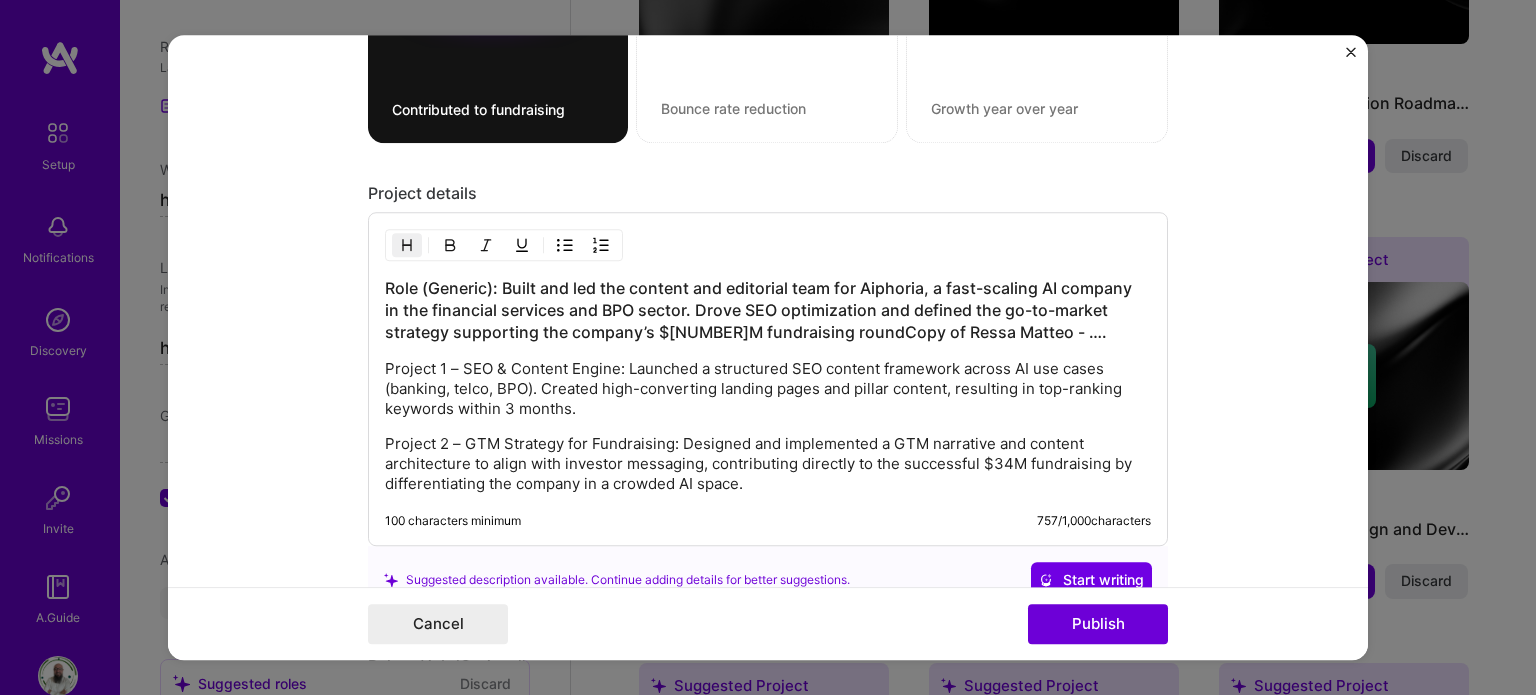 scroll, scrollTop: 1934, scrollLeft: 0, axis: vertical 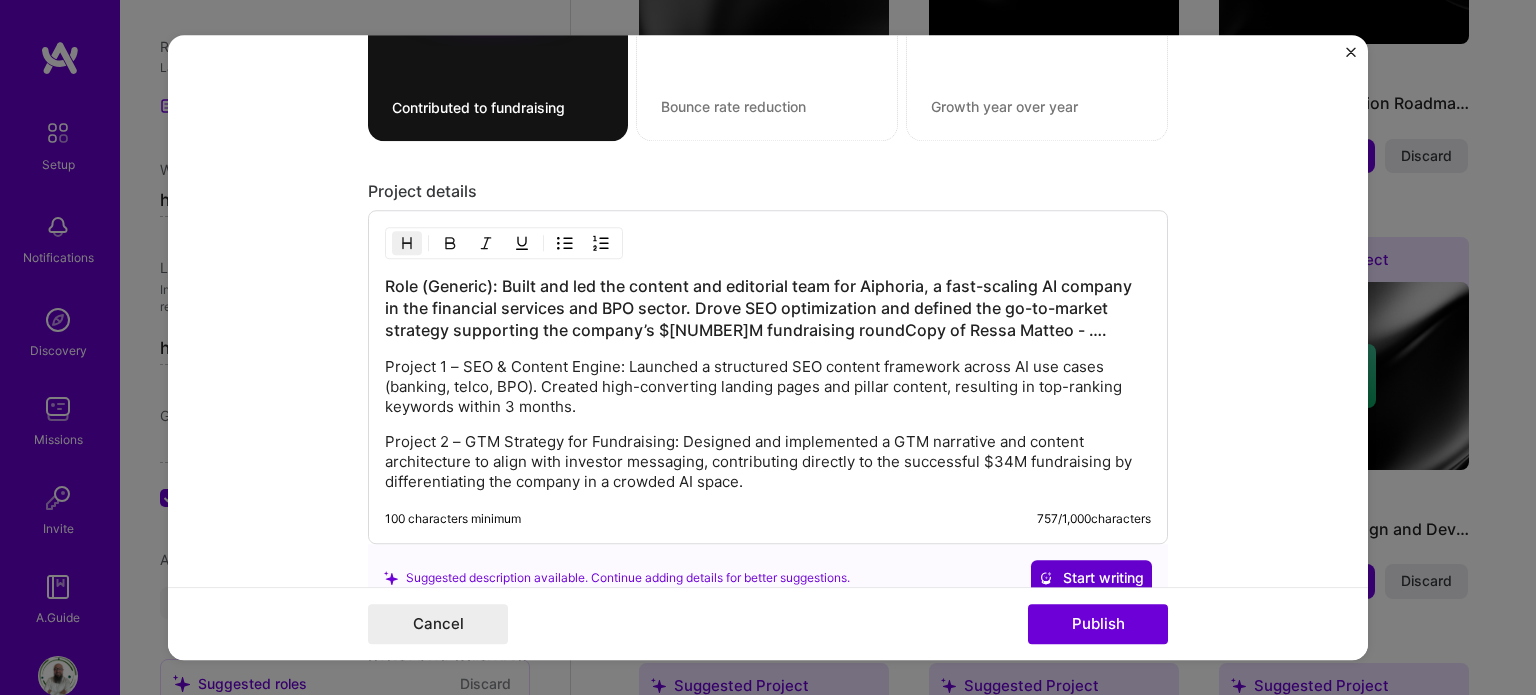 click on "Start writing" at bounding box center (1091, 578) 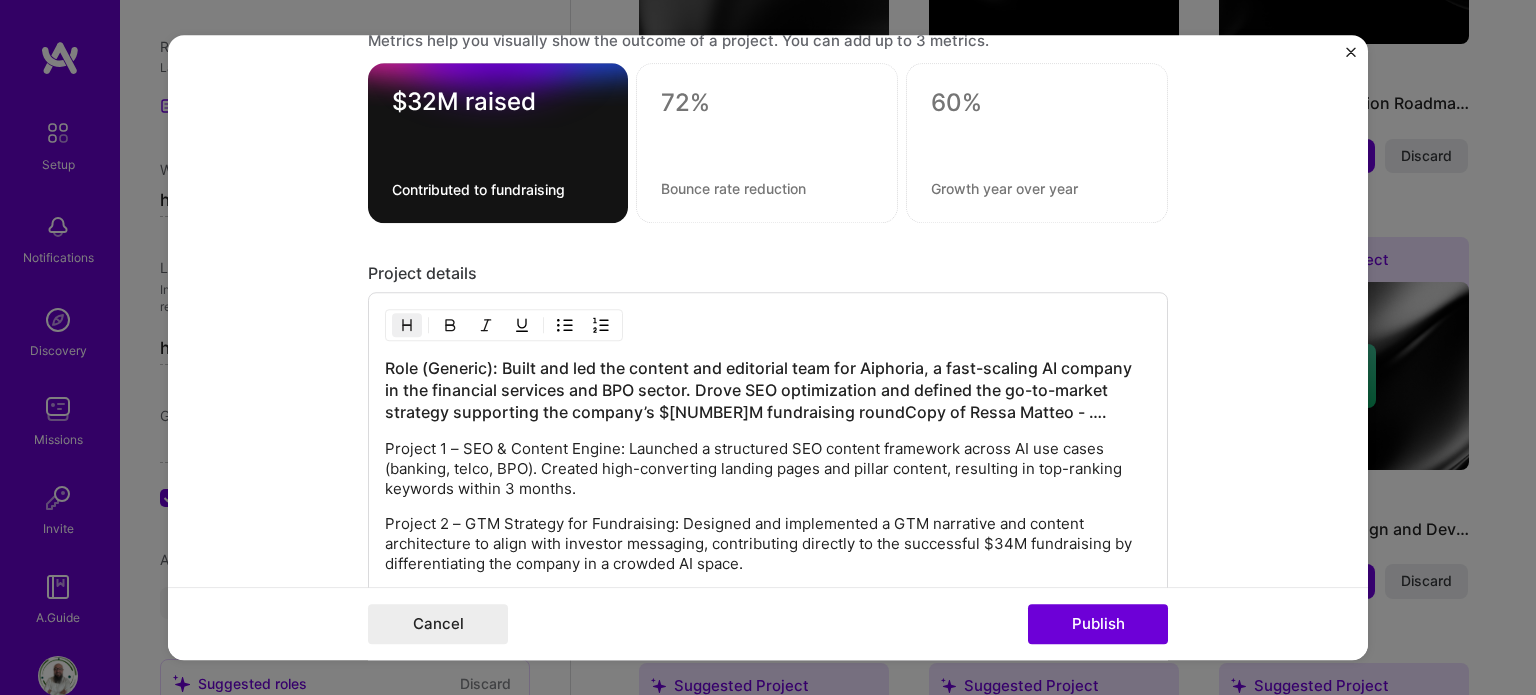 scroll, scrollTop: 1838, scrollLeft: 0, axis: vertical 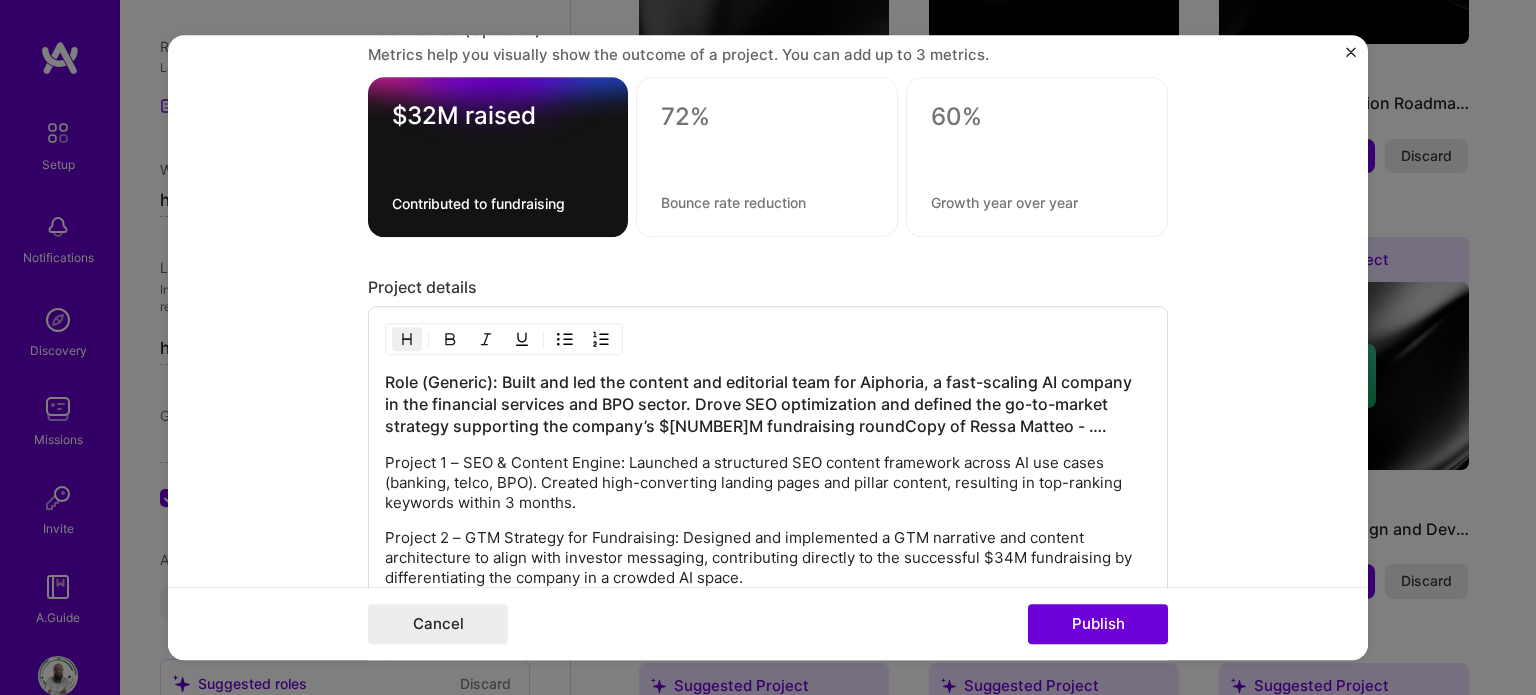 click on "$32M raised" at bounding box center (498, 120) 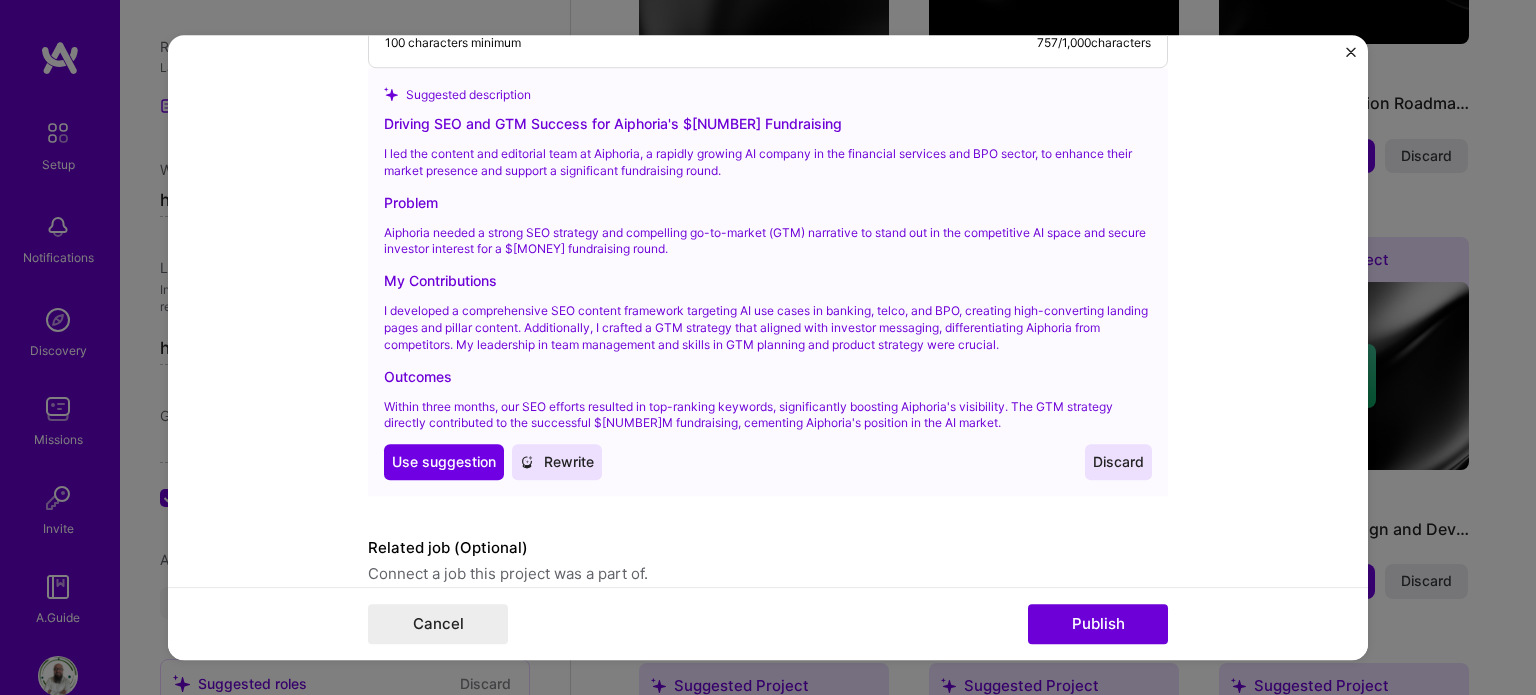 scroll, scrollTop: 2411, scrollLeft: 0, axis: vertical 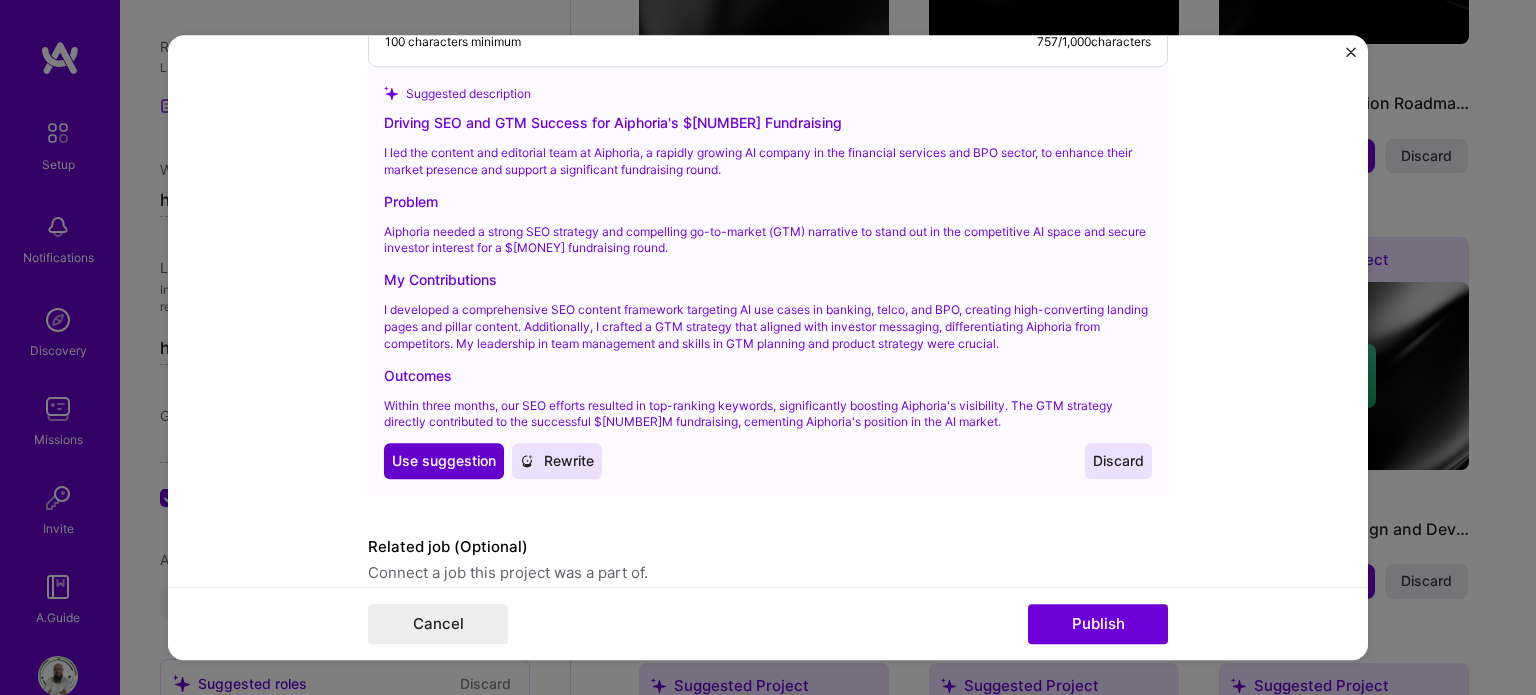 type on "$34M raised" 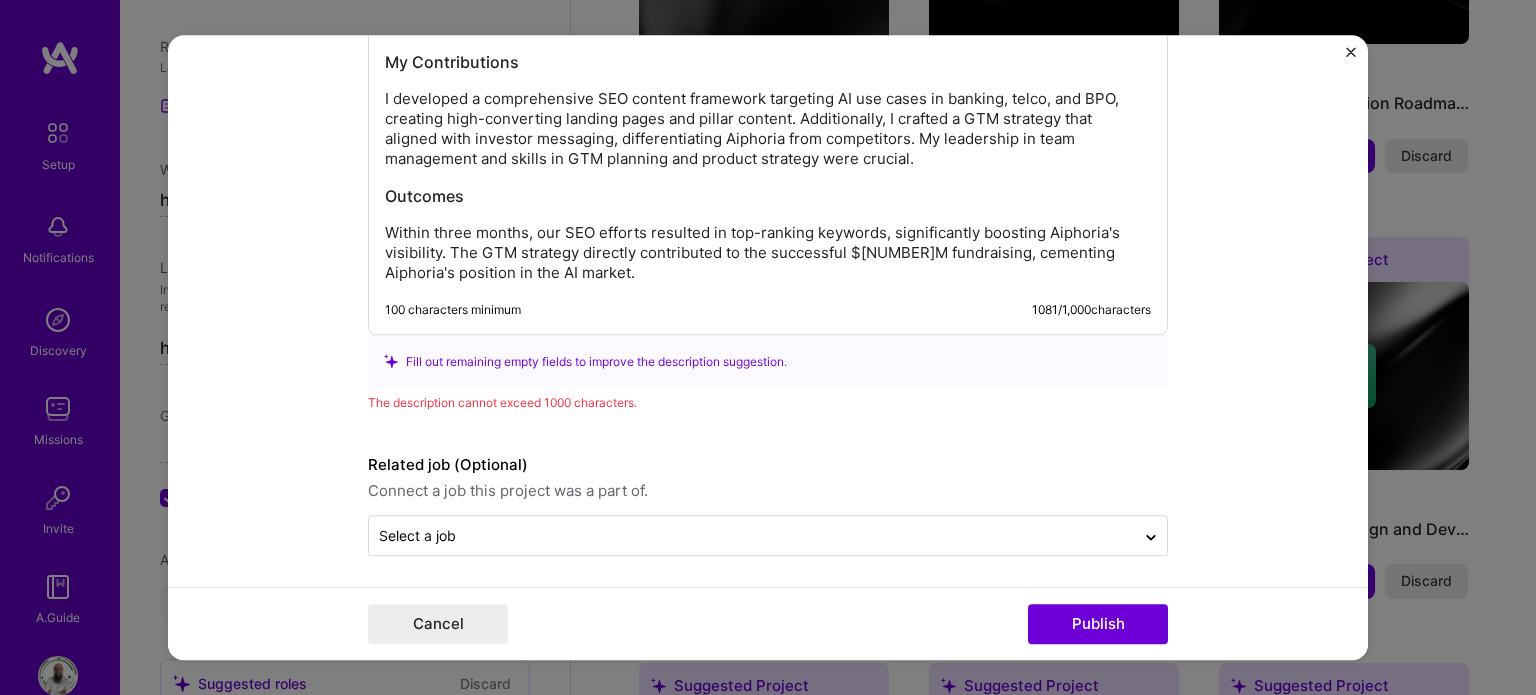 scroll, scrollTop: 2345, scrollLeft: 0, axis: vertical 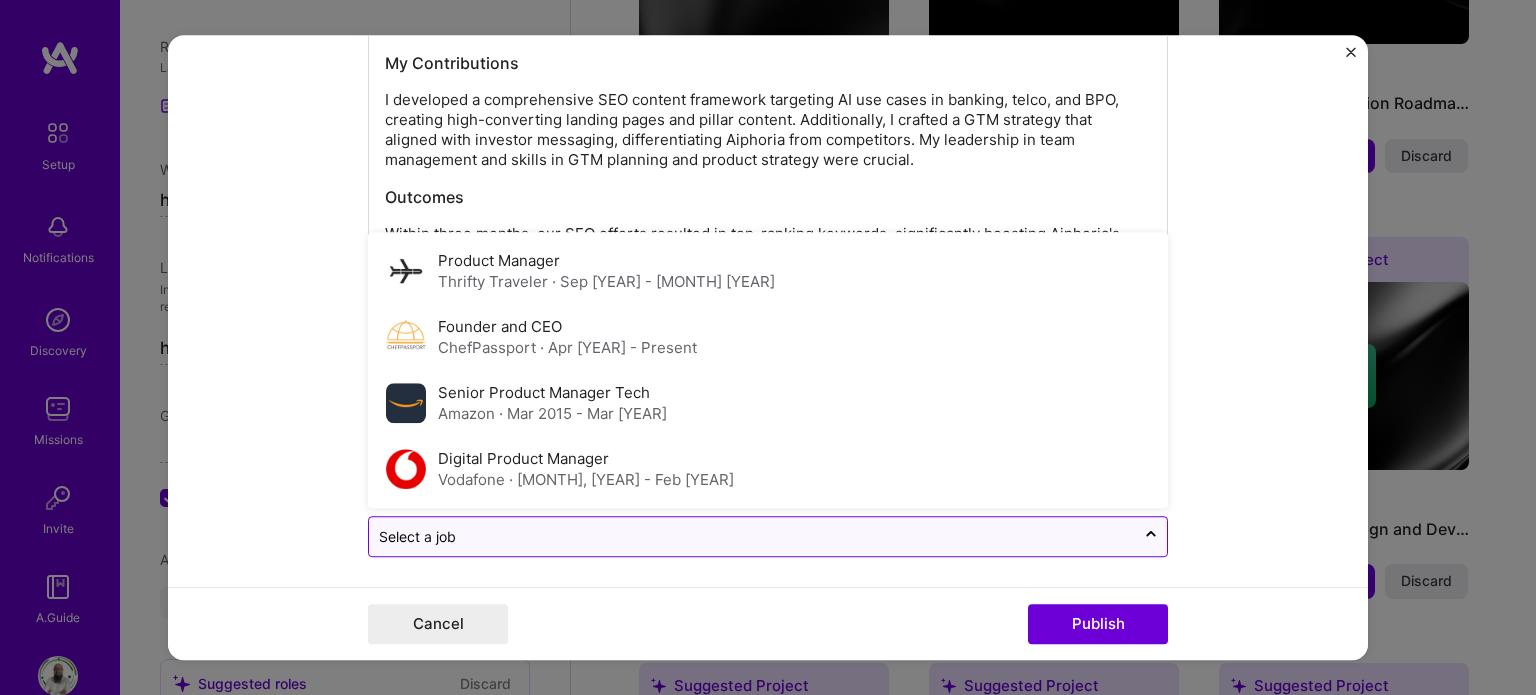 click at bounding box center [752, 536] 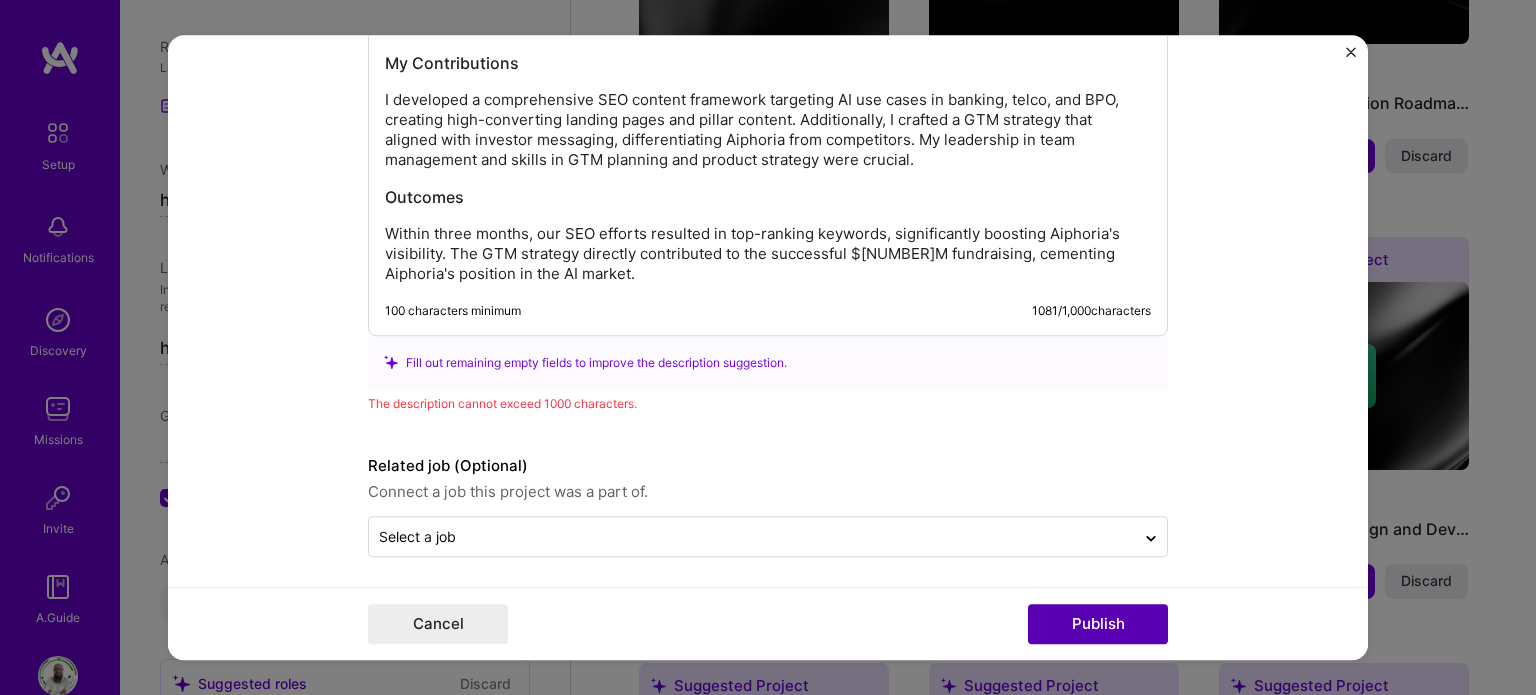 click on "Publish" at bounding box center (1098, 624) 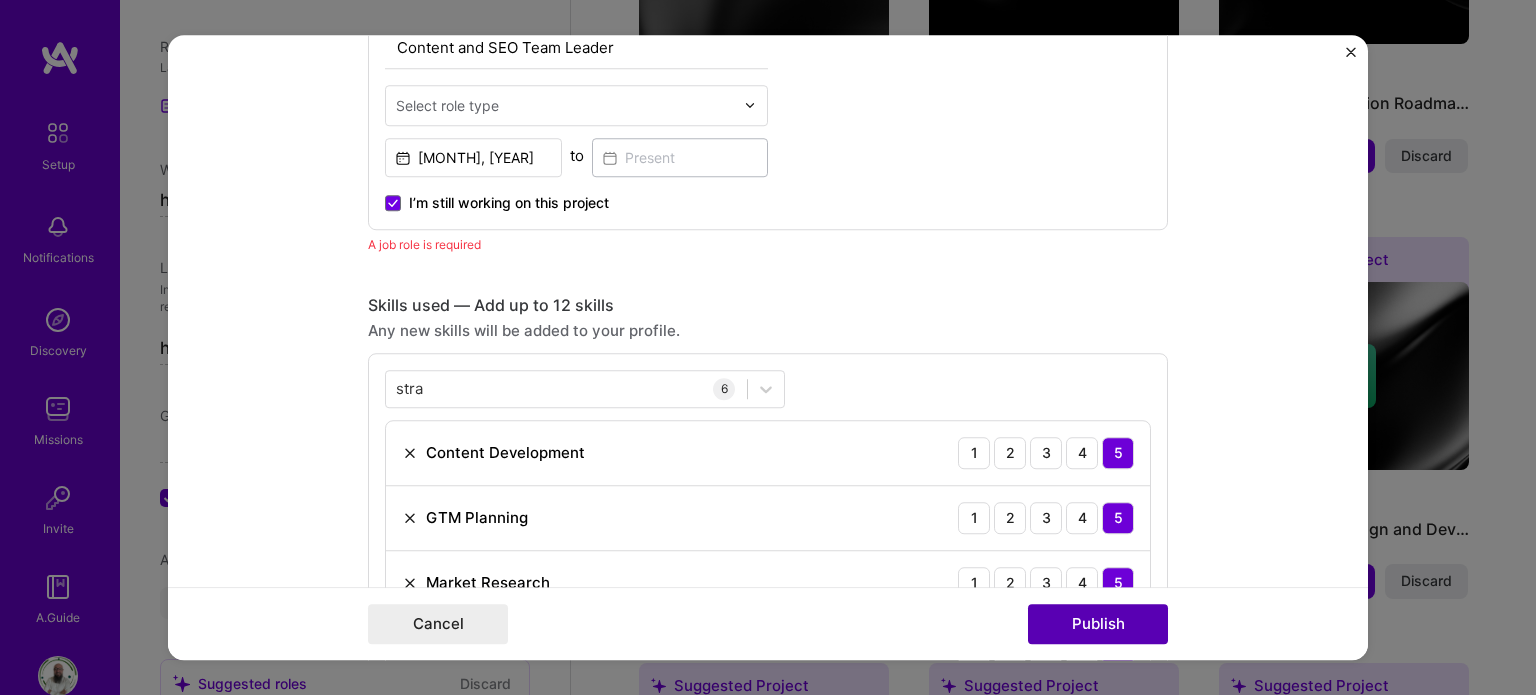 scroll, scrollTop: 670, scrollLeft: 0, axis: vertical 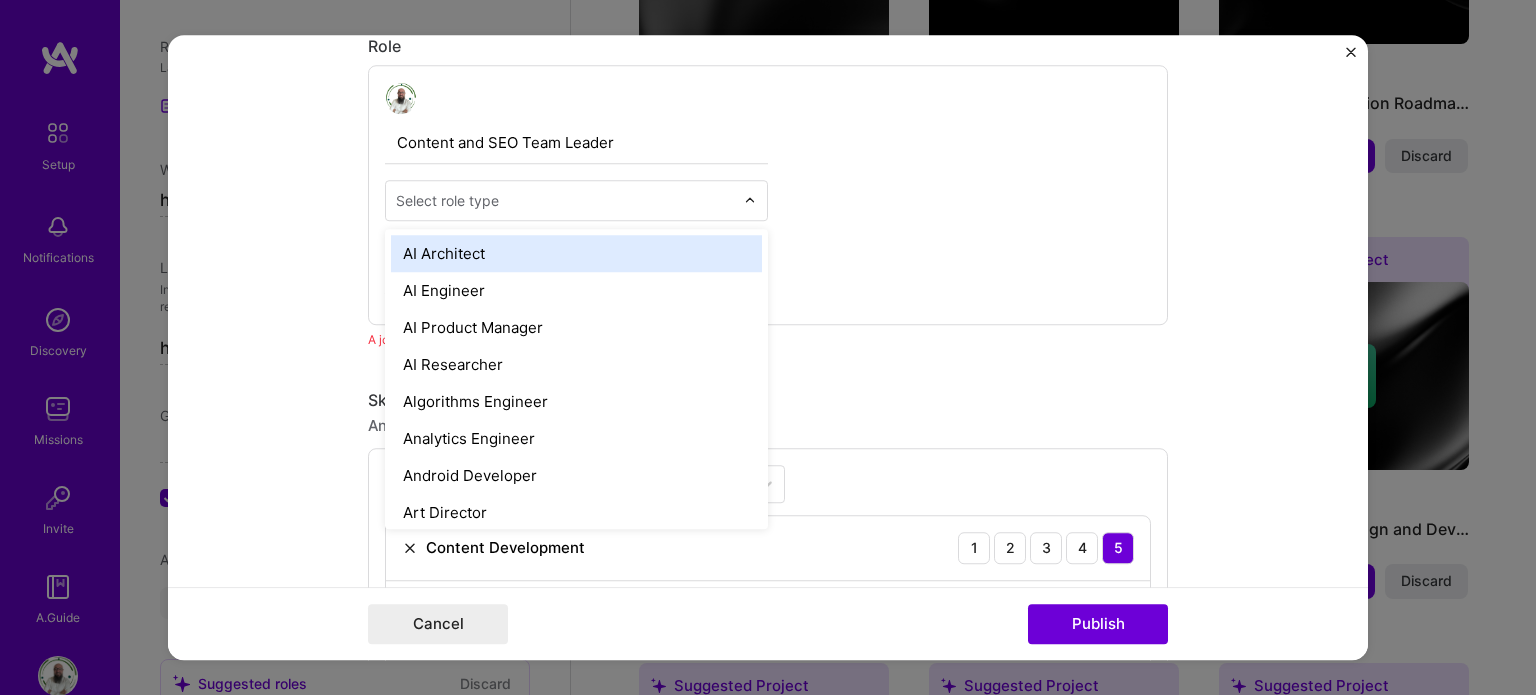 click on "Select role type" at bounding box center [565, 200] 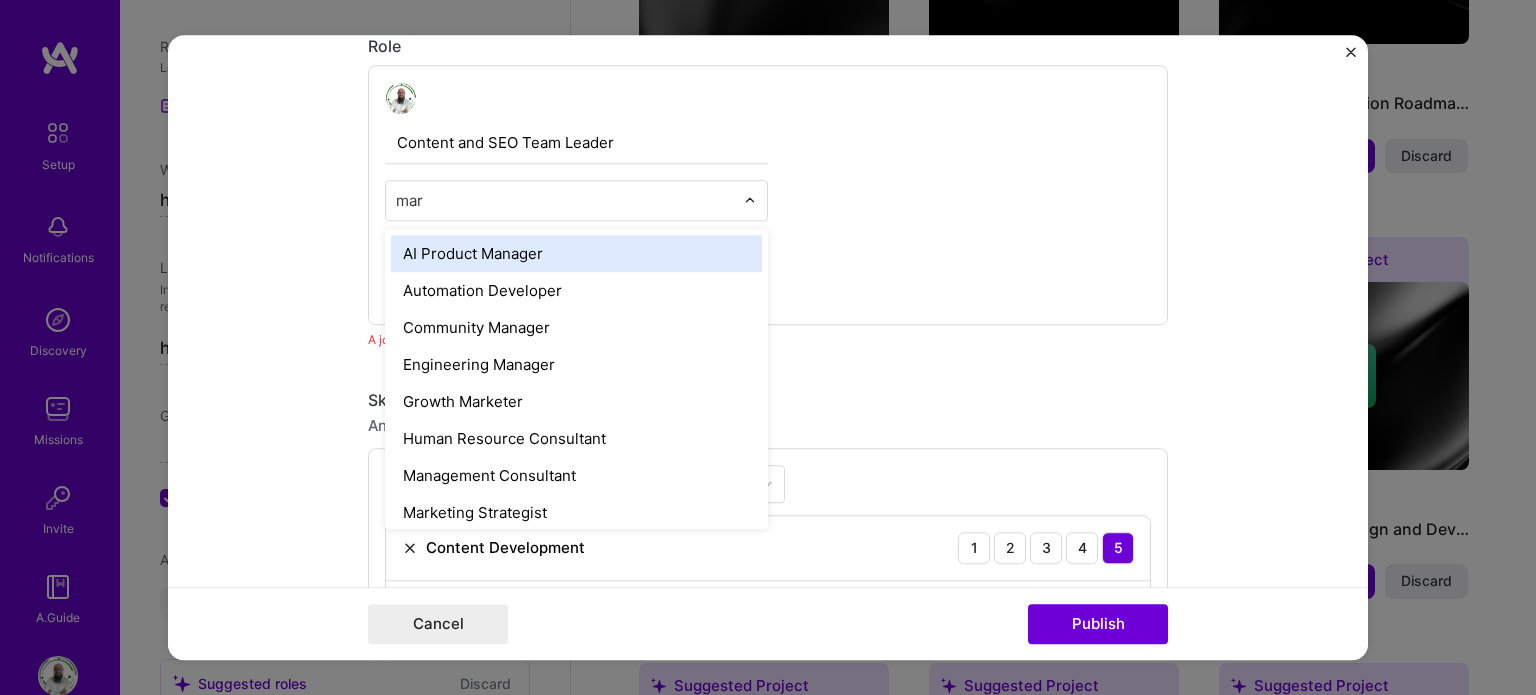type on "mark" 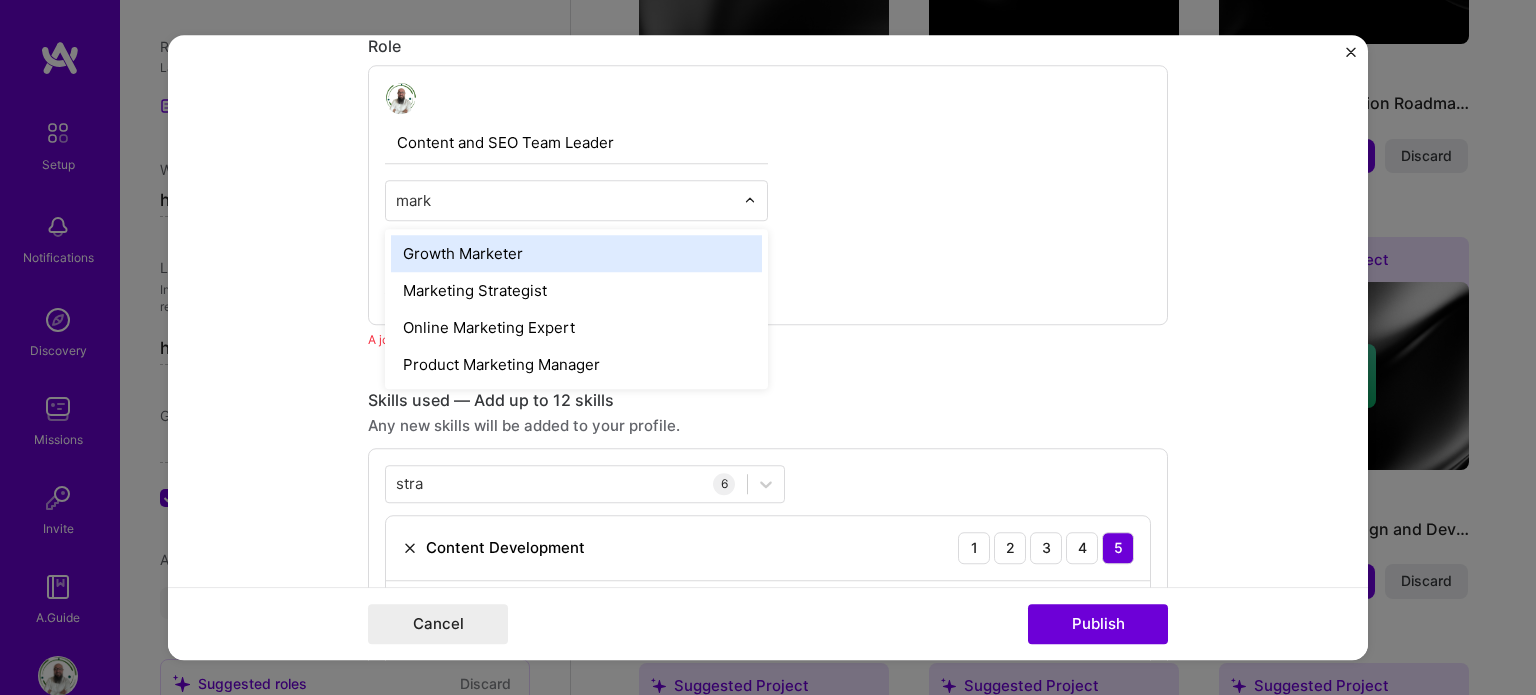 click on "Growth Marketer" at bounding box center (576, 253) 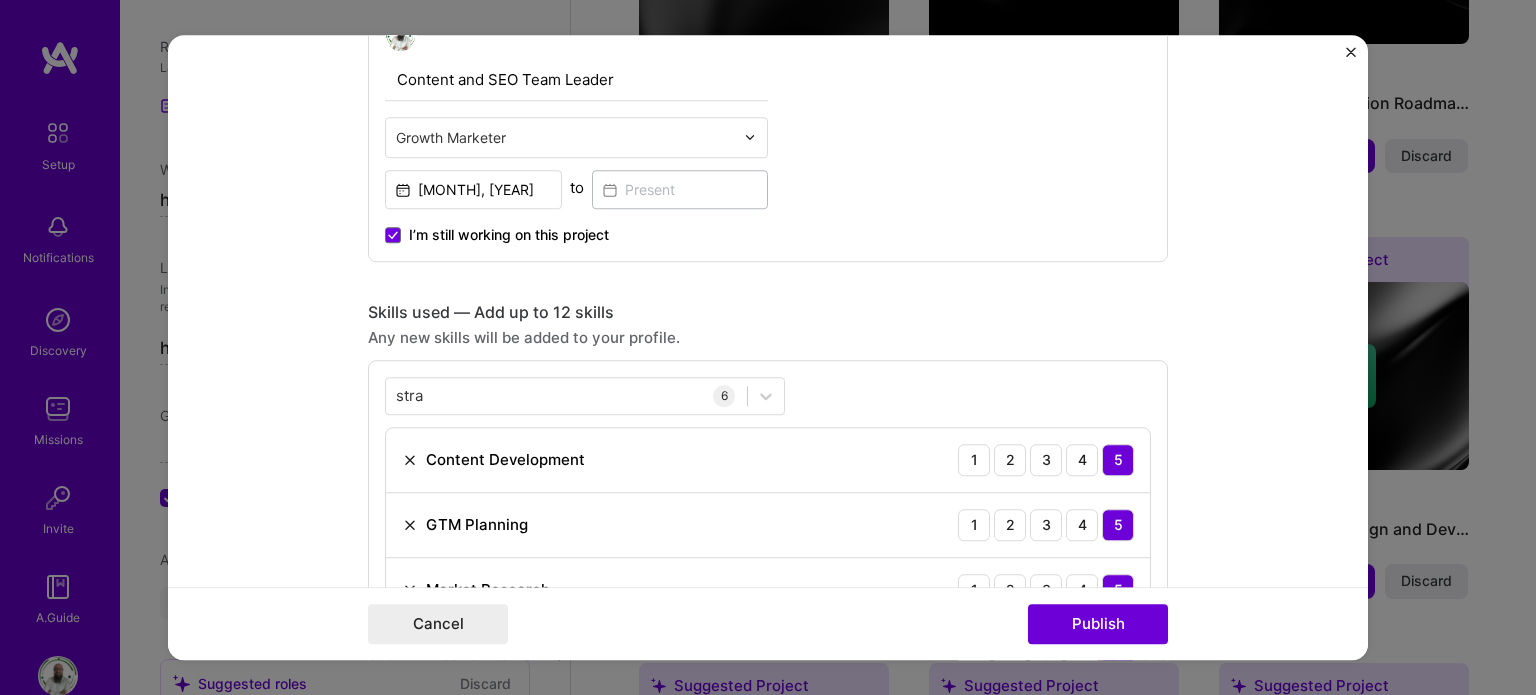 scroll, scrollTop: 746, scrollLeft: 0, axis: vertical 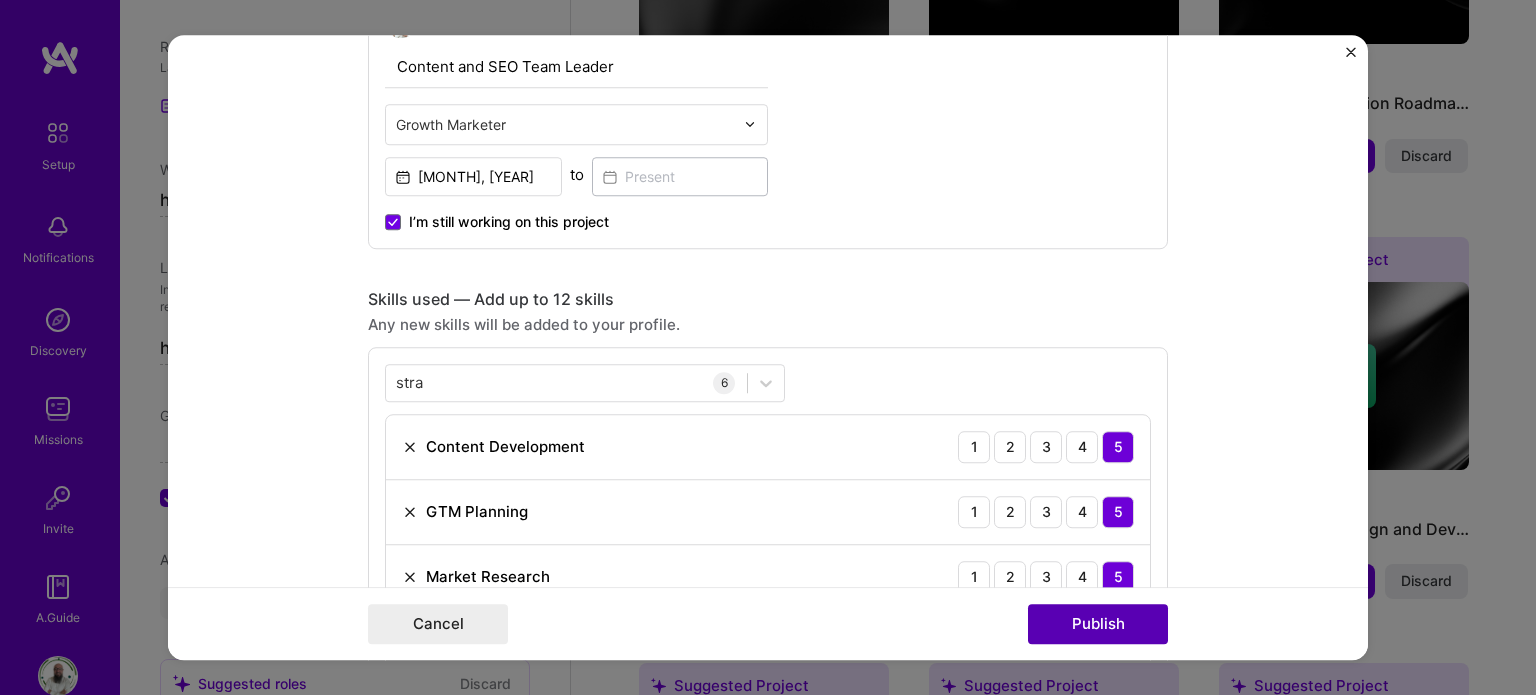 click on "Publish" at bounding box center (1098, 624) 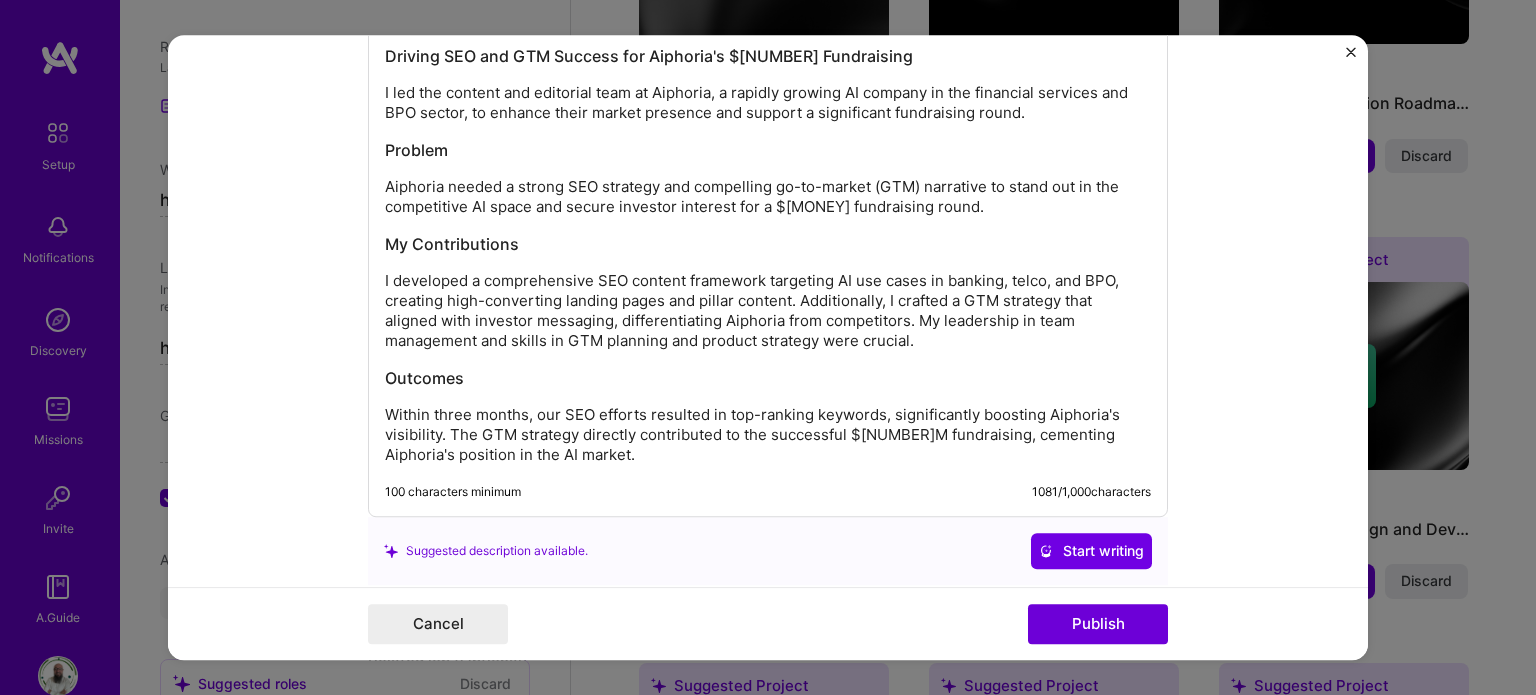 scroll, scrollTop: 2166, scrollLeft: 0, axis: vertical 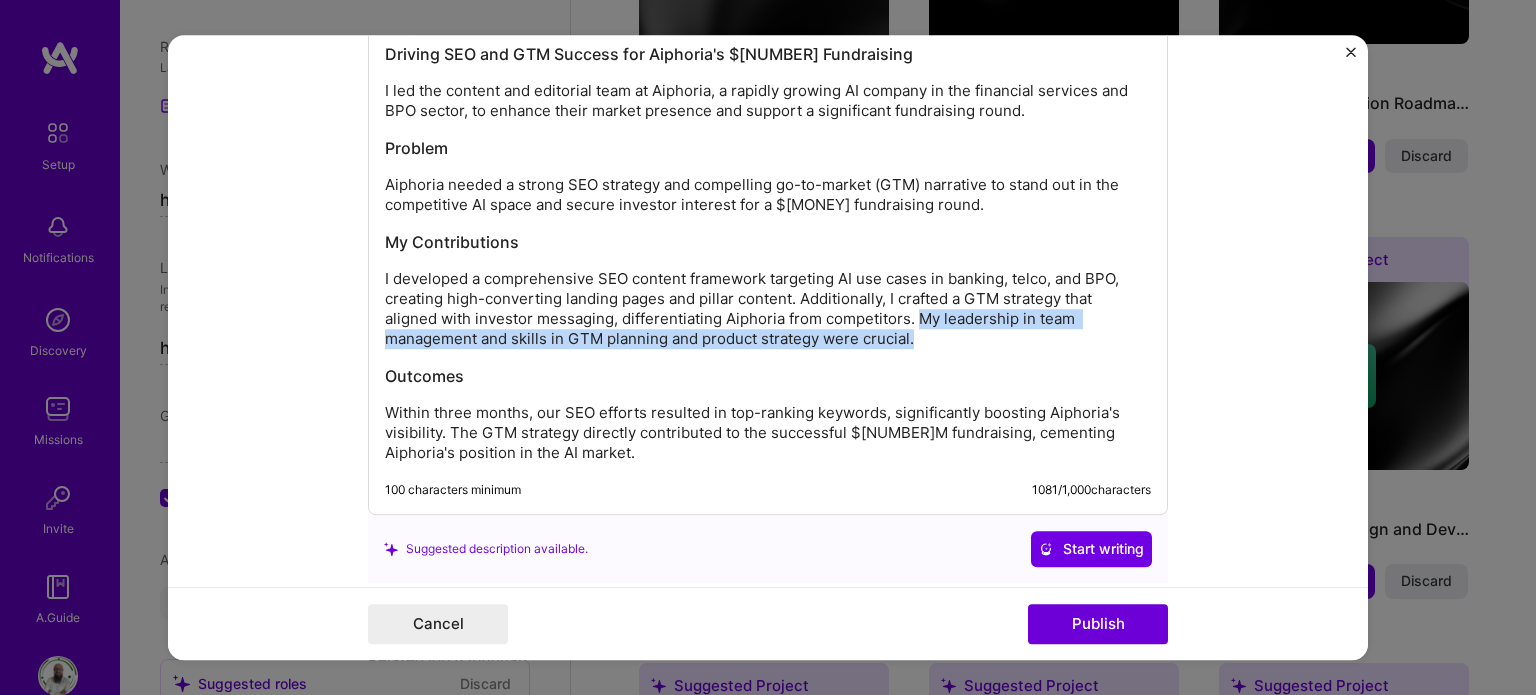 drag, startPoint x: 920, startPoint y: 339, endPoint x: 913, endPoint y: 315, distance: 25 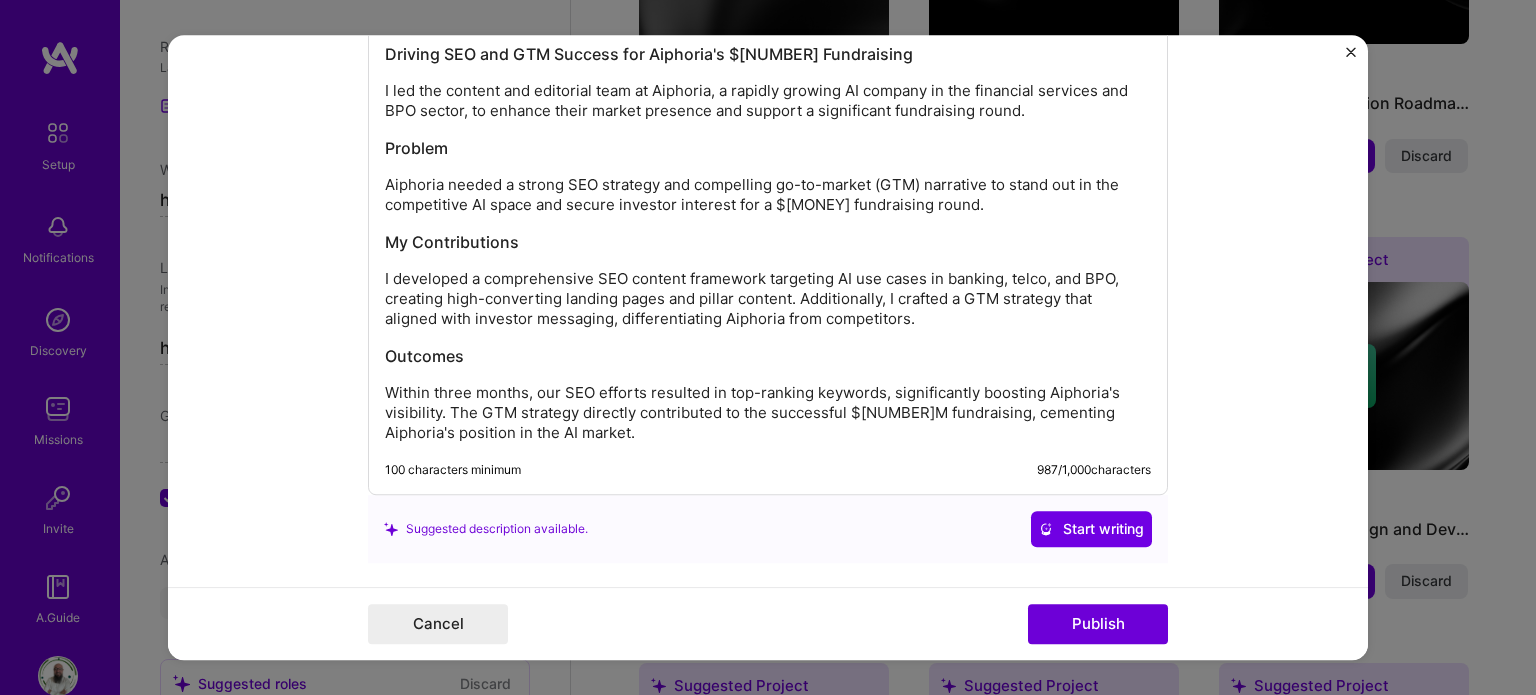 scroll, scrollTop: 2316, scrollLeft: 0, axis: vertical 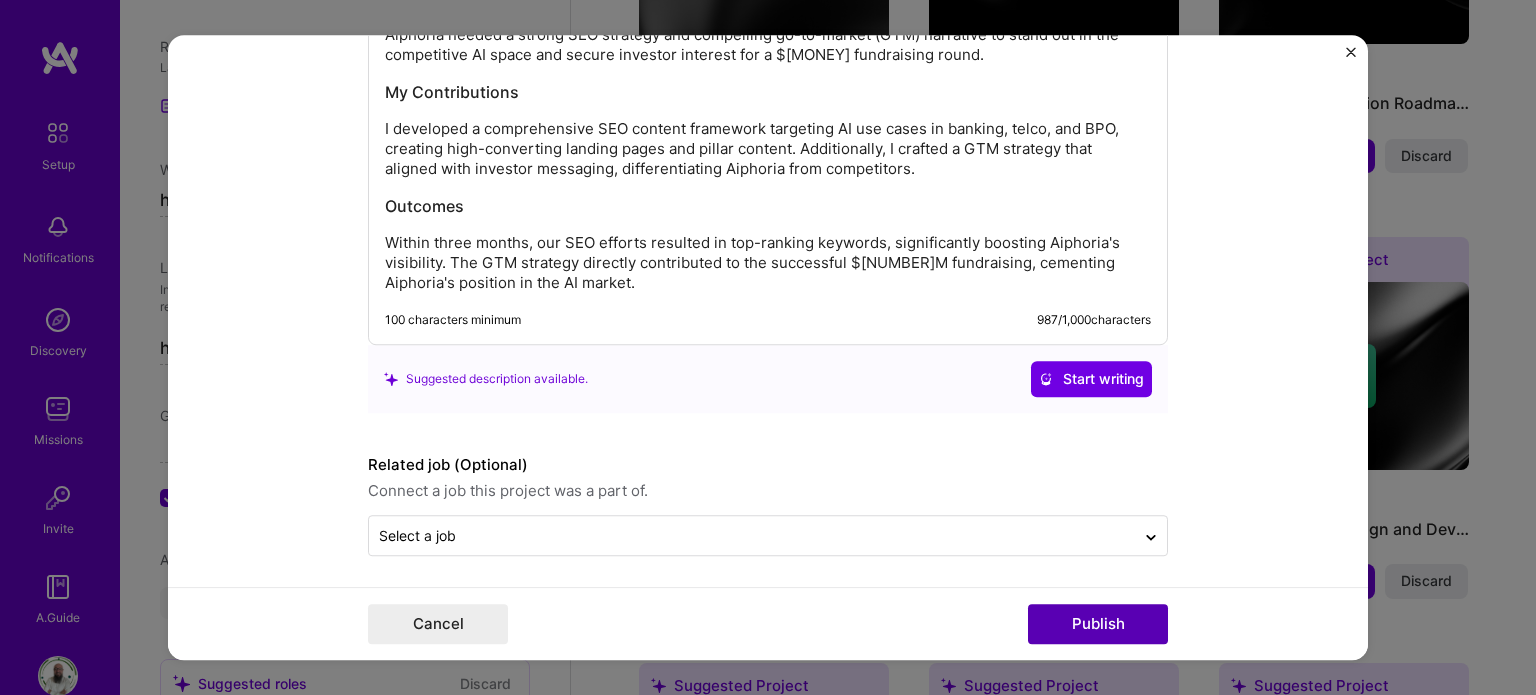 click on "Publish" at bounding box center (1098, 624) 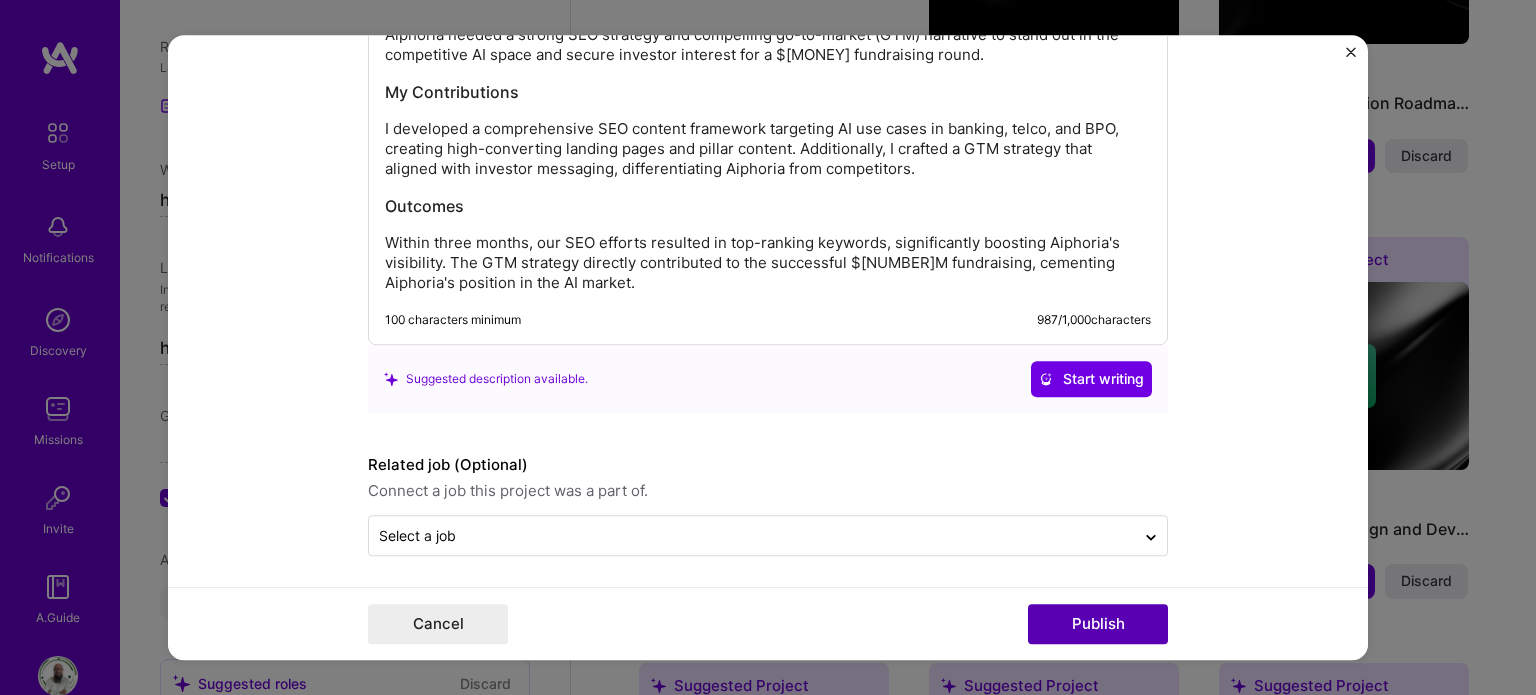 type 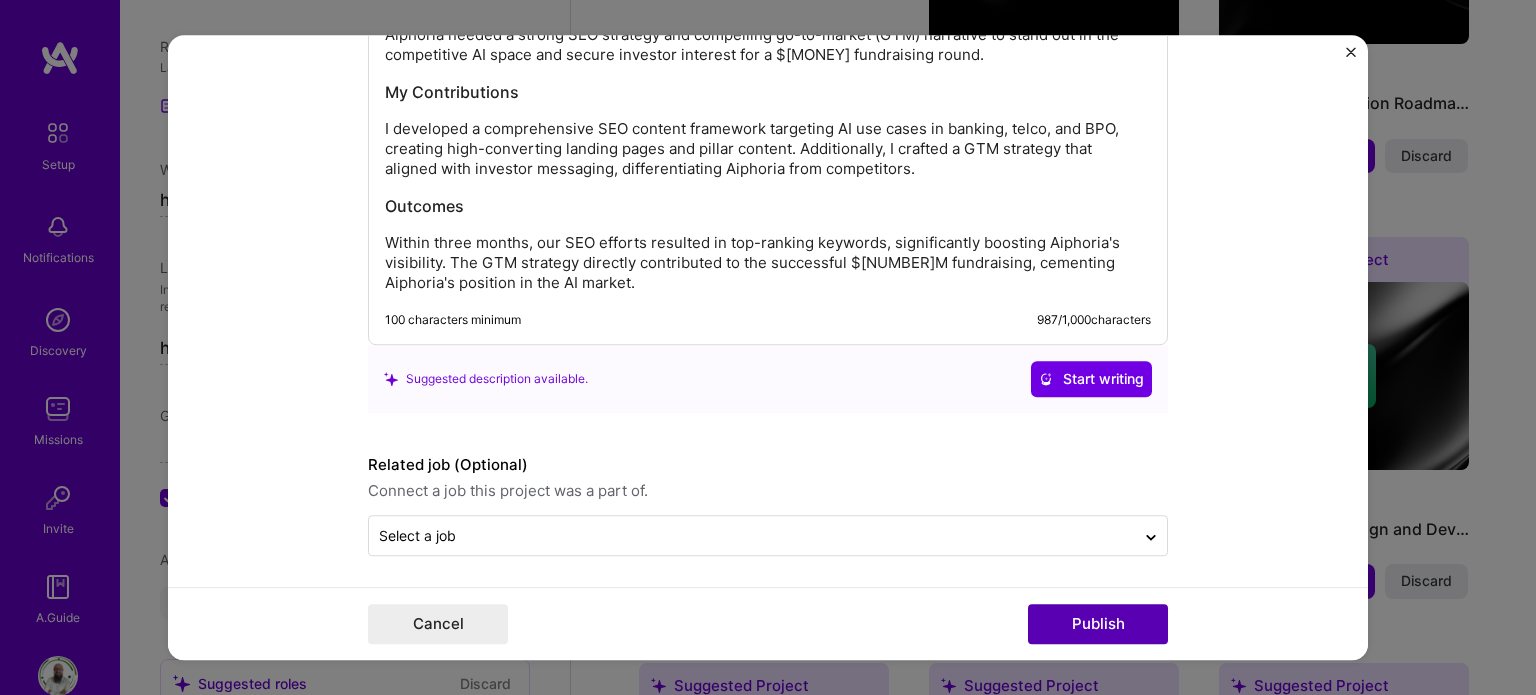 type 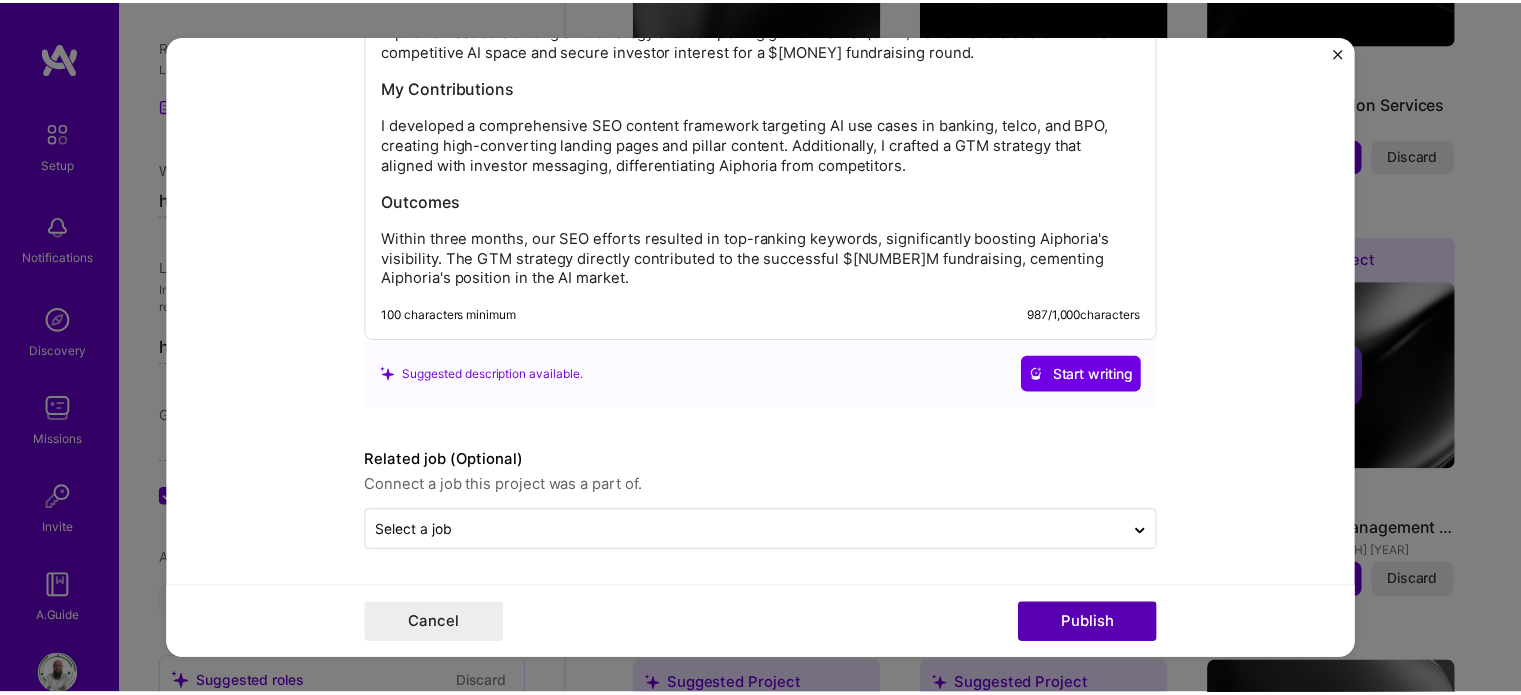 scroll, scrollTop: 2224, scrollLeft: 0, axis: vertical 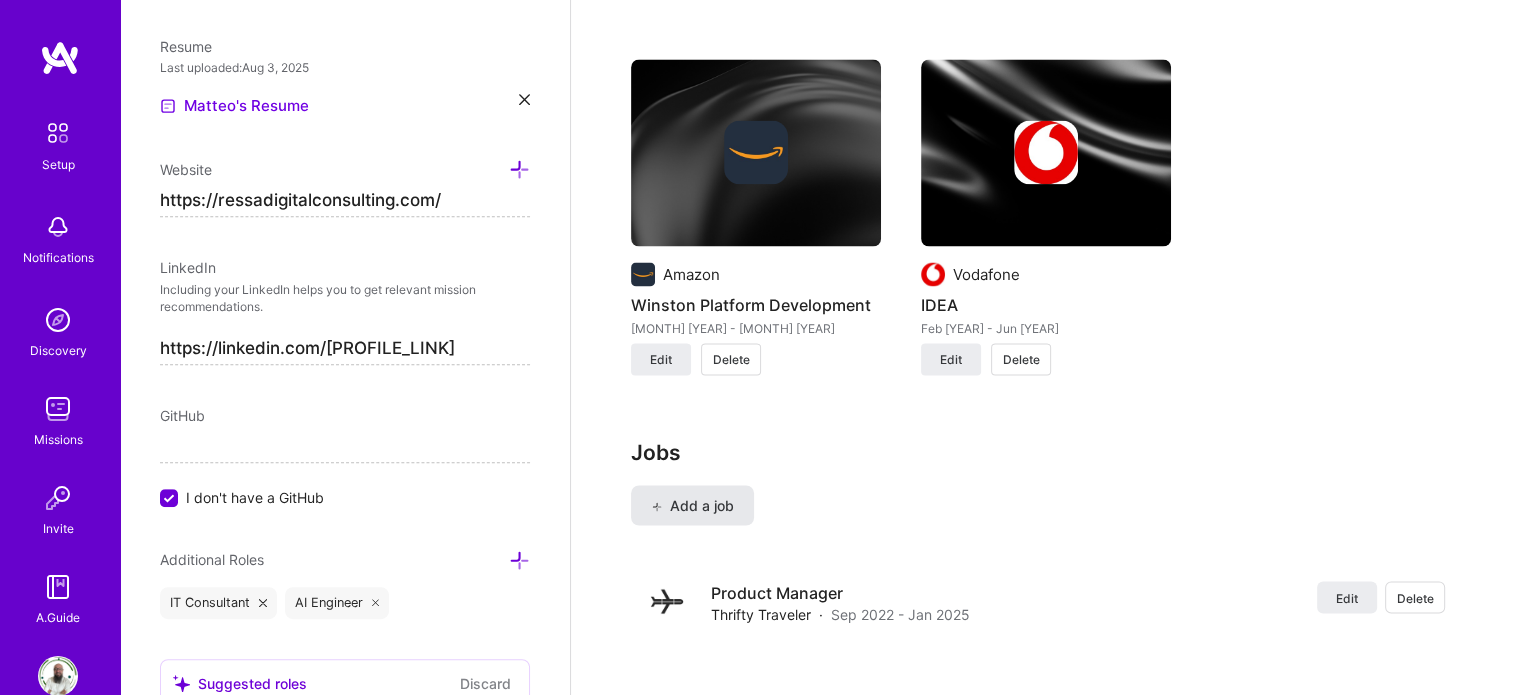 click on "Add a job" at bounding box center [692, 505] 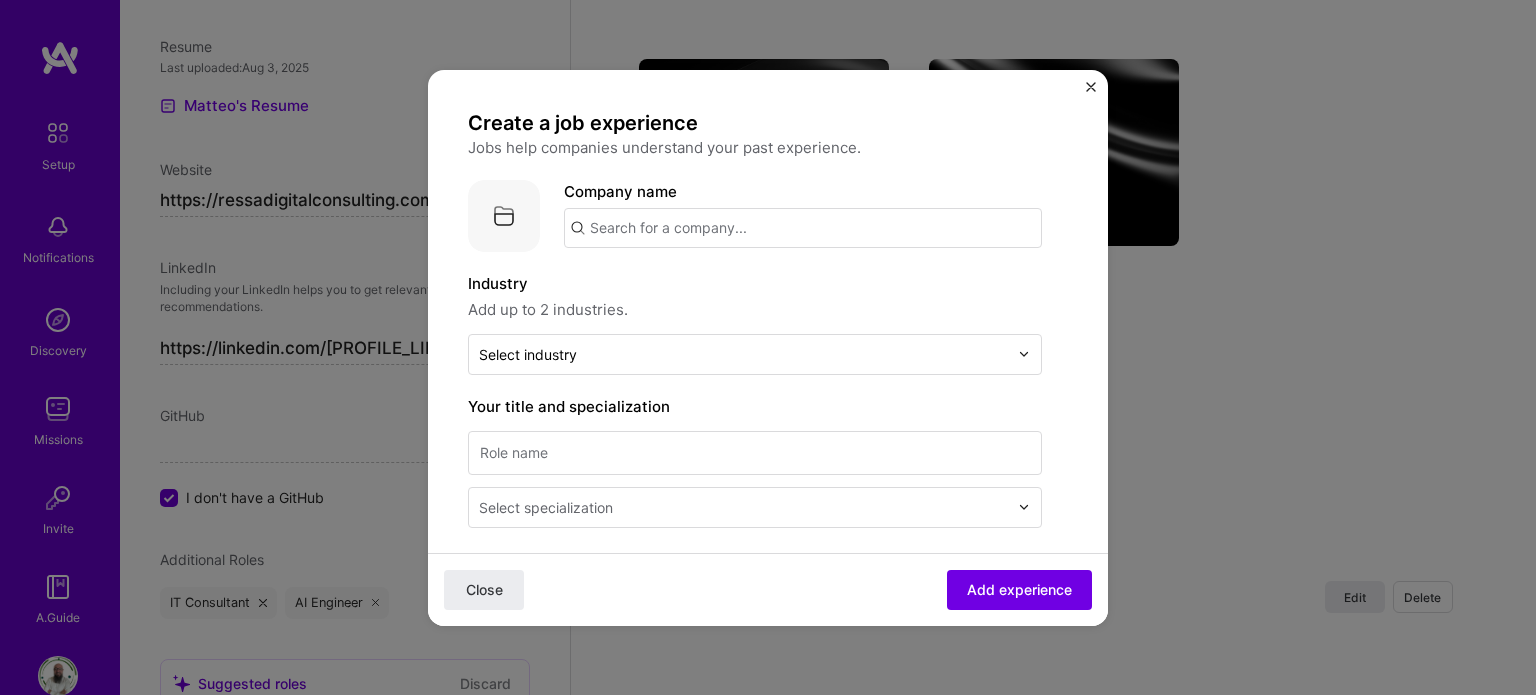 click at bounding box center [803, 228] 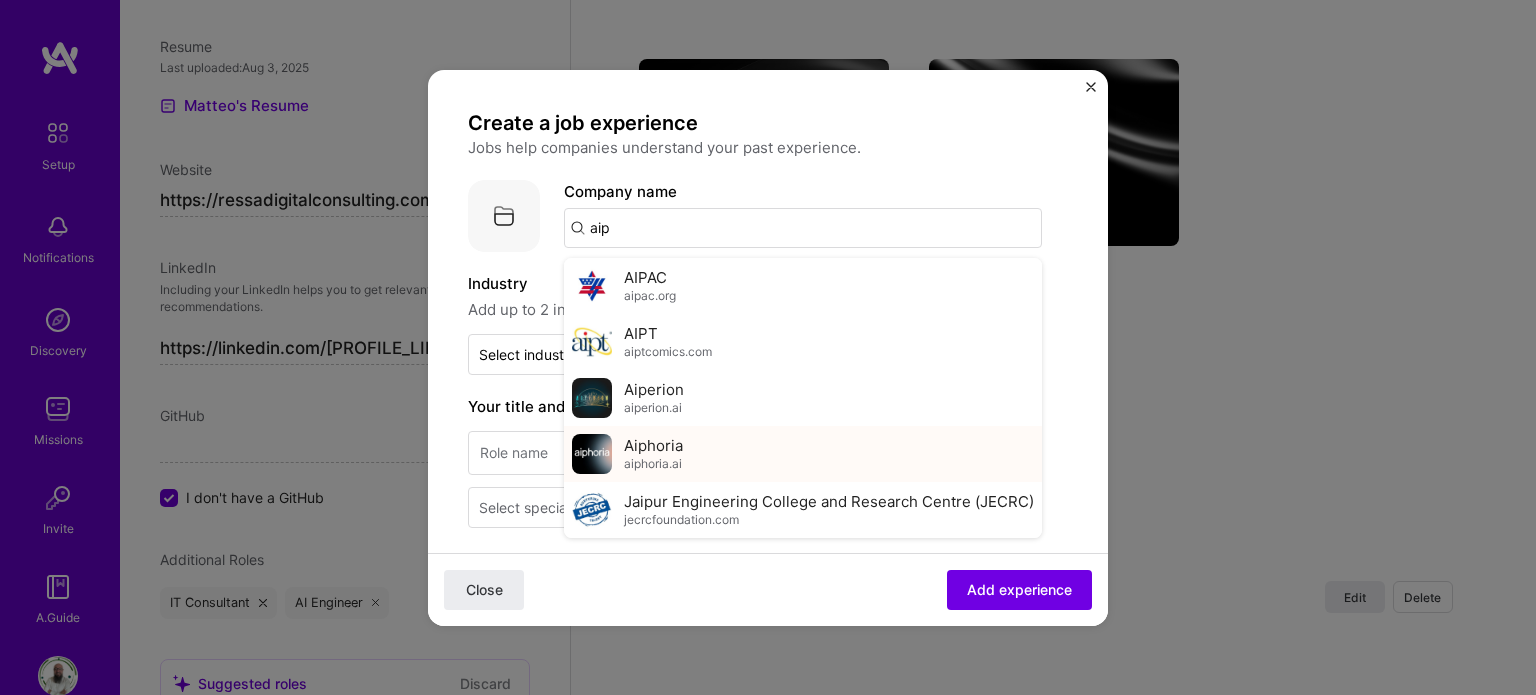 click on "Aiphoria" at bounding box center [653, 445] 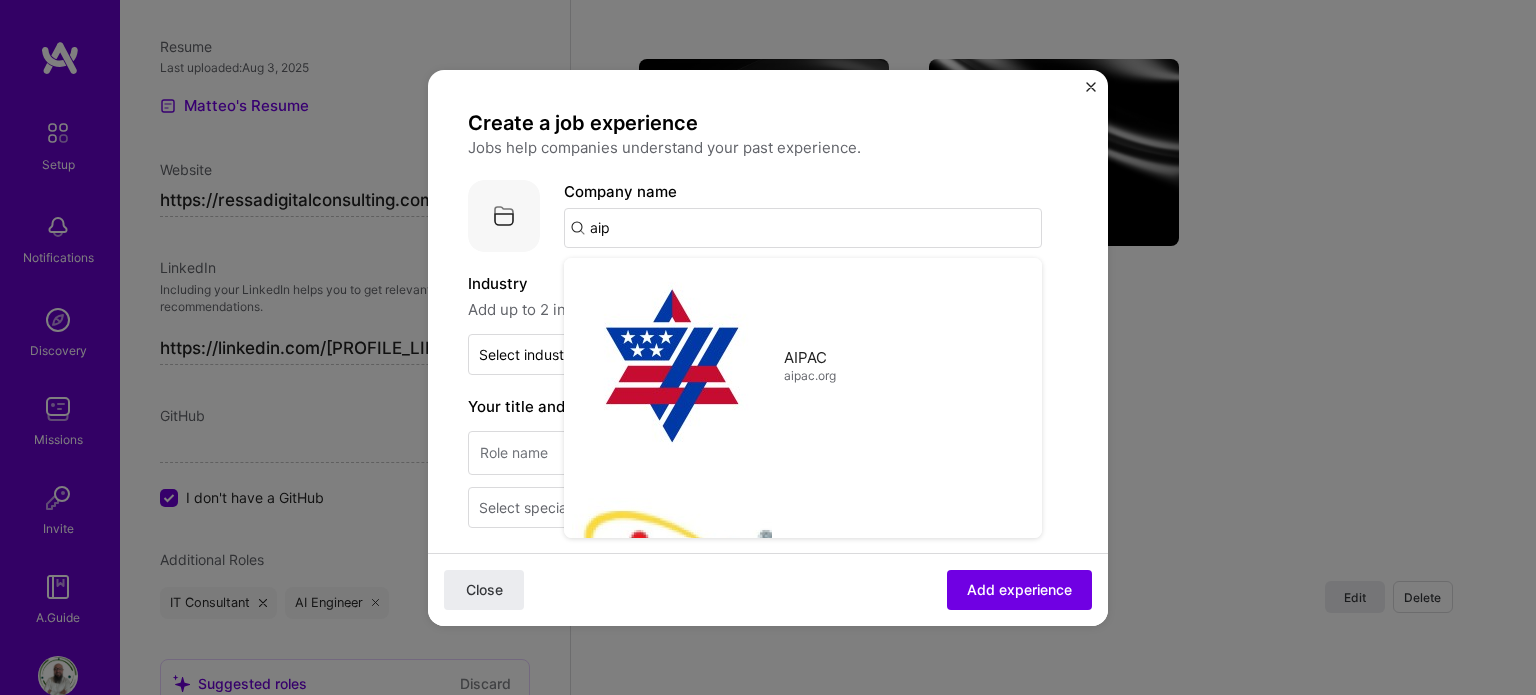 type on "Aiphoria" 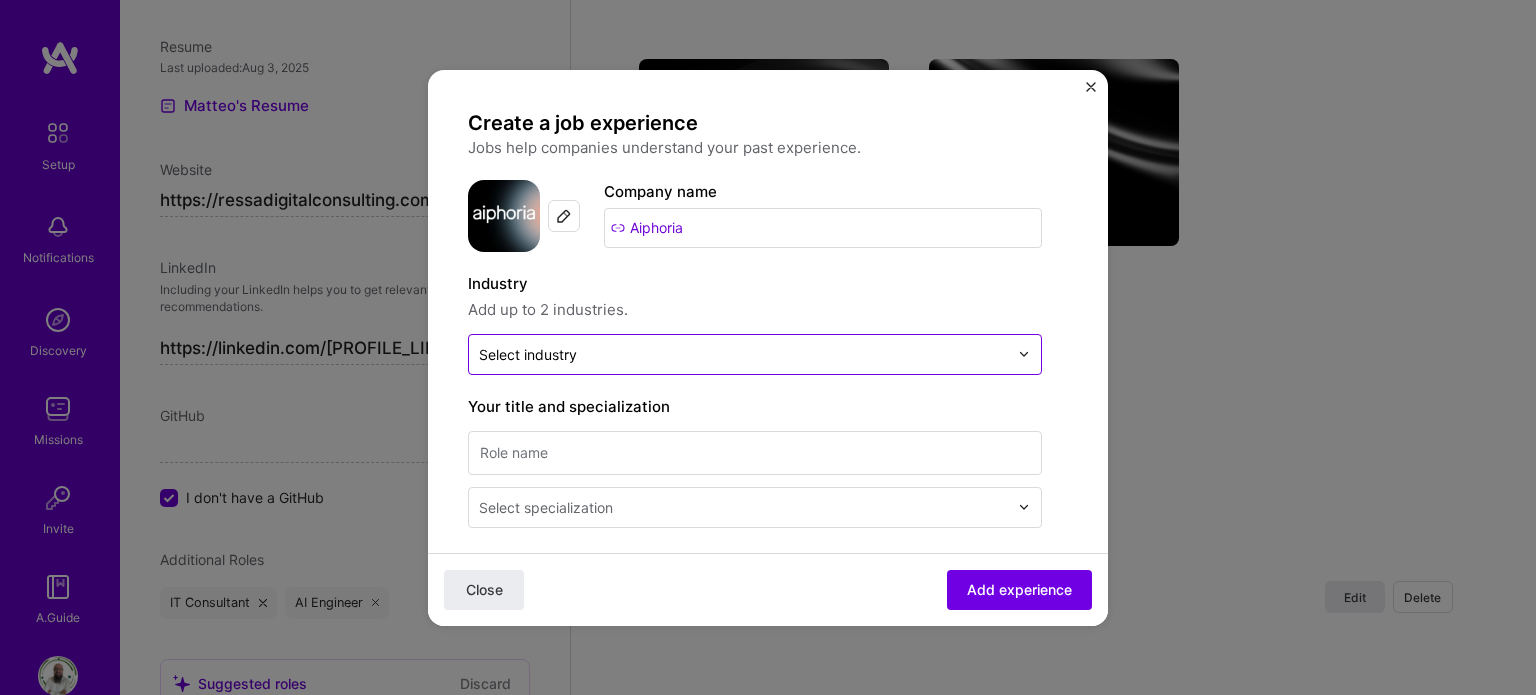click at bounding box center (743, 354) 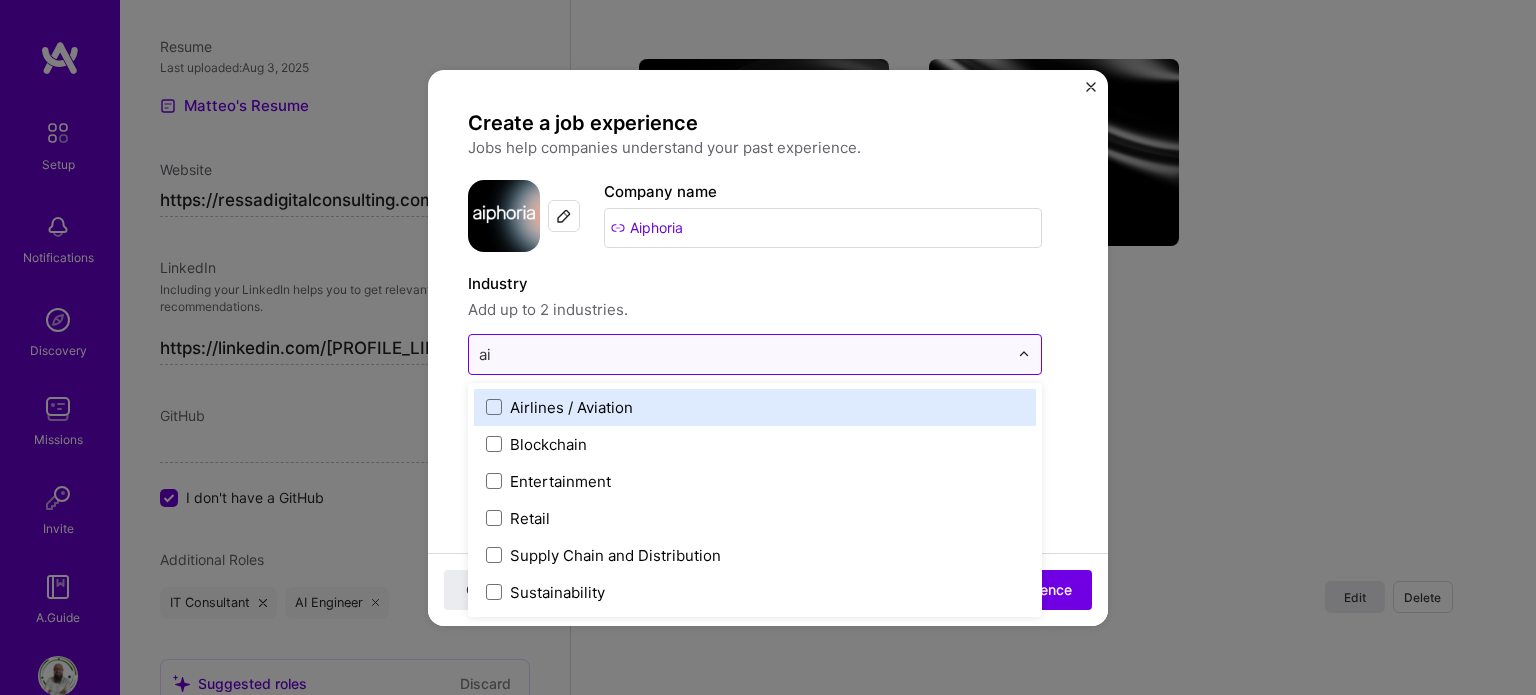 type on "a" 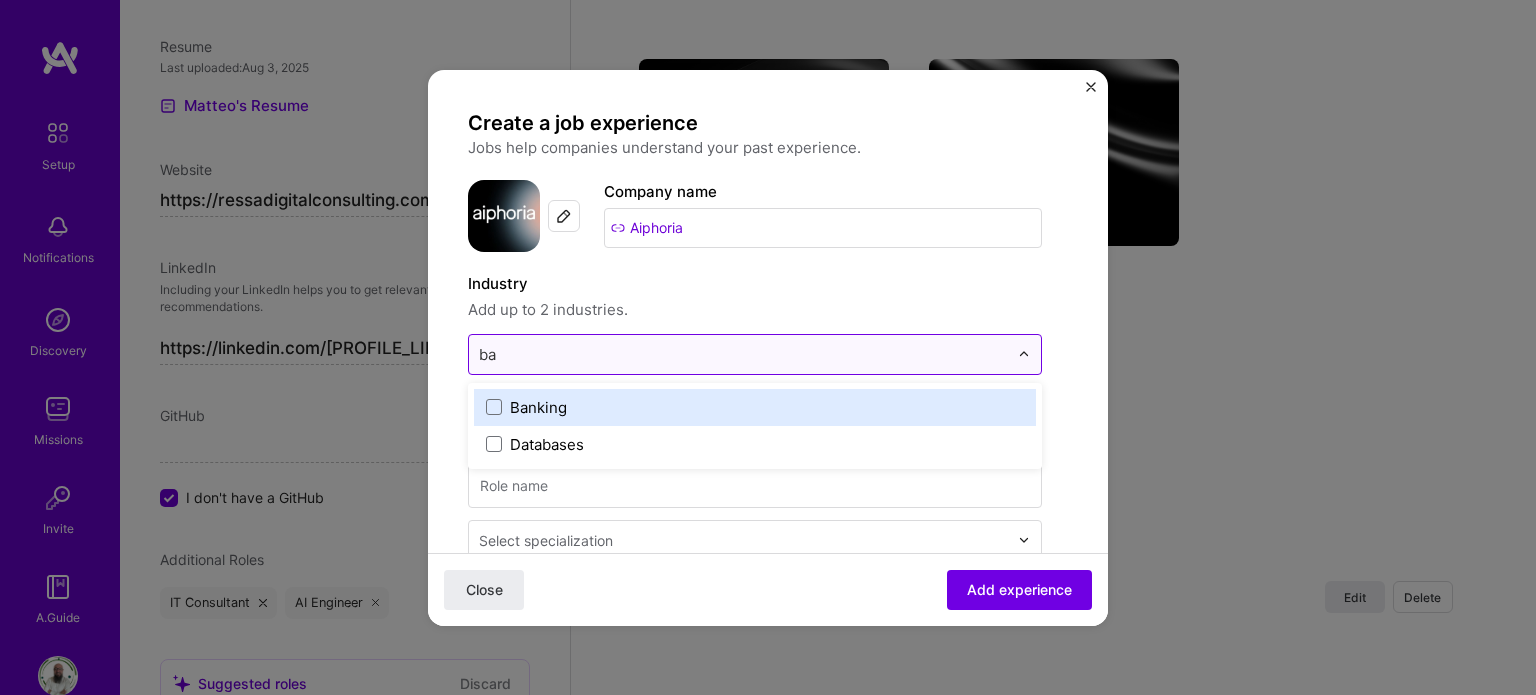 type on "ban" 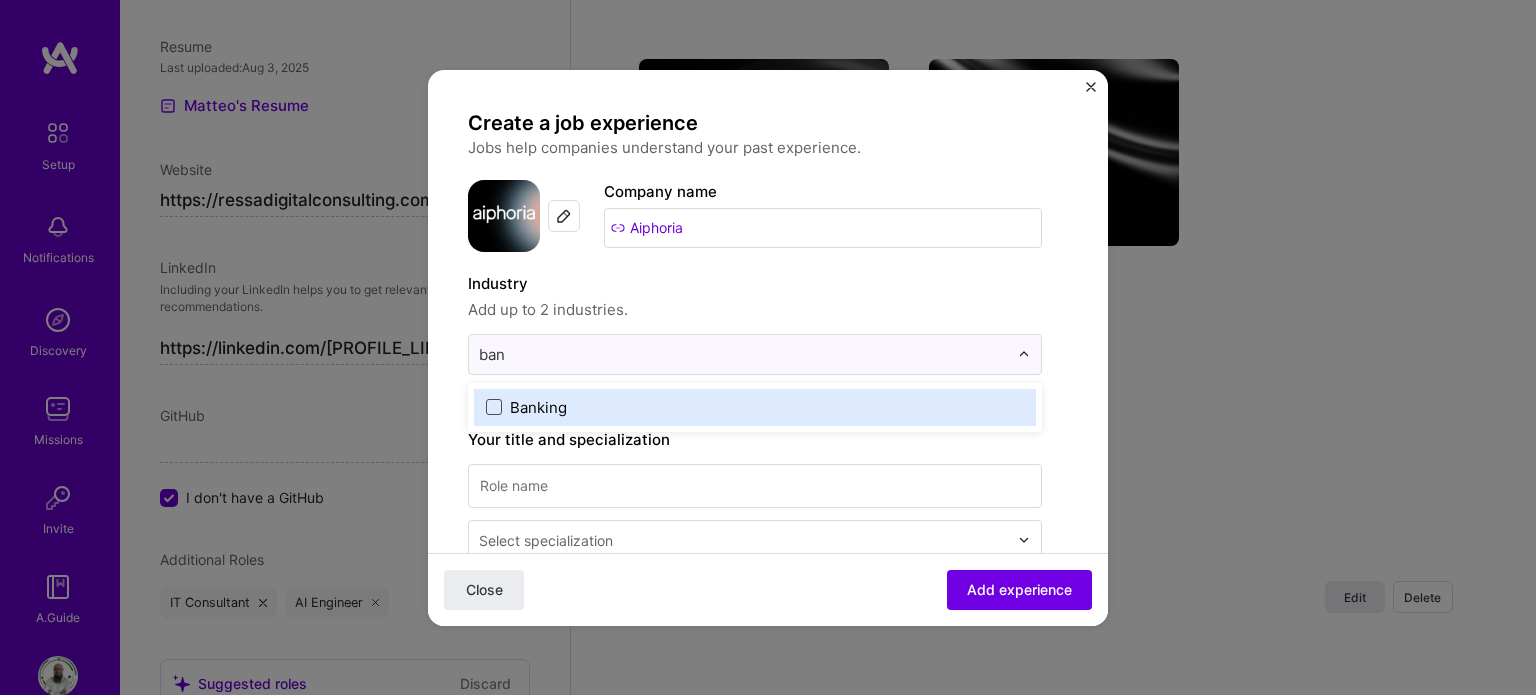 click at bounding box center [494, 407] 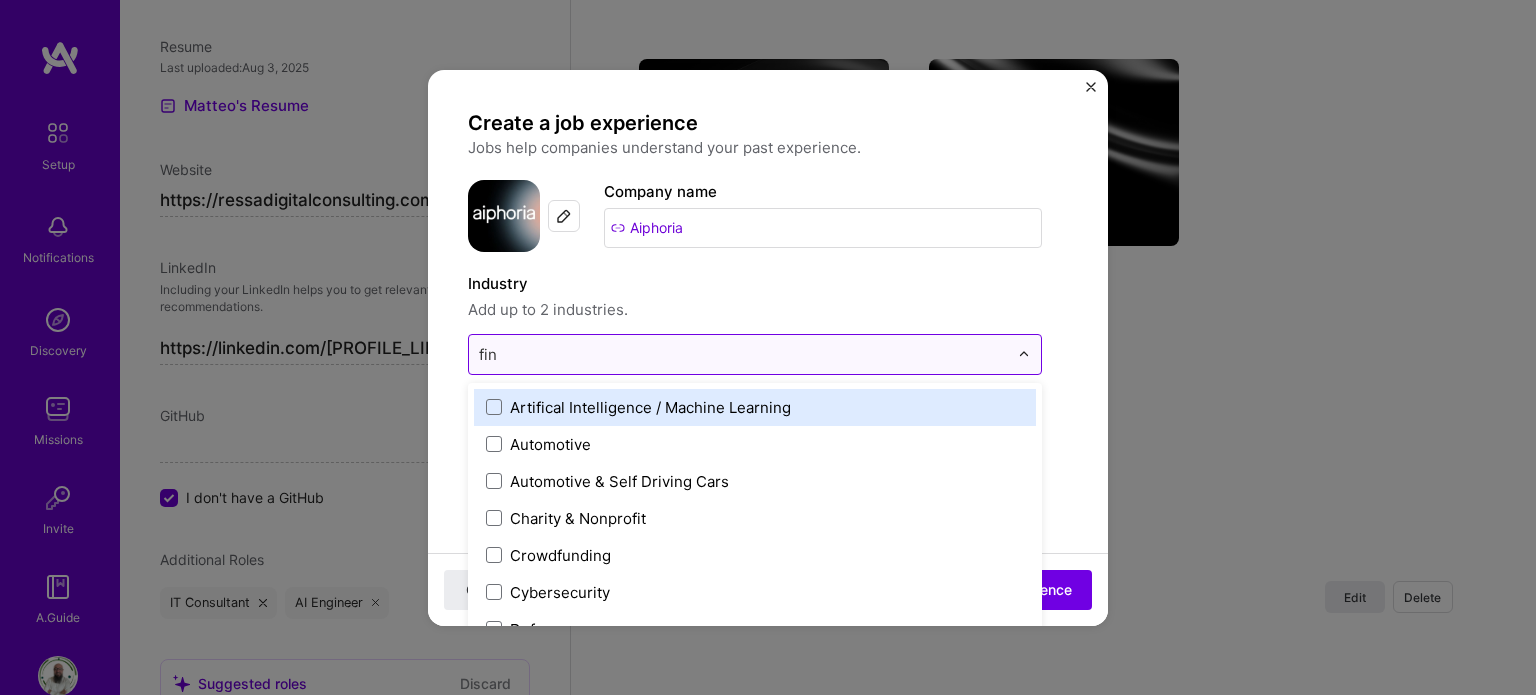 type on "fina" 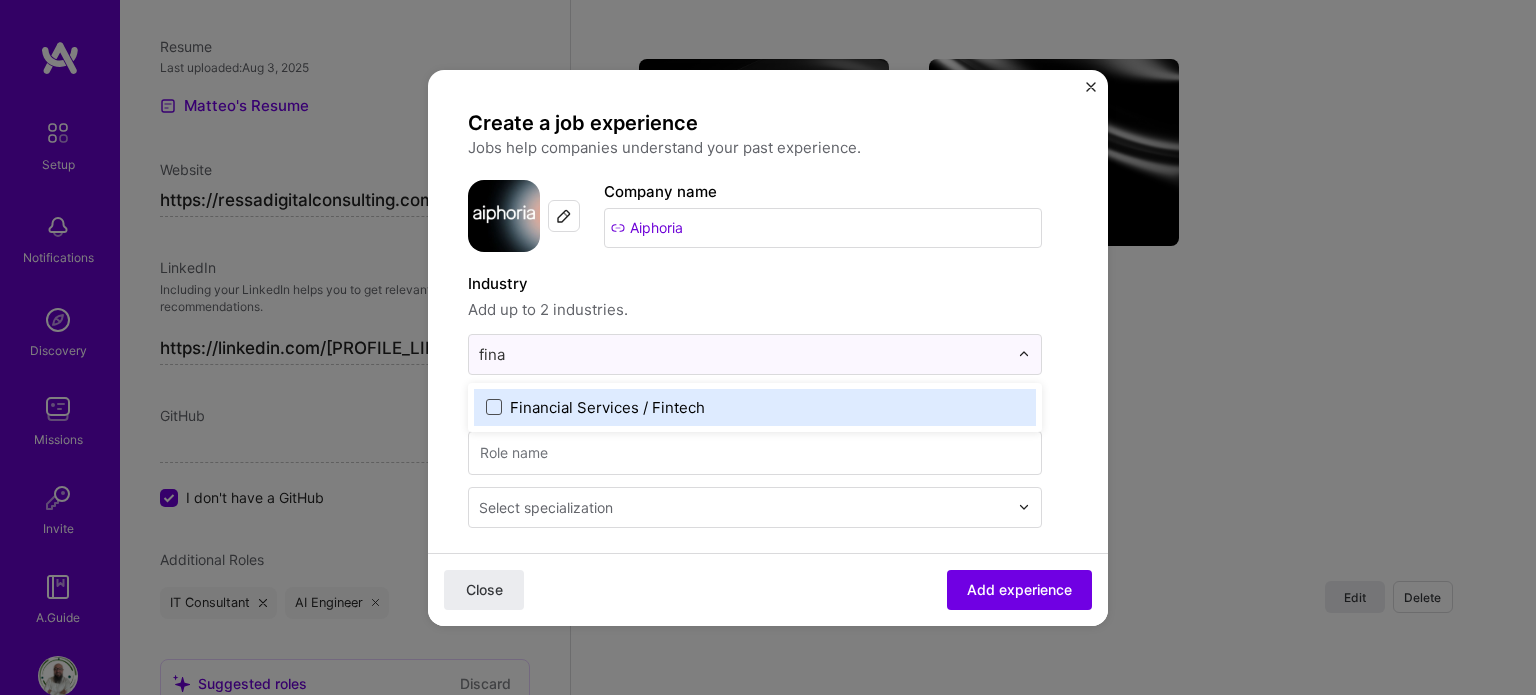 click at bounding box center [494, 407] 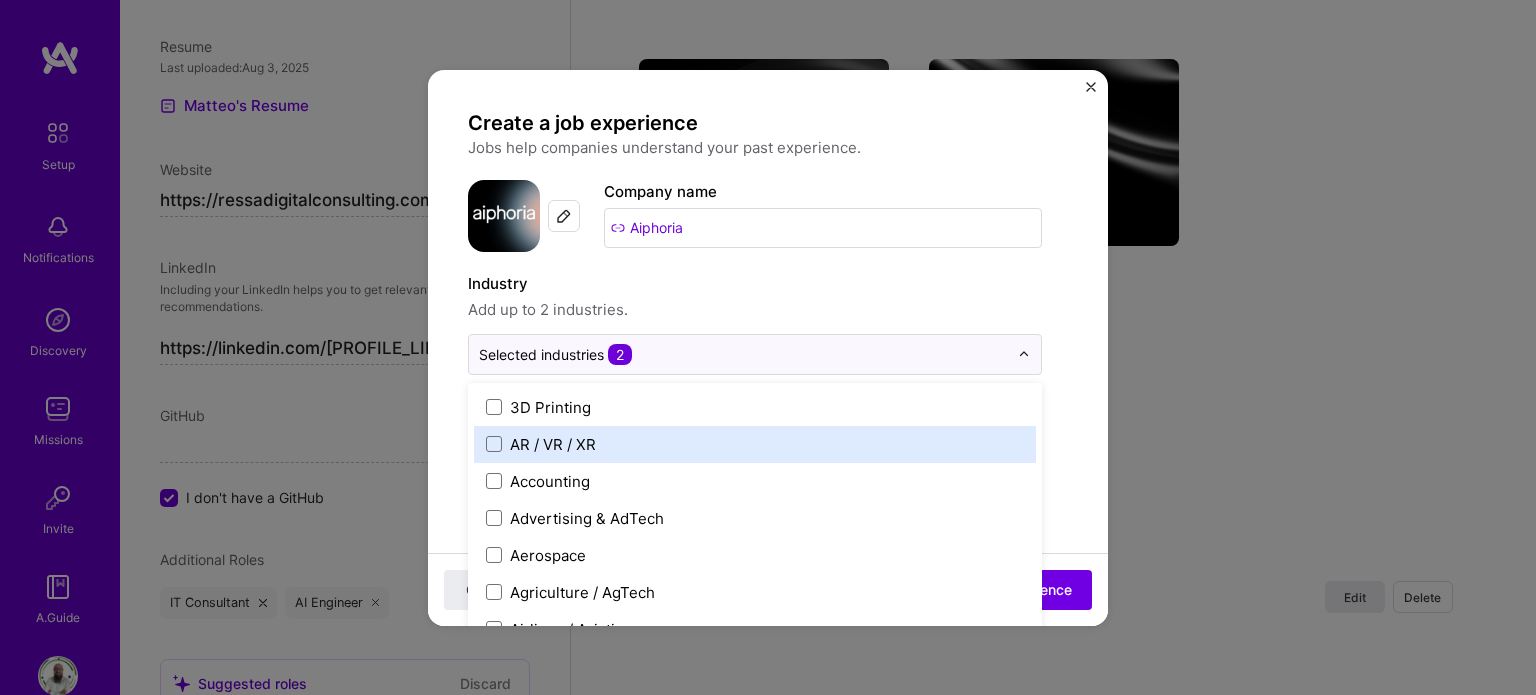 click on "Industry" at bounding box center (755, 284) 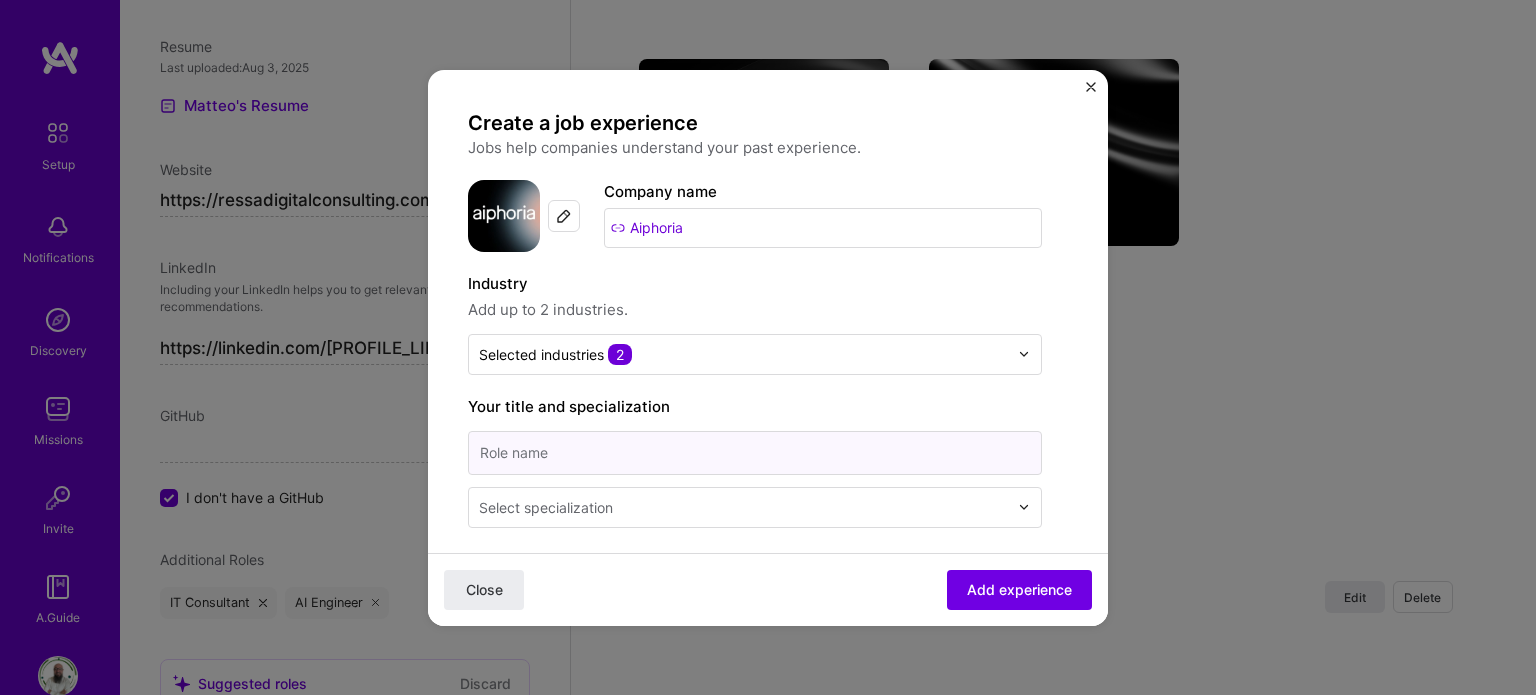 click at bounding box center (755, 453) 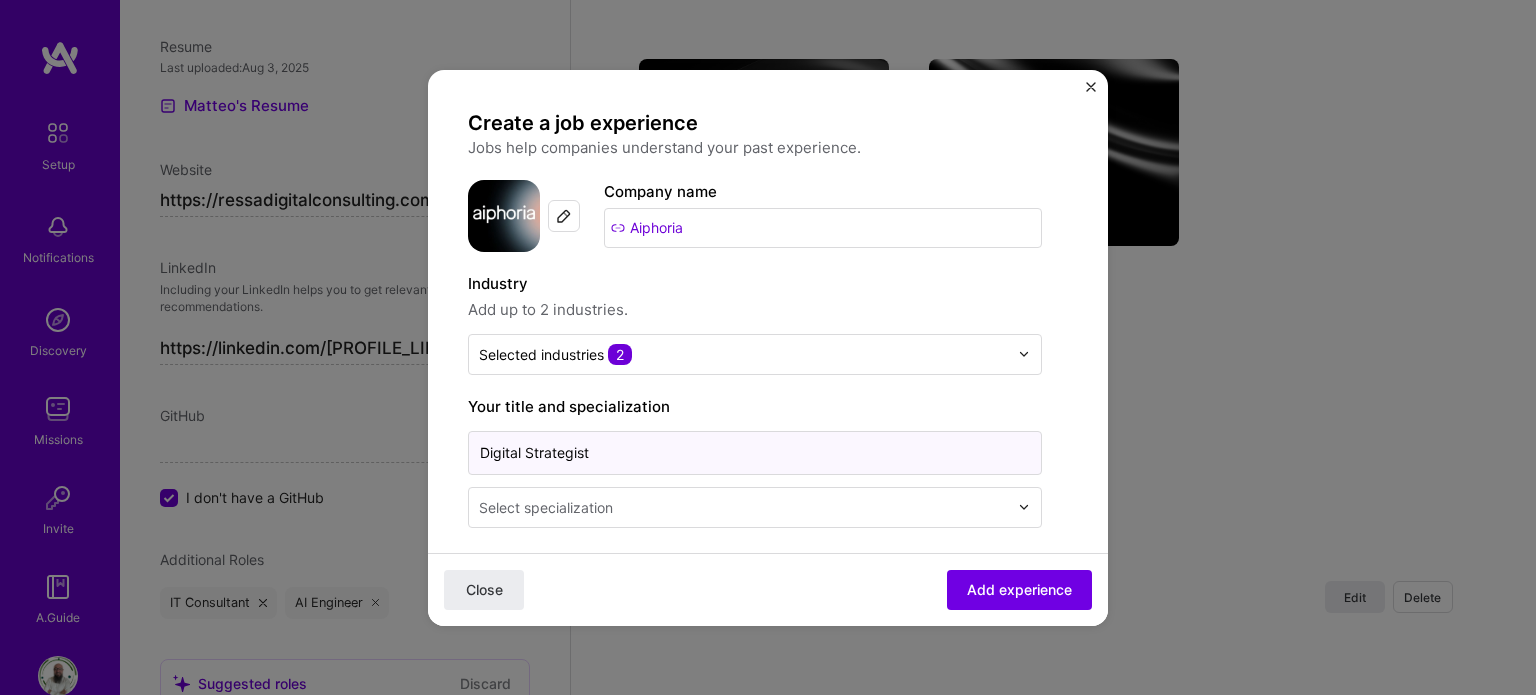 type on "Digital Strategist" 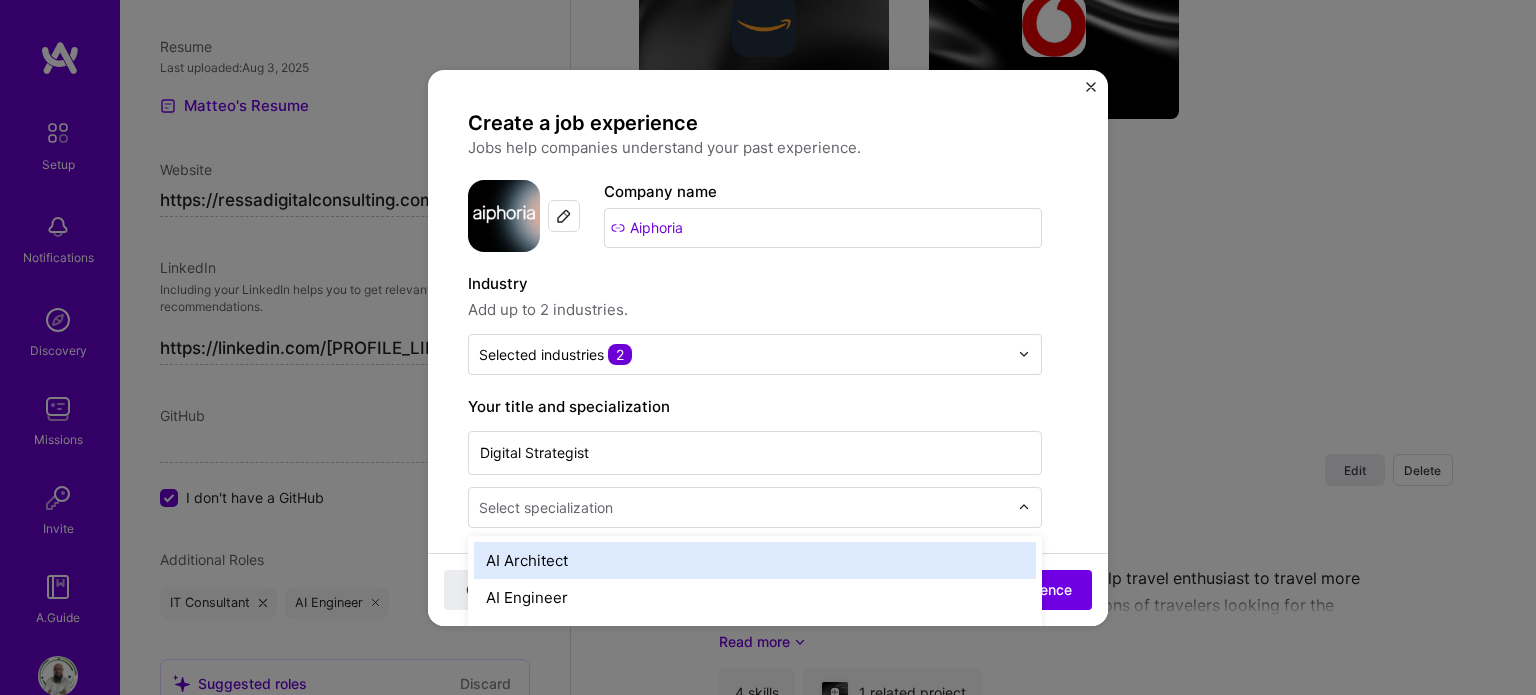 click on "Select specialization" at bounding box center (546, 507) 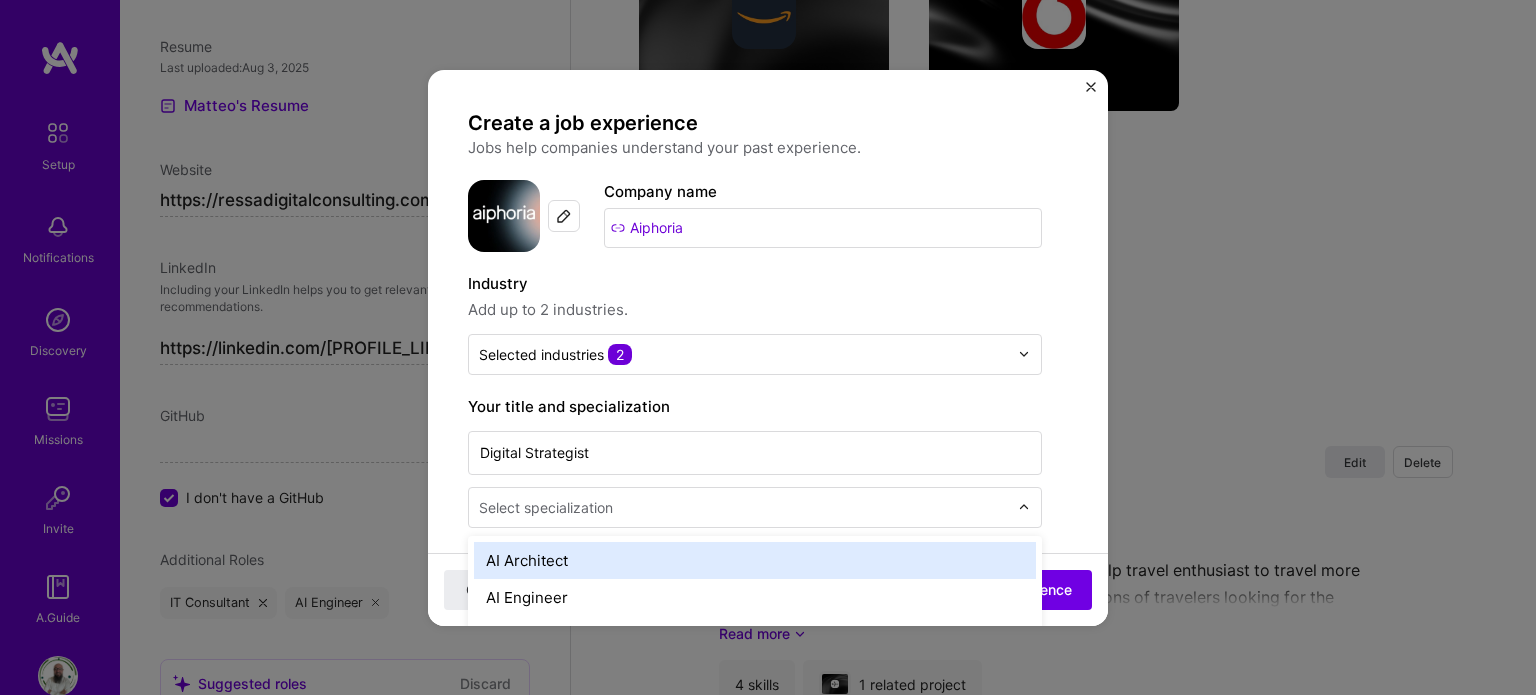 scroll, scrollTop: 3613, scrollLeft: 0, axis: vertical 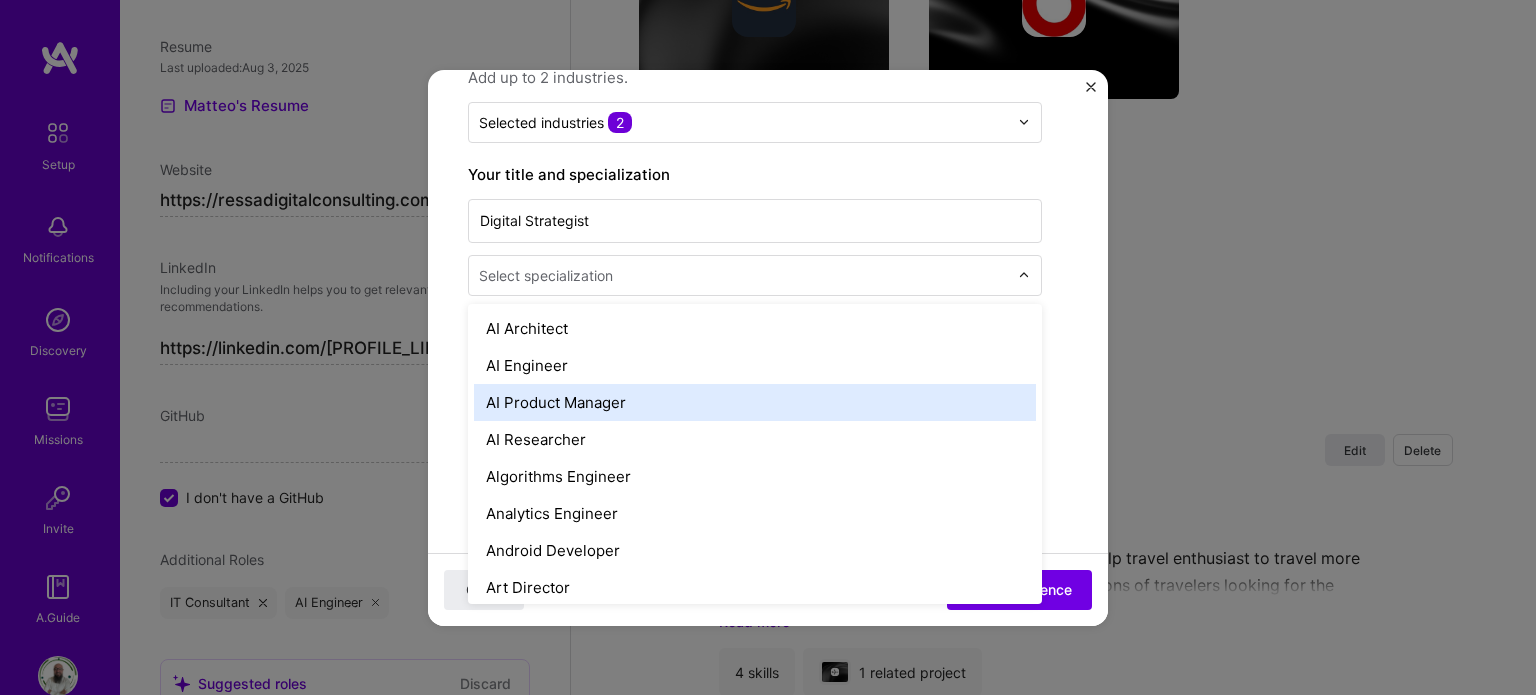 click on "AI Product Manager" at bounding box center (755, 402) 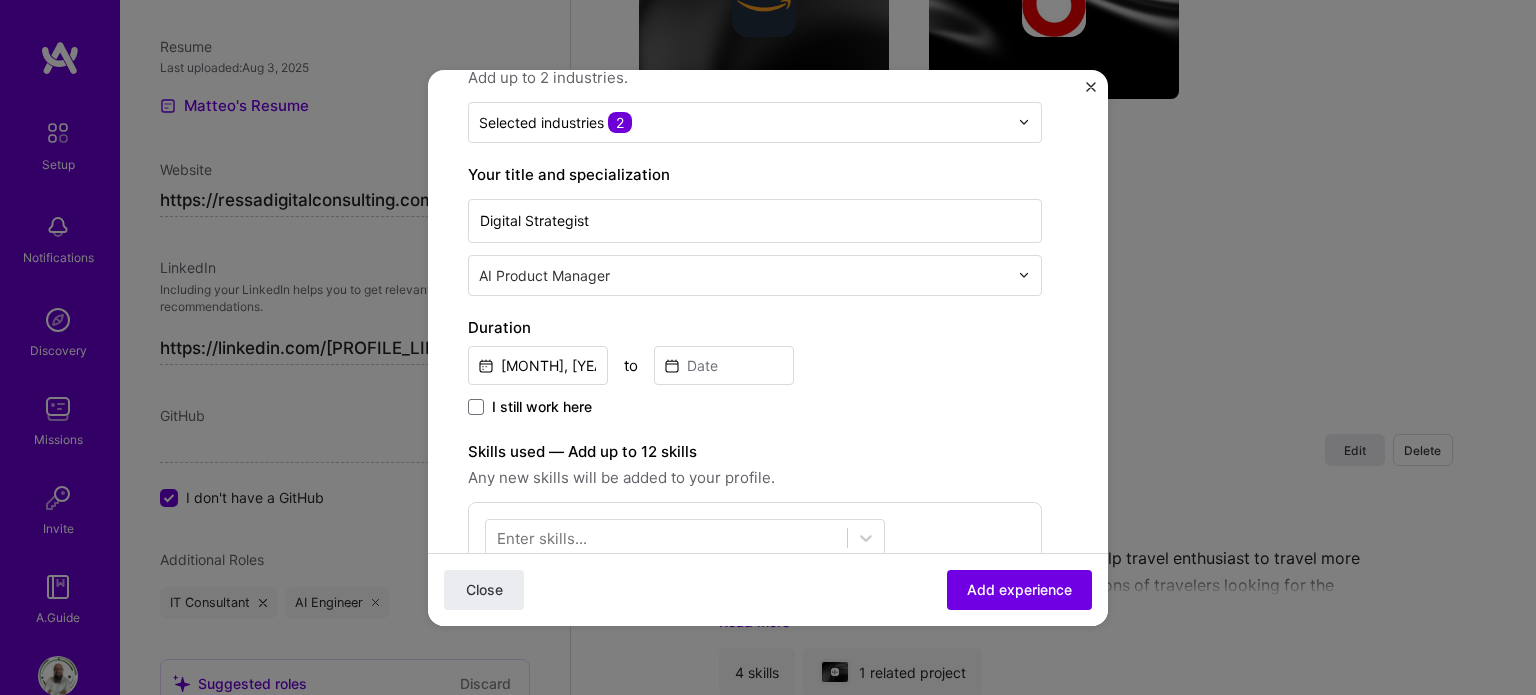 scroll, scrollTop: 335, scrollLeft: 0, axis: vertical 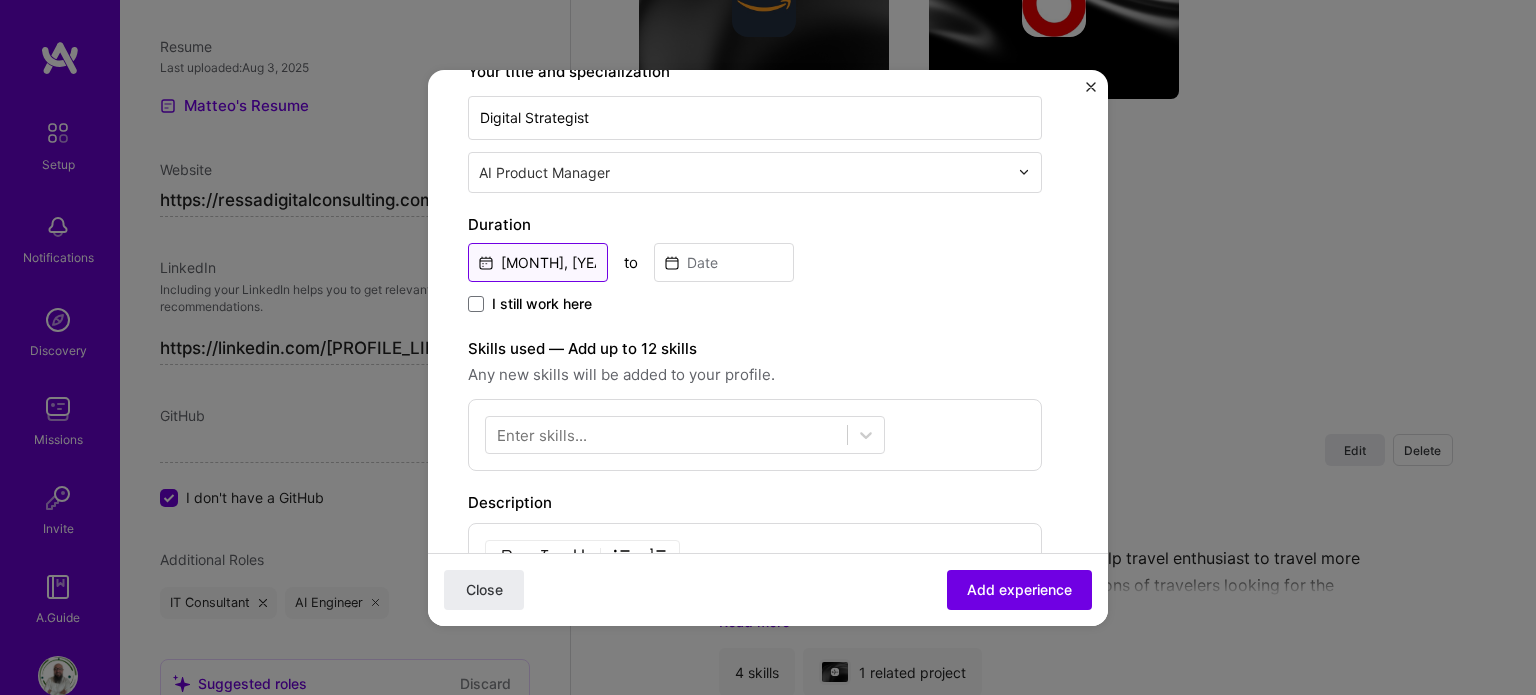 click on "[MONTH], [YEAR]" at bounding box center (538, 262) 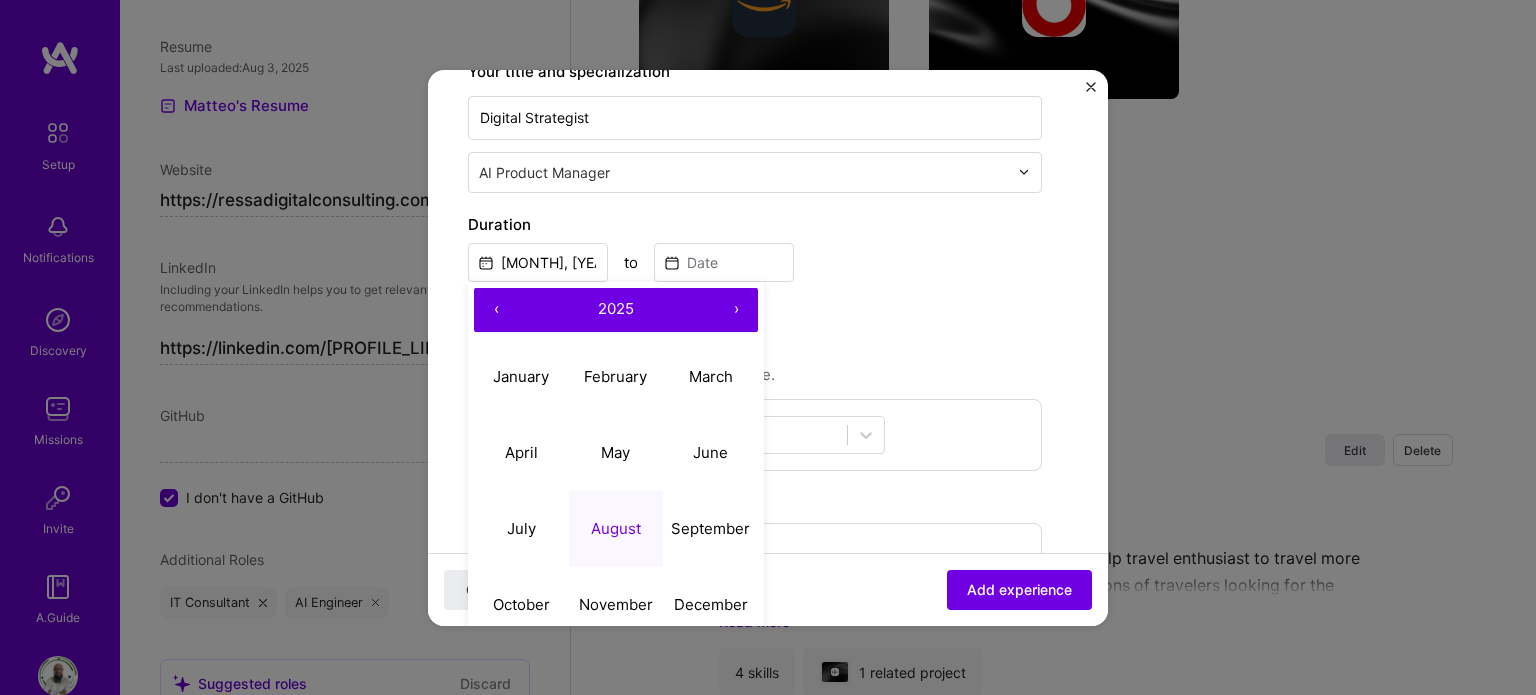 click on "‹" at bounding box center (496, 310) 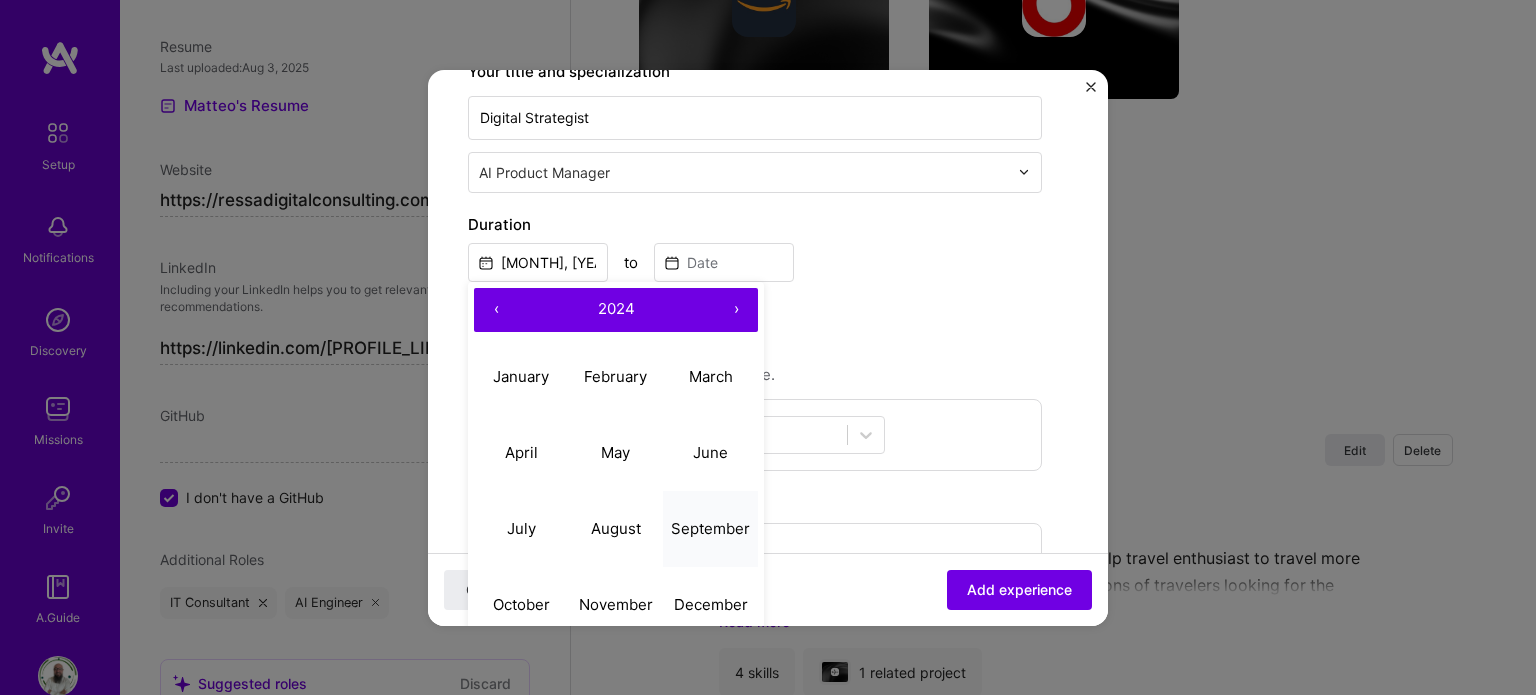 click on "September" at bounding box center [710, 529] 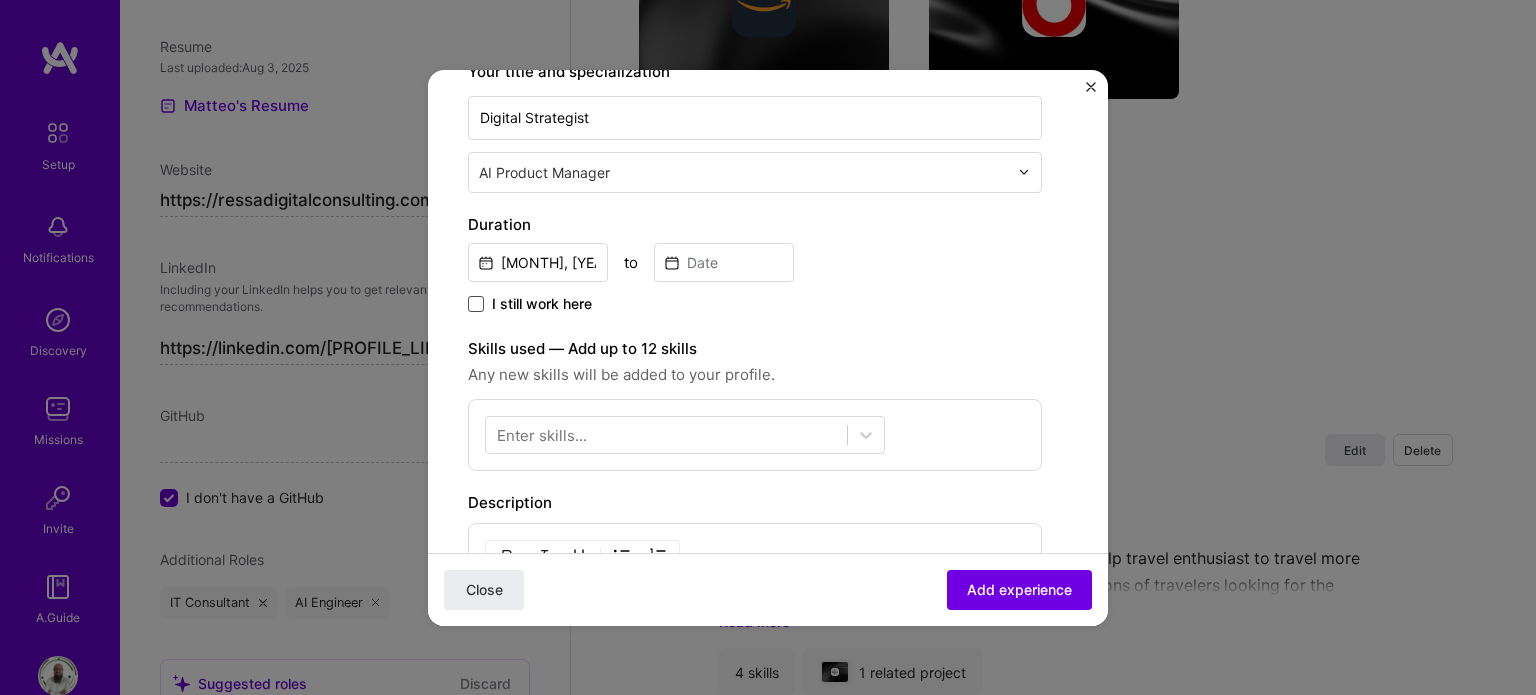 click at bounding box center (476, 304) 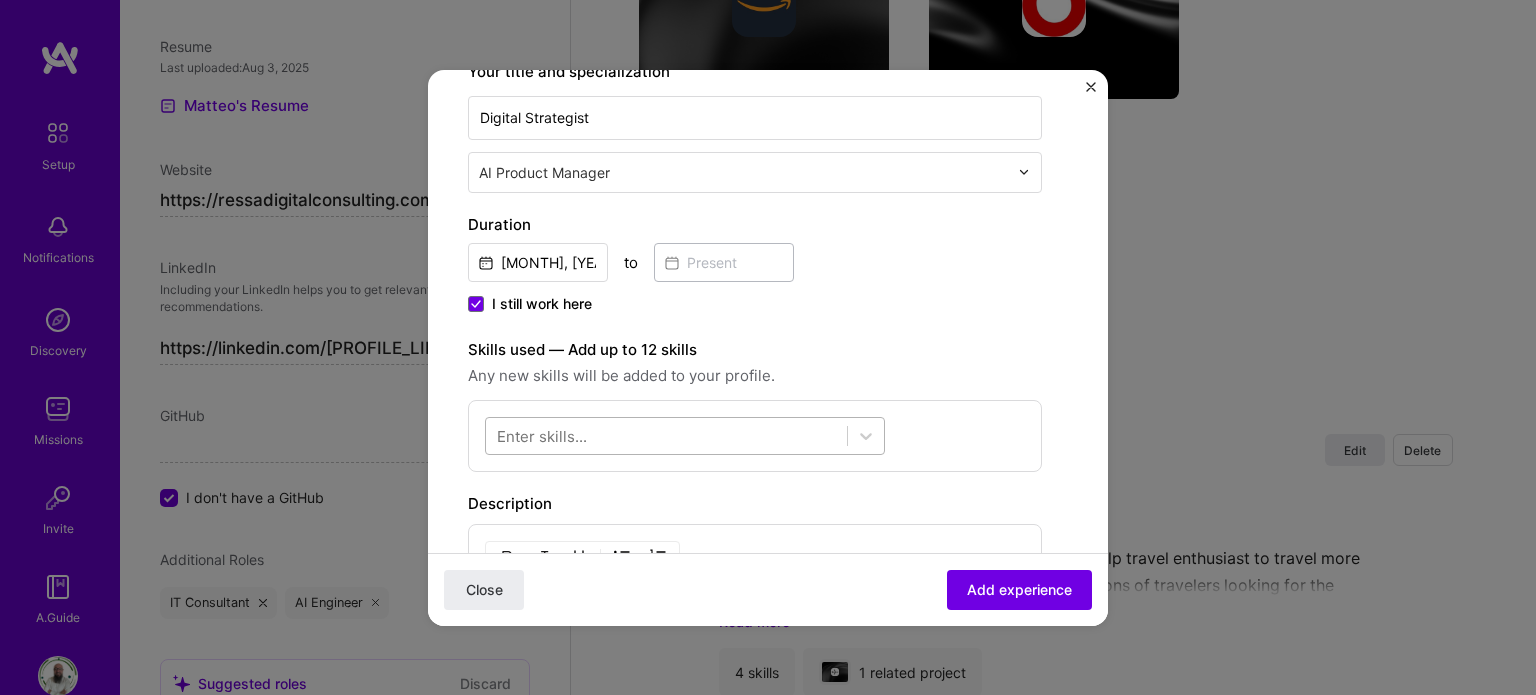 click at bounding box center (666, 435) 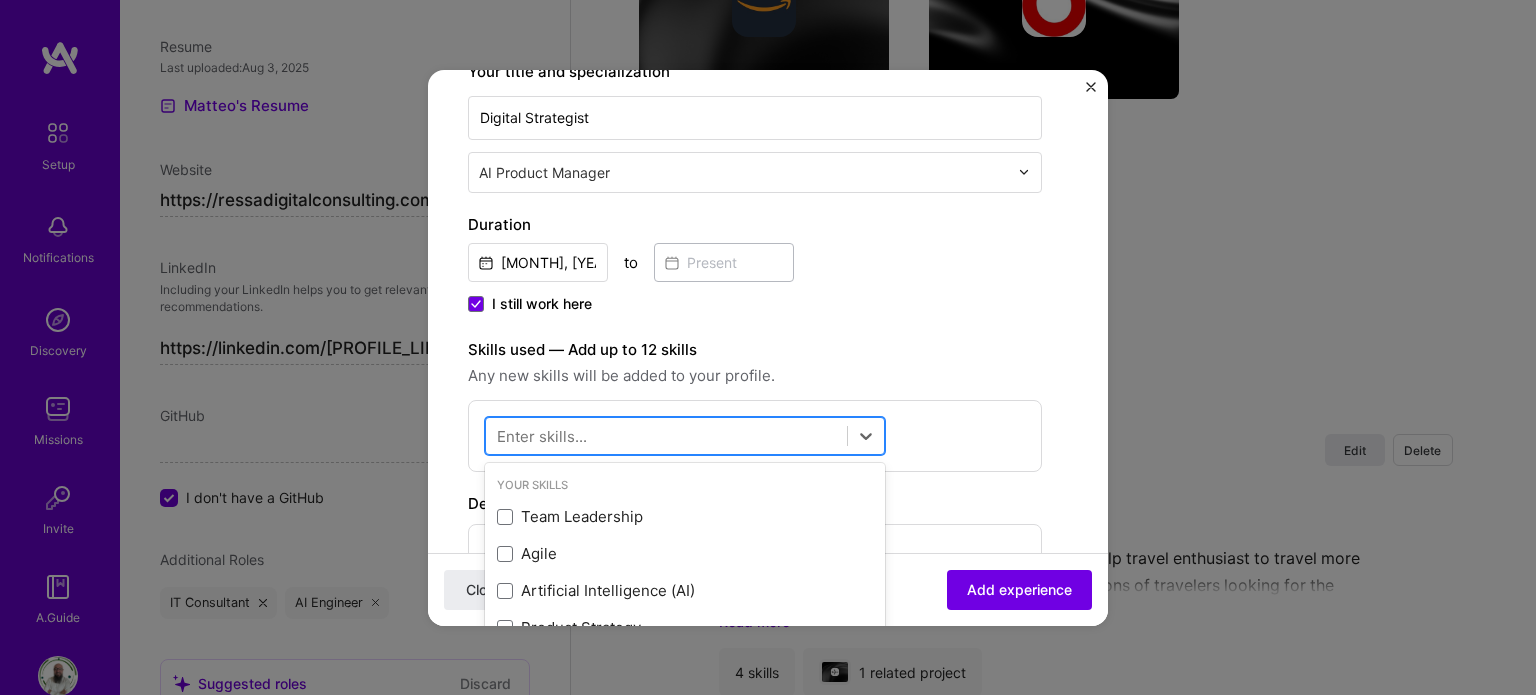 scroll, scrollTop: 3687, scrollLeft: 0, axis: vertical 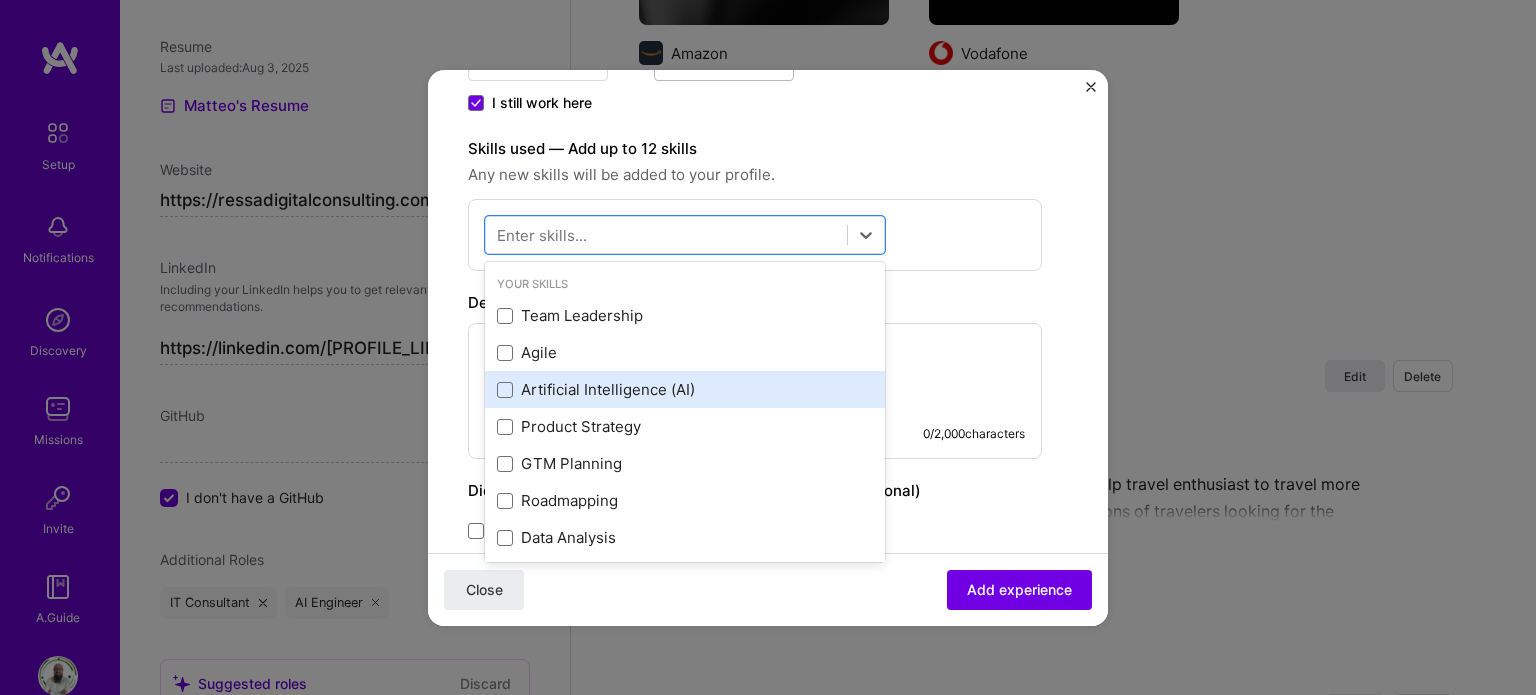 click on "Artificial Intelligence (AI)" at bounding box center (685, 389) 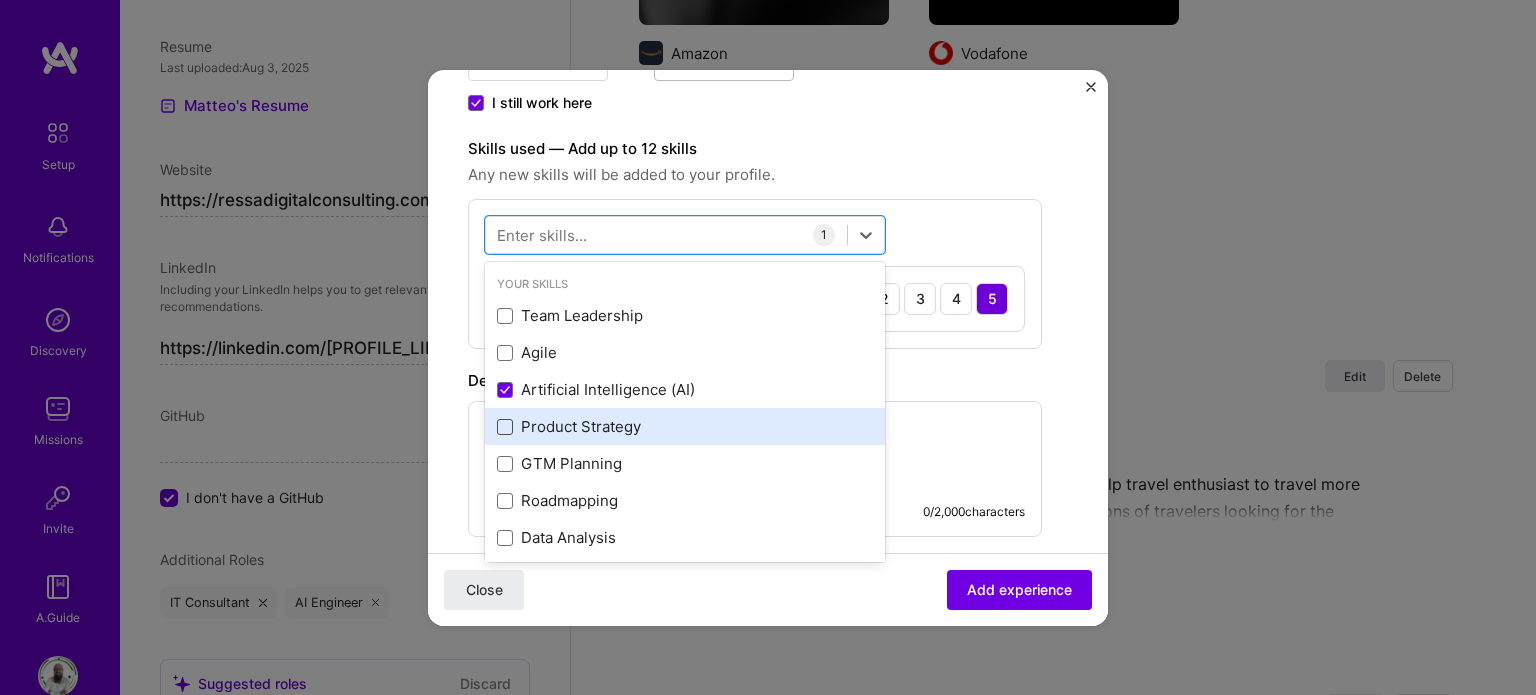 click at bounding box center (505, 427) 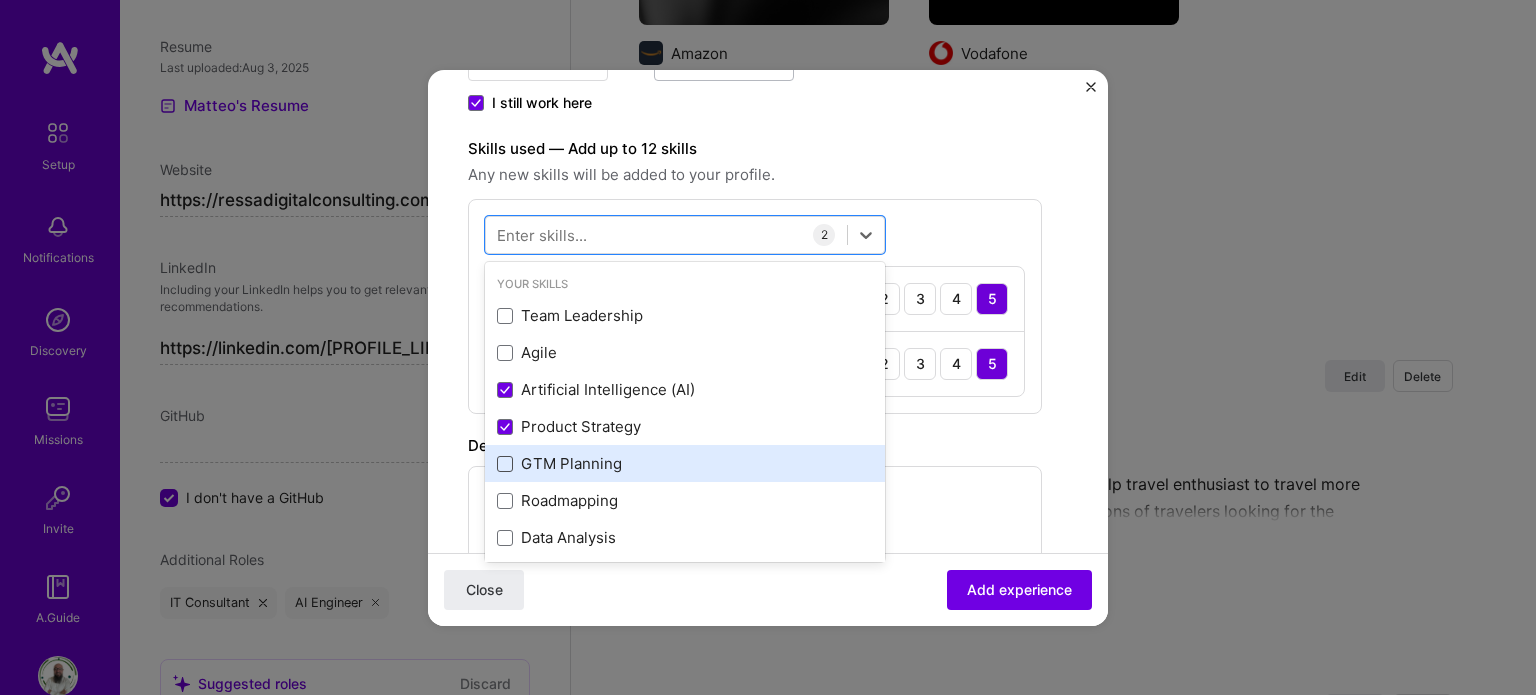 click at bounding box center (505, 464) 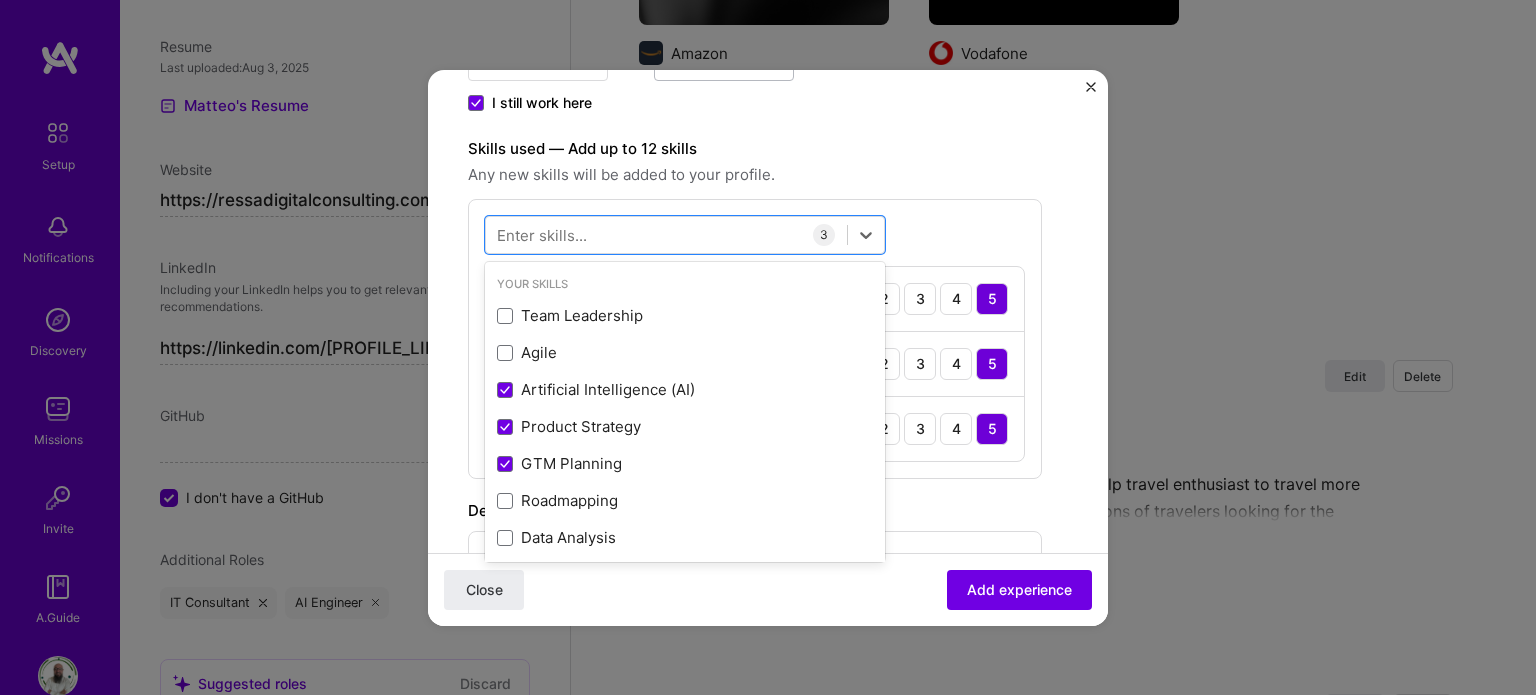 click on "Enter skills..." at bounding box center [542, 234] 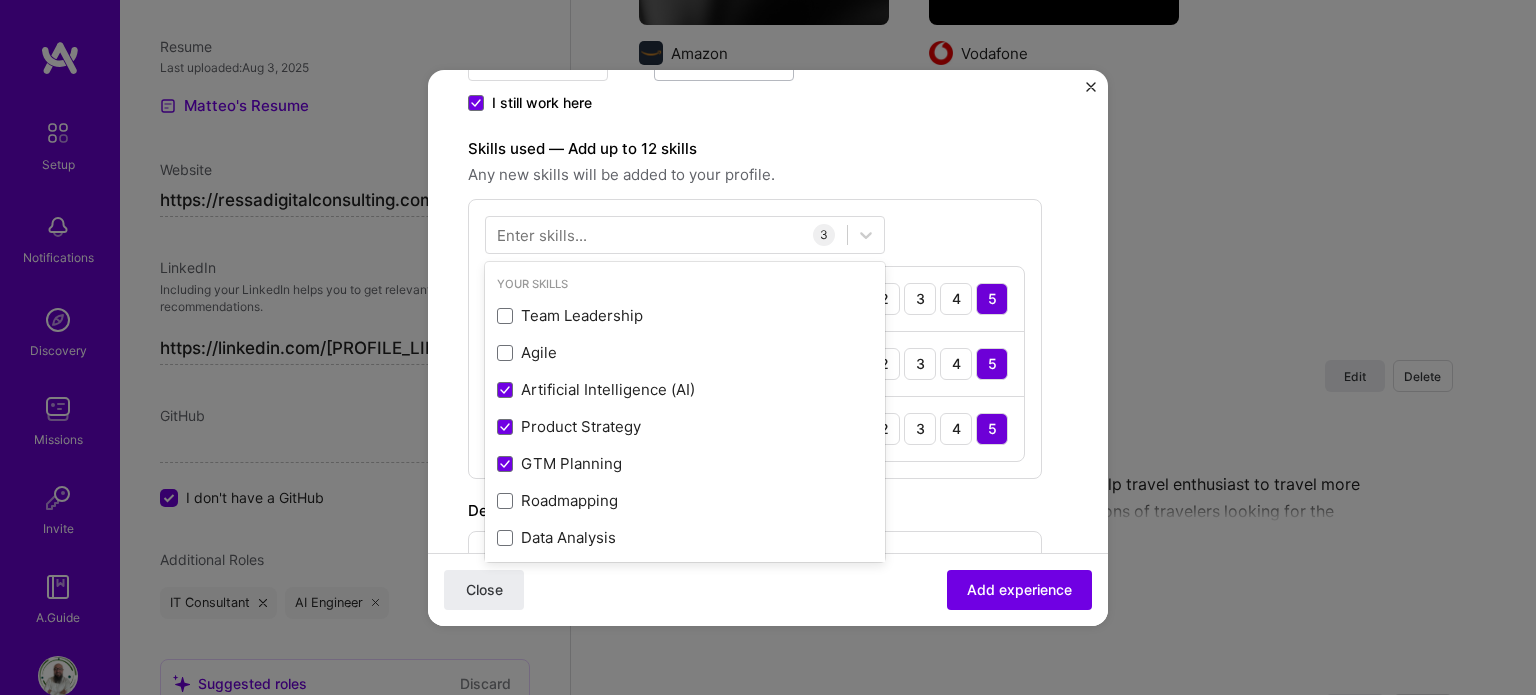 click on "Enter skills..." at bounding box center (542, 234) 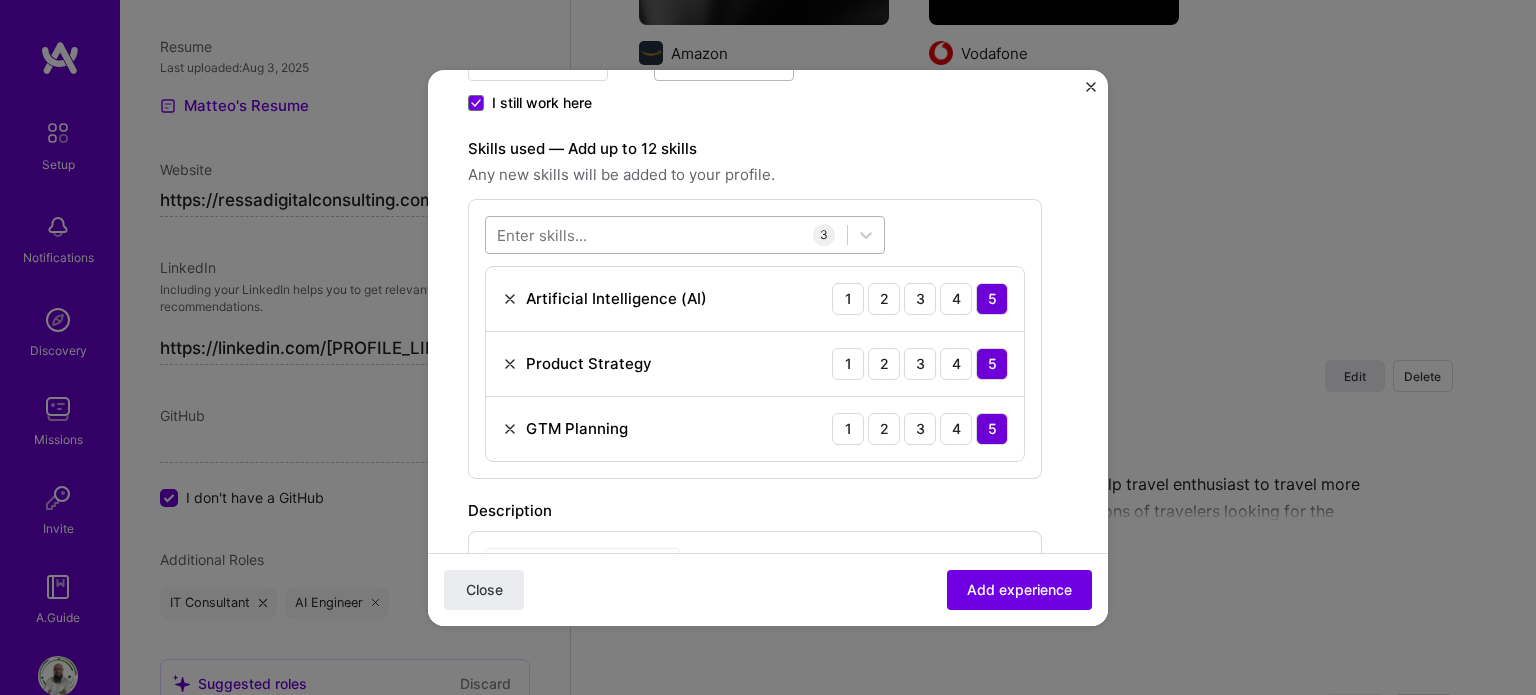 drag, startPoint x: 532, startPoint y: 227, endPoint x: 522, endPoint y: 216, distance: 14.866069 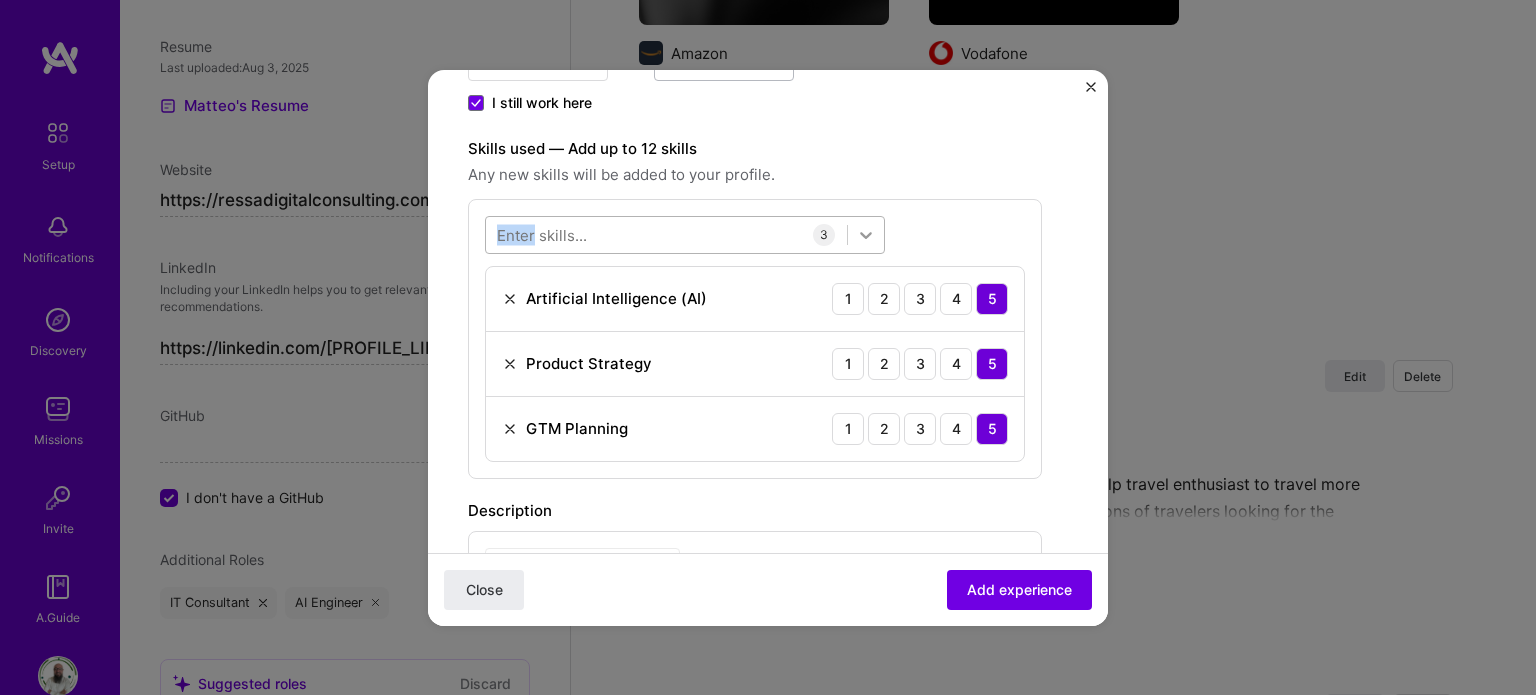 click 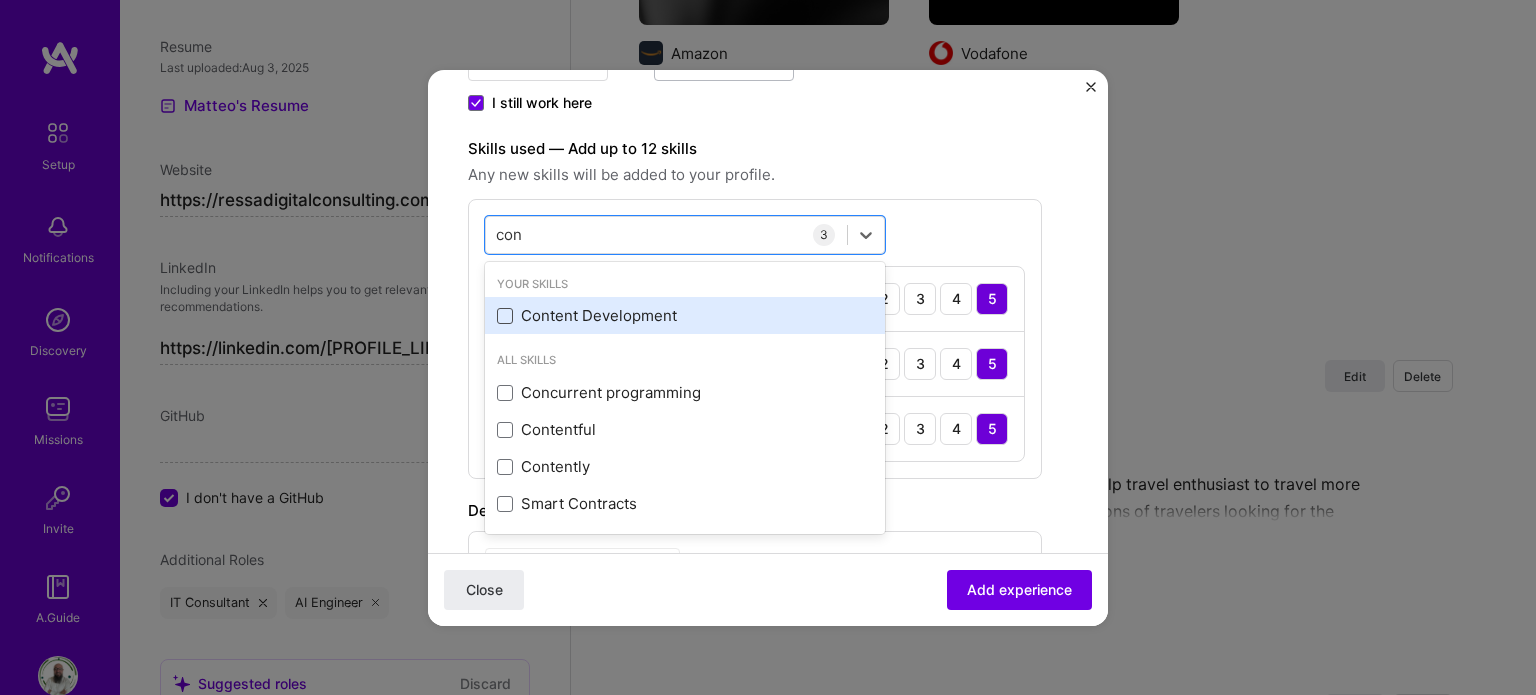 click at bounding box center (505, 316) 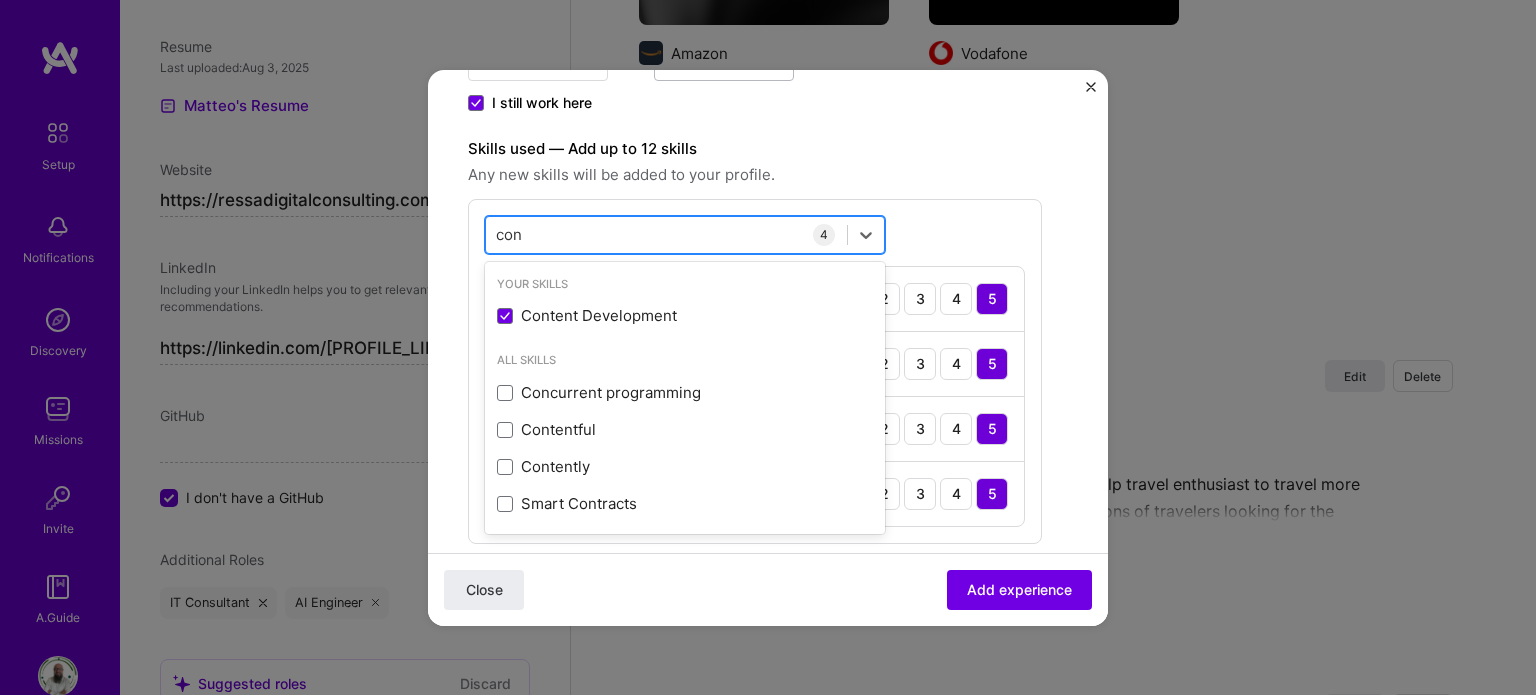 click on "con" at bounding box center [510, 234] 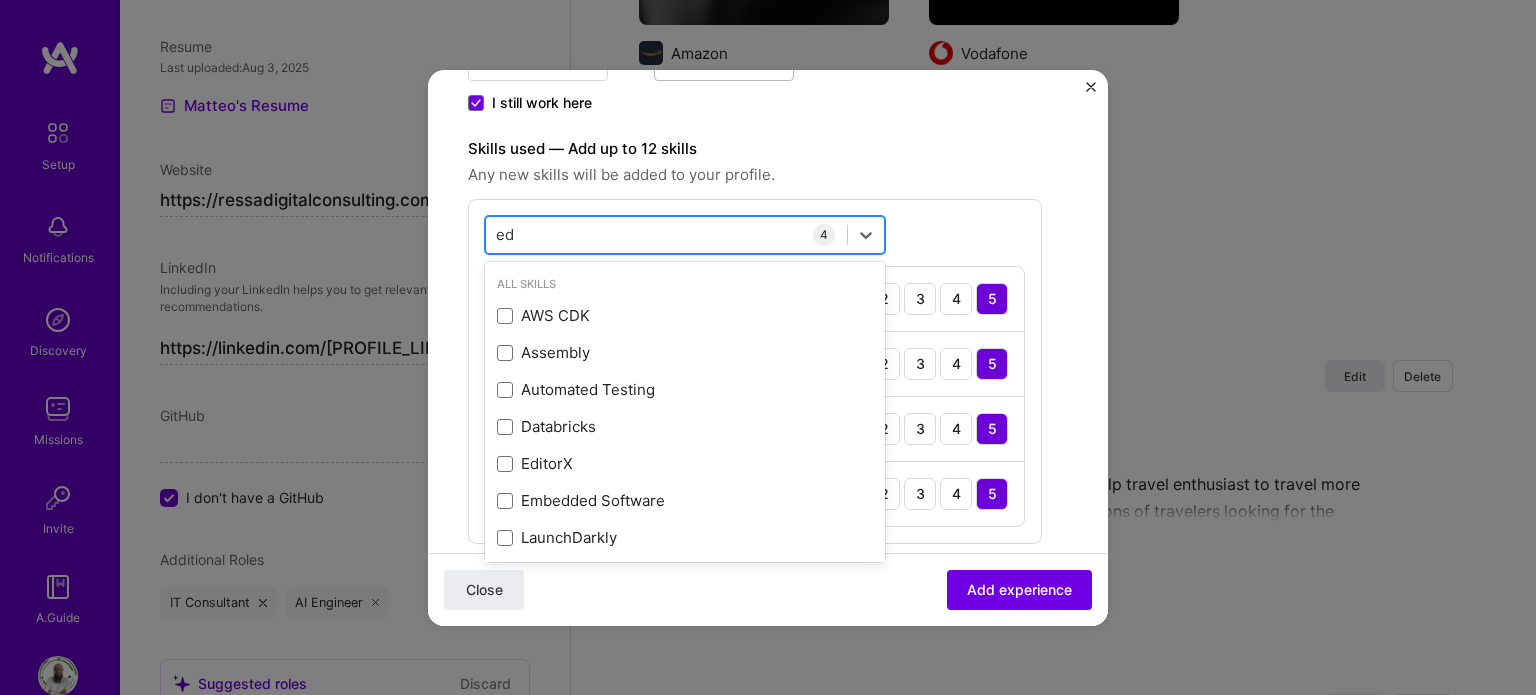 type on "e" 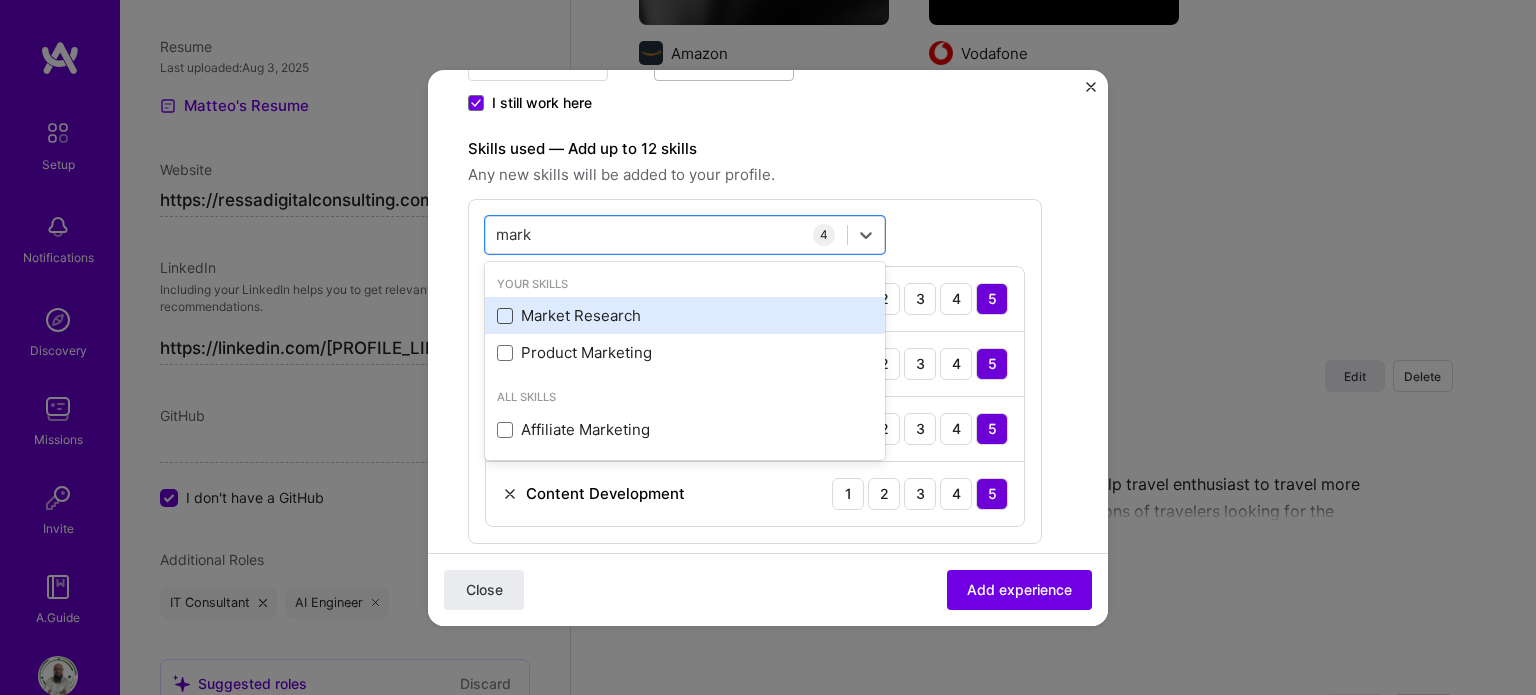 click at bounding box center [505, 316] 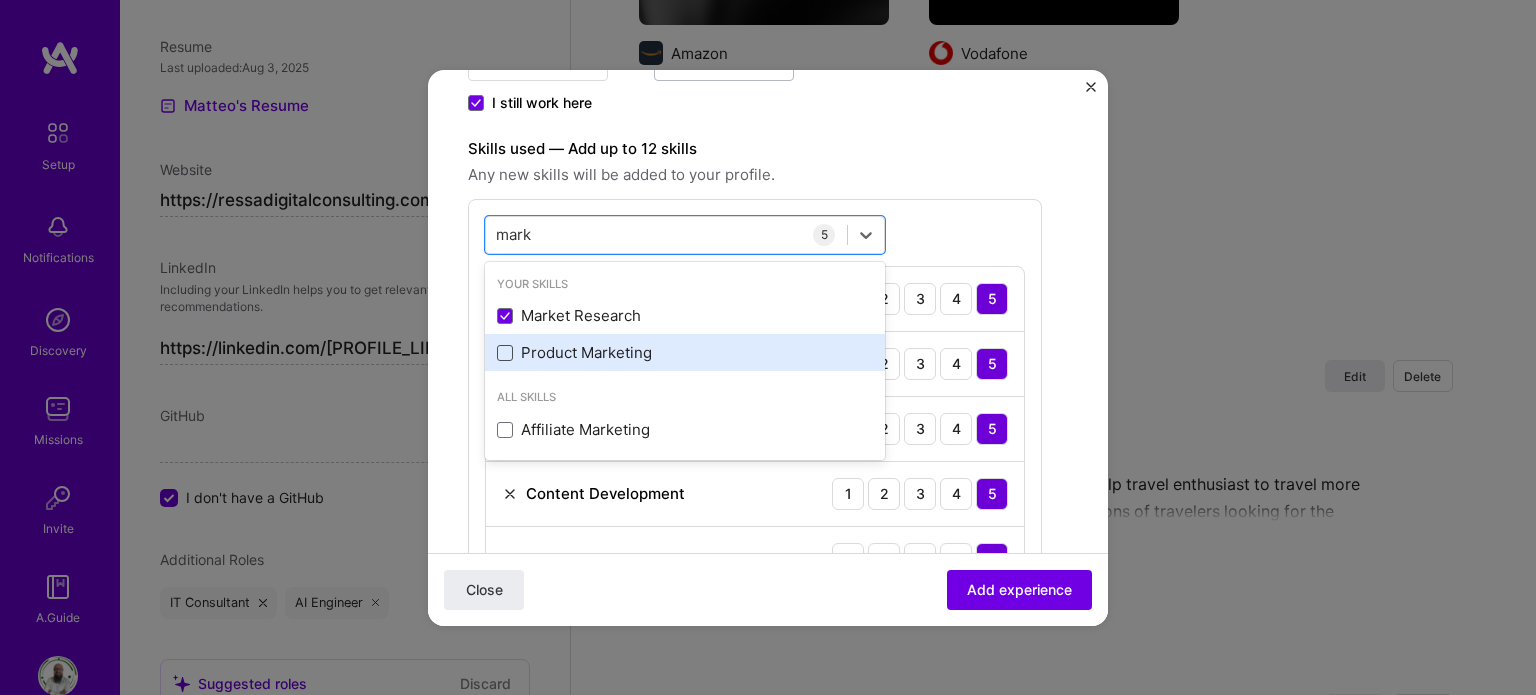 click at bounding box center [505, 353] 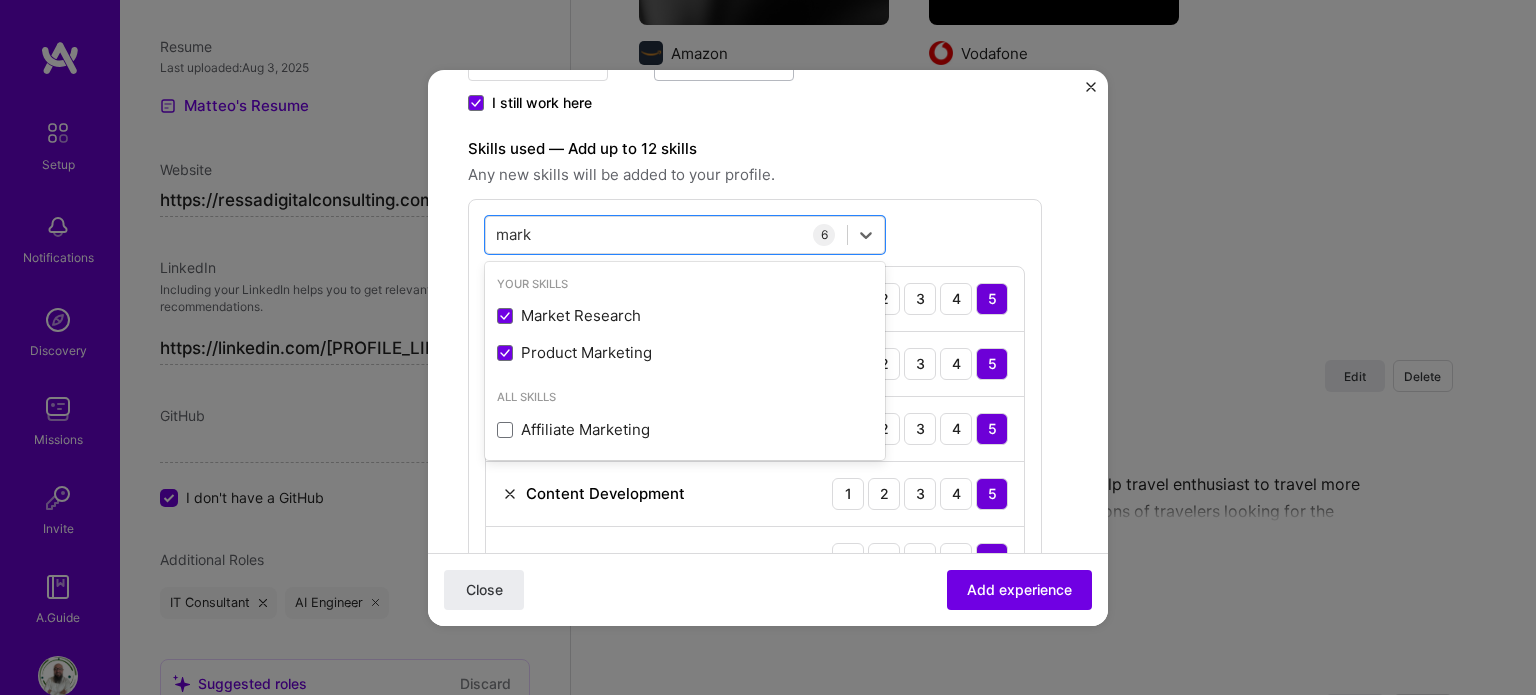 type on "mark" 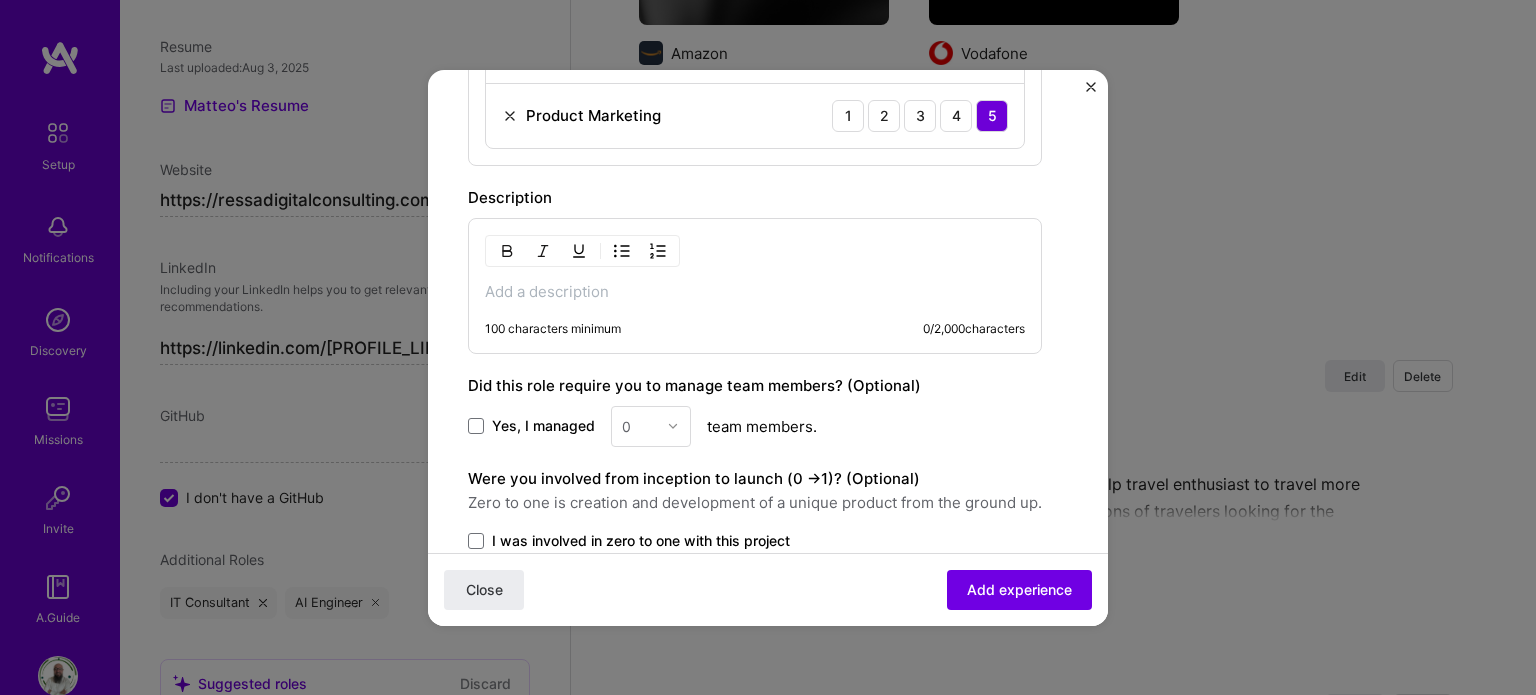 scroll, scrollTop: 1044, scrollLeft: 0, axis: vertical 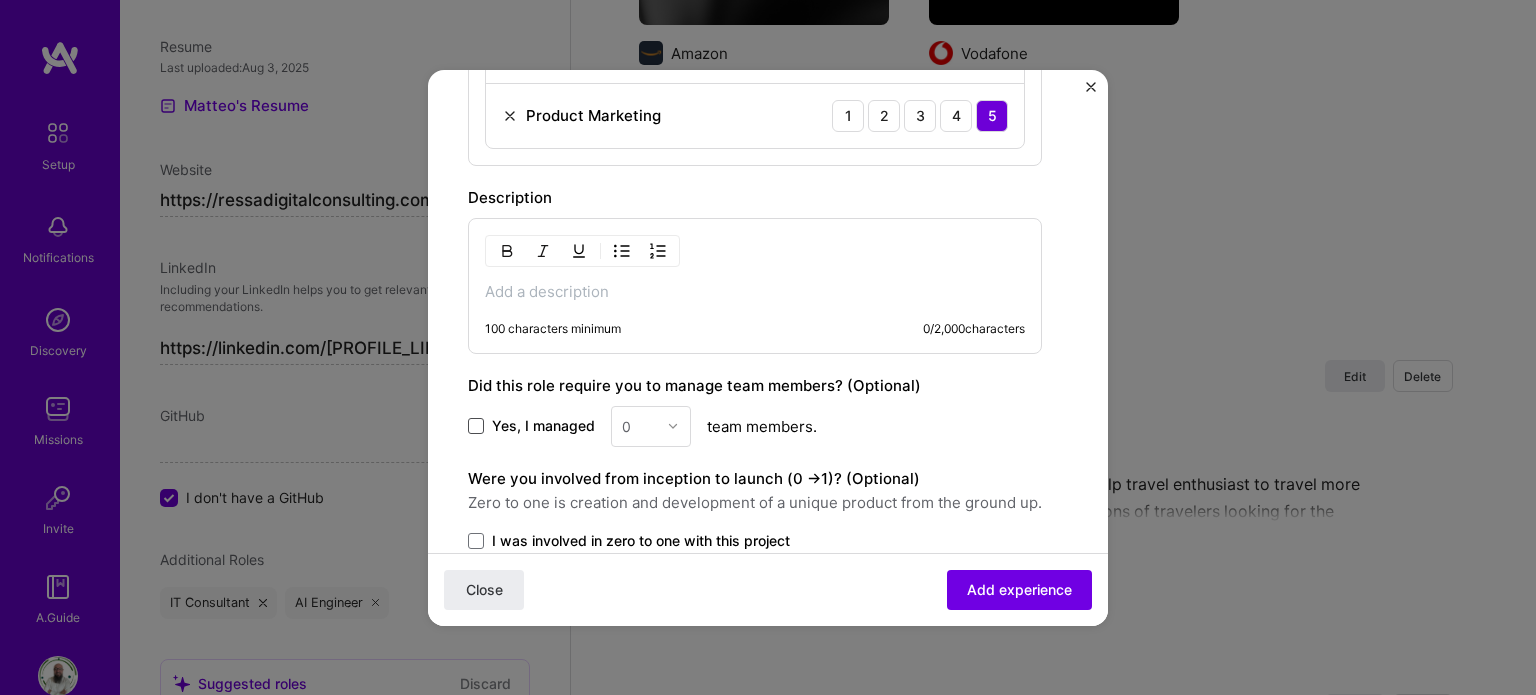 click at bounding box center [476, 426] 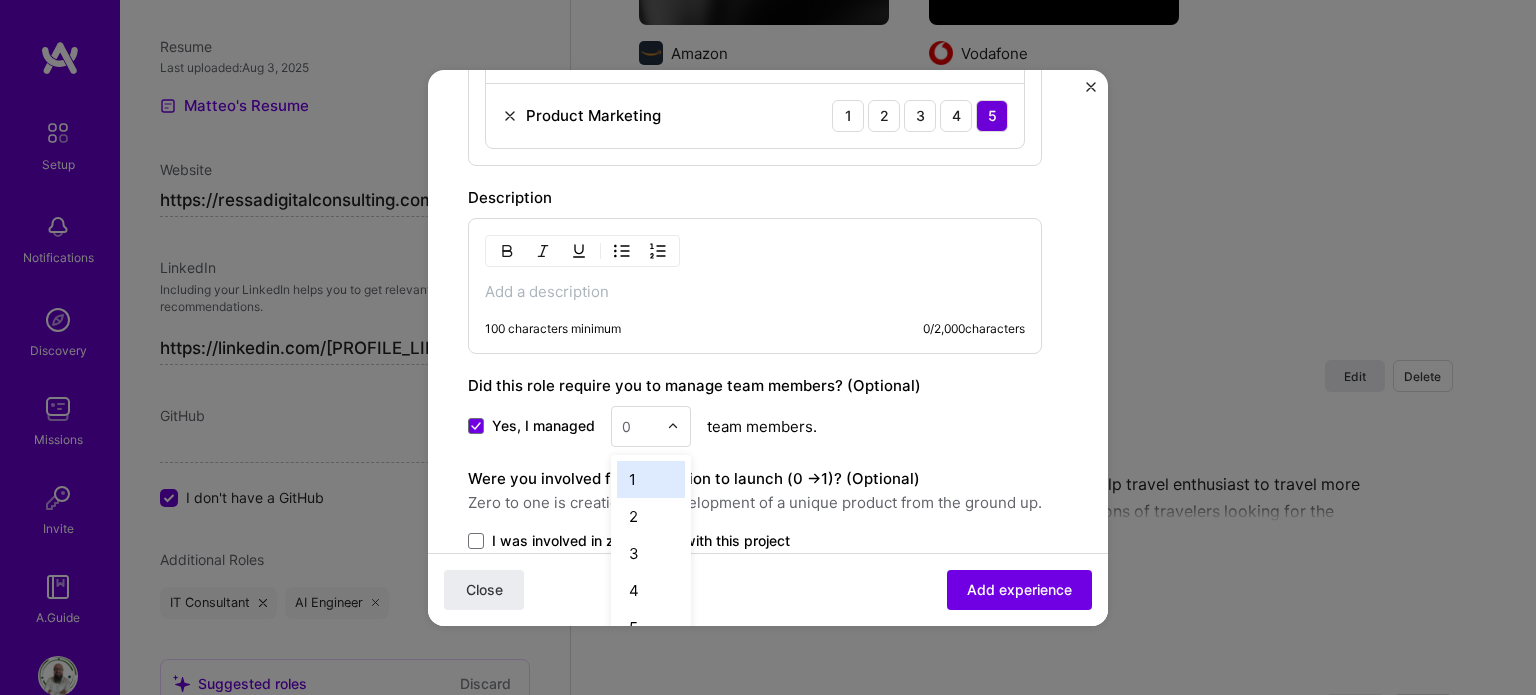 click at bounding box center [673, 426] 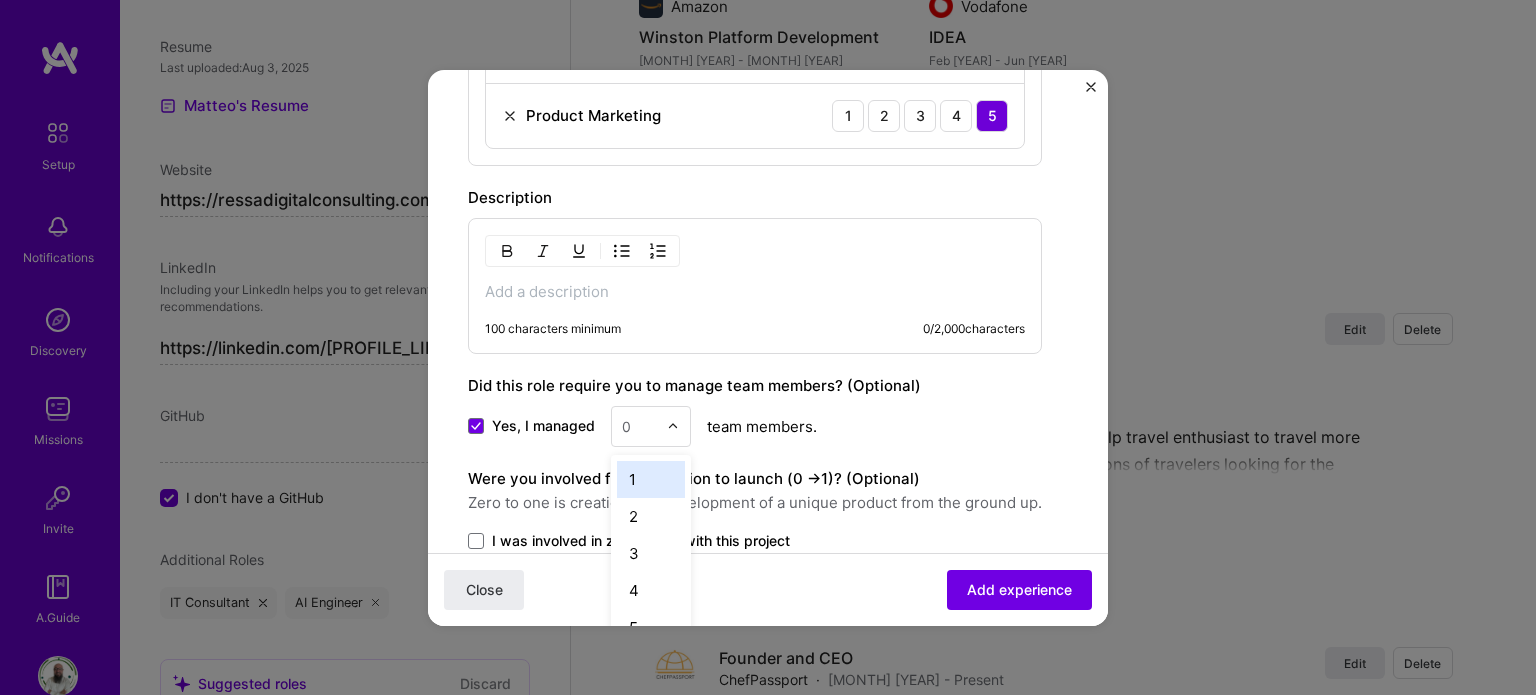 scroll, scrollTop: 3748, scrollLeft: 0, axis: vertical 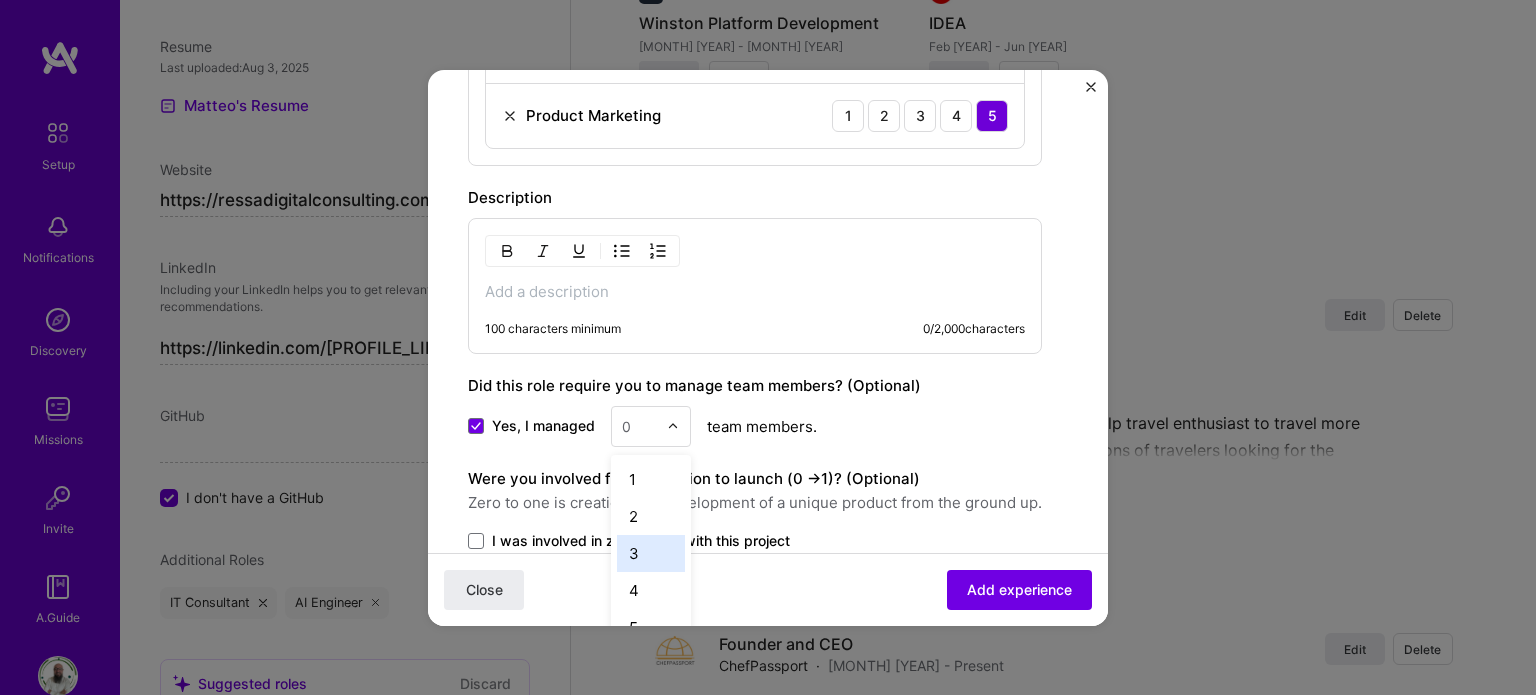 click on "3" at bounding box center [651, 553] 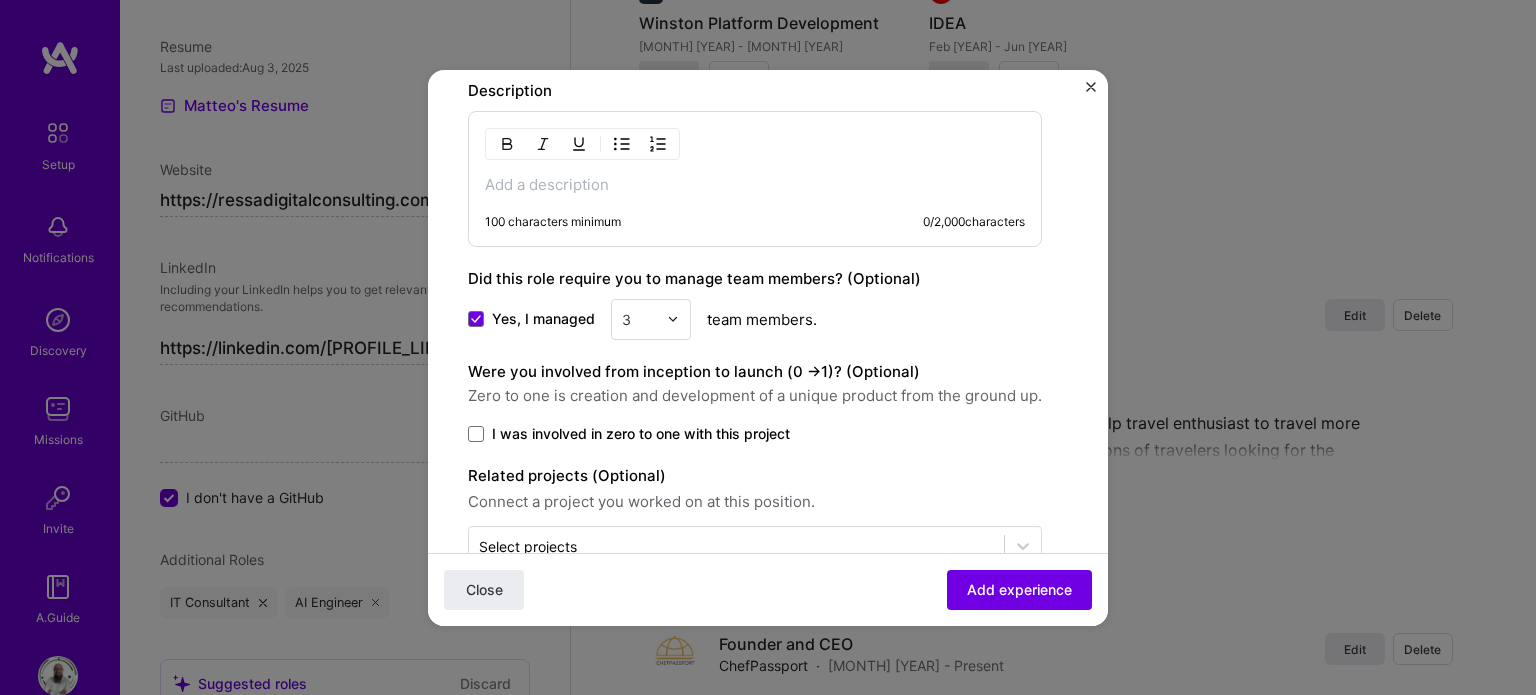 scroll, scrollTop: 1152, scrollLeft: 0, axis: vertical 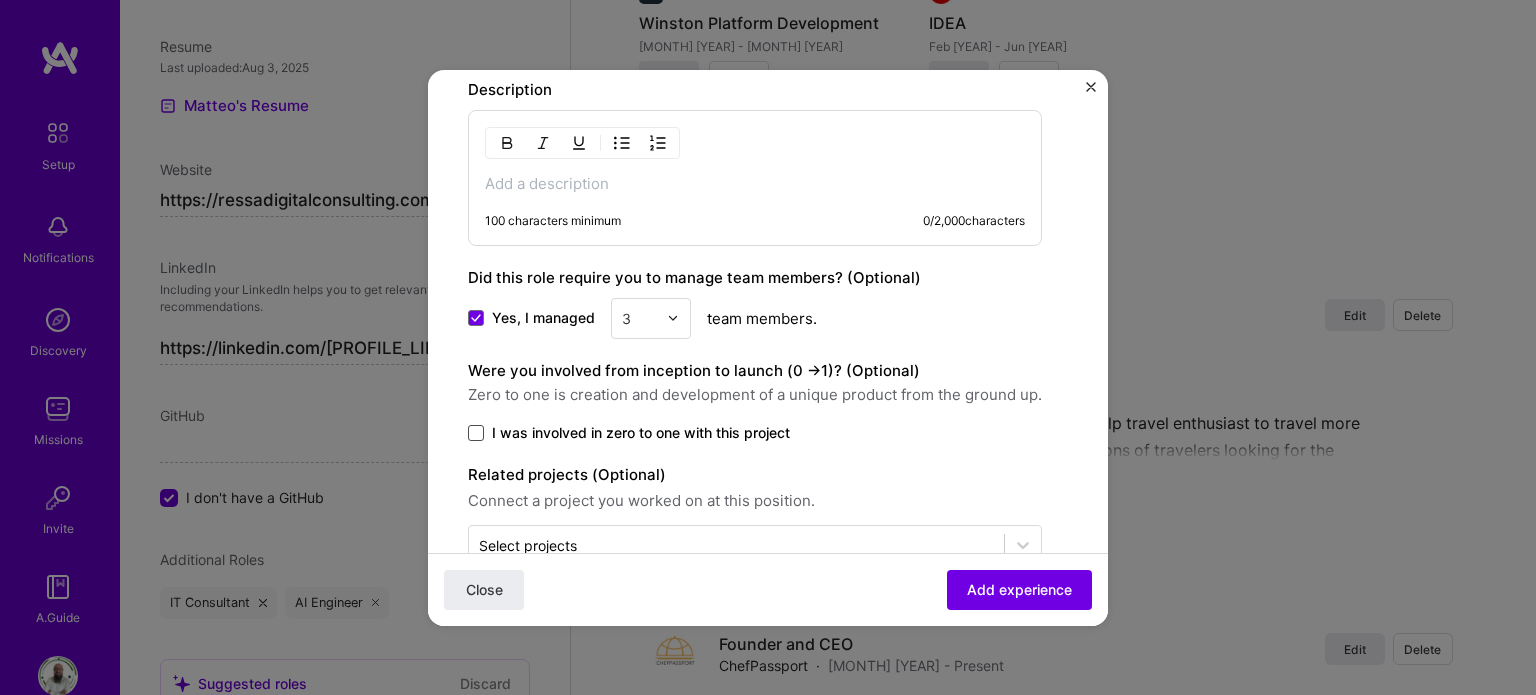 click at bounding box center [476, 433] 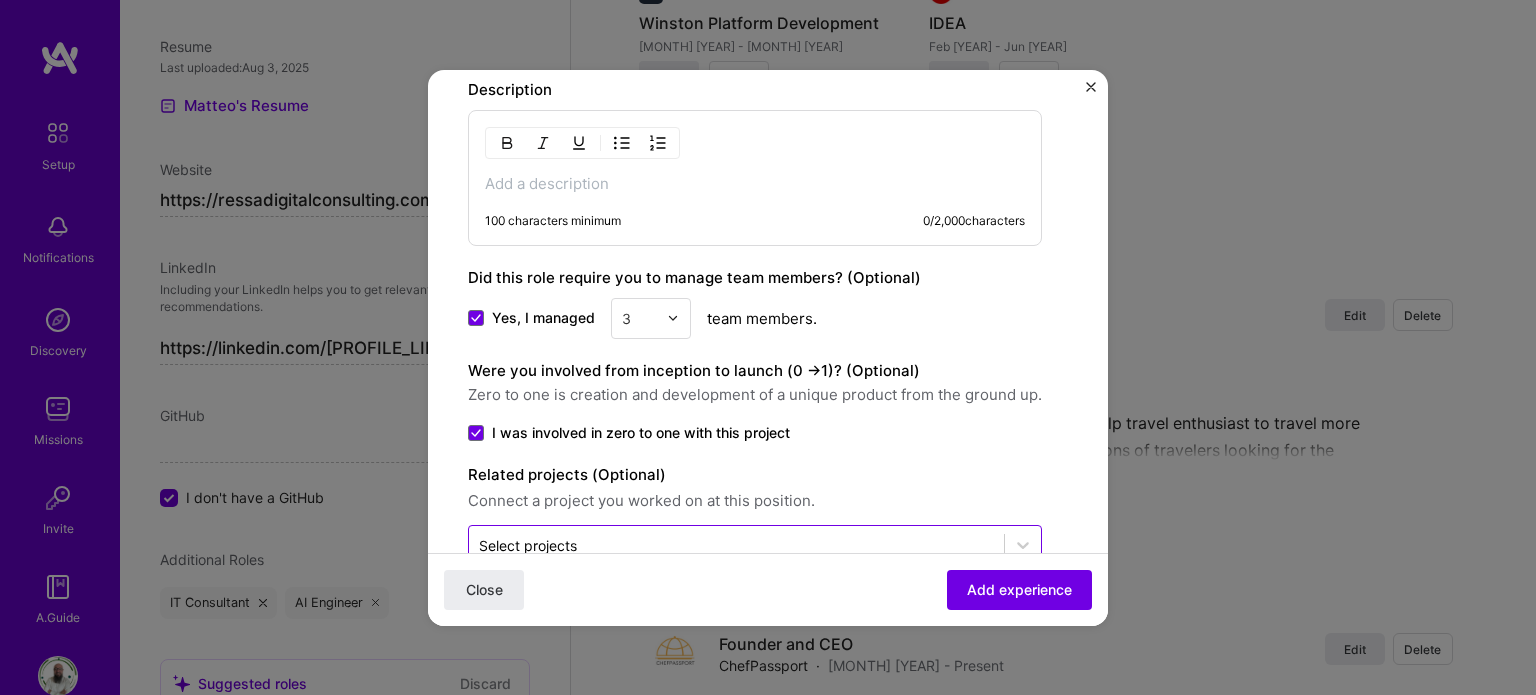 click at bounding box center [736, 545] 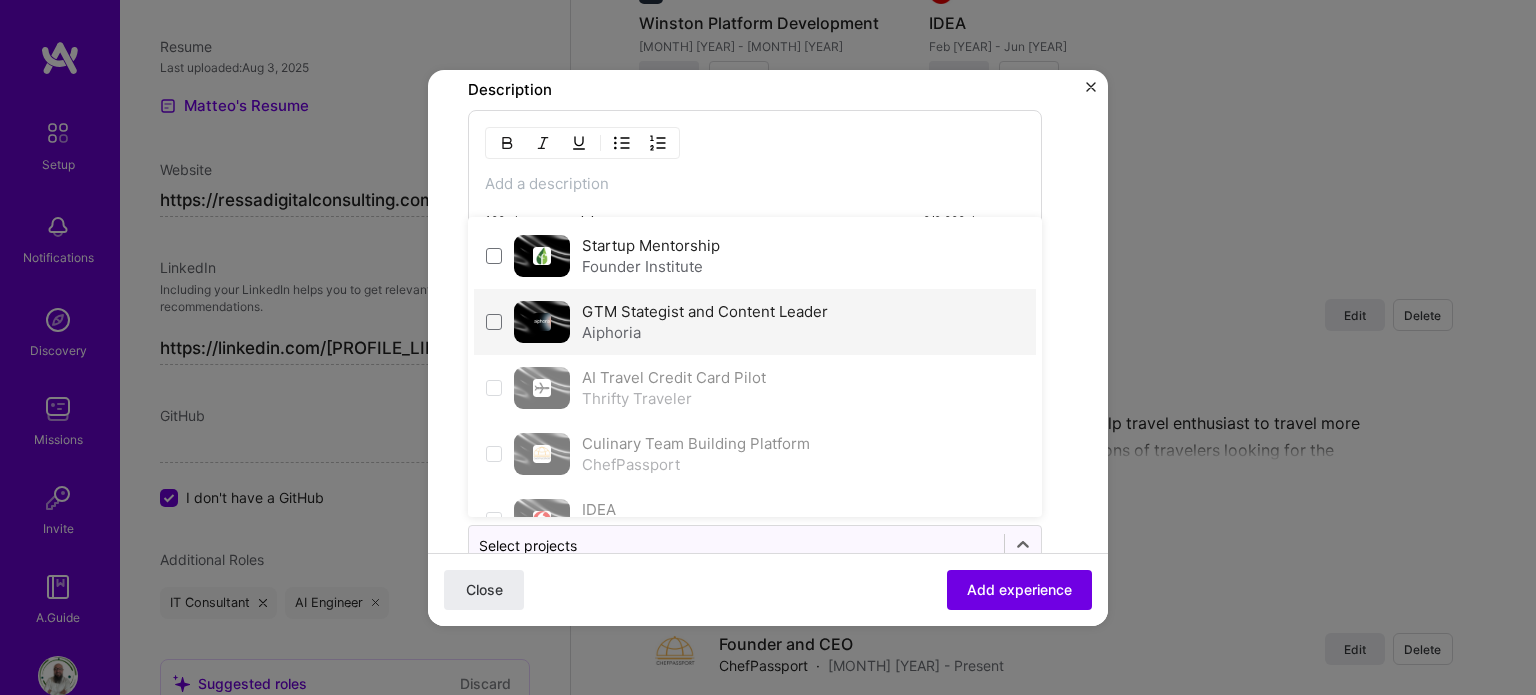 click on "Aiphoria" at bounding box center (705, 332) 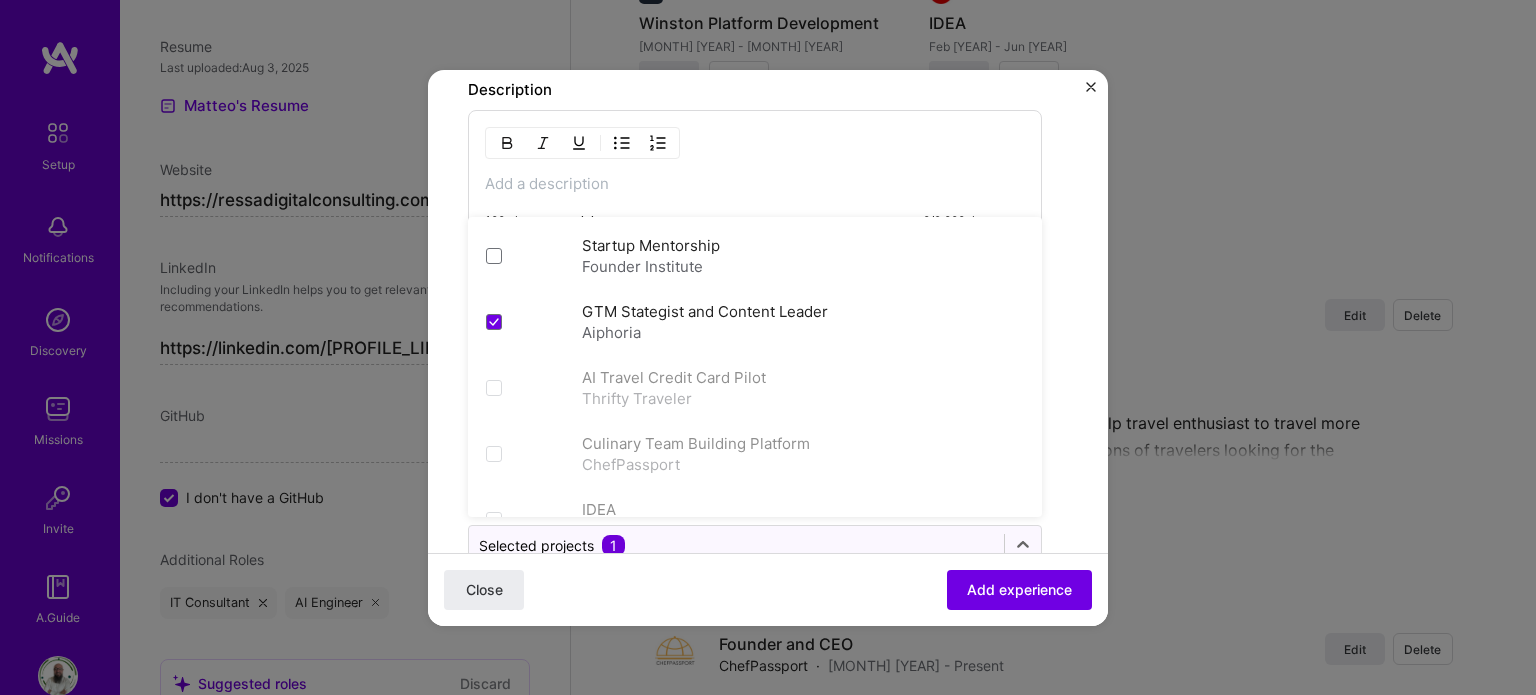 click on "Aiphoria" at bounding box center (705, 332) 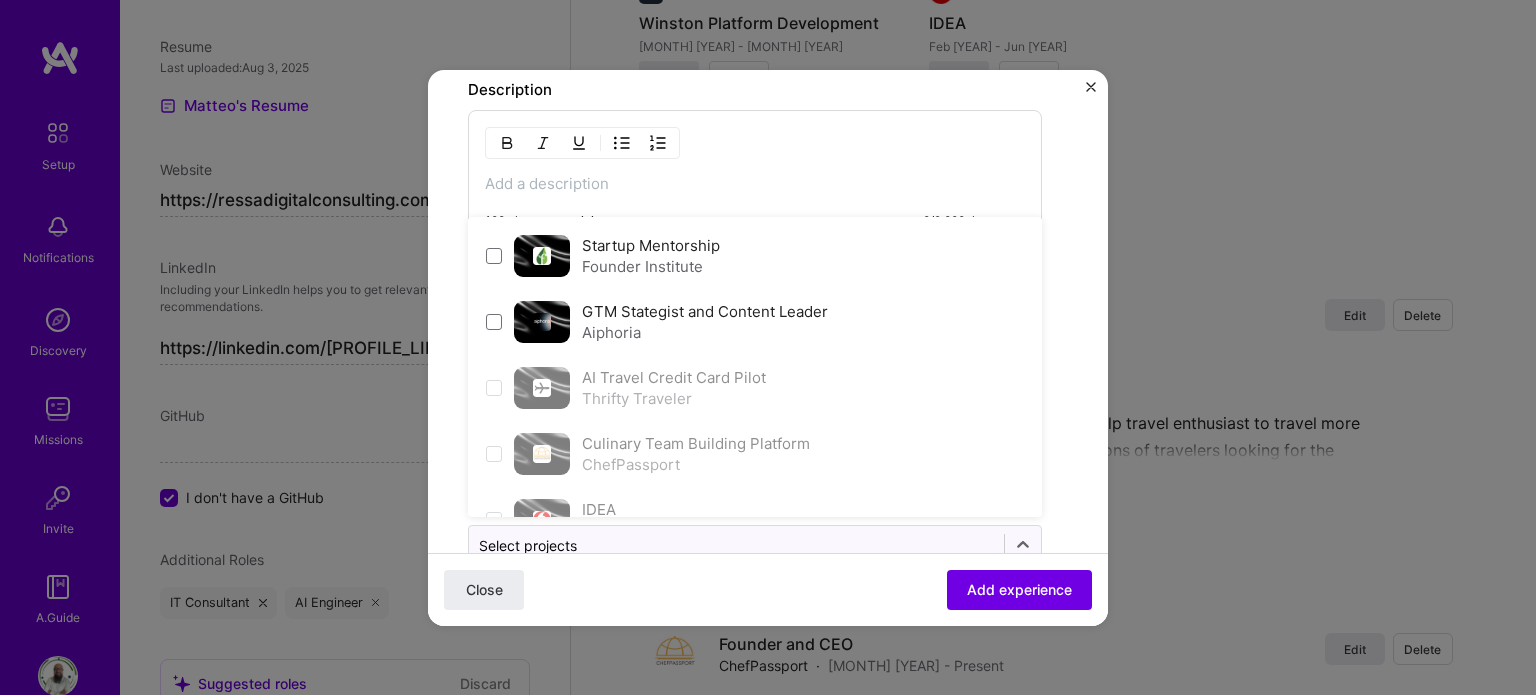 click on "Aiphoria" at bounding box center [705, 332] 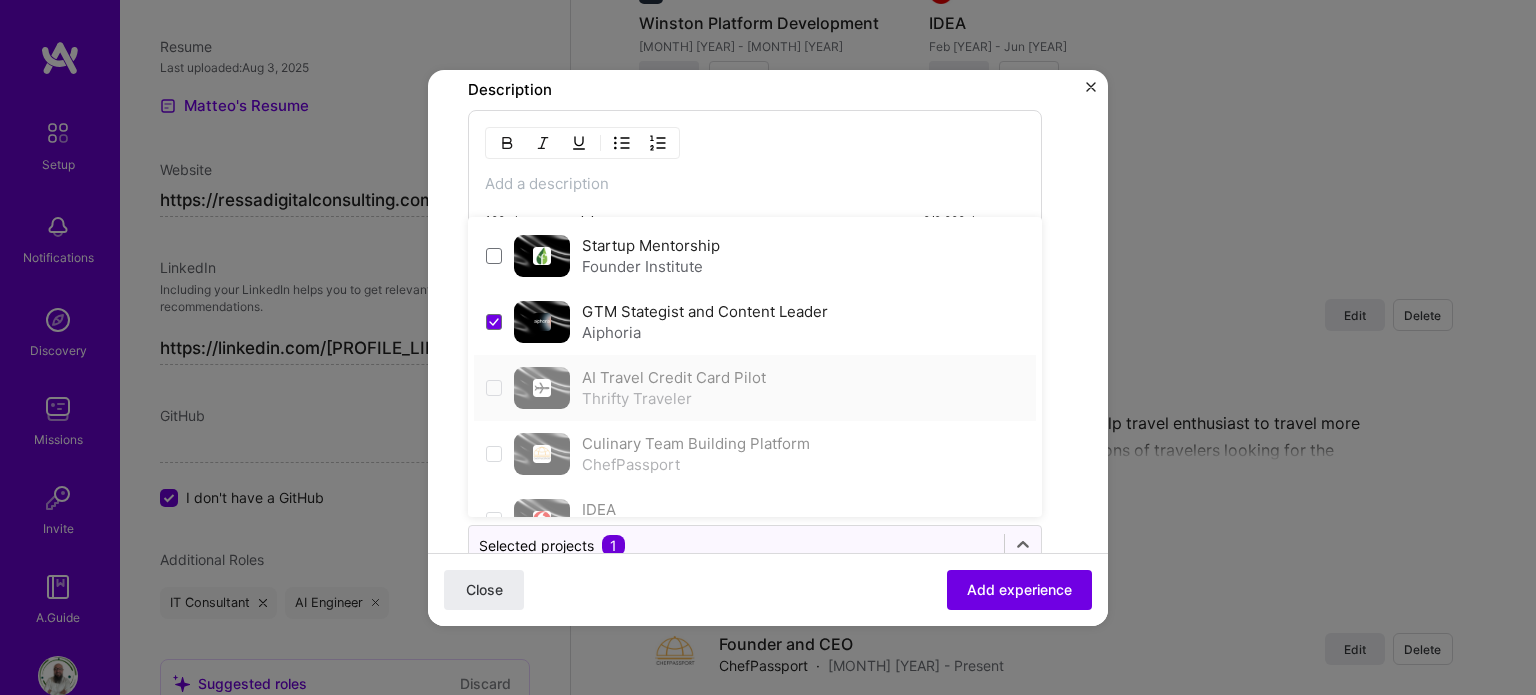 scroll, scrollTop: 108, scrollLeft: 0, axis: vertical 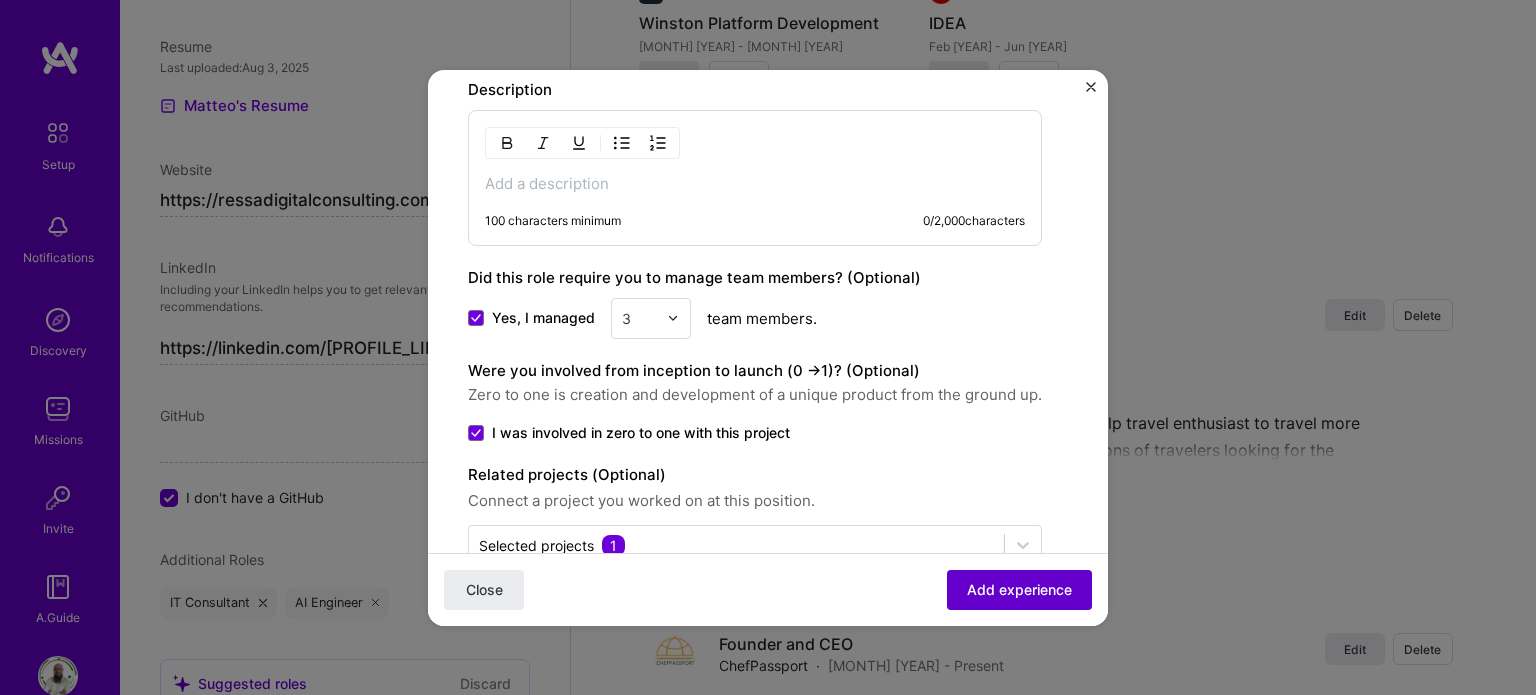 click on "Add experience" at bounding box center [1019, 589] 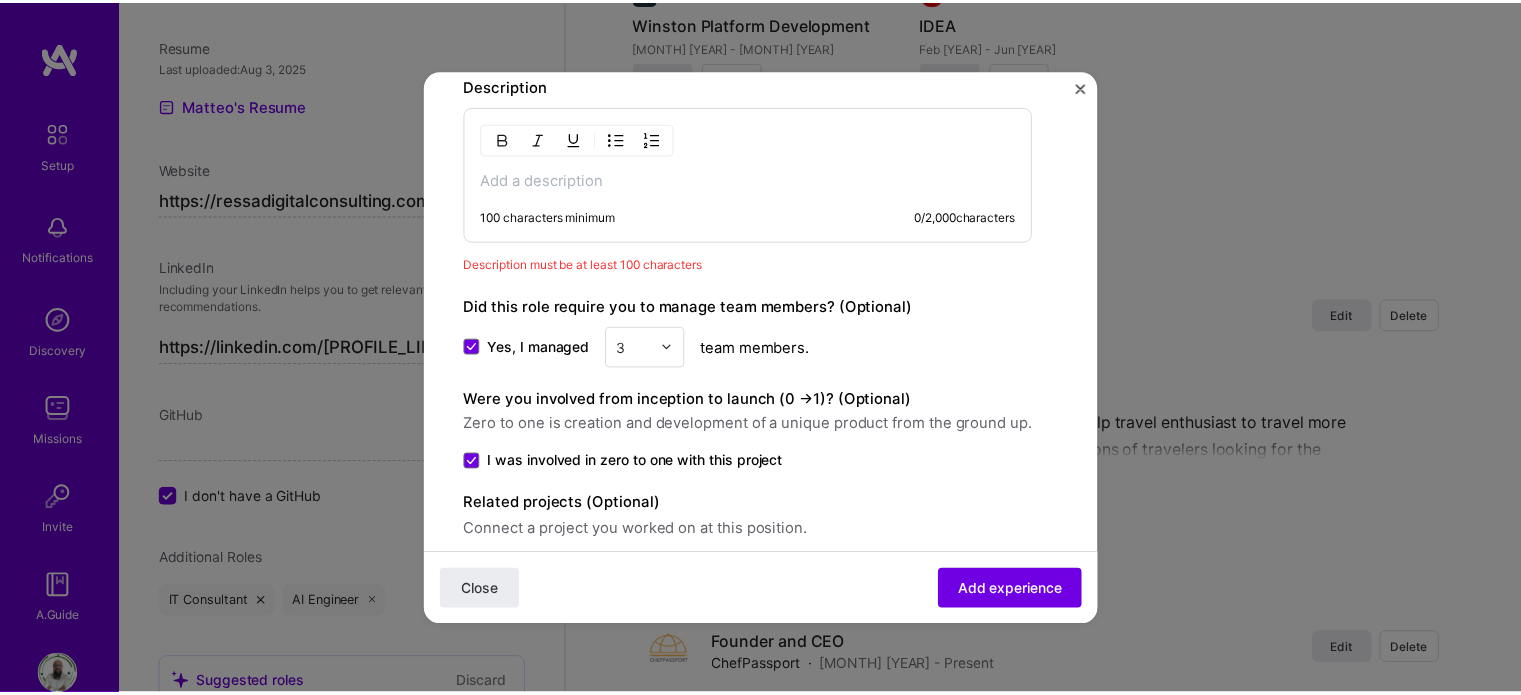 scroll, scrollTop: 1064, scrollLeft: 0, axis: vertical 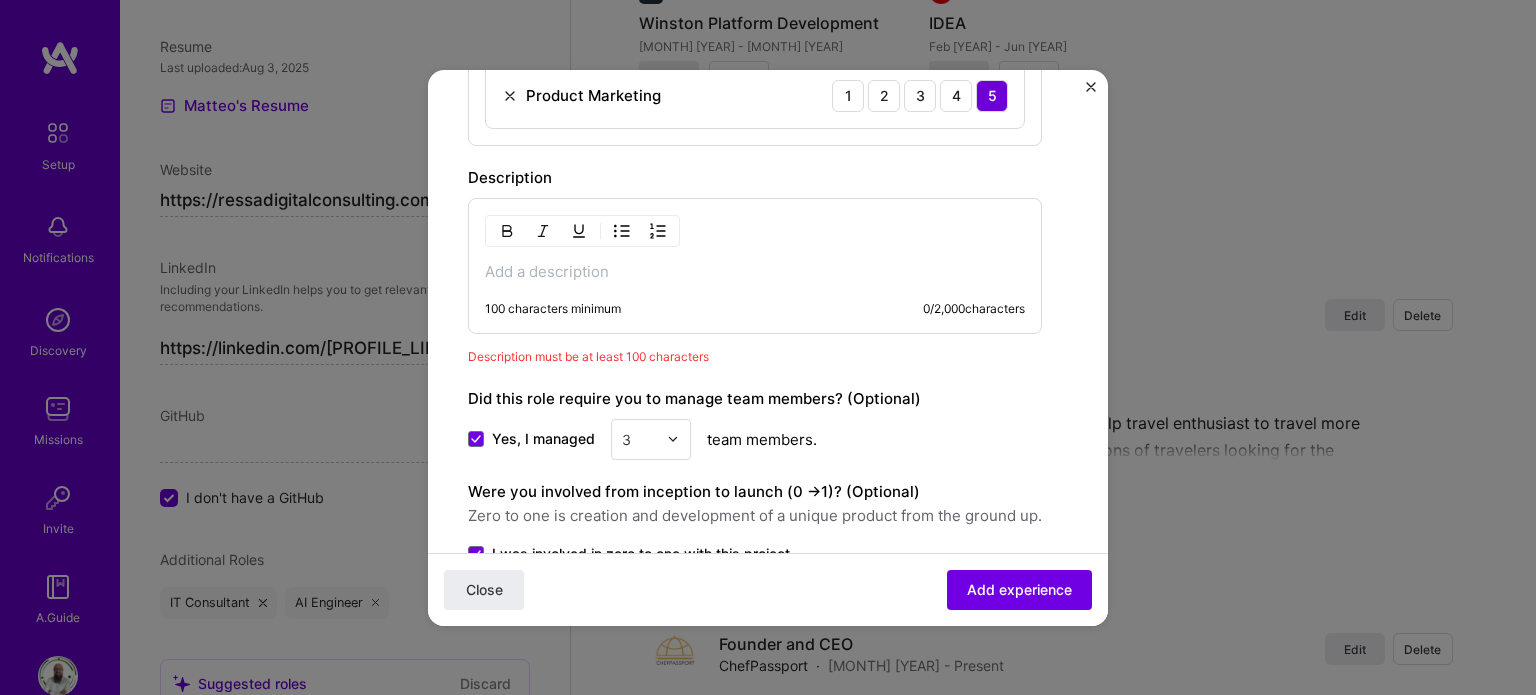 type 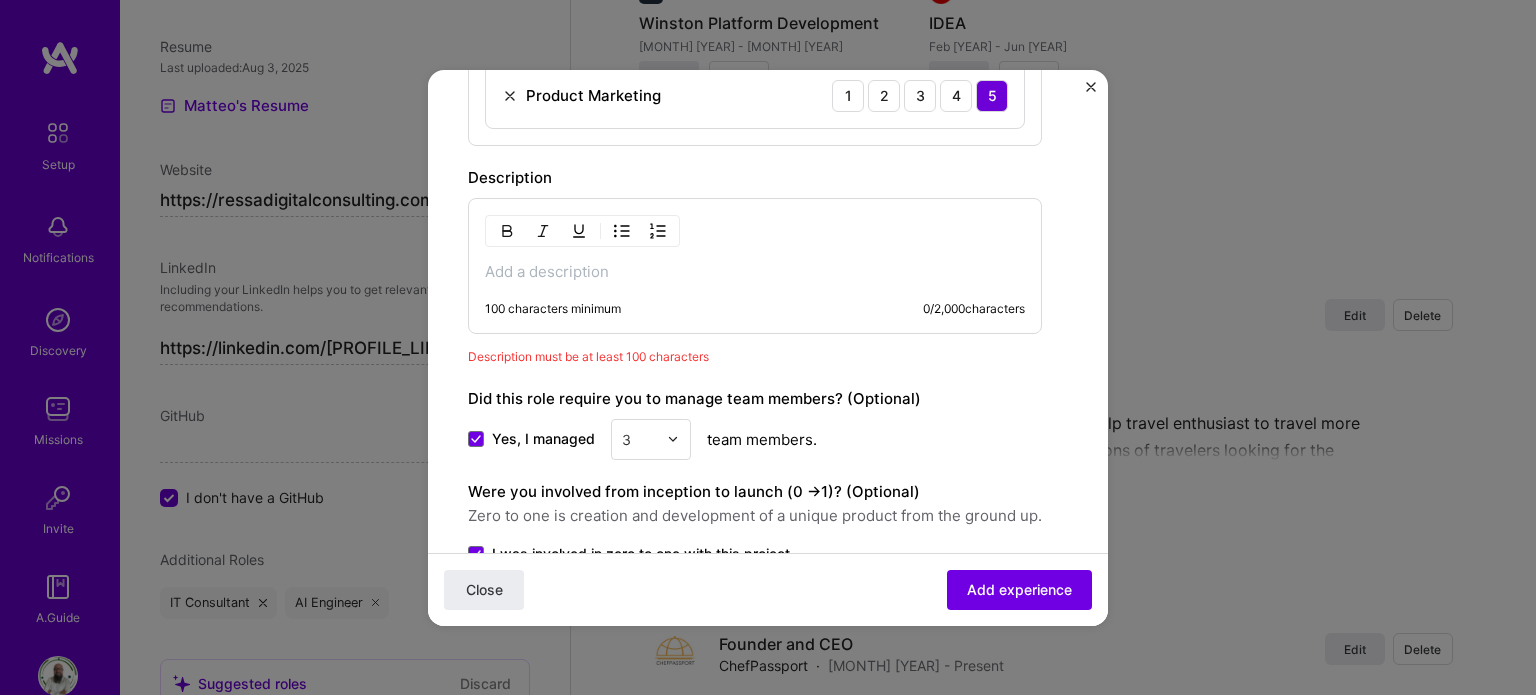 click at bounding box center (755, 272) 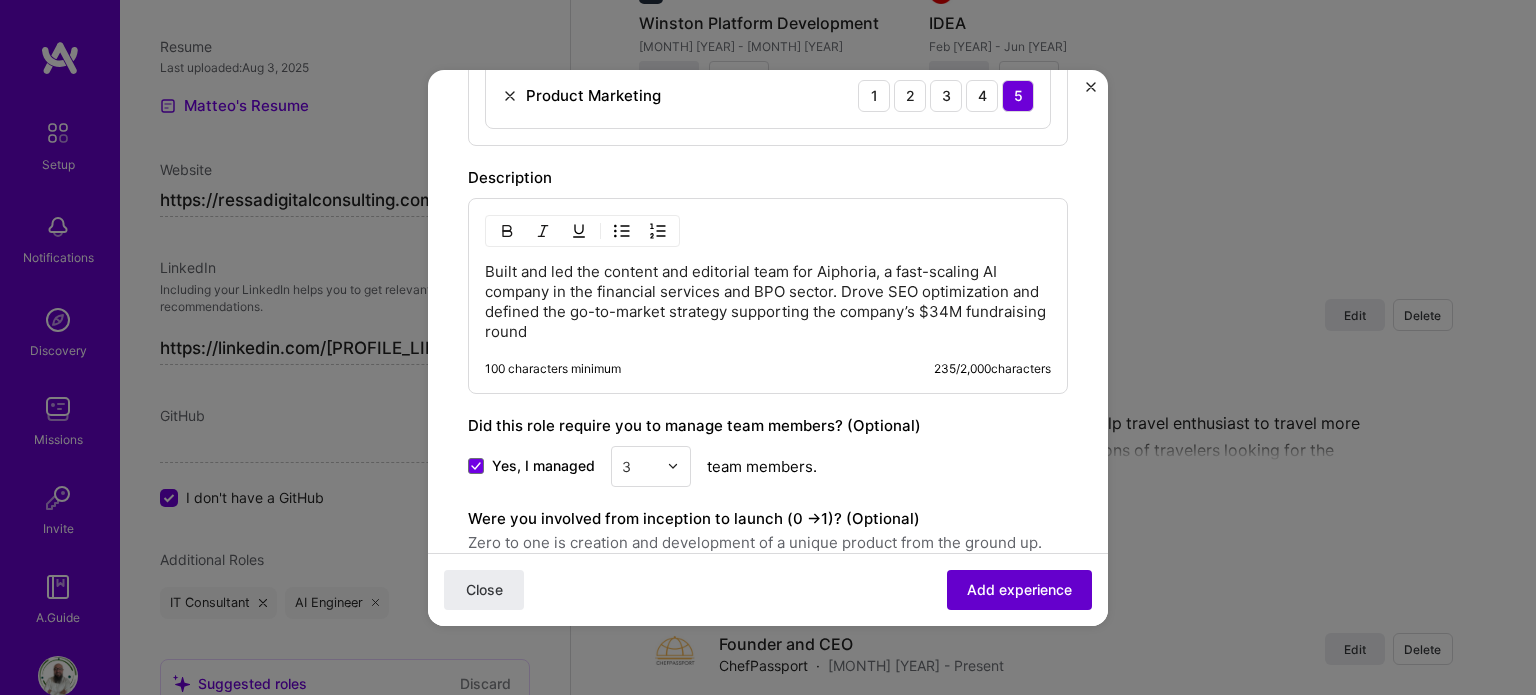 click on "Add experience" at bounding box center [1019, 589] 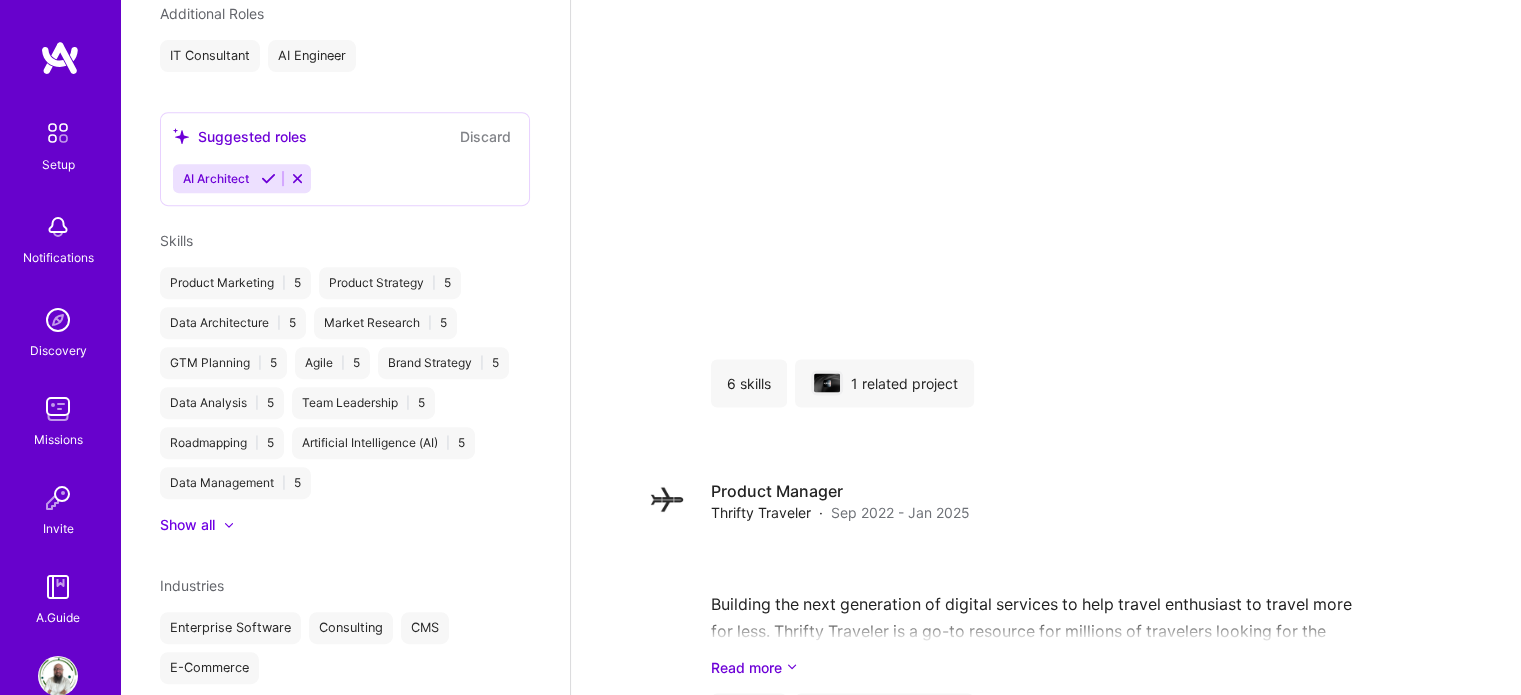 scroll, scrollTop: 630, scrollLeft: 0, axis: vertical 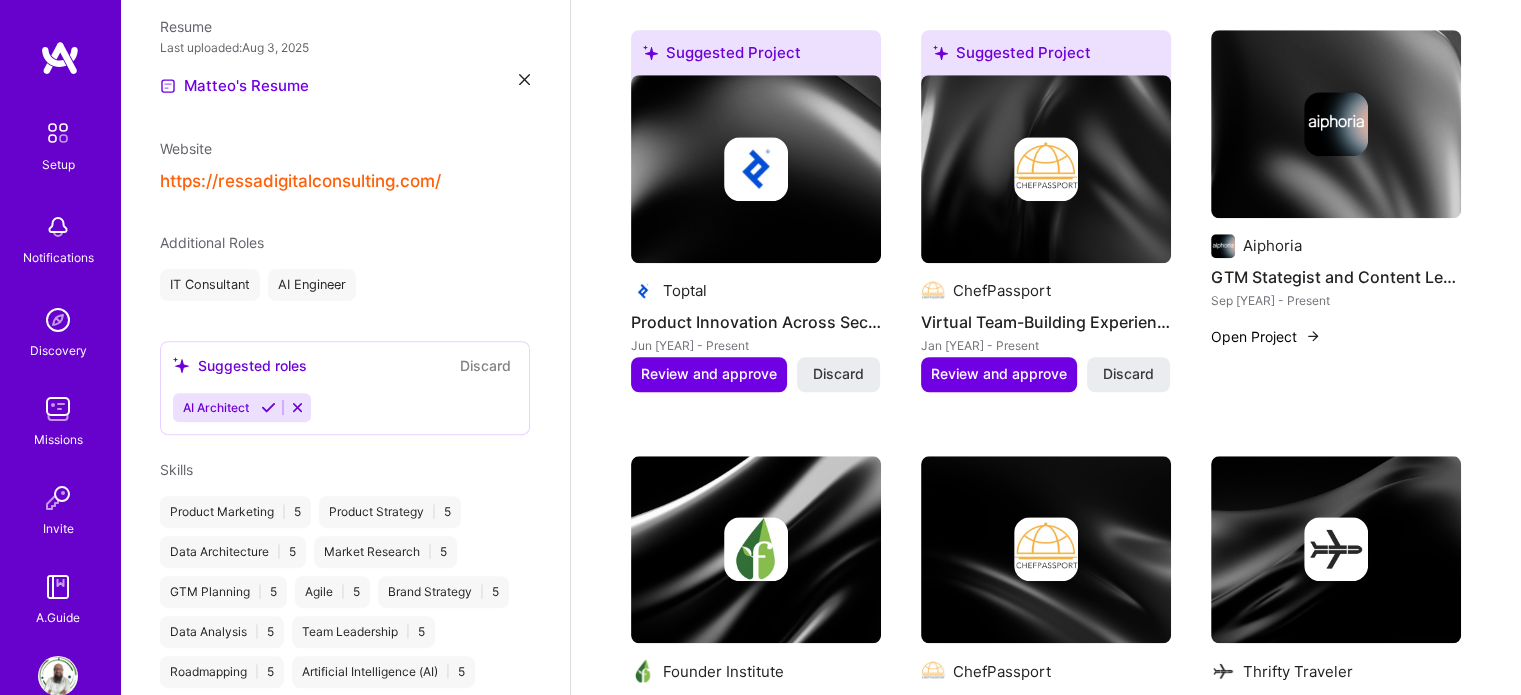 click at bounding box center (1046, 169) 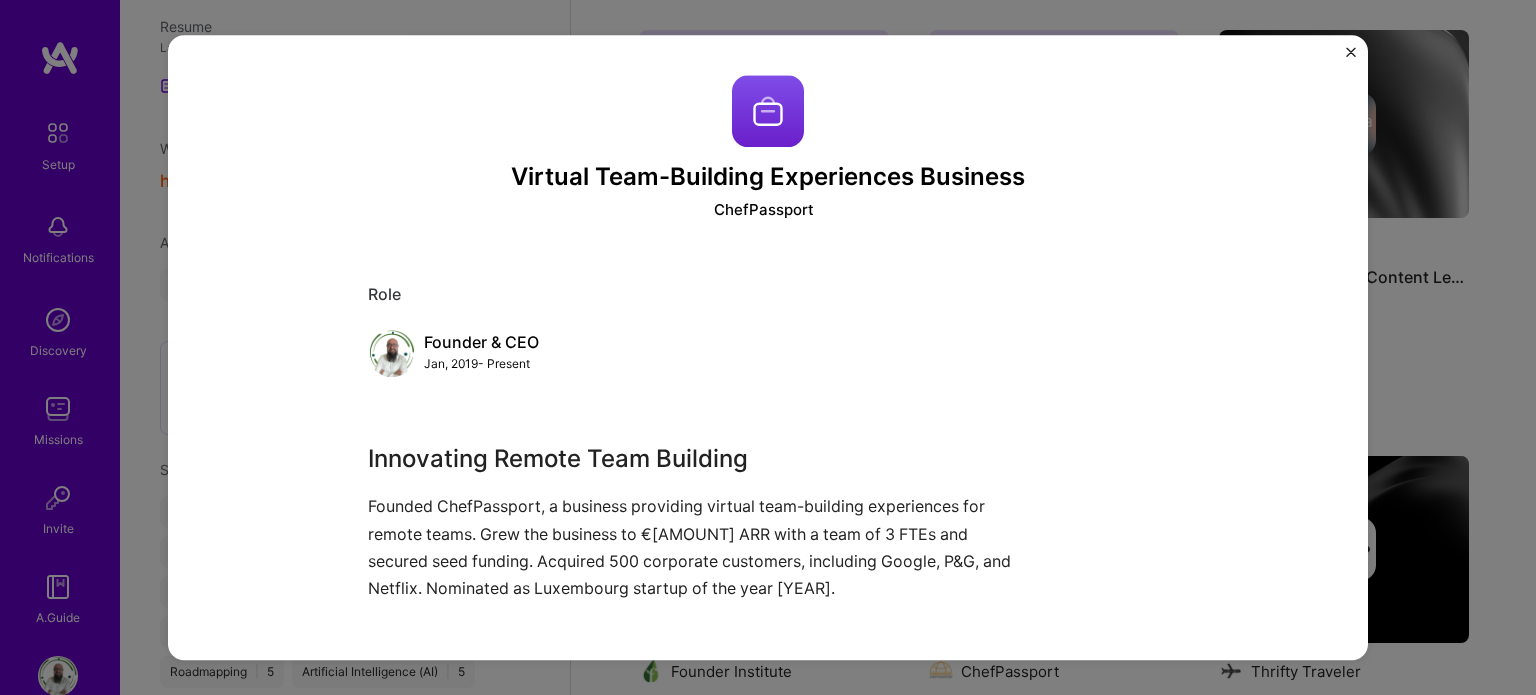 click at bounding box center [1351, 57] 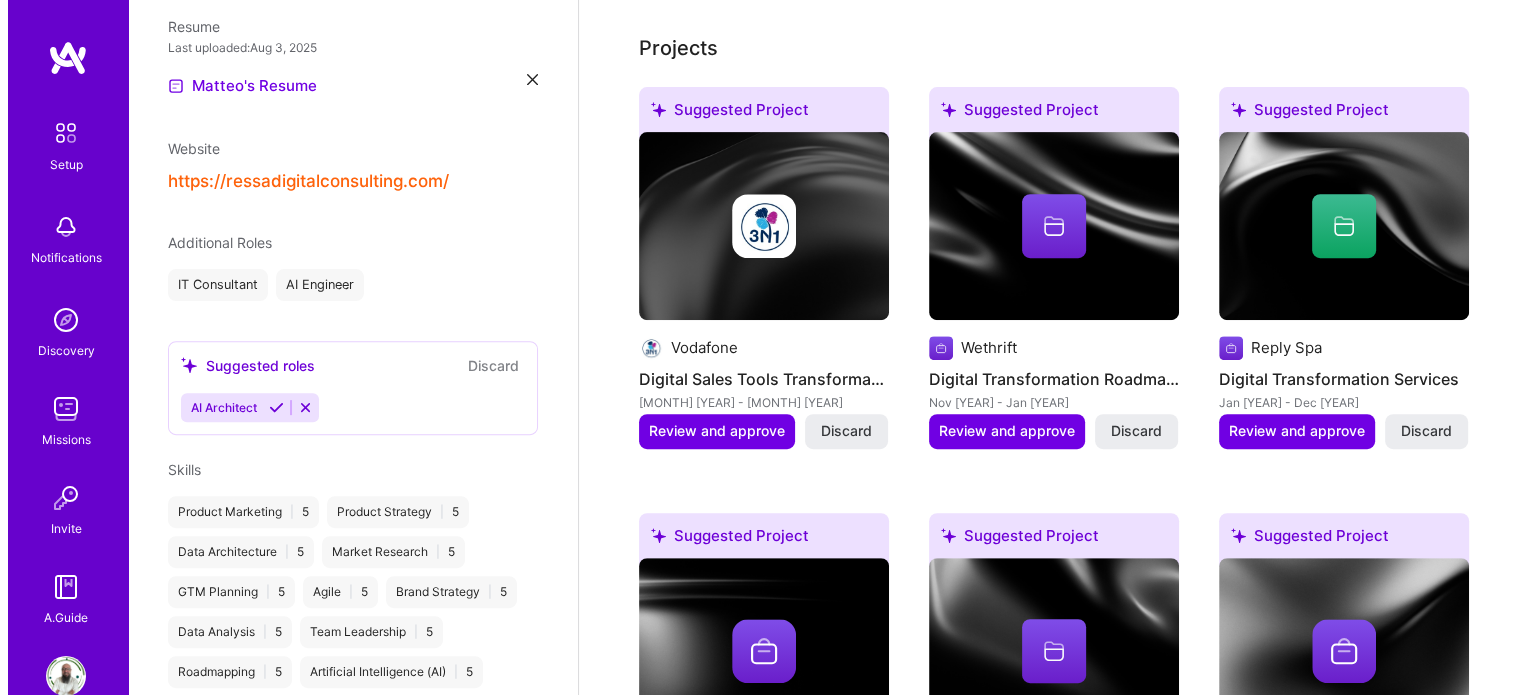 scroll, scrollTop: 815, scrollLeft: 0, axis: vertical 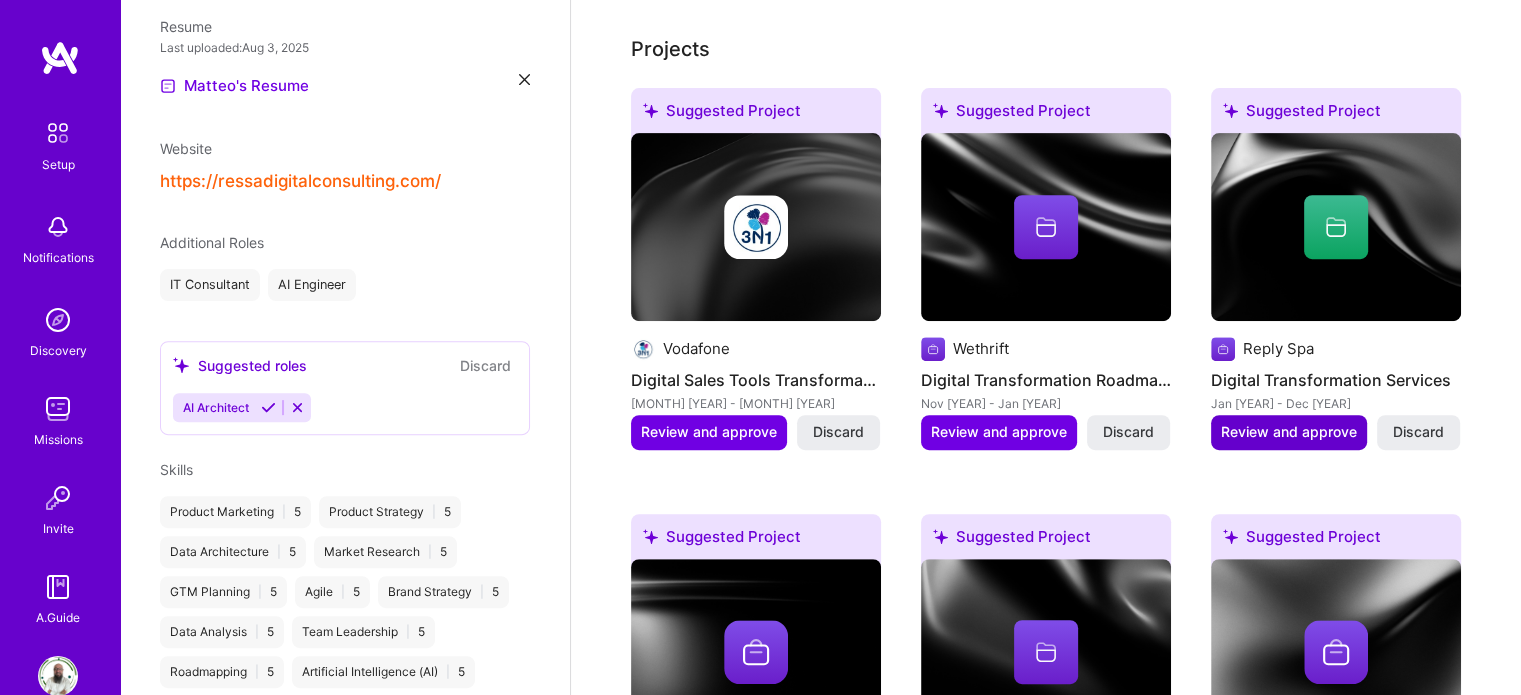 click on "Review and approve" at bounding box center [1289, 432] 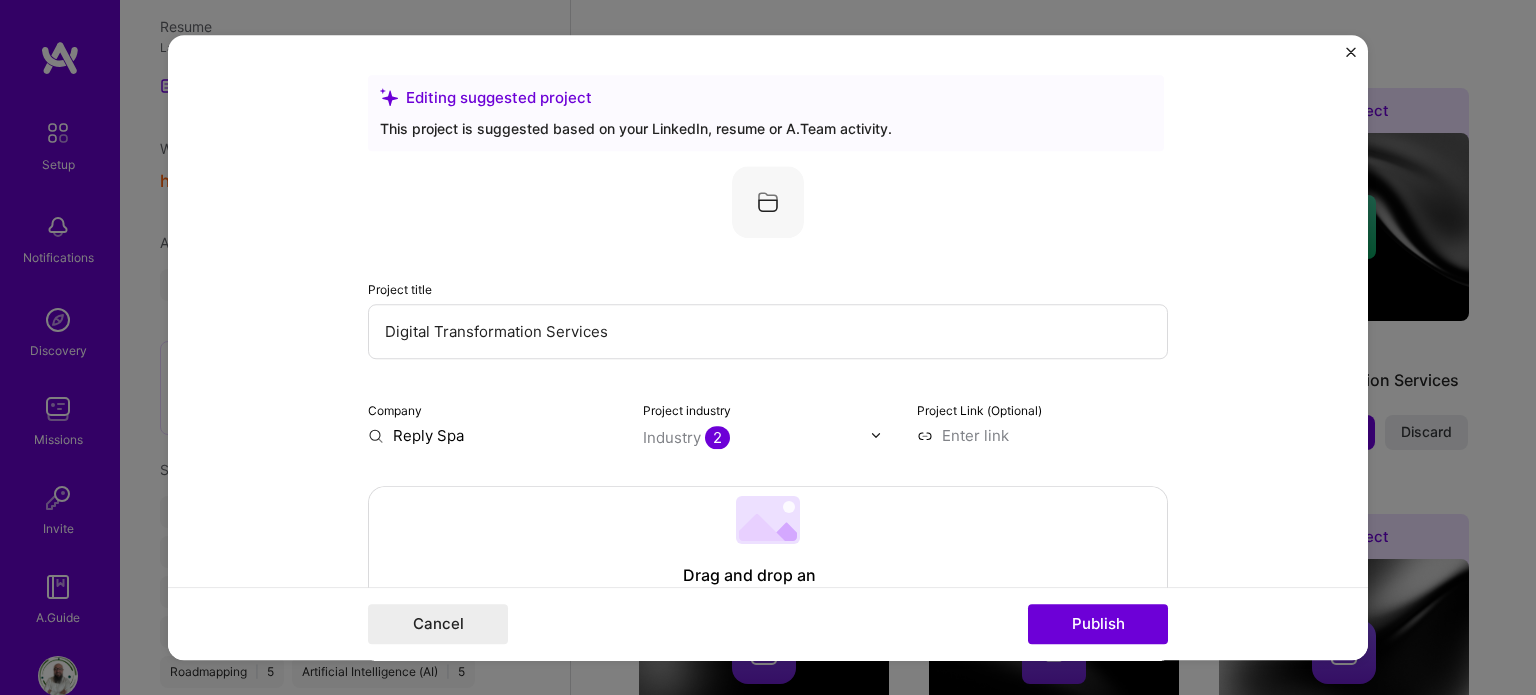 scroll, scrollTop: 174, scrollLeft: 0, axis: vertical 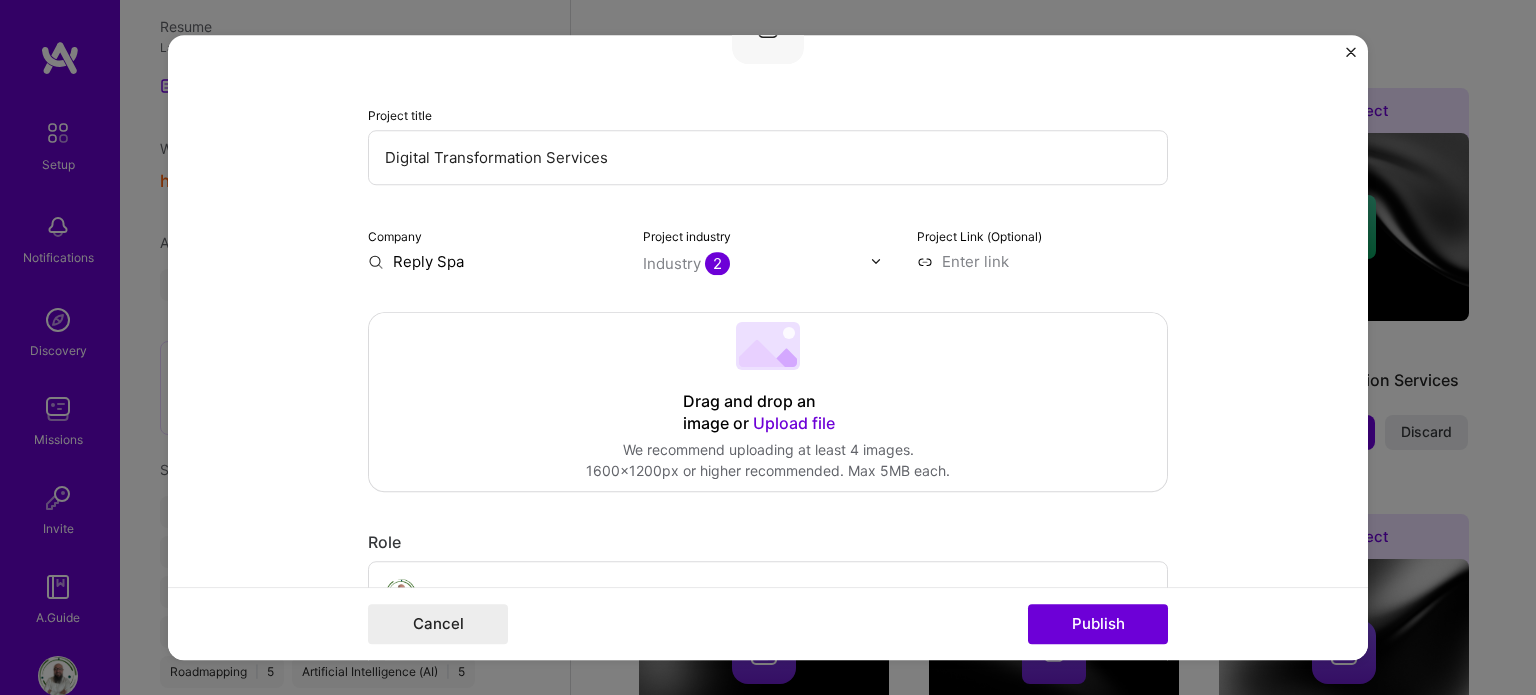click at bounding box center (1042, 261) 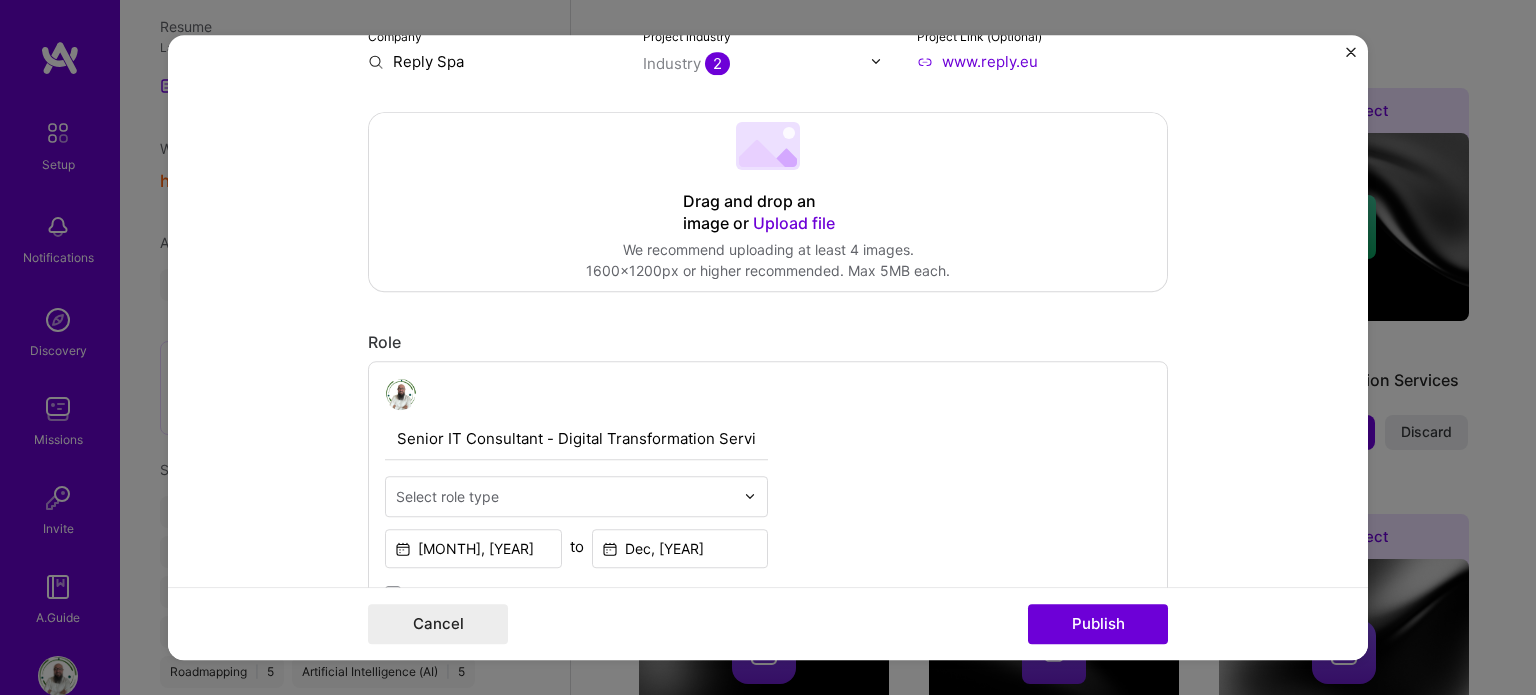 scroll, scrollTop: 524, scrollLeft: 0, axis: vertical 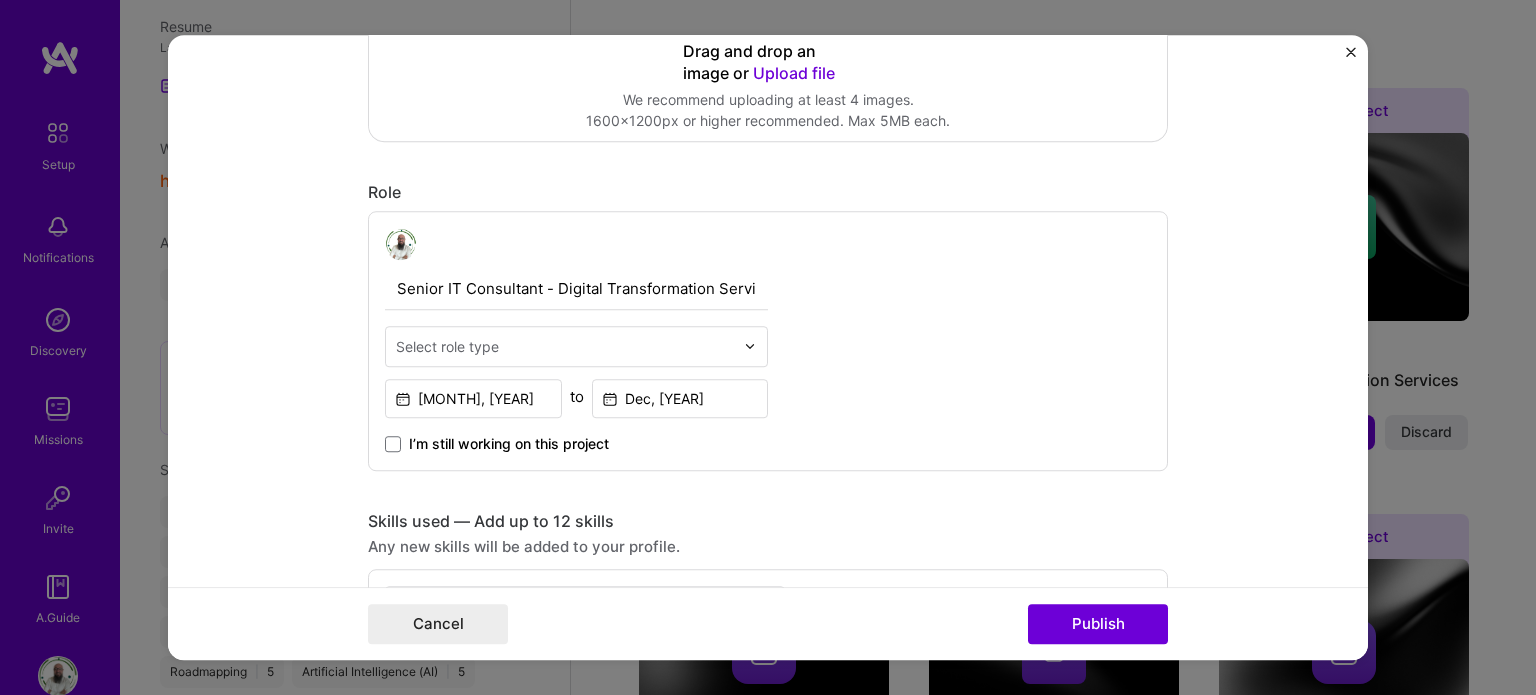 type on "https://www.reply.[COUNTRY]" 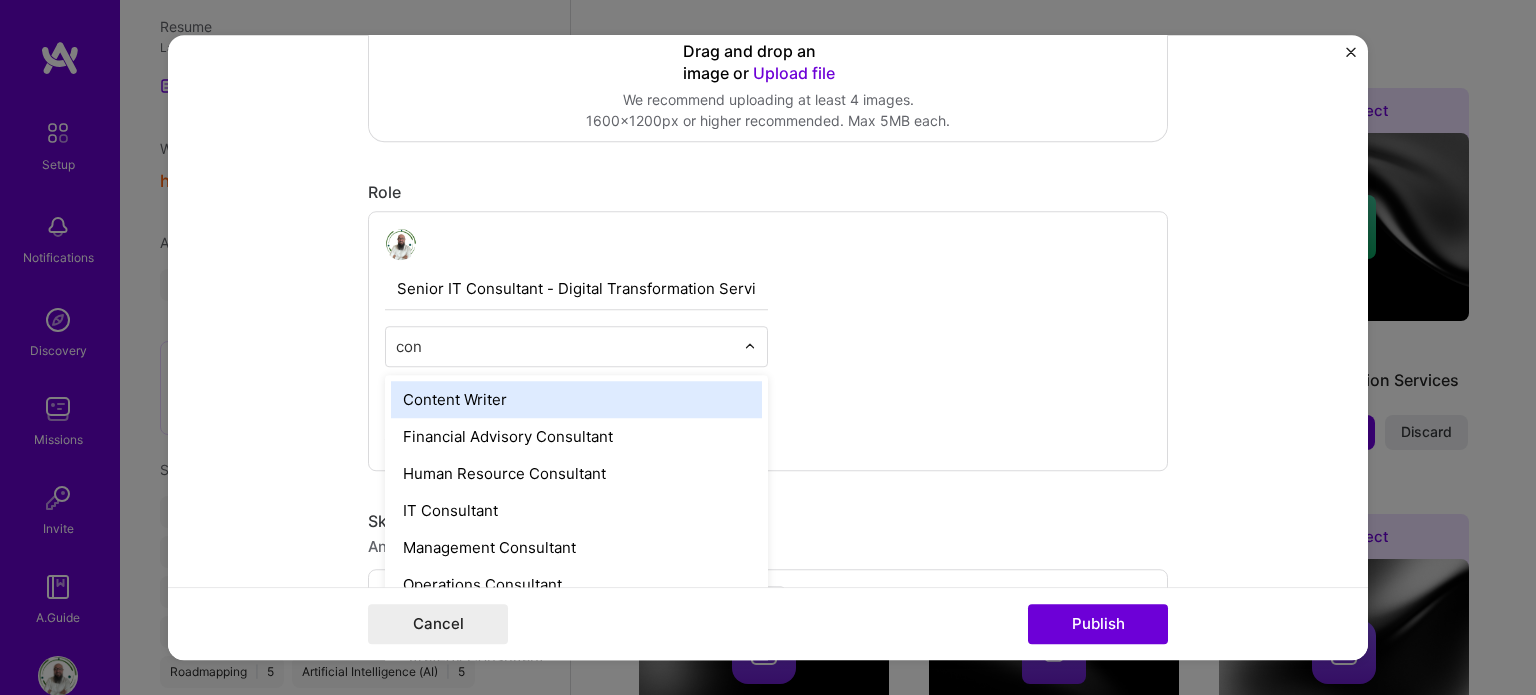 type on "cons" 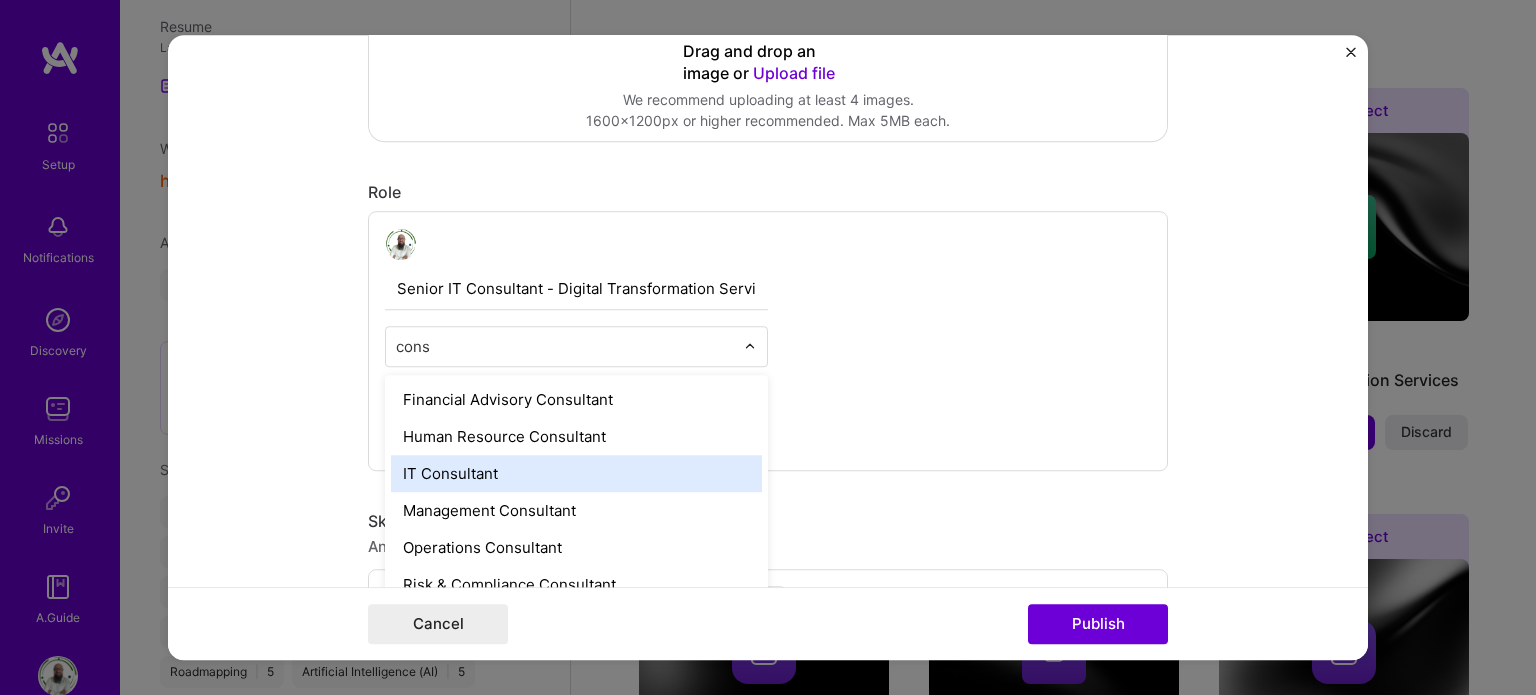 click on "IT Consultant" at bounding box center [576, 473] 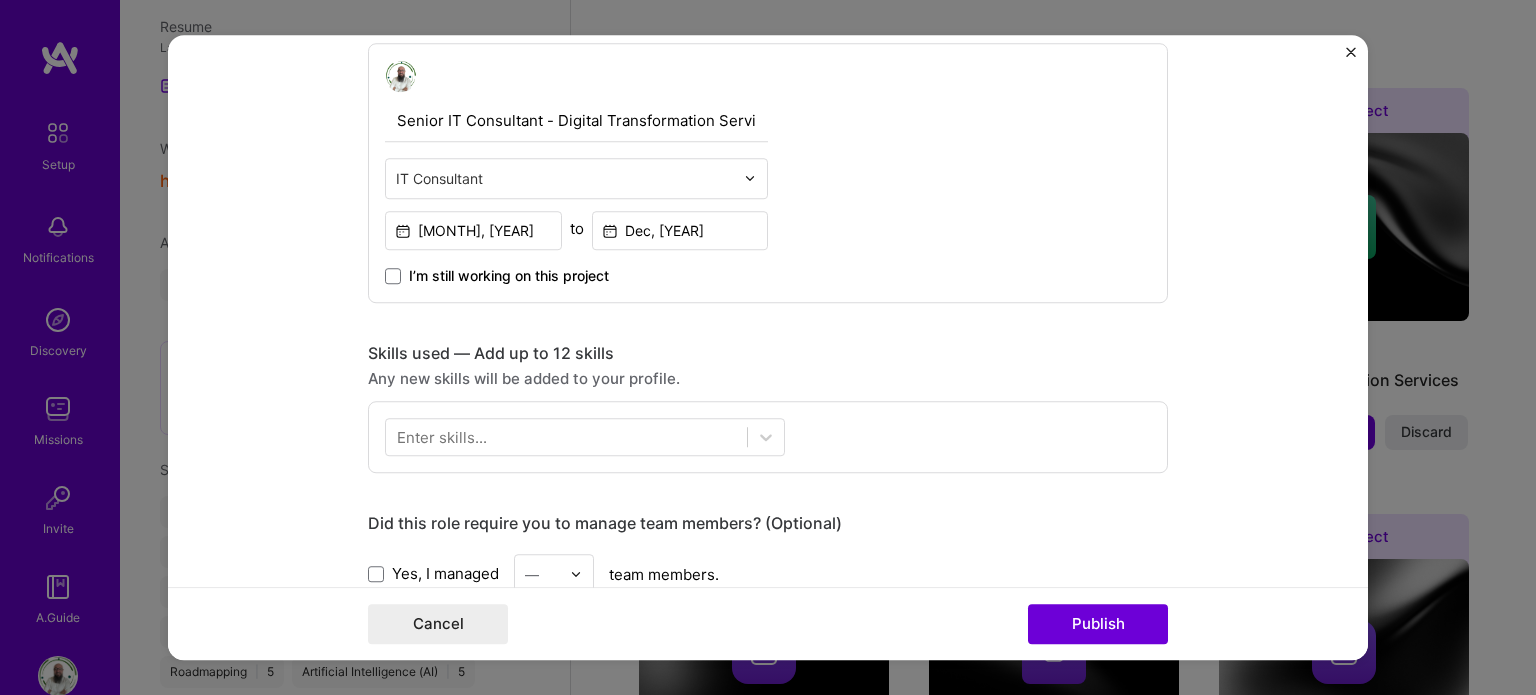 scroll, scrollTop: 724, scrollLeft: 0, axis: vertical 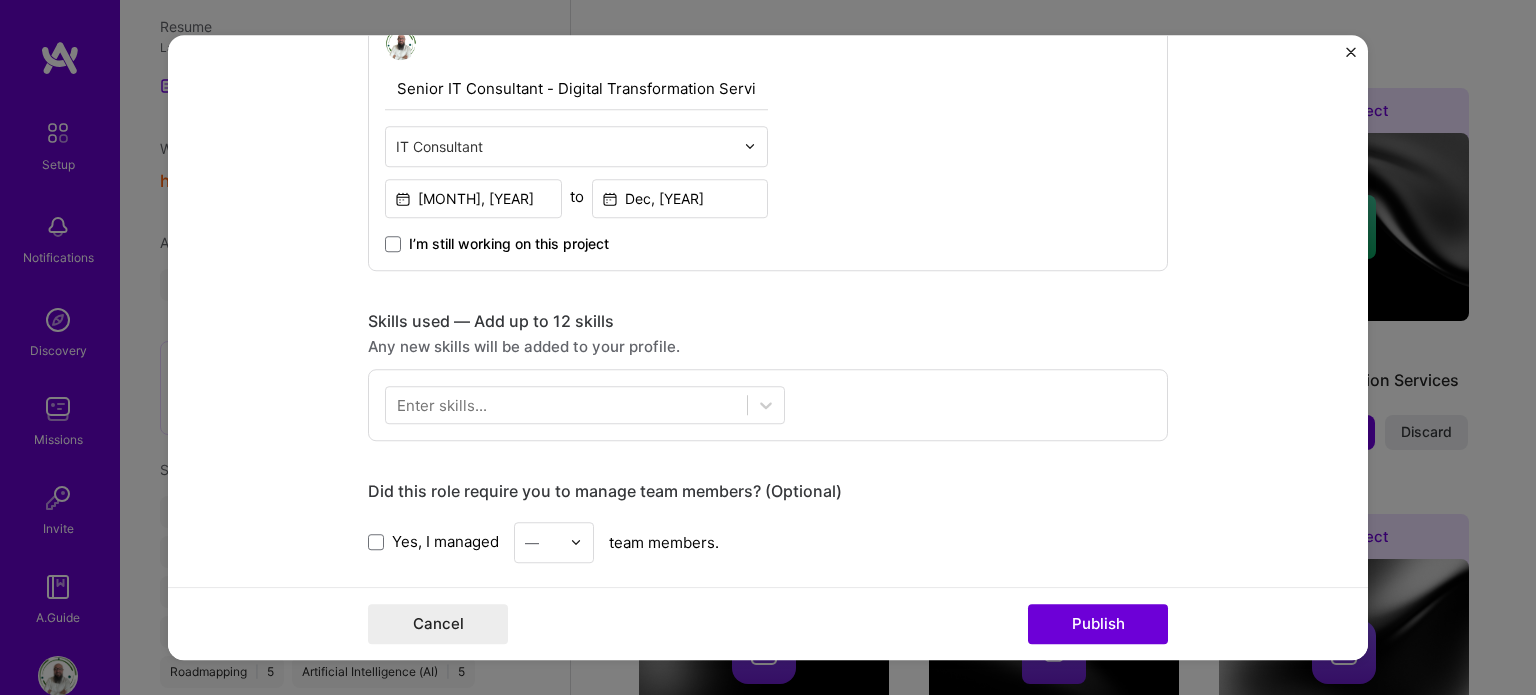 click on "Enter skills..." at bounding box center (768, 405) 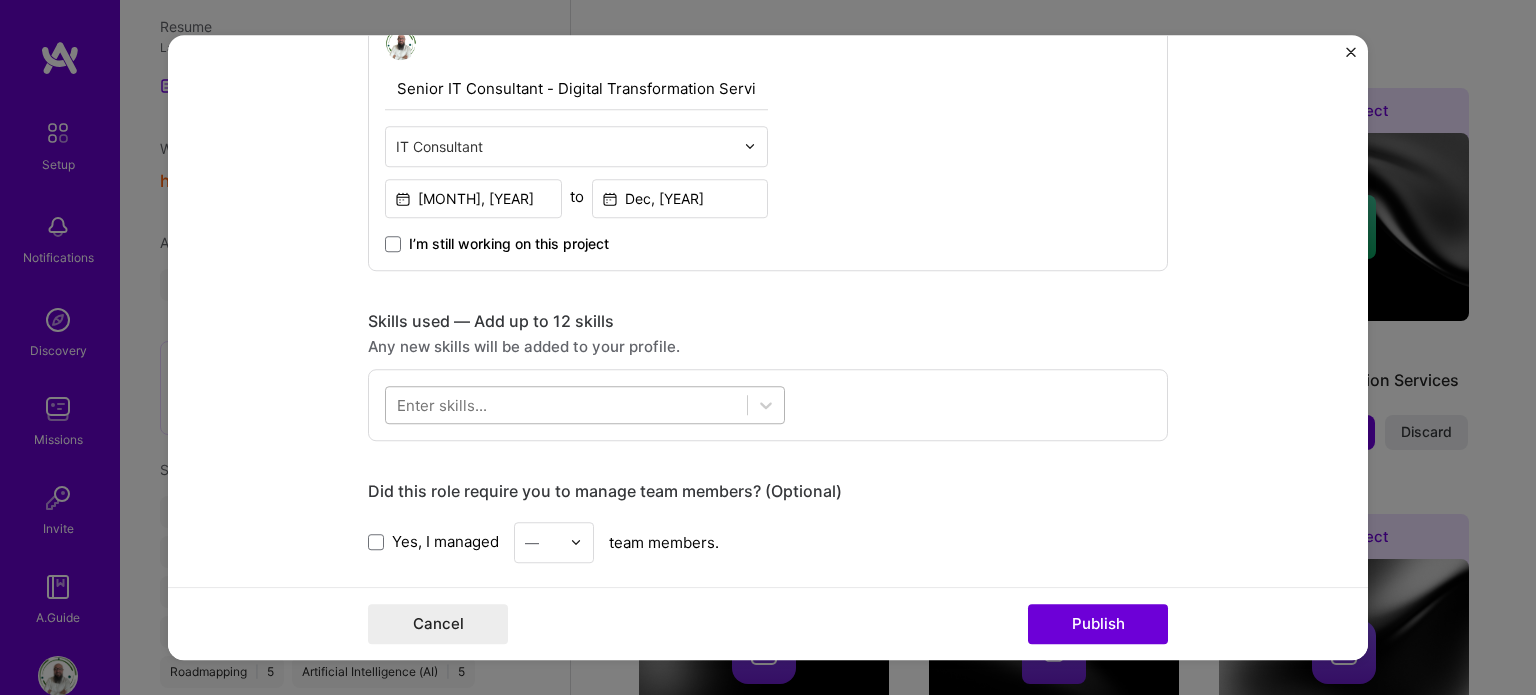 click at bounding box center [566, 404] 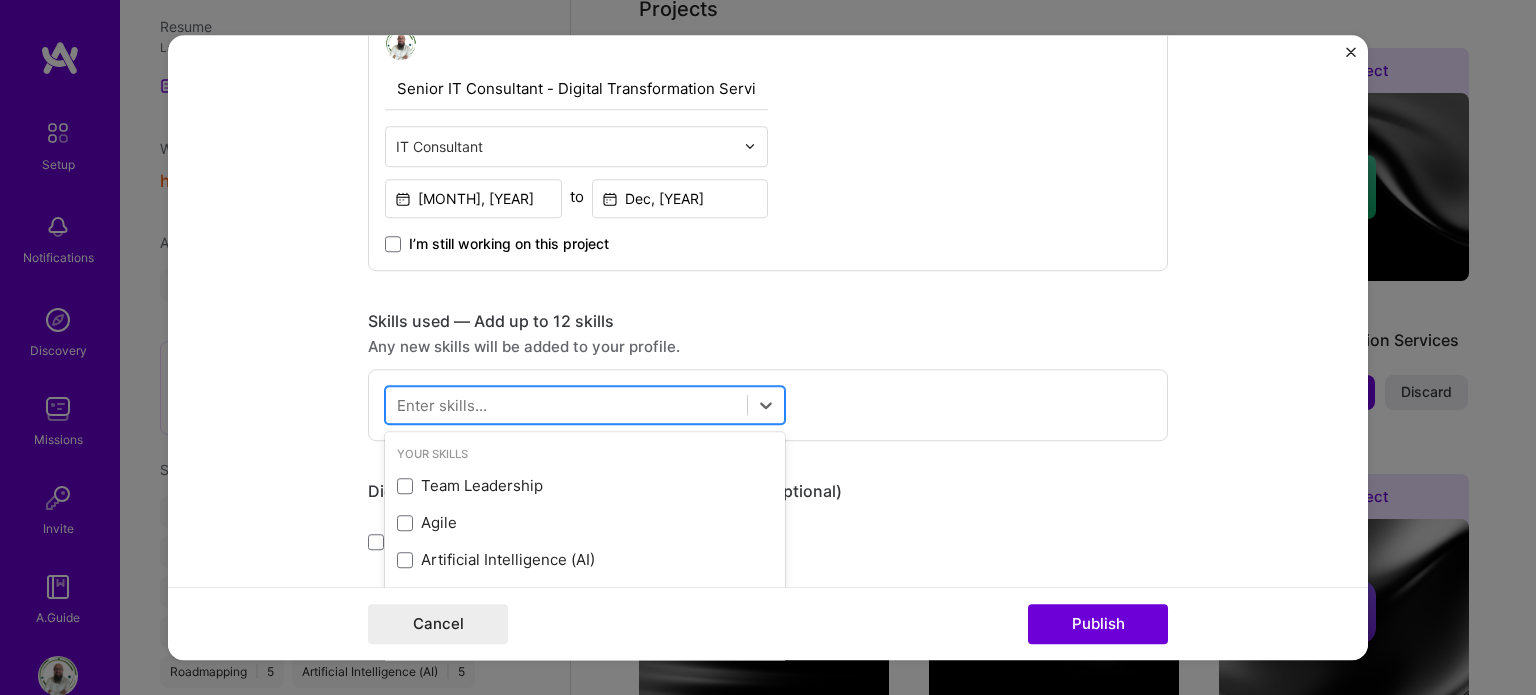 scroll, scrollTop: 857, scrollLeft: 0, axis: vertical 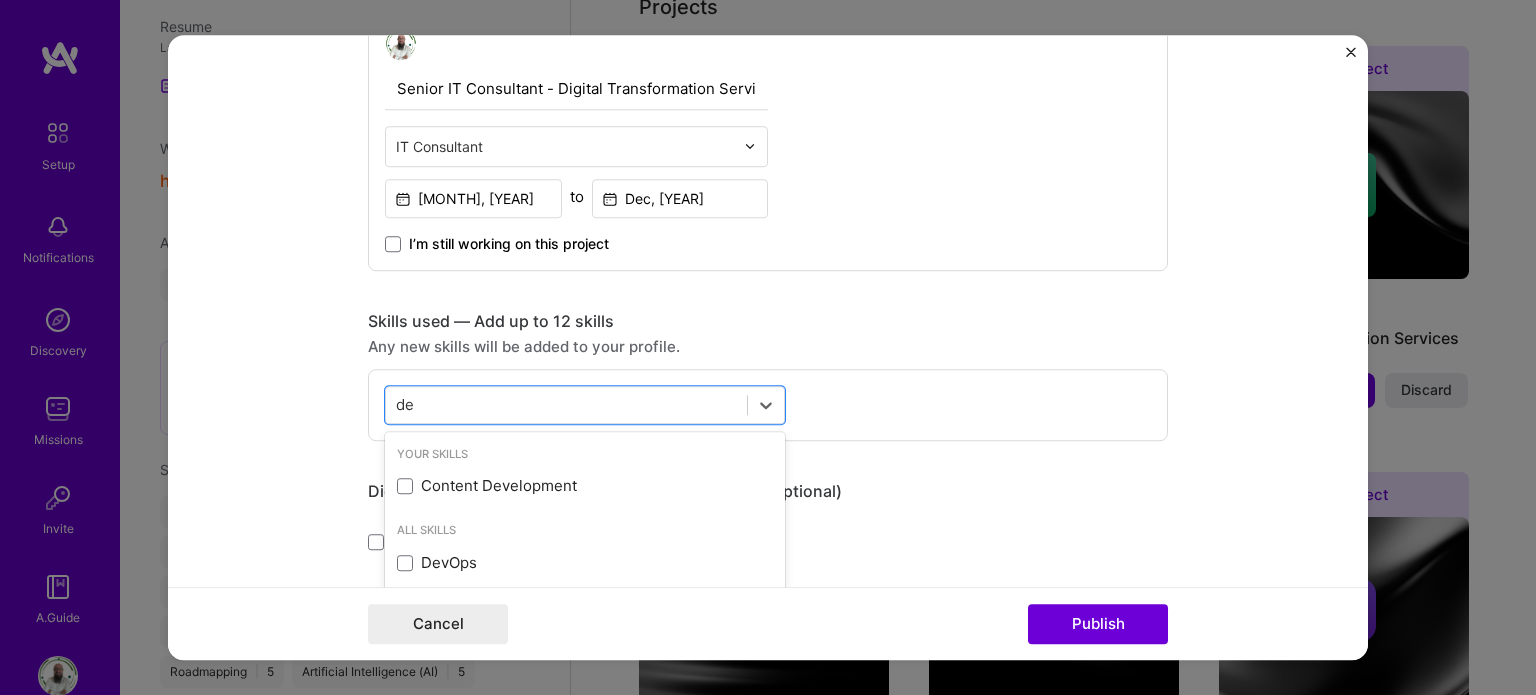 type on "d" 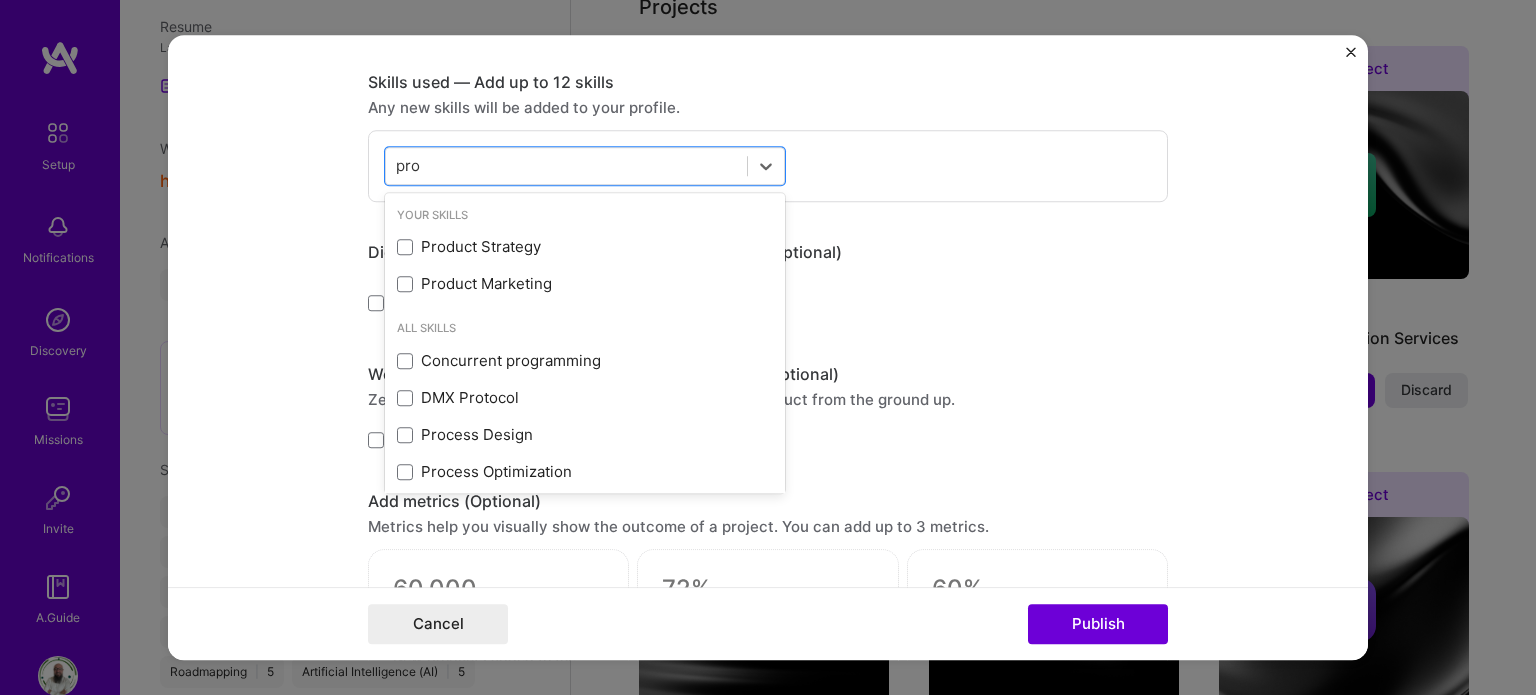 scroll, scrollTop: 964, scrollLeft: 0, axis: vertical 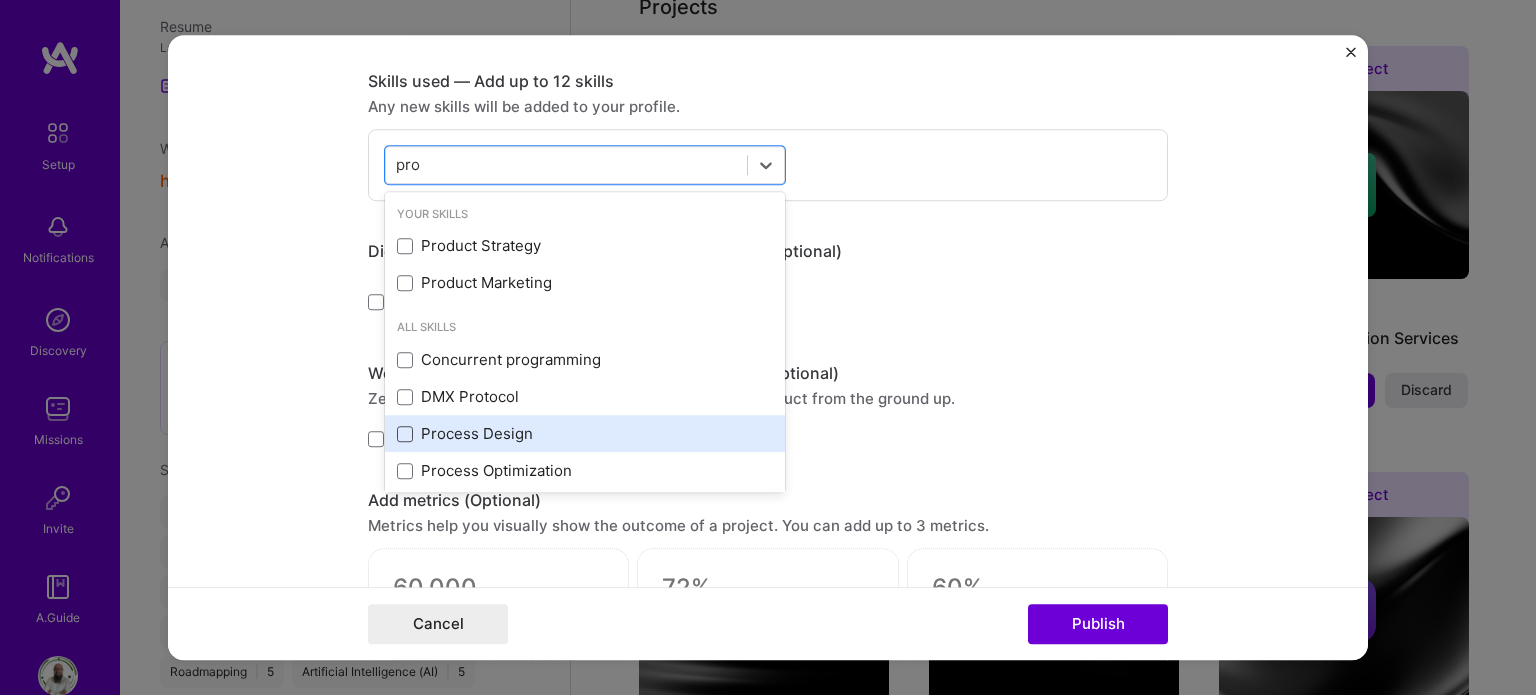 click at bounding box center [405, 434] 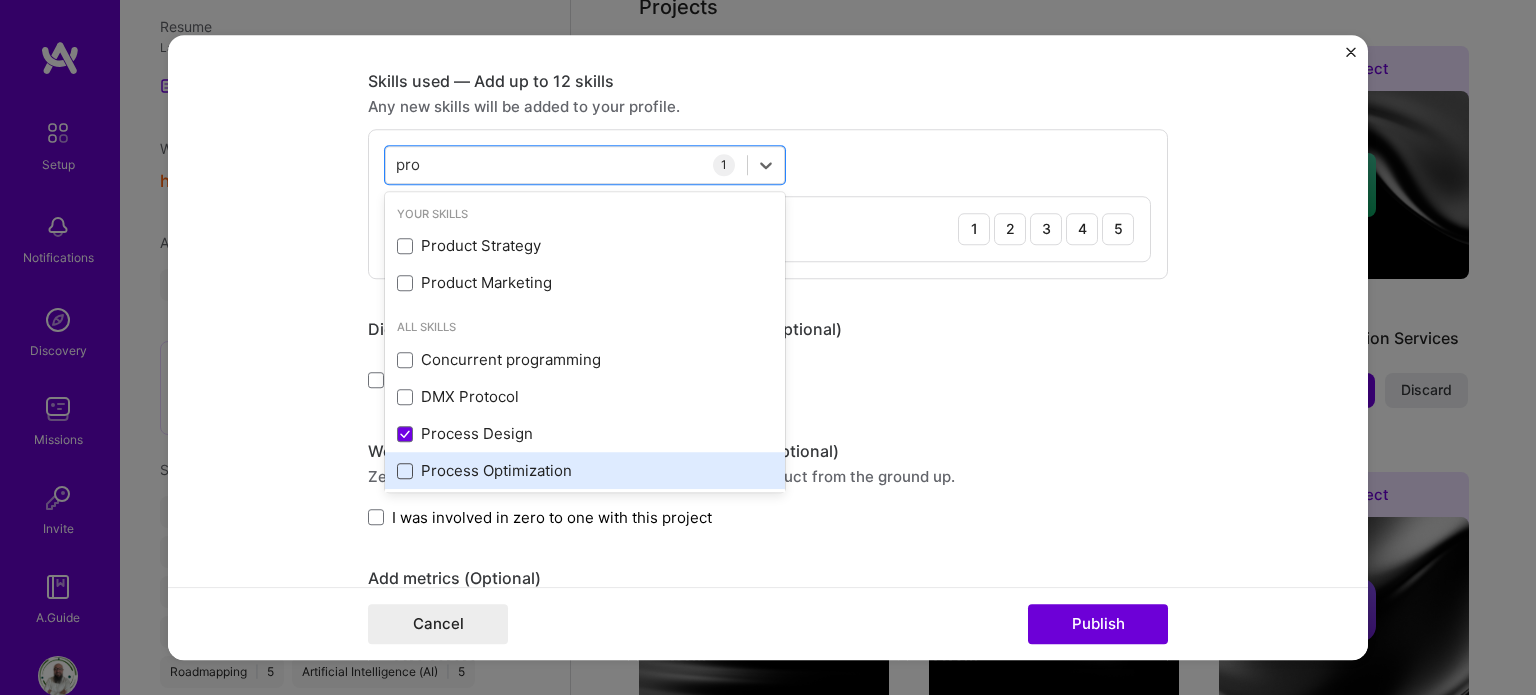 click at bounding box center (405, 471) 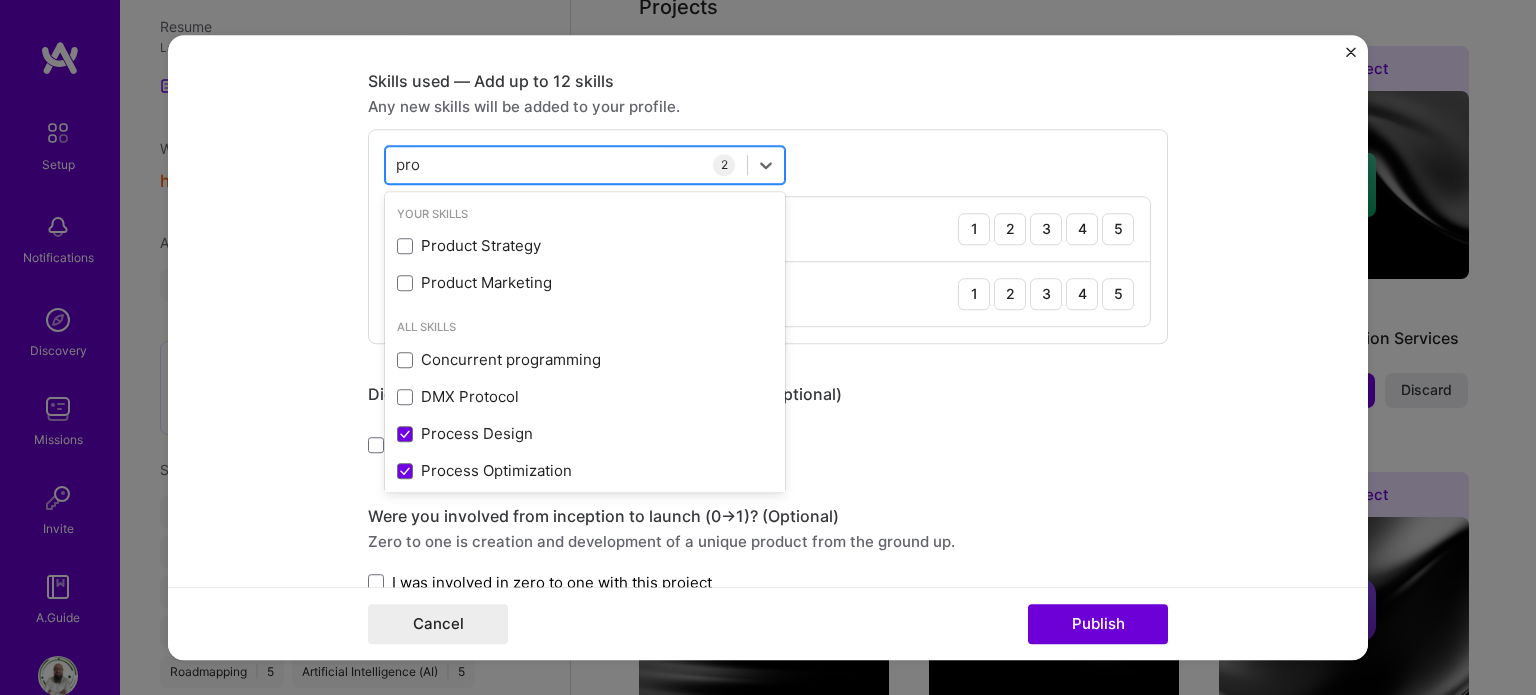 click on "pro pro" at bounding box center [566, 164] 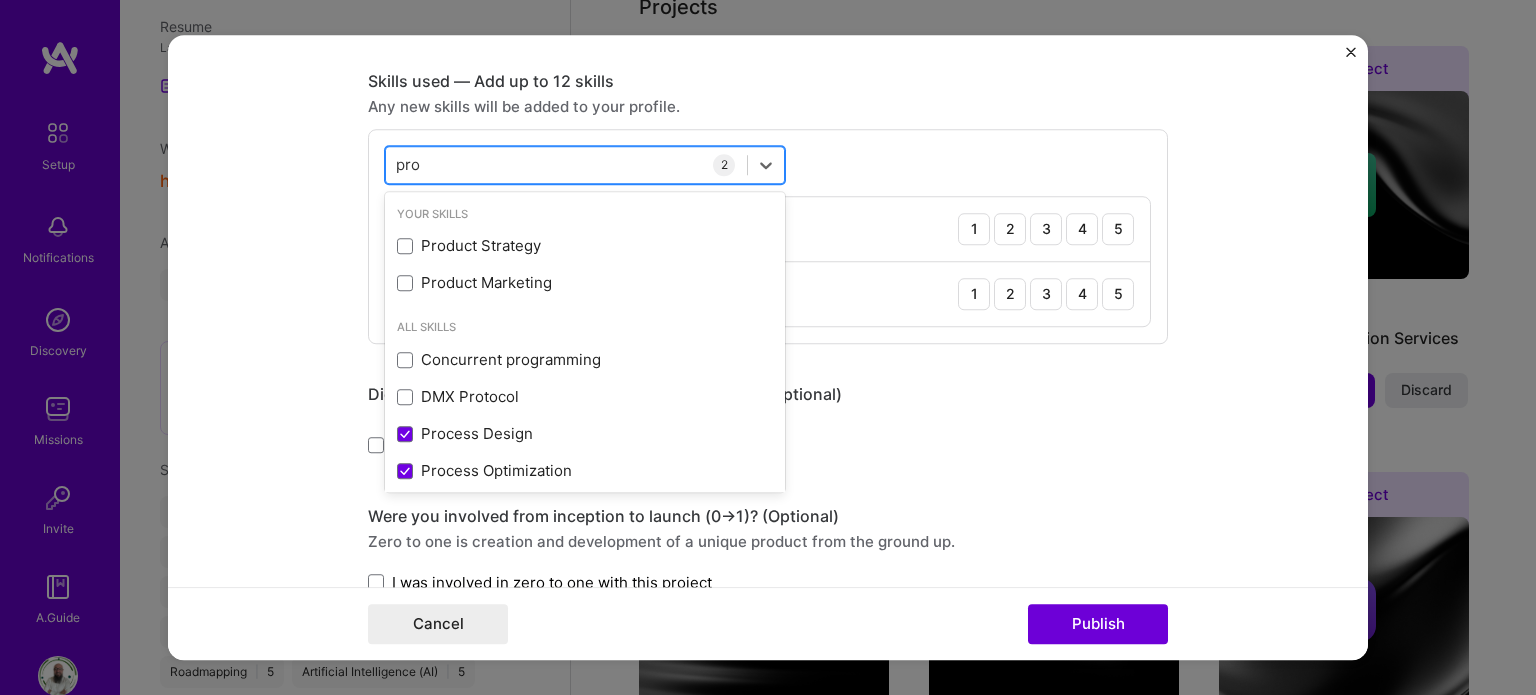 click on "pro pro" at bounding box center [566, 164] 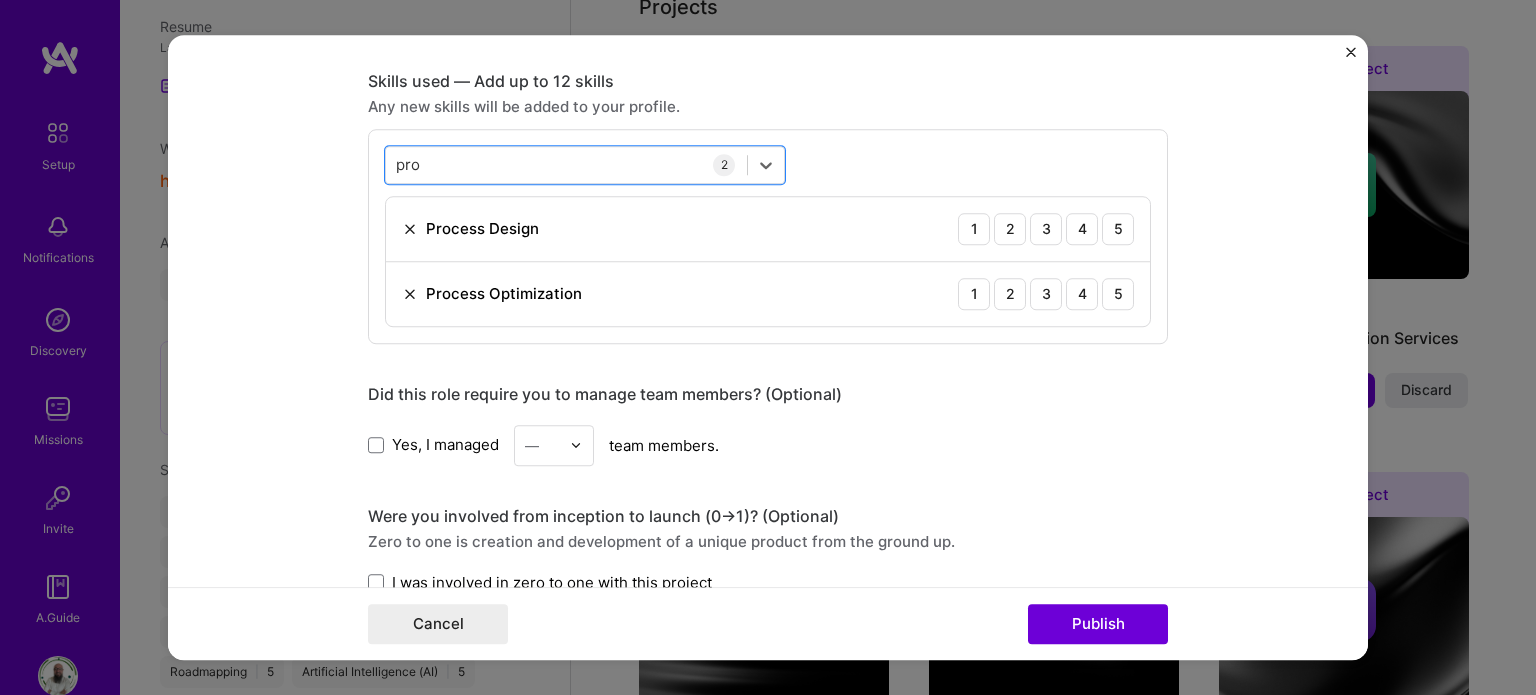 drag, startPoint x: 421, startPoint y: 164, endPoint x: 455, endPoint y: 181, distance: 38.013157 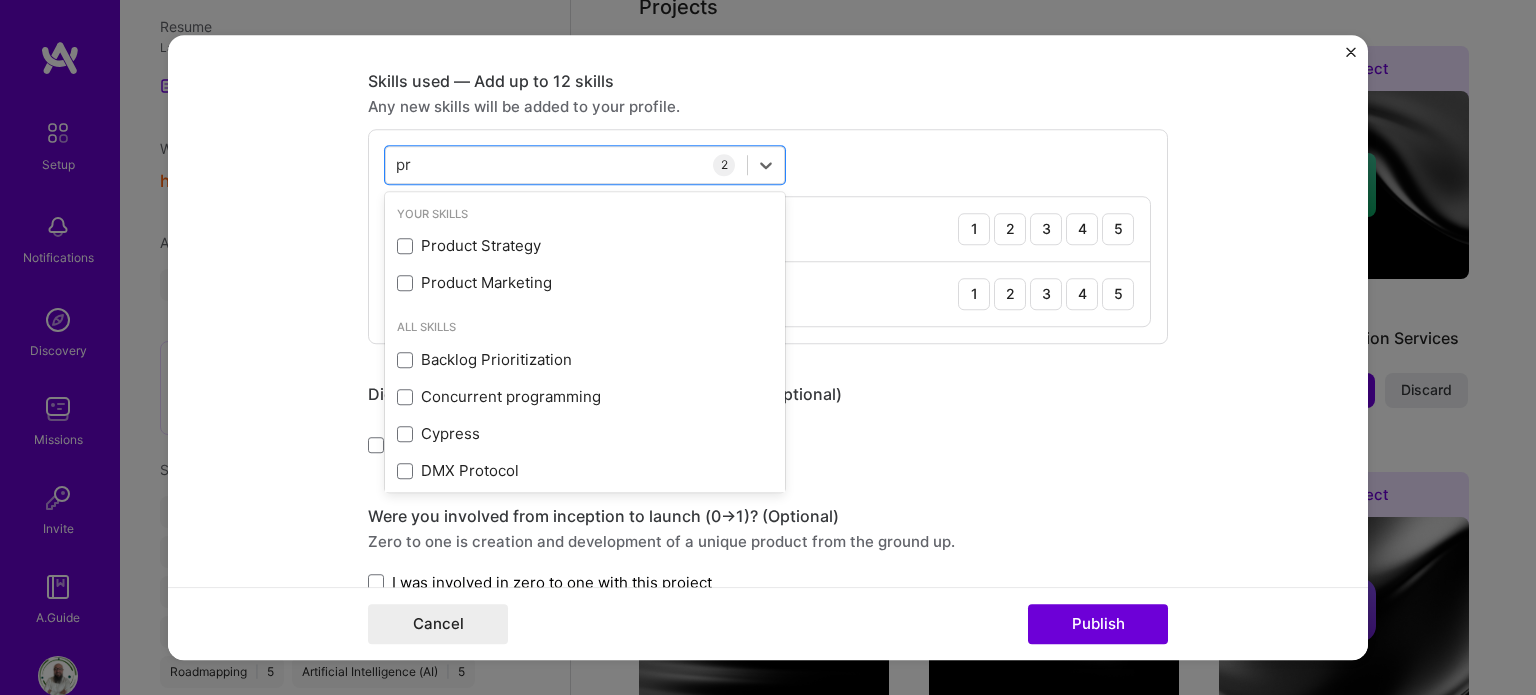 type on "p" 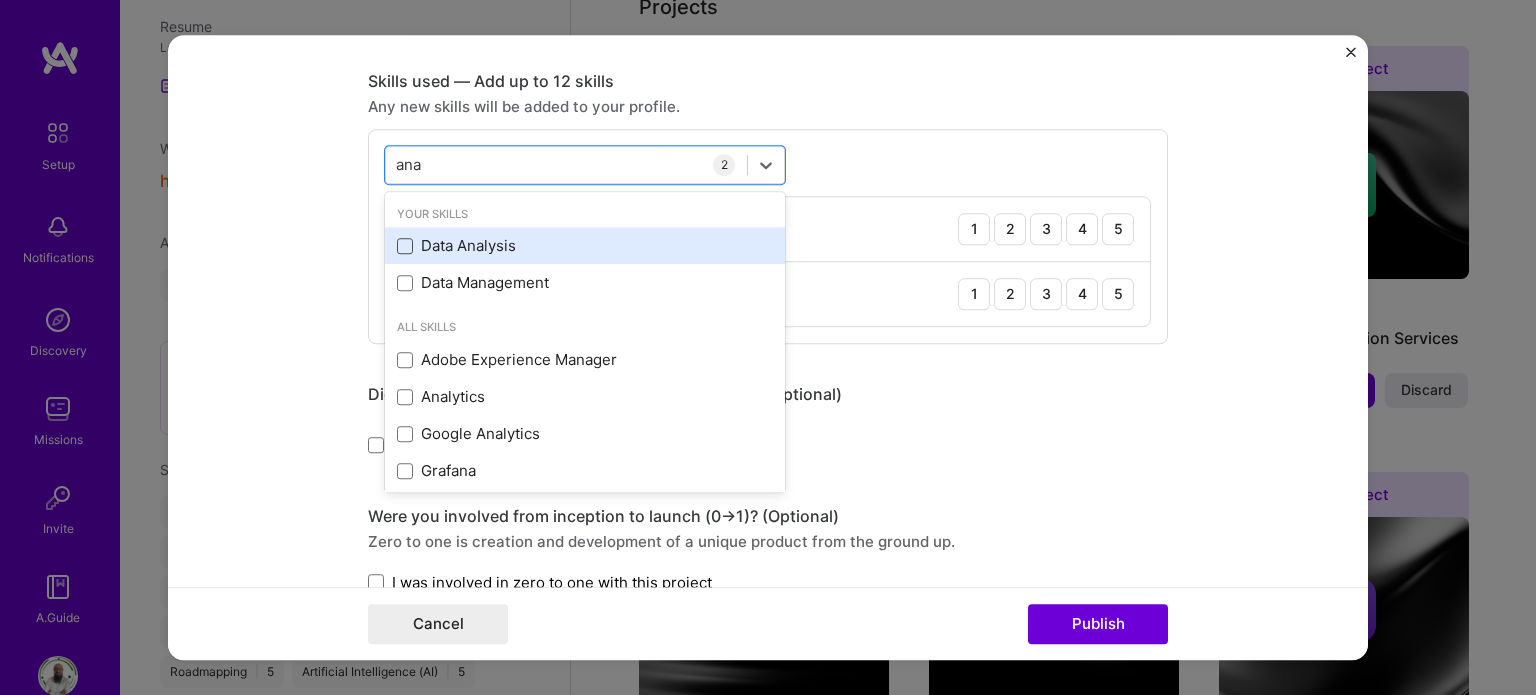 click at bounding box center [405, 246] 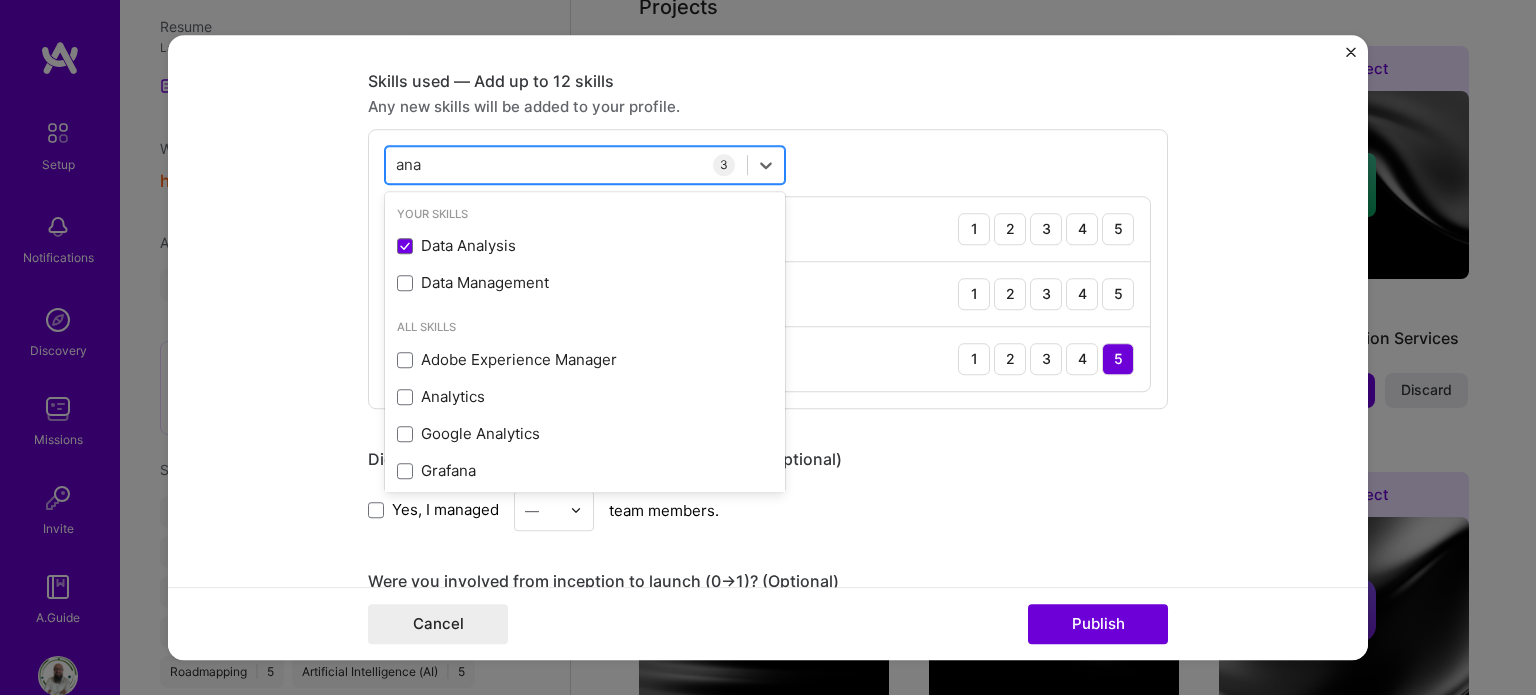 click on "ana" at bounding box center [410, 164] 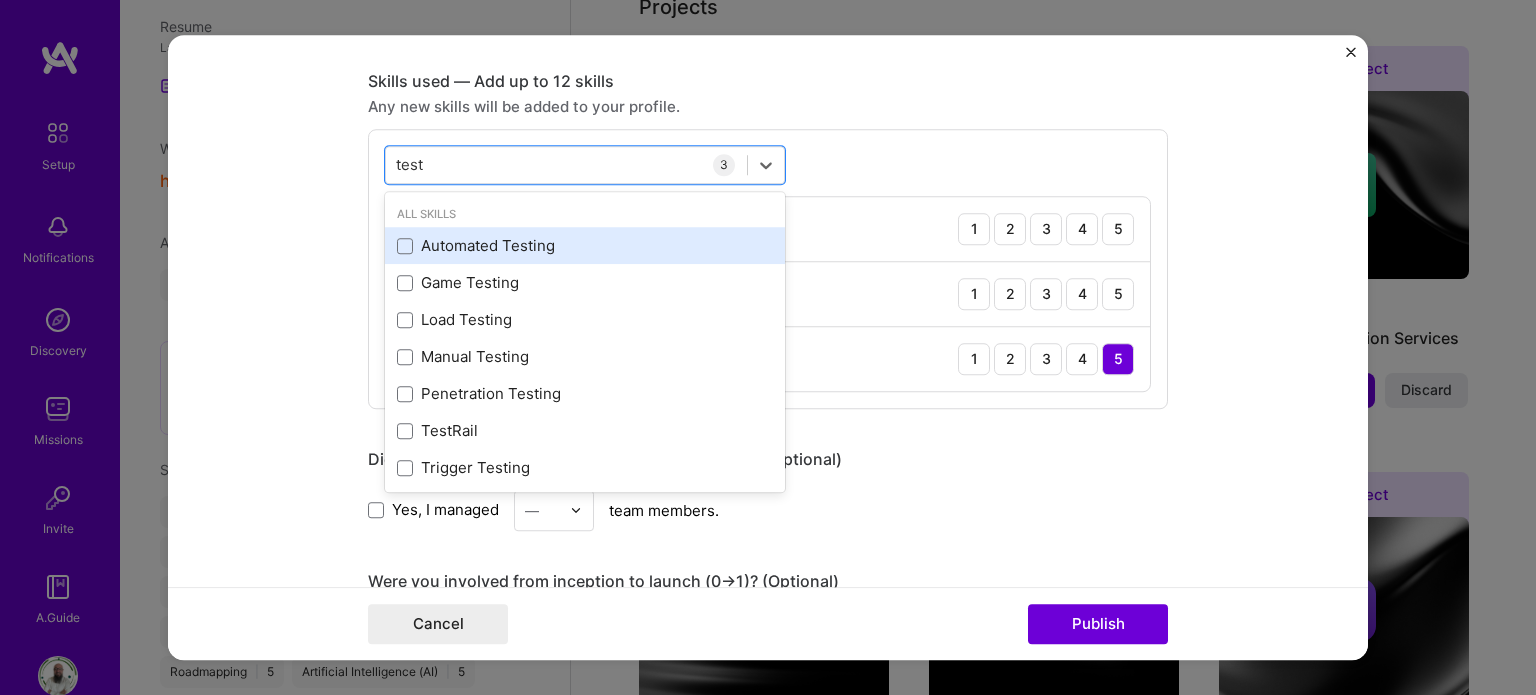 click on "Automated Testing" at bounding box center (585, 246) 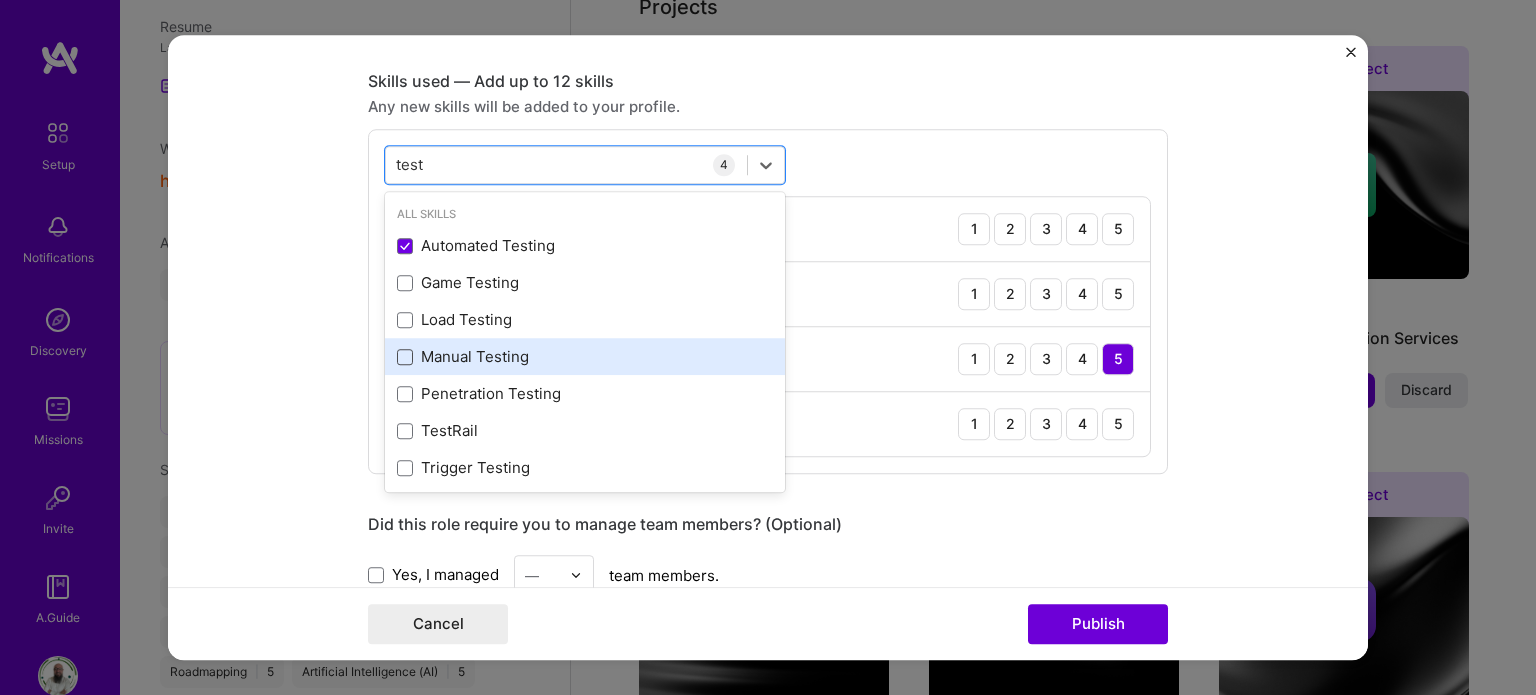 click at bounding box center [405, 357] 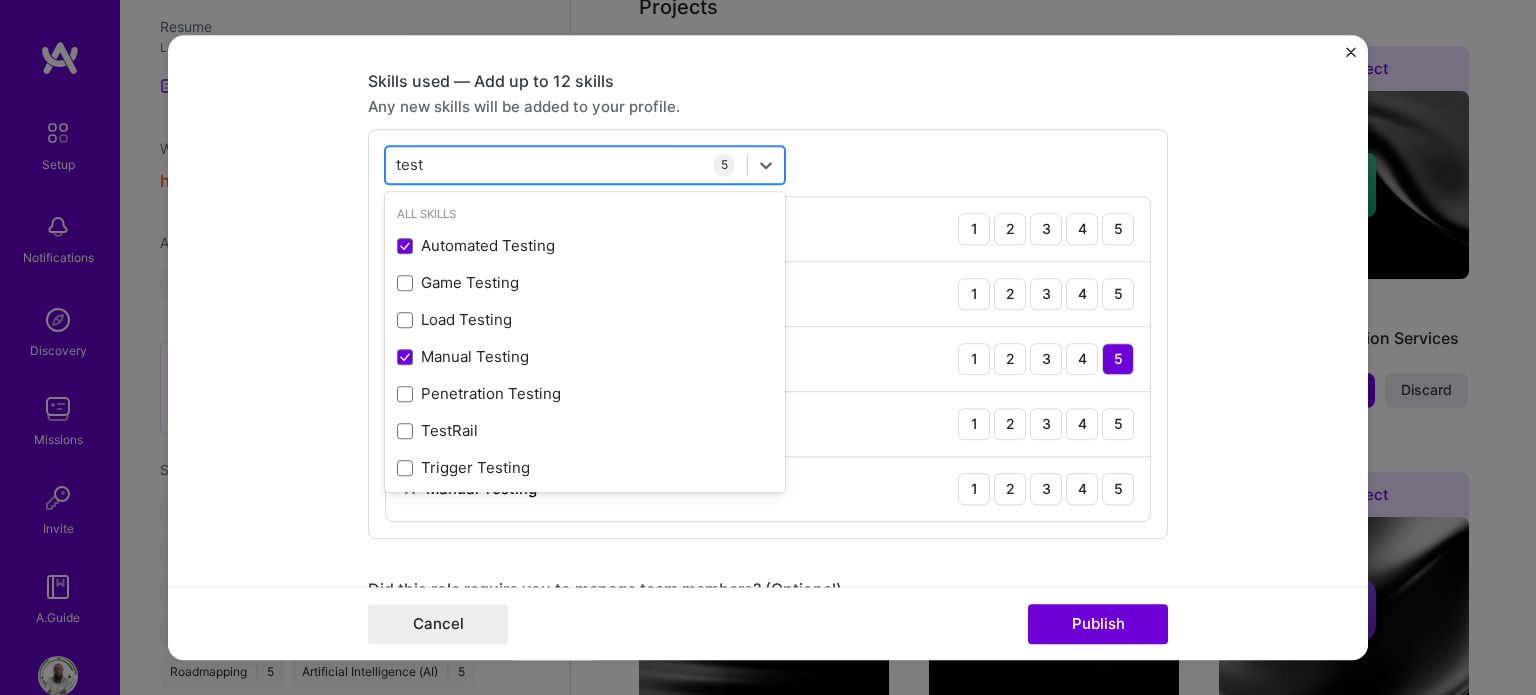 click on "test" at bounding box center [410, 164] 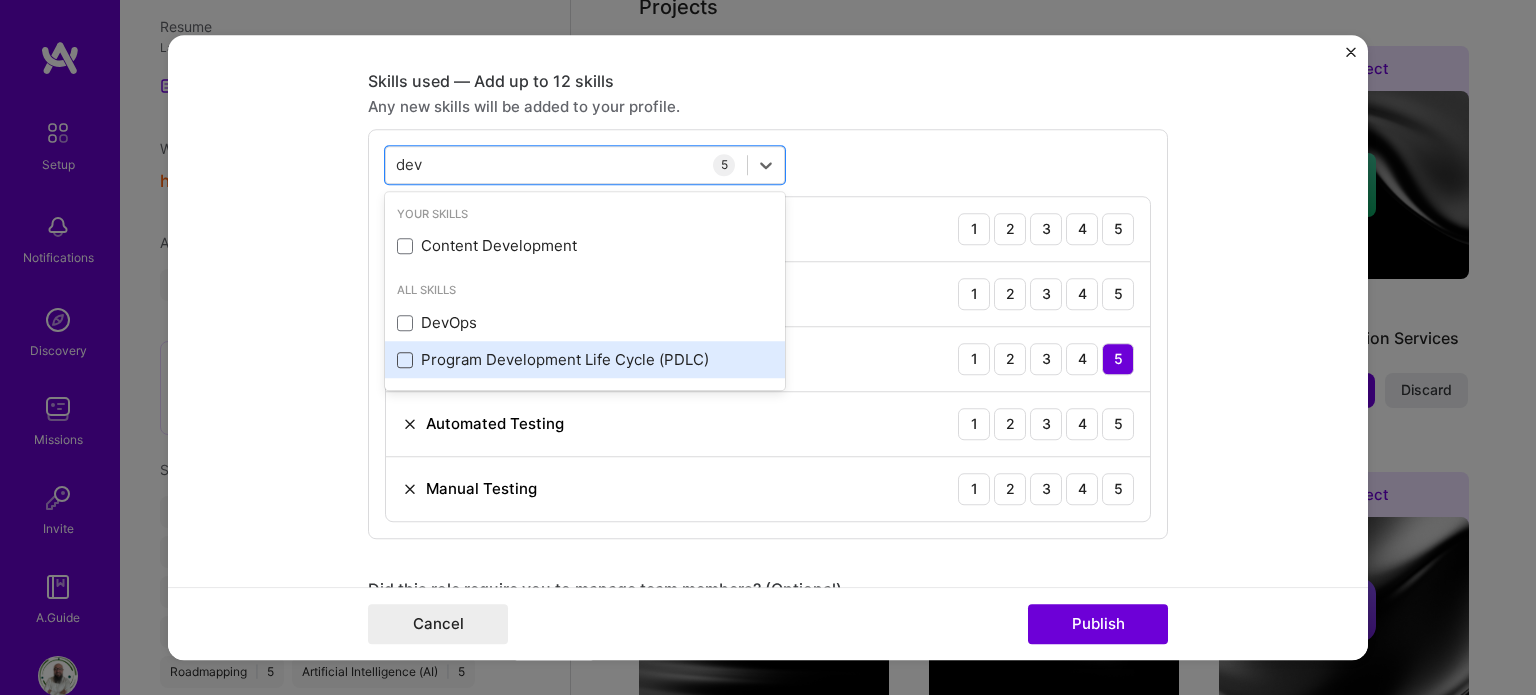 click at bounding box center (405, 360) 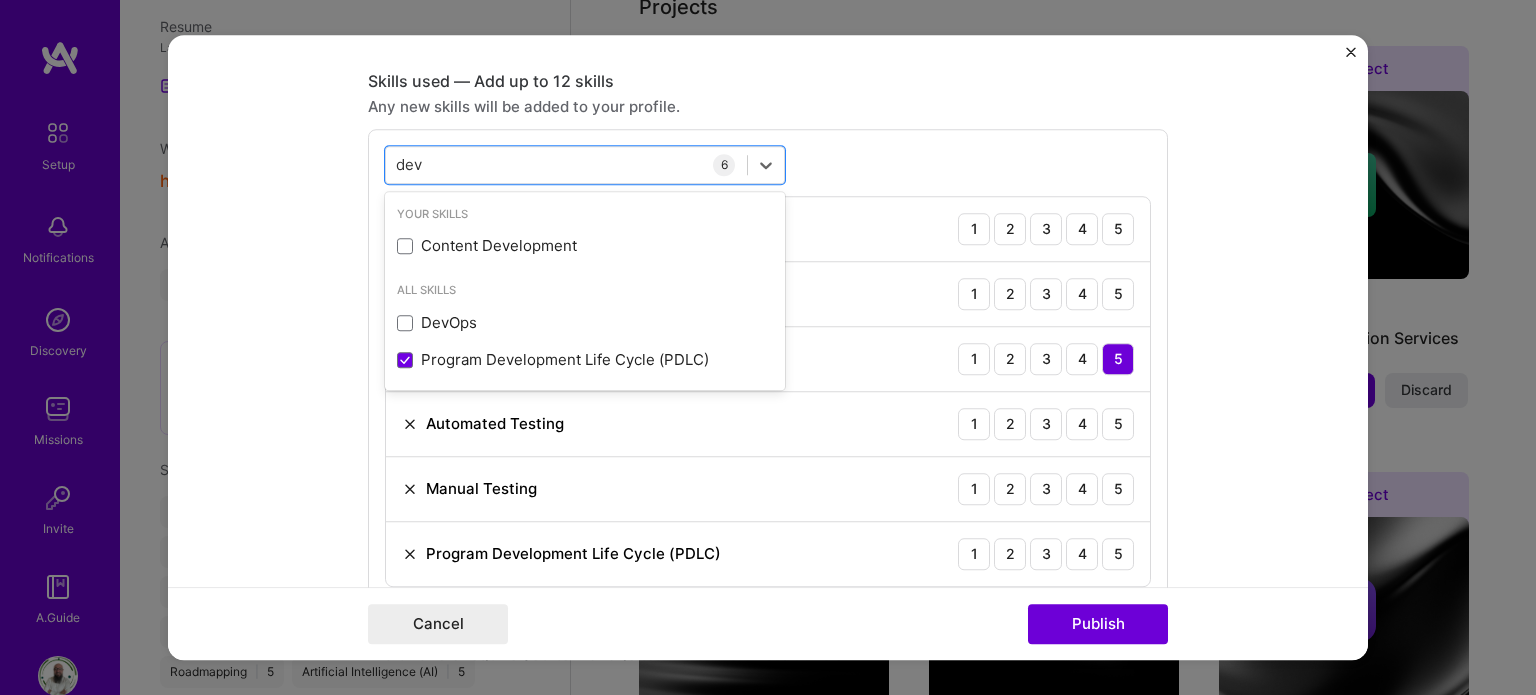 type on "dev" 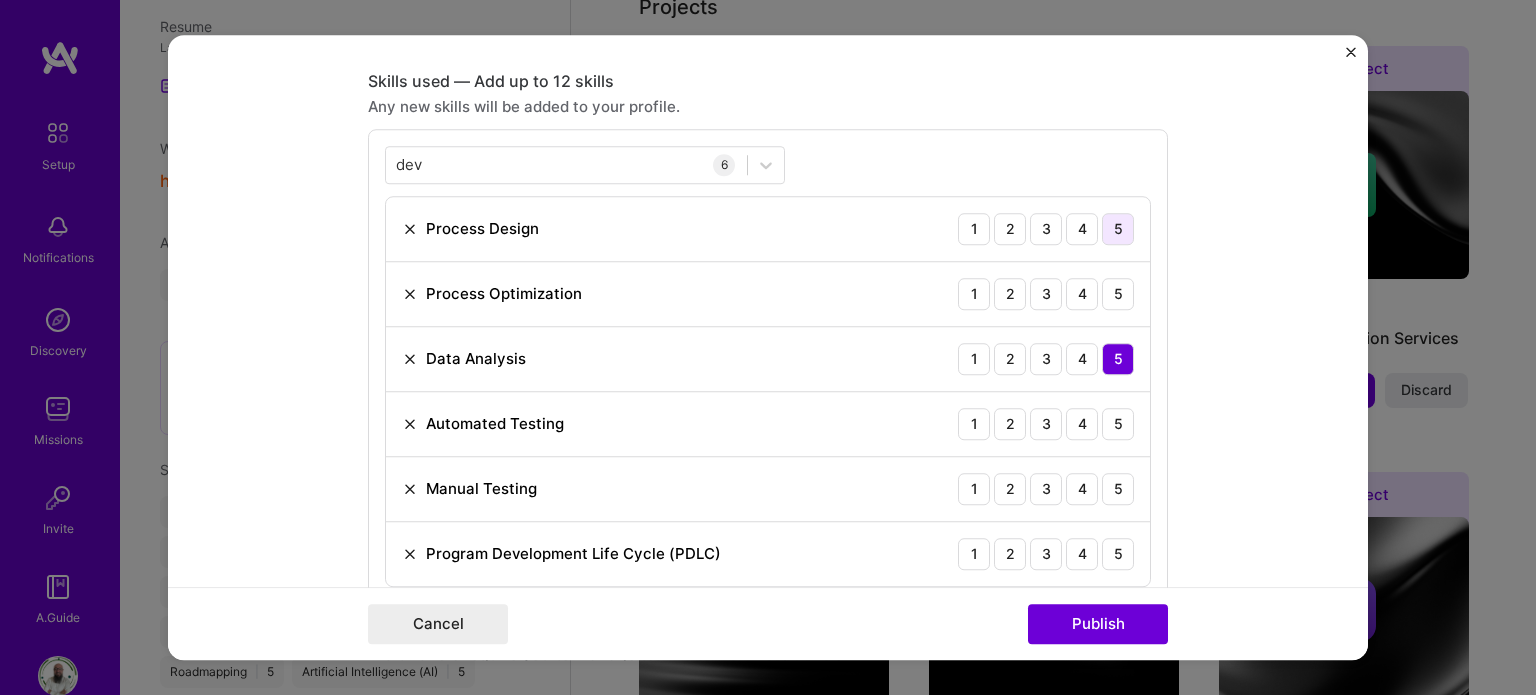 click on "5" at bounding box center (1118, 229) 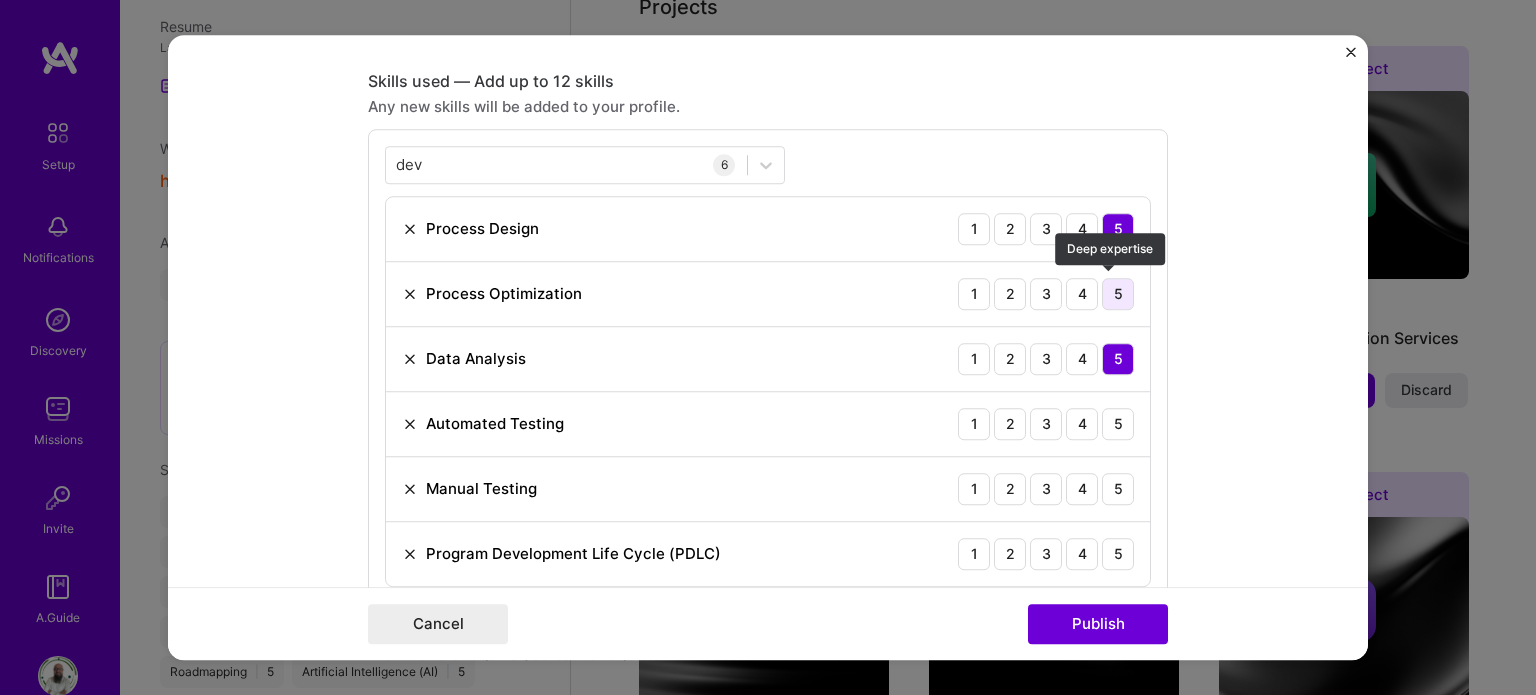 click on "5" at bounding box center (1118, 294) 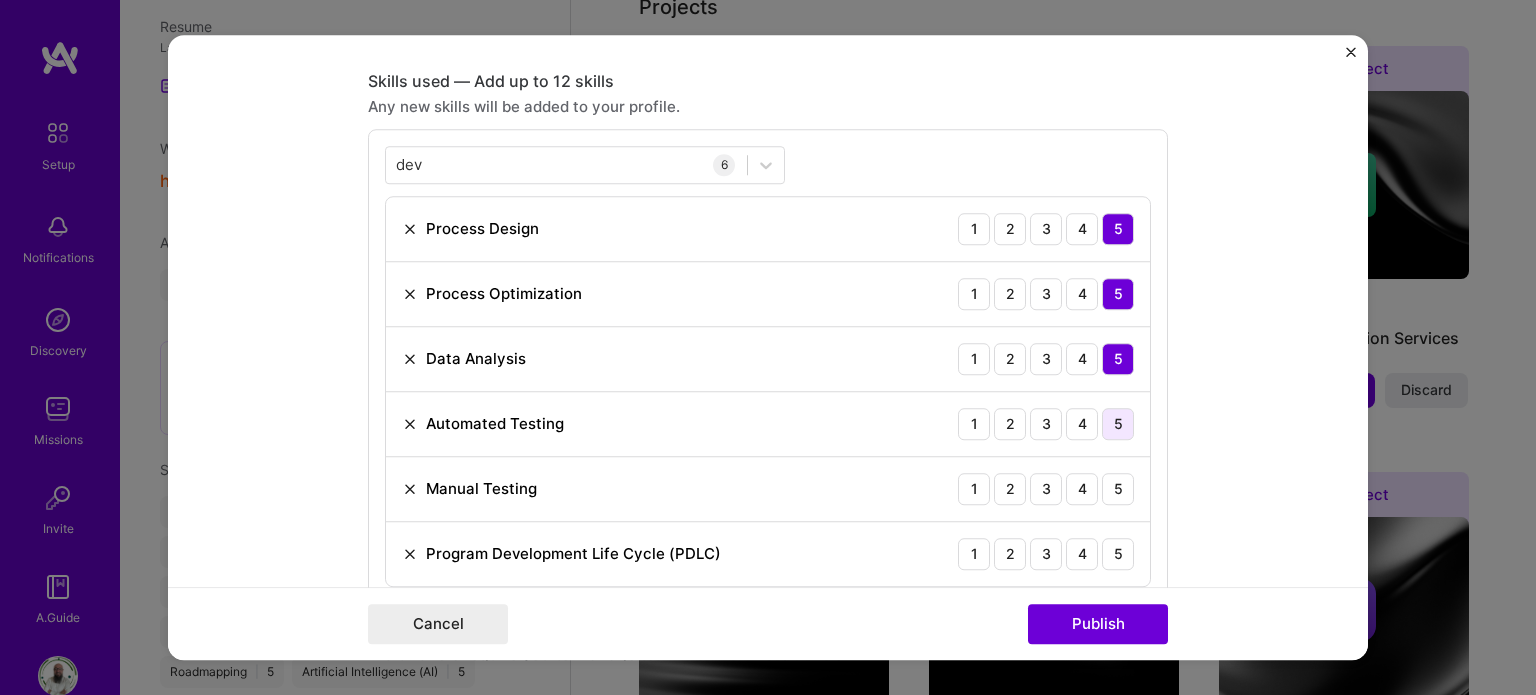 click on "5" at bounding box center [1118, 424] 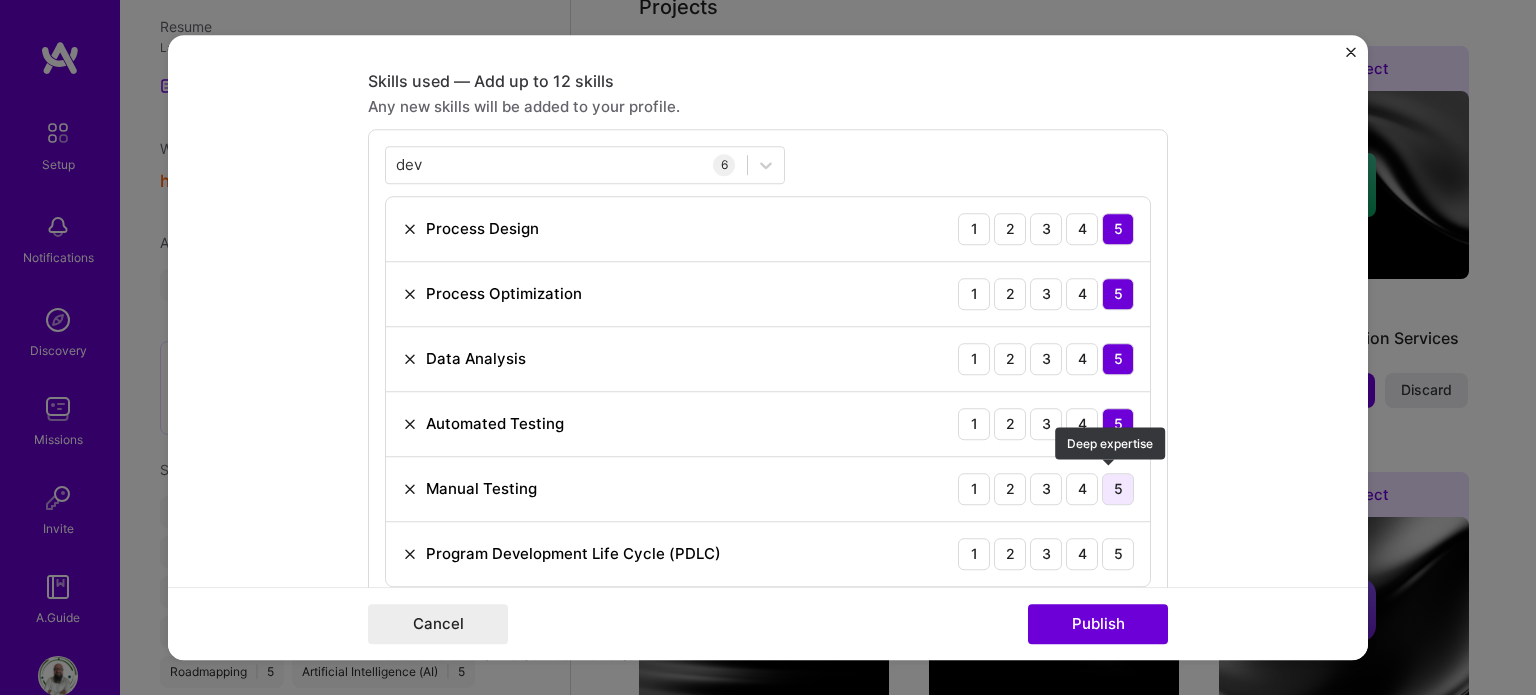 click on "5" at bounding box center [1118, 489] 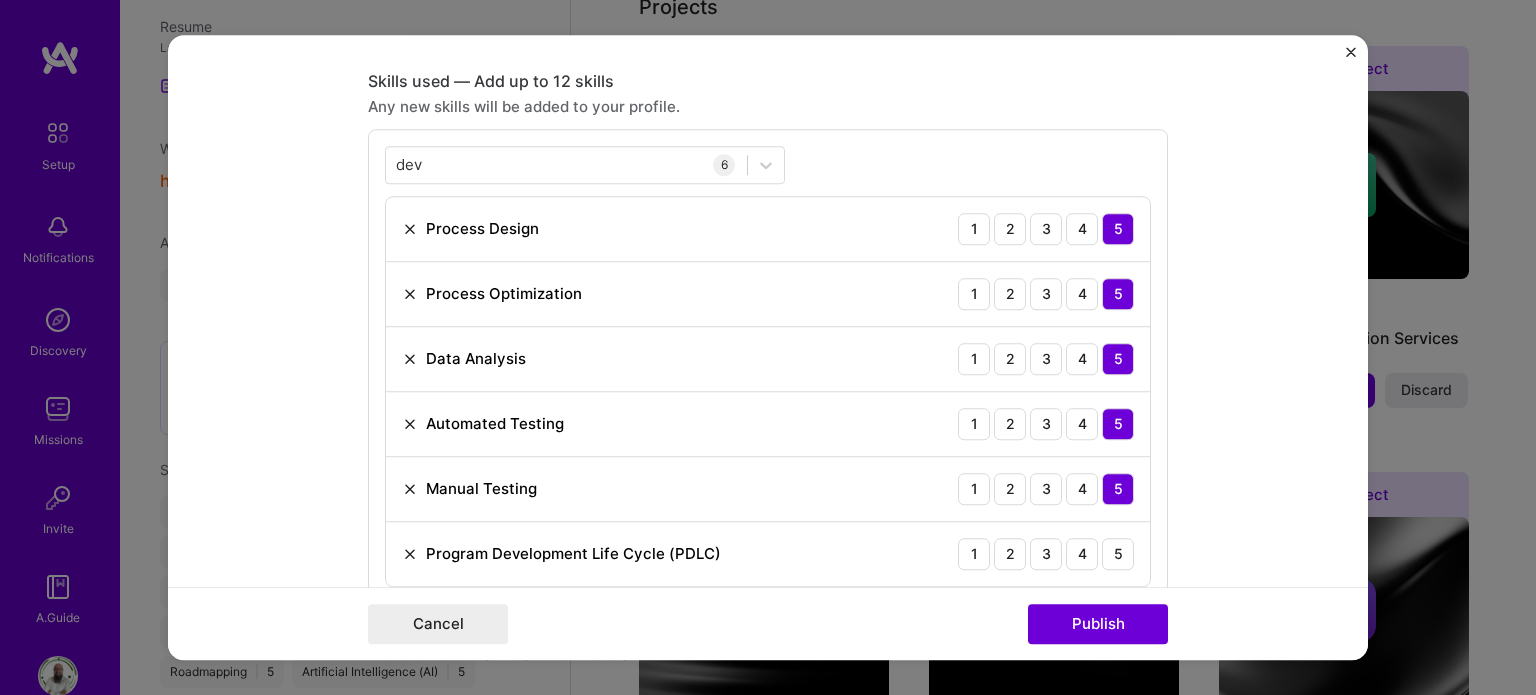 click on "Program Development Life Cycle (PDLC) 1 2 3 4 5" at bounding box center [768, 554] 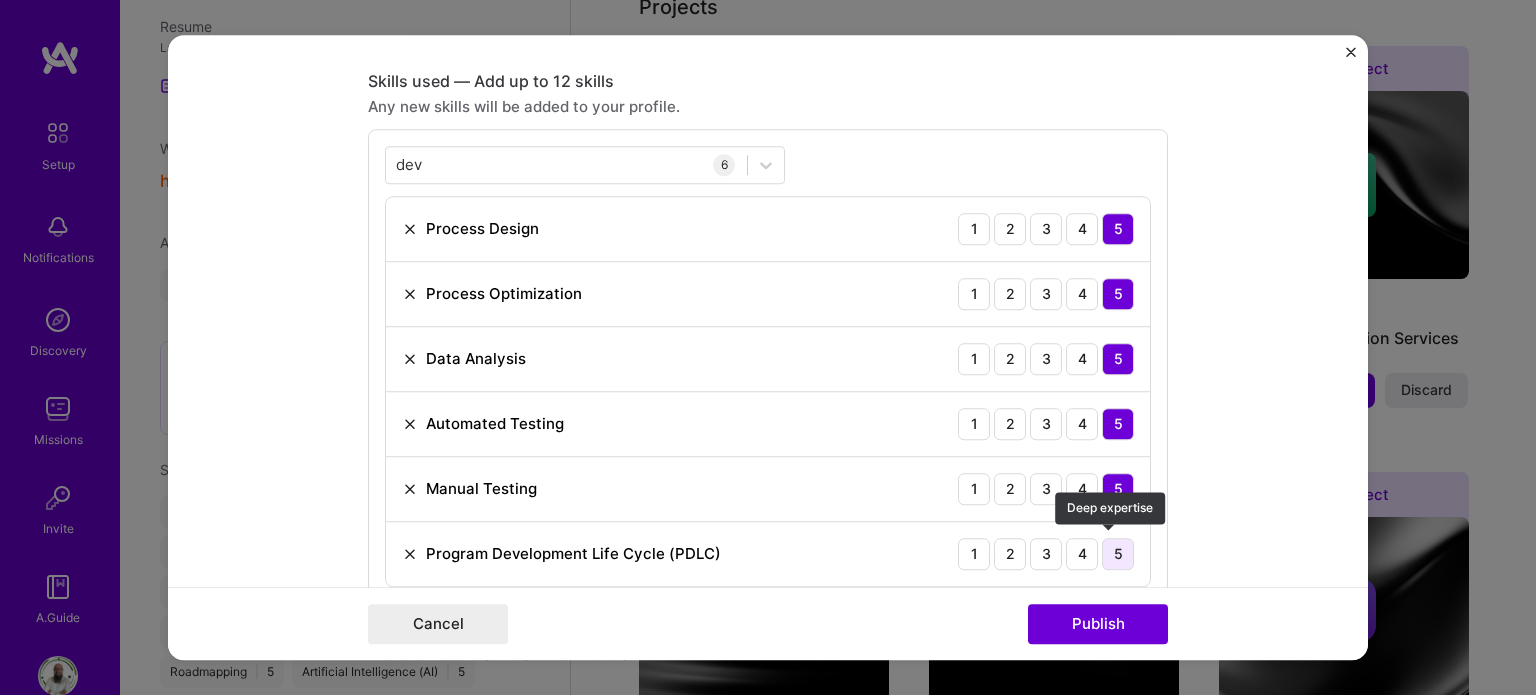 click on "5" at bounding box center (1118, 554) 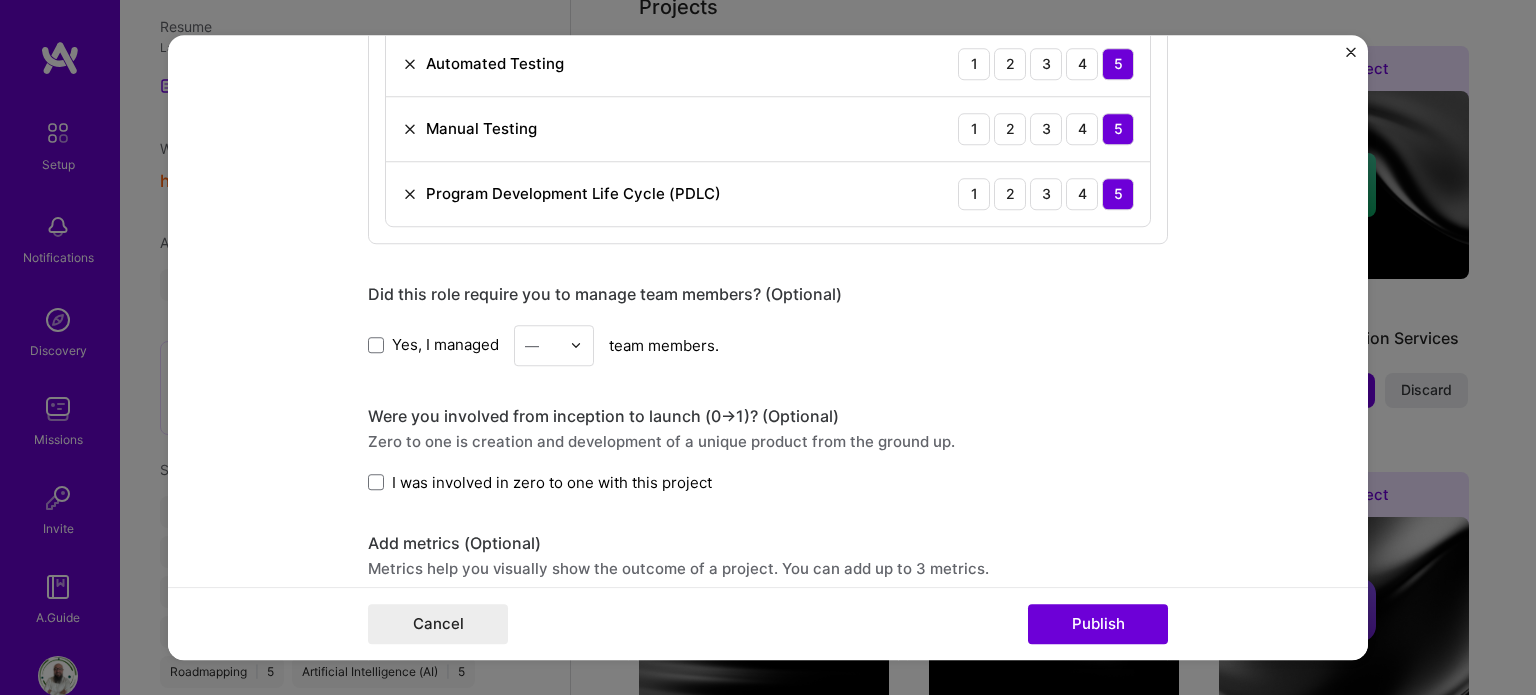 scroll, scrollTop: 1326, scrollLeft: 0, axis: vertical 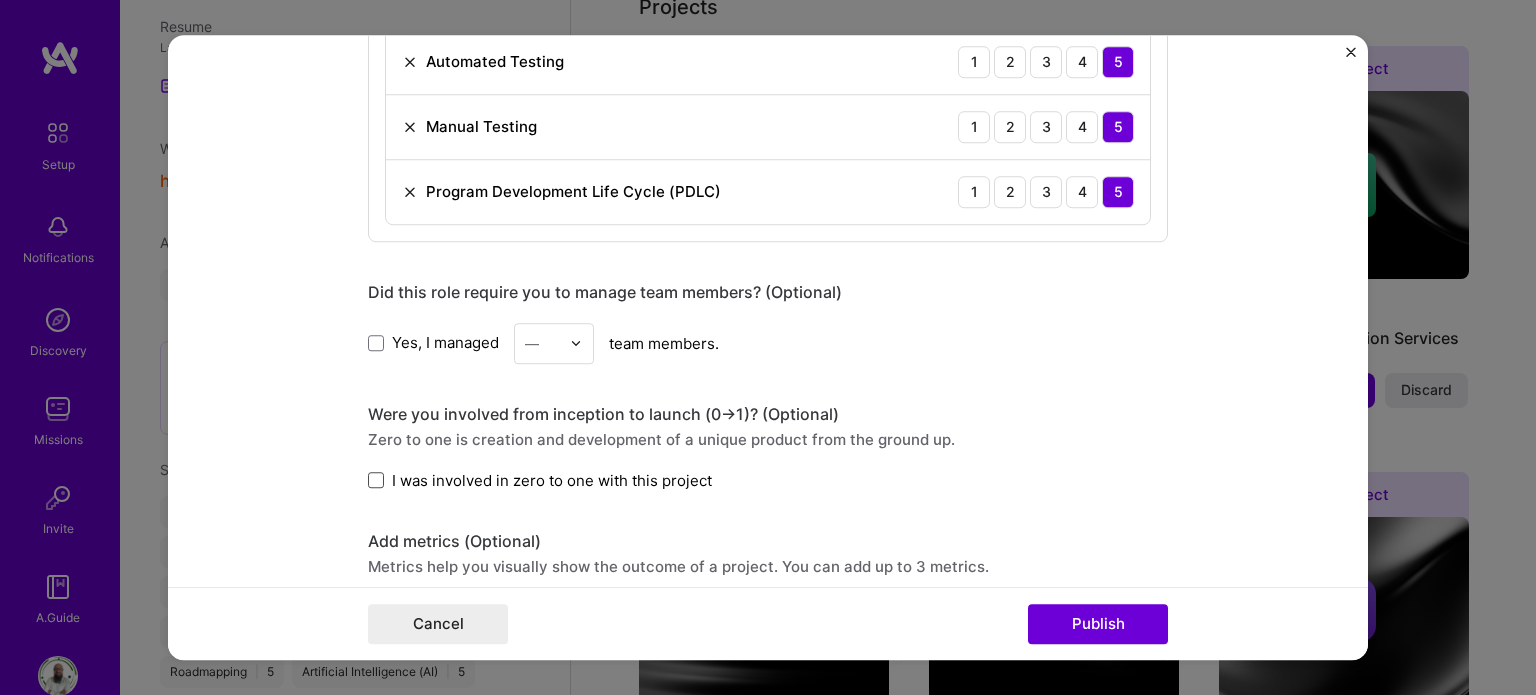 click at bounding box center (376, 480) 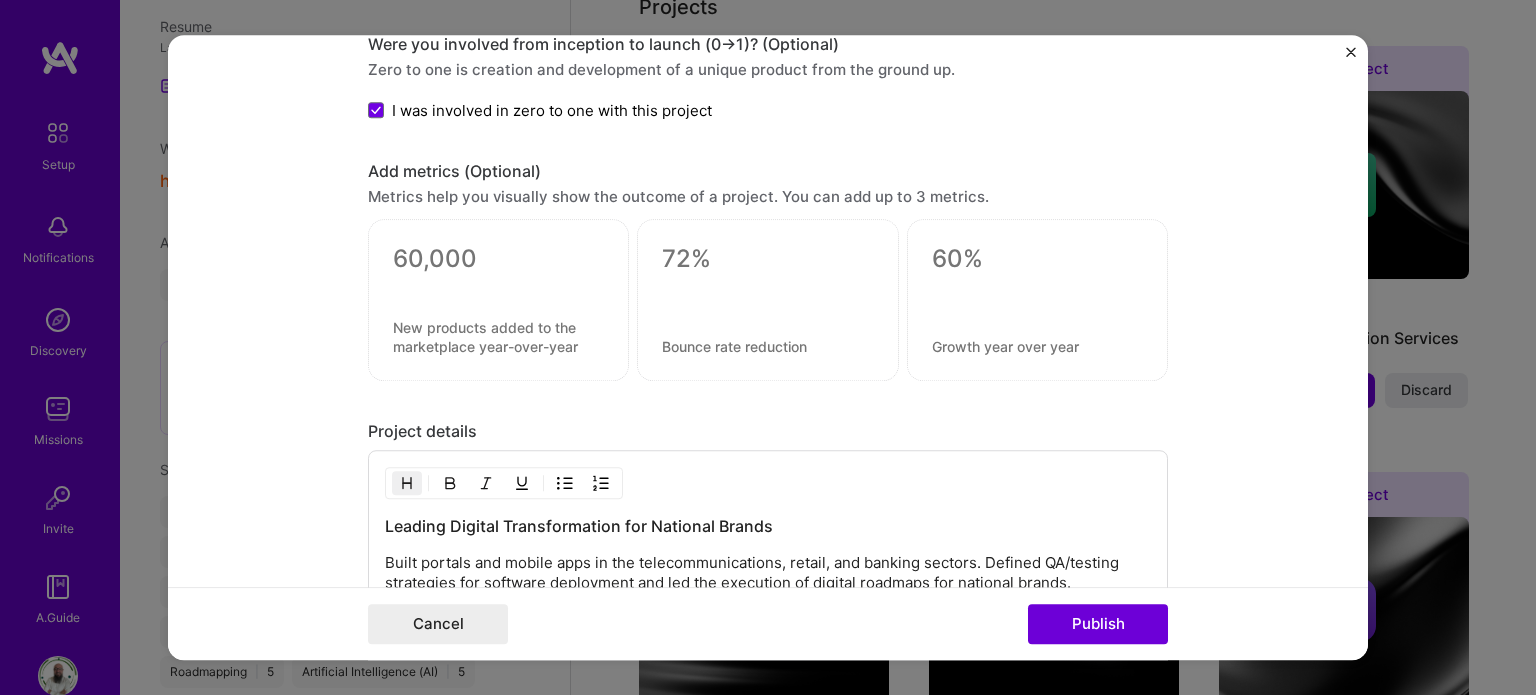scroll, scrollTop: 1708, scrollLeft: 0, axis: vertical 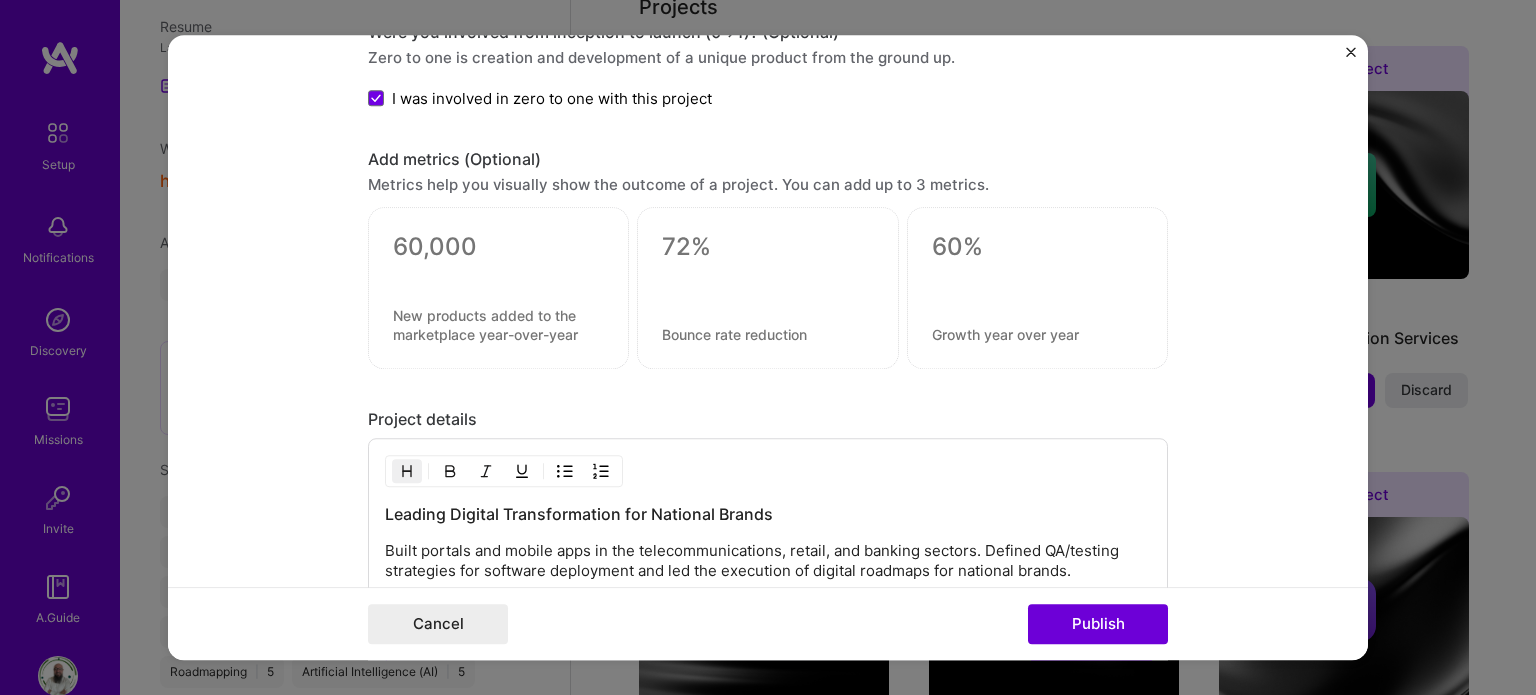 click at bounding box center (498, 247) 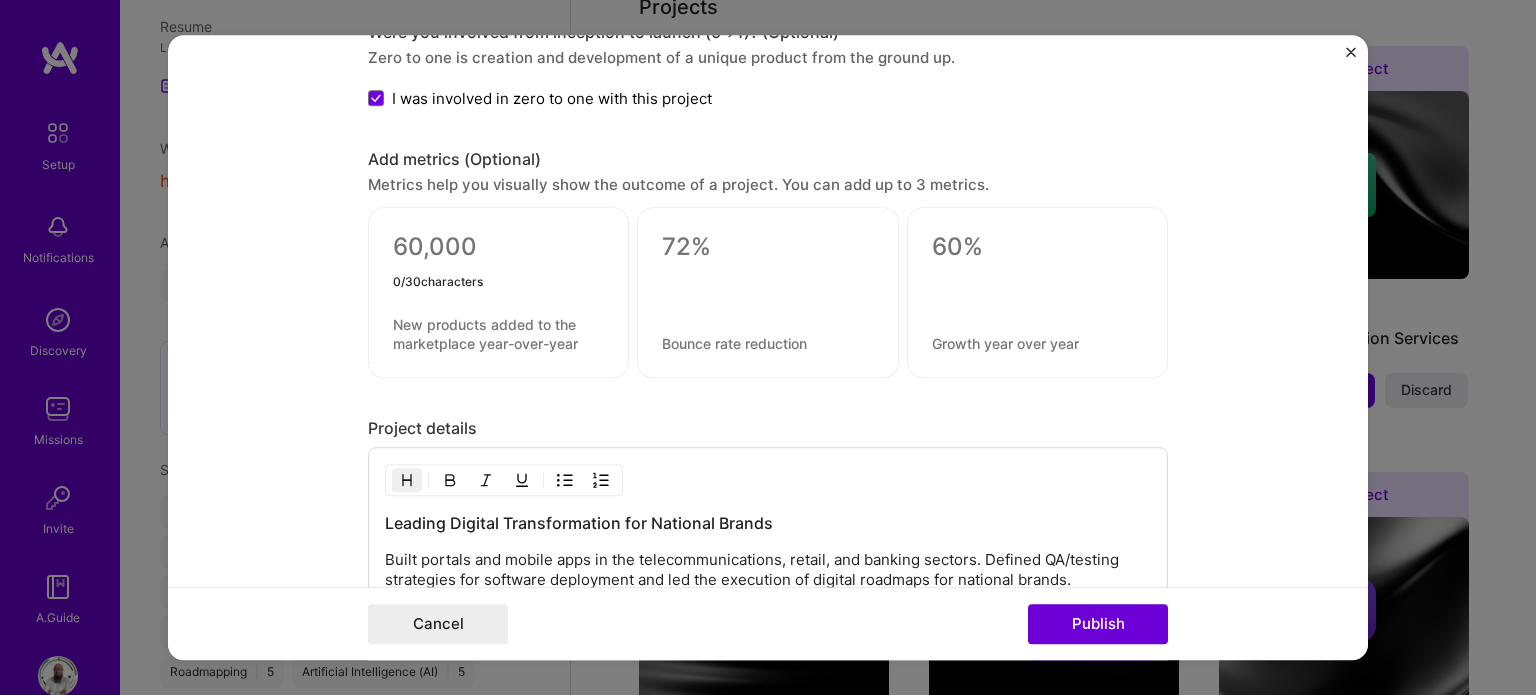 type on "5" 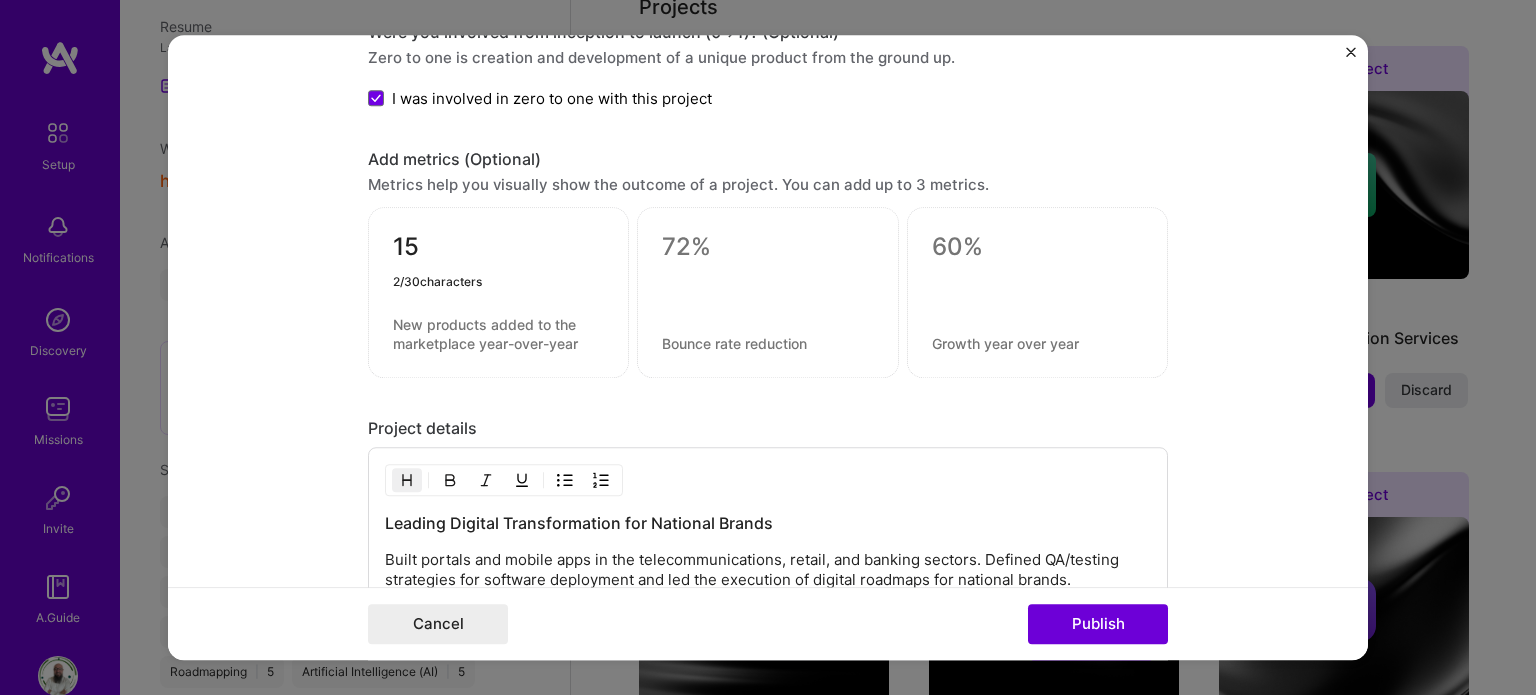 type on "15" 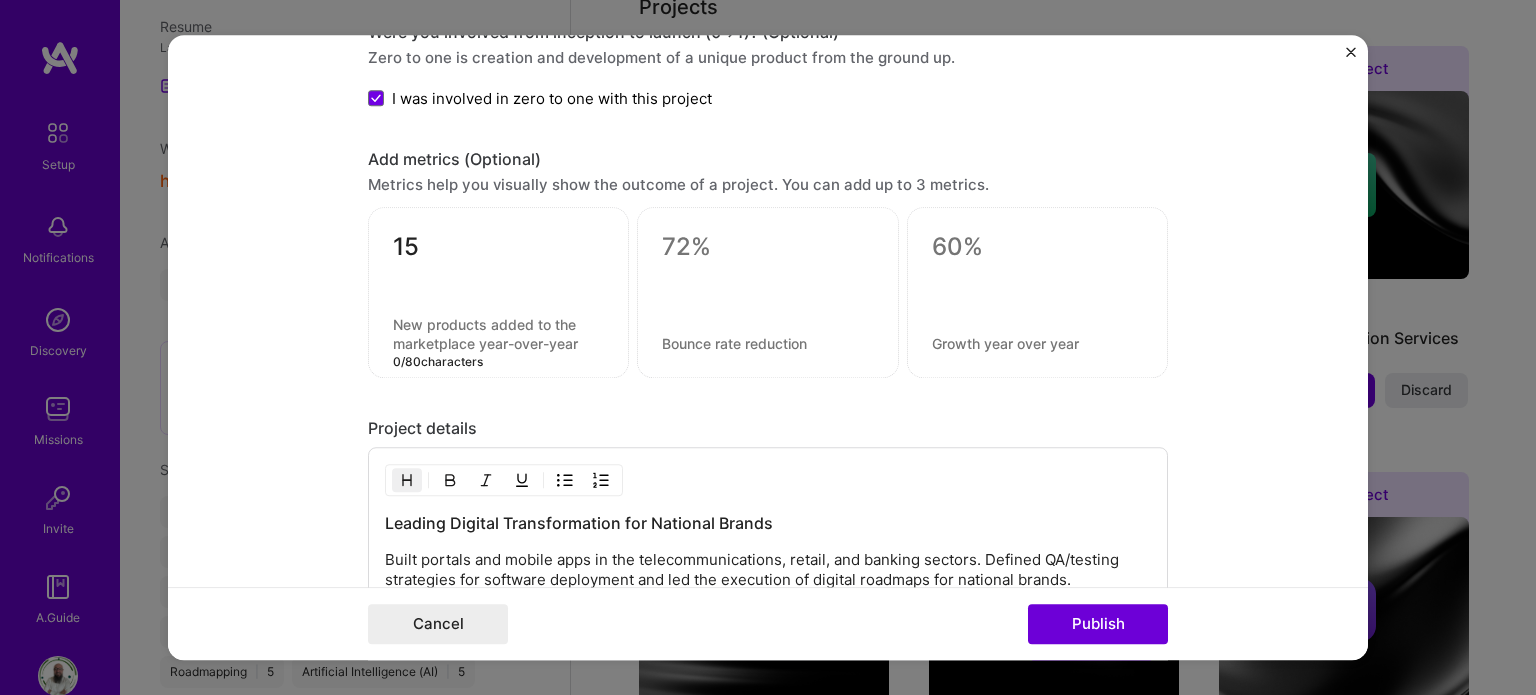 click at bounding box center (498, 334) 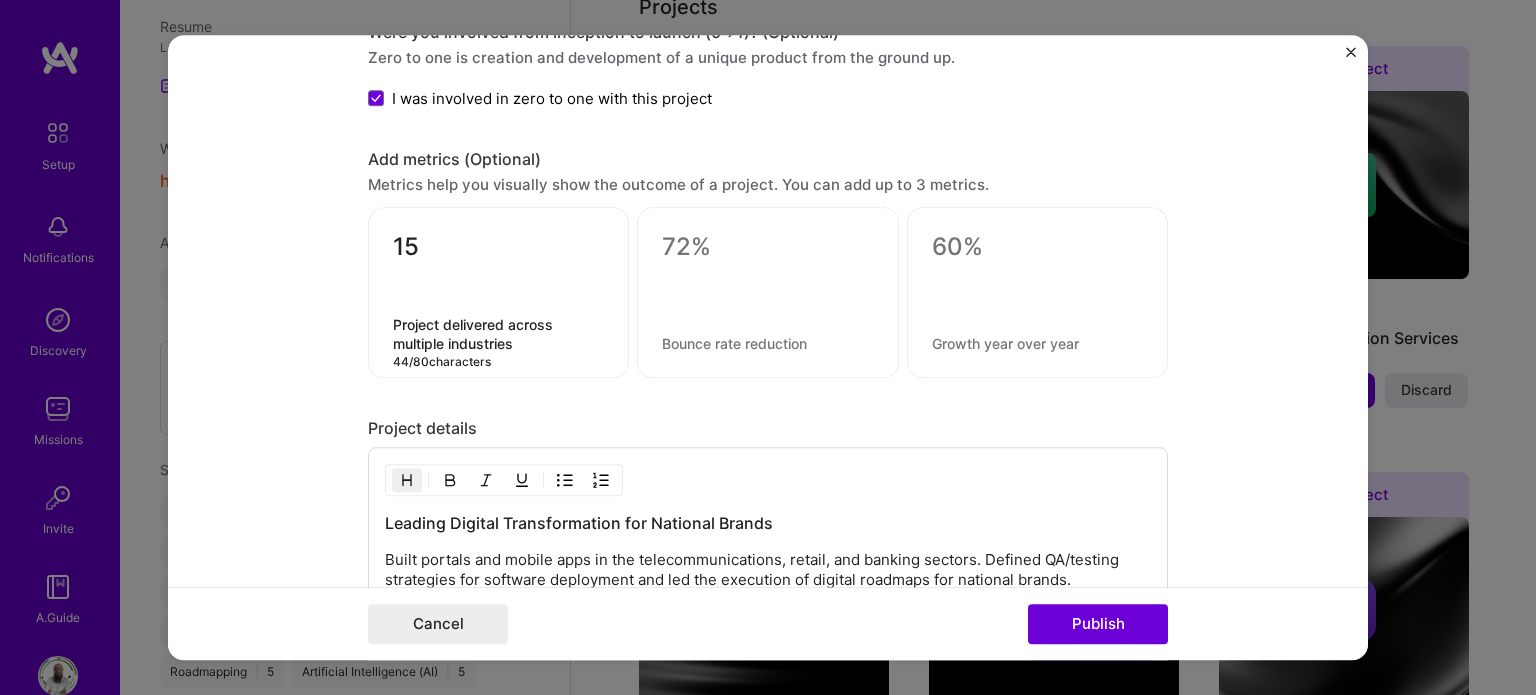type on "Project delivered across multiple industries" 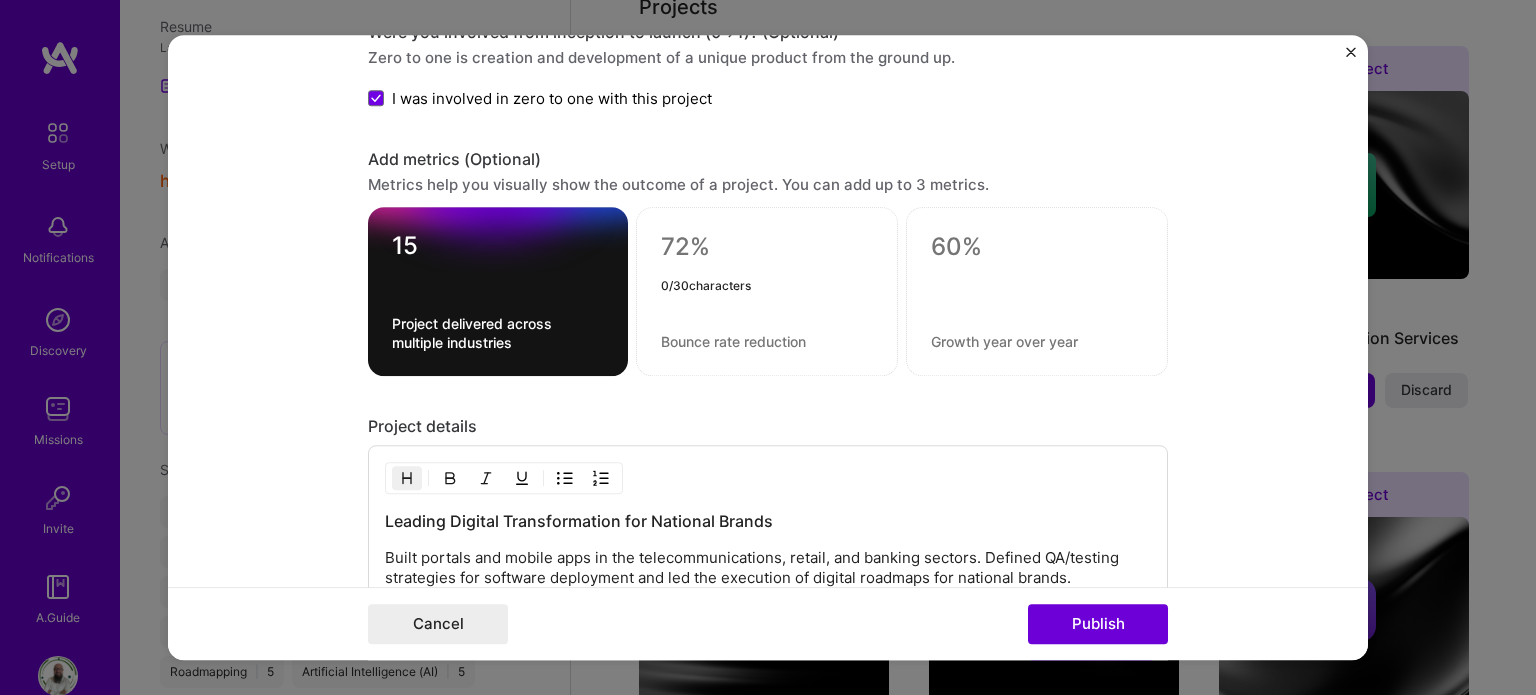 click at bounding box center [767, 247] 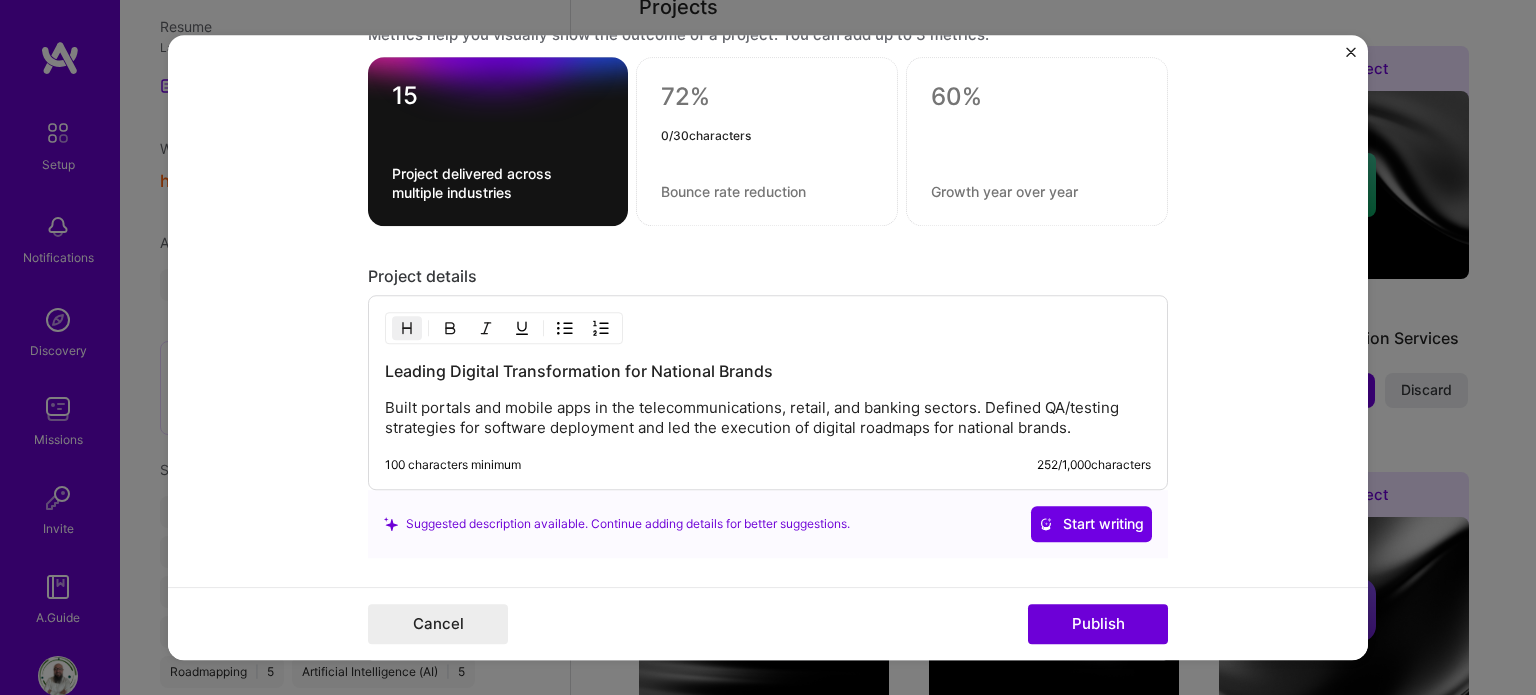 scroll, scrollTop: 1859, scrollLeft: 0, axis: vertical 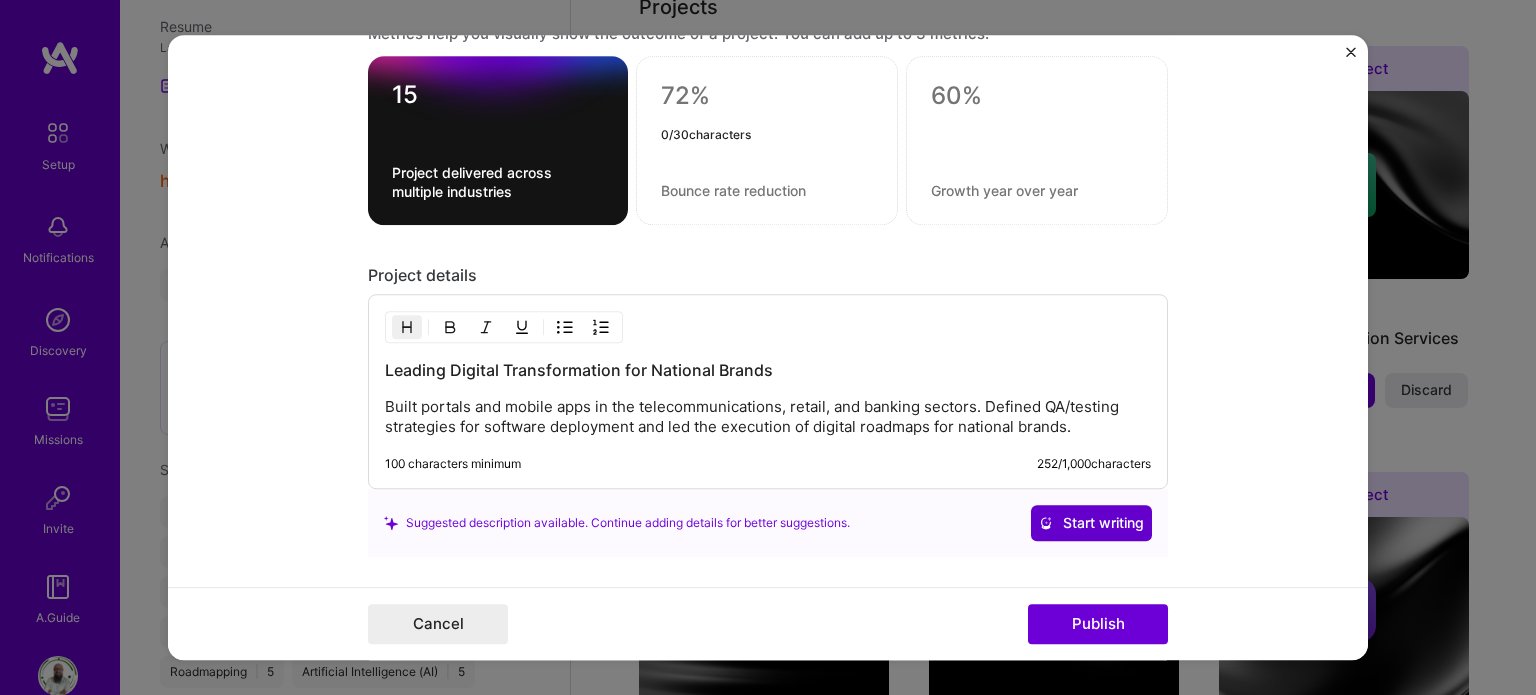 click on "Start writing" at bounding box center (1091, 523) 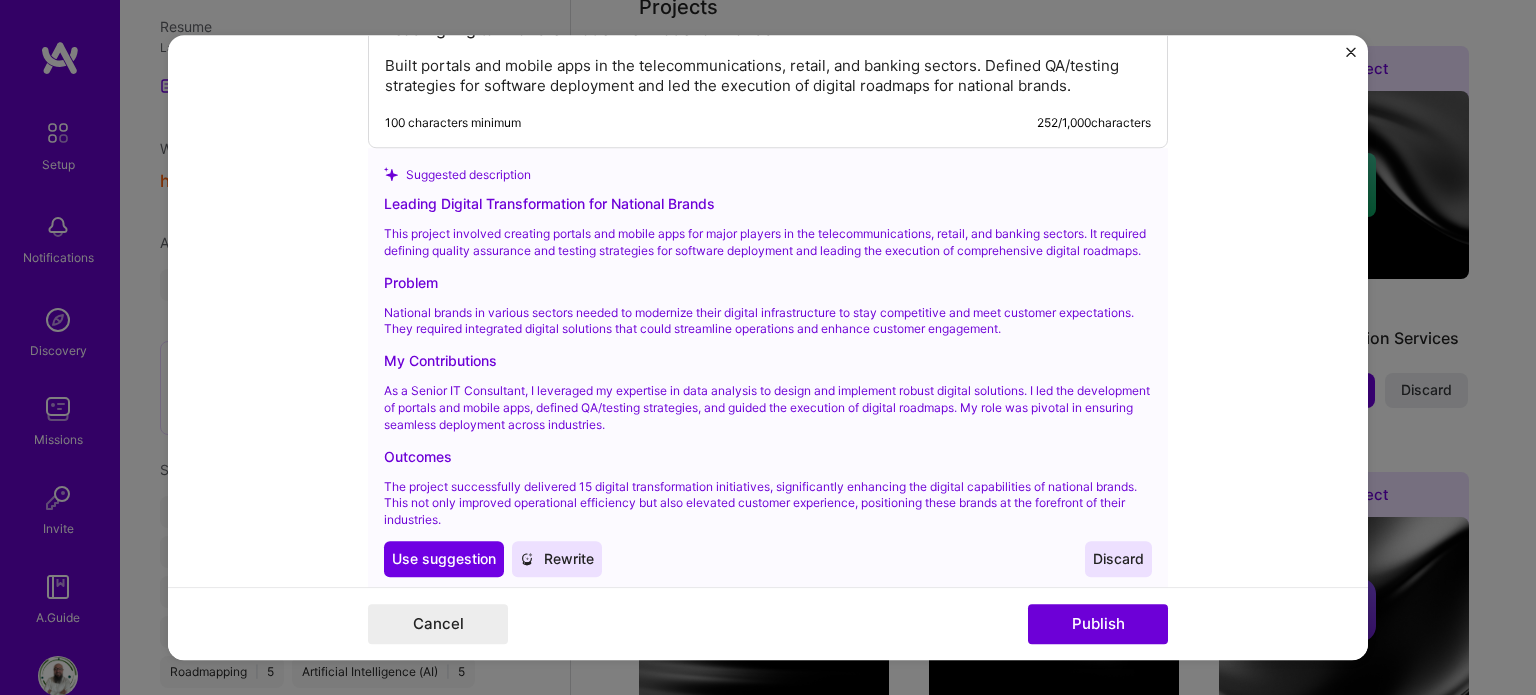 scroll, scrollTop: 2279, scrollLeft: 0, axis: vertical 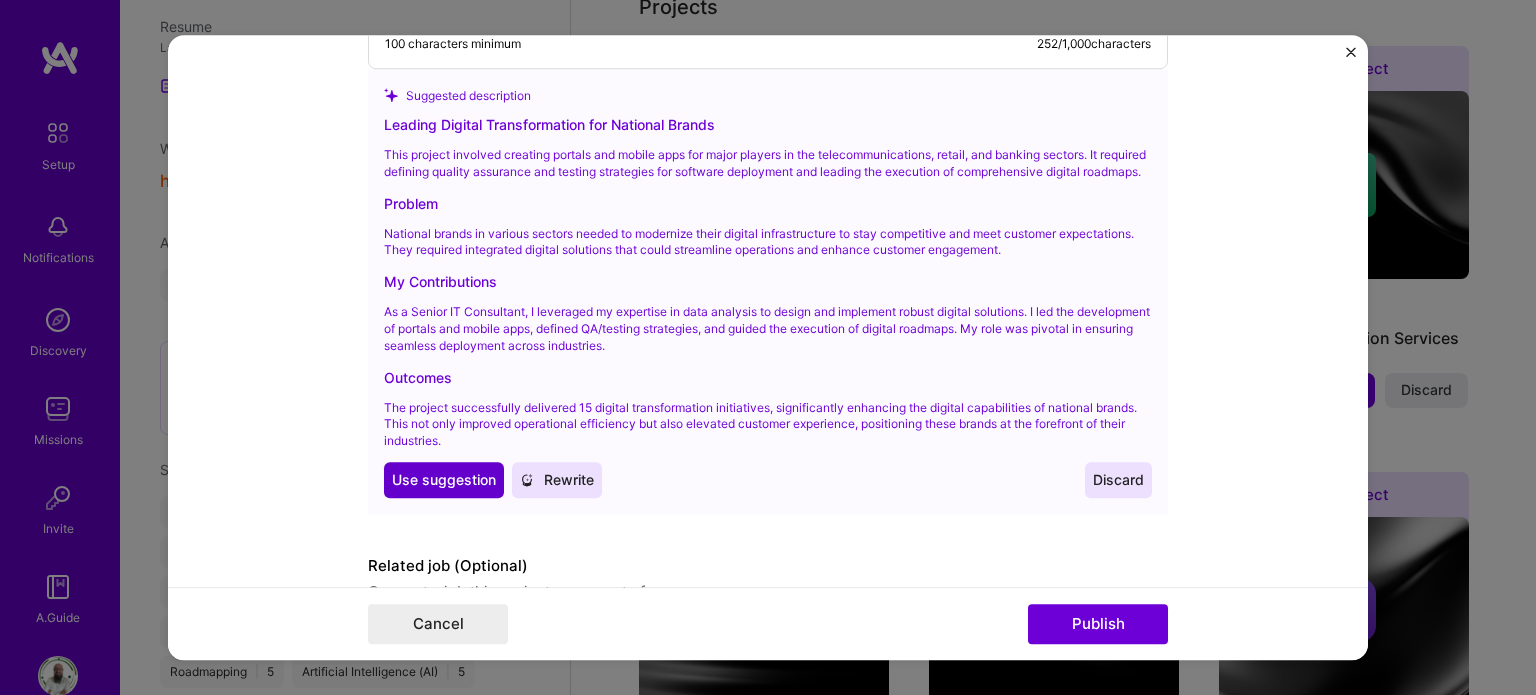 click on "Use suggestion" at bounding box center (444, 480) 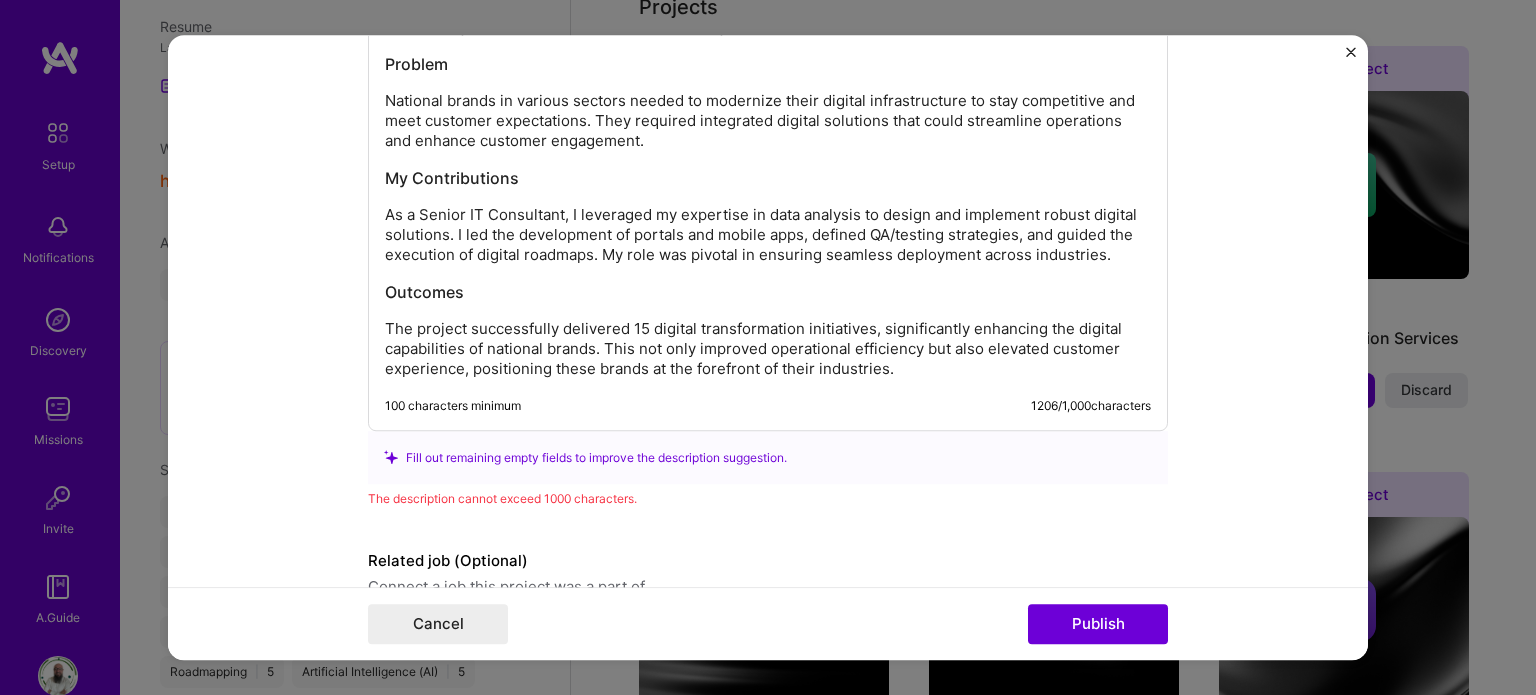 scroll, scrollTop: 2375, scrollLeft: 0, axis: vertical 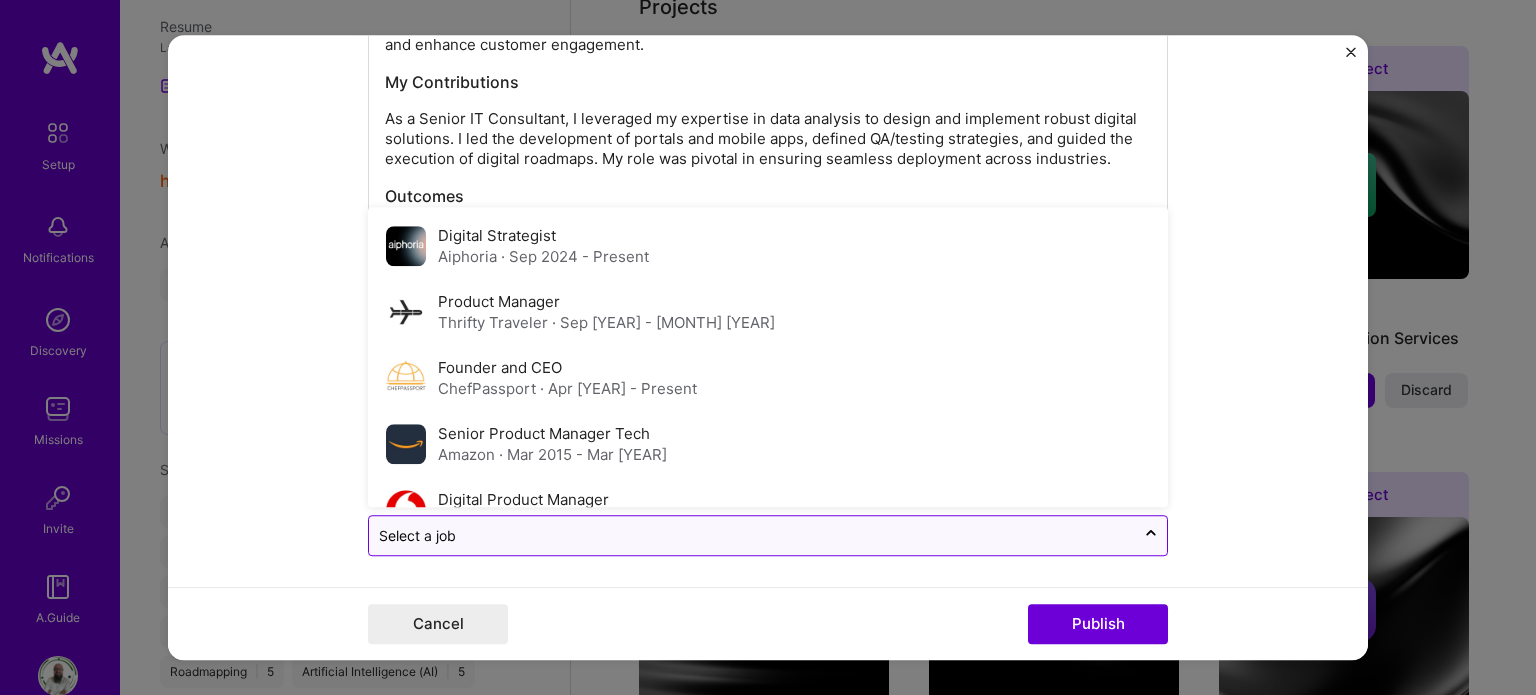click at bounding box center (752, 535) 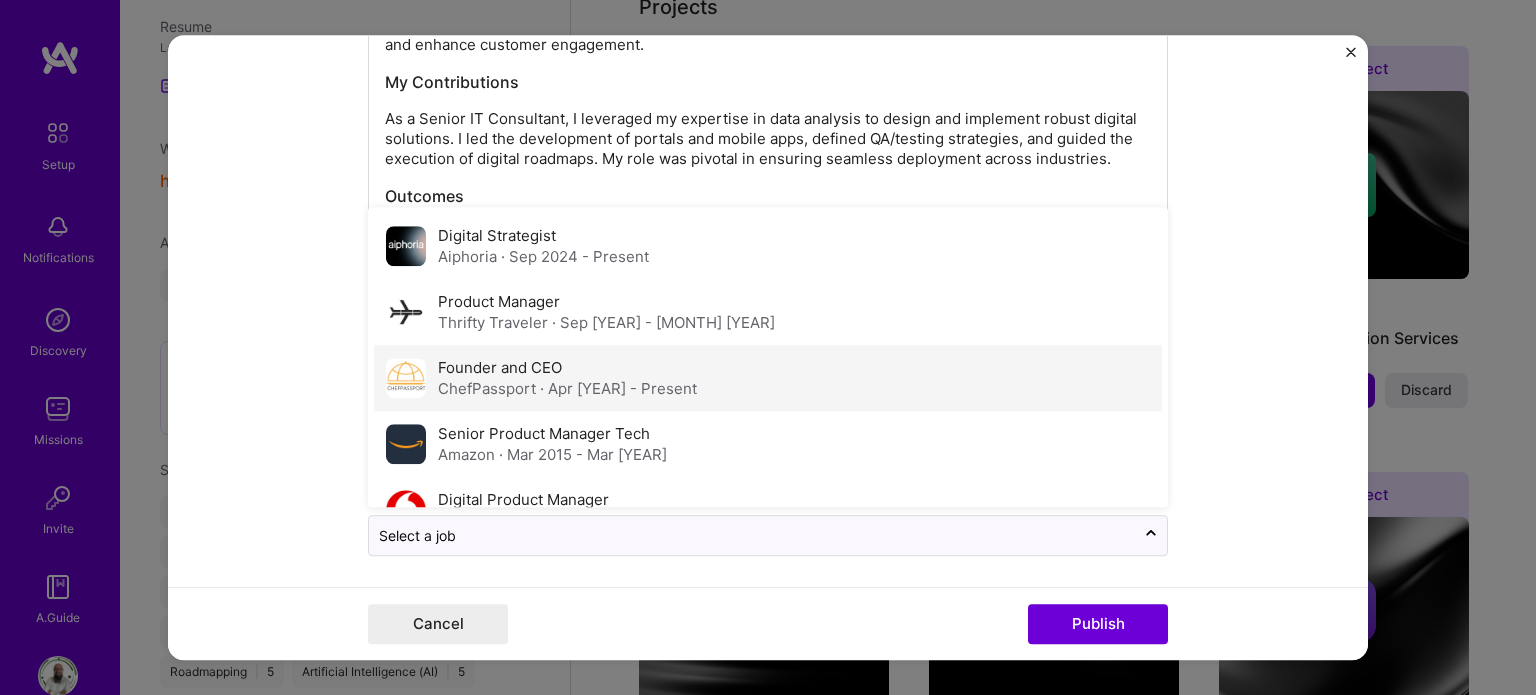 scroll, scrollTop: 42, scrollLeft: 0, axis: vertical 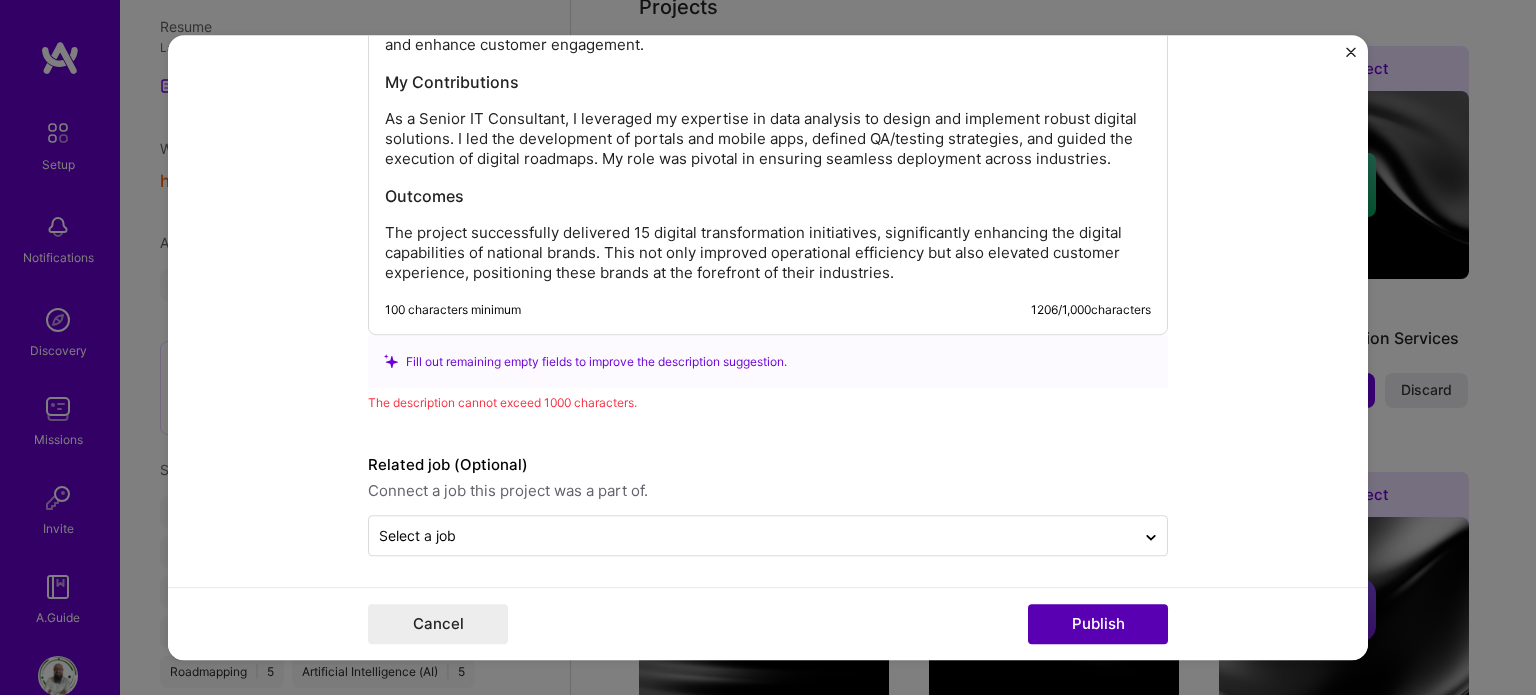 click on "Publish" at bounding box center (1098, 624) 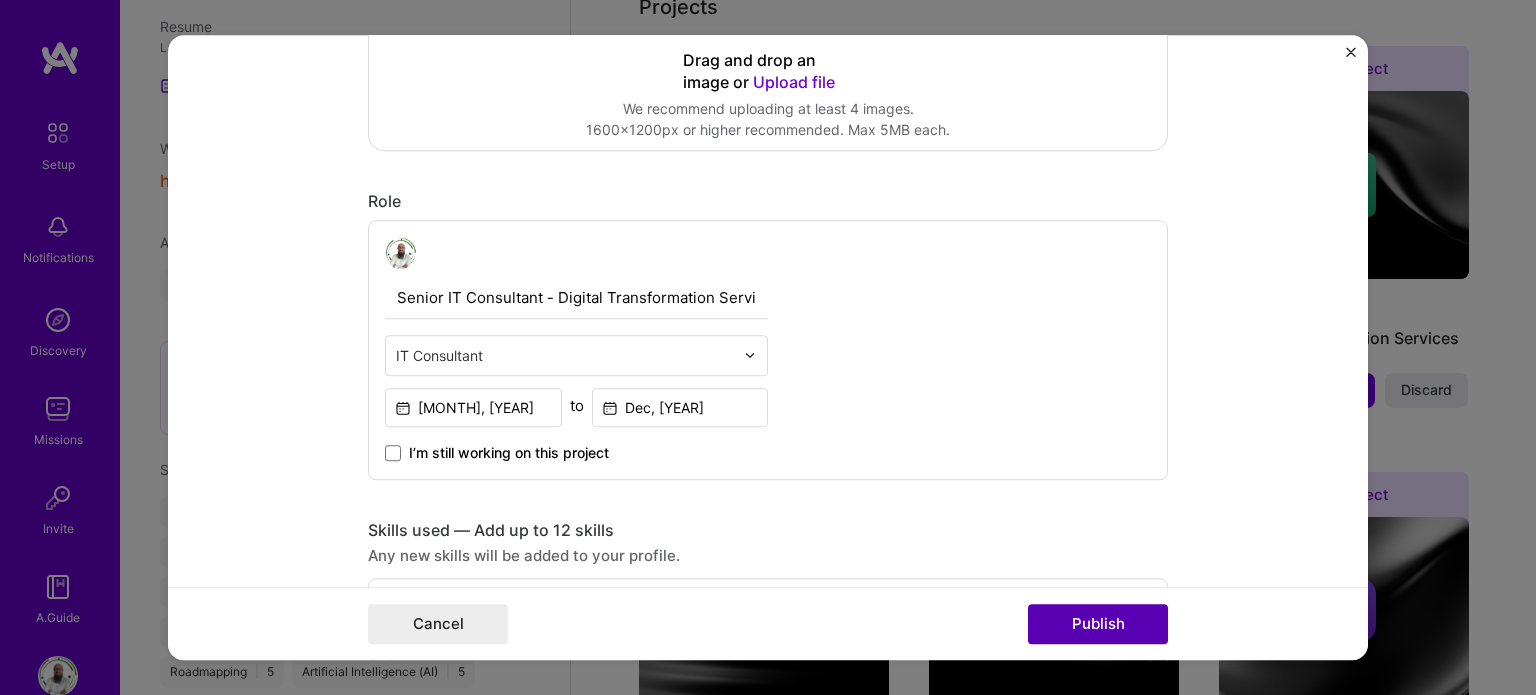 scroll, scrollTop: 131, scrollLeft: 0, axis: vertical 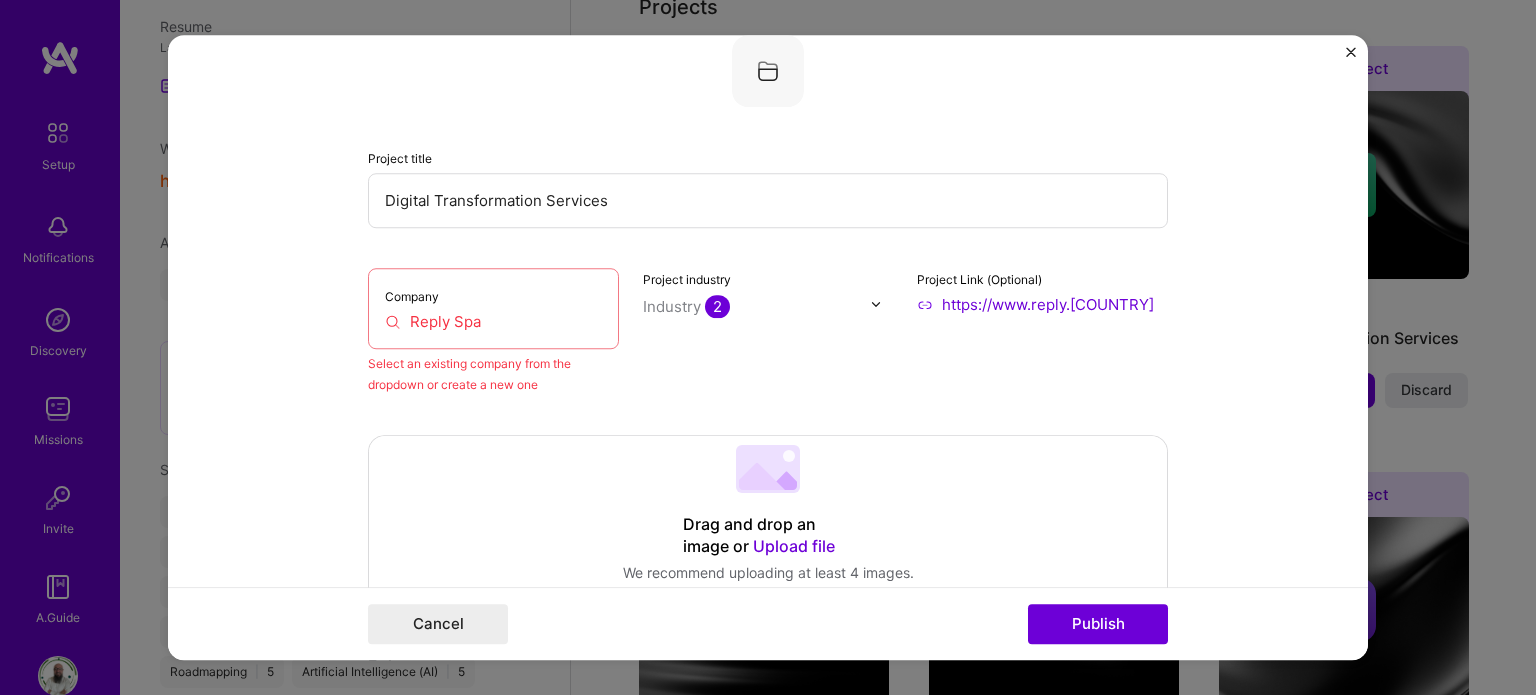 click on "Reply Spa" at bounding box center (493, 321) 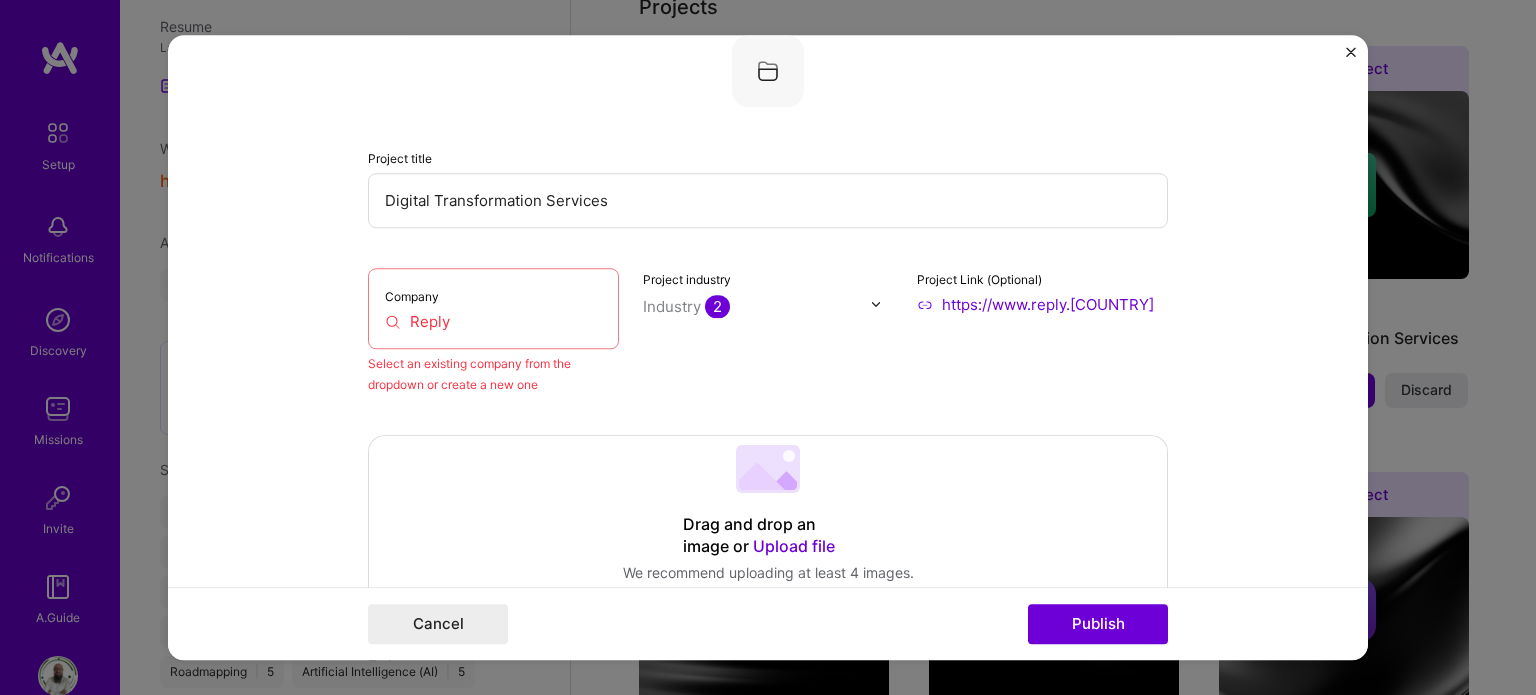 click on "Reply" at bounding box center (493, 321) 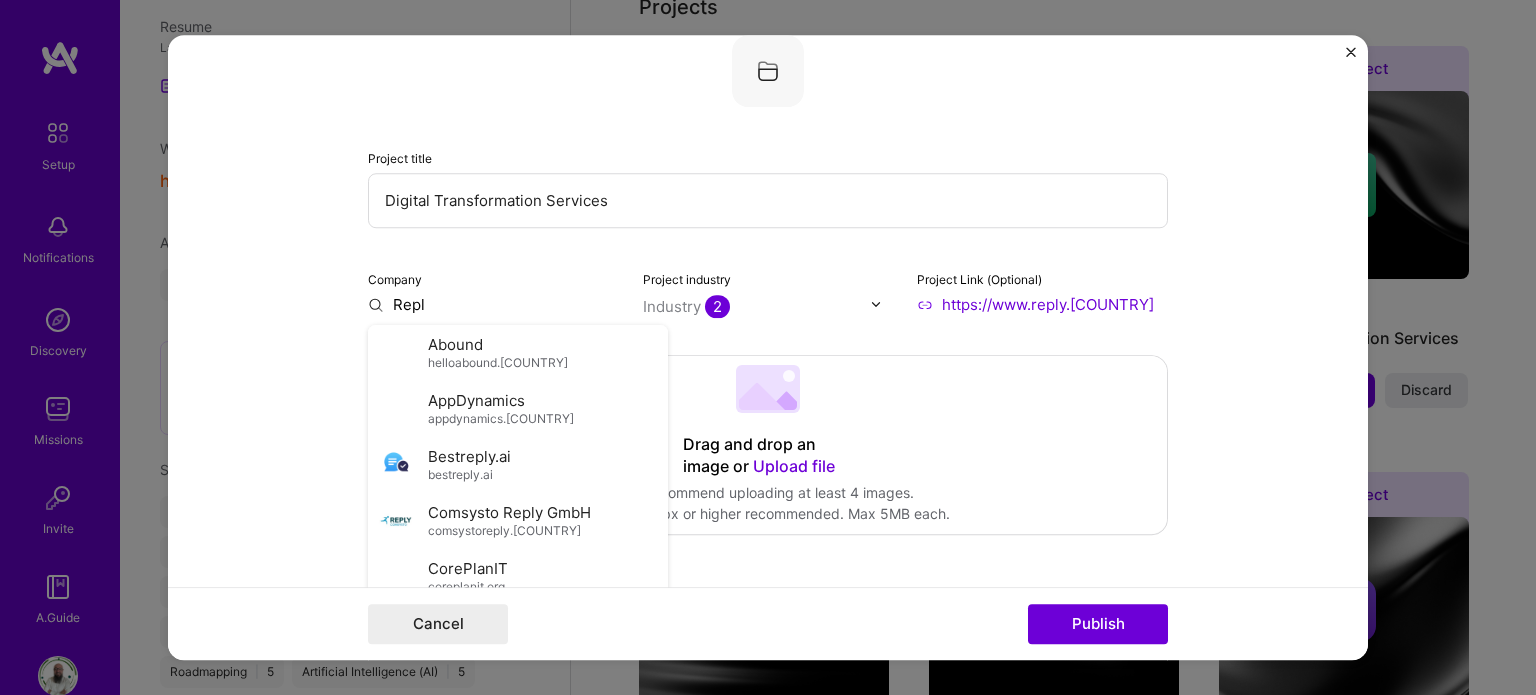 type on "Reply" 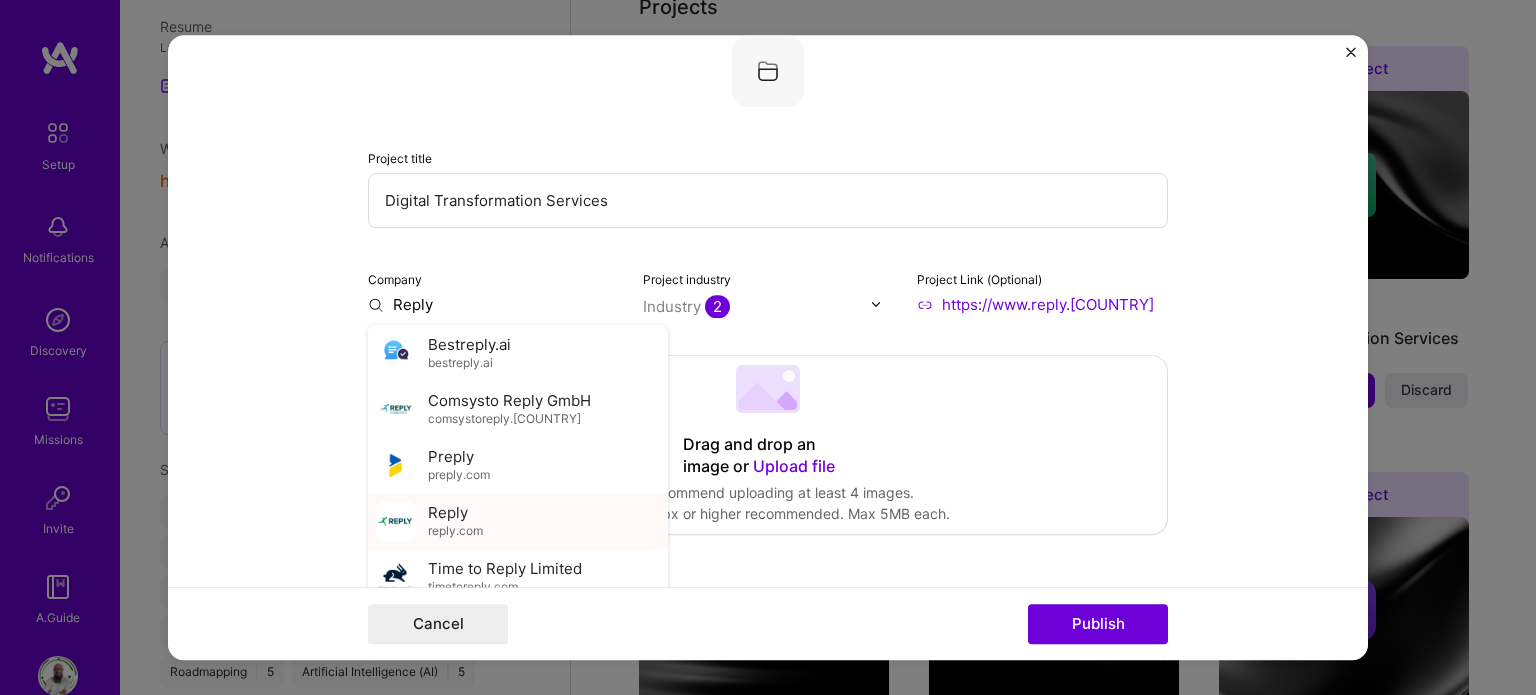 click on "Reply" at bounding box center [448, 512] 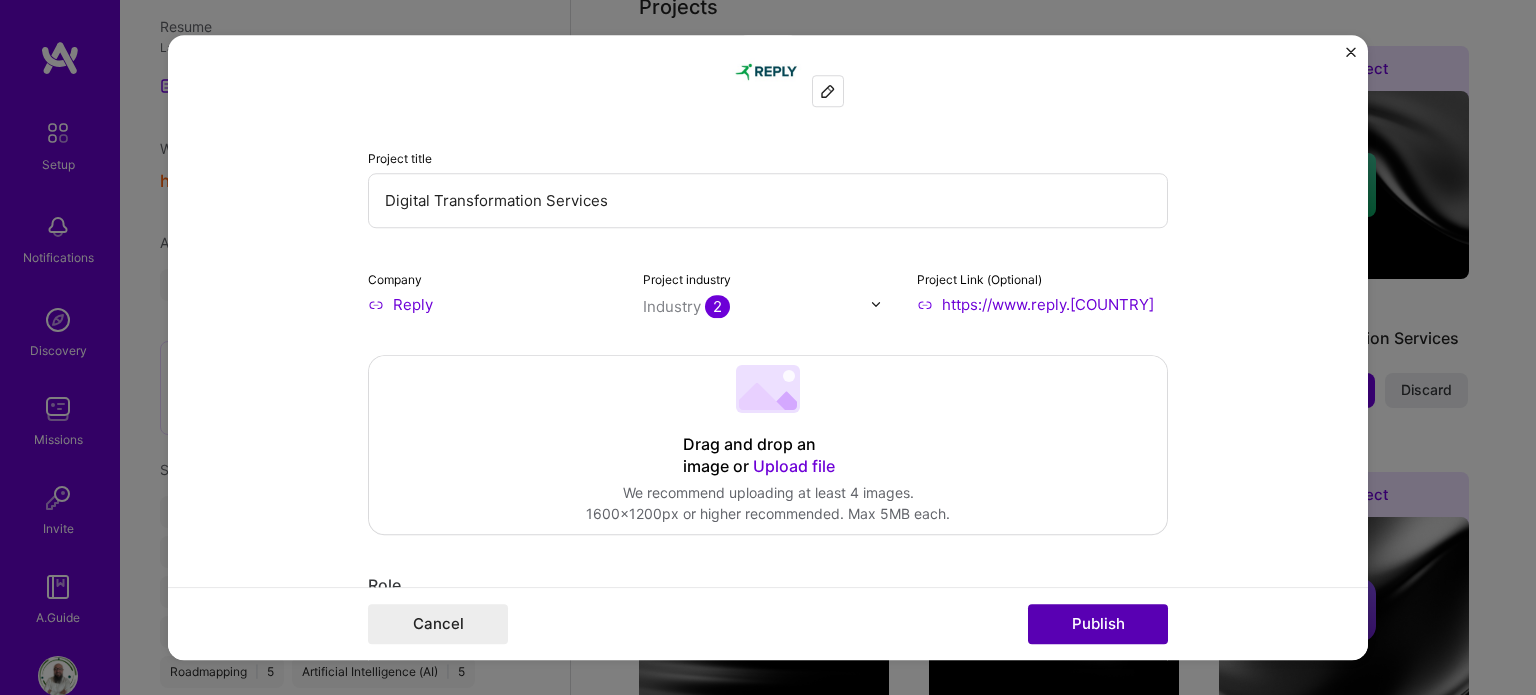 click on "Publish" at bounding box center [1098, 624] 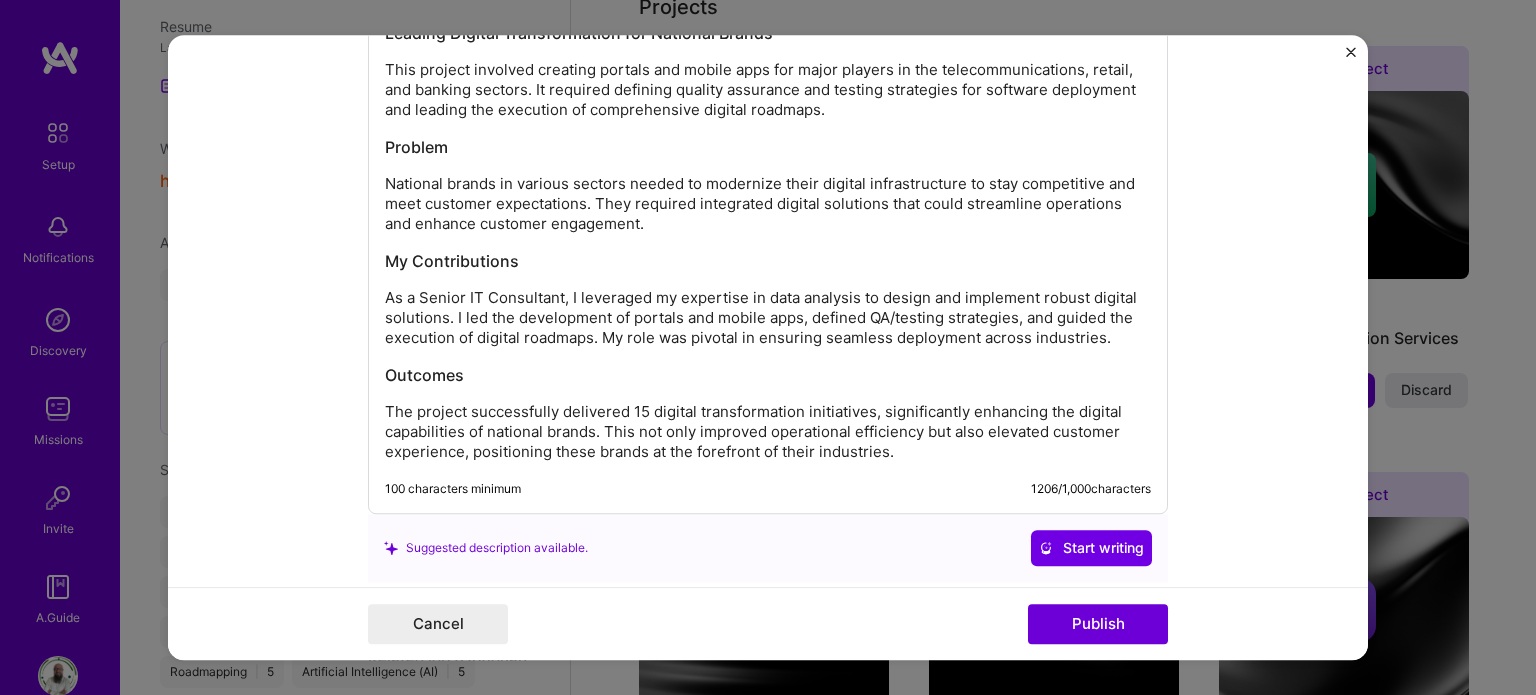 scroll, scrollTop: 2199, scrollLeft: 0, axis: vertical 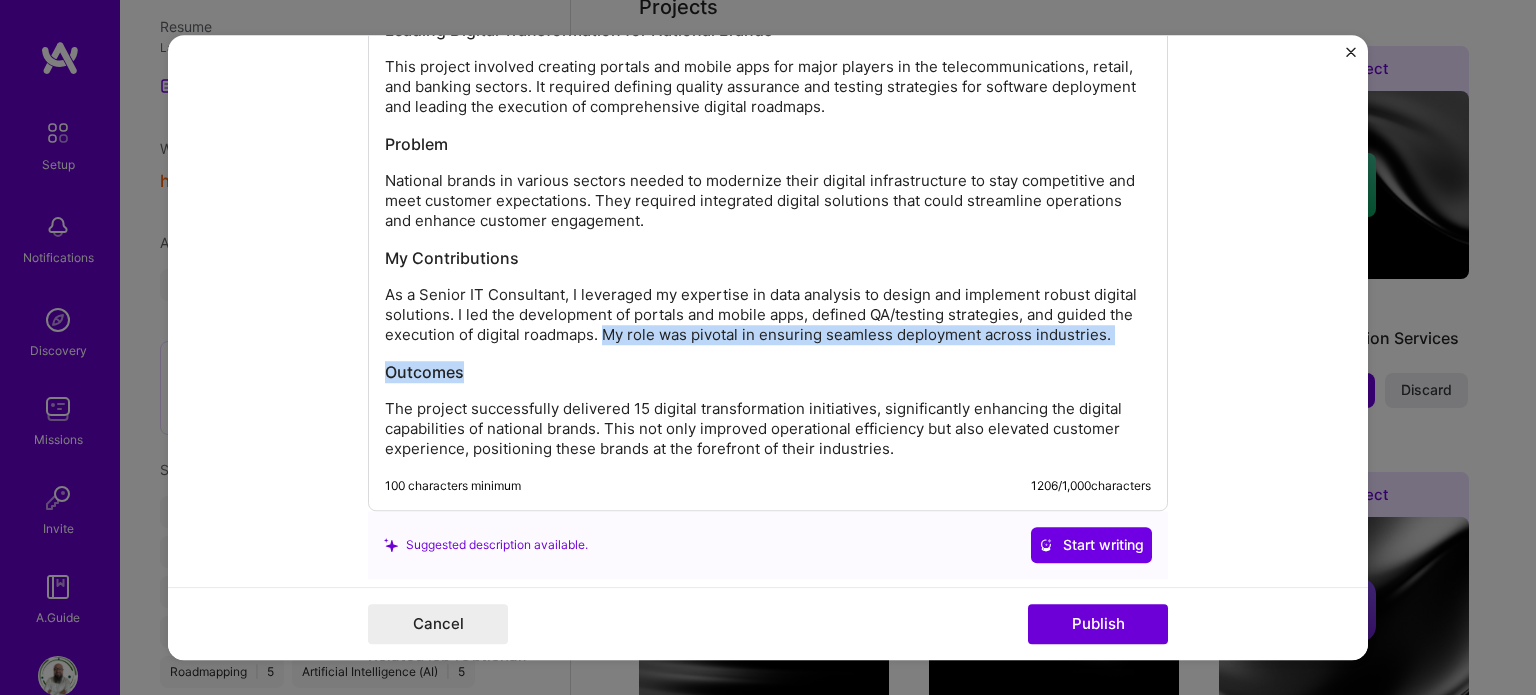 drag, startPoint x: 598, startPoint y: 334, endPoint x: 1143, endPoint y: 342, distance: 545.0587 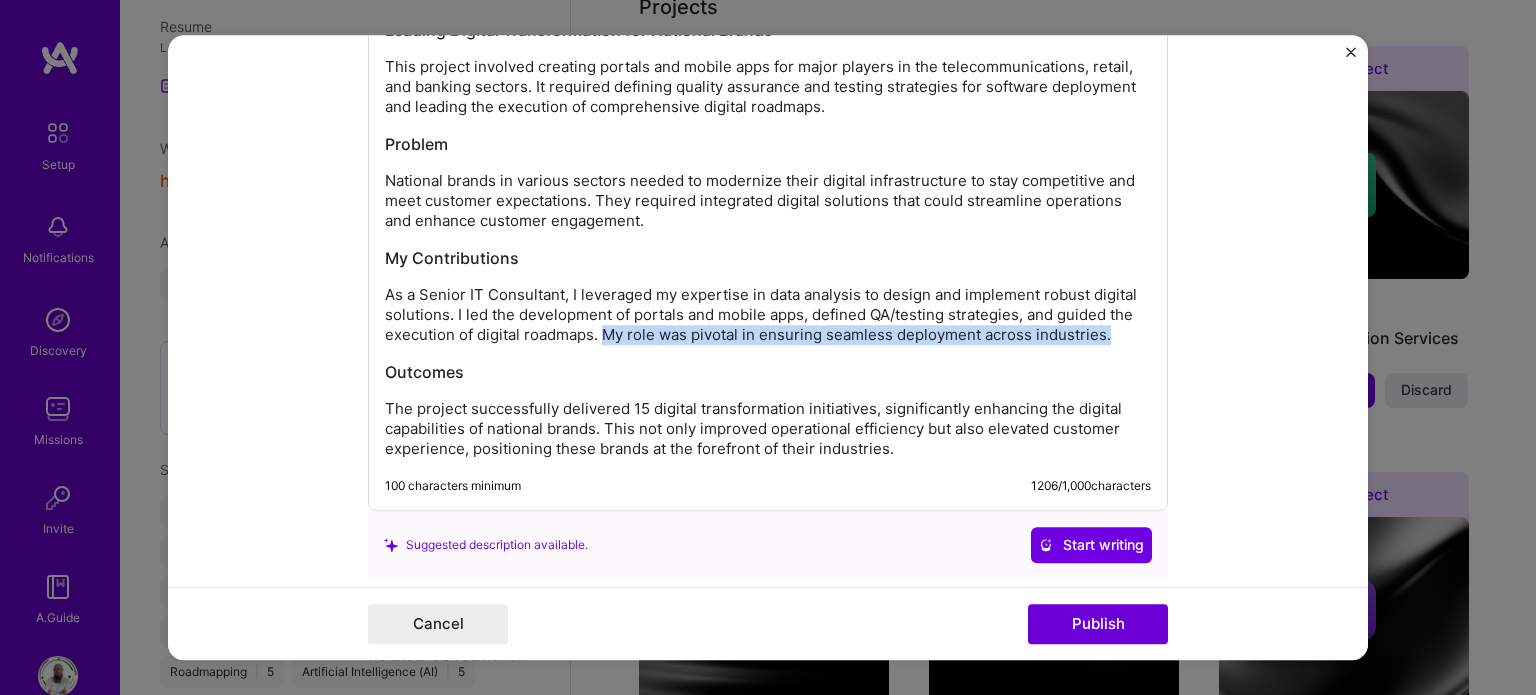 drag, startPoint x: 1111, startPoint y: 330, endPoint x: 596, endPoint y: 331, distance: 515.001 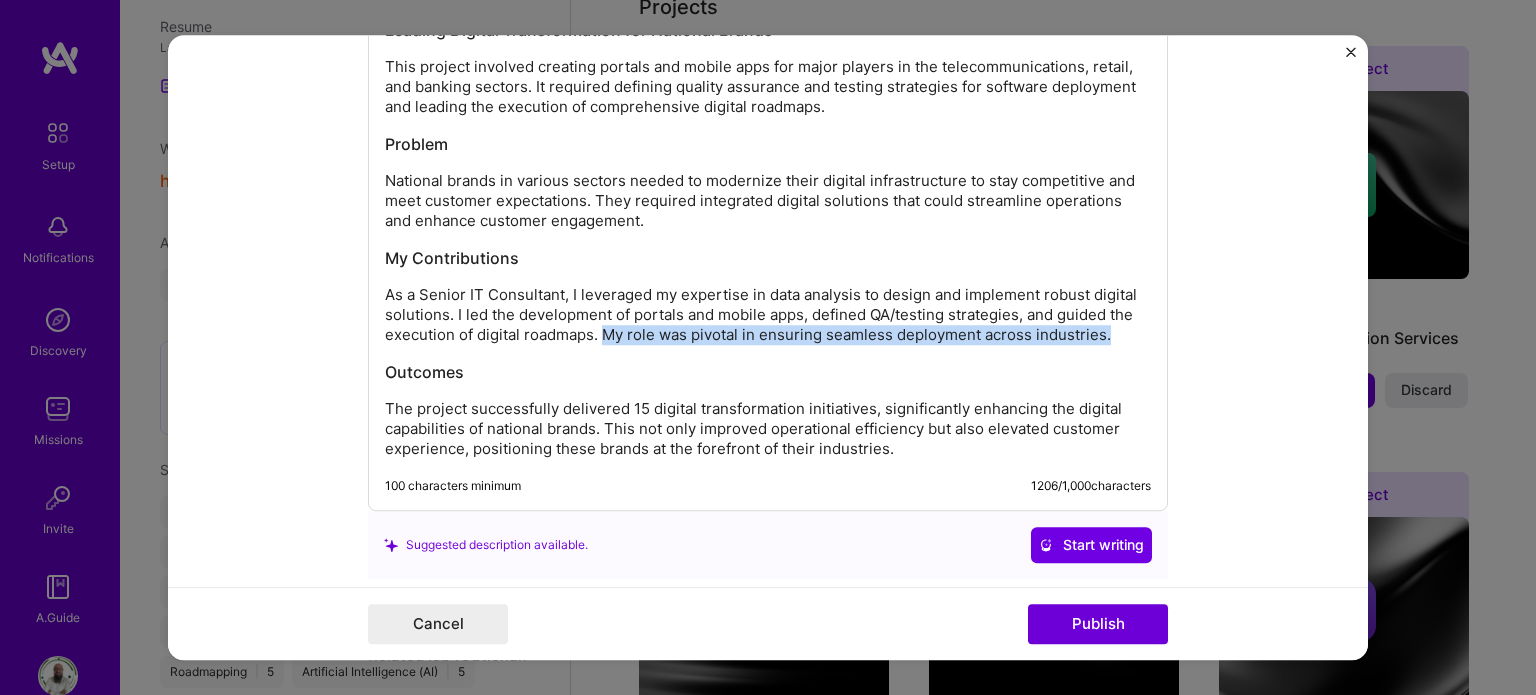 click on "As a Senior IT Consultant, I leveraged my expertise in data analysis to design and implement robust digital solutions. I led the development of portals and mobile apps, defined QA/testing strategies, and guided the execution of digital roadmaps. My role was pivotal in ensuring seamless deployment across industries." at bounding box center (768, 315) 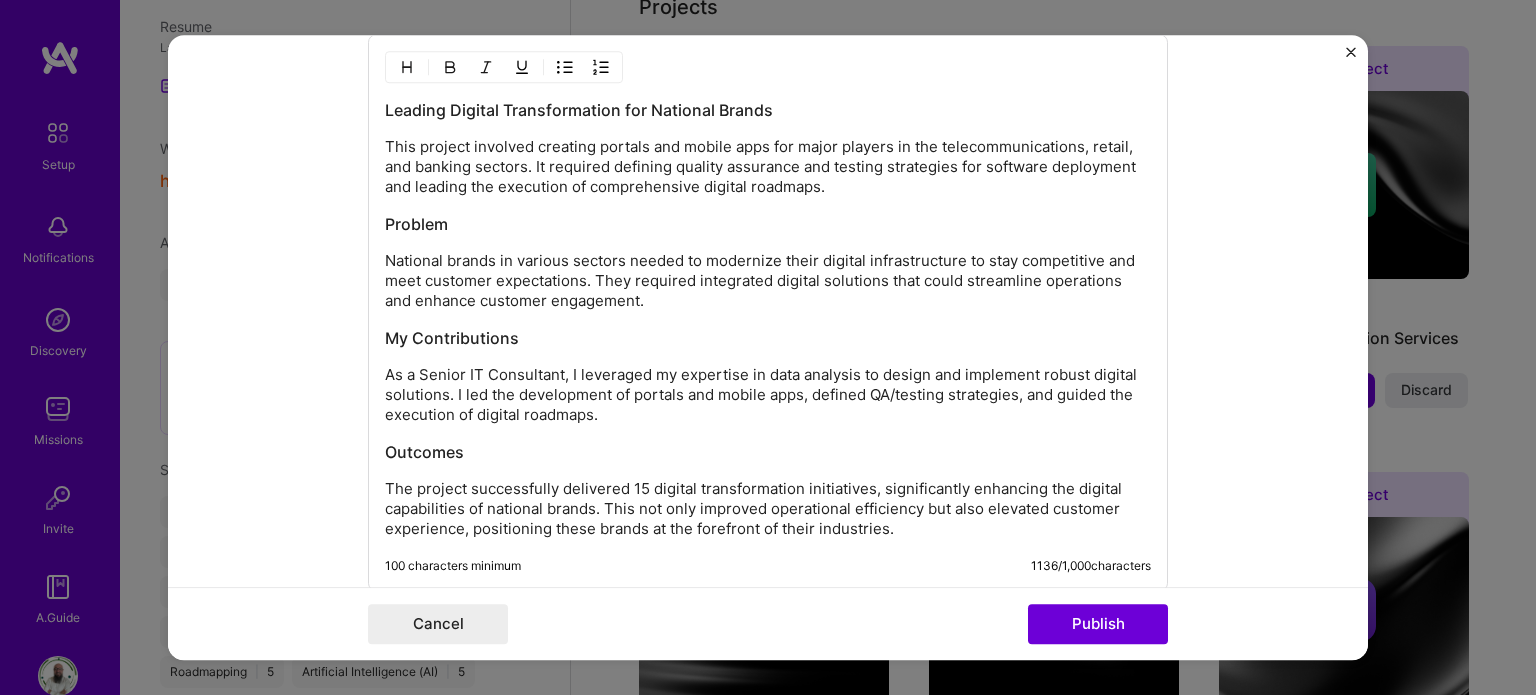 scroll, scrollTop: 2100, scrollLeft: 0, axis: vertical 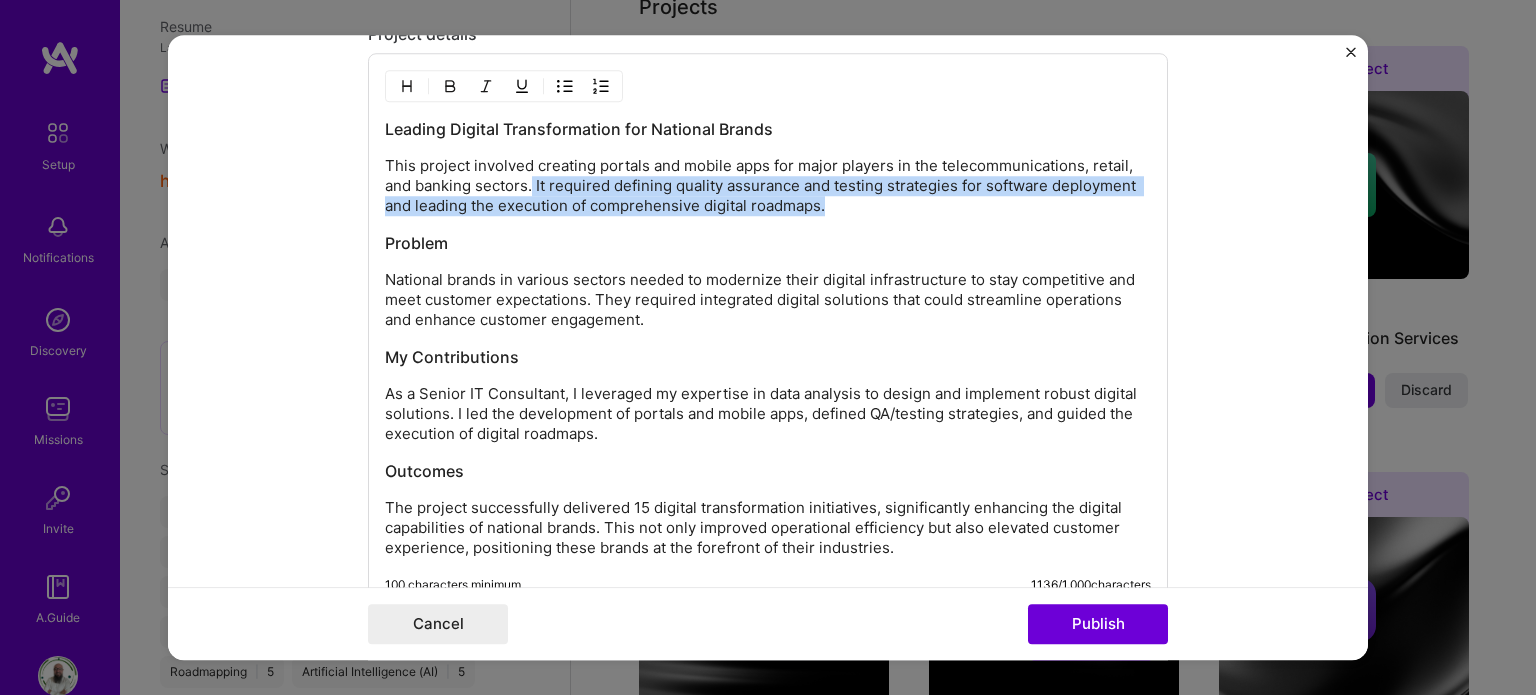 drag, startPoint x: 842, startPoint y: 203, endPoint x: 525, endPoint y: 187, distance: 317.40353 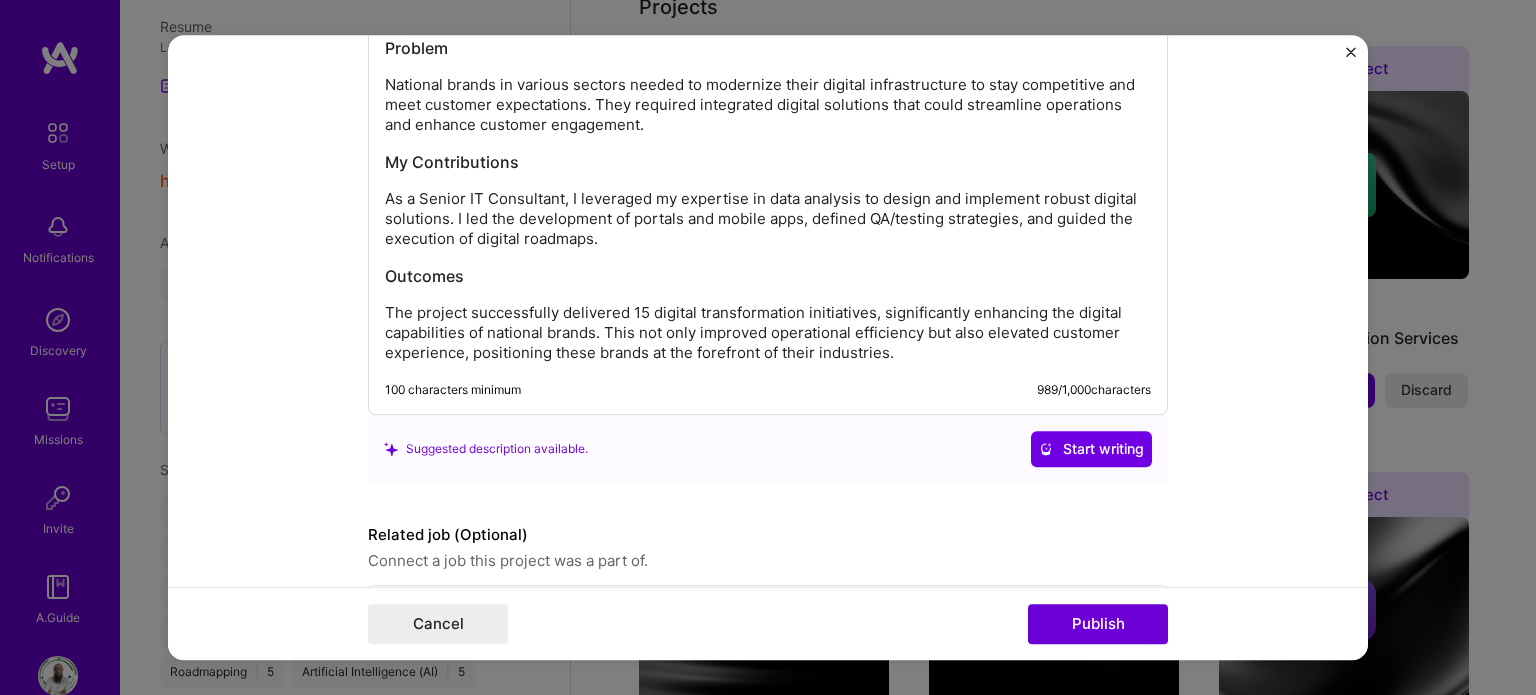 scroll, scrollTop: 2339, scrollLeft: 0, axis: vertical 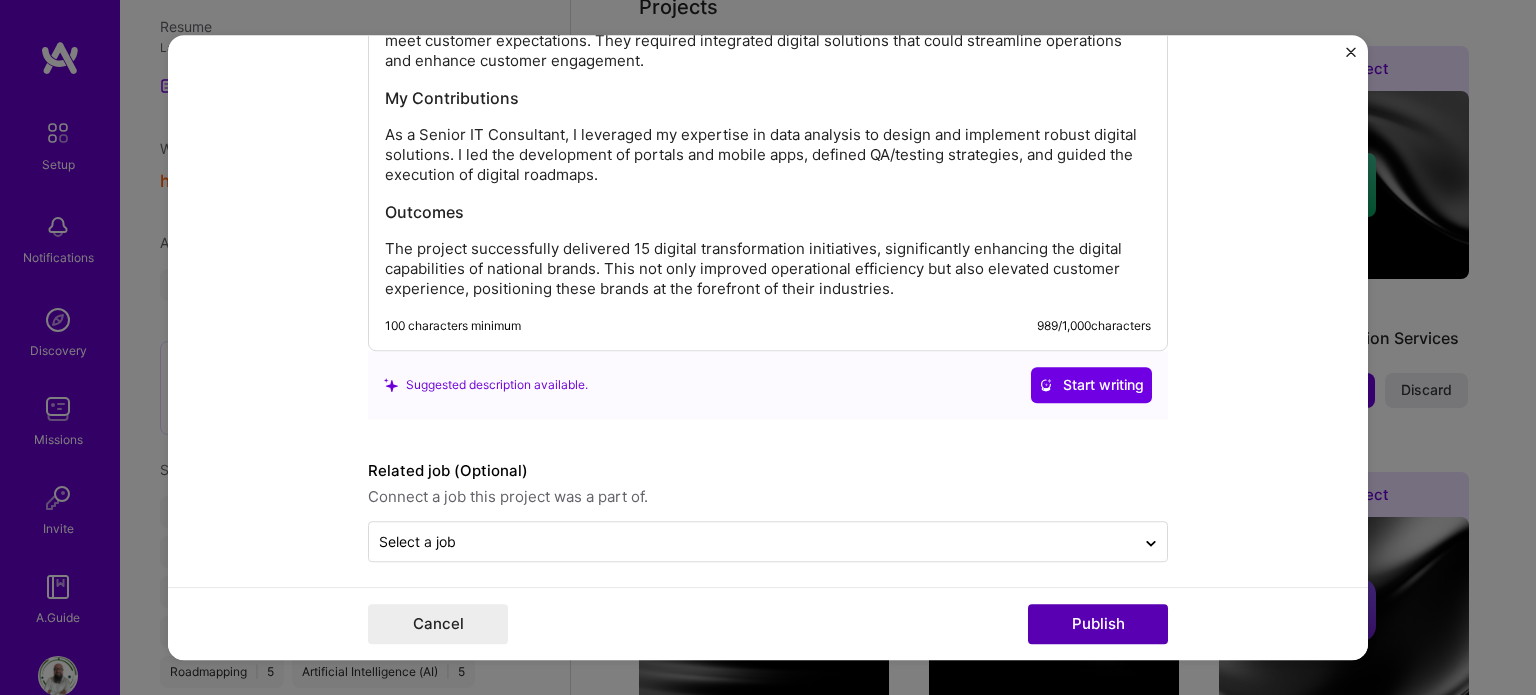 click on "Publish" at bounding box center [1098, 624] 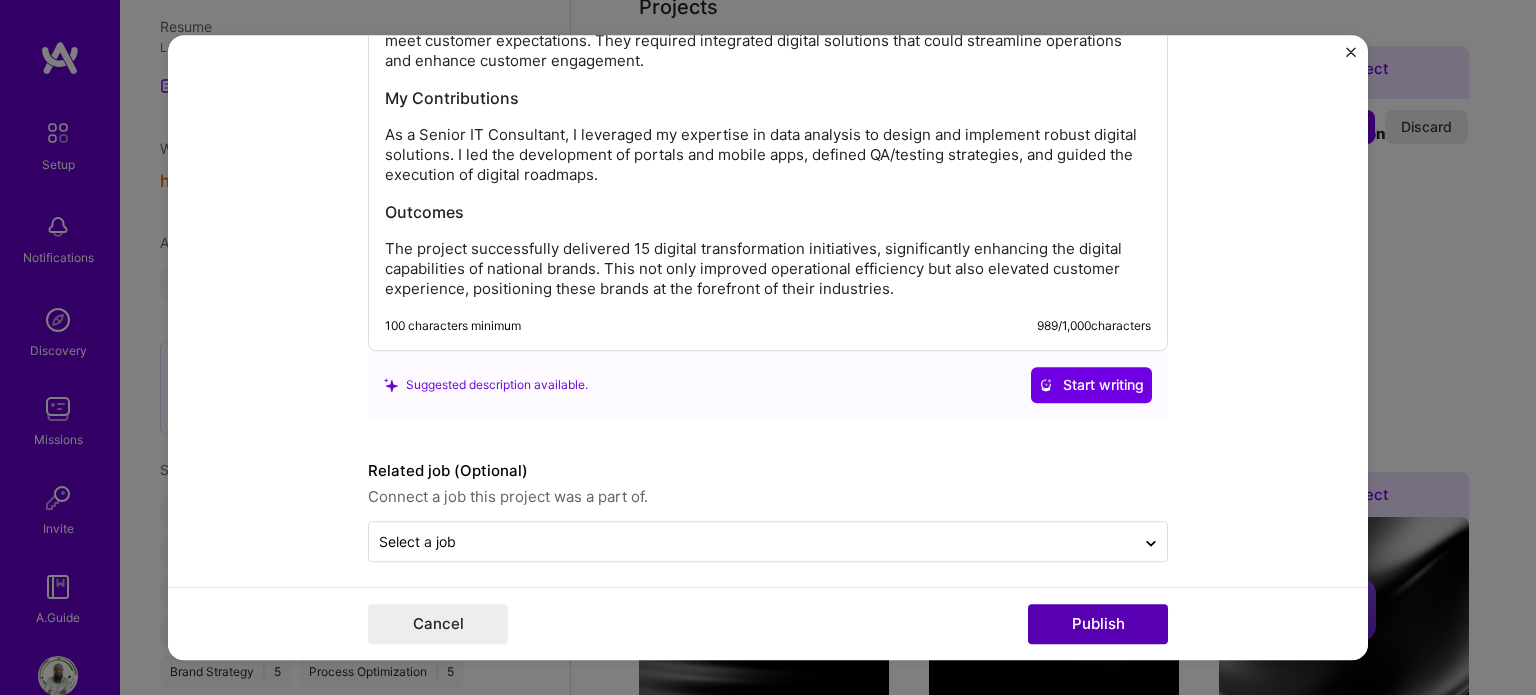 type 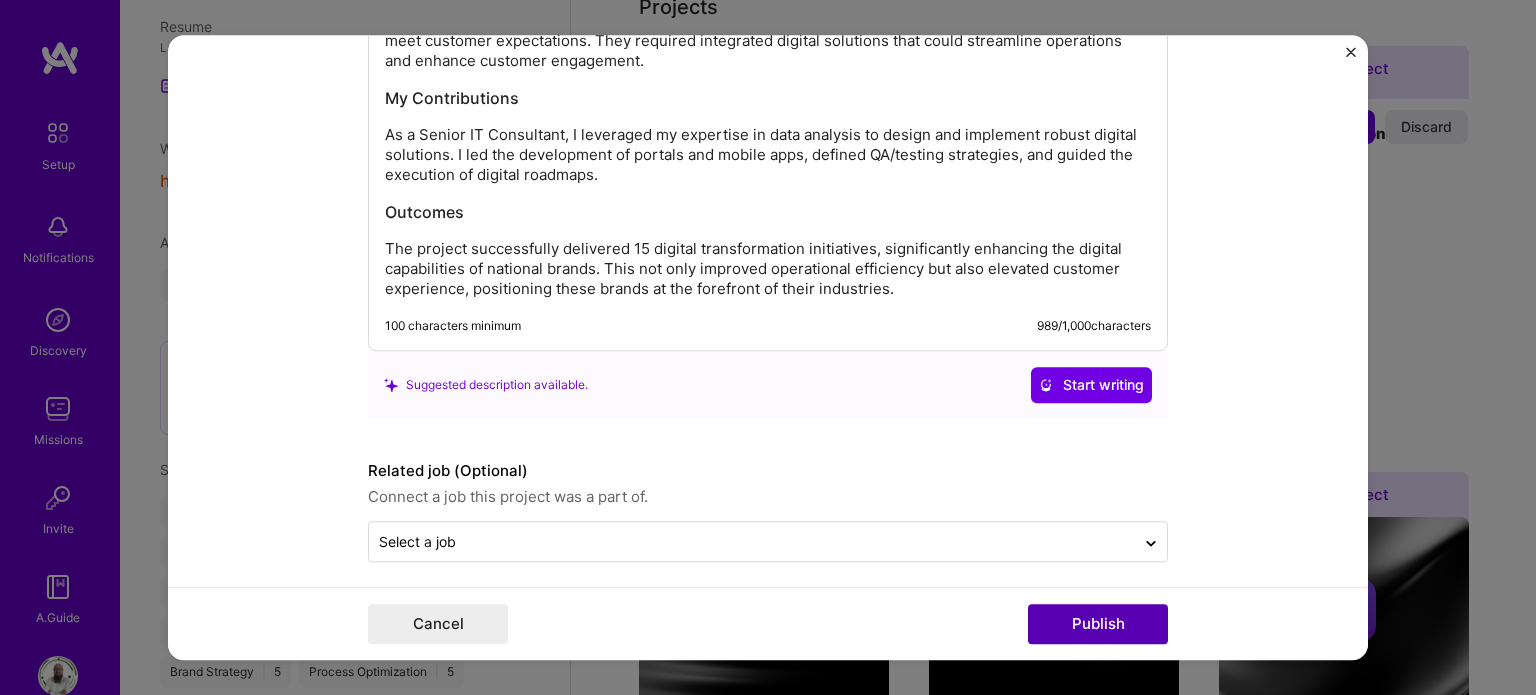 type 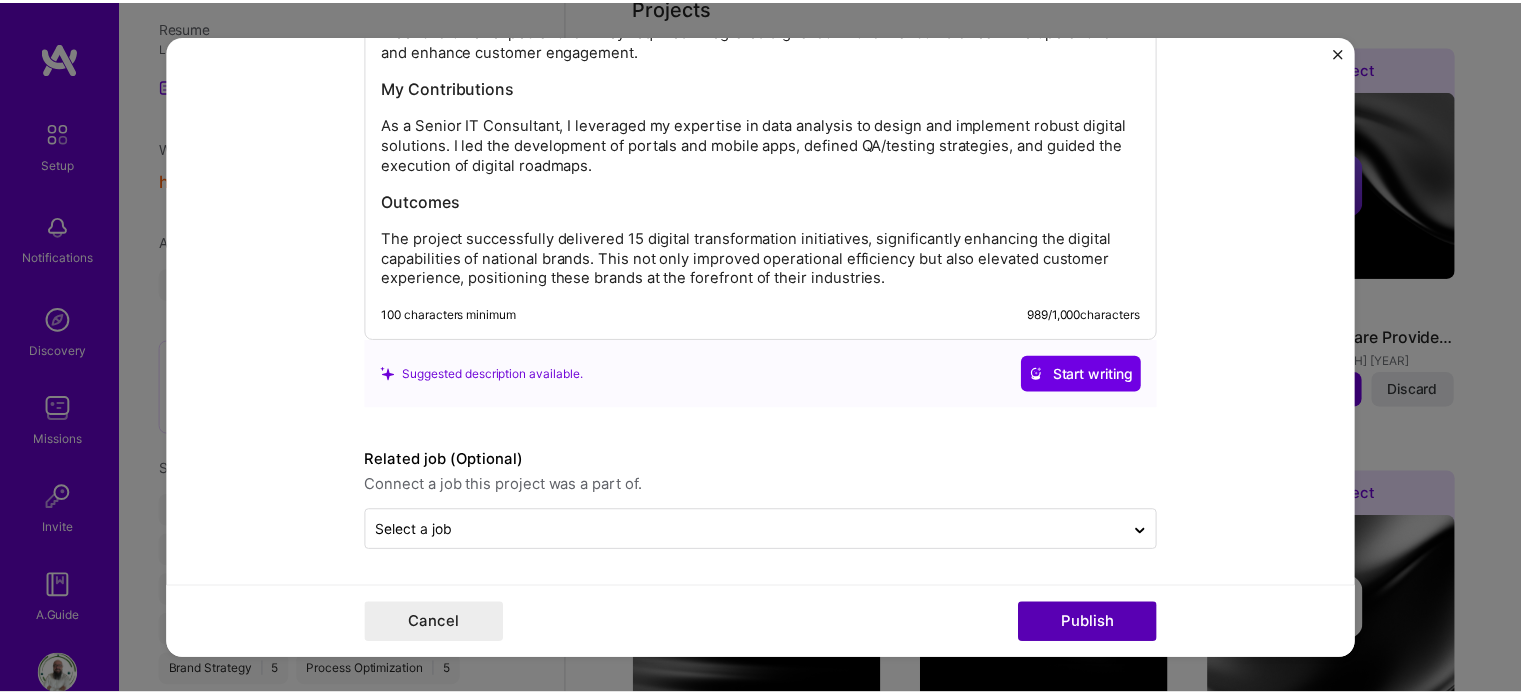 scroll, scrollTop: 2248, scrollLeft: 0, axis: vertical 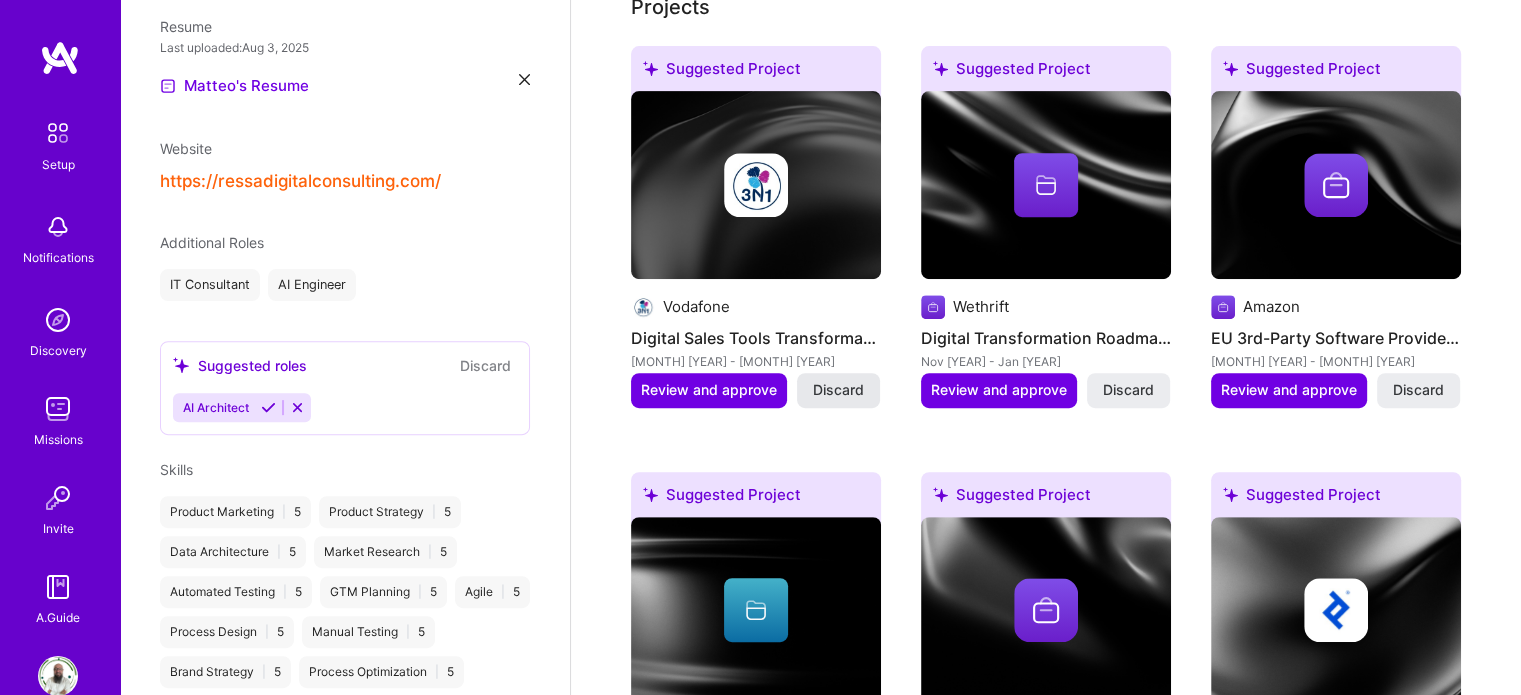 click on "Discard" at bounding box center (838, 390) 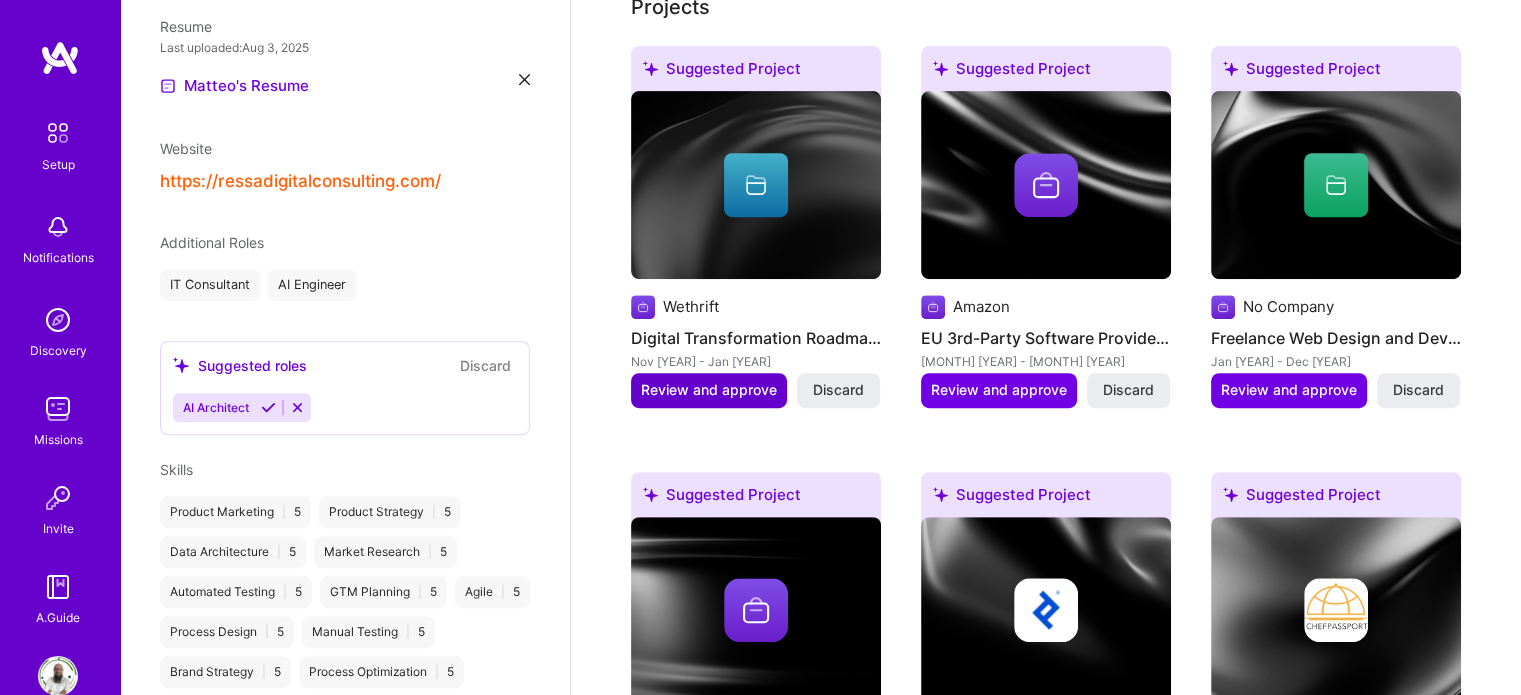 click on "Review and approve" at bounding box center [709, 390] 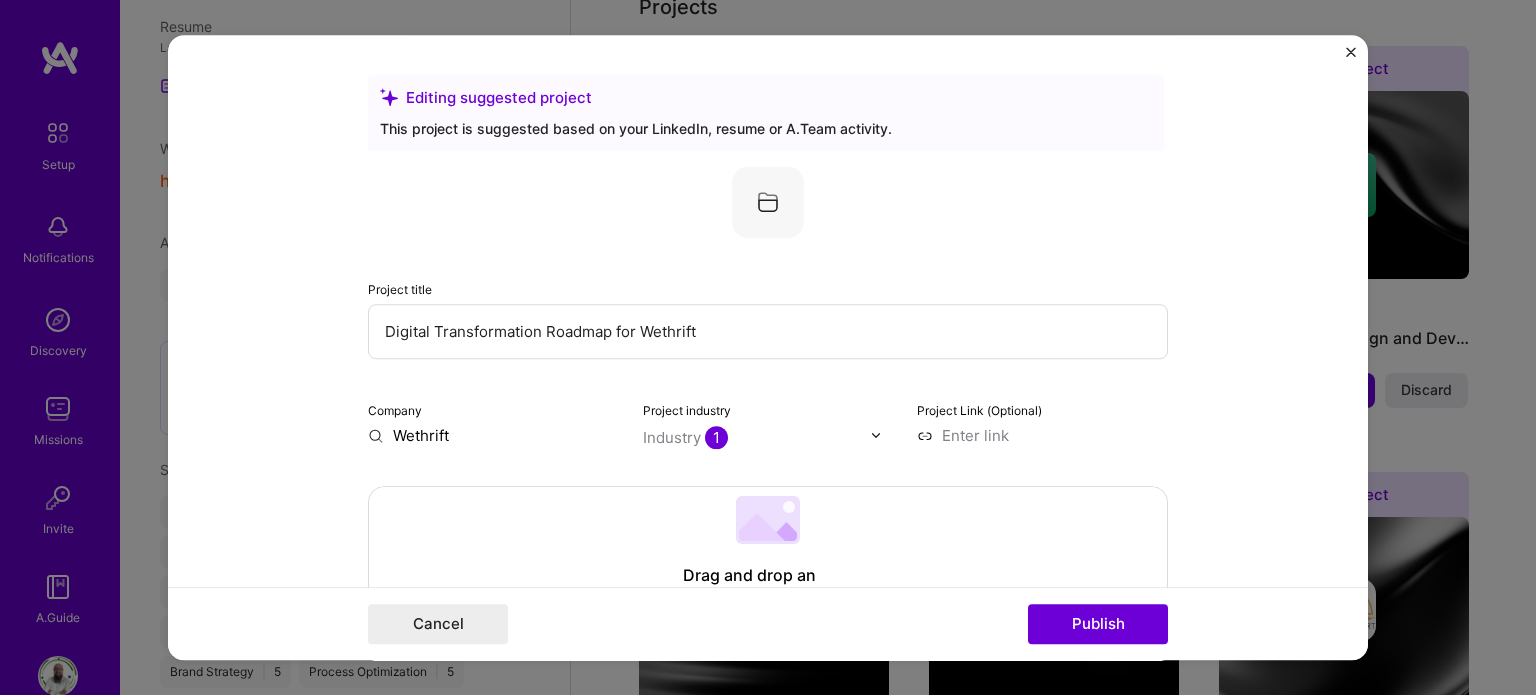 click on "Wethrift" at bounding box center [493, 435] 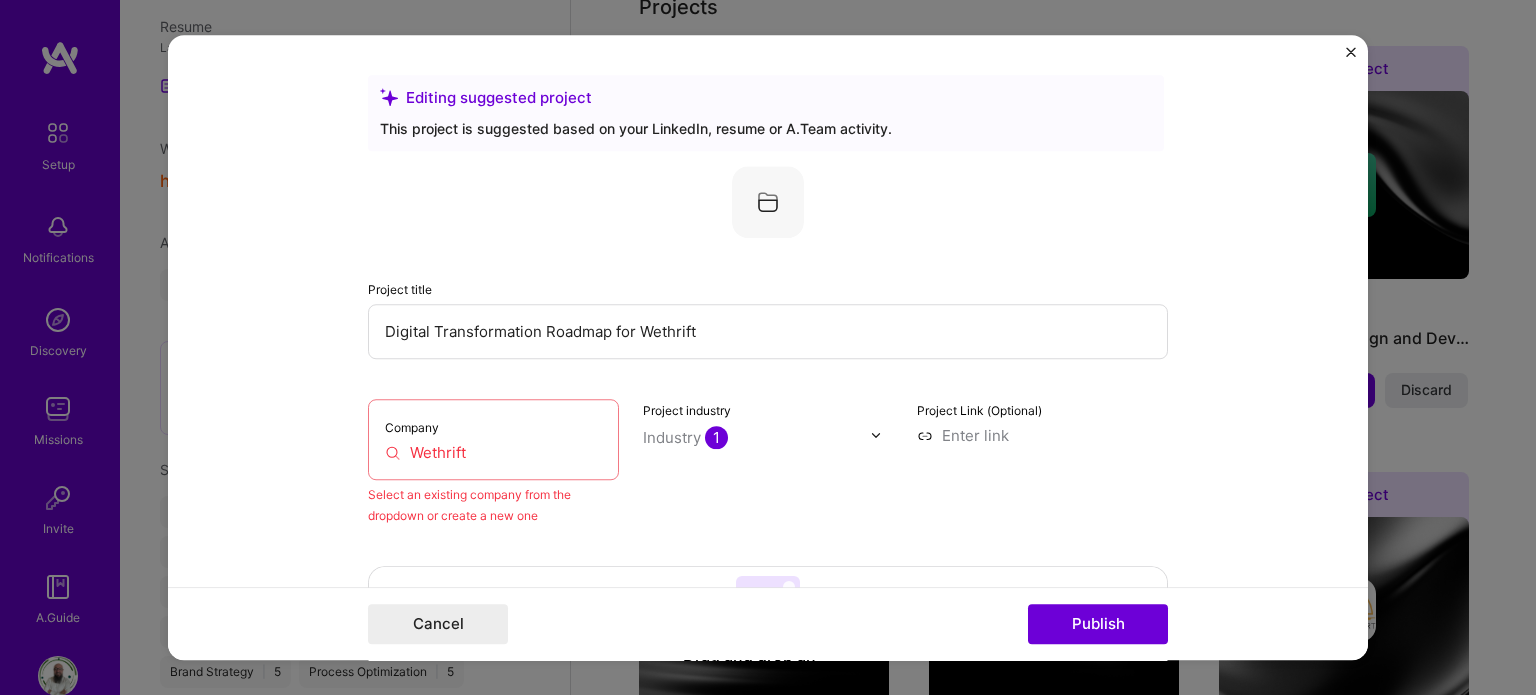 click on "Company Wethrift" at bounding box center (493, 439) 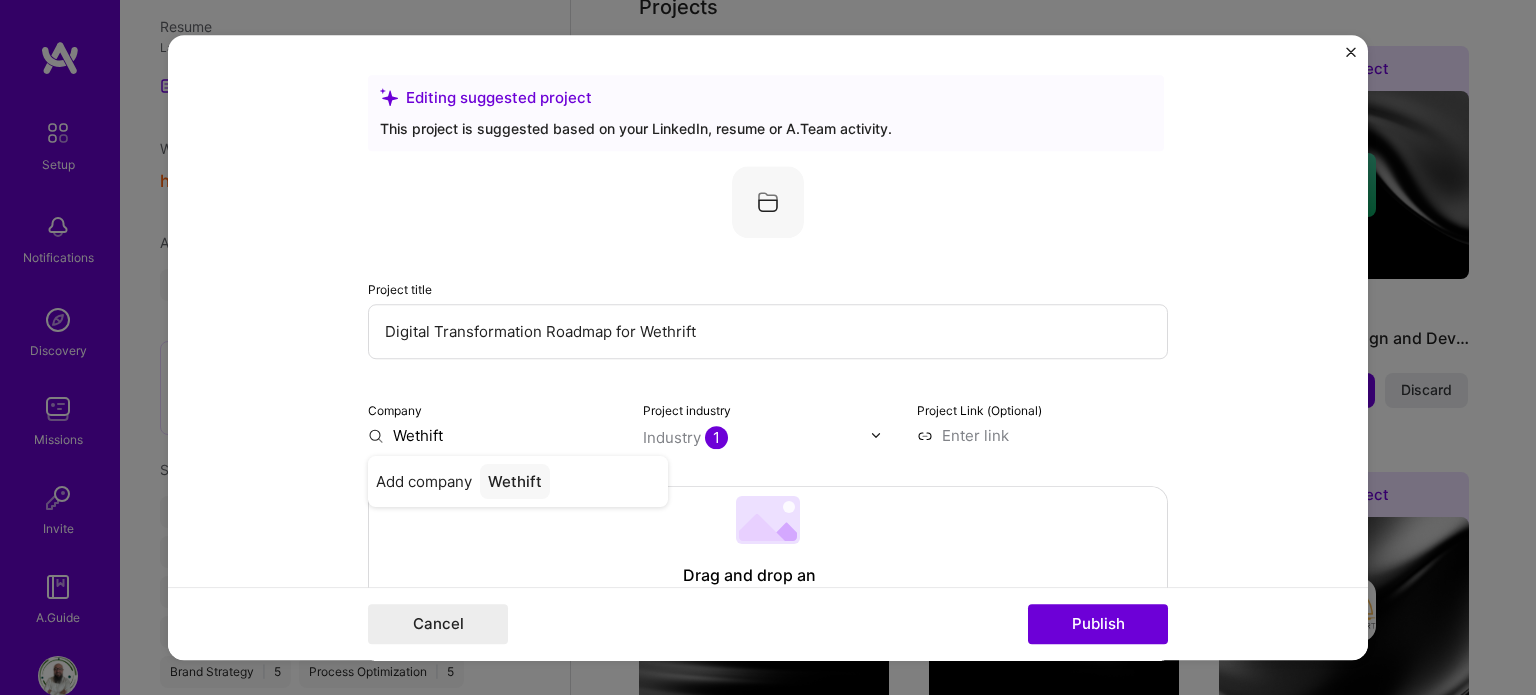 click on "Wethift" at bounding box center (493, 435) 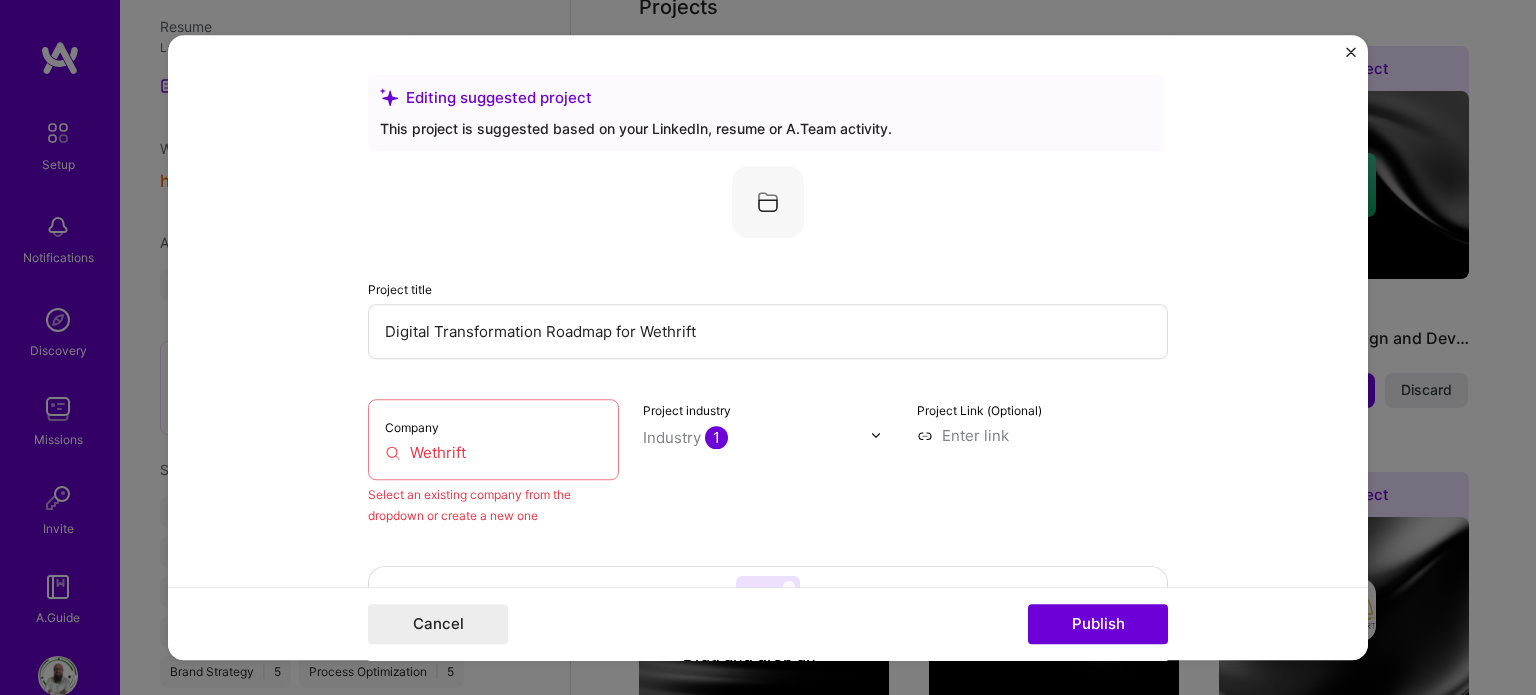 click on "Wethrift" at bounding box center (493, 452) 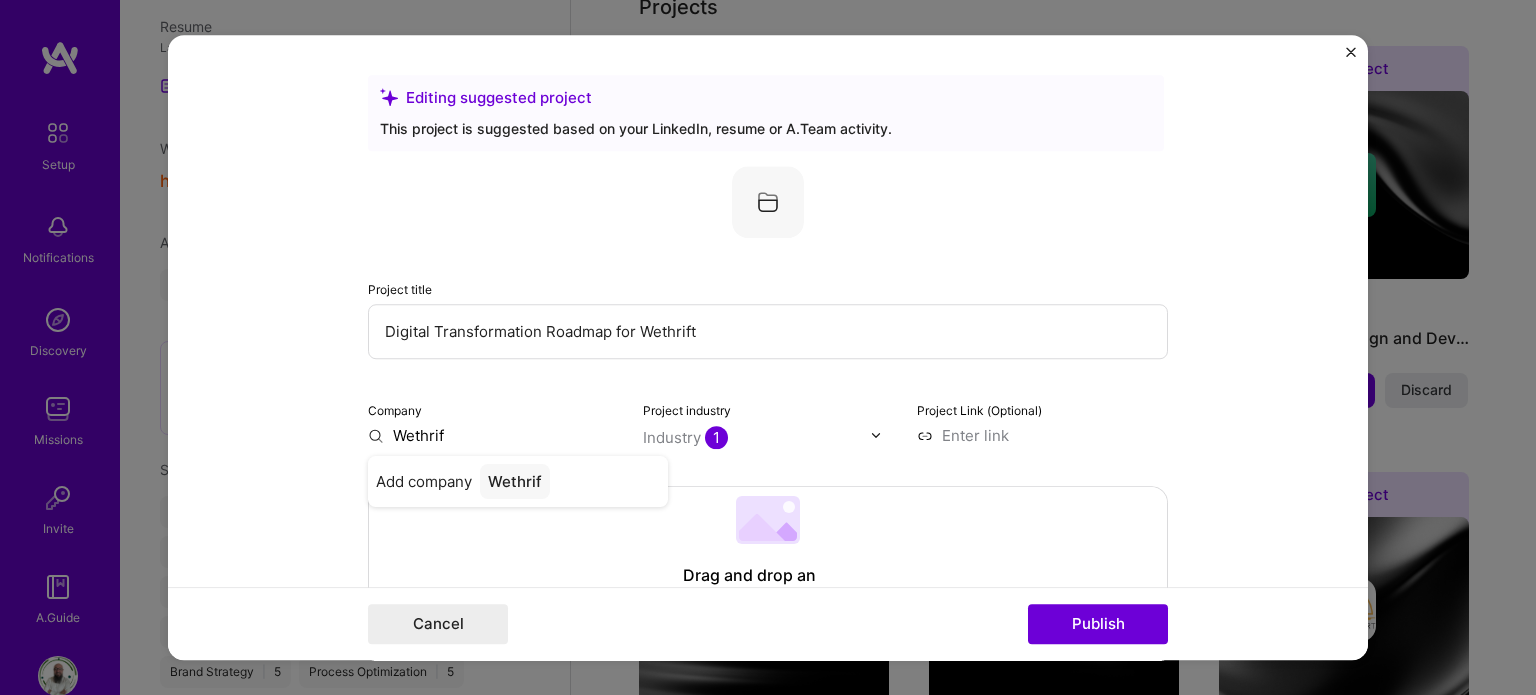 type on "Wethri" 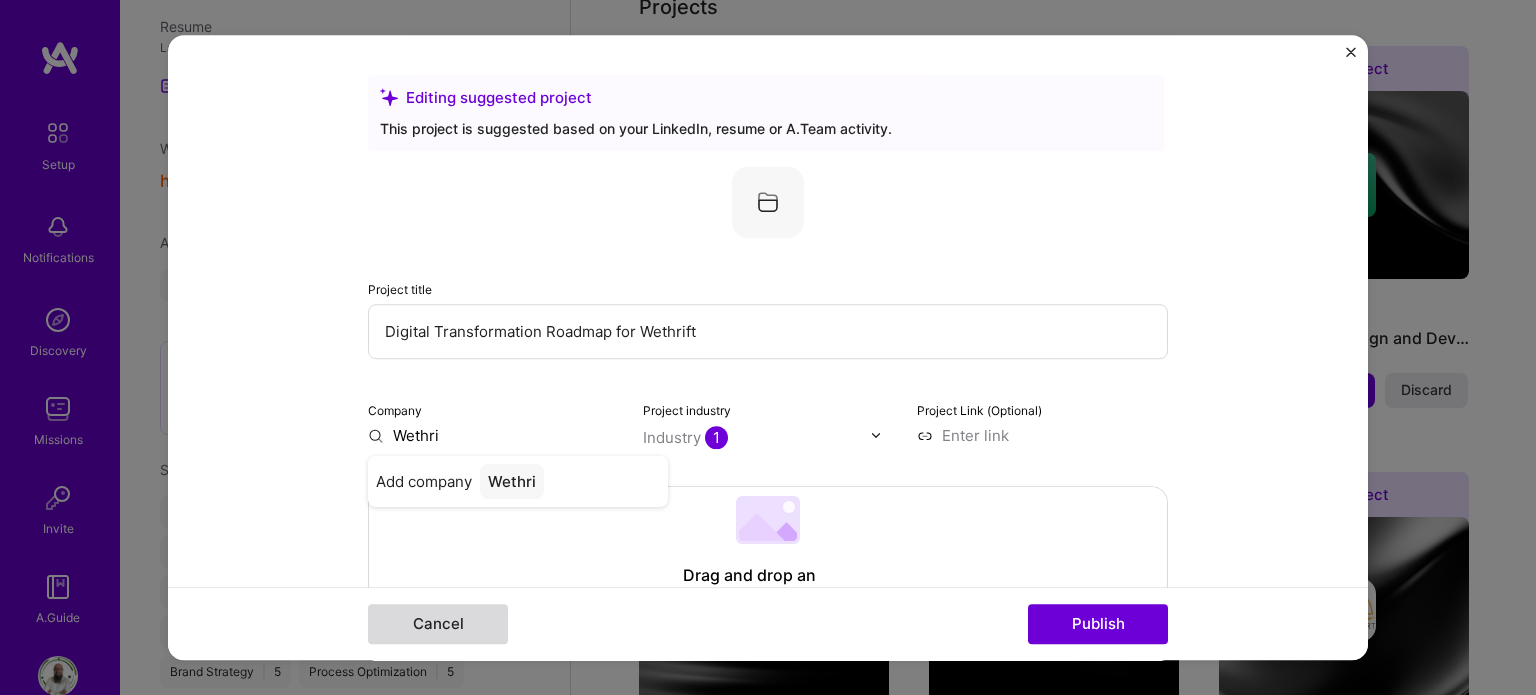 click on "Cancel" at bounding box center [438, 624] 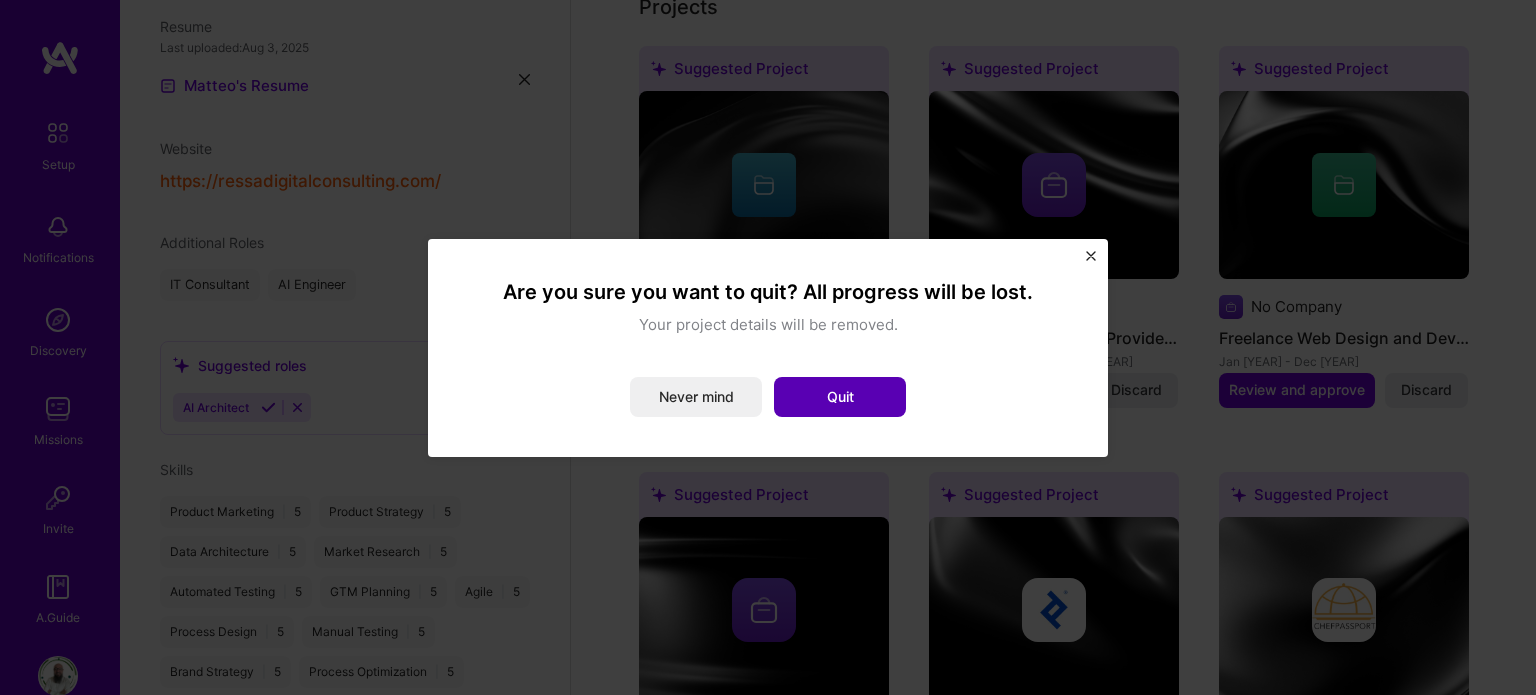 click on "Quit" at bounding box center (840, 397) 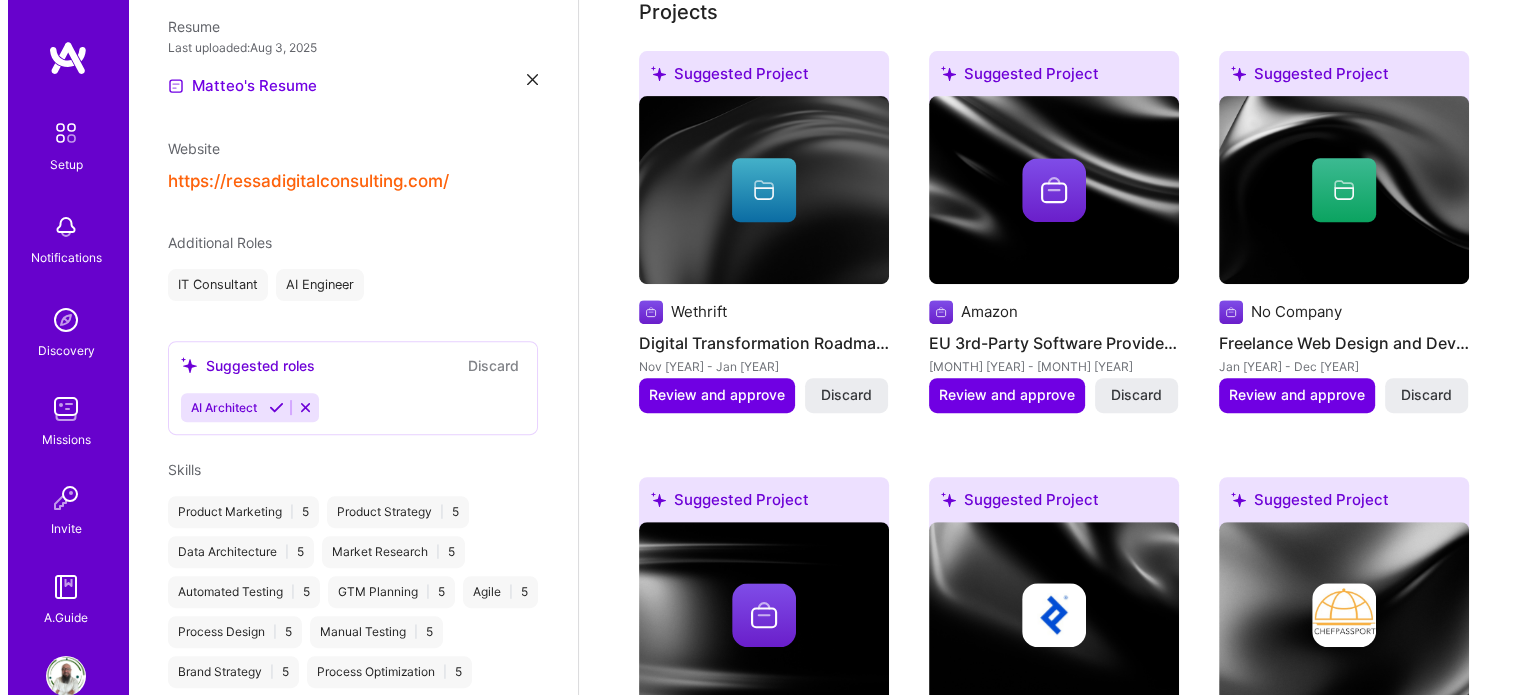 scroll, scrollTop: 896, scrollLeft: 0, axis: vertical 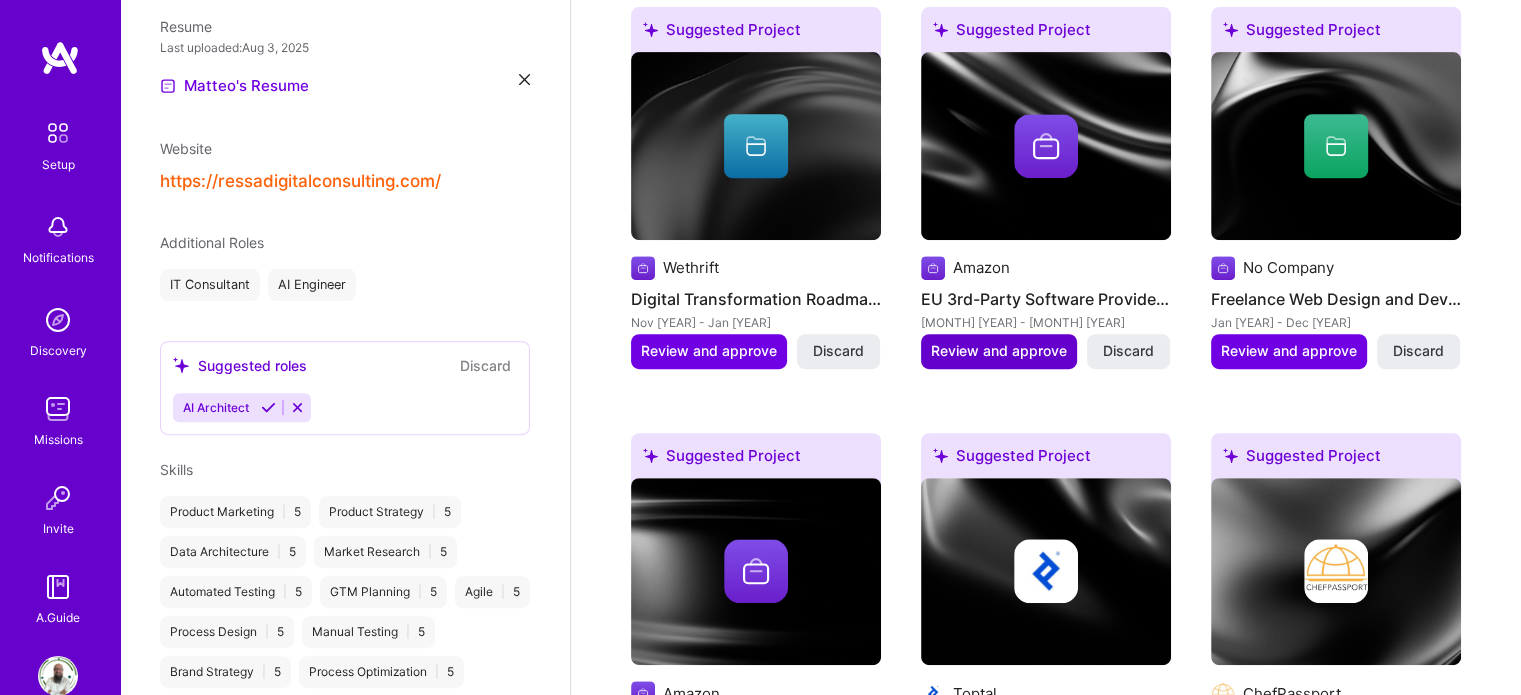 click on "Review and approve" at bounding box center [999, 351] 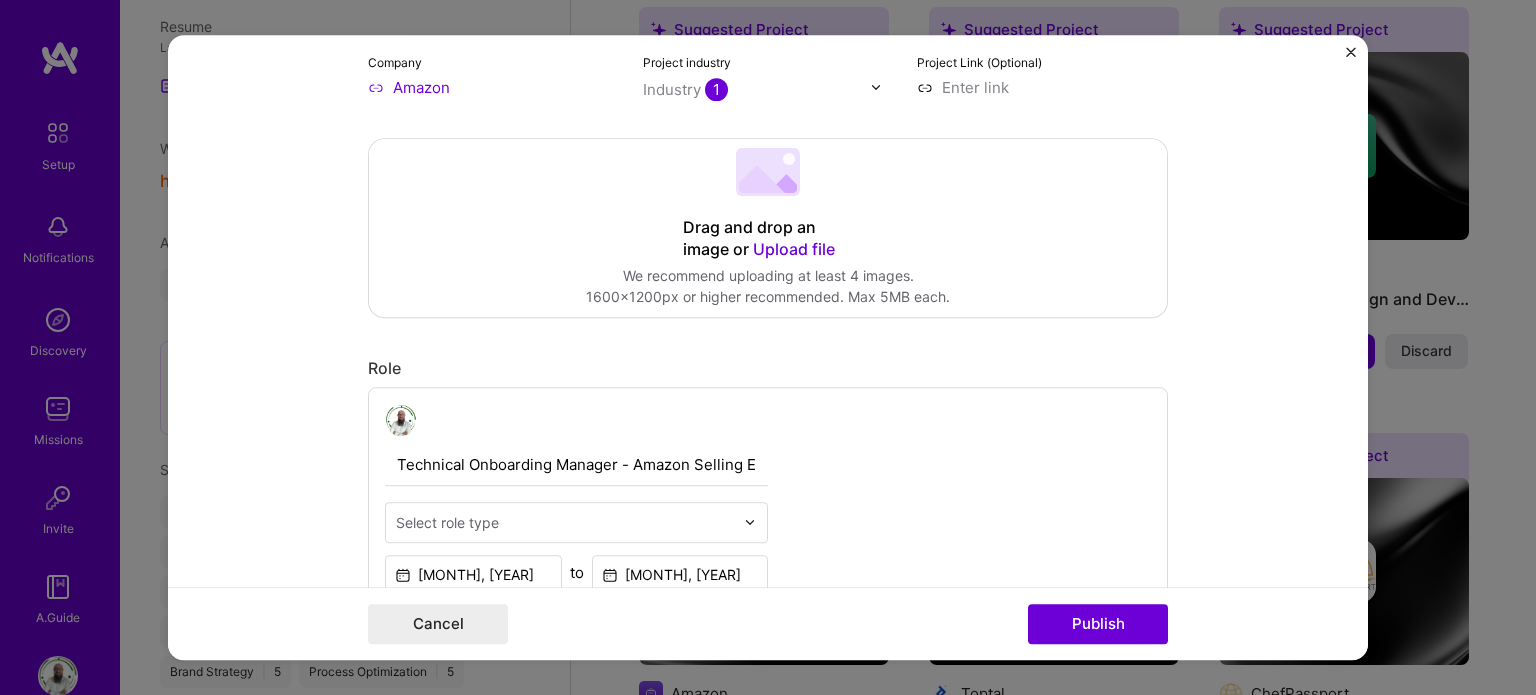 scroll, scrollTop: 568, scrollLeft: 0, axis: vertical 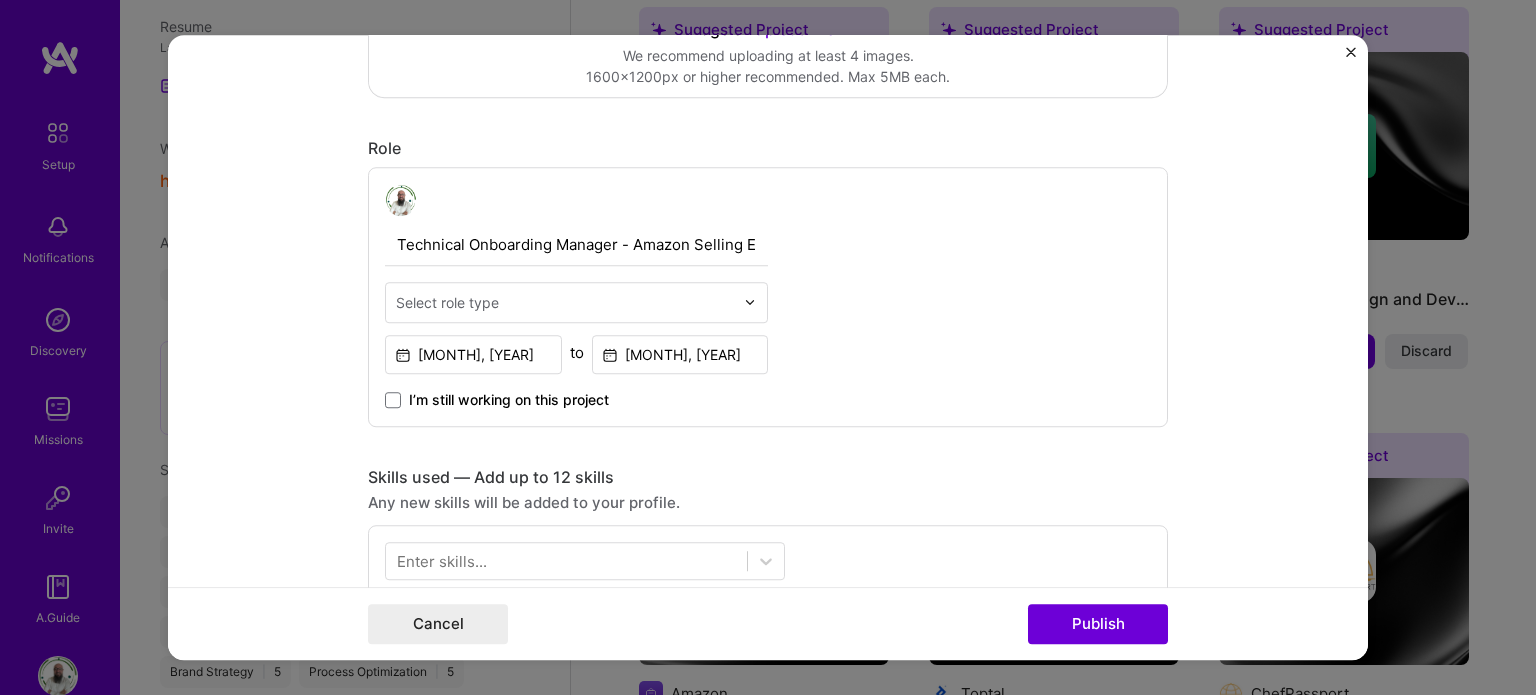 click on "Technical Onboarding Manager - Amazon Selling Experience" at bounding box center (576, 245) 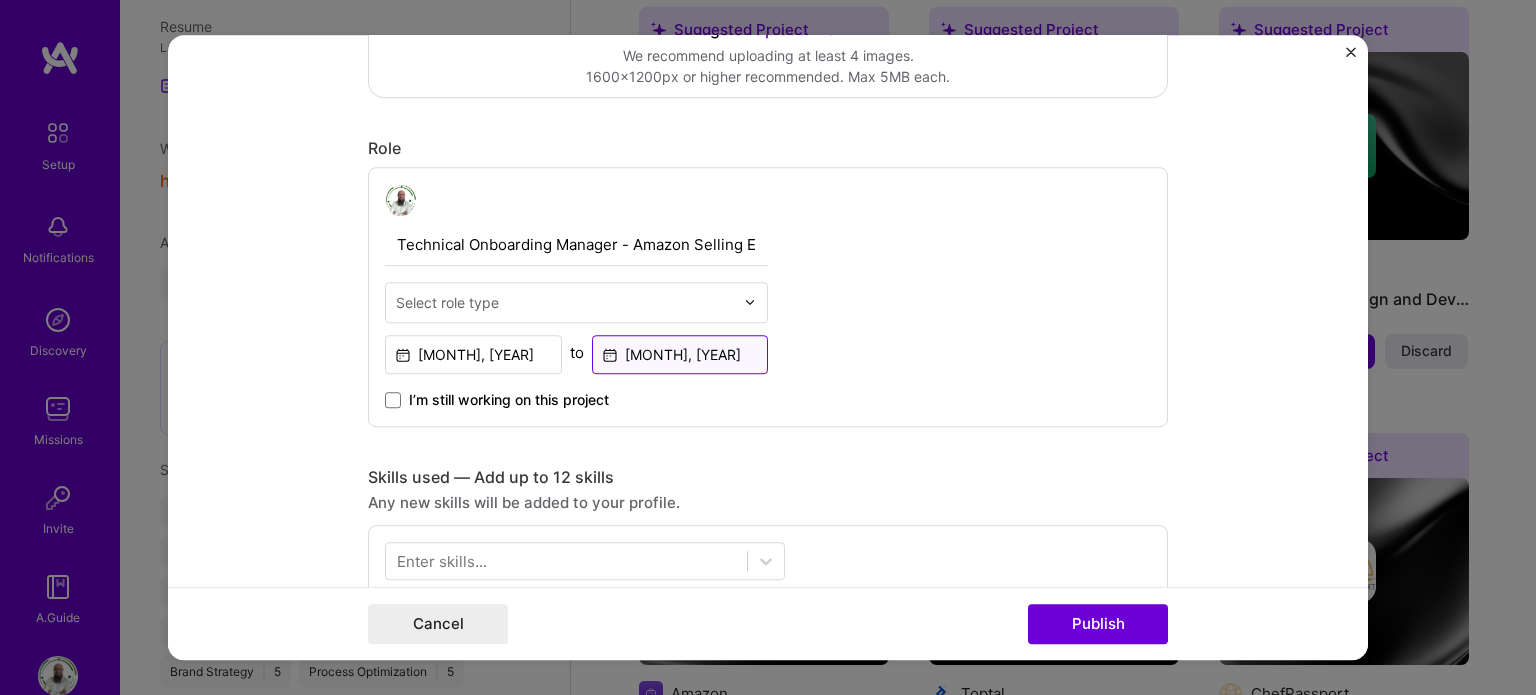 drag, startPoint x: 804, startPoint y: 378, endPoint x: 677, endPoint y: 358, distance: 128.56516 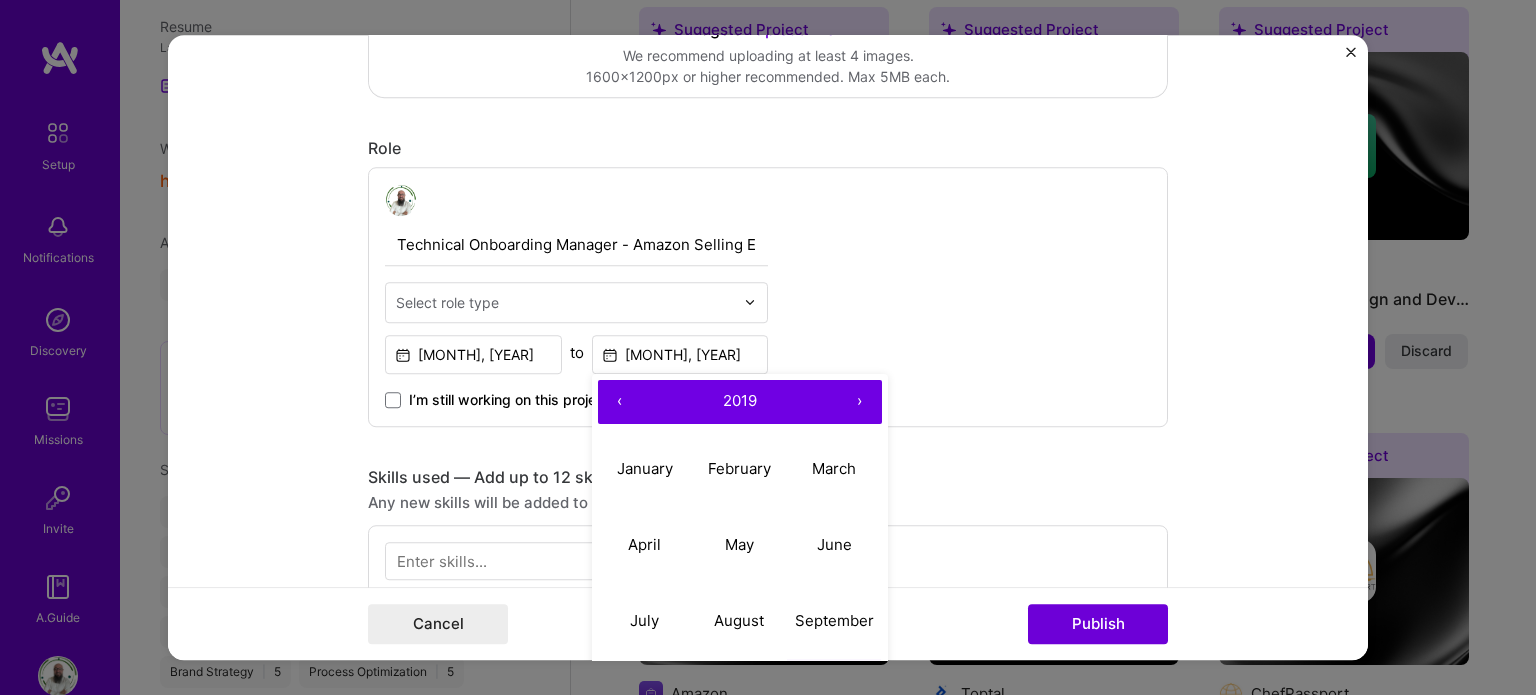 click on "‹" at bounding box center [620, 402] 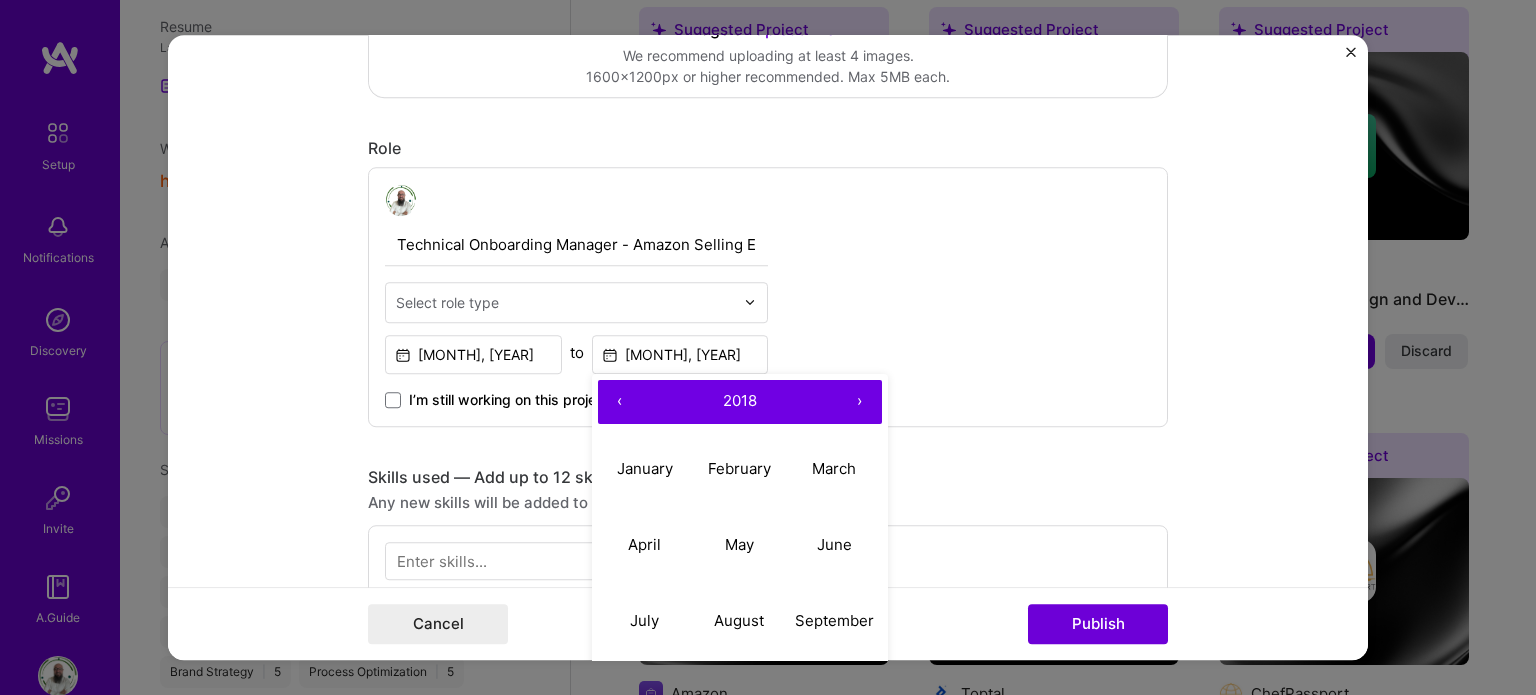 click on "‹" at bounding box center [620, 402] 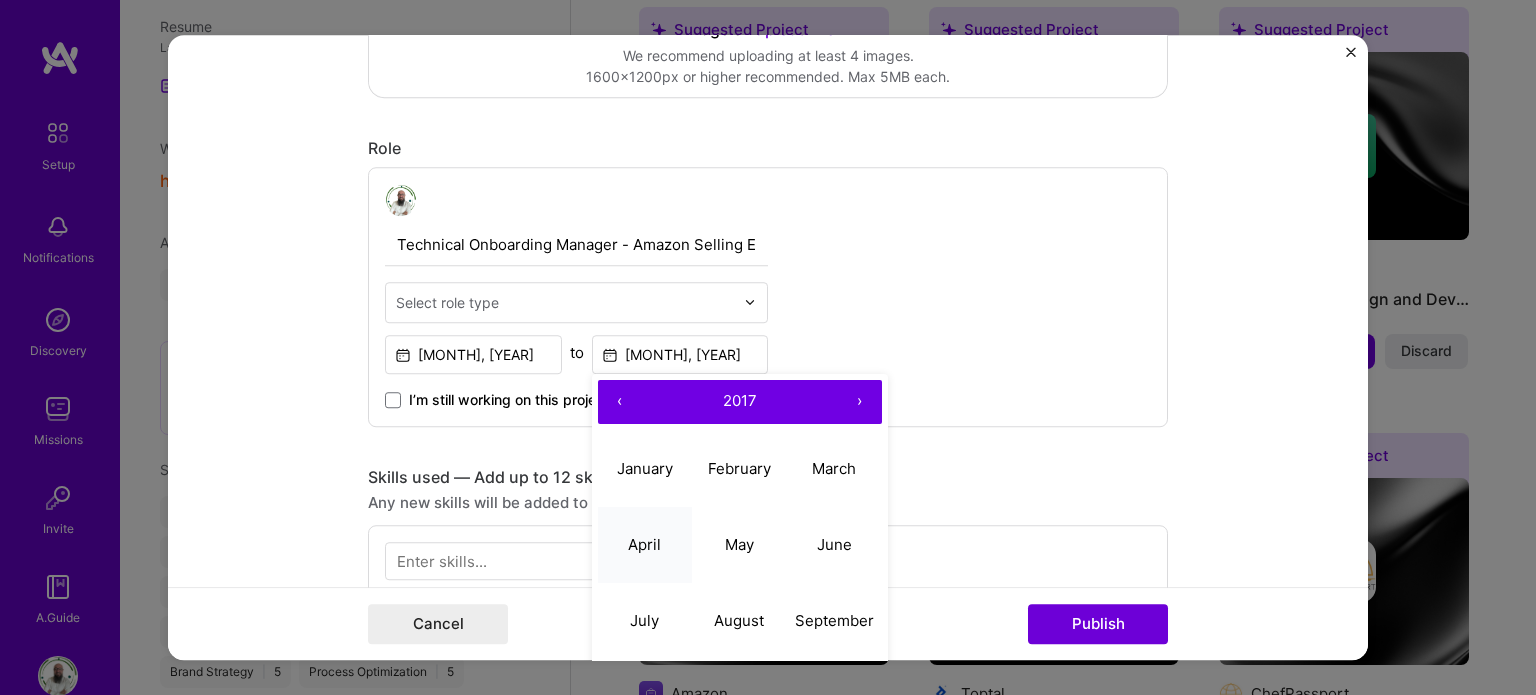 click on "April" at bounding box center [645, 545] 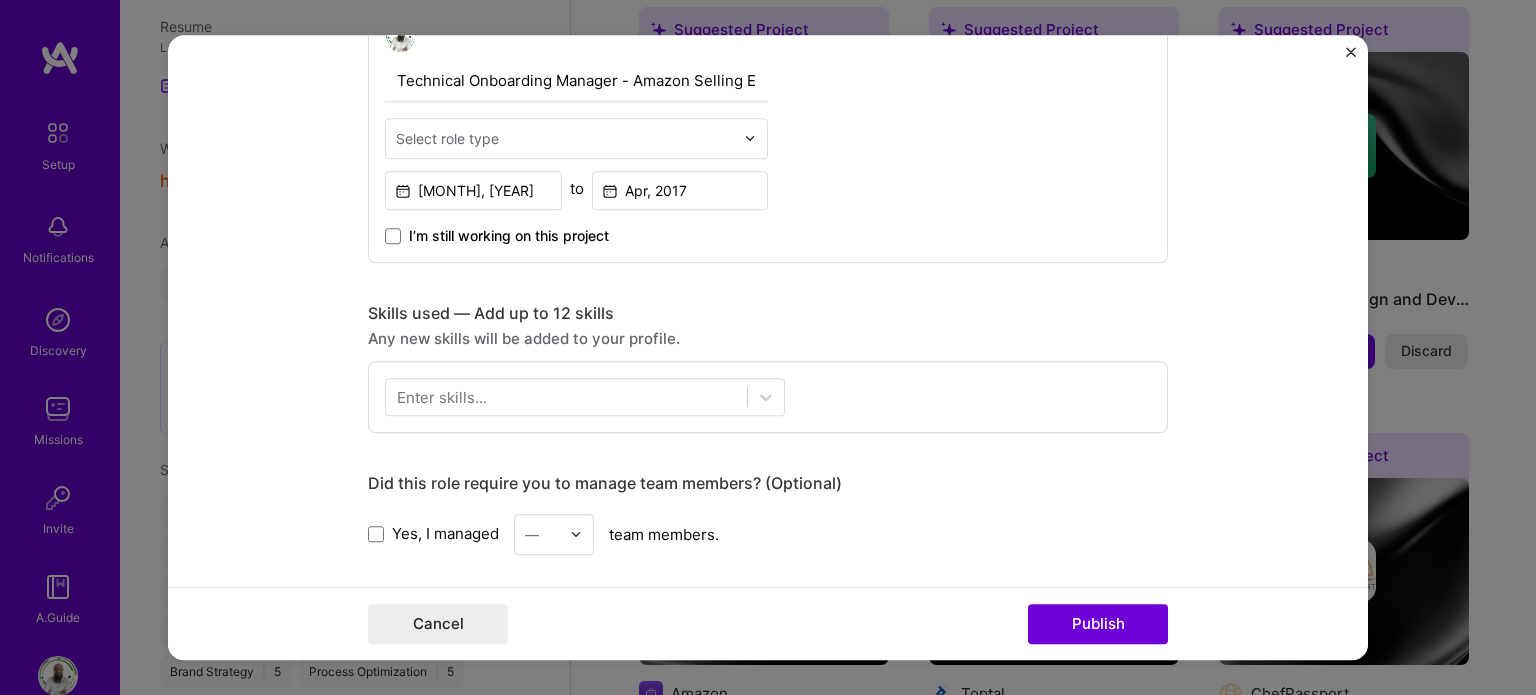 scroll, scrollTop: 734, scrollLeft: 0, axis: vertical 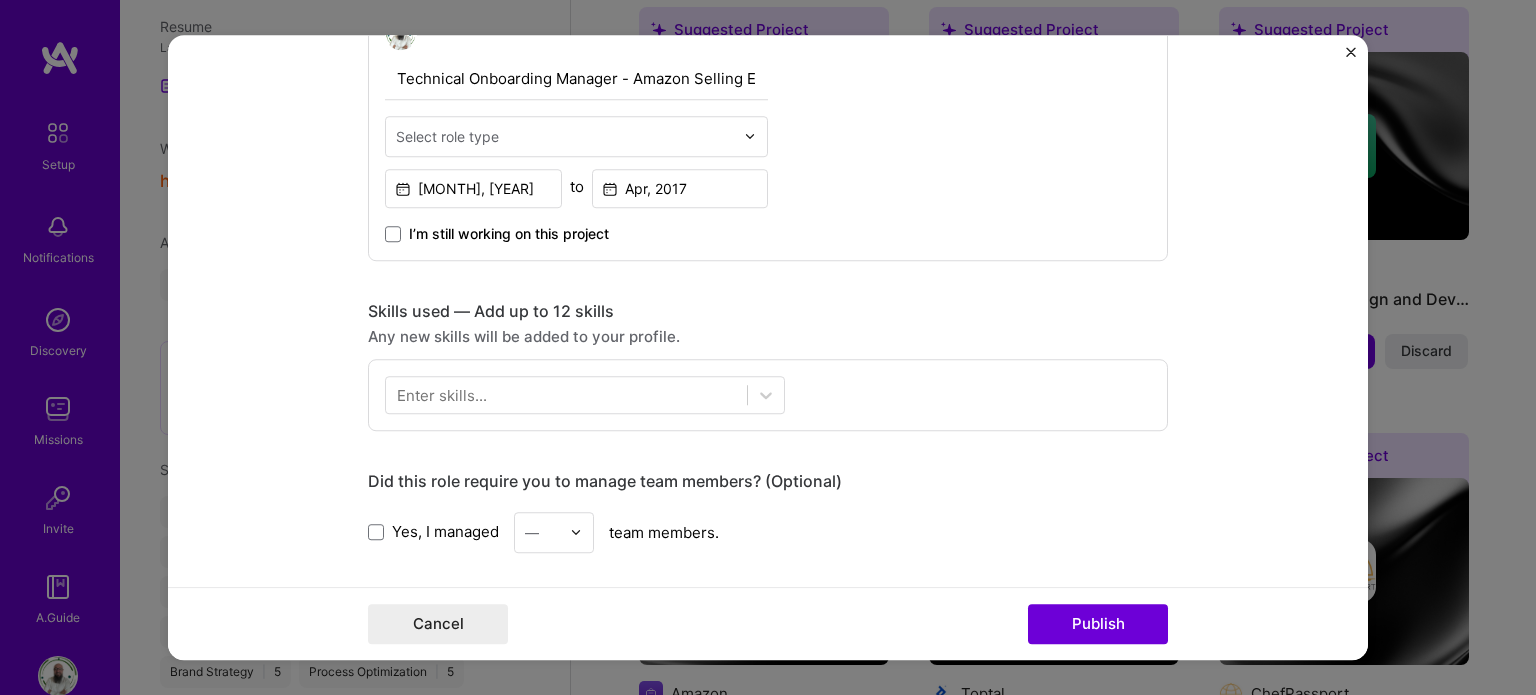click on "Enter skills..." at bounding box center (768, 395) 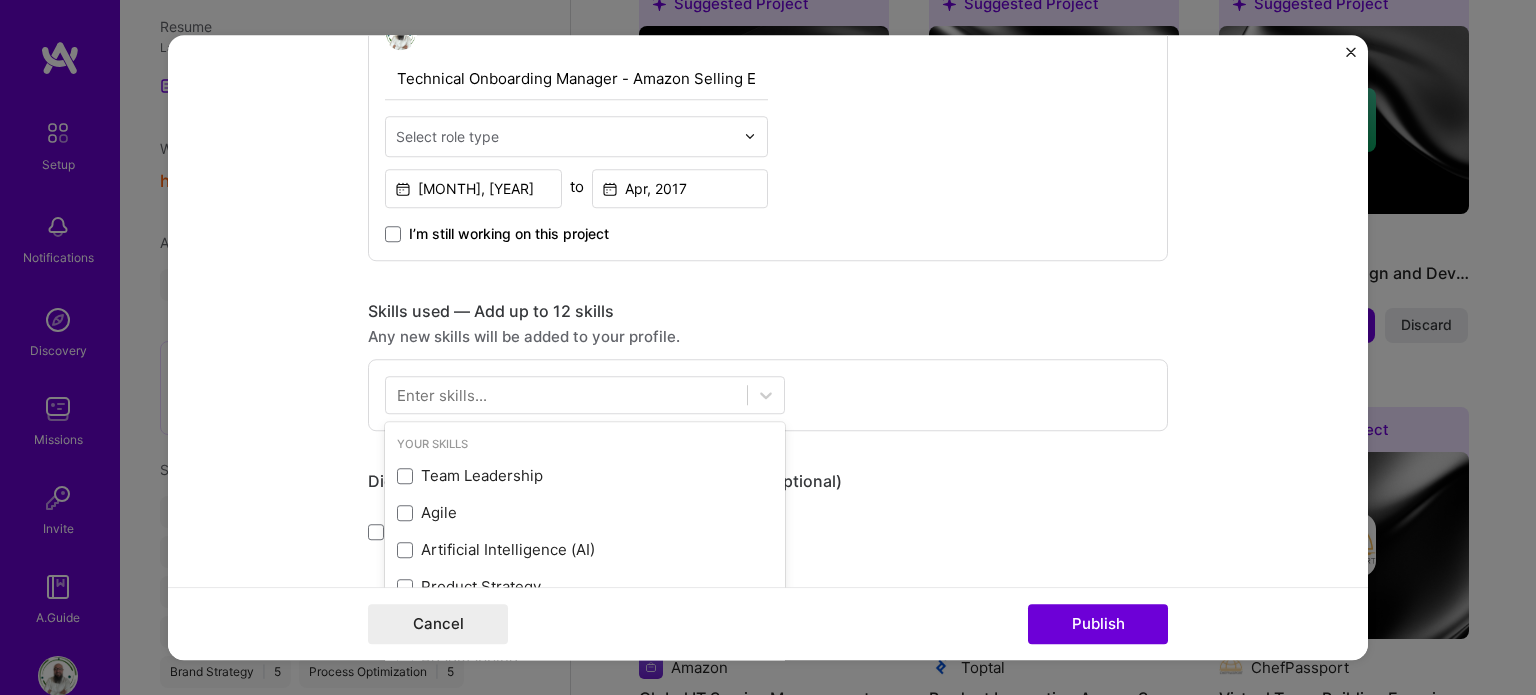 scroll, scrollTop: 928, scrollLeft: 0, axis: vertical 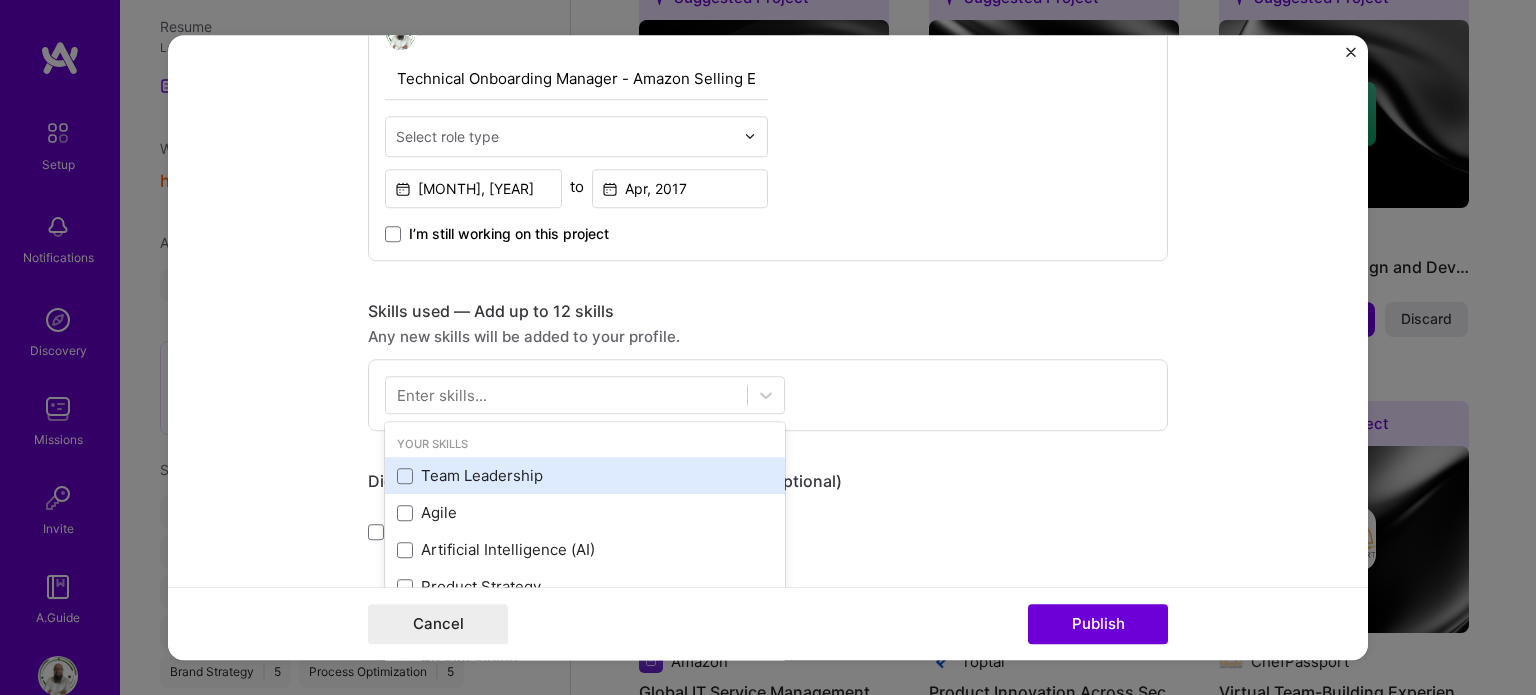 click on "Team Leadership" at bounding box center (585, 476) 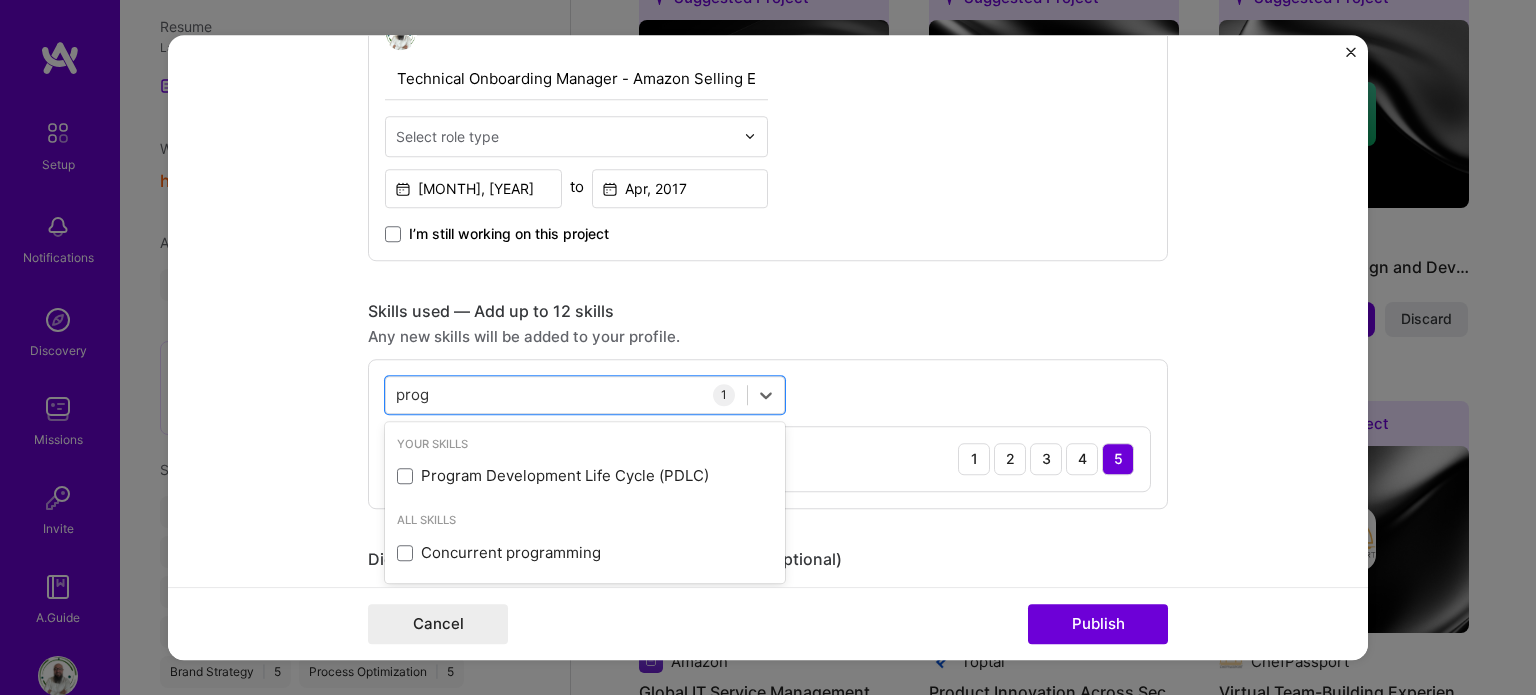 scroll, scrollTop: 0, scrollLeft: 0, axis: both 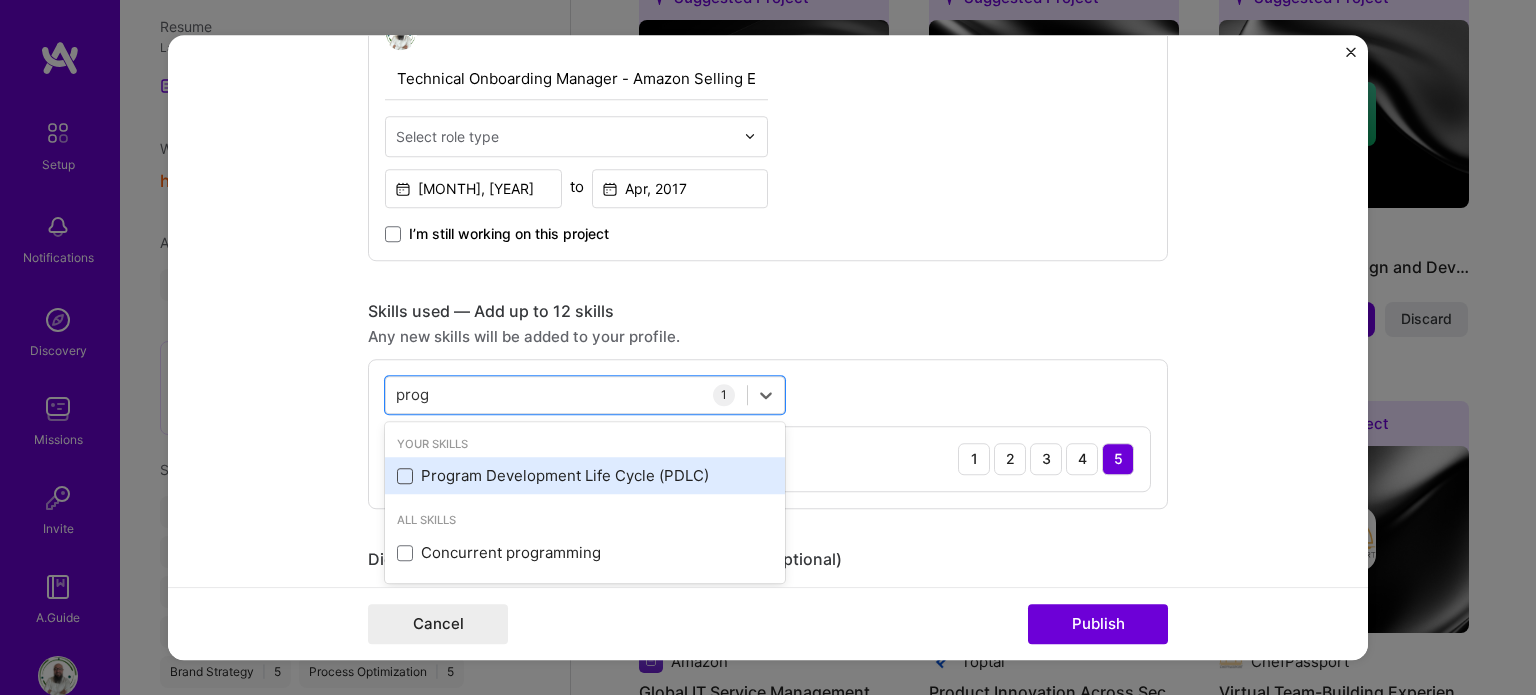 click at bounding box center (405, 476) 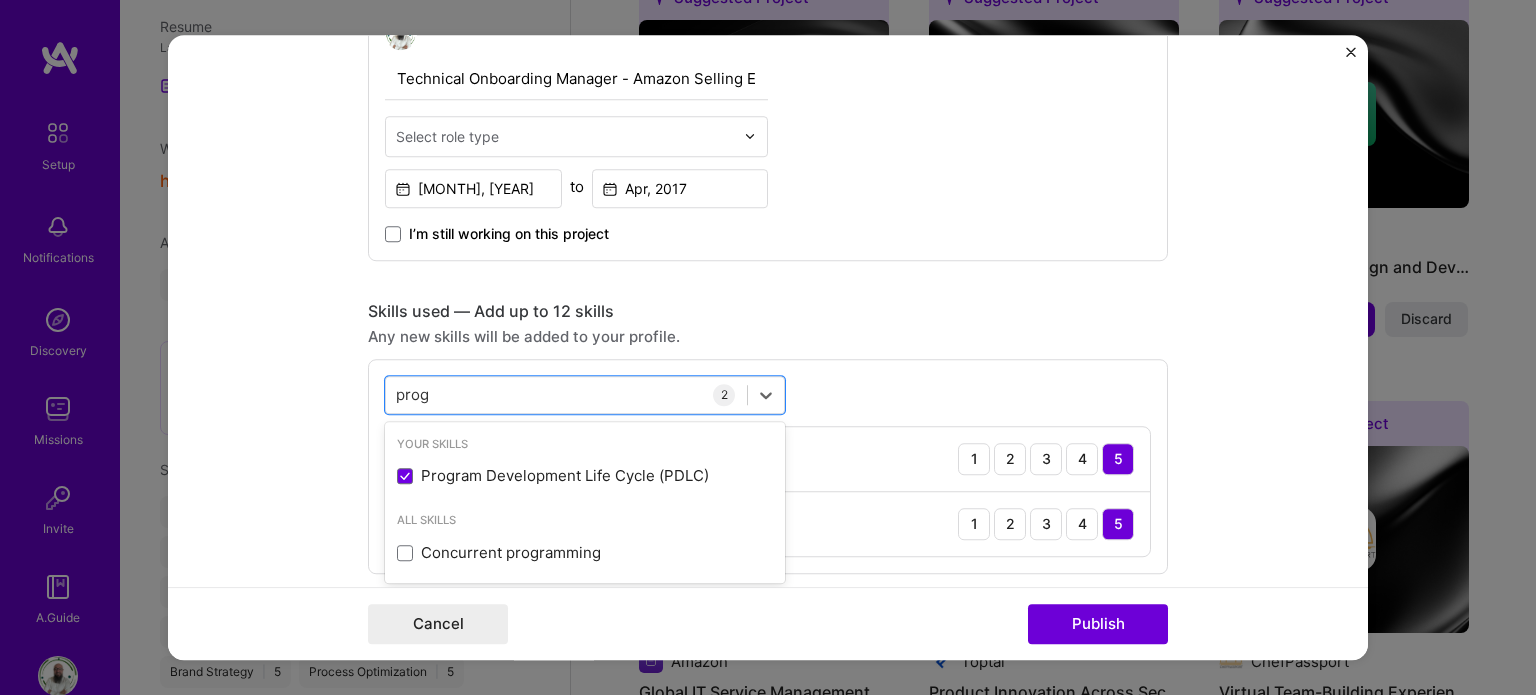 click on "Editing suggested project This project is suggested based on your LinkedIn, resume or A.Team activity. Project title EU 3rd-Party Software Provider Network Company Amazon
Project industry Industry 1 Project Link (Optional)
Drag and drop an image or   Upload file Upload file We recommend uploading at least 4 images. 1600x1200px or higher recommended. Max 5MB each. Role Technical Onboarding Manager - Amazon Selling Experience Select role type Jan, [YEAR]
to Apr, [YEAR]
I’m still working on this project Skills used — Add up to 12 skills Any new skills will be added to your profile. option Program Development Life Cycle (PDLC), selected. prog prog Your Skills Program Development Life Cycle (PDLC) All Skills Concurrent programming 2 Team Leadership 1 2 3 4 5 Program Development Life Cycle (PDLC) 1 2 3 4 5 Did this role require you to manage team members? (Optional) Yes, I managed — ->" at bounding box center (768, 348) 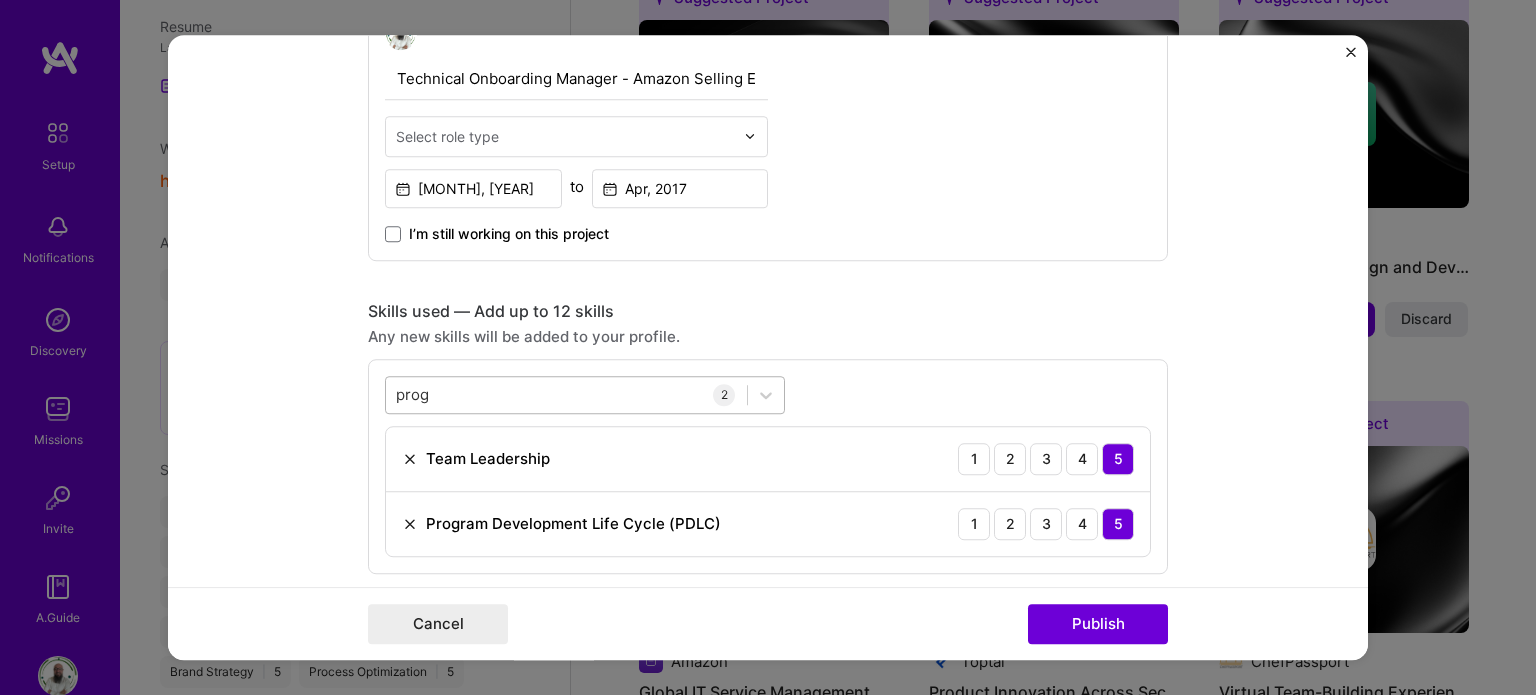 click on "prog prog" at bounding box center (566, 394) 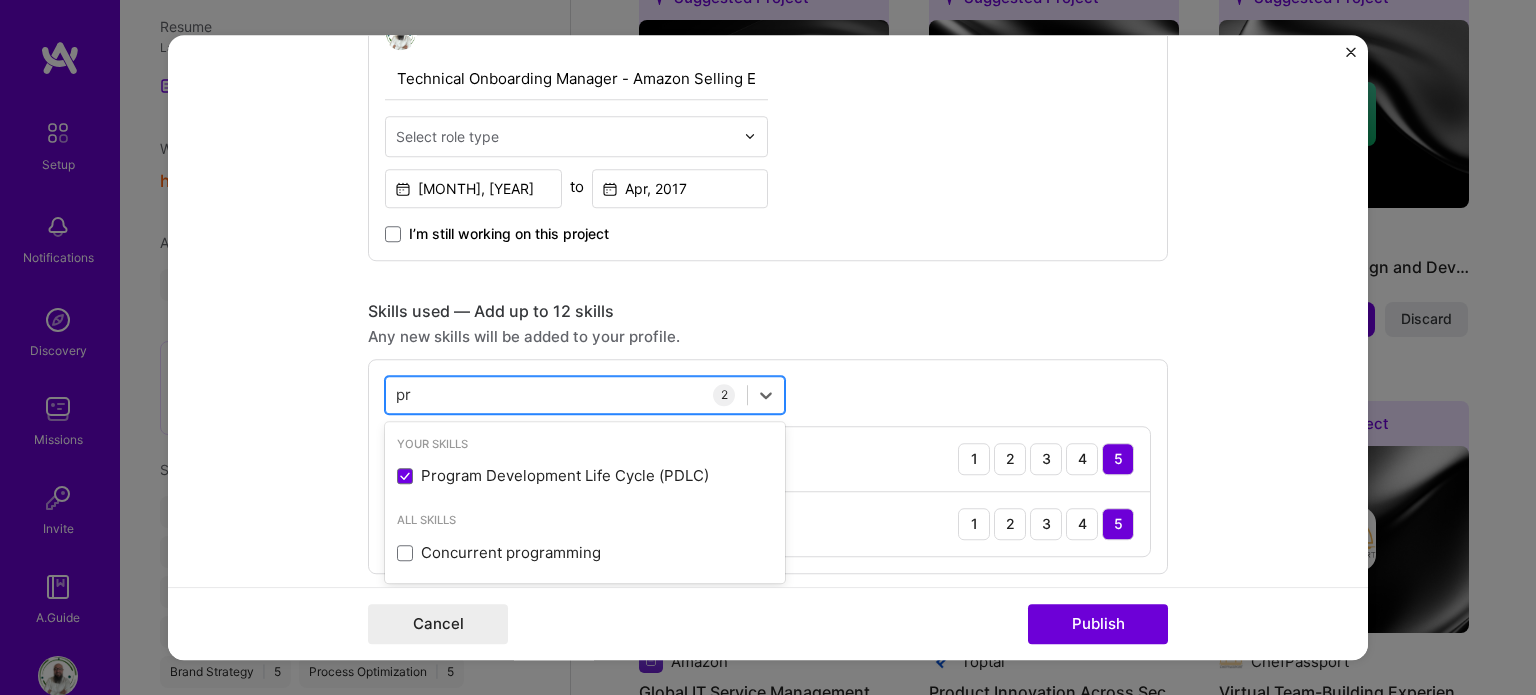 type on "p" 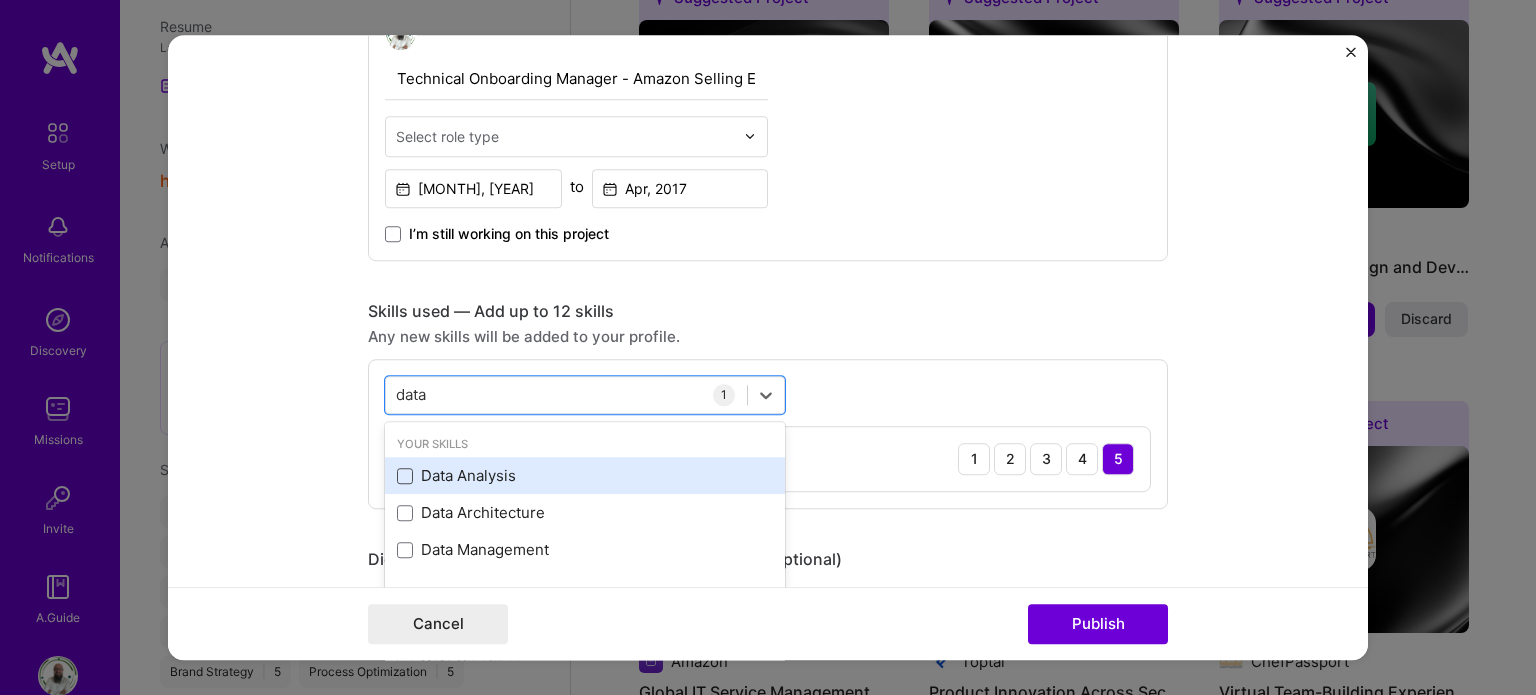 click at bounding box center [405, 476] 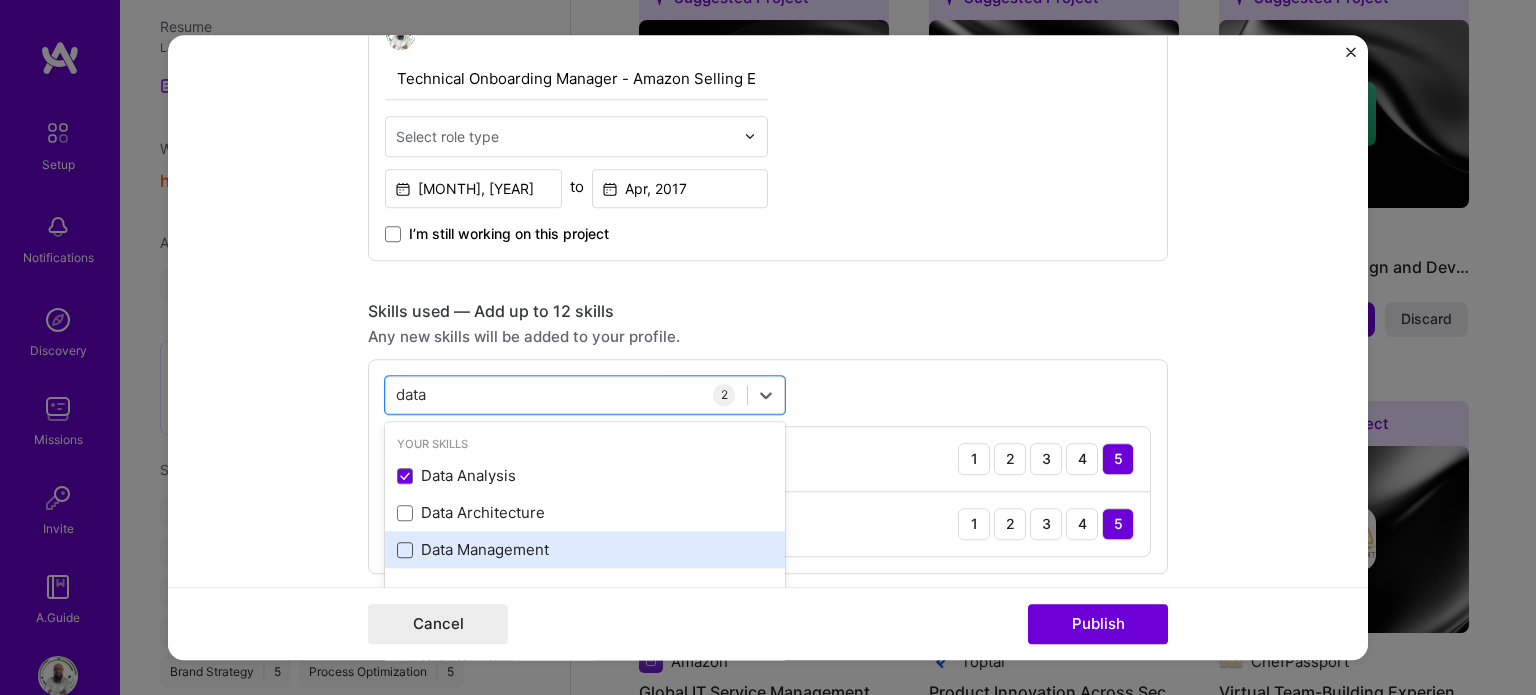 click at bounding box center [405, 550] 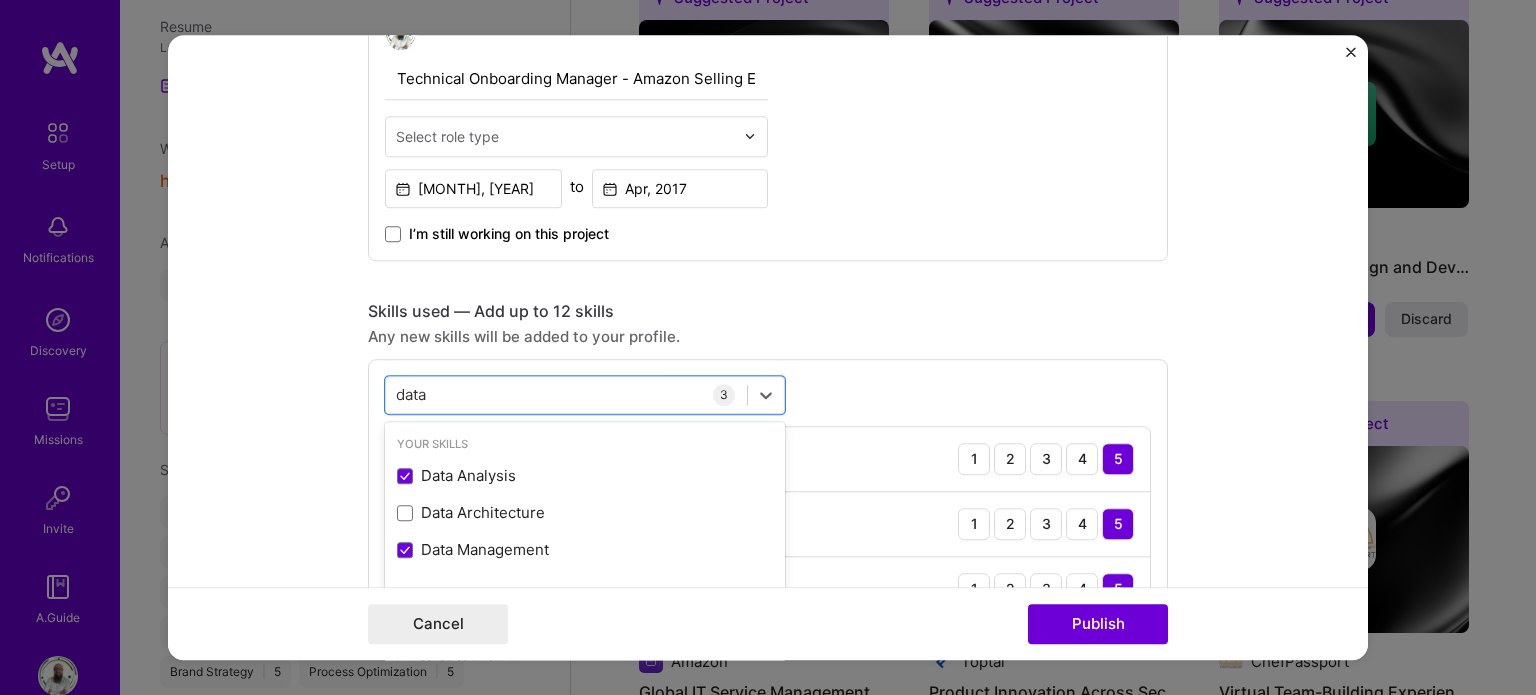 type on "data" 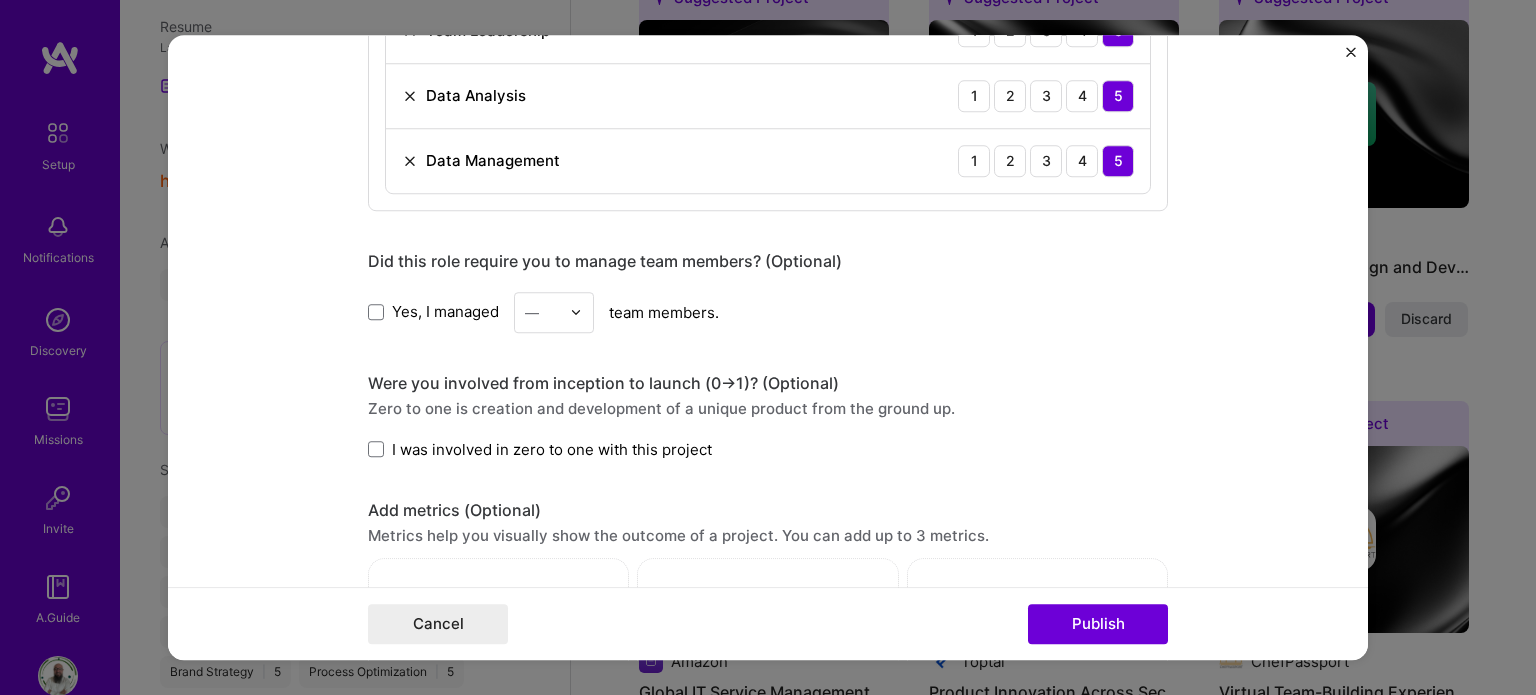 scroll, scrollTop: 1302, scrollLeft: 0, axis: vertical 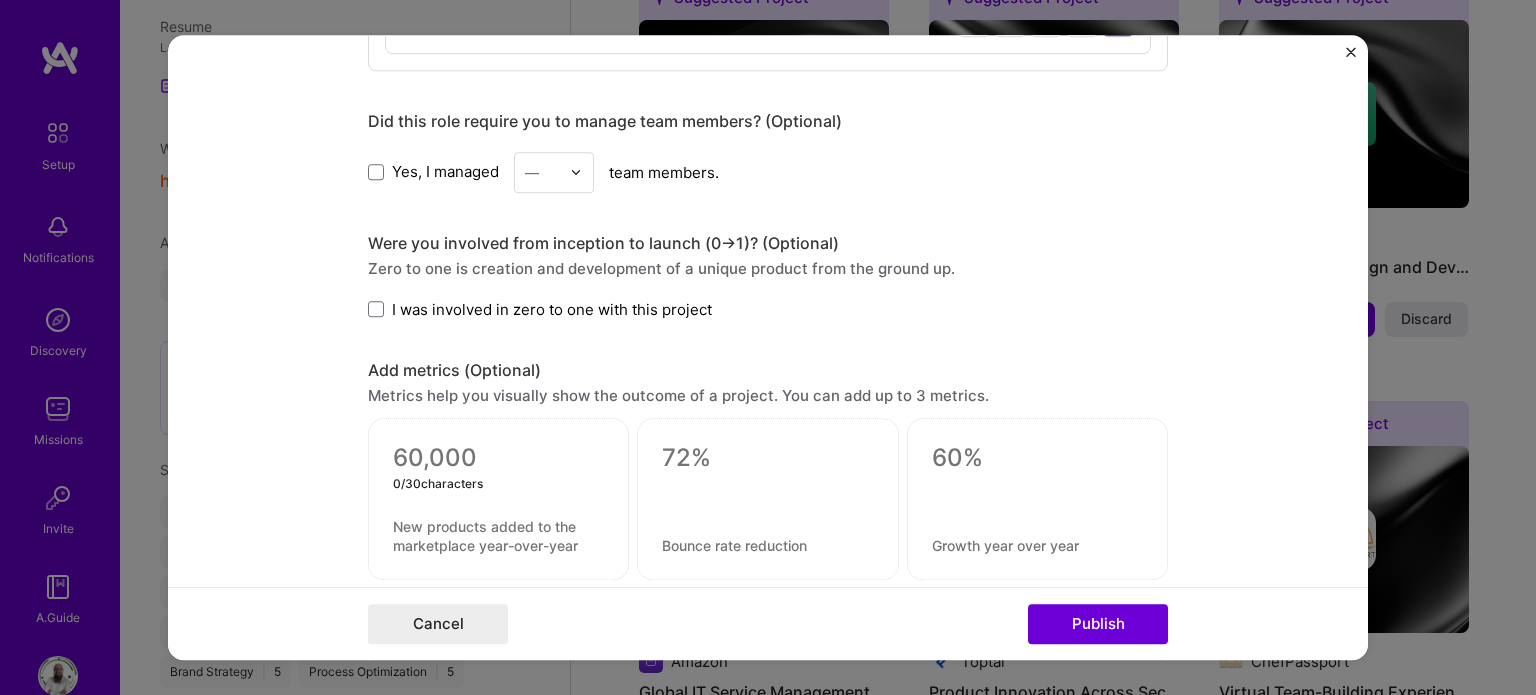 click at bounding box center (498, 458) 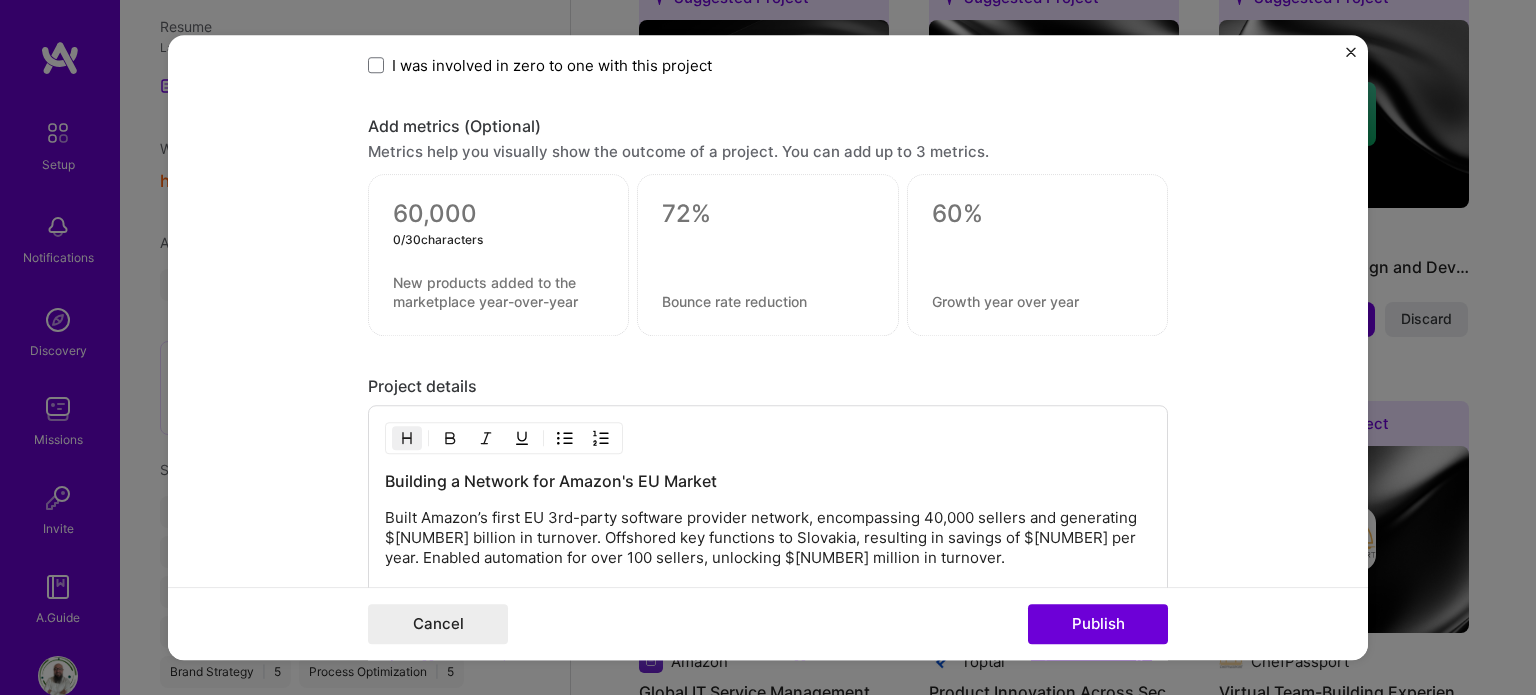 scroll, scrollTop: 1556, scrollLeft: 0, axis: vertical 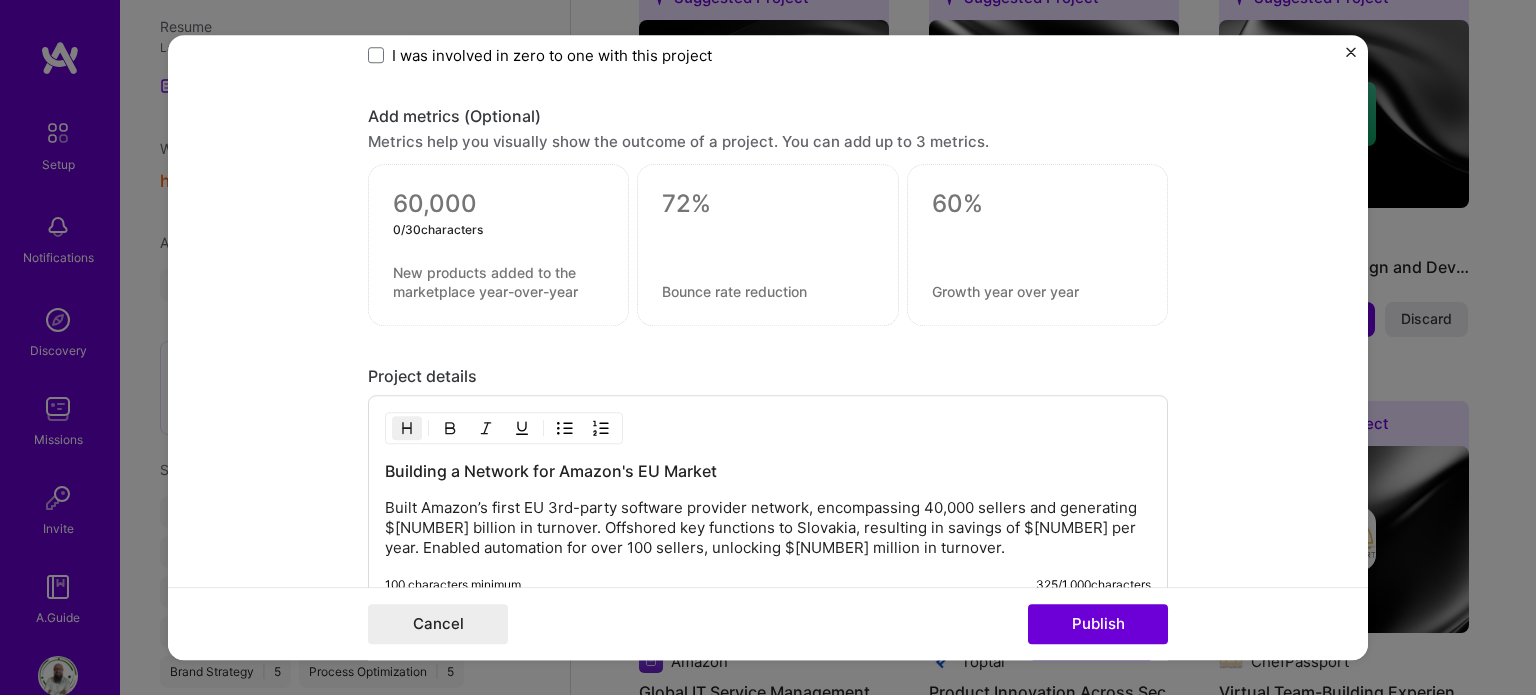 click at bounding box center [498, 204] 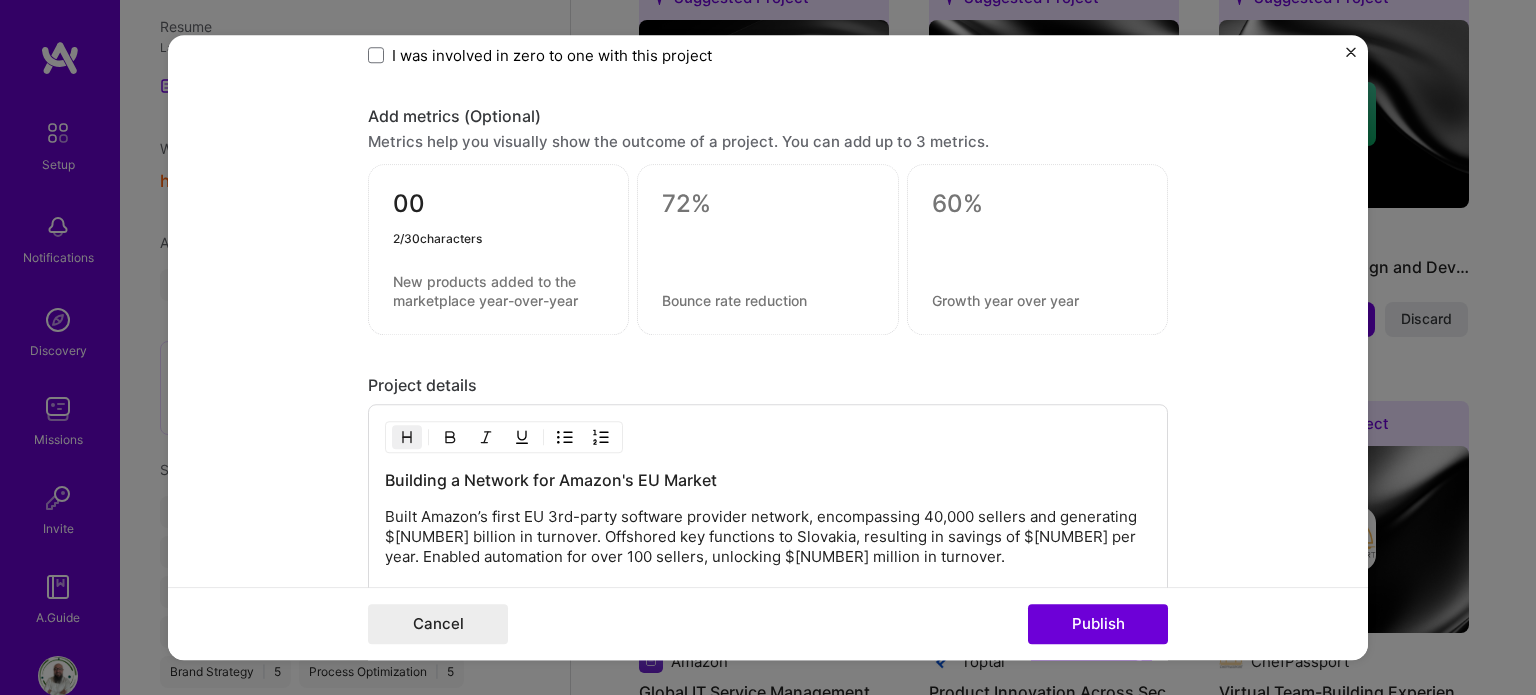 type on "0" 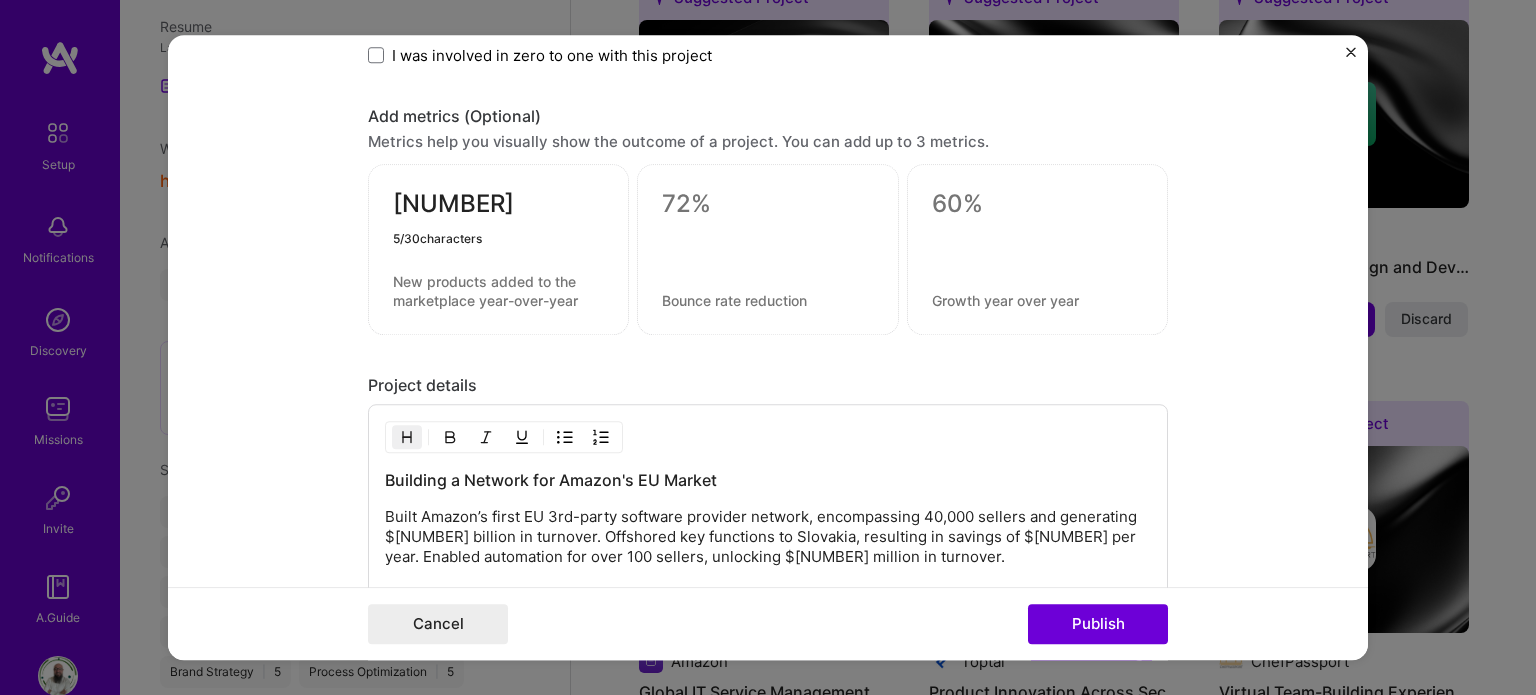 type on "[NUMBER]" 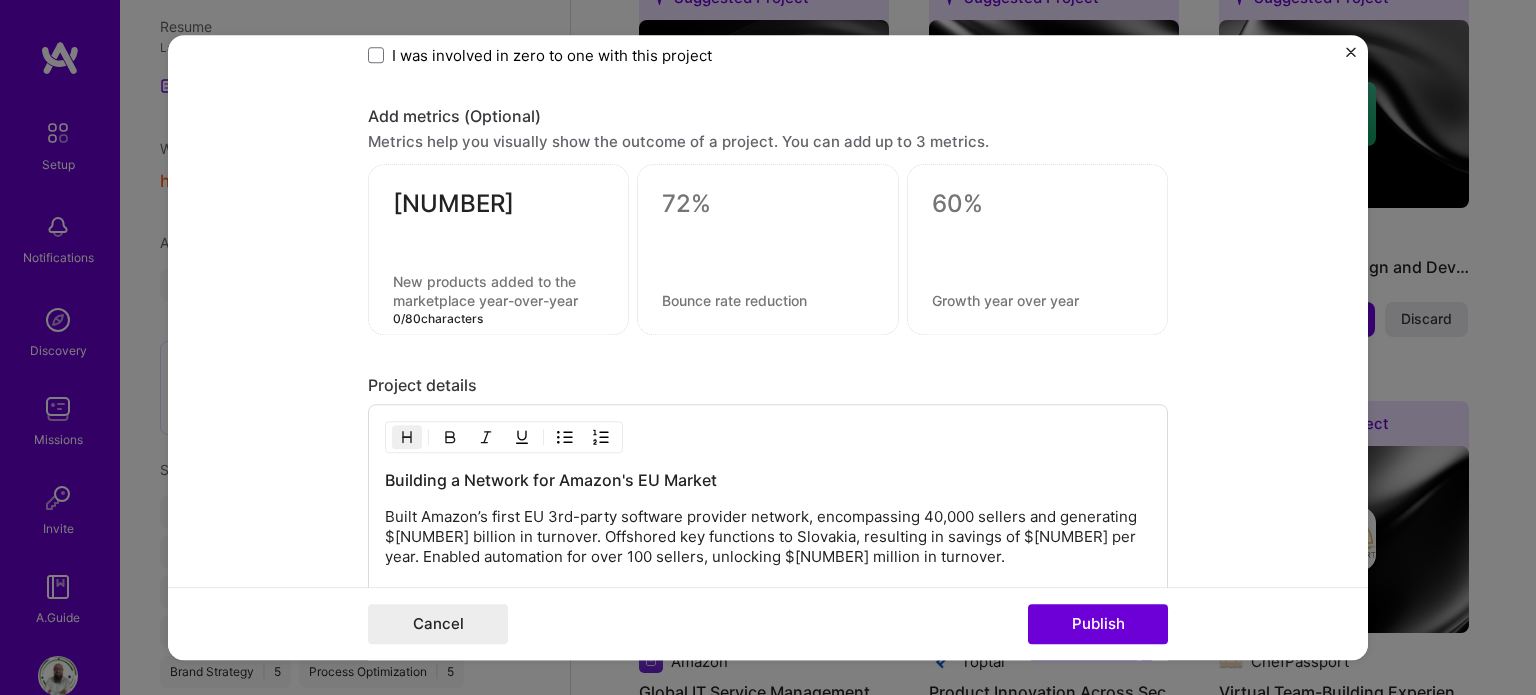 click at bounding box center (498, 291) 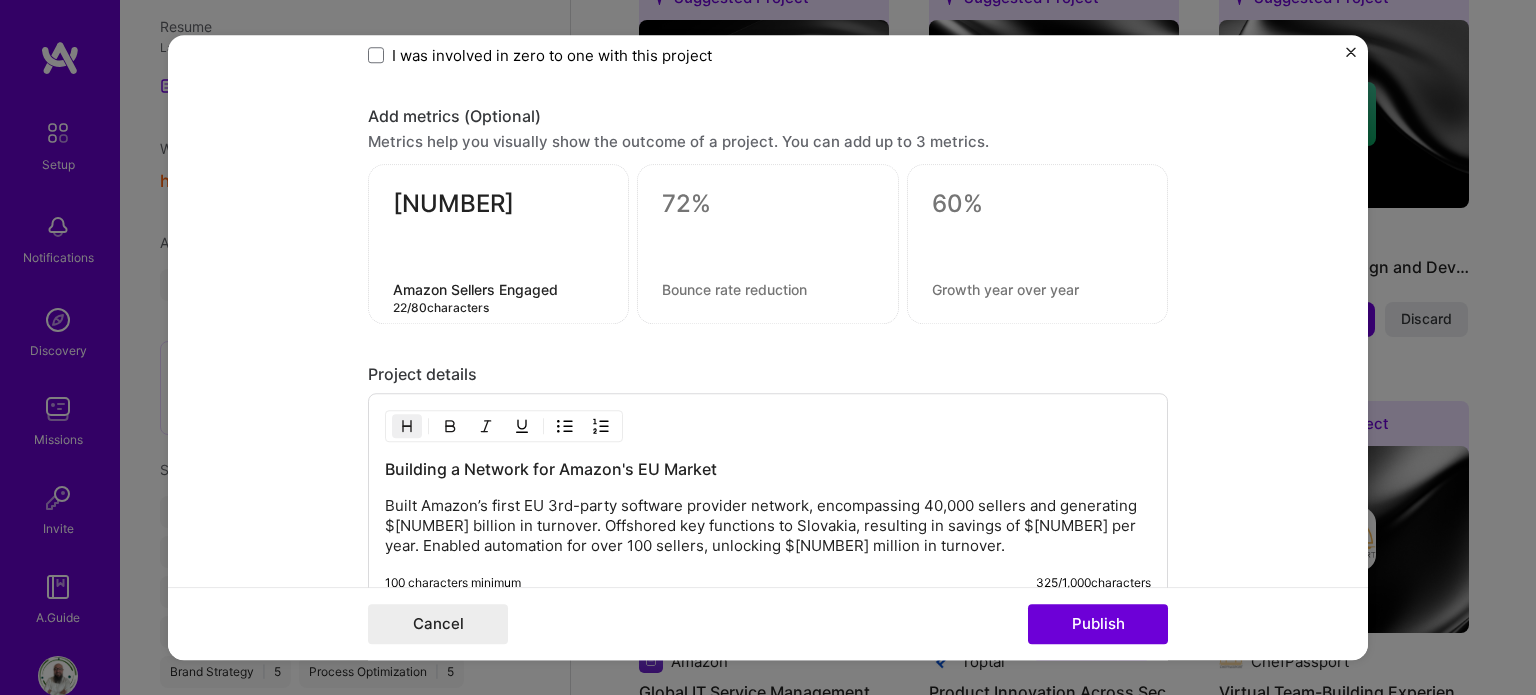 type on "Amazon Sellers Engaged" 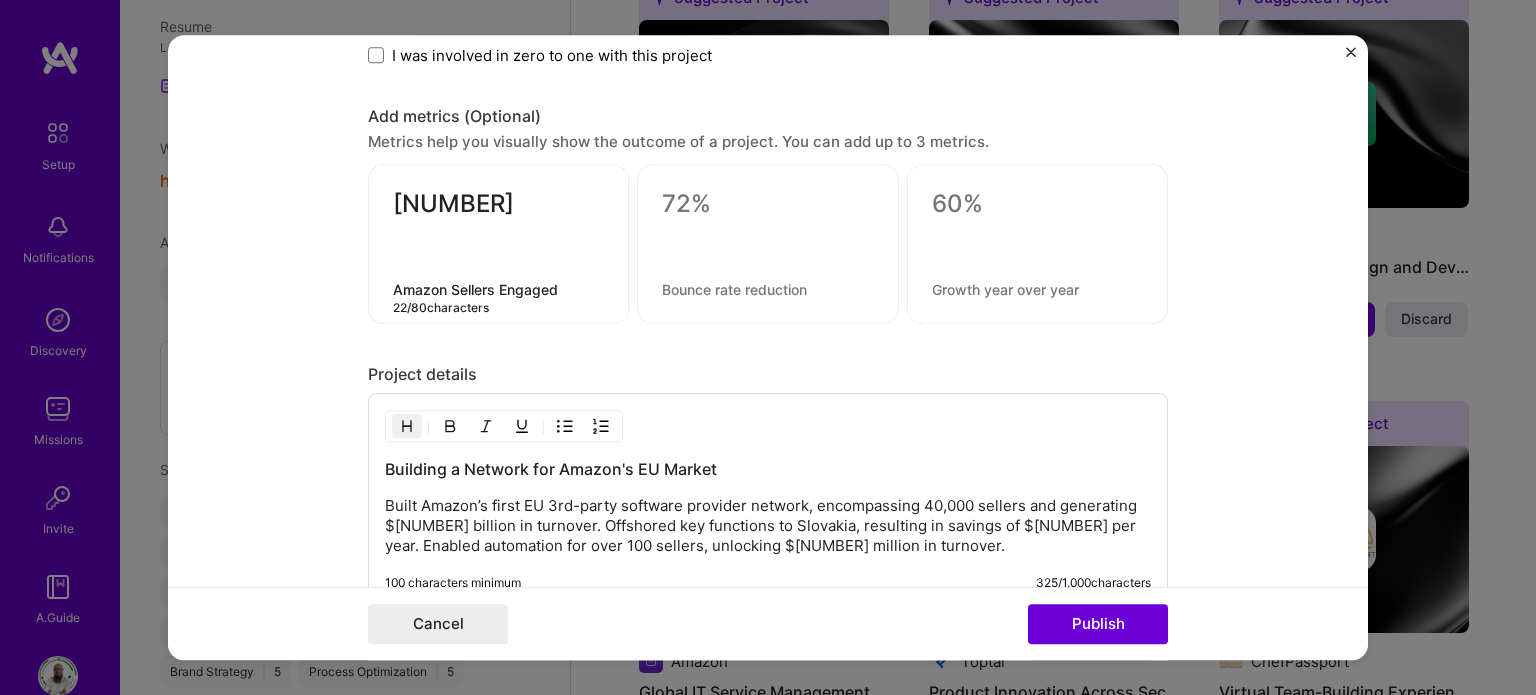 click at bounding box center [767, 204] 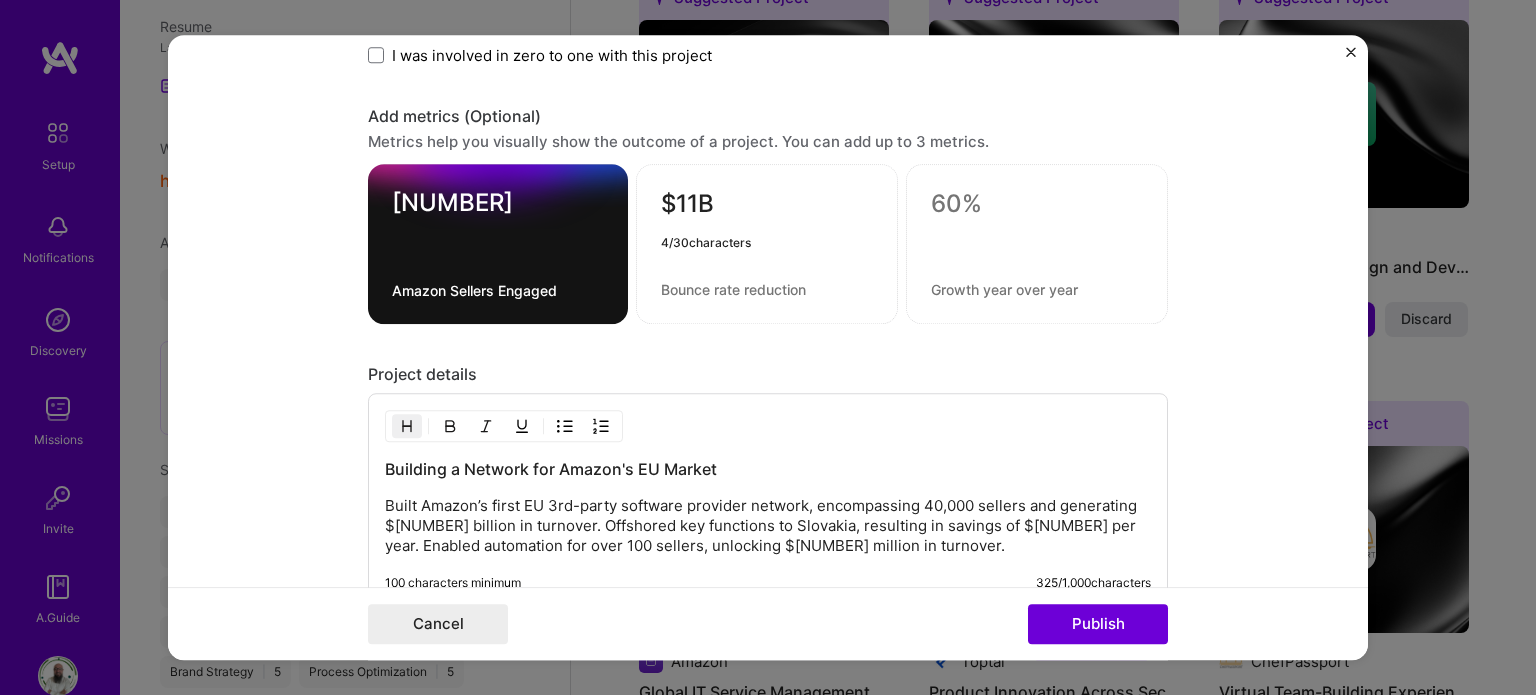 type on "$11B" 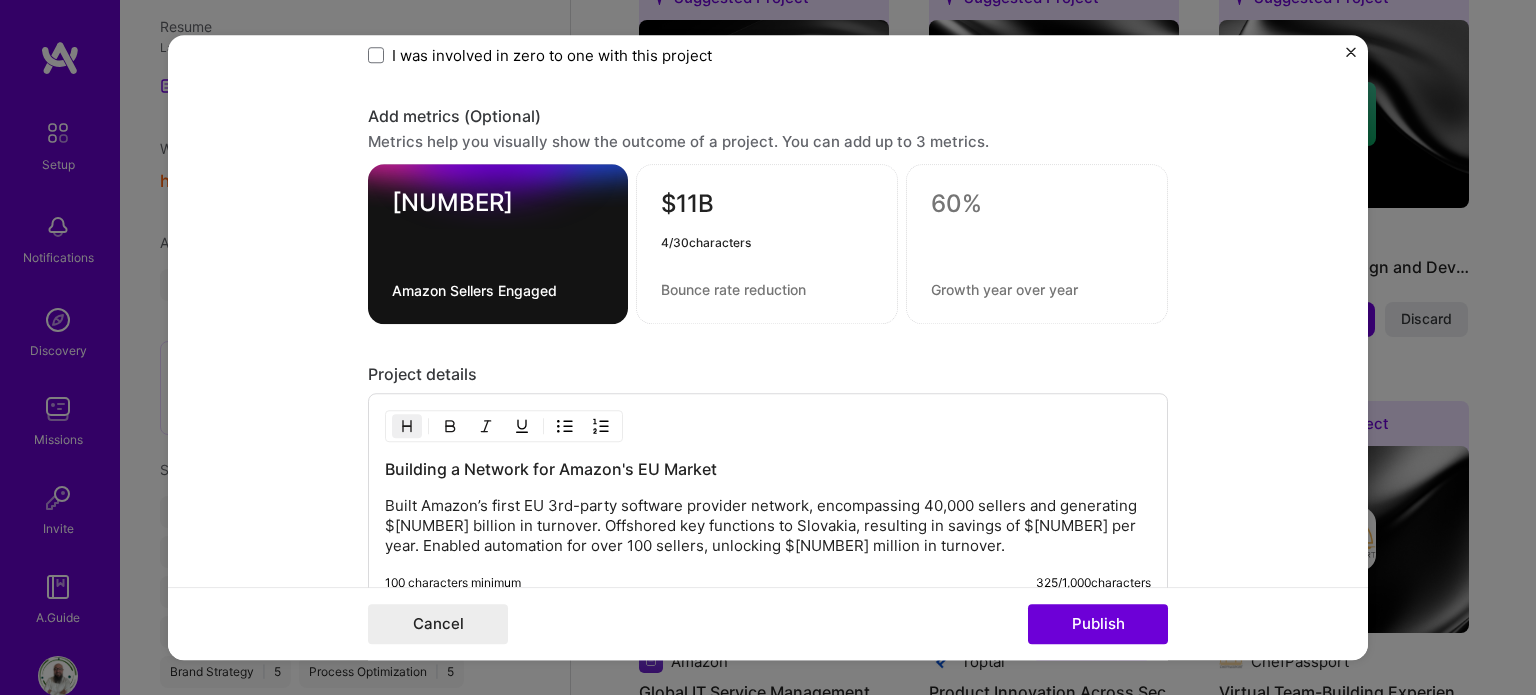click at bounding box center (767, 289) 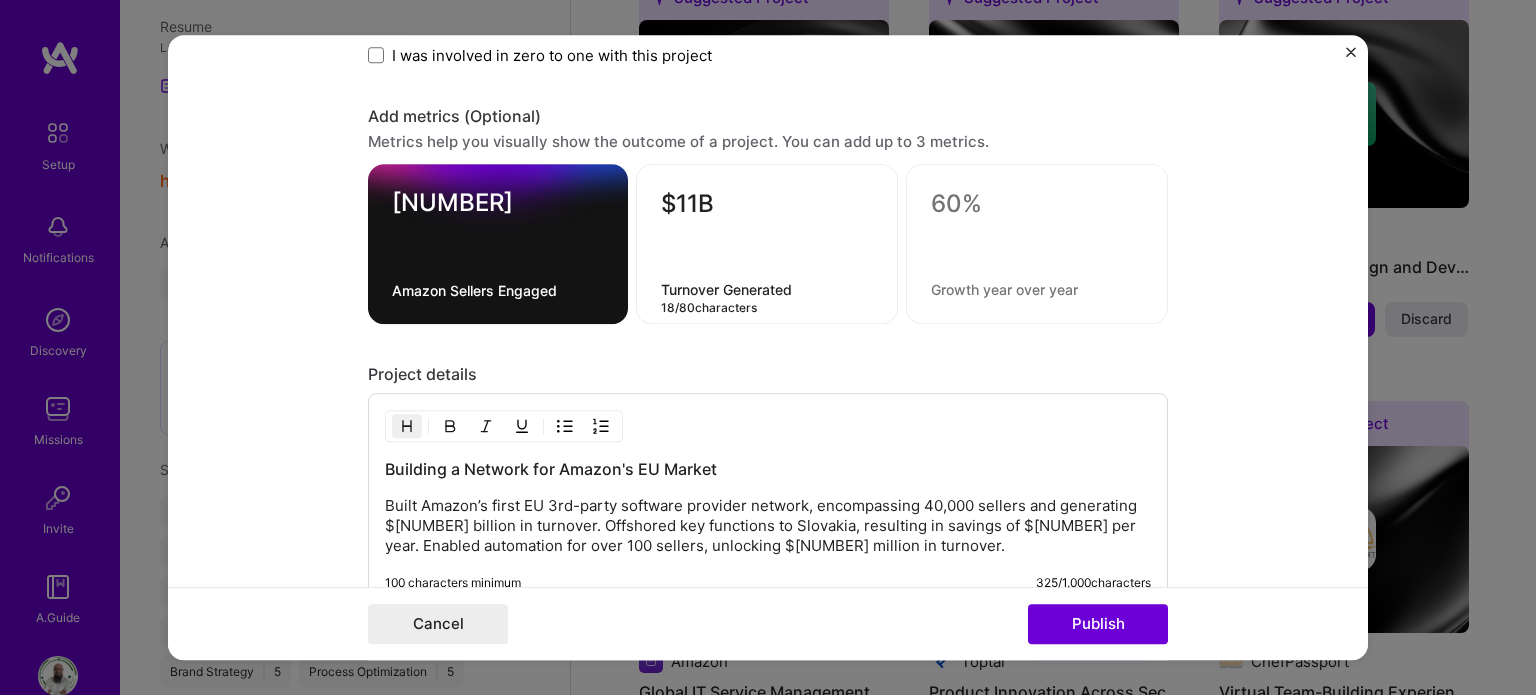 type on "Turnover Generated" 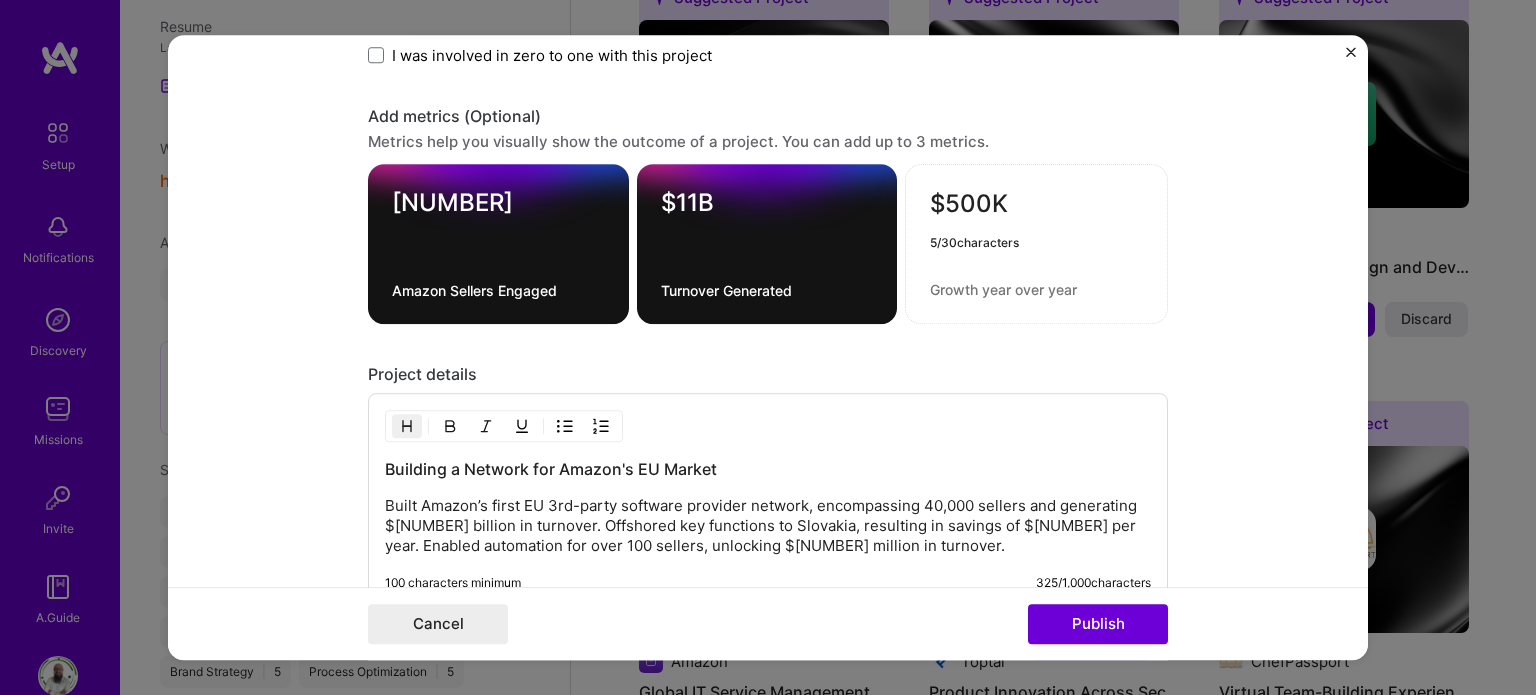 type on "$500K" 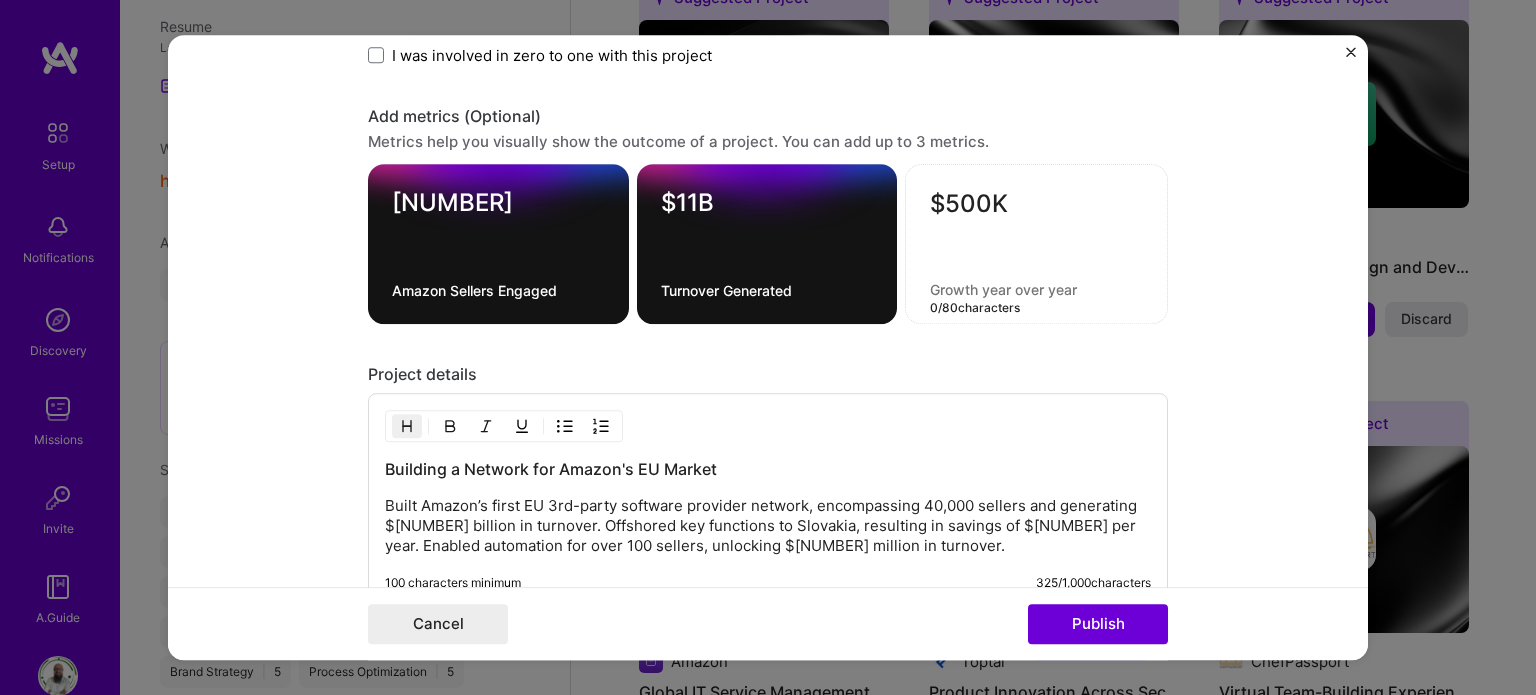 click at bounding box center [1036, 289] 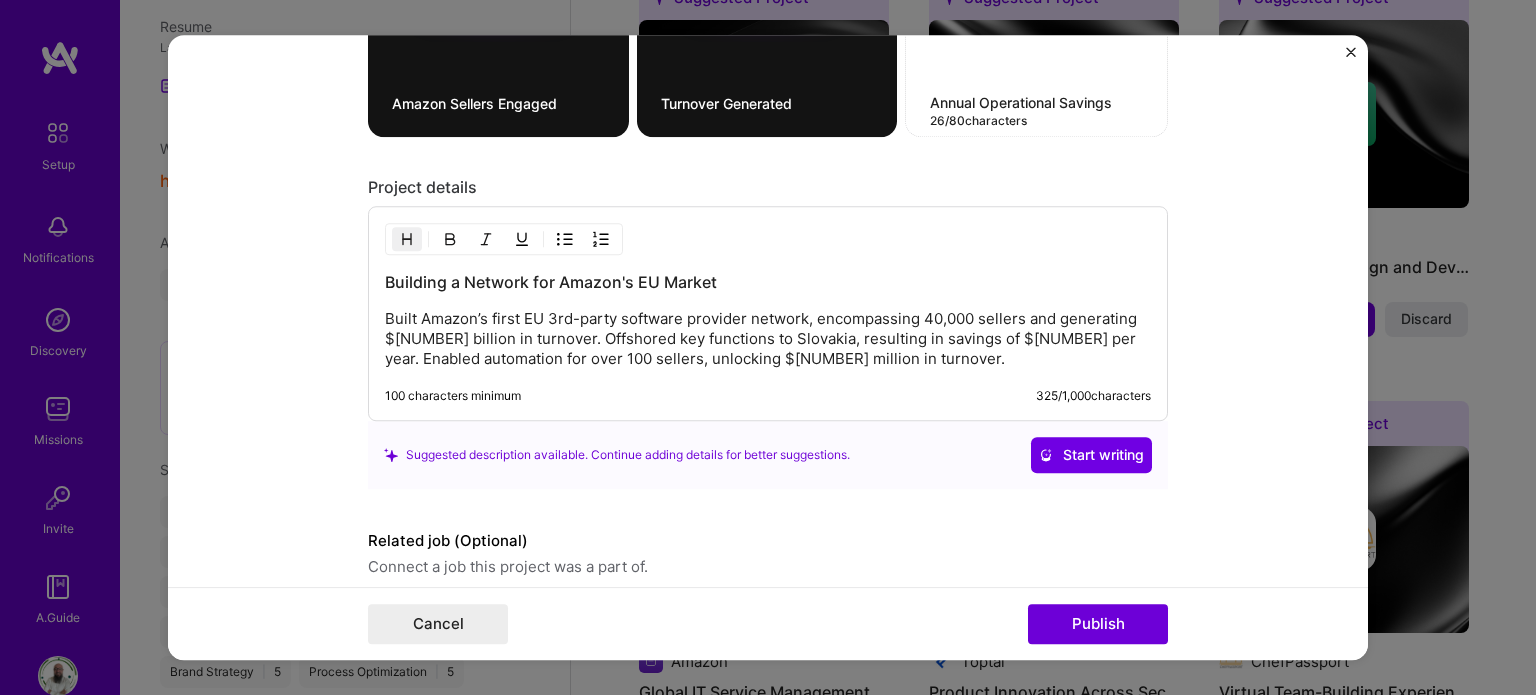 scroll, scrollTop: 1744, scrollLeft: 0, axis: vertical 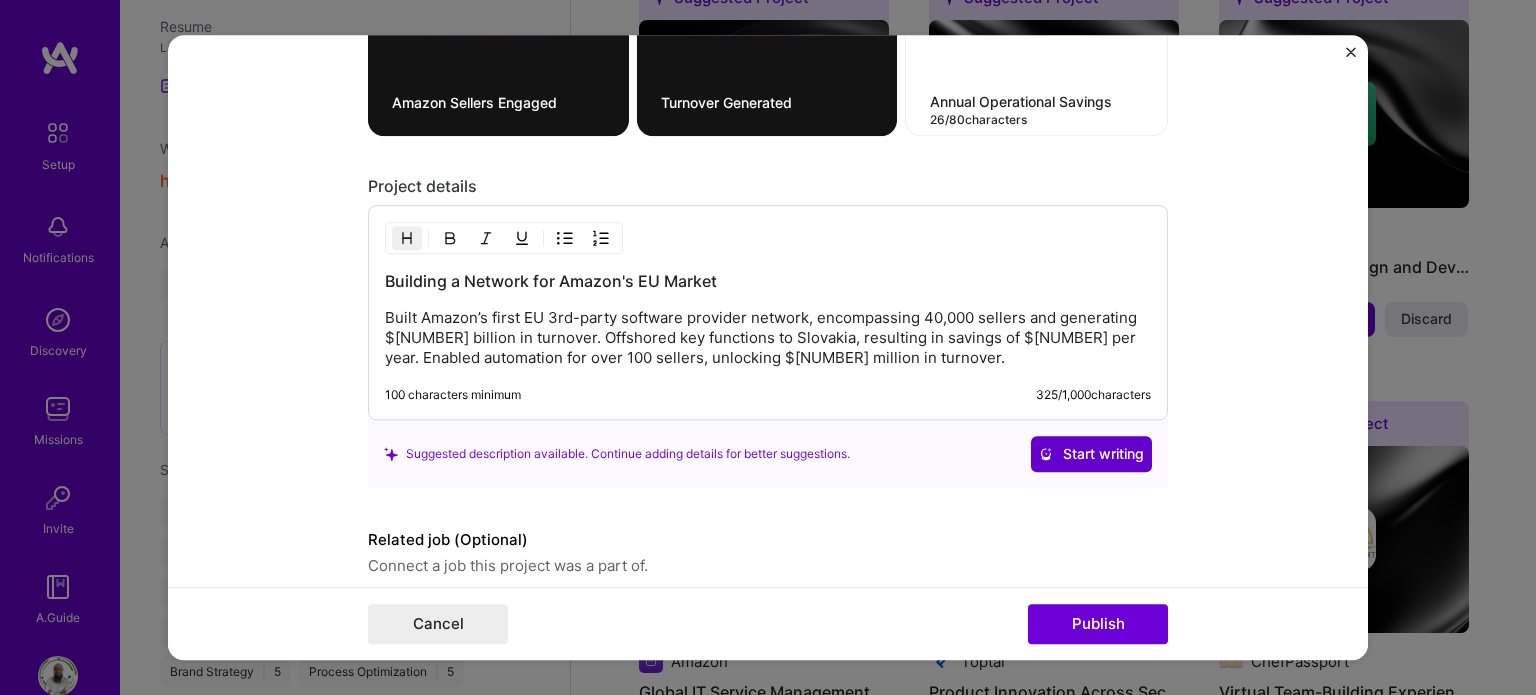type on "Annual Operational Savings" 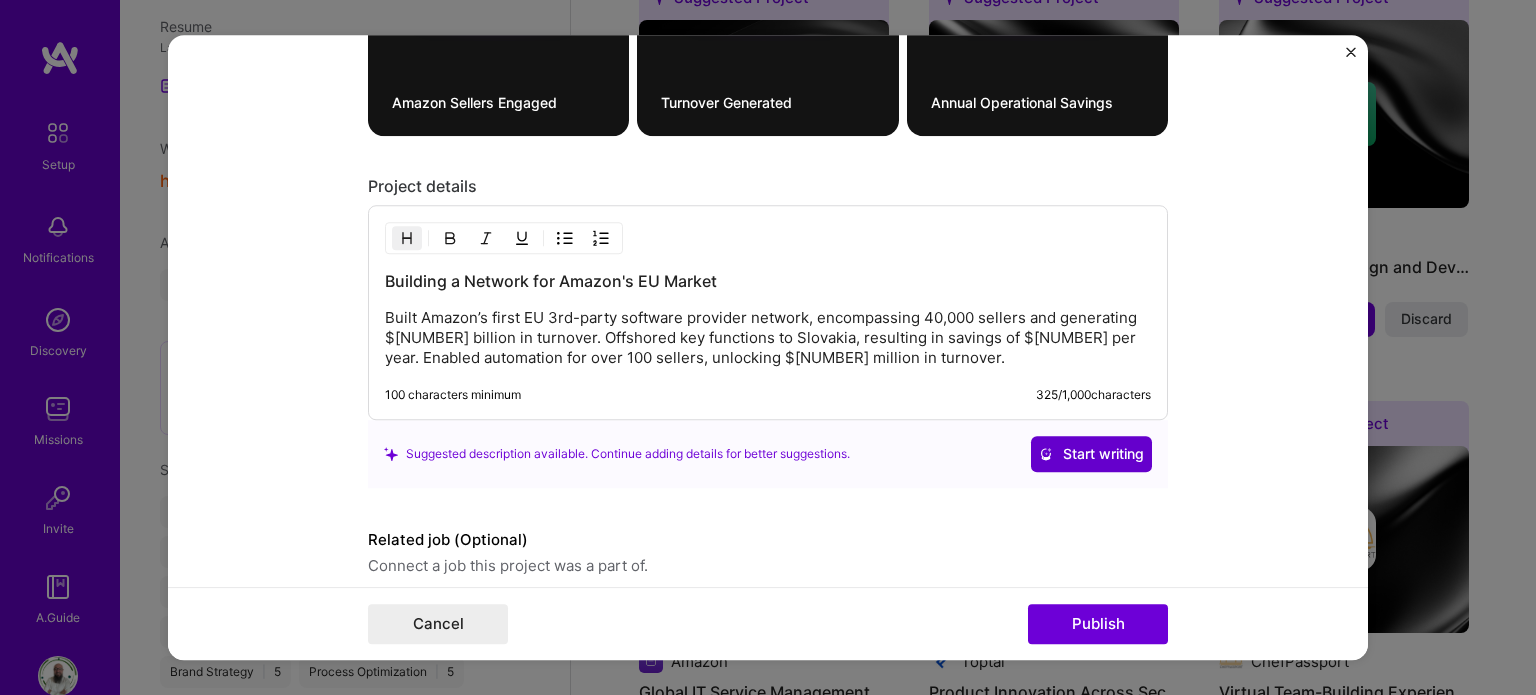 click on "Start writing" at bounding box center [1091, 454] 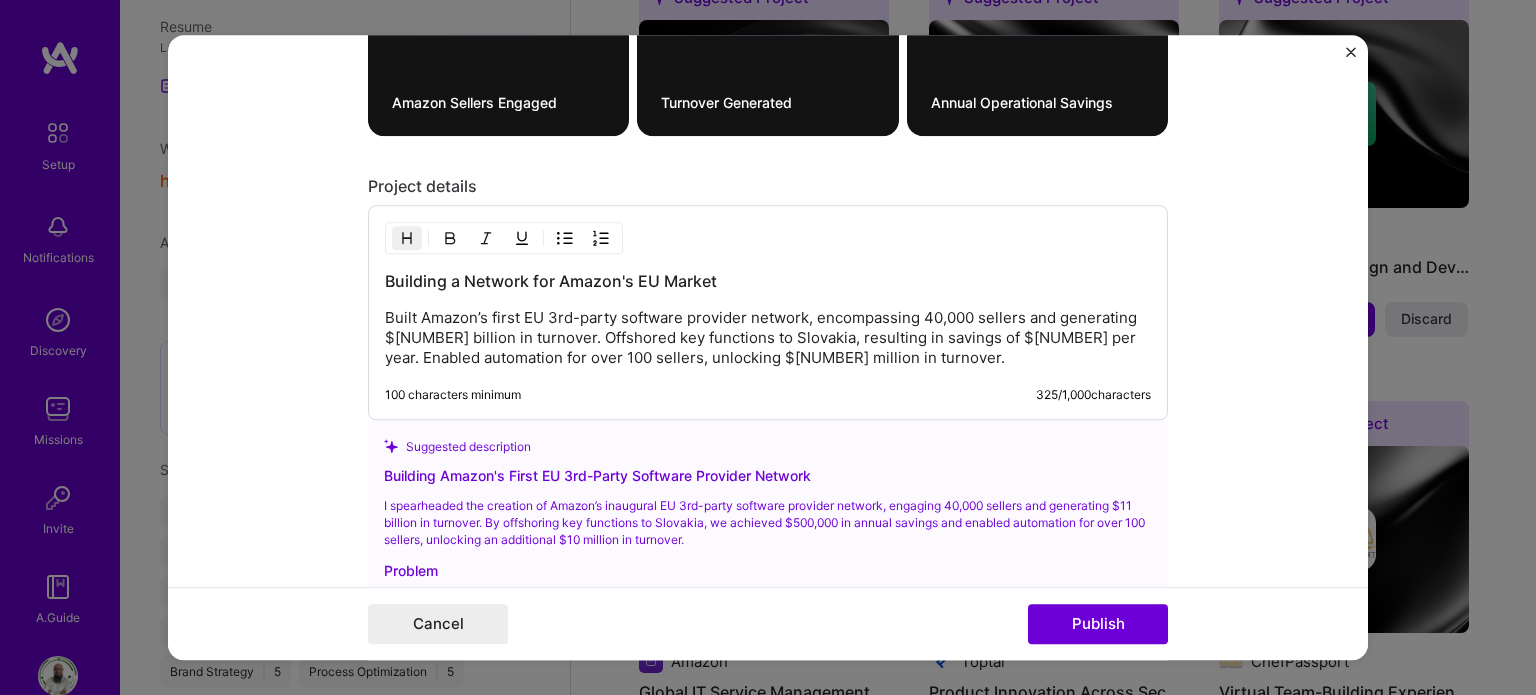 click on "Building a Network for Amazon's EU Market" at bounding box center [768, 281] 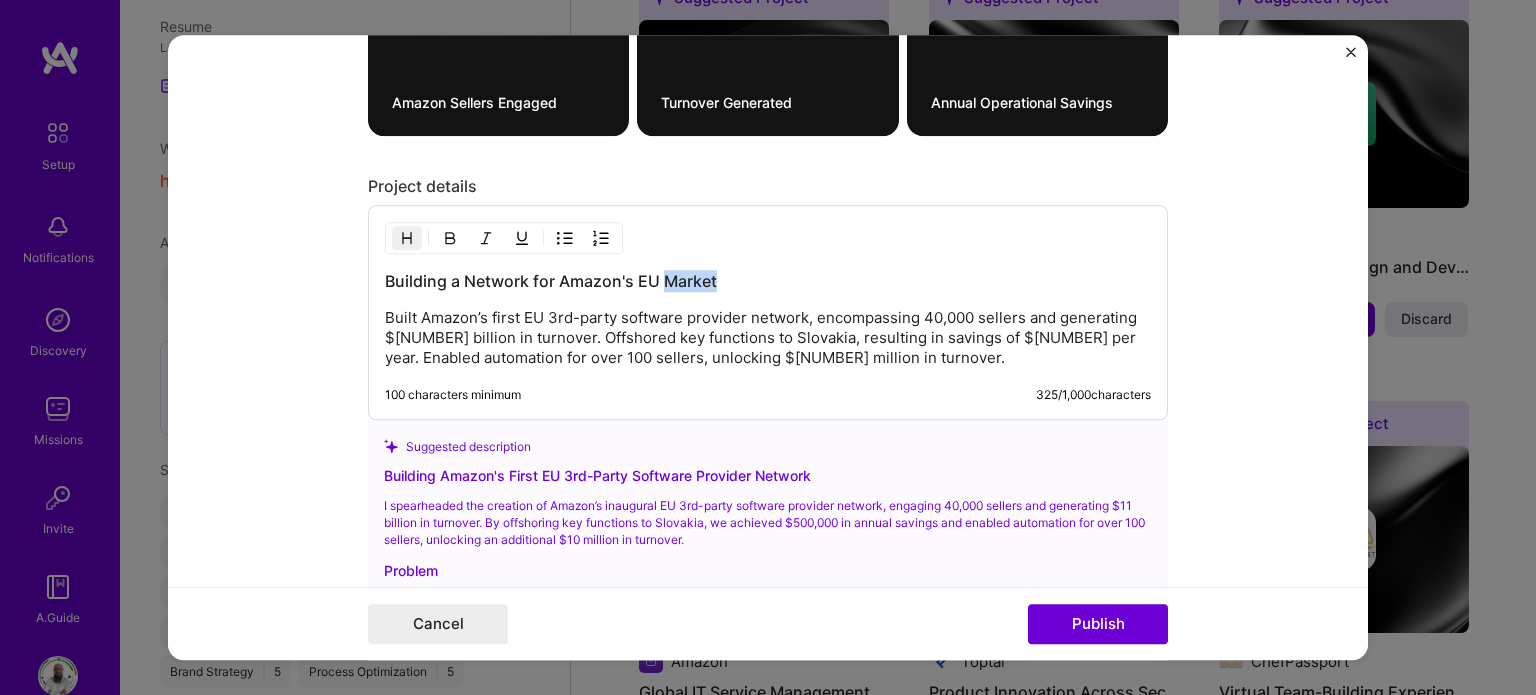 click on "Building a Network for Amazon's EU Market" at bounding box center (768, 281) 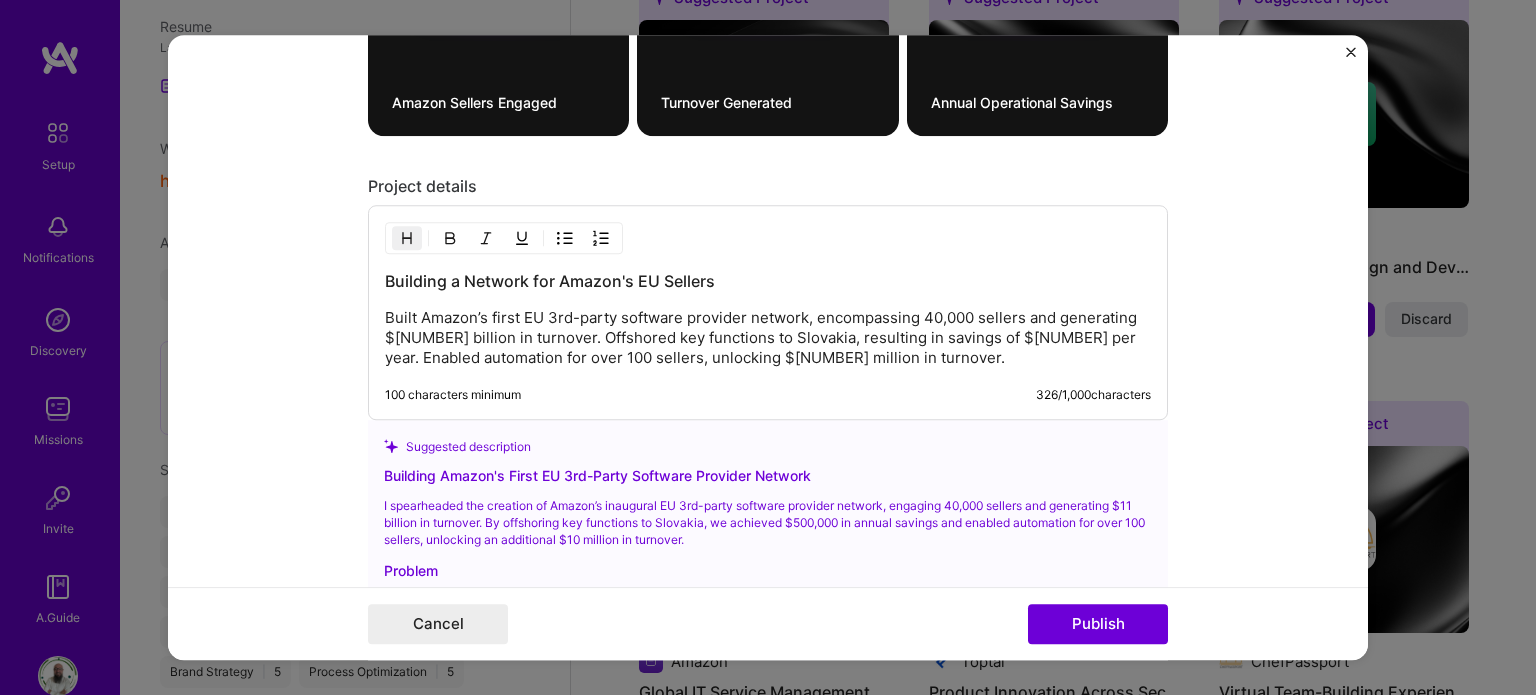 click on "Building Amazon's First EU 3rd-Party Software Provider Network" at bounding box center [768, 475] 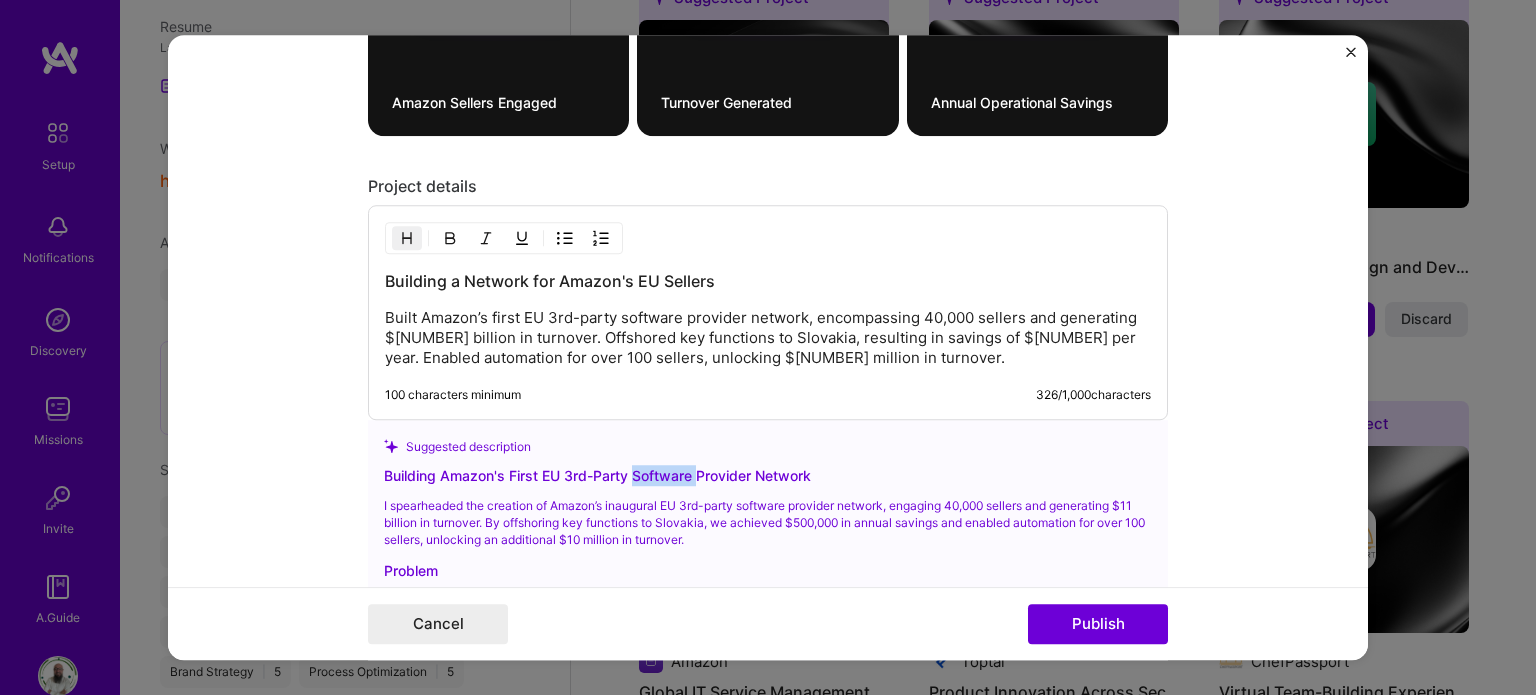 click on "Building Amazon's First EU 3rd-Party Software Provider Network" at bounding box center (768, 475) 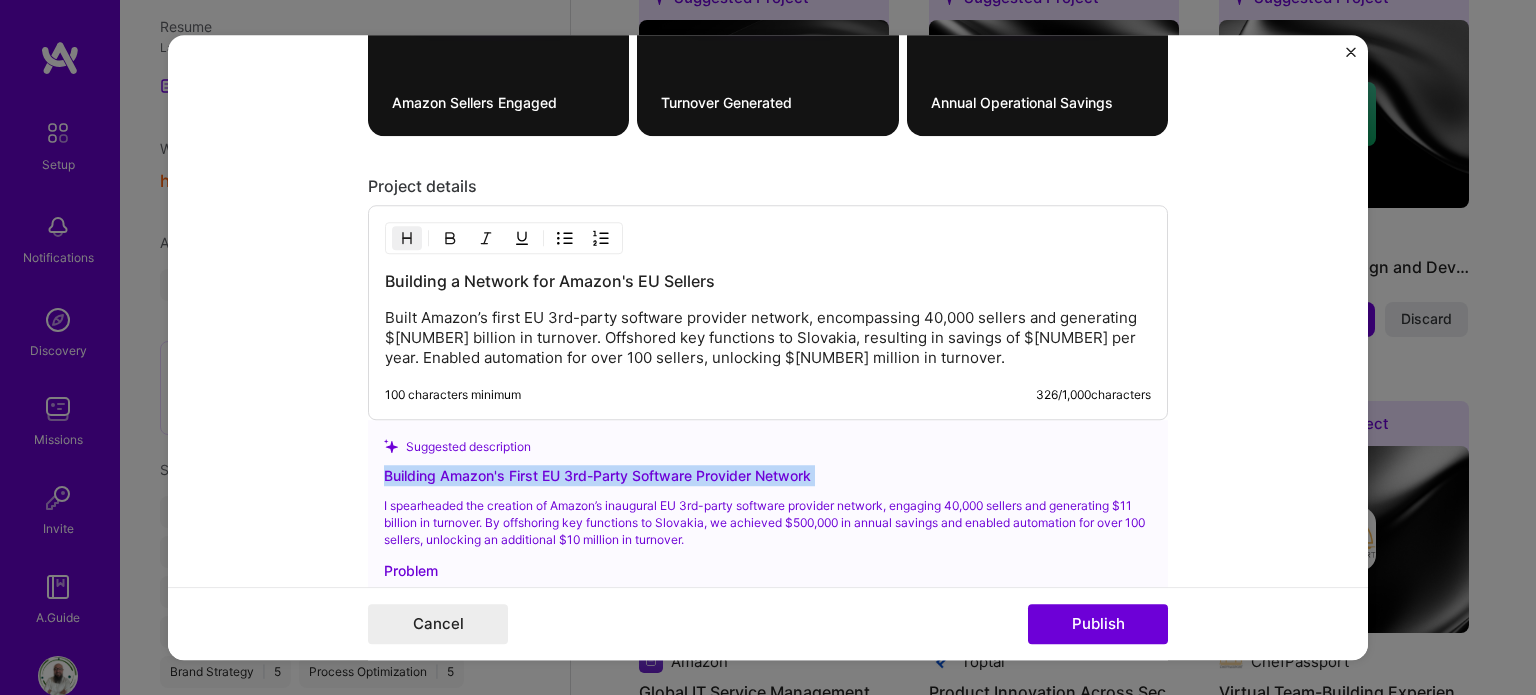 click on "Building Amazon's First EU 3rd-Party Software Provider Network" at bounding box center [768, 475] 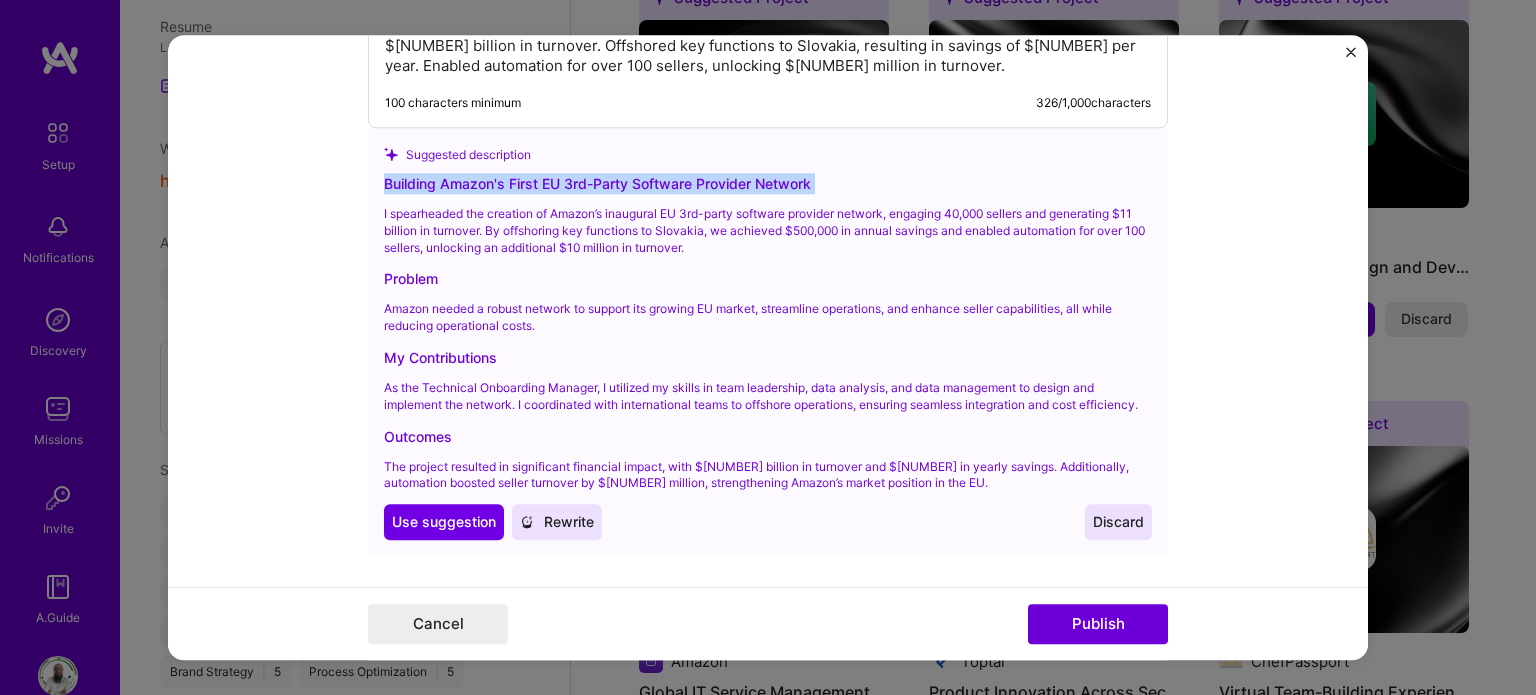 scroll, scrollTop: 2148, scrollLeft: 0, axis: vertical 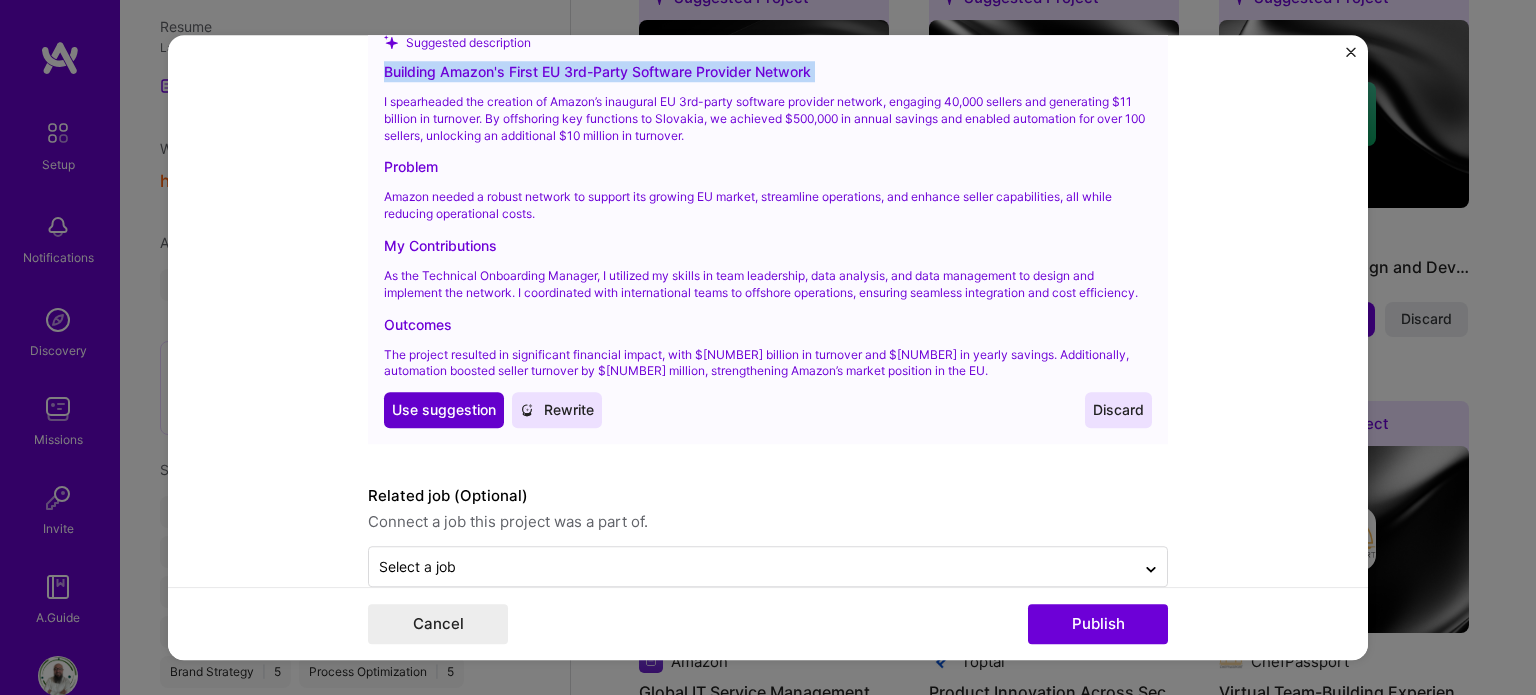 click on "Use Use suggestion" at bounding box center (444, 410) 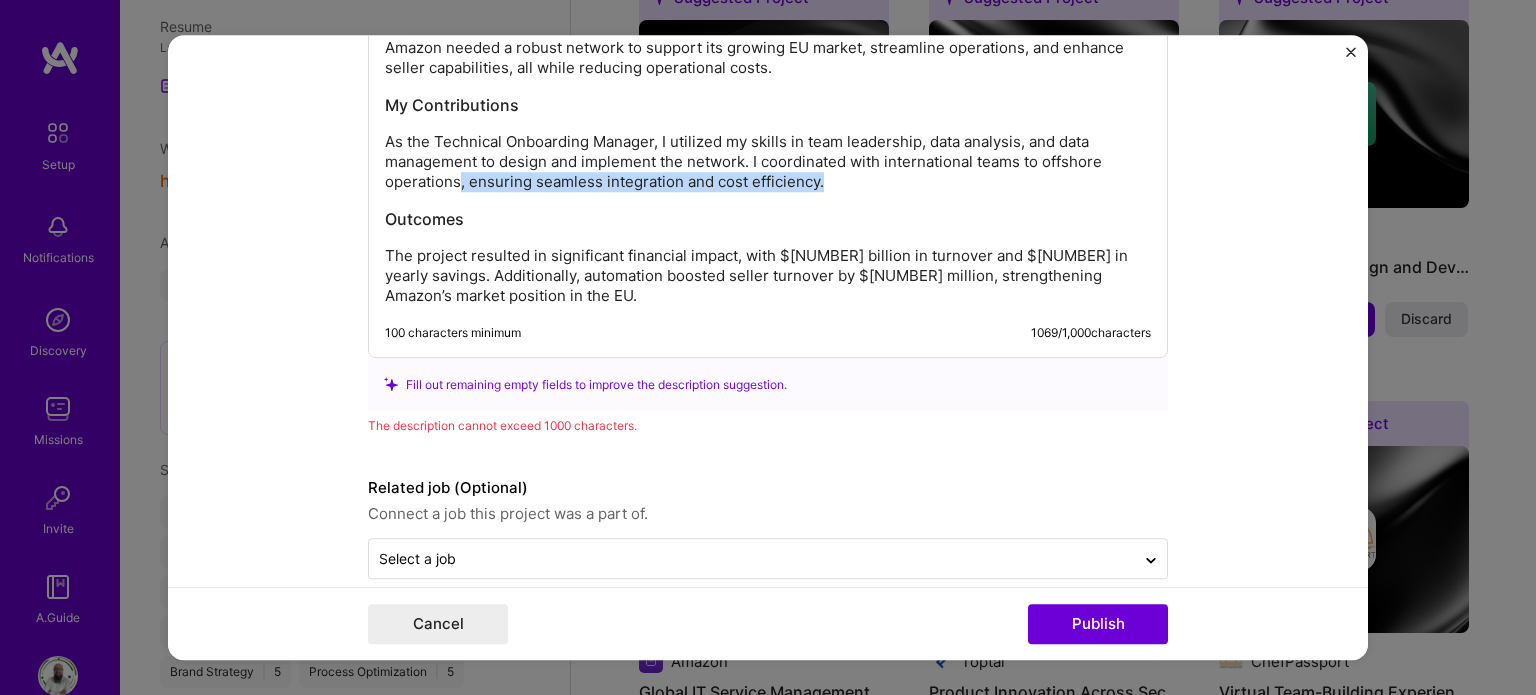 drag, startPoint x: 837, startPoint y: 183, endPoint x: 454, endPoint y: 180, distance: 383.01175 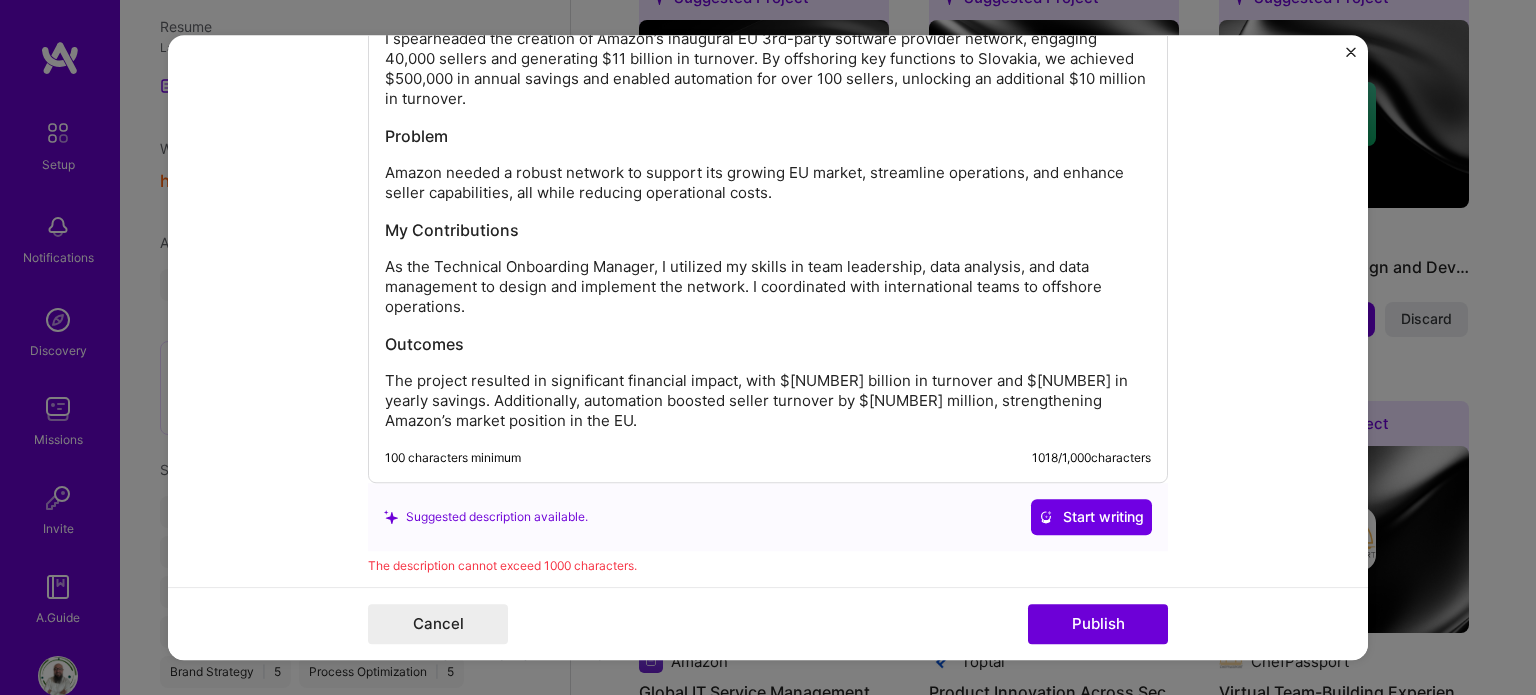 scroll, scrollTop: 2020, scrollLeft: 0, axis: vertical 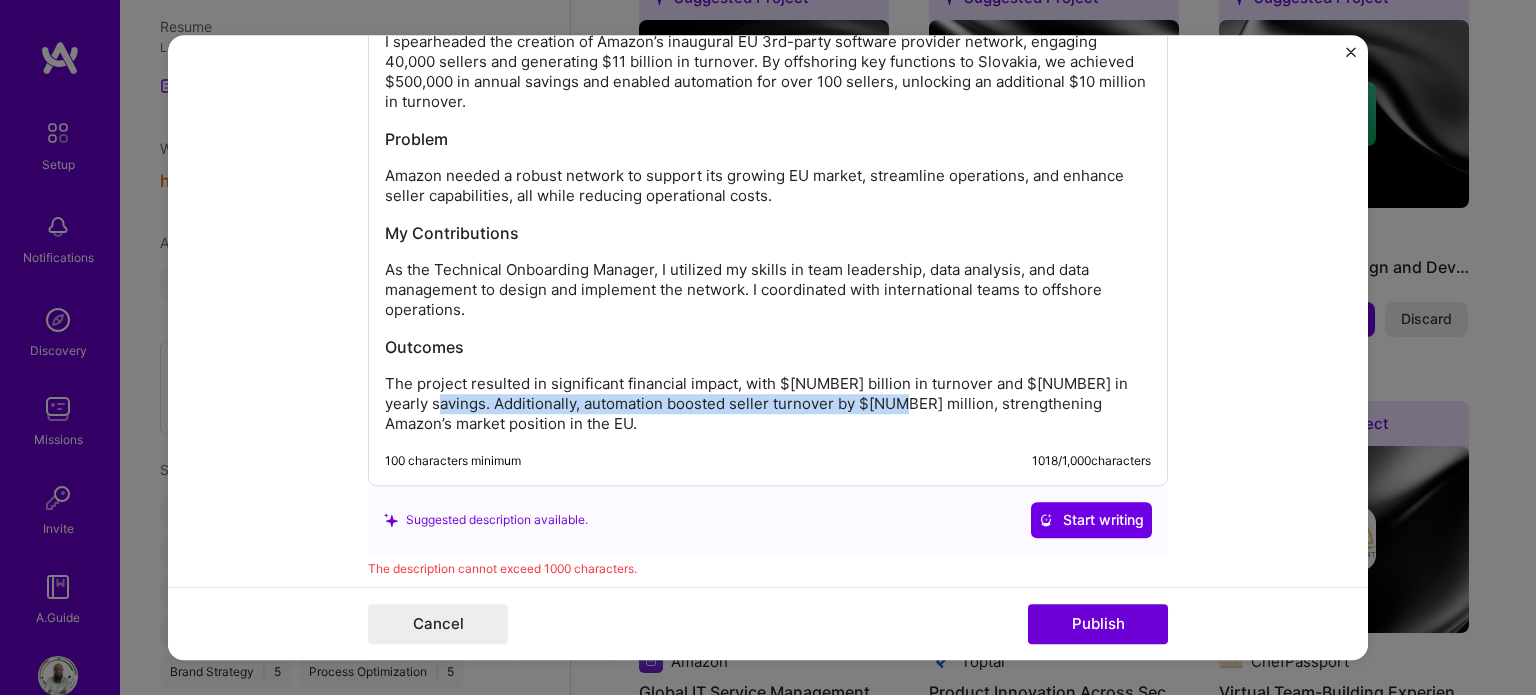drag, startPoint x: 885, startPoint y: 396, endPoint x: 434, endPoint y: 408, distance: 451.1596 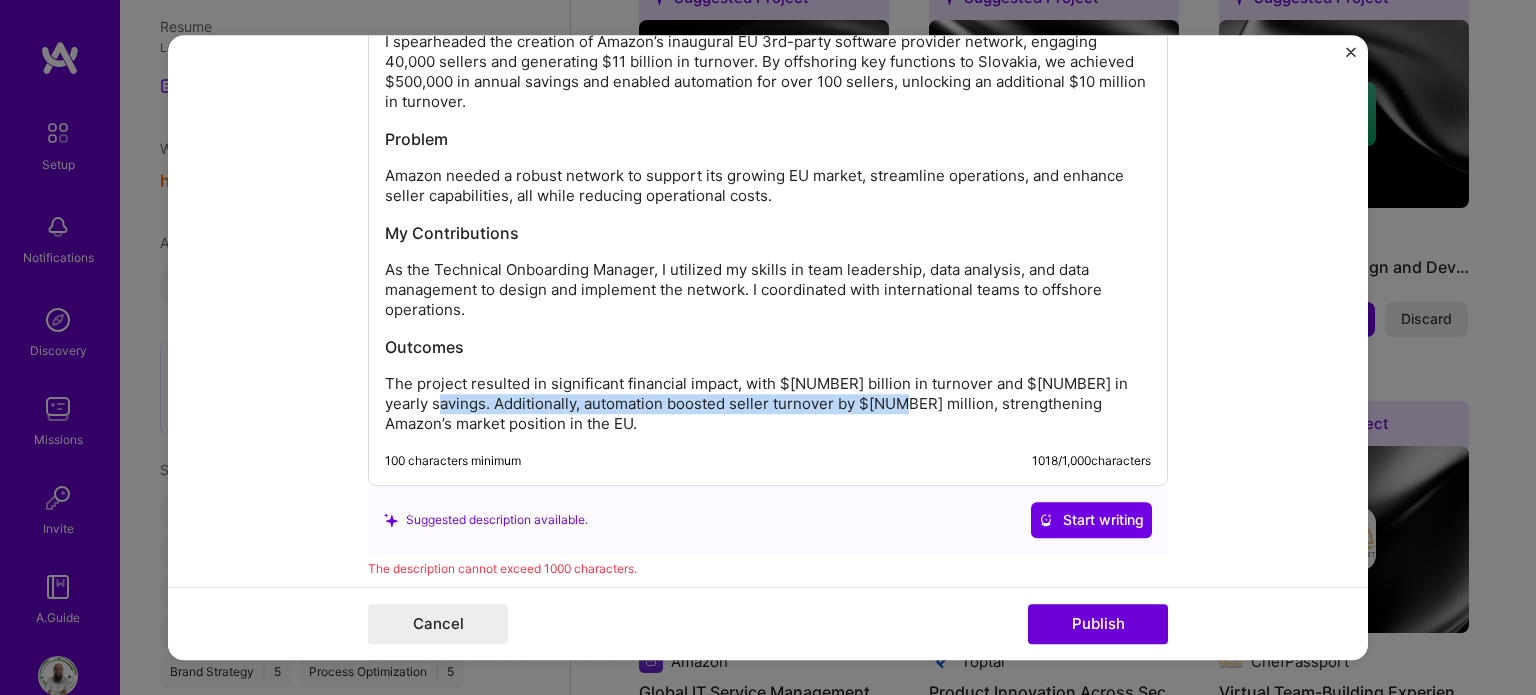 click on "The project resulted in significant financial impact, with $[NUMBER] billion in turnover and $[NUMBER] in yearly savings. Additionally, automation boosted seller turnover by $[NUMBER] million, strengthening Amazon’s market position in the EU." at bounding box center [768, 404] 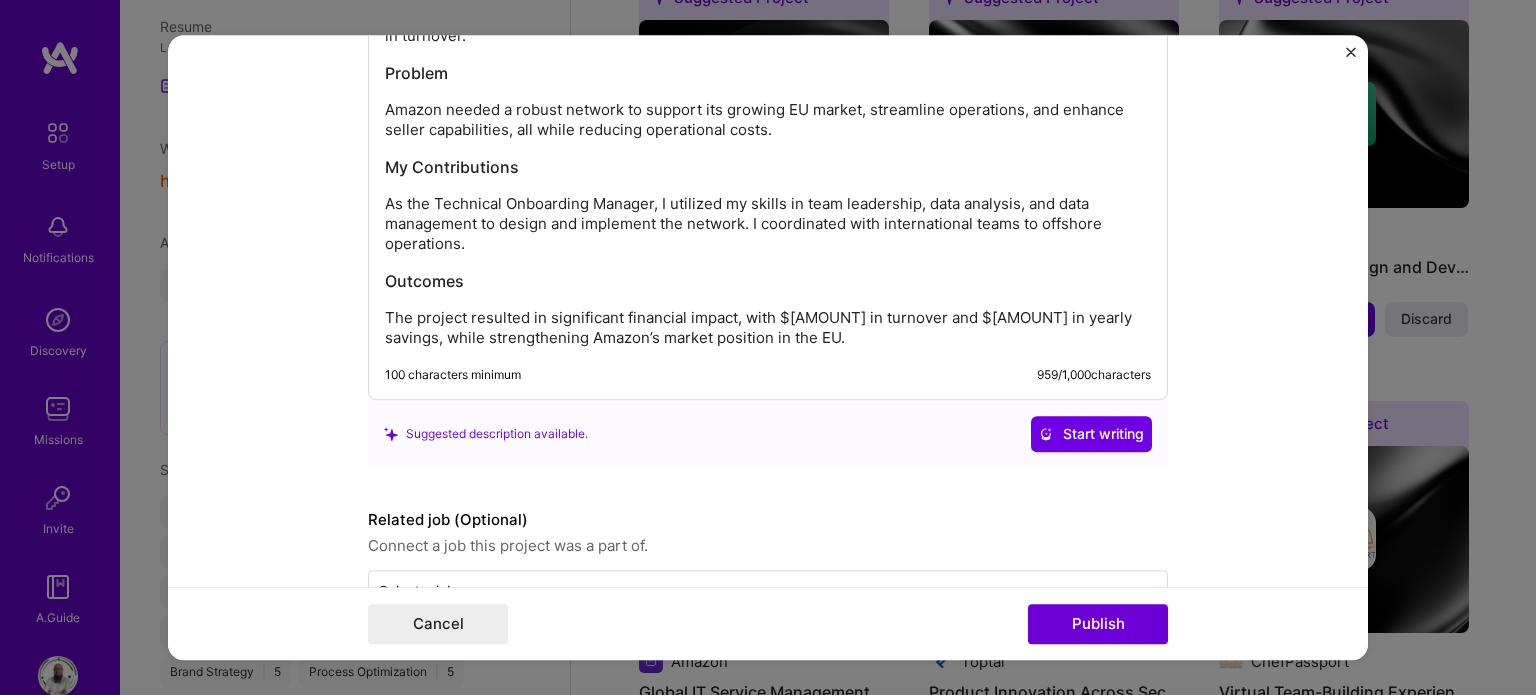 scroll, scrollTop: 2141, scrollLeft: 0, axis: vertical 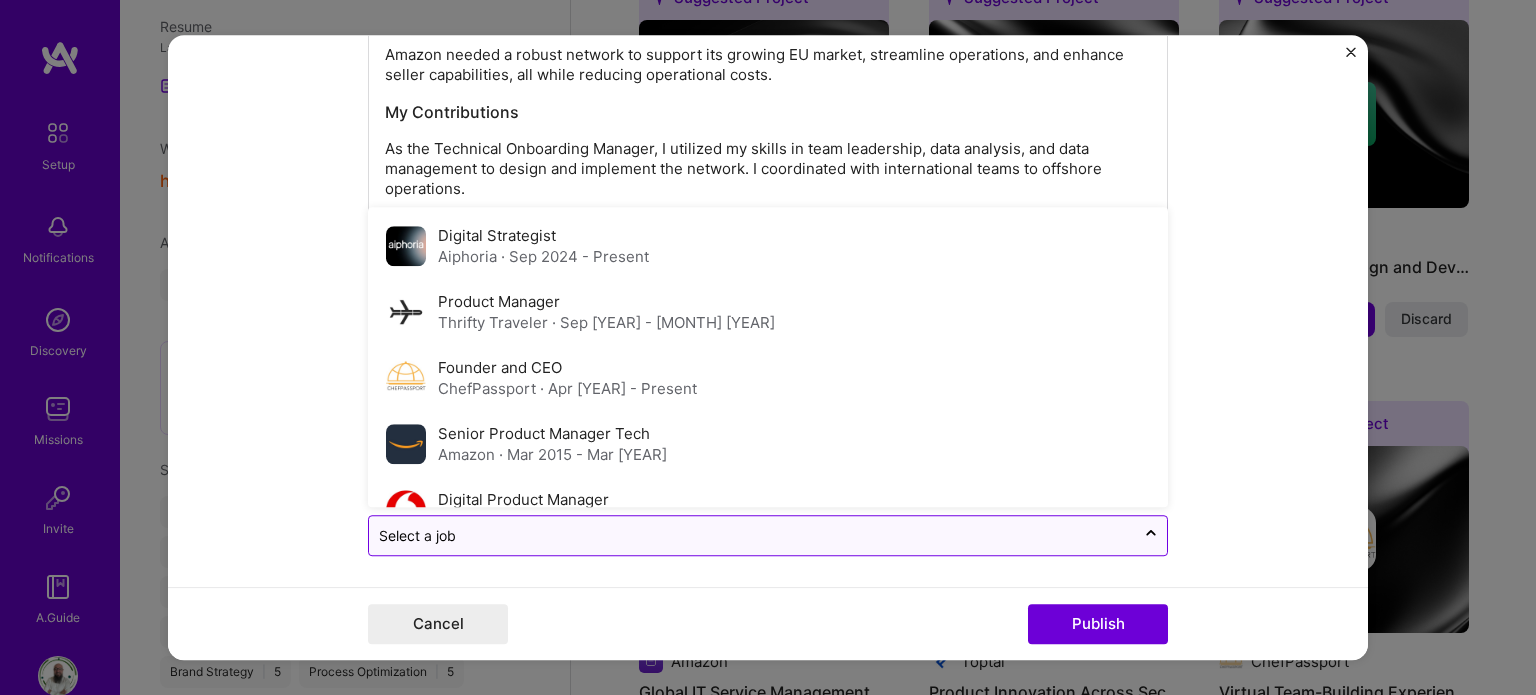 click on "Select a job" at bounding box center (752, 535) 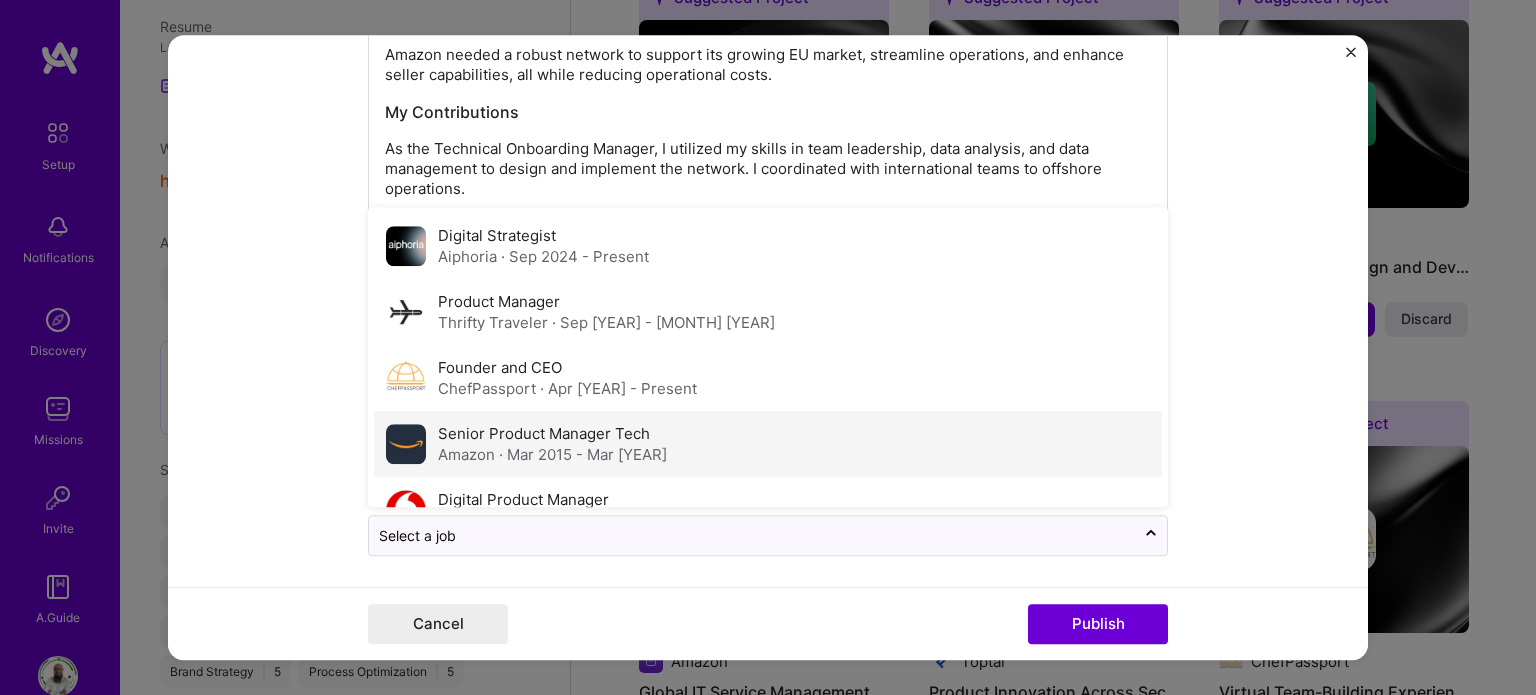 click on "Senior Product Manager Tech Amazon   ·   Mar 2015   -   Mar 2019" at bounding box center [768, 444] 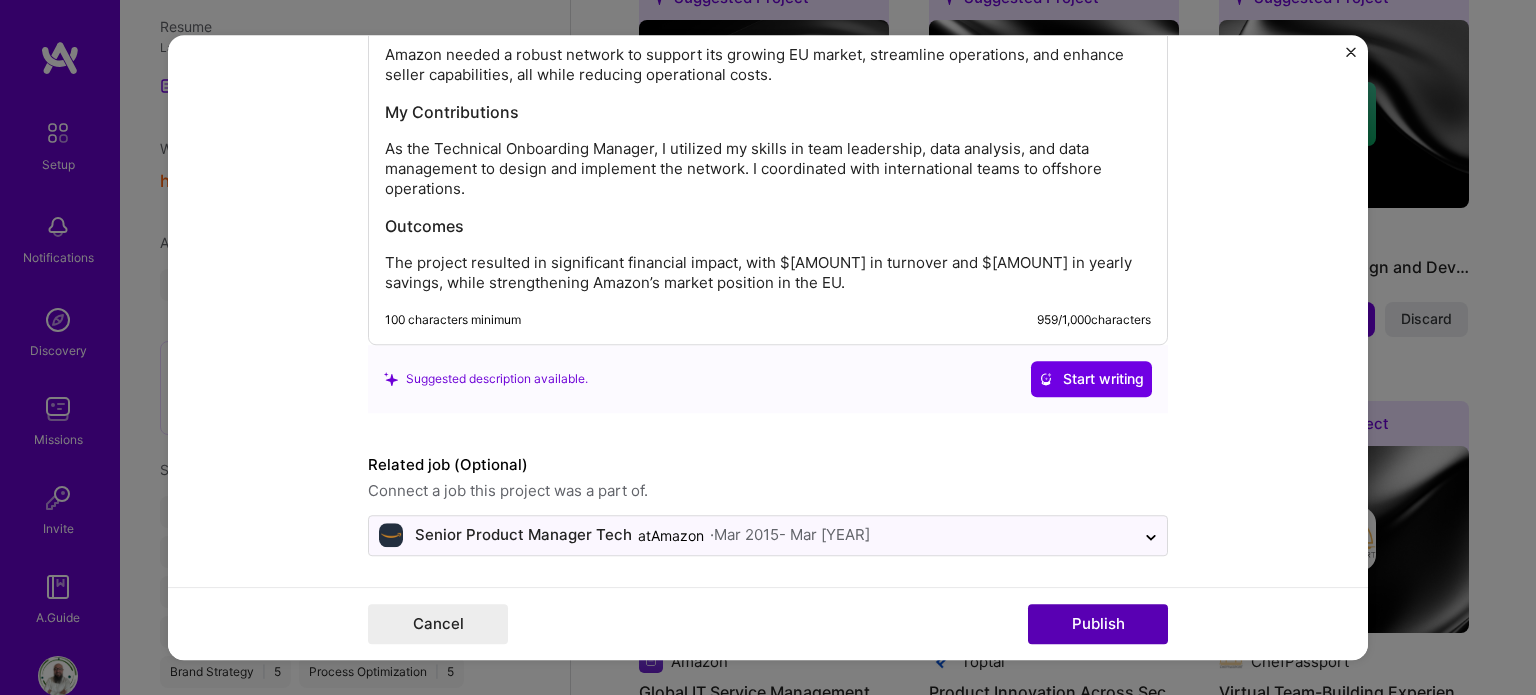 click on "Publish" at bounding box center [1098, 624] 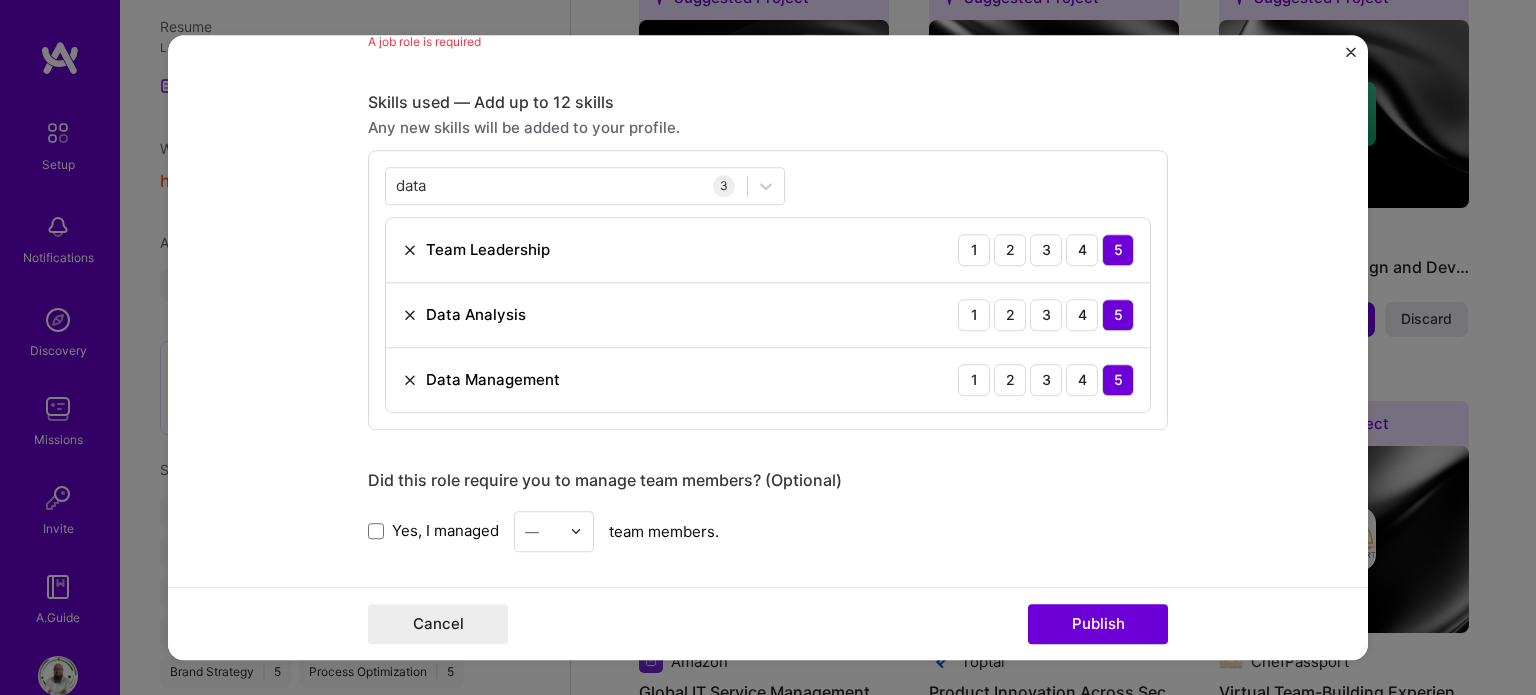 scroll, scrollTop: 670, scrollLeft: 0, axis: vertical 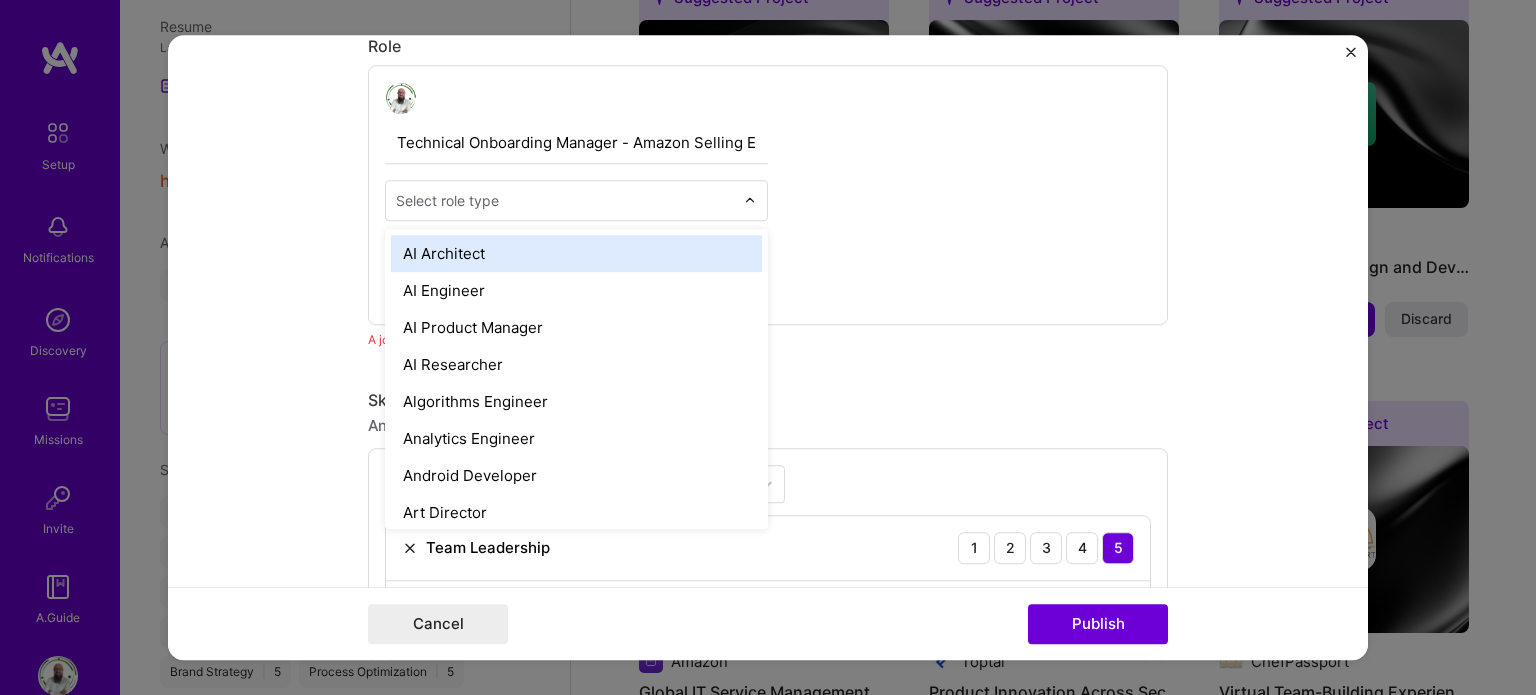 click at bounding box center [565, 200] 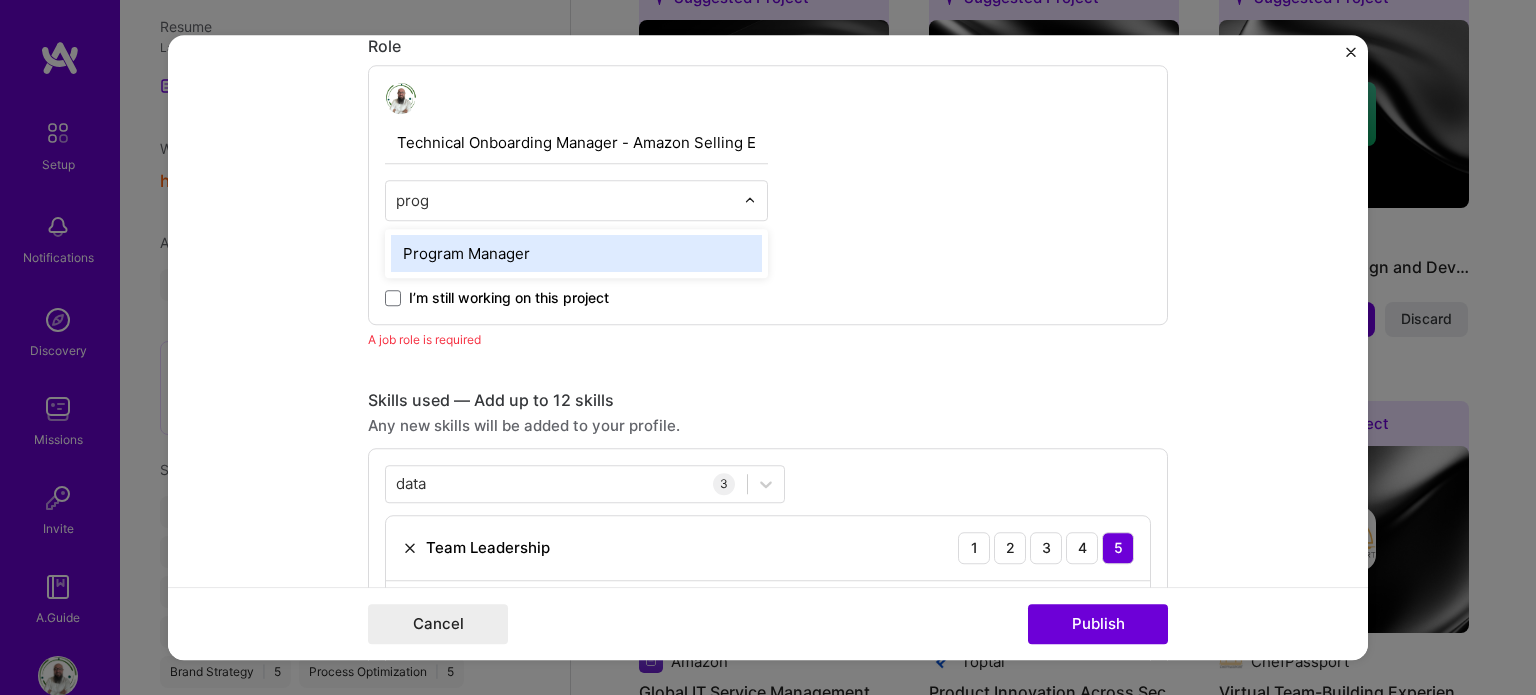 type on "progr" 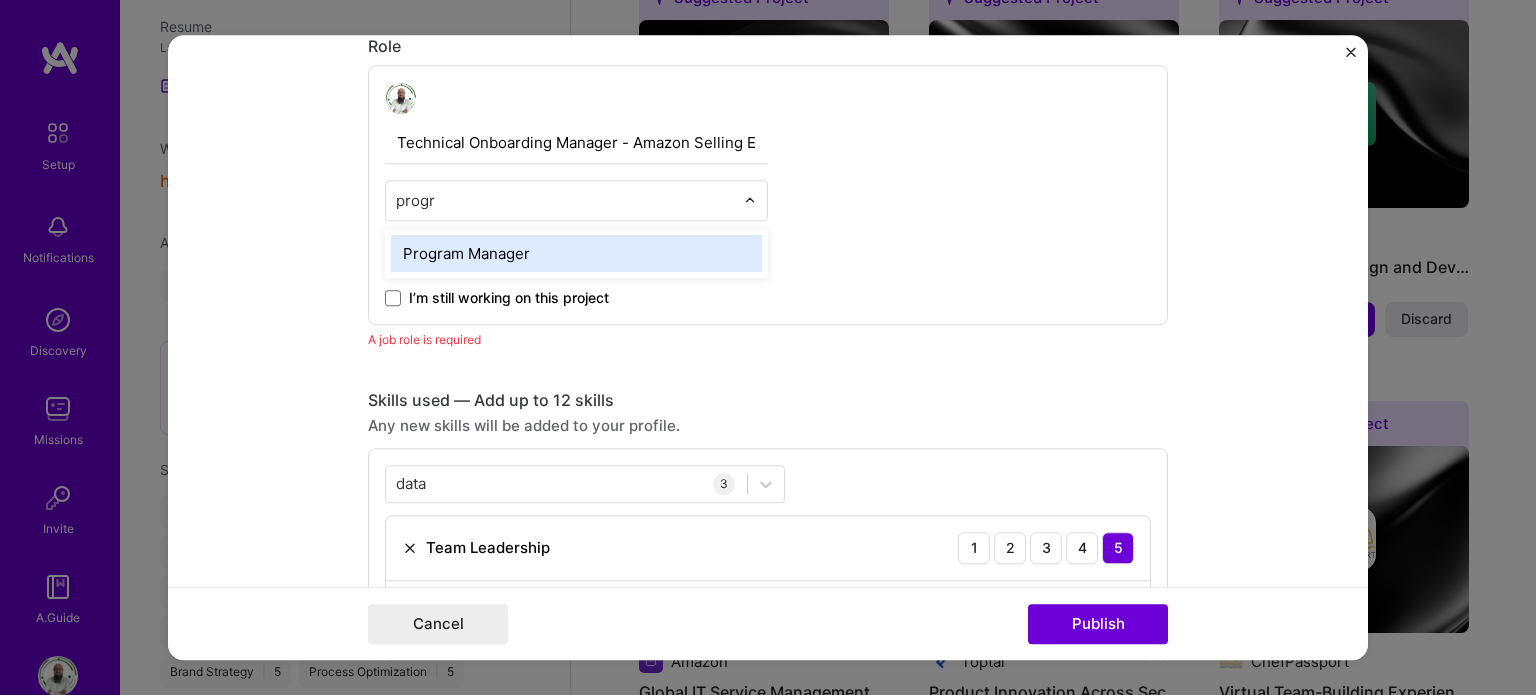 click on "Program Manager" at bounding box center [576, 253] 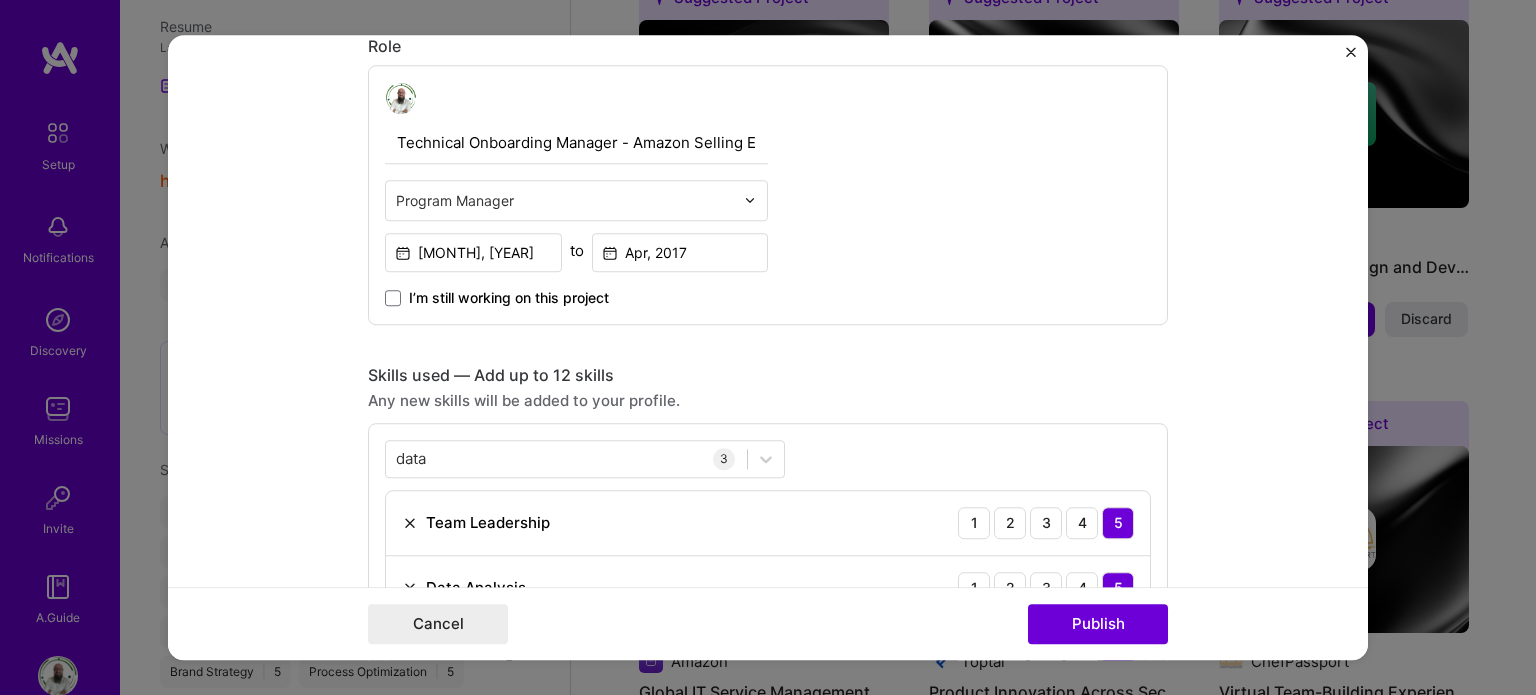 type 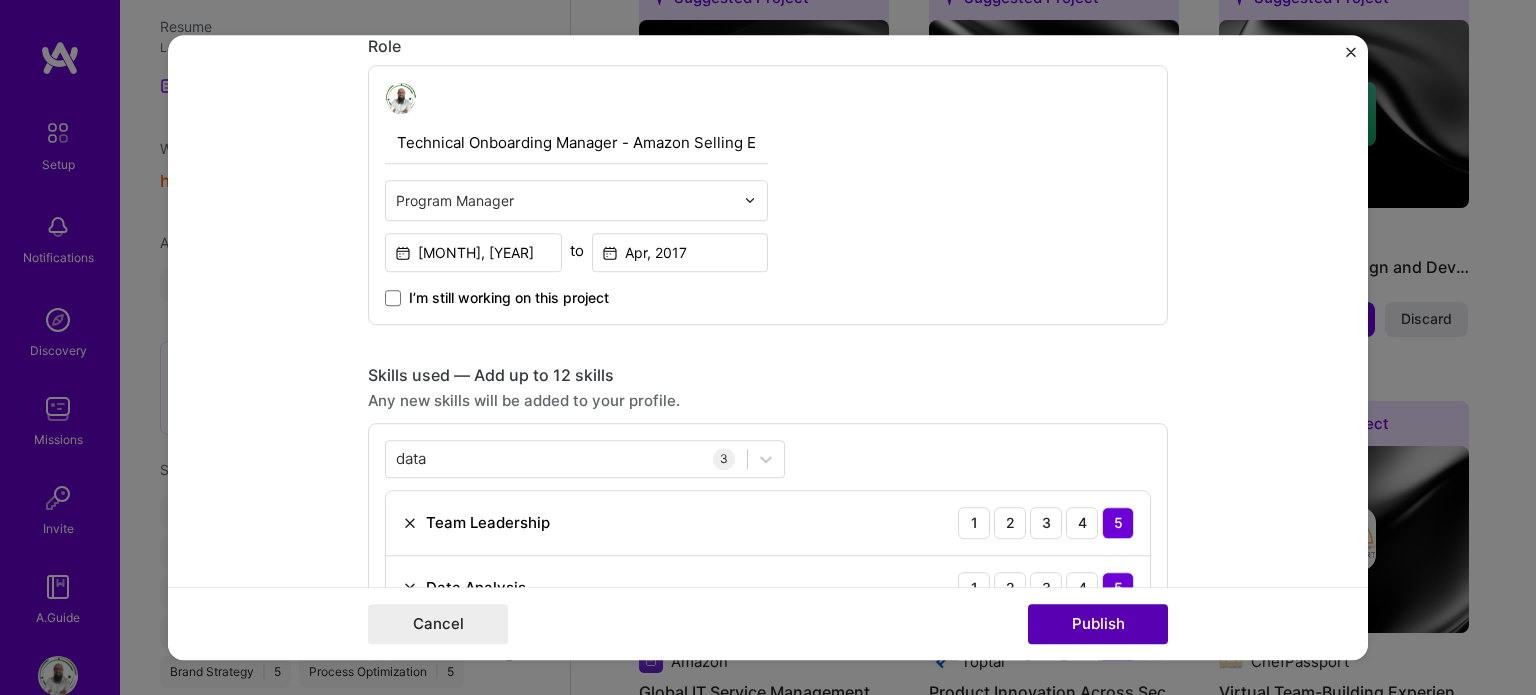 click on "Publish" at bounding box center (1098, 624) 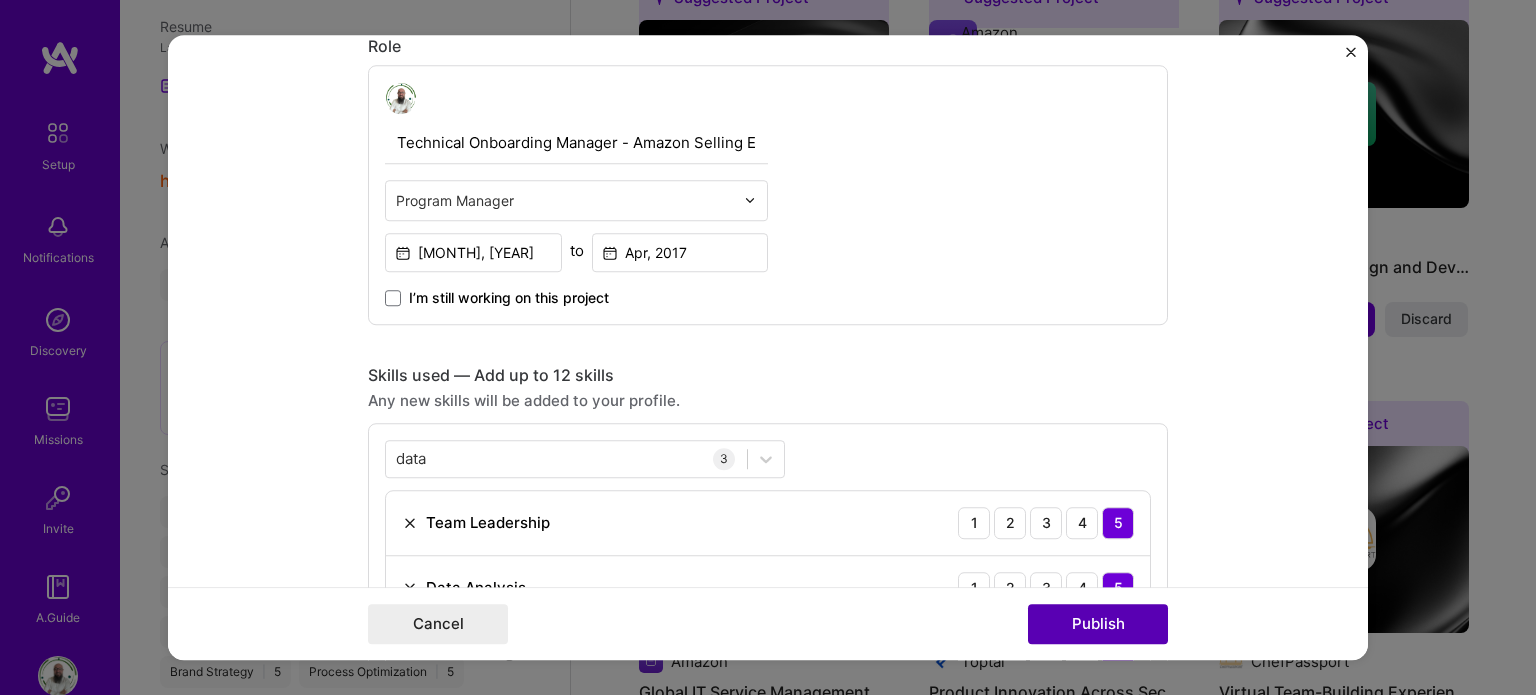type 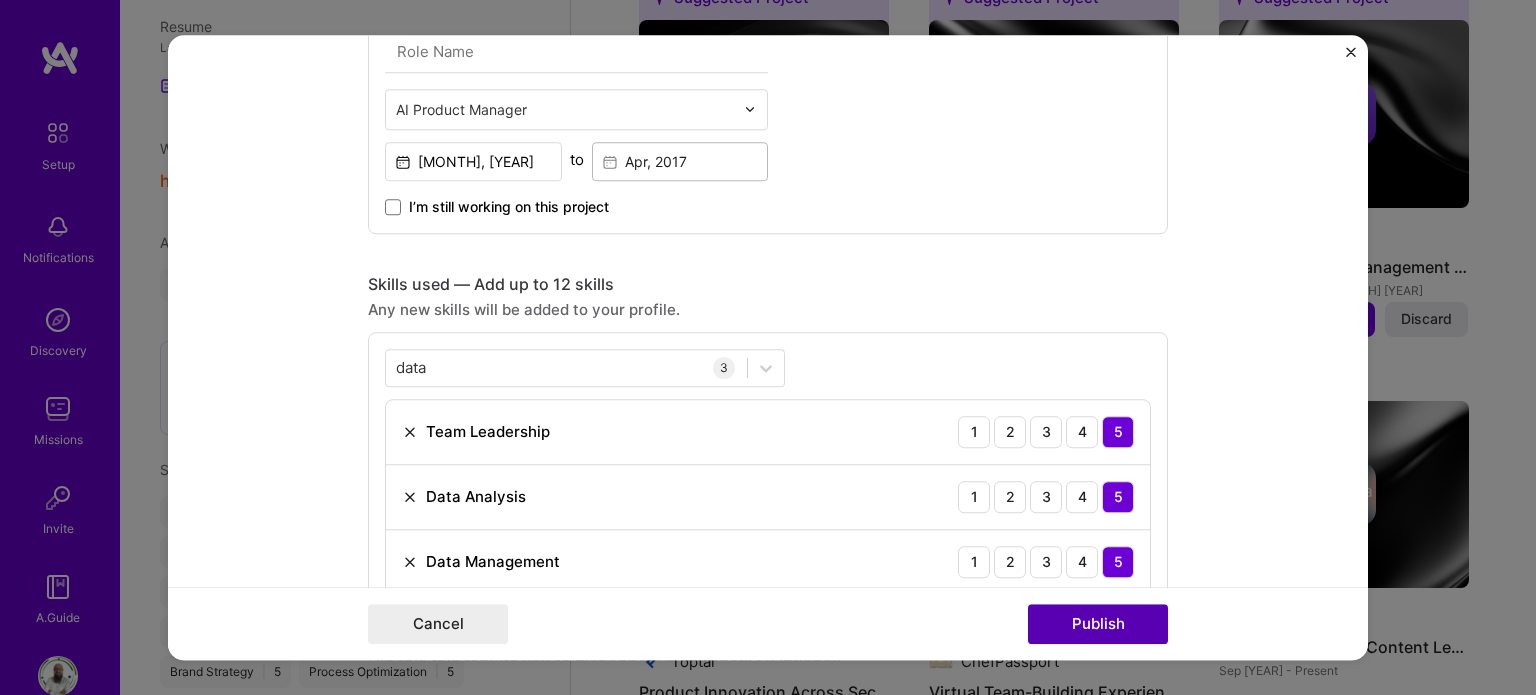 scroll, scrollTop: 579, scrollLeft: 0, axis: vertical 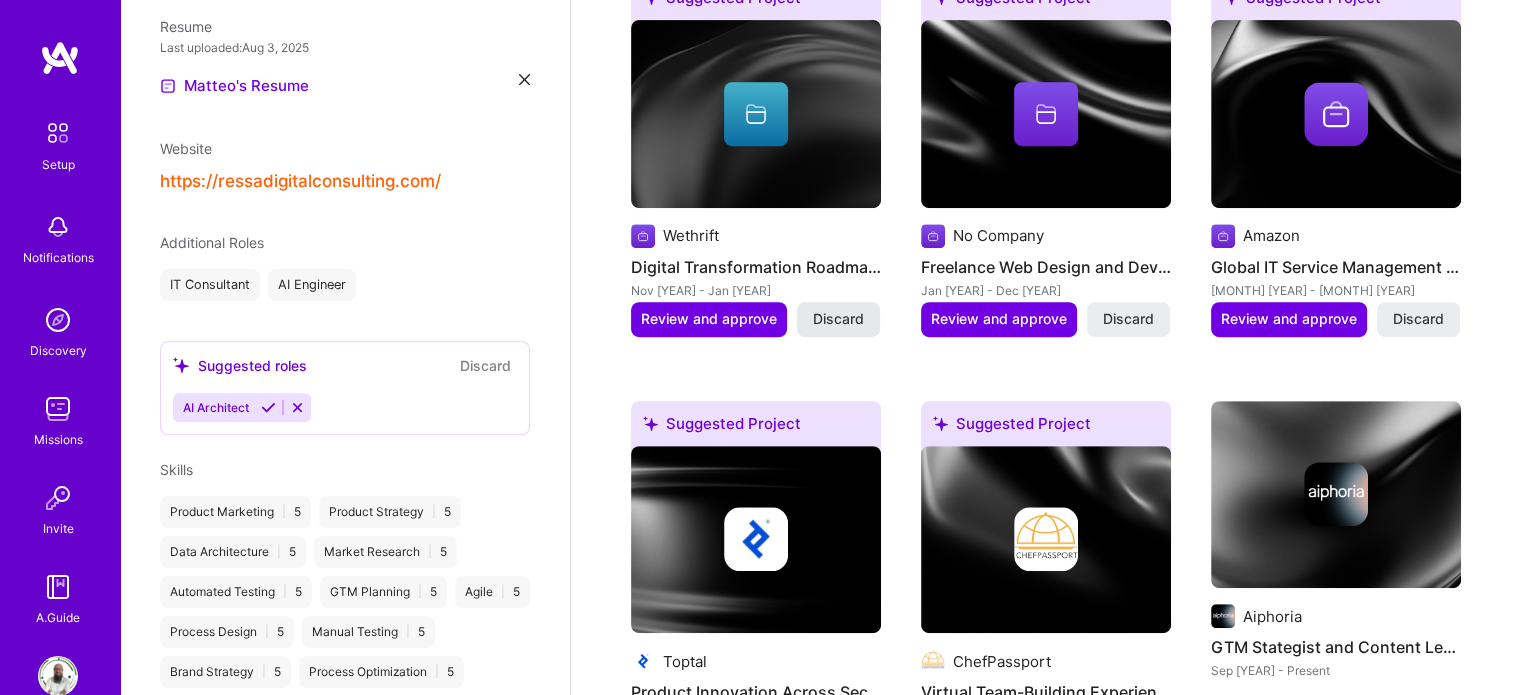 click on "Discard" at bounding box center (838, 319) 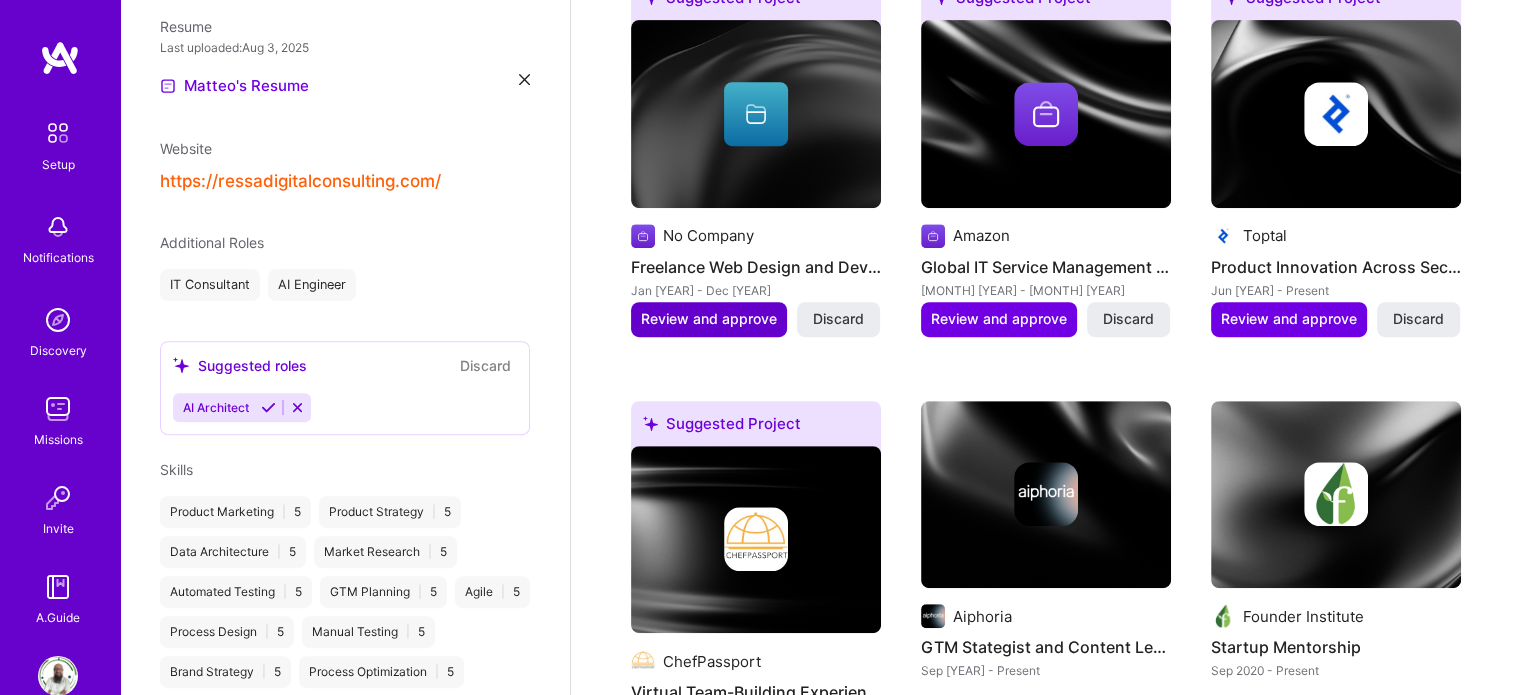 click on "Review and approve" at bounding box center (709, 319) 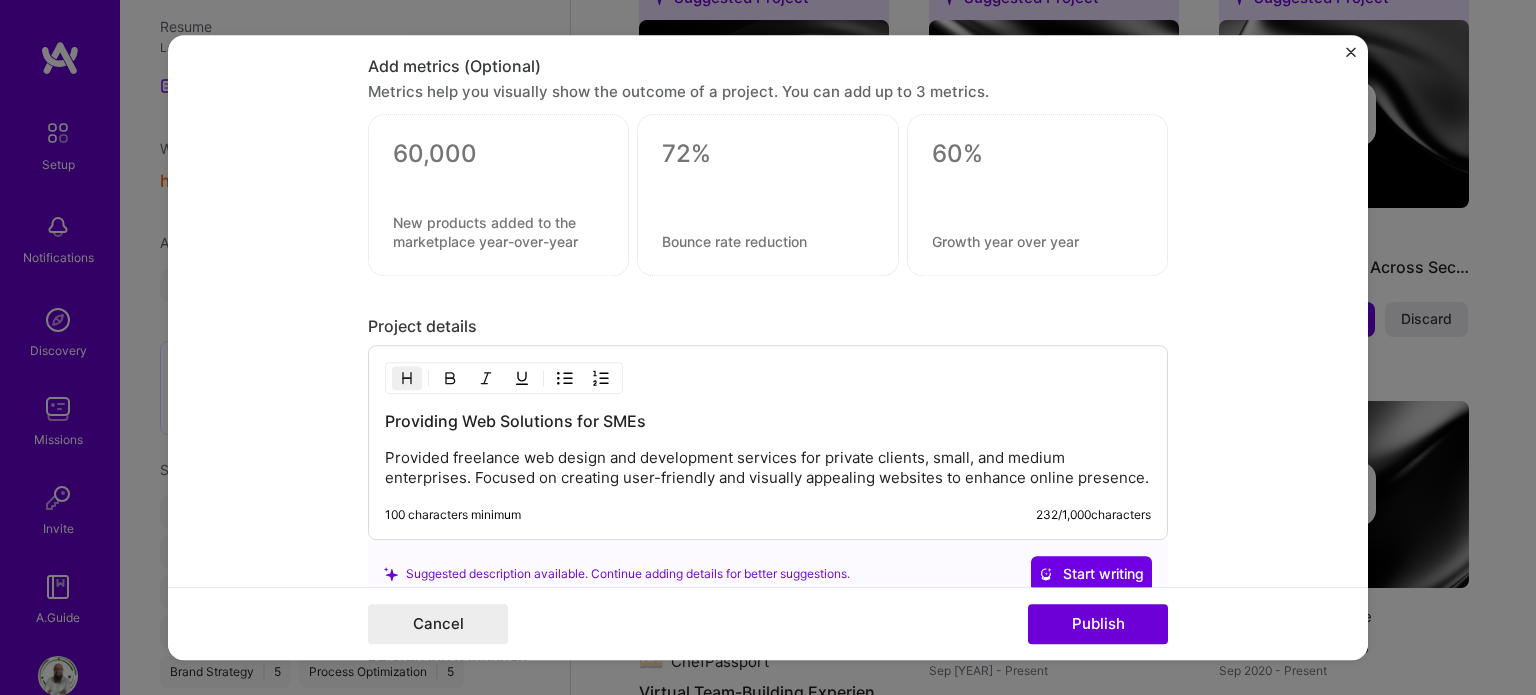 scroll, scrollTop: 1552, scrollLeft: 0, axis: vertical 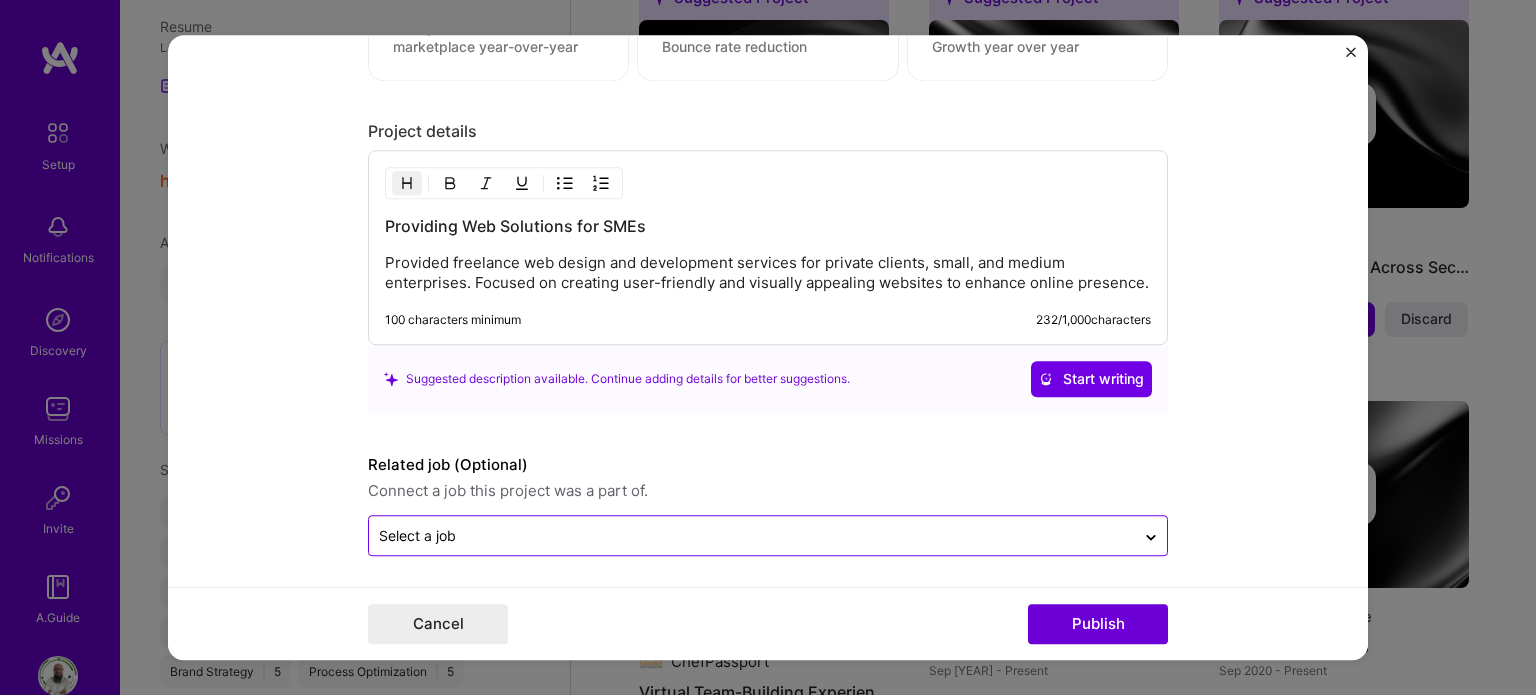 click at bounding box center [752, 535] 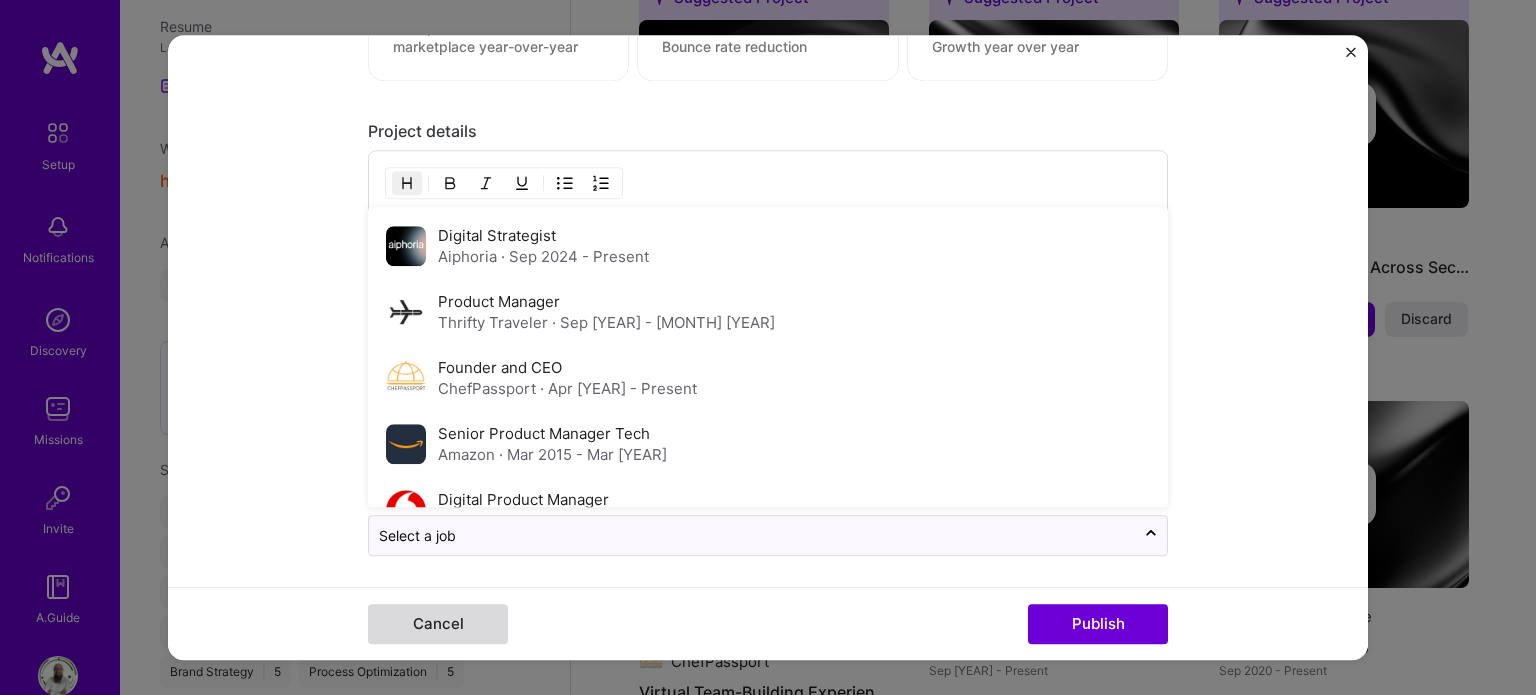 click on "Cancel" at bounding box center [438, 624] 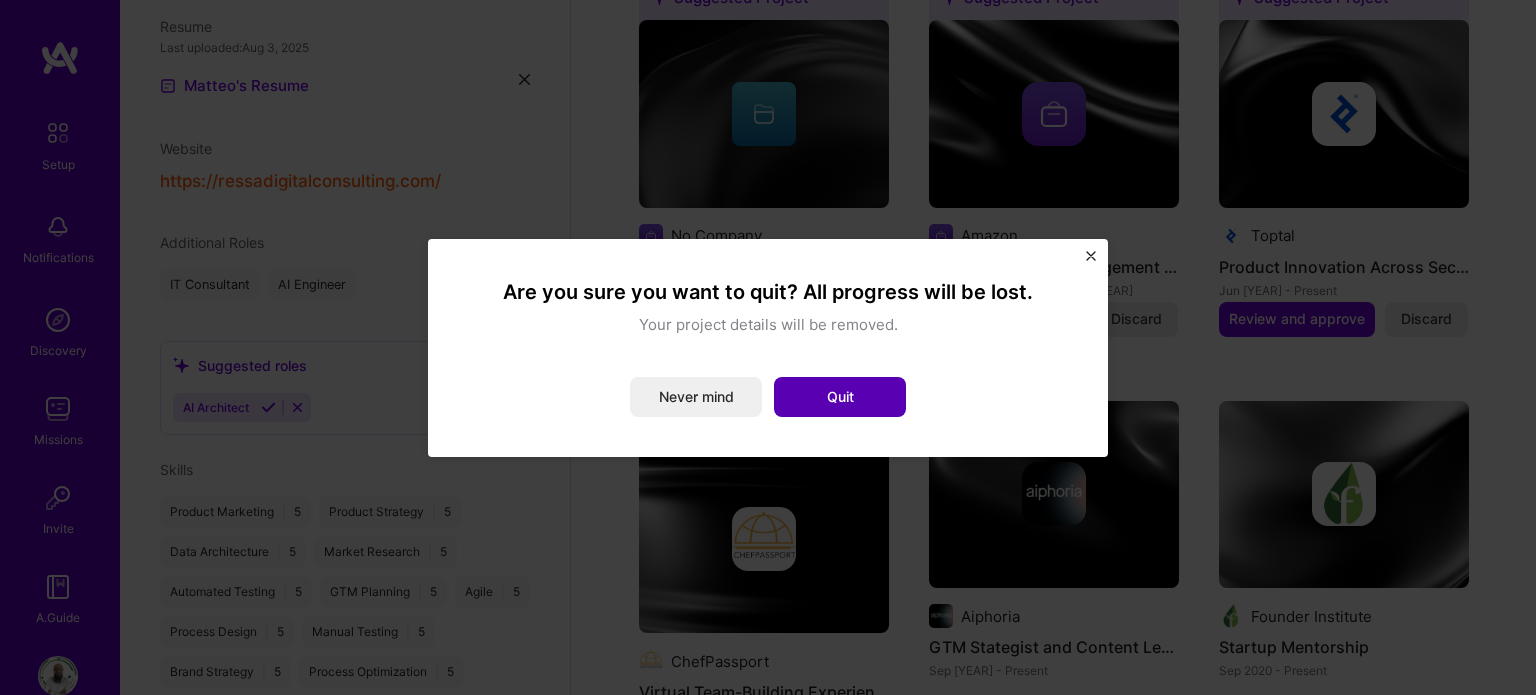 click on "Quit" at bounding box center (840, 397) 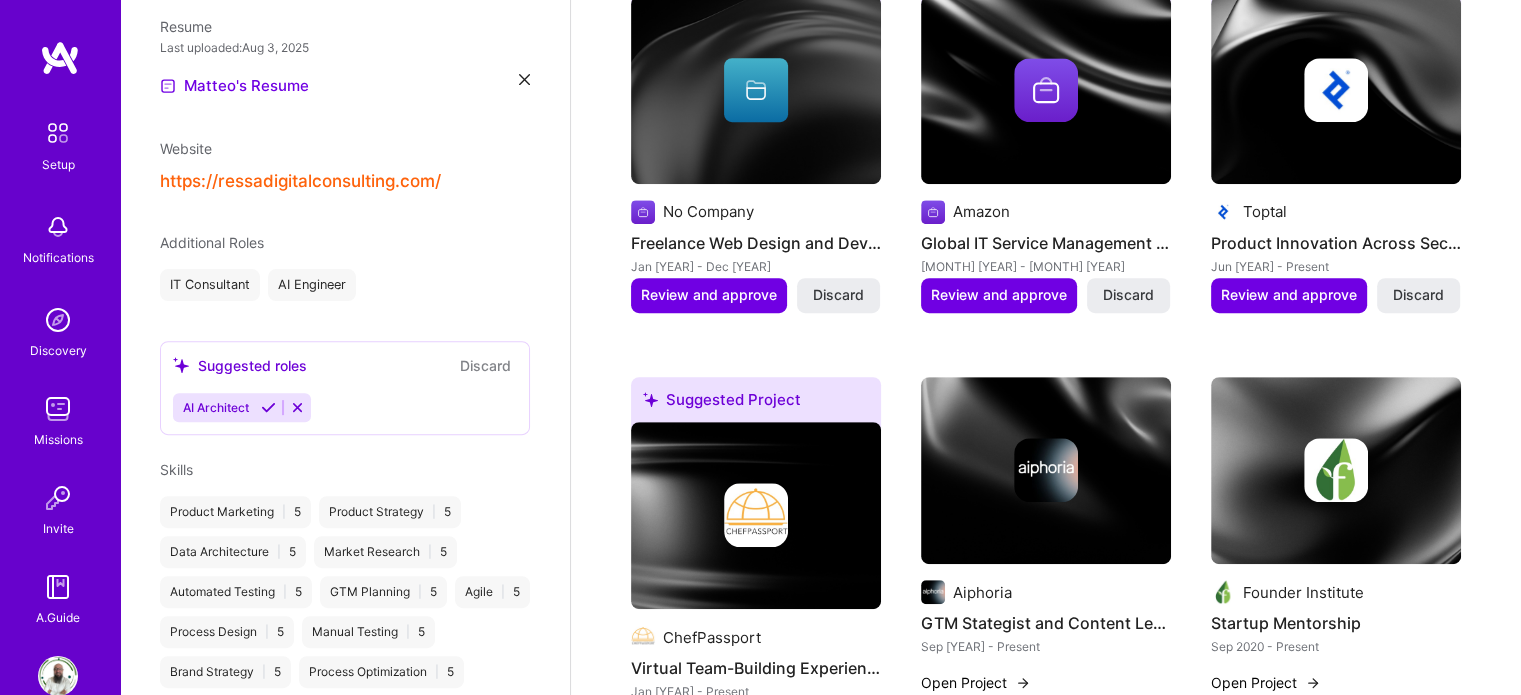scroll, scrollTop: 868, scrollLeft: 0, axis: vertical 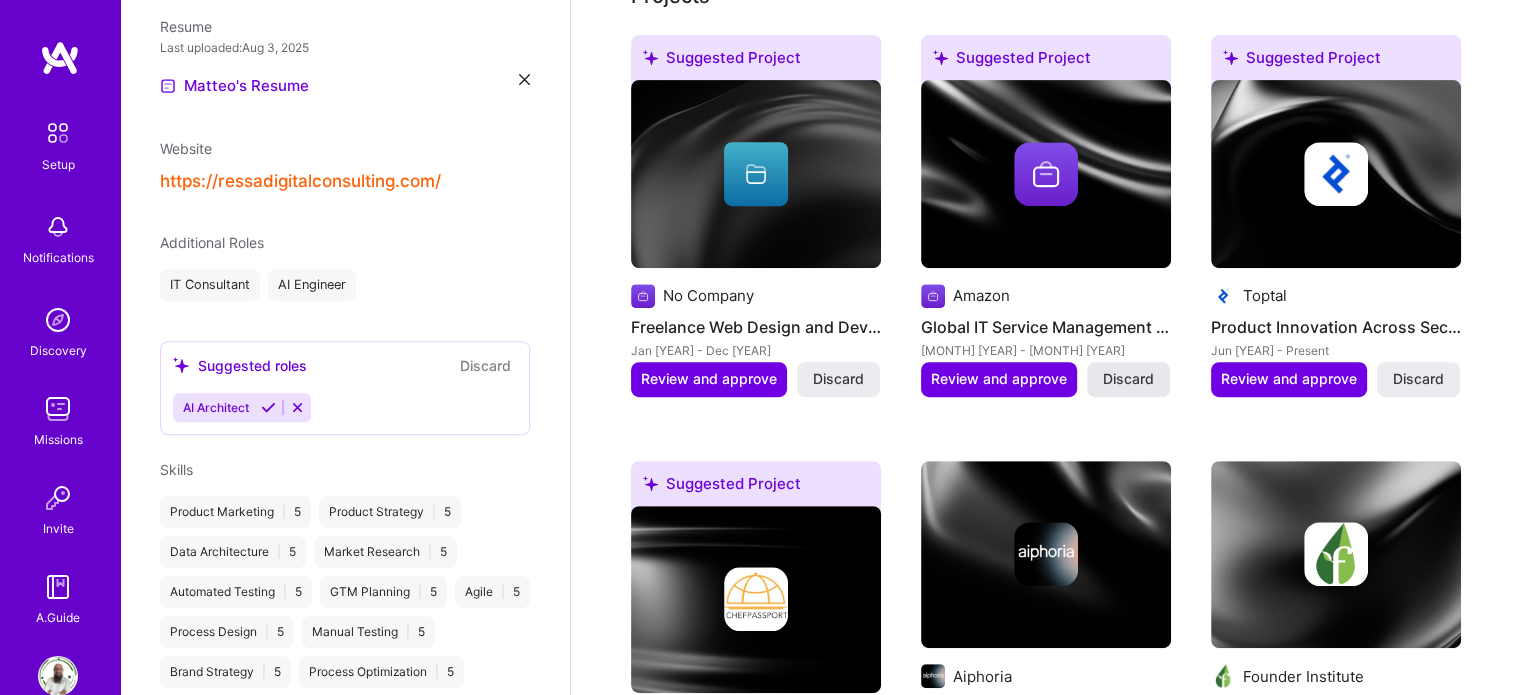 click on "Discard" at bounding box center [1128, 379] 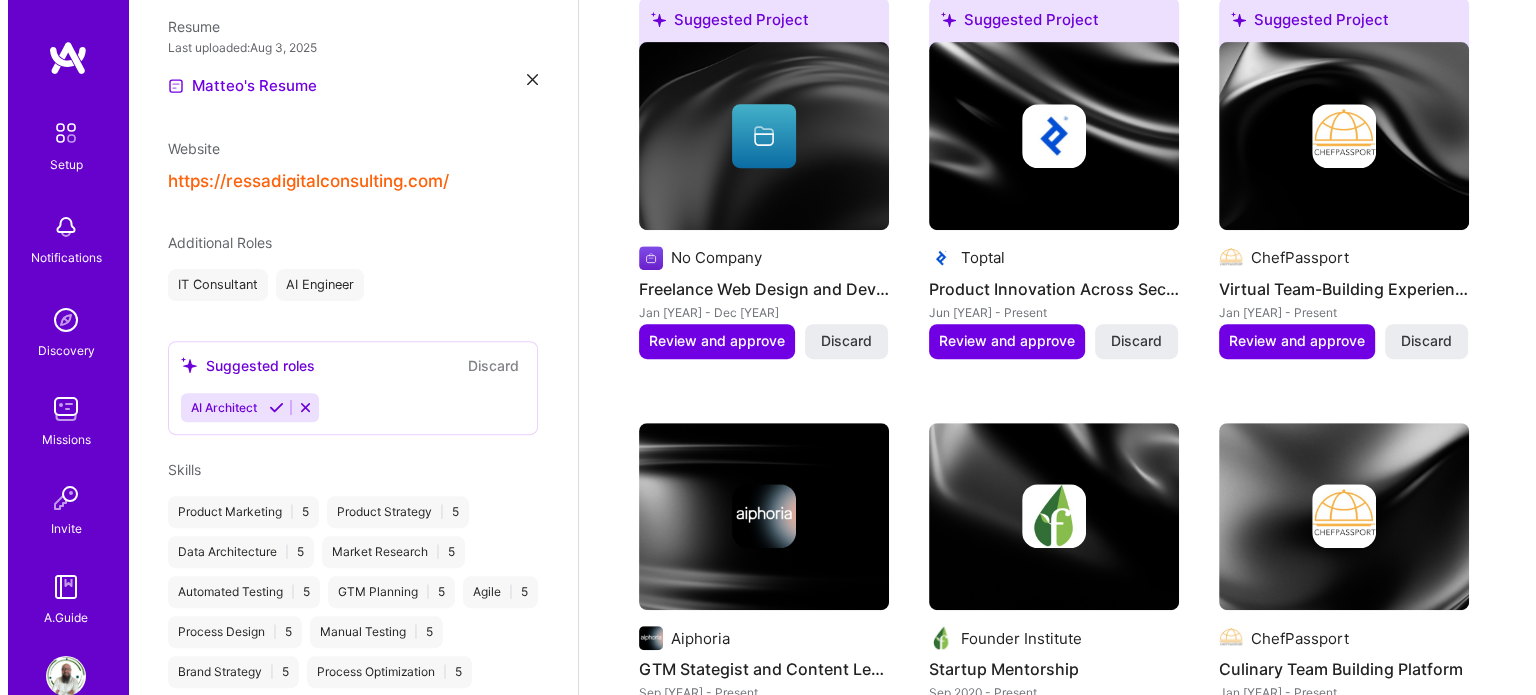scroll, scrollTop: 904, scrollLeft: 0, axis: vertical 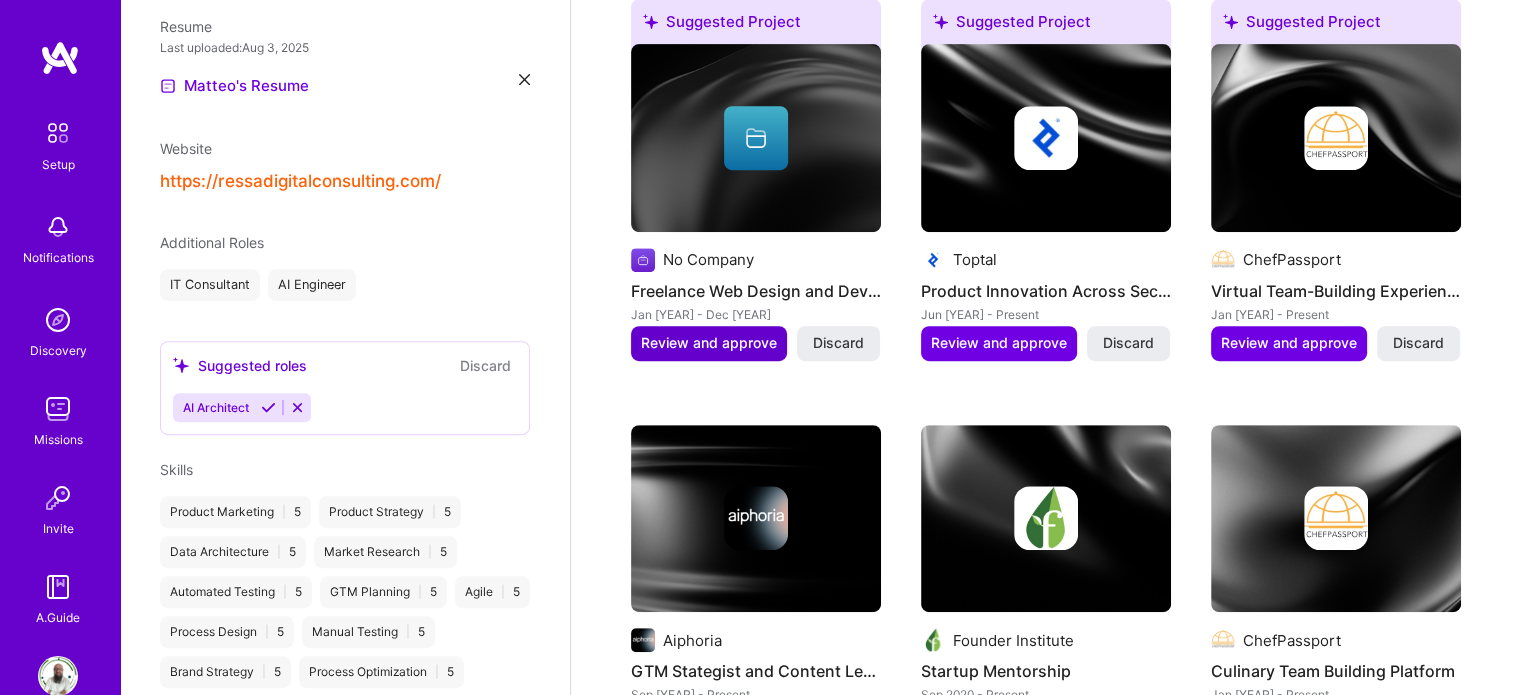 click on "Review and approve" at bounding box center (709, 343) 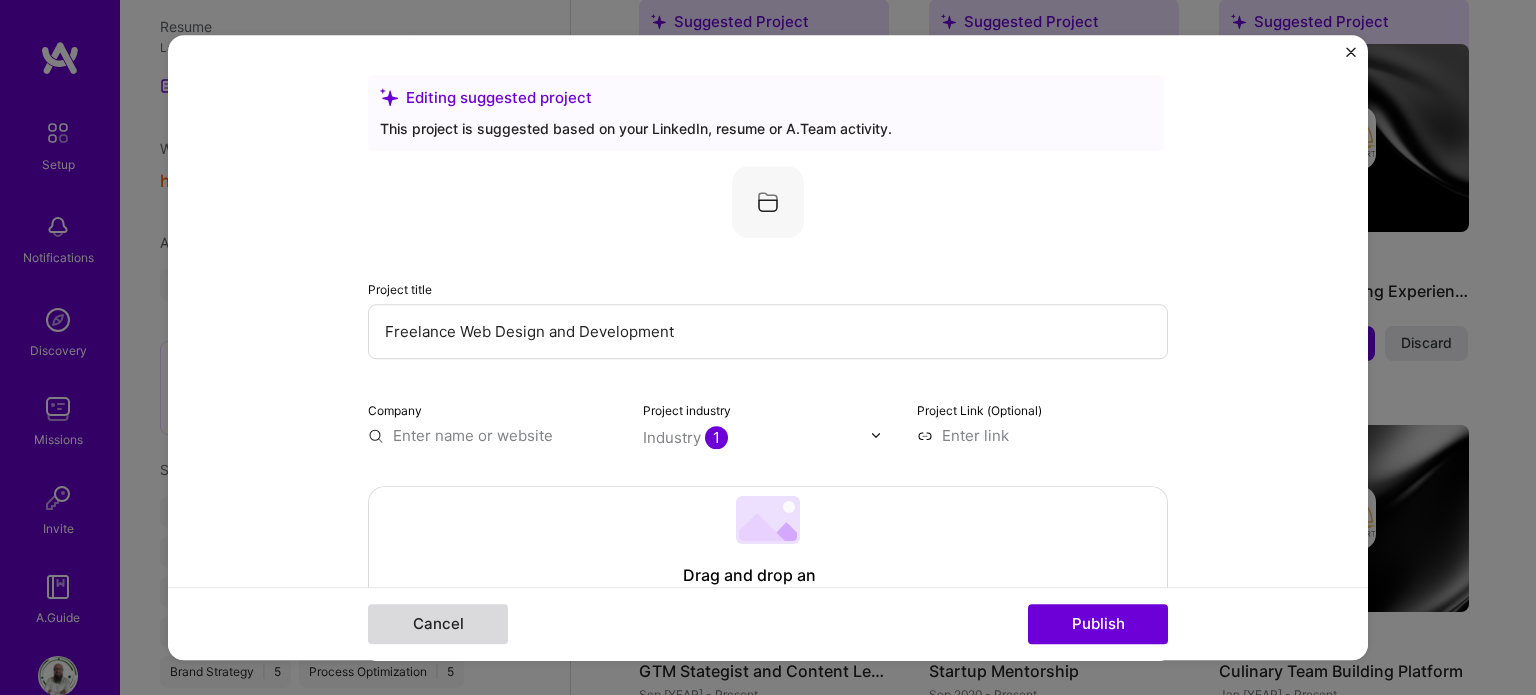 click on "Cancel" at bounding box center (438, 624) 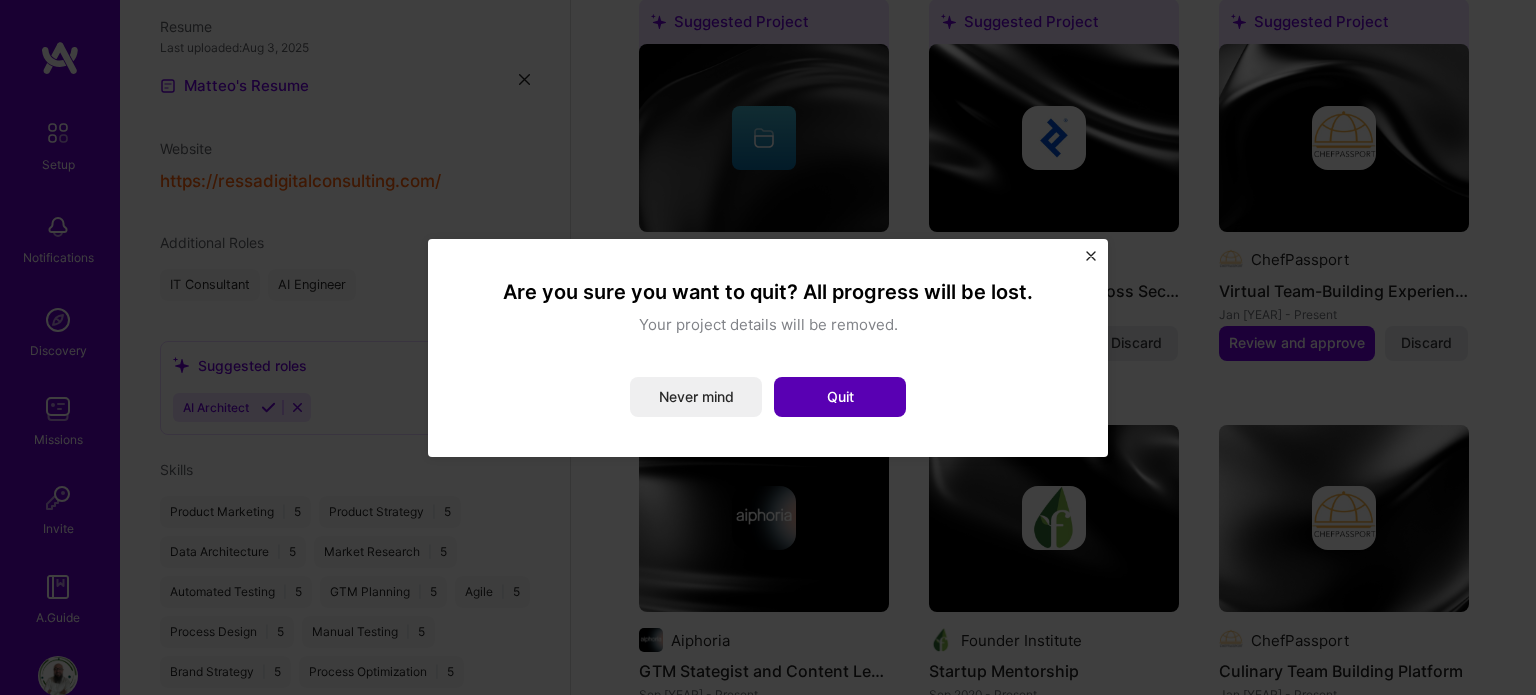 click on "Quit" at bounding box center (840, 397) 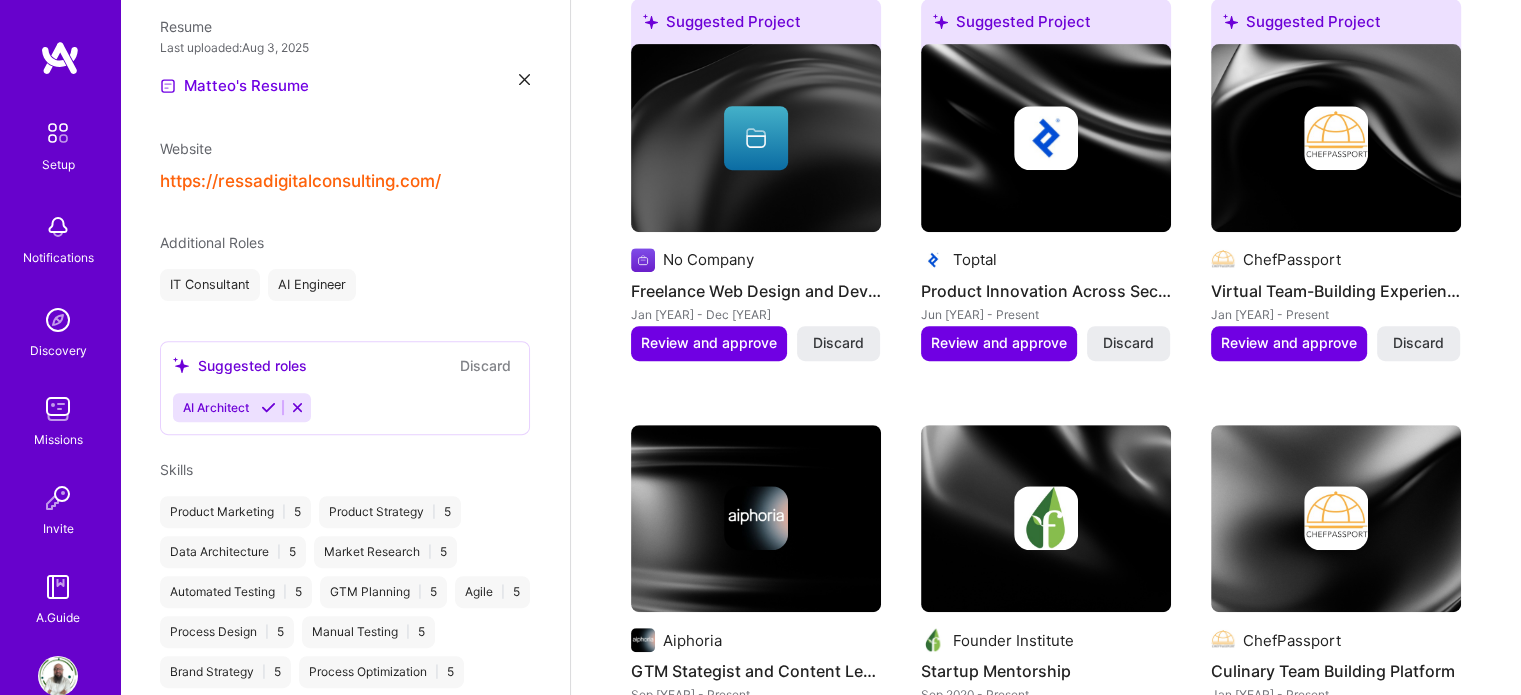click on "Suggested Project
No Company Freelance Web Design and Development Jan [YEAR] - Dec [YEAR] Review and approve Discard" at bounding box center (756, 192) 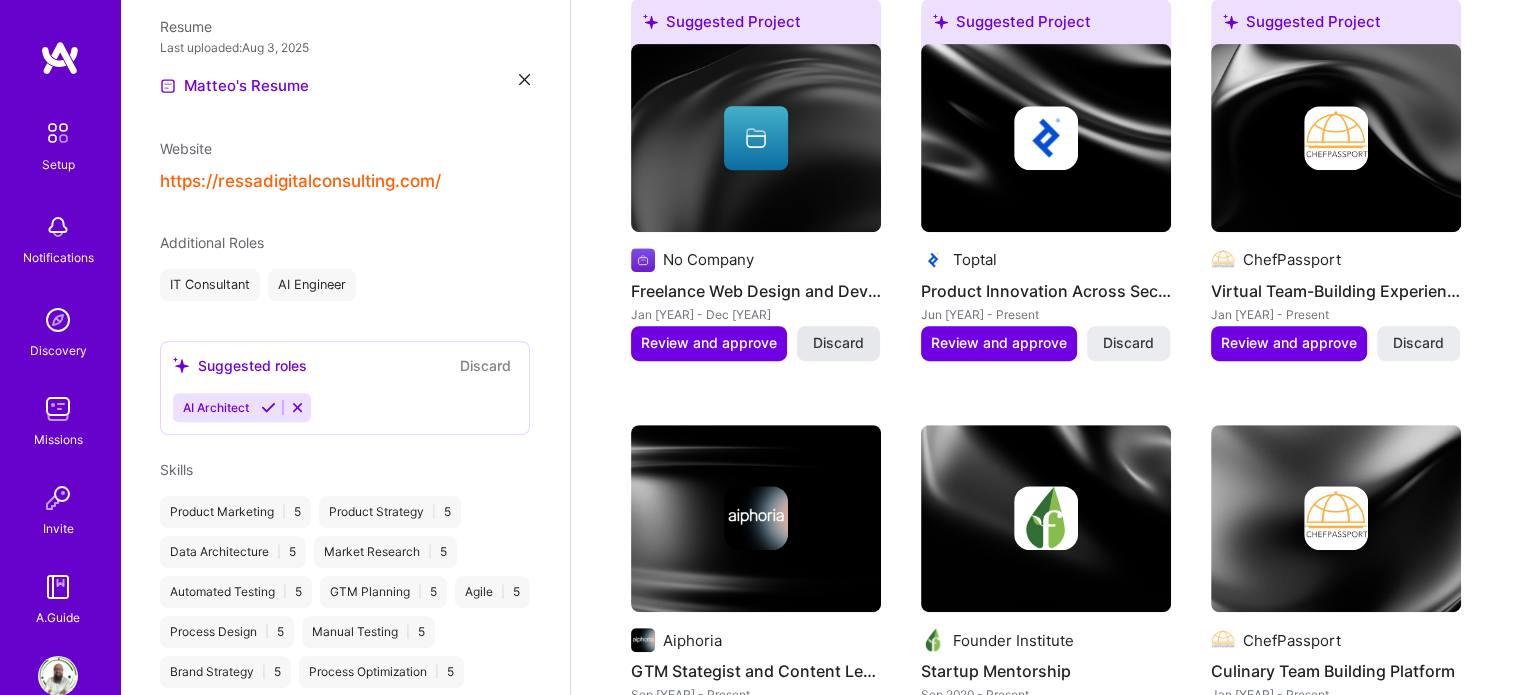 click on "Discard" at bounding box center (838, 343) 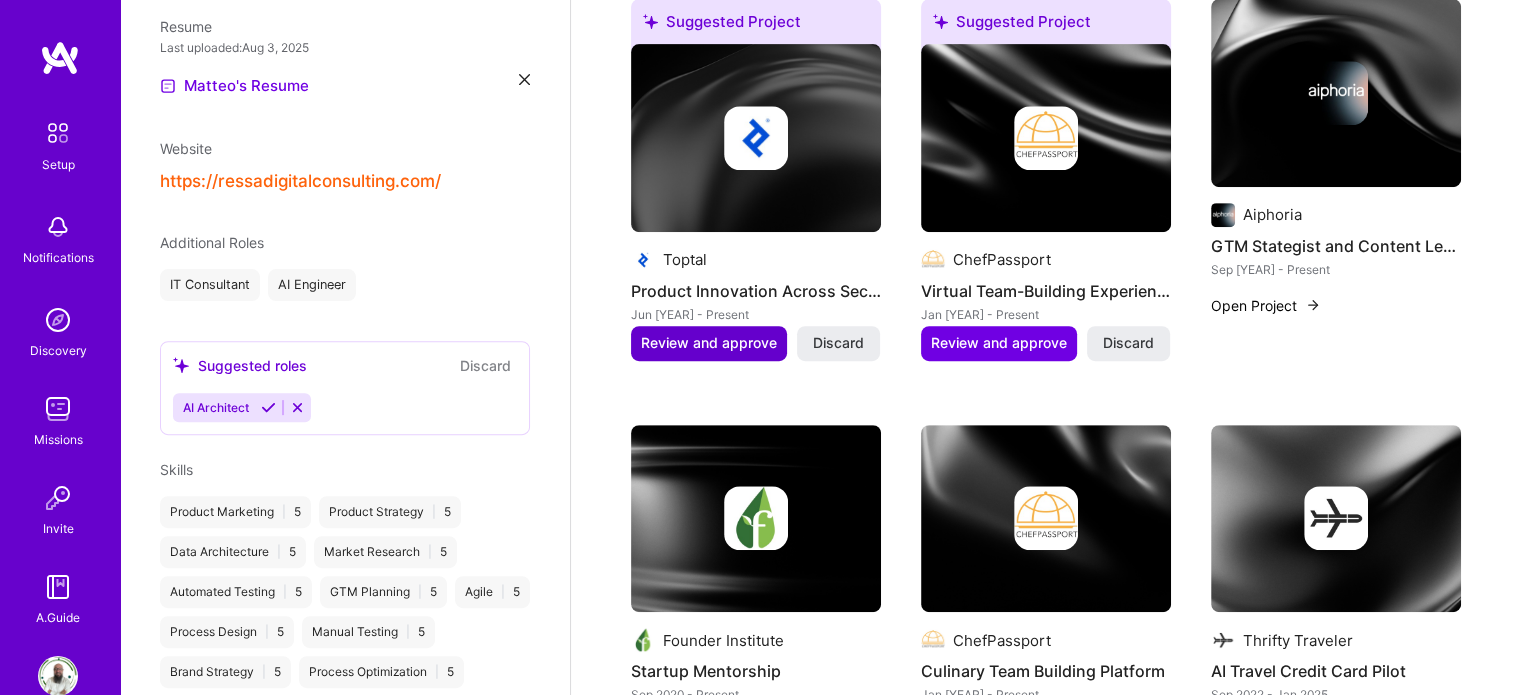 click on "Review and approve" at bounding box center [709, 343] 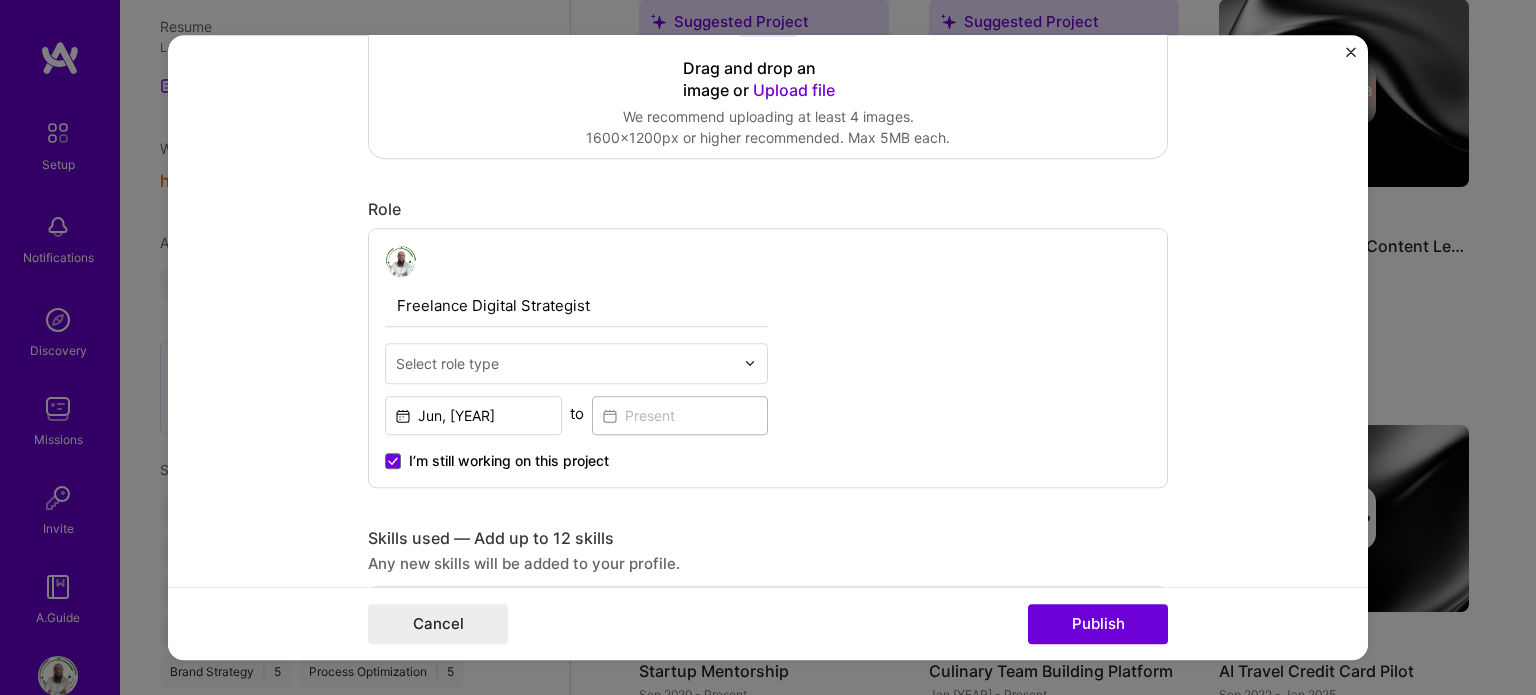 scroll, scrollTop: 508, scrollLeft: 0, axis: vertical 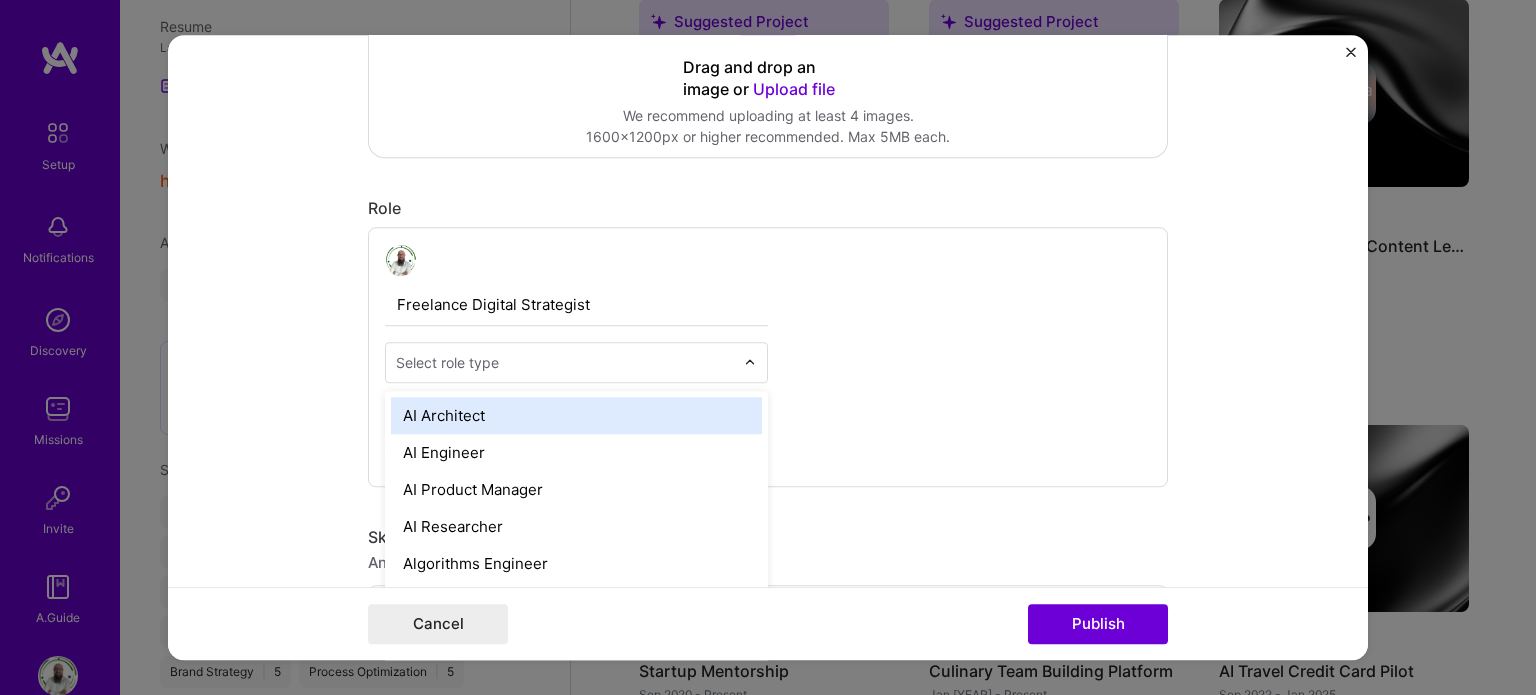 click on "Select role type" at bounding box center (565, 362) 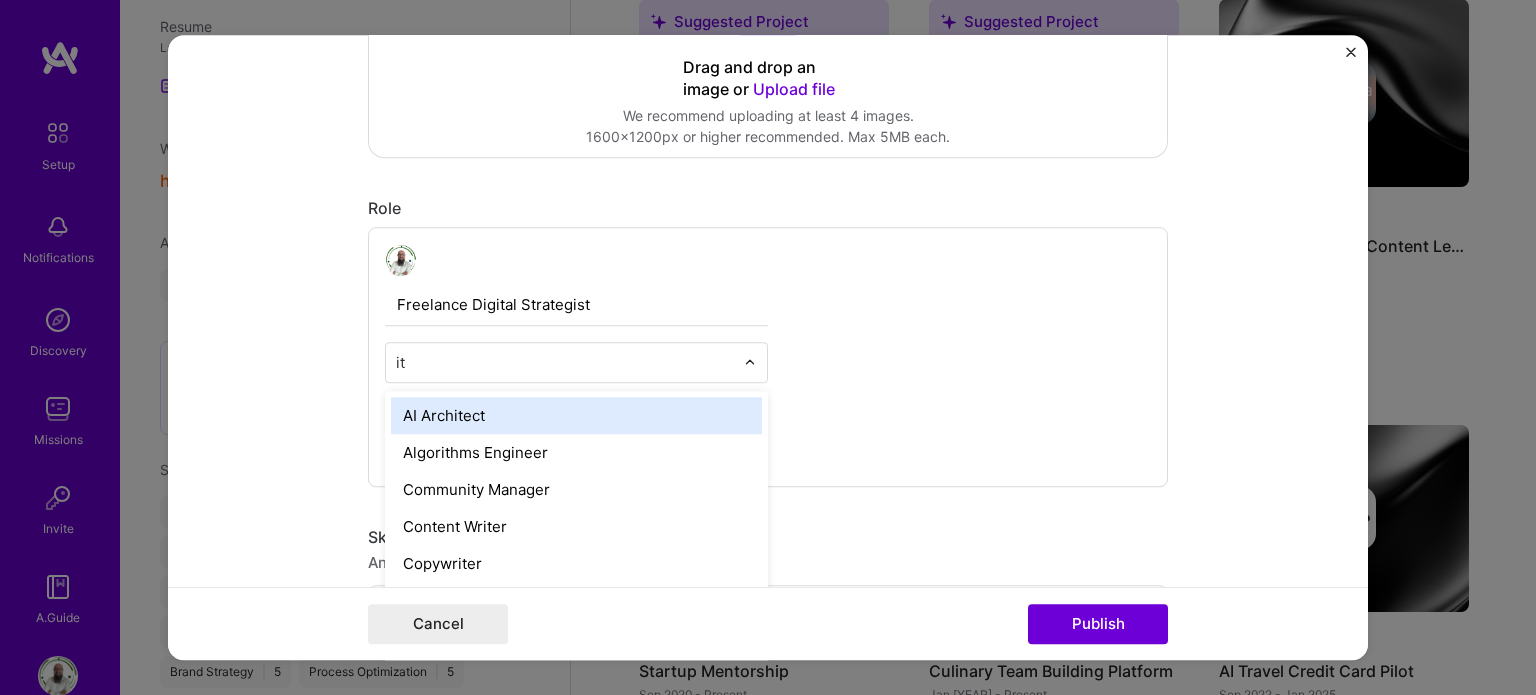 type on "it c" 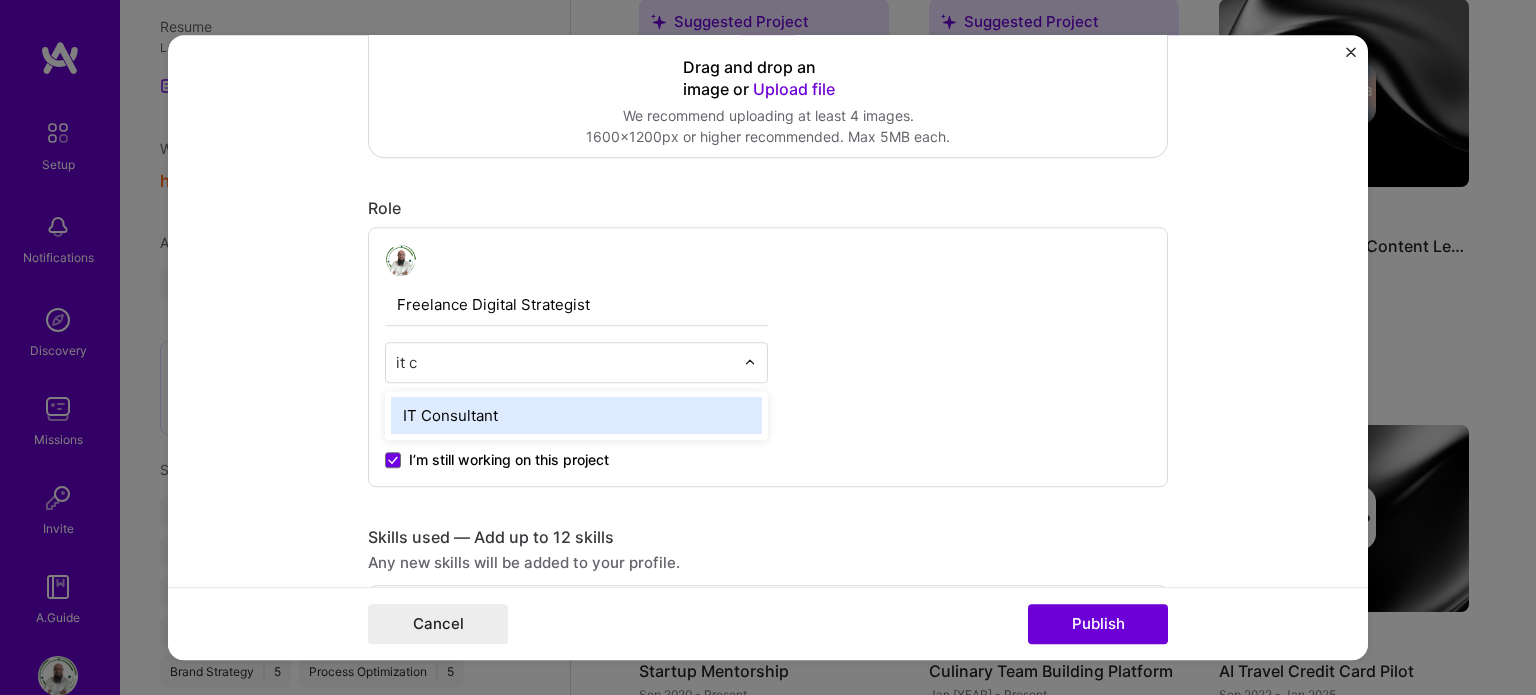 click on "IT Consultant" at bounding box center [576, 415] 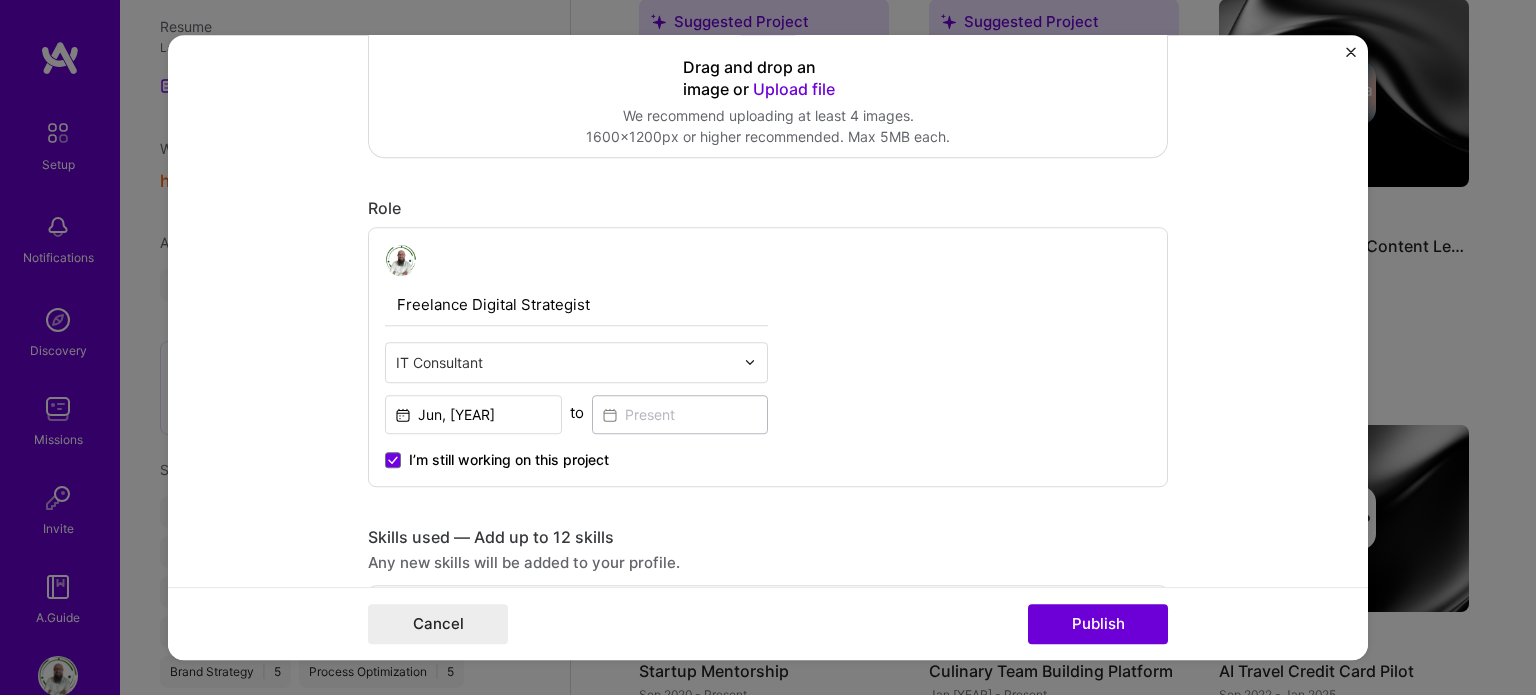 type 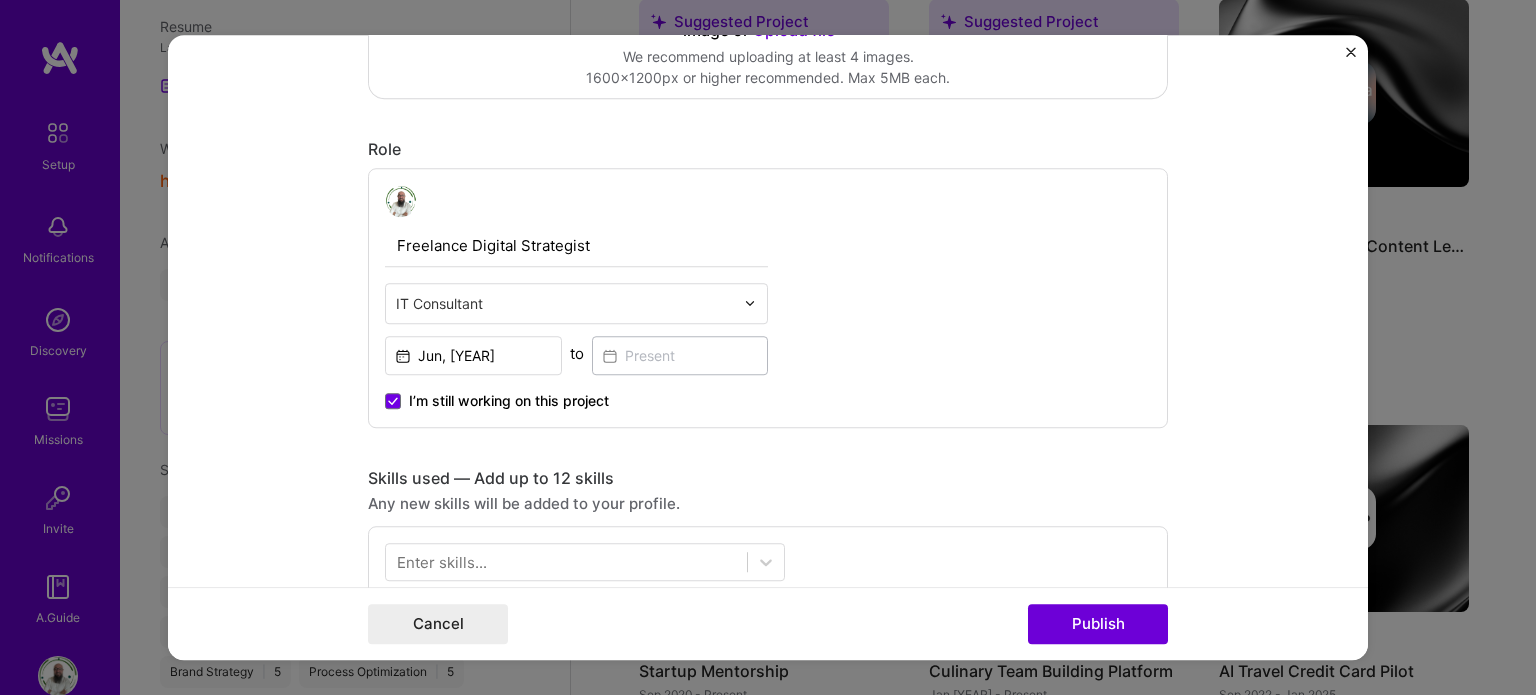 scroll, scrollTop: 743, scrollLeft: 0, axis: vertical 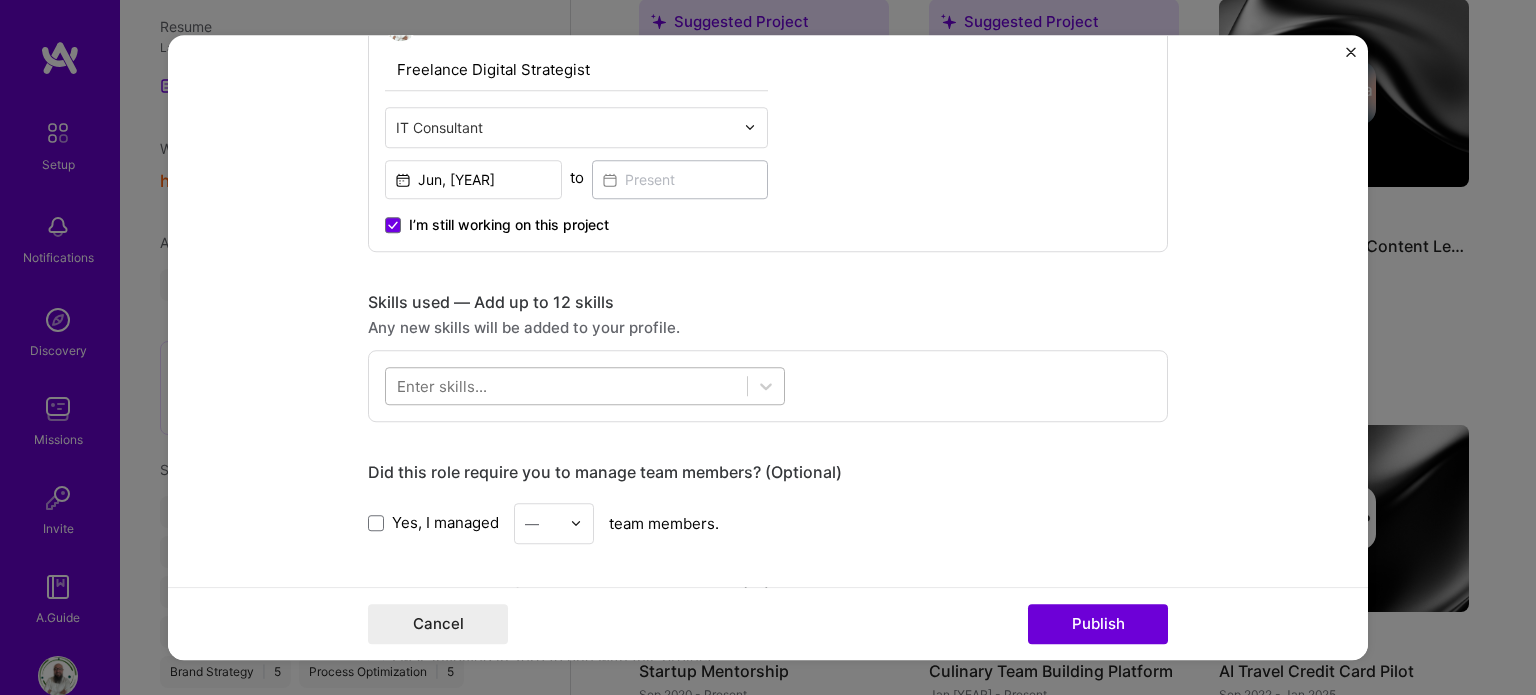 click at bounding box center (566, 385) 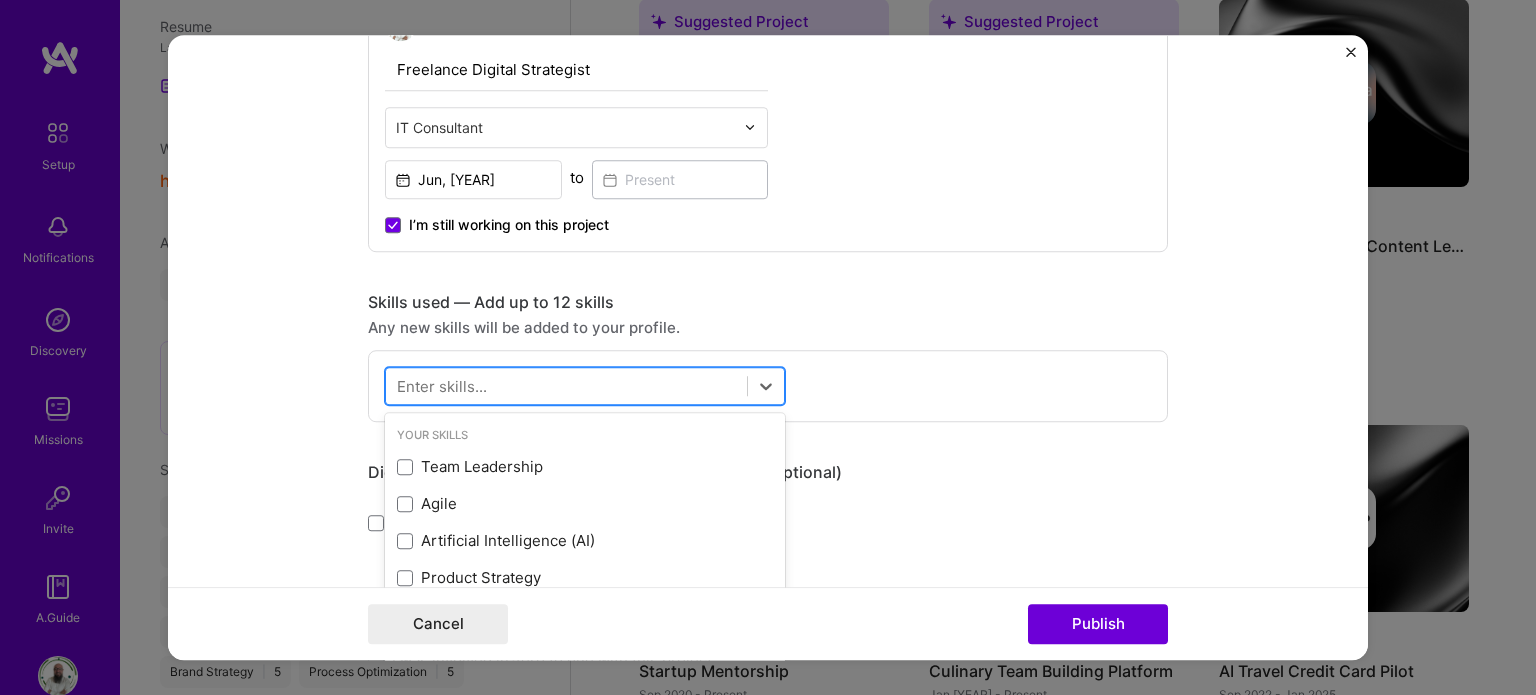 scroll, scrollTop: 928, scrollLeft: 0, axis: vertical 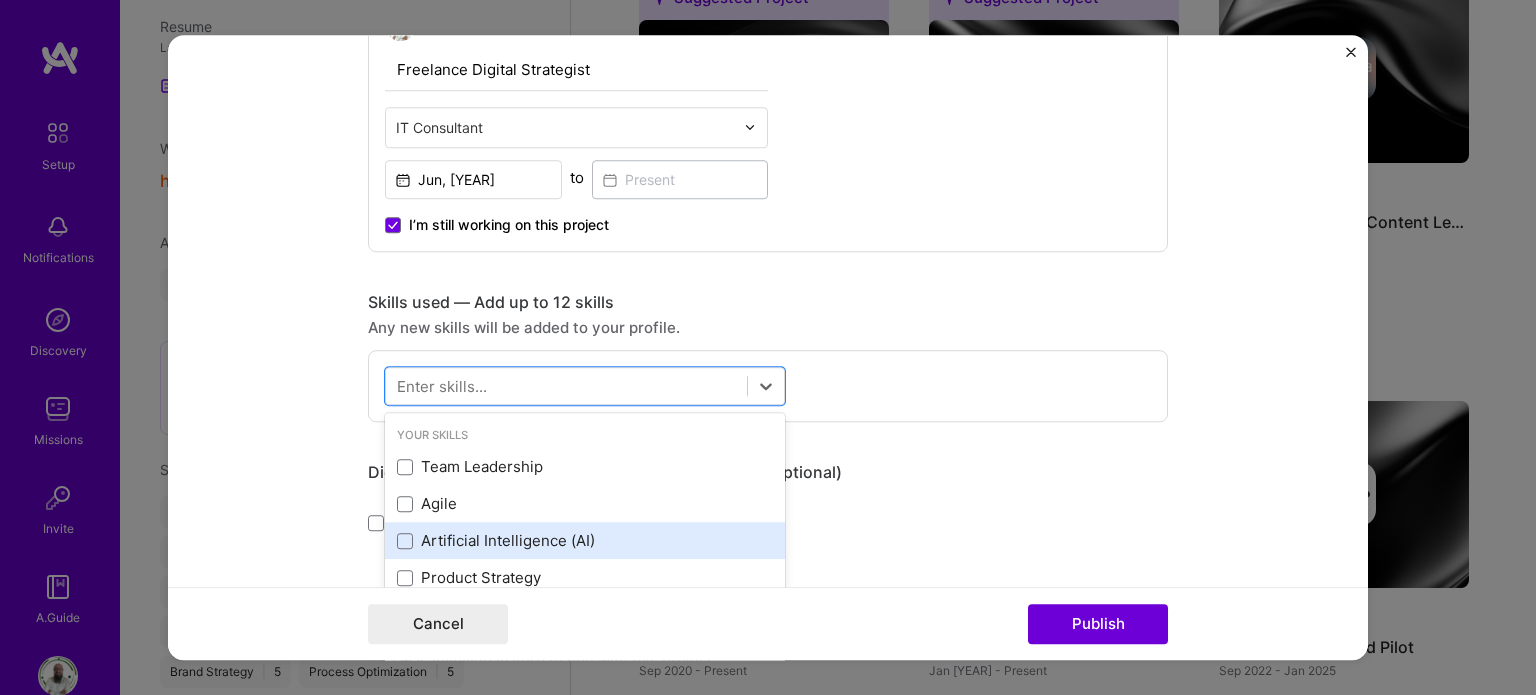 click on "Artificial Intelligence (AI)" at bounding box center [585, 541] 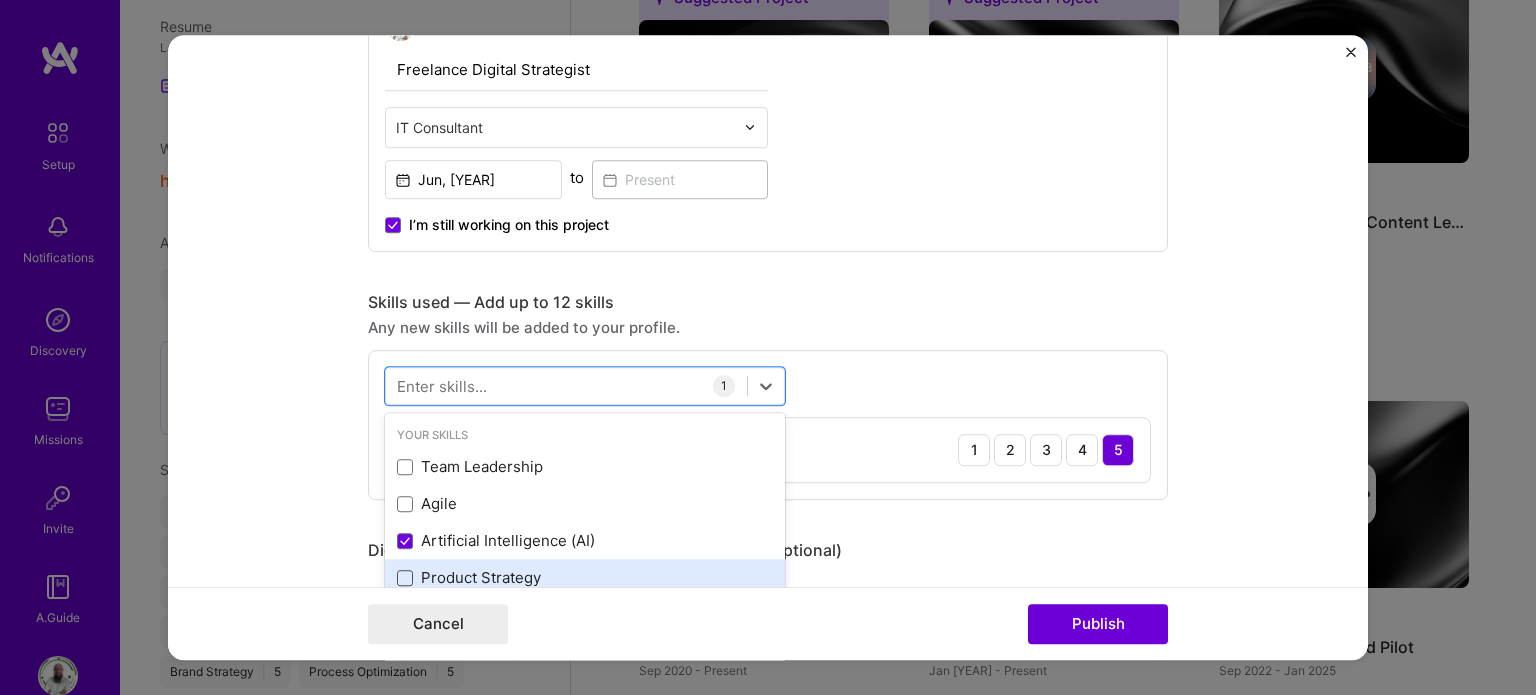 click at bounding box center [405, 578] 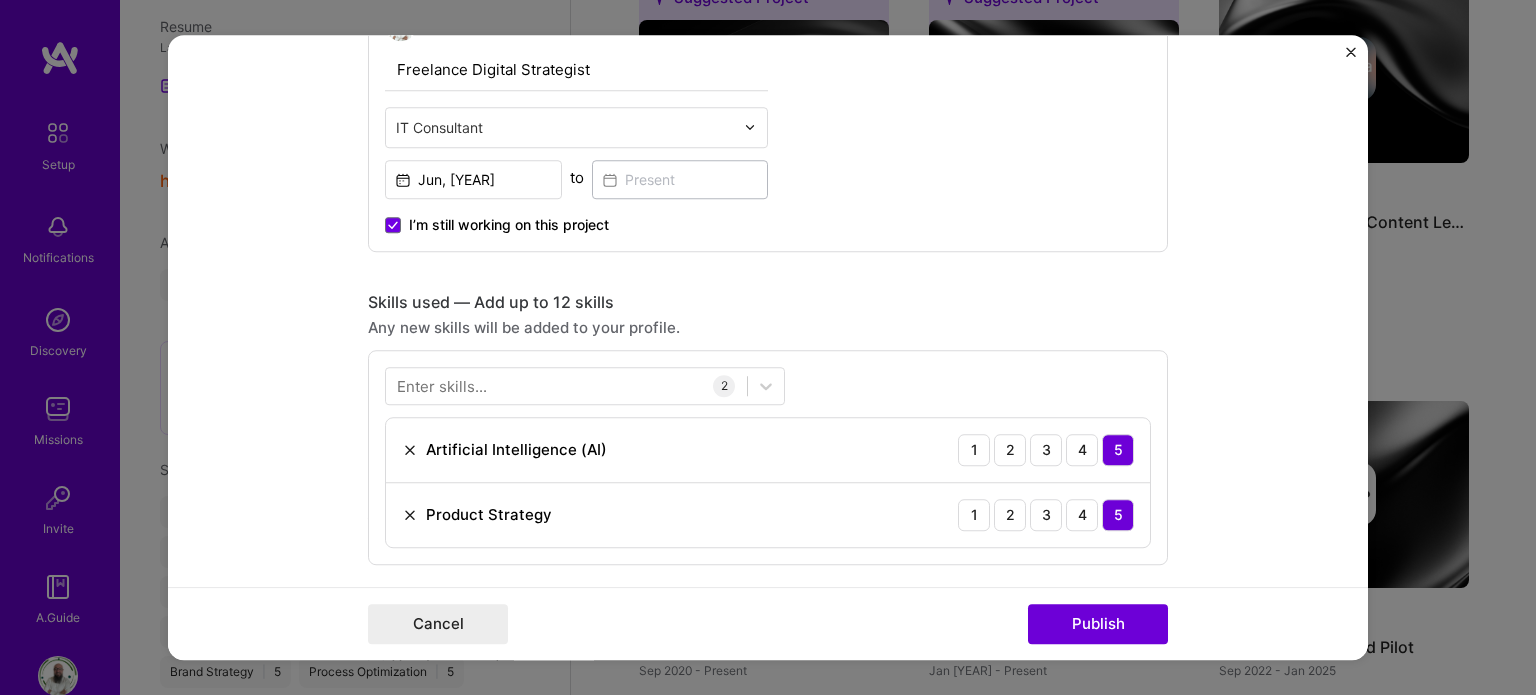 click on "Editing suggested project This project is suggested based on your LinkedIn, resume or A.Team activity. Project title Product Innovation Across Sectors Company Toptal
Project industry Industry 1 Project Link (Optional)
Drag and drop an image or   Upload file Upload file We recommend uploading at least 4 images. 1600x1200px or higher recommended. Max 5MB each. Role Freelance Digital Strategist IT Consultant Jun, [YEAR]
to
I’m still working on this project Skills used — Add up to 12 skills Any new skills will be added to your profile. Enter skills... 2 Artificial Intelligence (AI) 1 2 3 4 5 Product Strategy 1 2 3 4 5 Did this role require you to manage team members? (Optional) Yes, I managed — team members. Were you involved from inception to launch (0  ->  1)? (Optional) Zero to one is creation and development of a unique product from the ground up. I was involved in zero to one with this project Add metrics (Optional)   /" at bounding box center [768, 348] 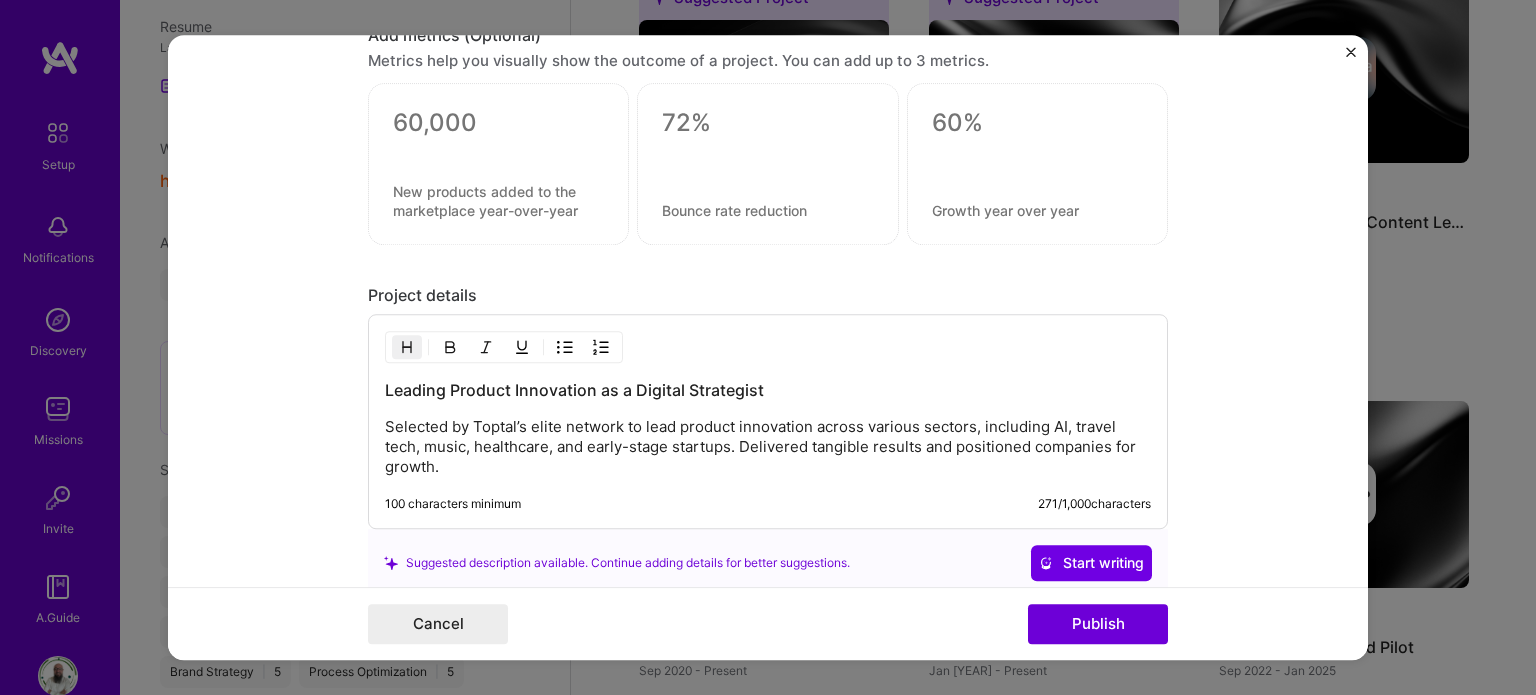 scroll, scrollTop: 1575, scrollLeft: 0, axis: vertical 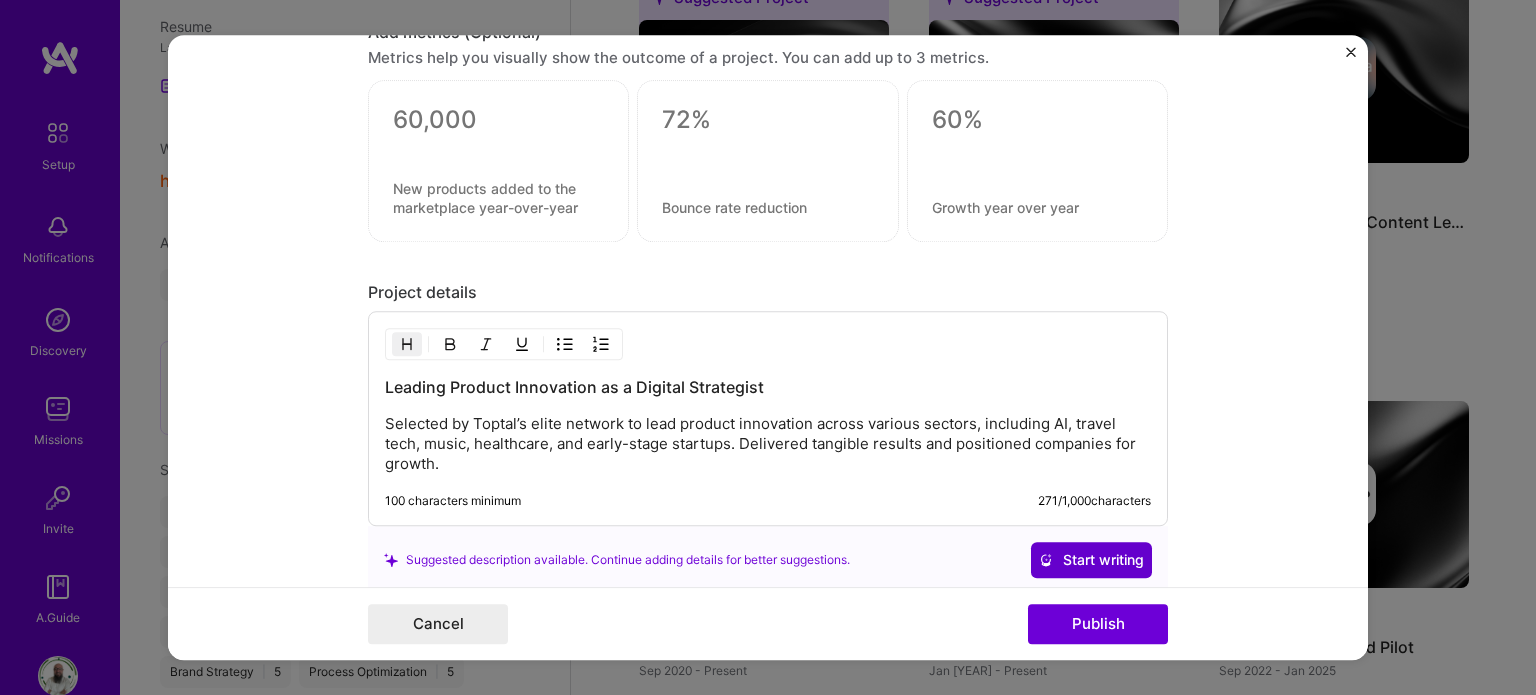 click on "Start writing" at bounding box center [1091, 560] 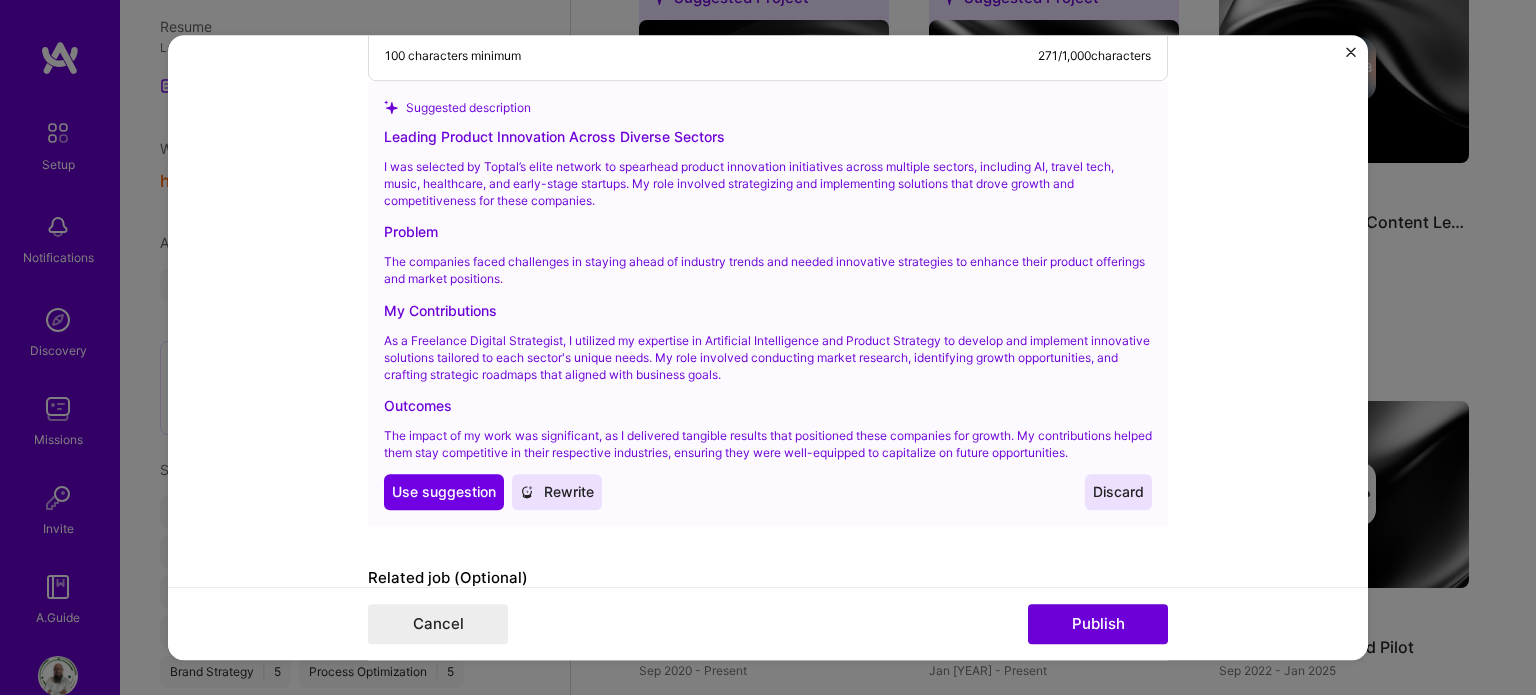 scroll, scrollTop: 2133, scrollLeft: 0, axis: vertical 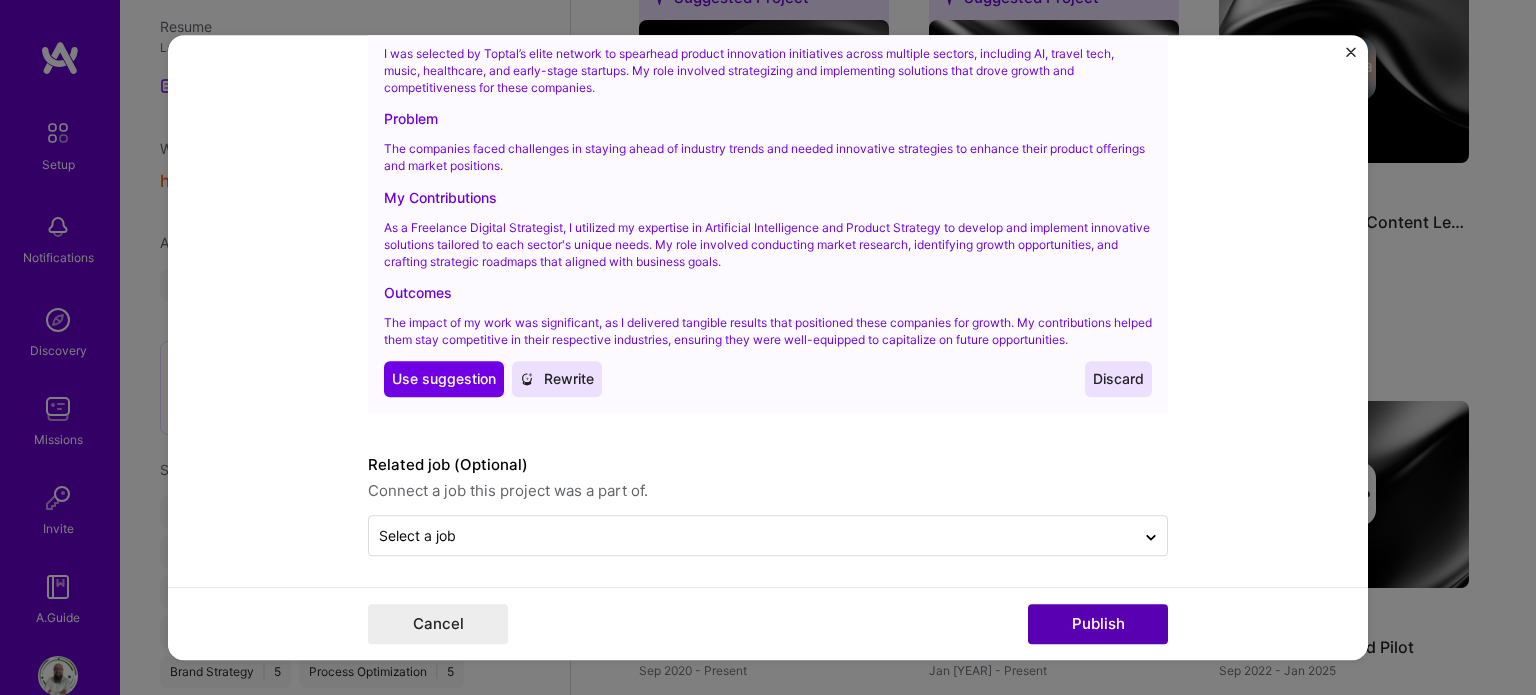 click on "Publish" at bounding box center (1098, 624) 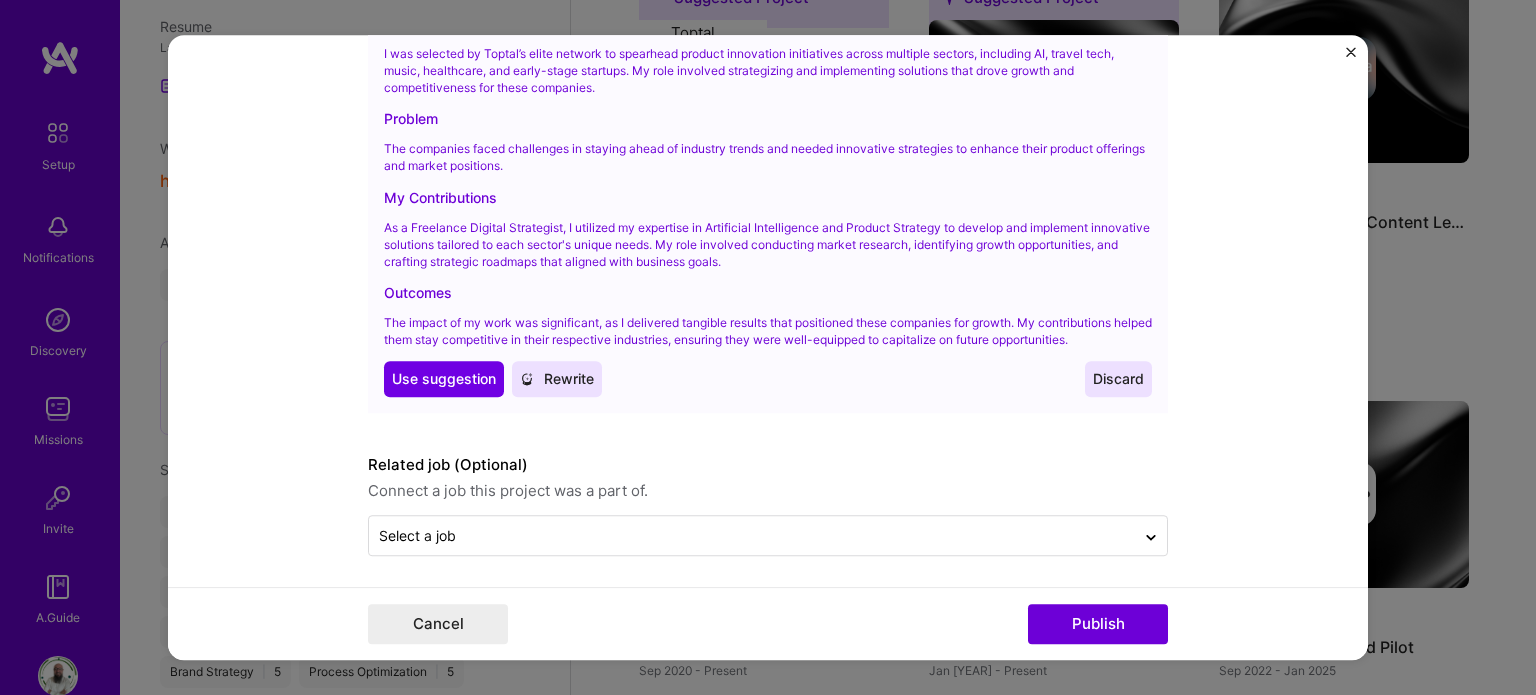 type 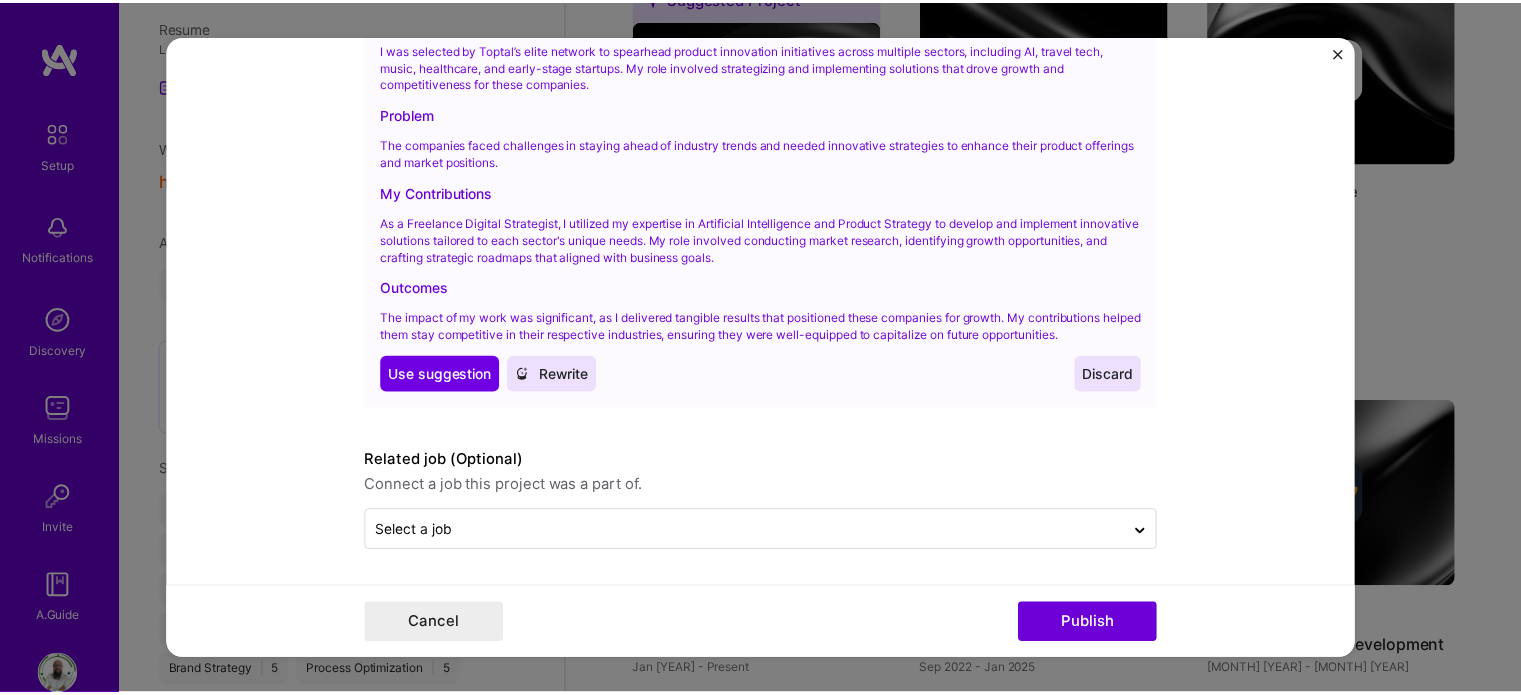 scroll, scrollTop: 2042, scrollLeft: 0, axis: vertical 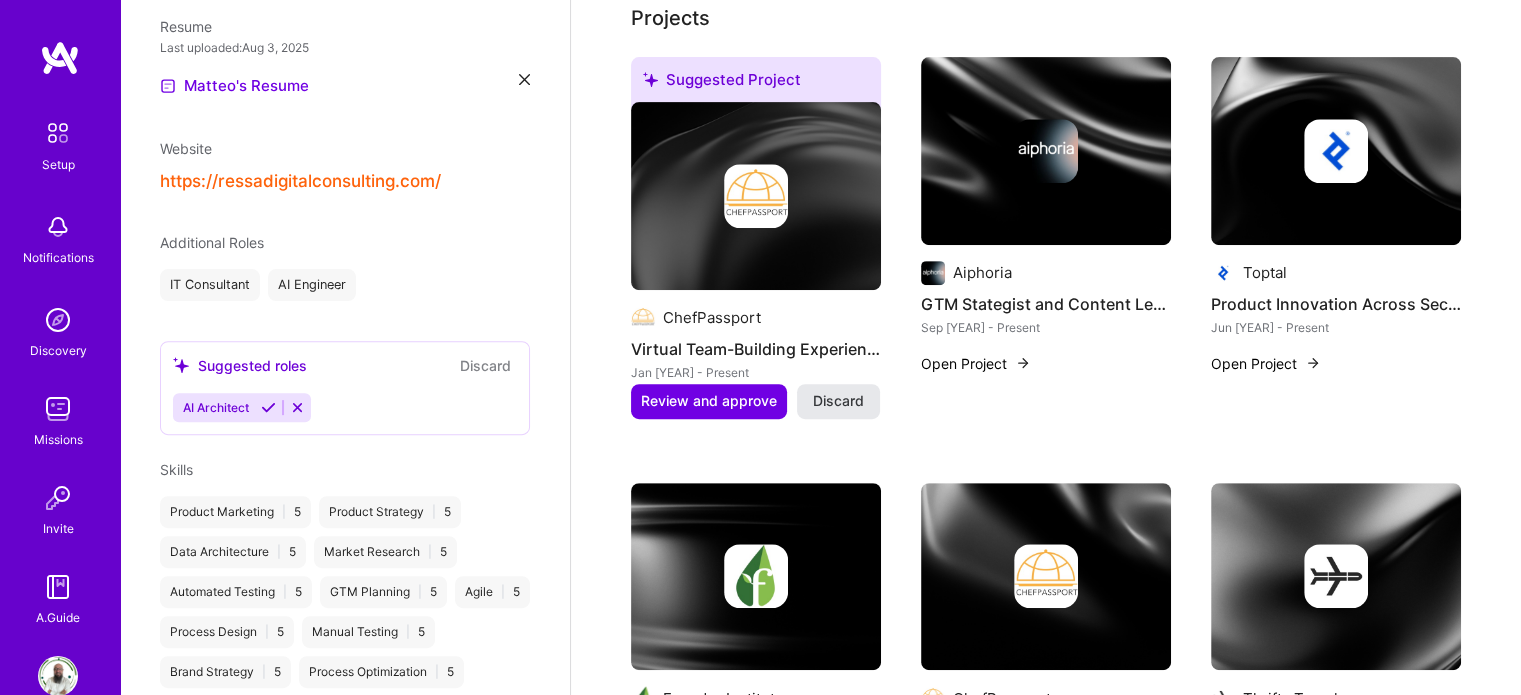 click on "Discard" at bounding box center [838, 401] 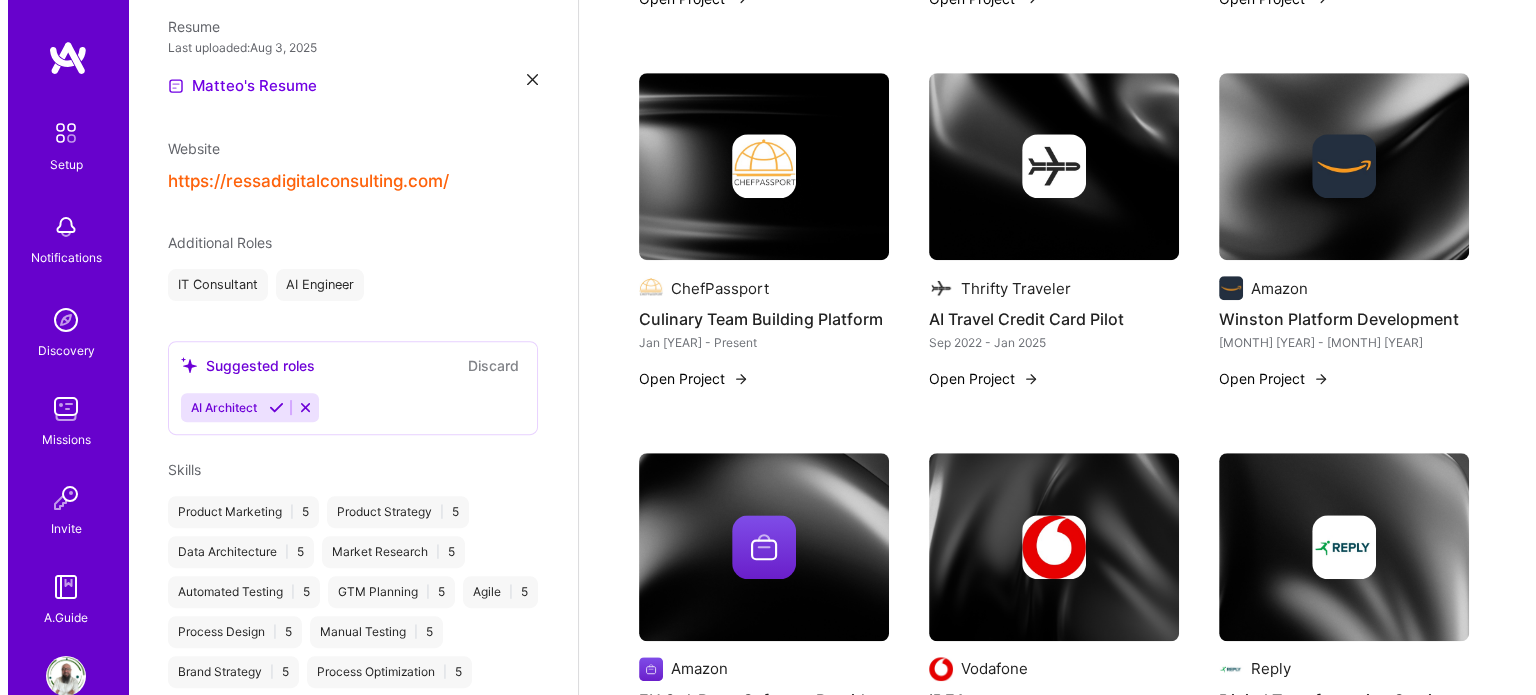 scroll, scrollTop: 1343, scrollLeft: 0, axis: vertical 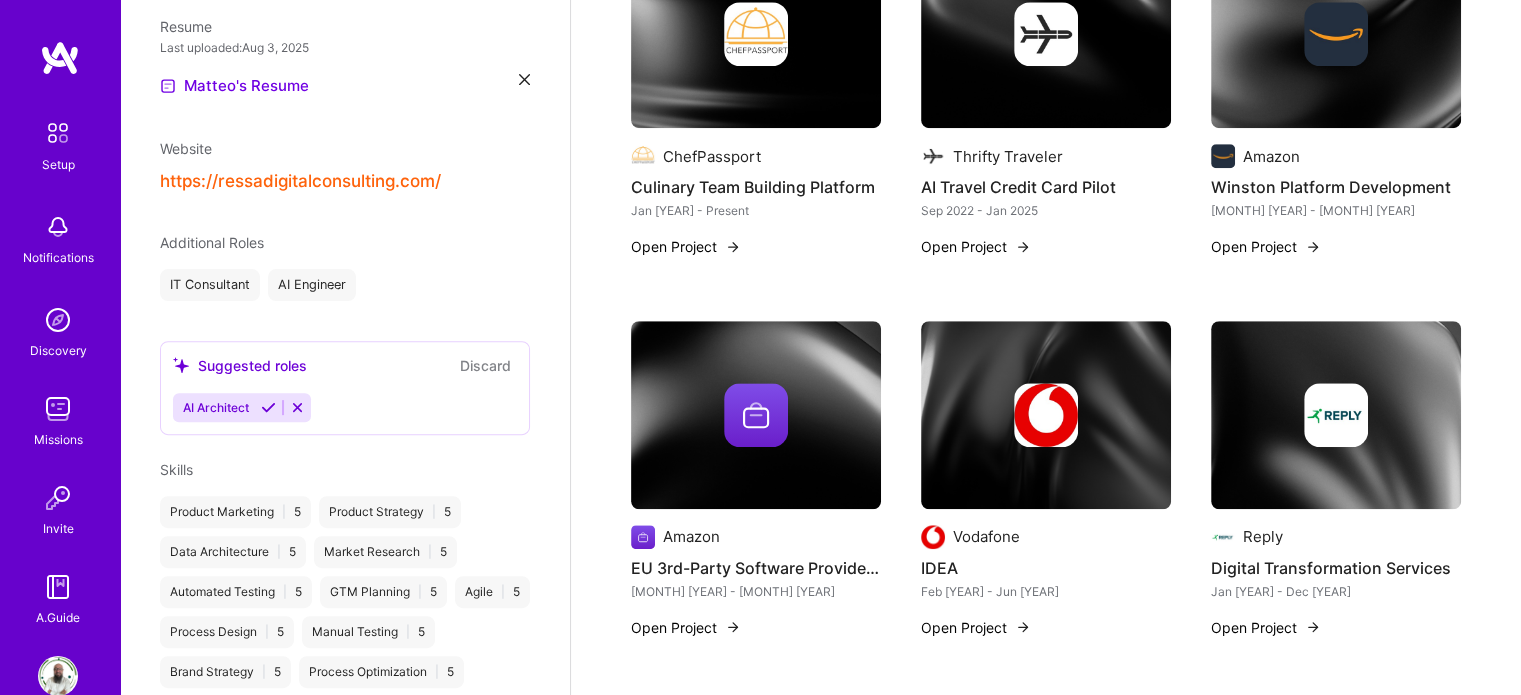 click on "Open Project" at bounding box center [686, 627] 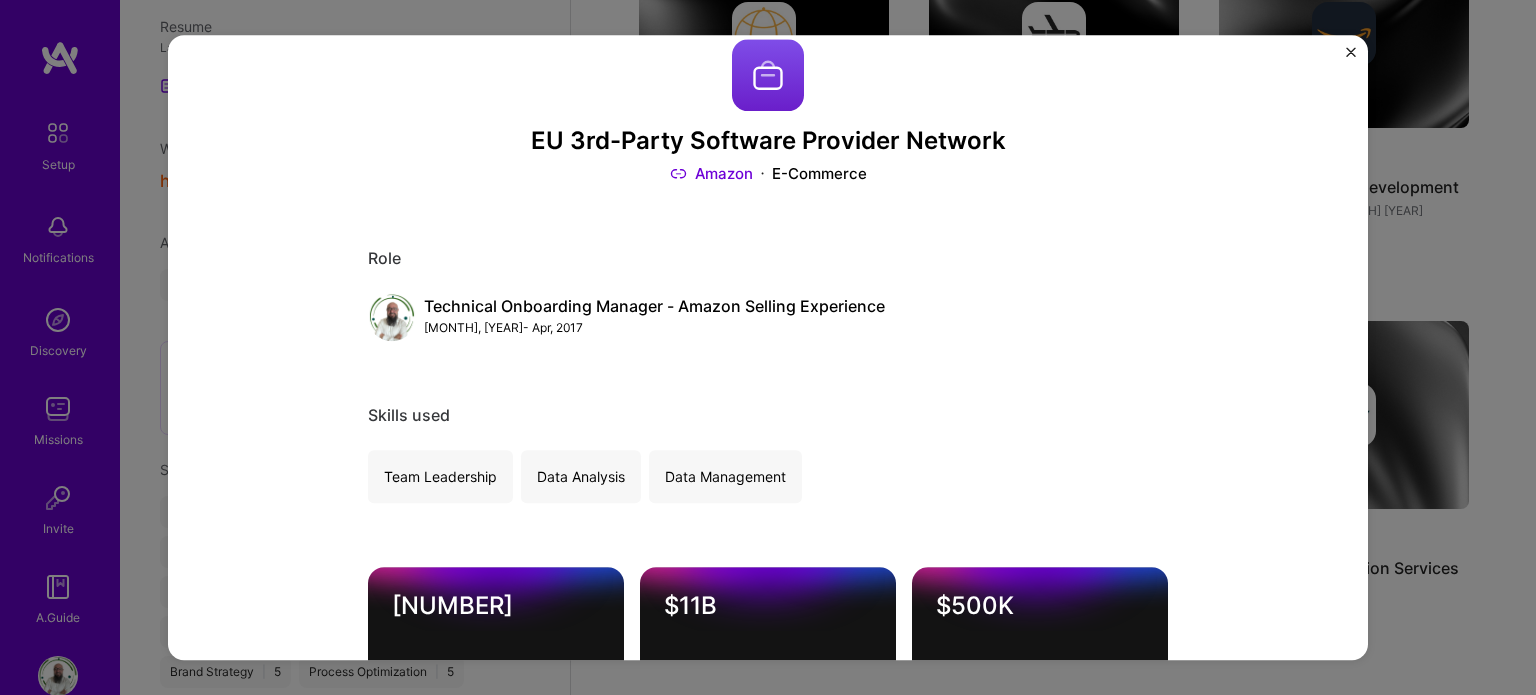 scroll, scrollTop: 36, scrollLeft: 0, axis: vertical 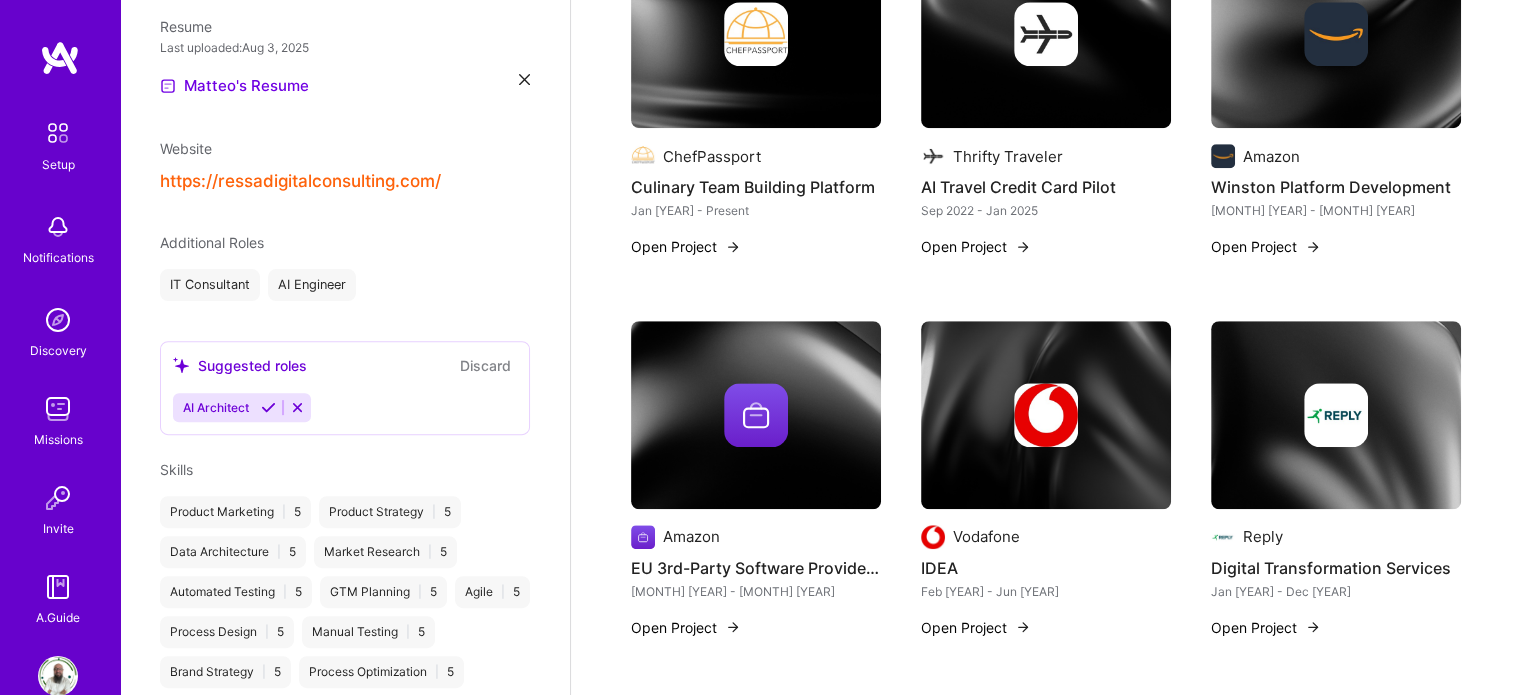 click at bounding box center (756, 415) 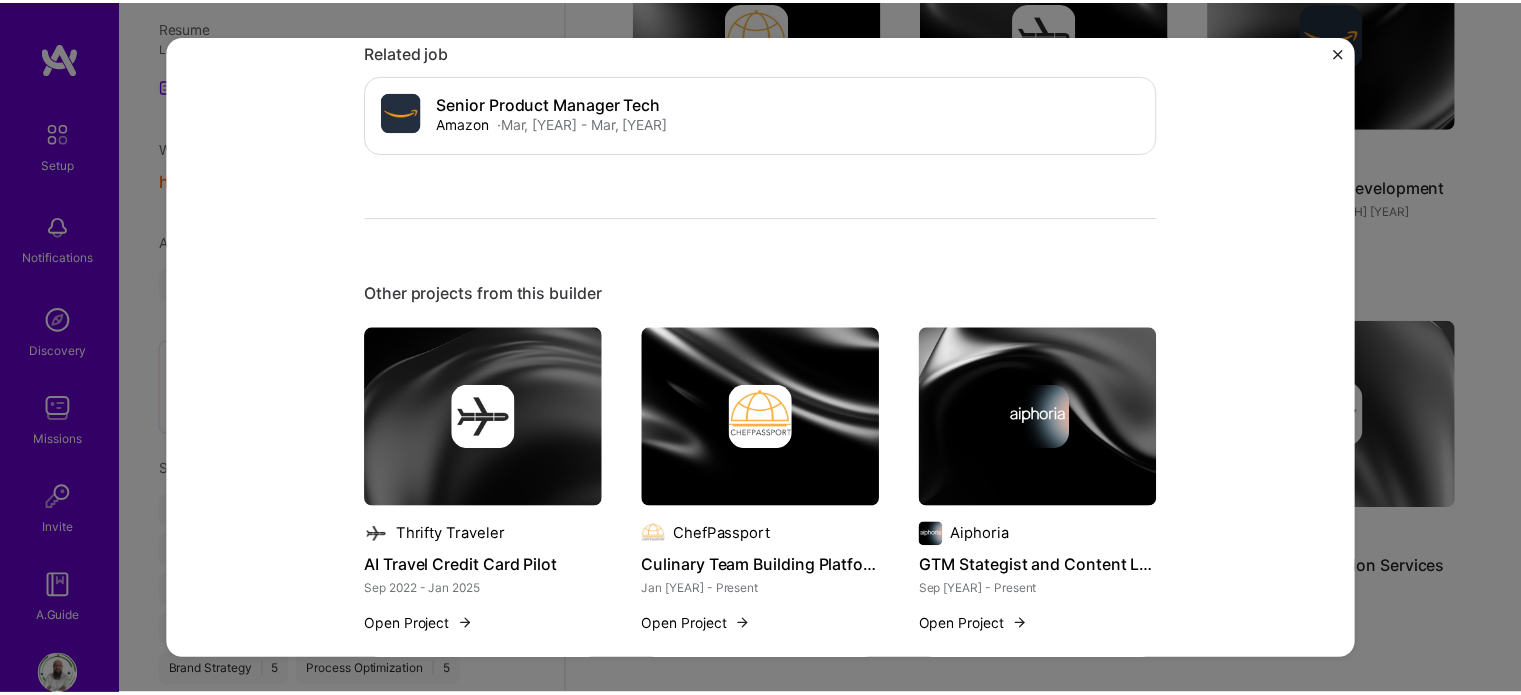 scroll, scrollTop: 1298, scrollLeft: 0, axis: vertical 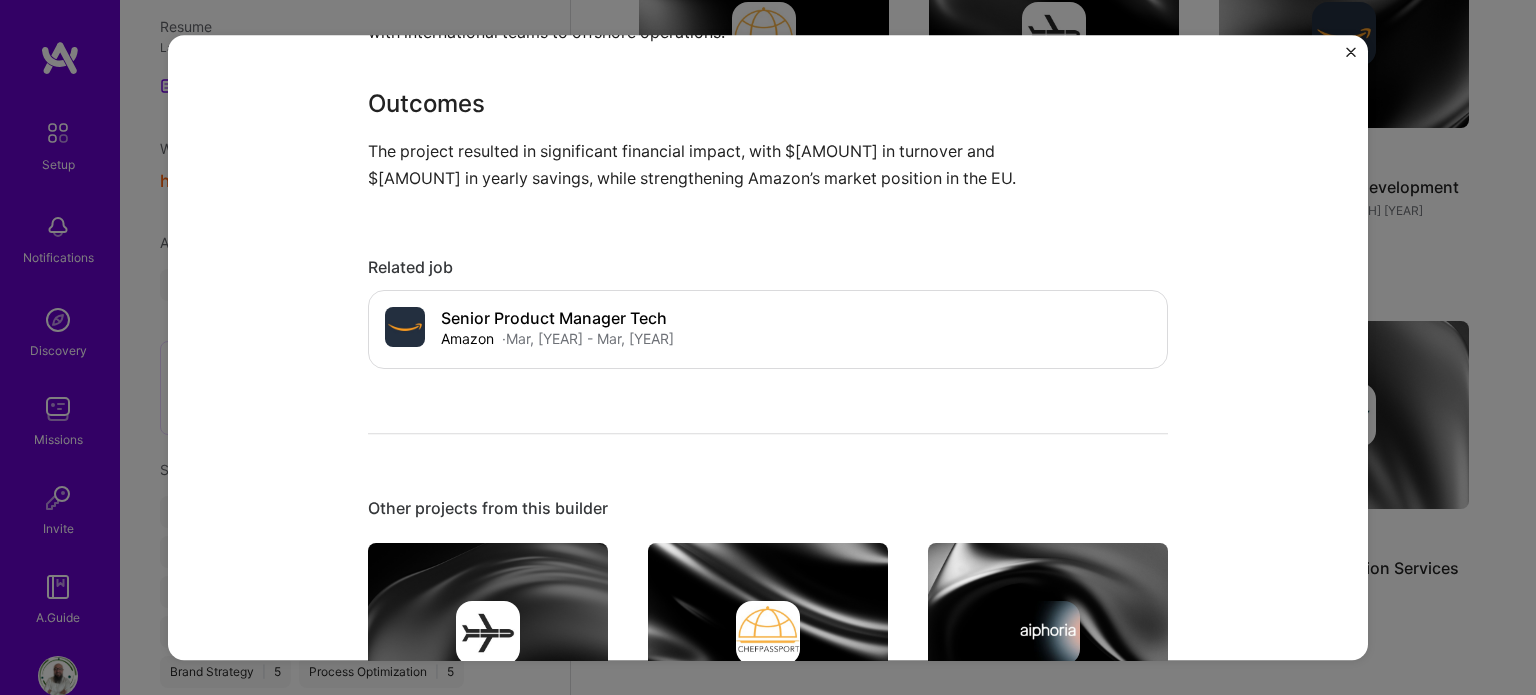 click on "EU 3rd-Party Software Provider Network   Amazon E-Commerce Role Technical Onboarding Manager - Amazon Selling Experience Jan, 2015  -   Apr, 2017 Skills used Team Leadership Data Analysis Data Management 40000 Amazon Sellers Engaged $11B Turnover Generated $500K Annual Operational Savings Building Amazon's First EU 3rd-Party Software Provider Network I spearheaded the creation of Amazon’s inaugural EU 3rd-party software provider network, engaging 40,000 sellers and generating $11 billion in turnover. By offshoring key functions to Slovakia, we achieved $500,000 in annual savings and enabled automation for over 100 sellers, unlocking an additional $10 million in turnover. Problem Amazon needed a robust network to support its growing EU market, streamline operations, and enhance seller capabilities, all while reducing operational costs. My Contributions Outcomes Related job Senior Product Manager Tech Amazon  ·   Mar, 2015 - Mar, 2019 Open Other projects from this builder Thrifty Traveler Sep 2022 - Jan 2025" at bounding box center [768, 347] 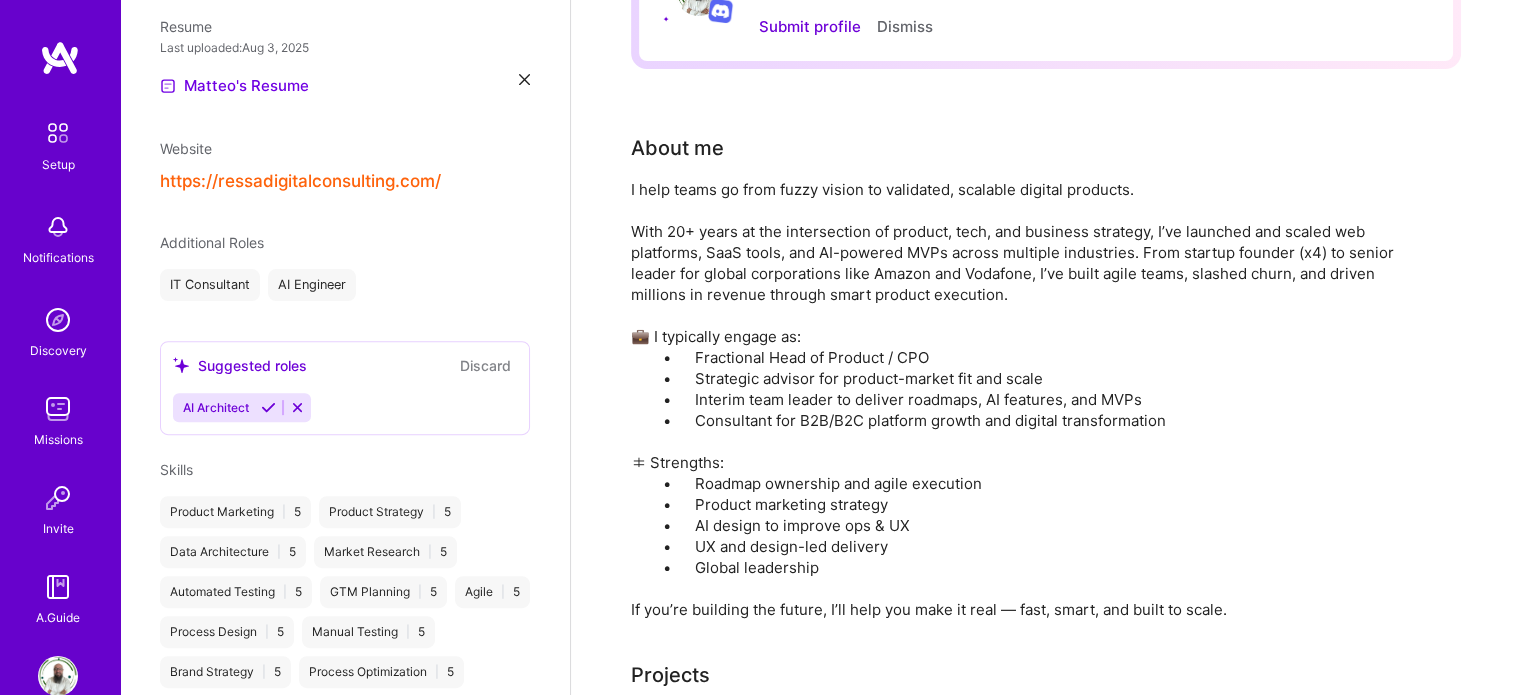 scroll, scrollTop: 0, scrollLeft: 0, axis: both 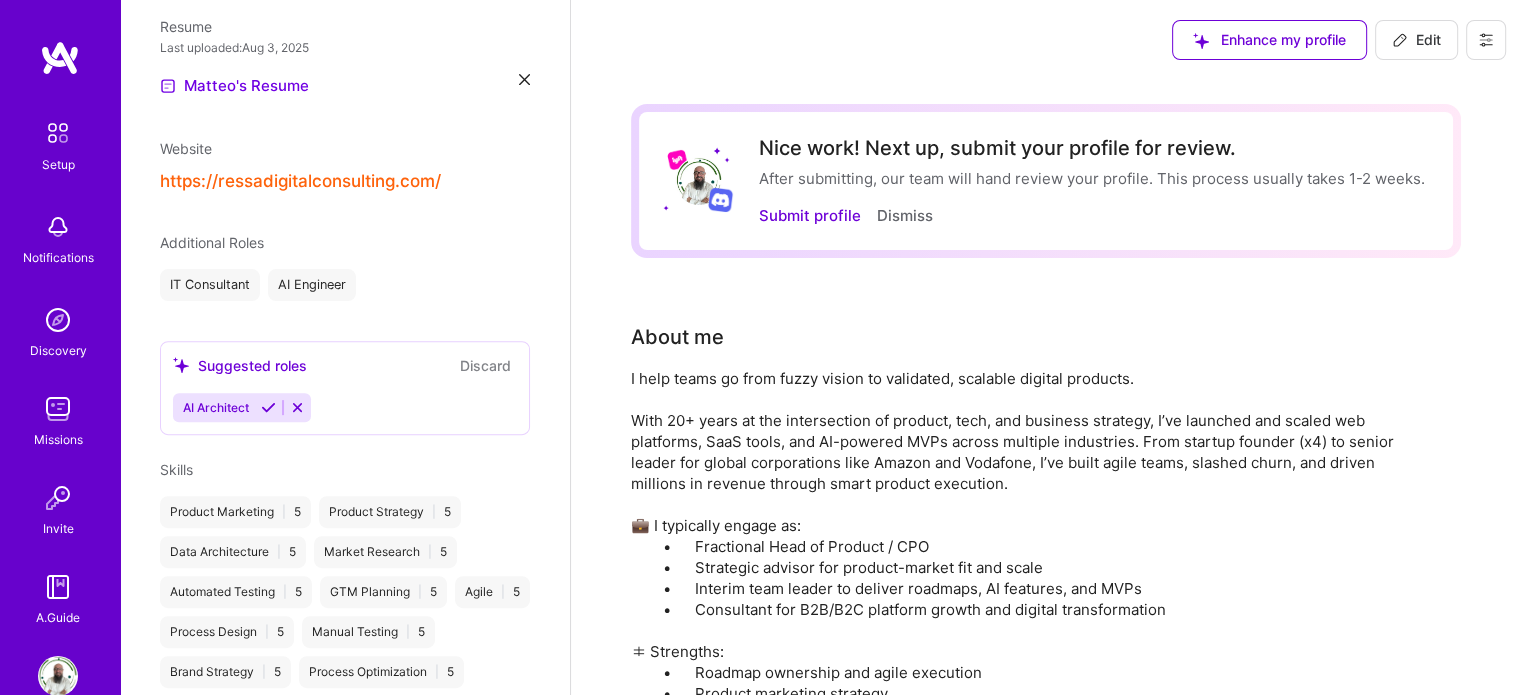 click on "Edit" at bounding box center (1416, 40) 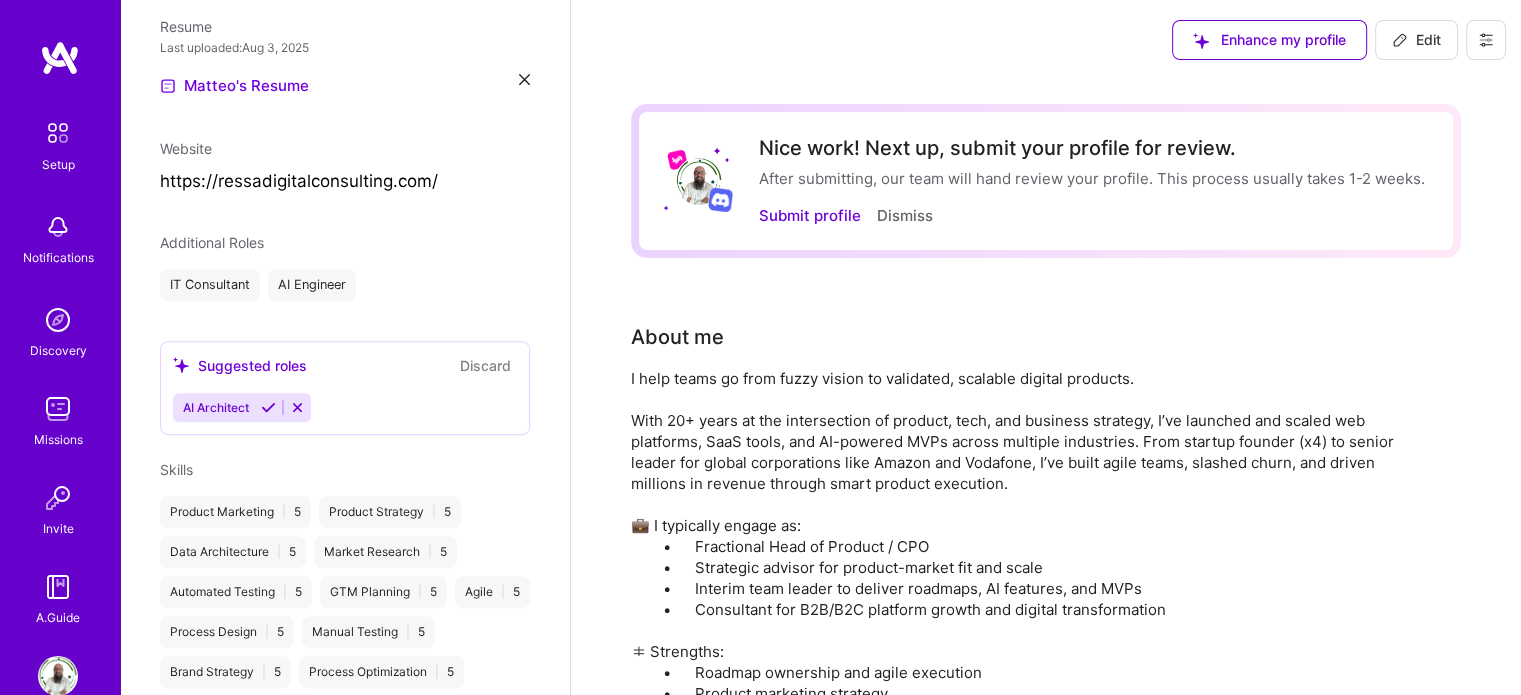 select on "LU" 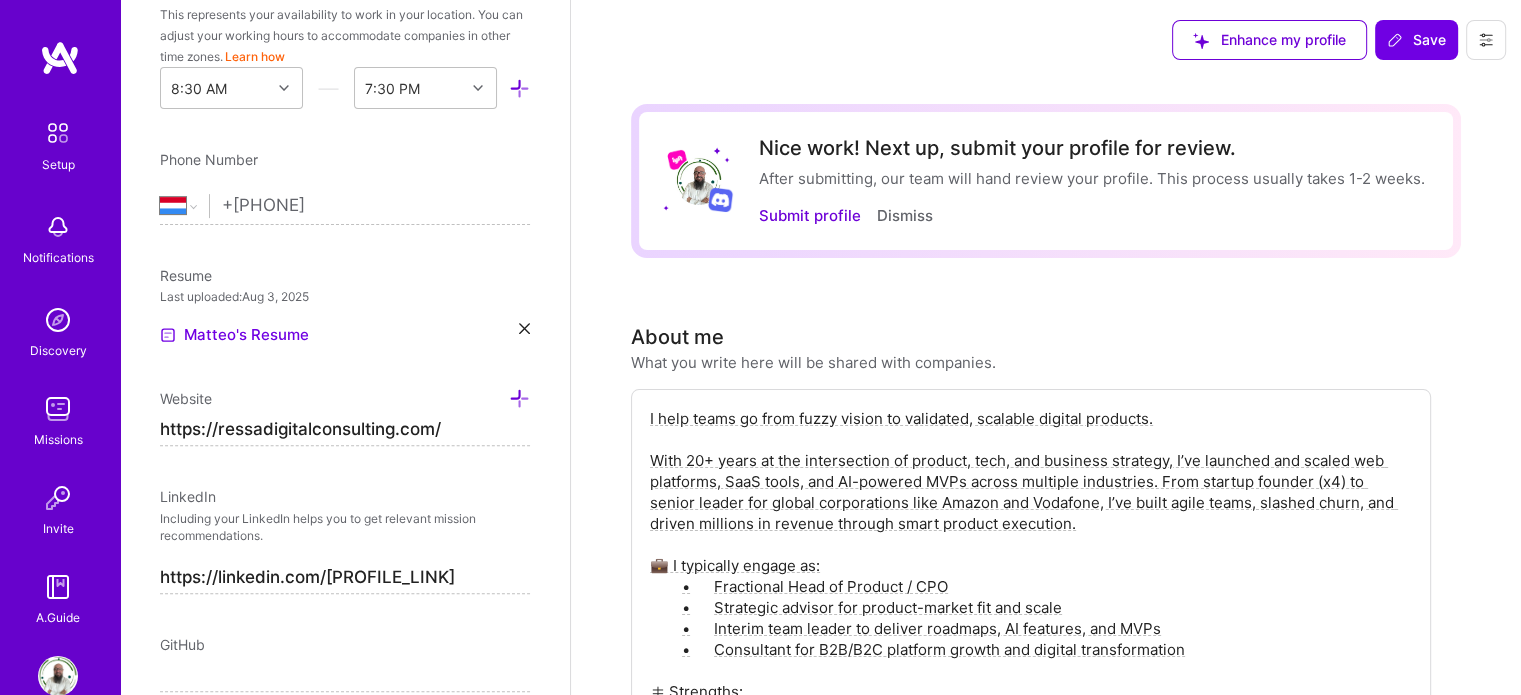 scroll, scrollTop: 859, scrollLeft: 0, axis: vertical 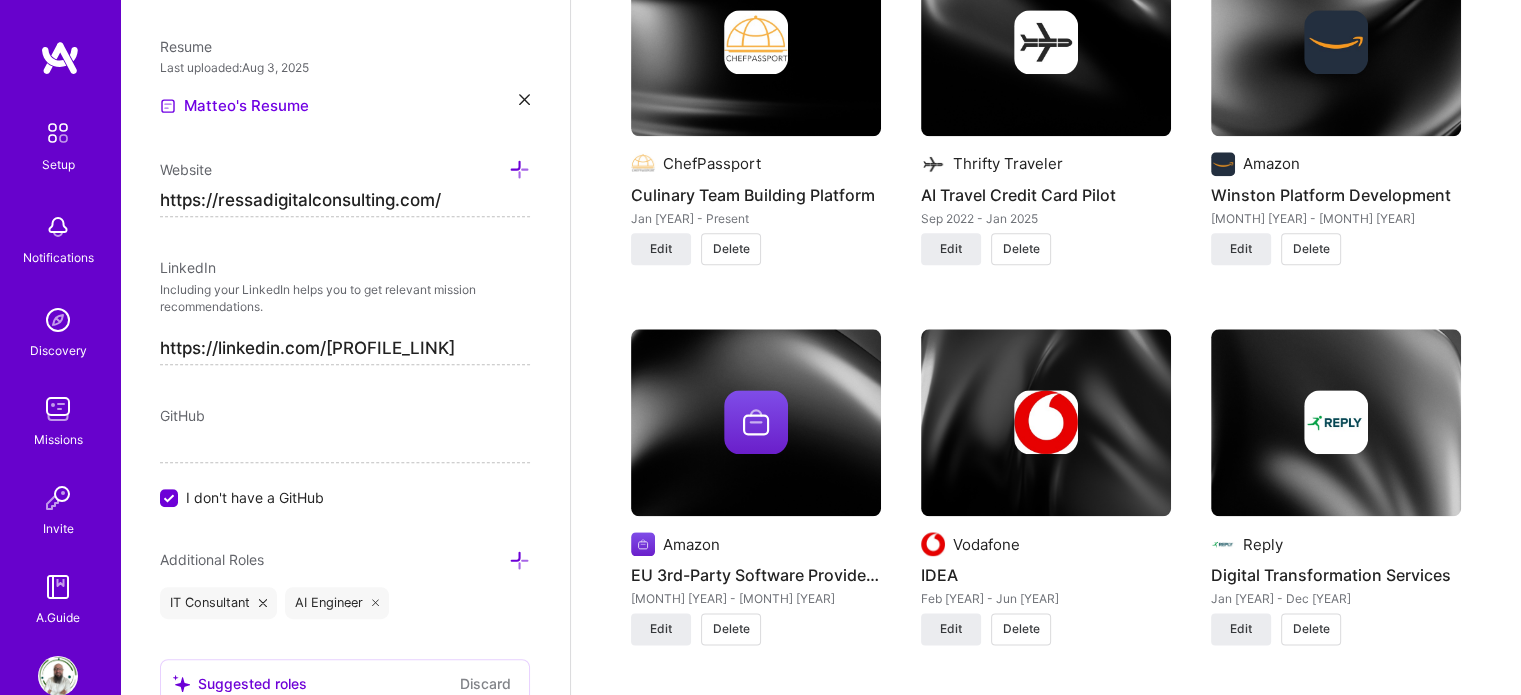 click at bounding box center [756, 422] 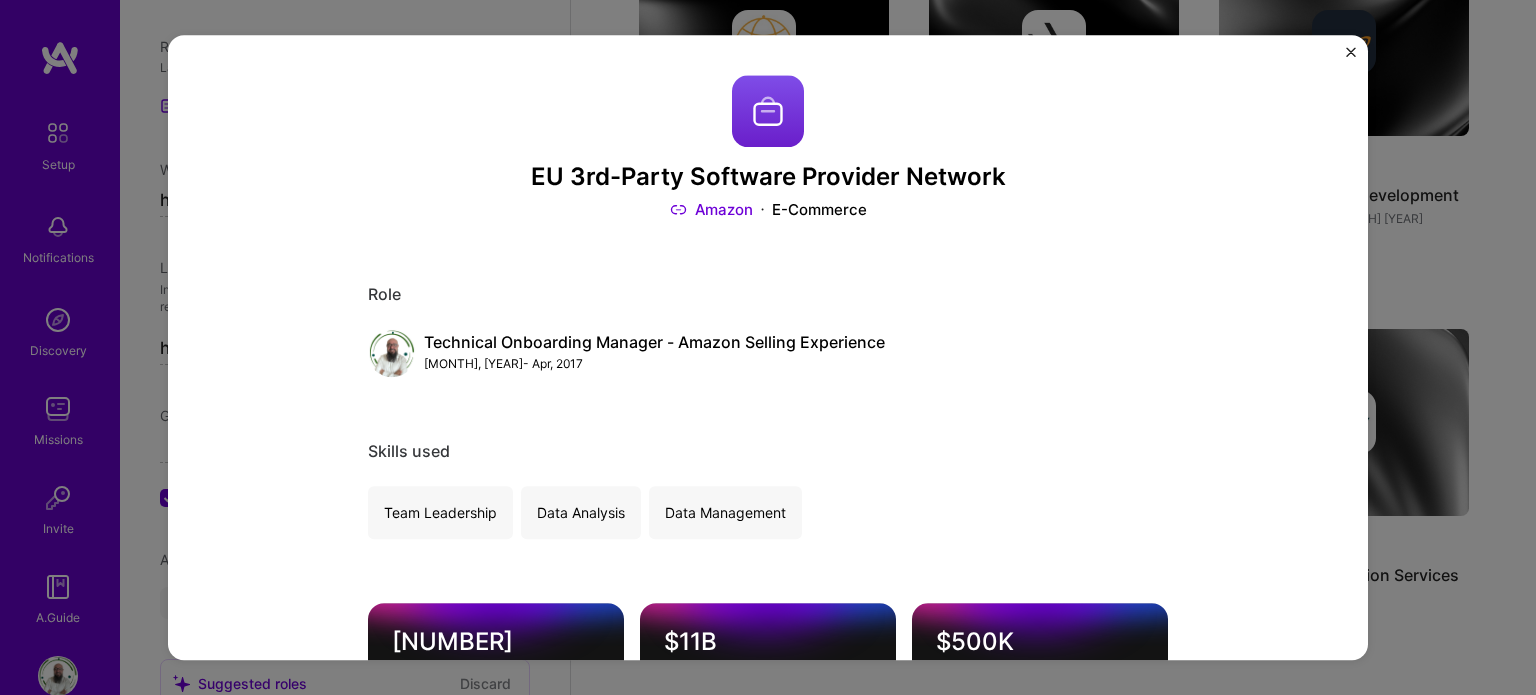 click on "EU 3rd-Party Software Provider Network   Amazon E-Commerce Role Technical Onboarding Manager - Amazon Selling Experience Jan, 2015  -   Apr, 2017 Skills used Team Leadership Data Analysis Data Management 40000 Amazon Sellers Engaged $11B Turnover Generated $500K Annual Operational Savings Building Amazon's First EU 3rd-Party Software Provider Network I spearheaded the creation of Amazon’s inaugural EU 3rd-party software provider network, engaging 40,000 sellers and generating $11 billion in turnover. By offshoring key functions to Slovakia, we achieved $500,000 in annual savings and enabled automation for over 100 sellers, unlocking an additional $10 million in turnover. Problem Amazon needed a robust network to support its growing EU market, streamline operations, and enhance seller capabilities, all while reducing operational costs. My Contributions Outcomes Related job Senior Product Manager Tech Amazon  ·   Mar, 2015 - Mar, 2019 Open Other projects from this builder Thrifty Traveler Sep 2022 - Jan 2025" at bounding box center (768, 347) 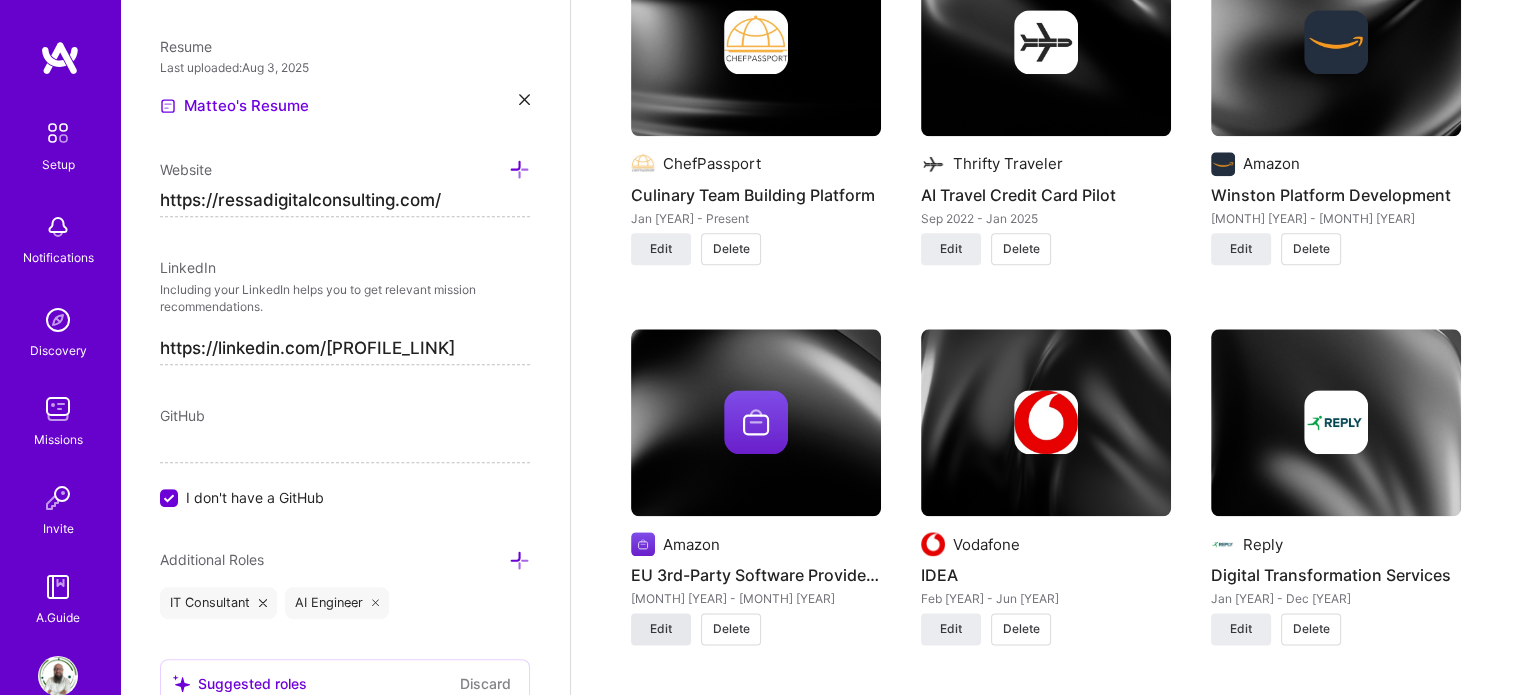 click on "Edit" at bounding box center [661, 629] 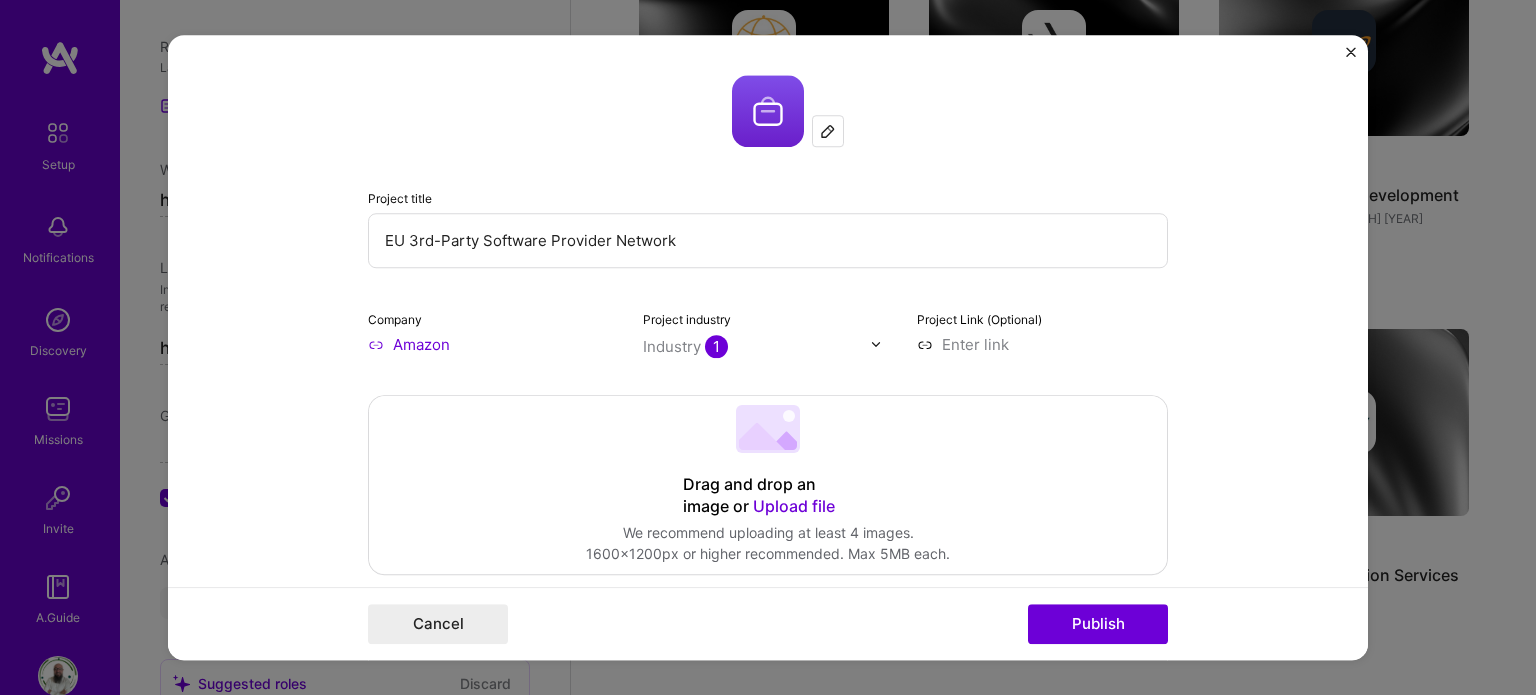 click on "Amazon" at bounding box center (493, 344) 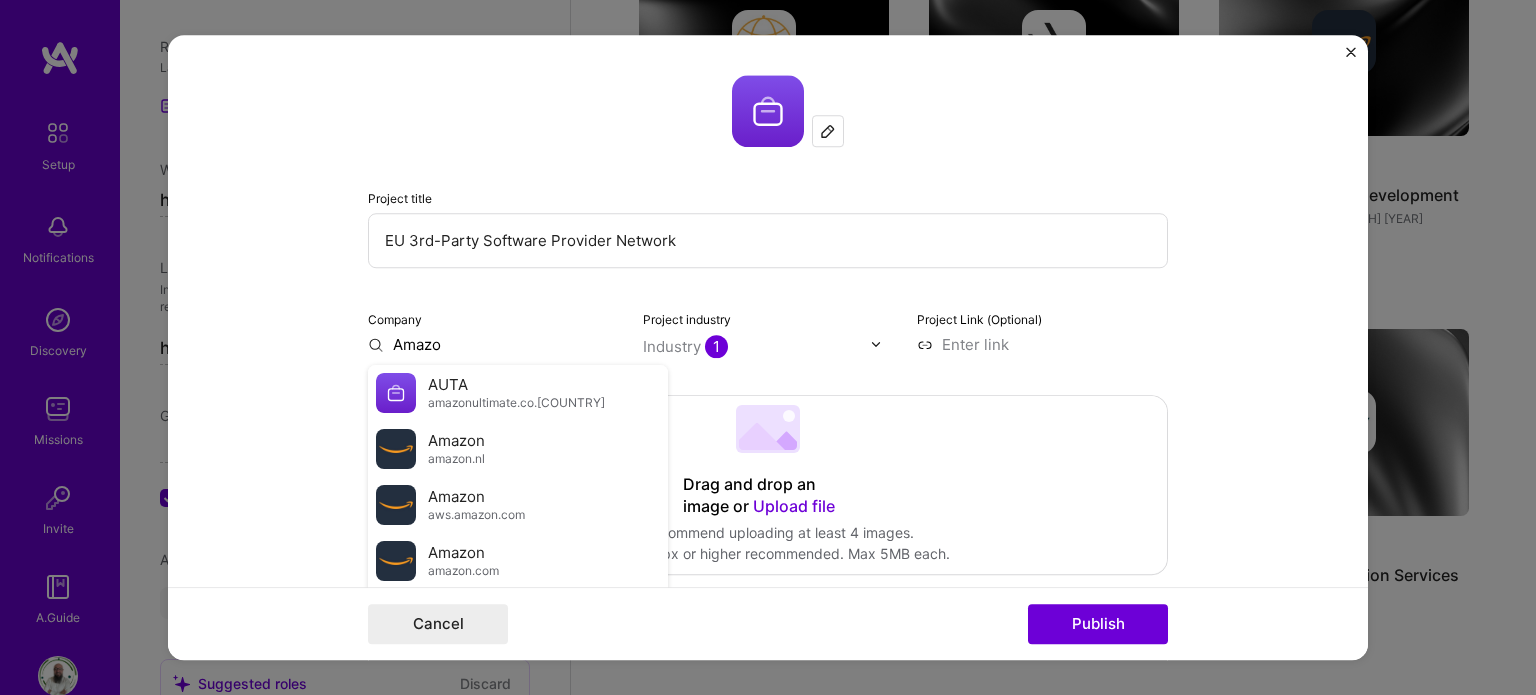 type on "Amazon" 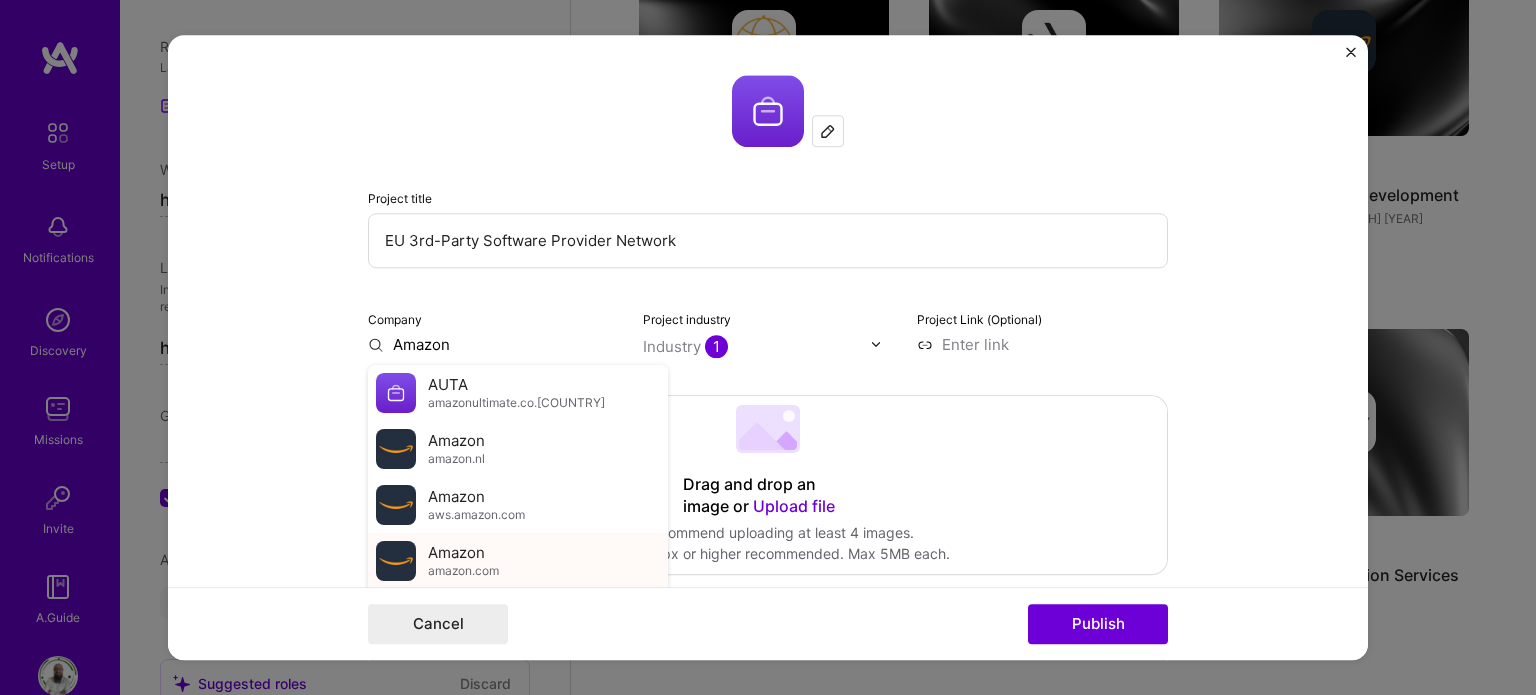 click on "amazon.com" at bounding box center [463, 571] 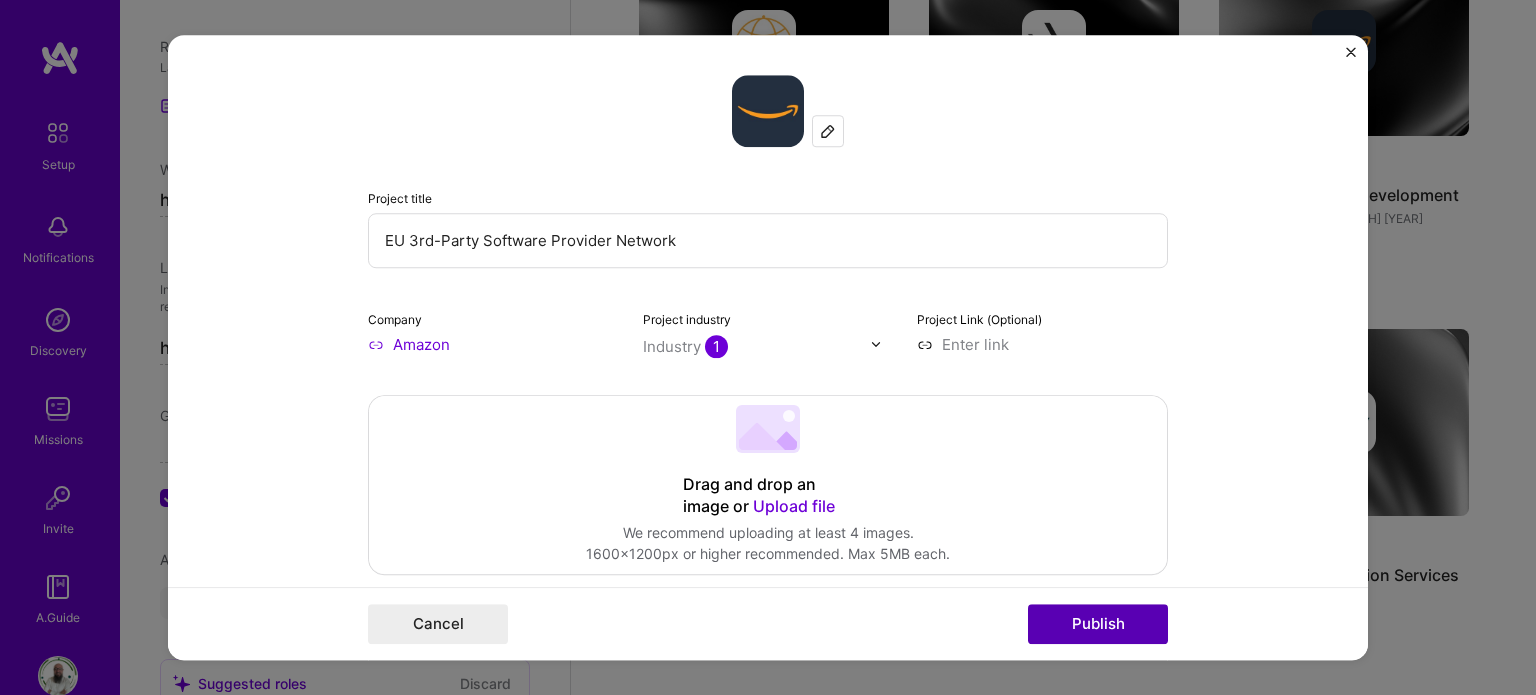 click on "Publish" at bounding box center [1098, 624] 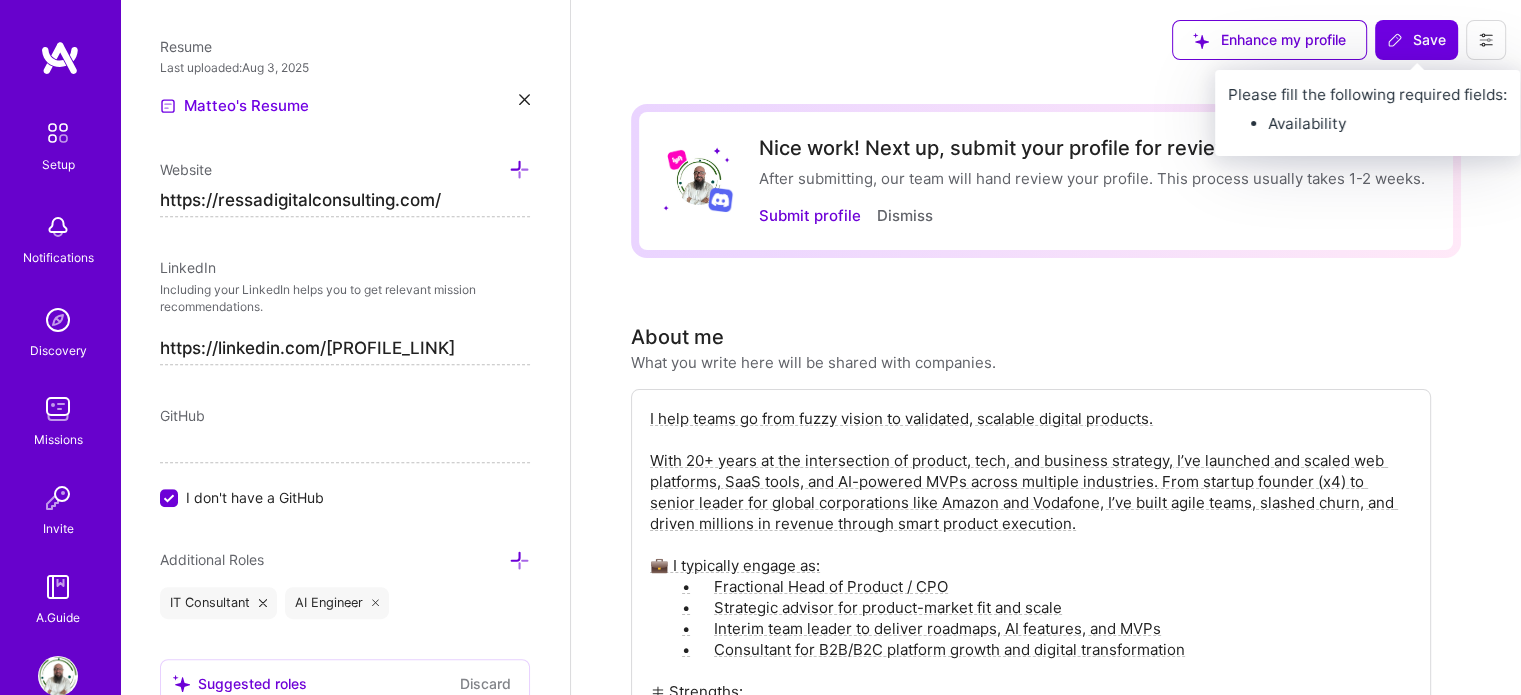 scroll, scrollTop: 58, scrollLeft: 0, axis: vertical 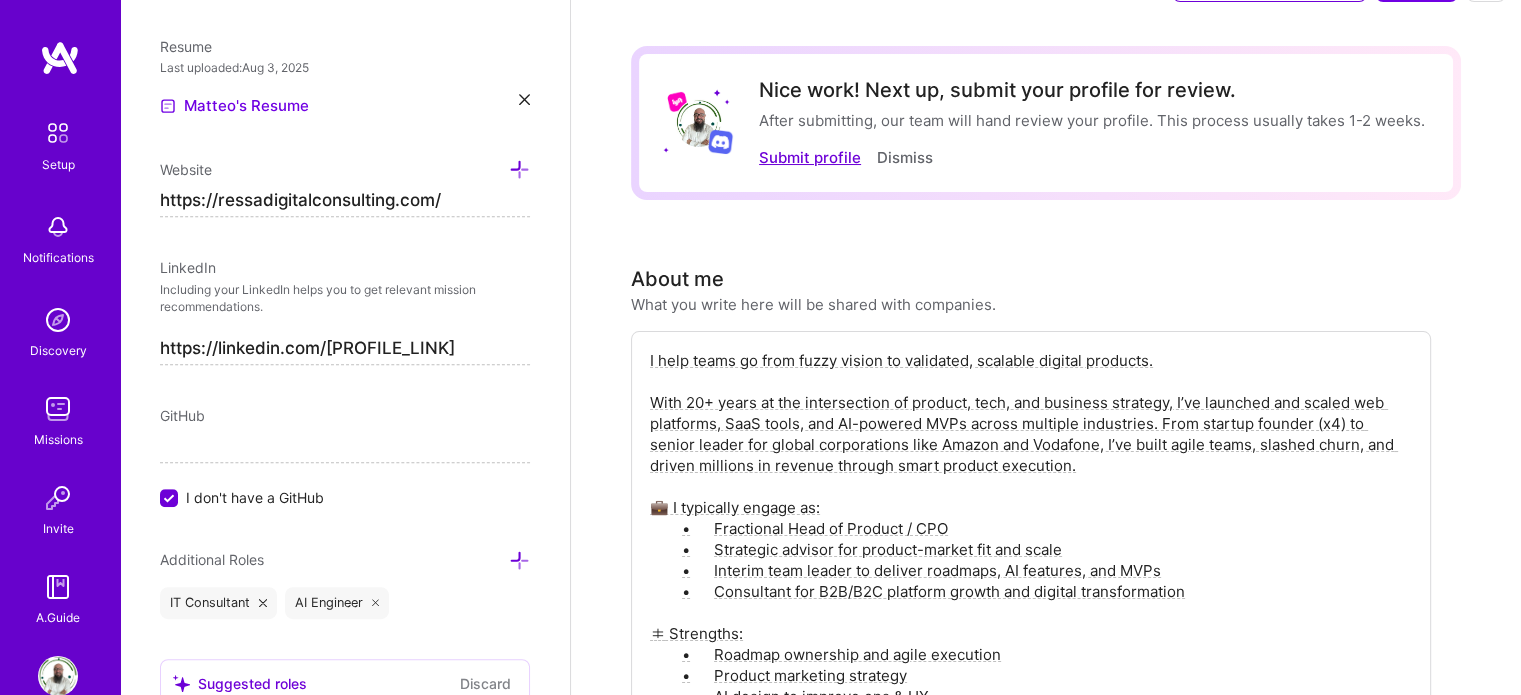 click on "Submit profile" at bounding box center [810, 157] 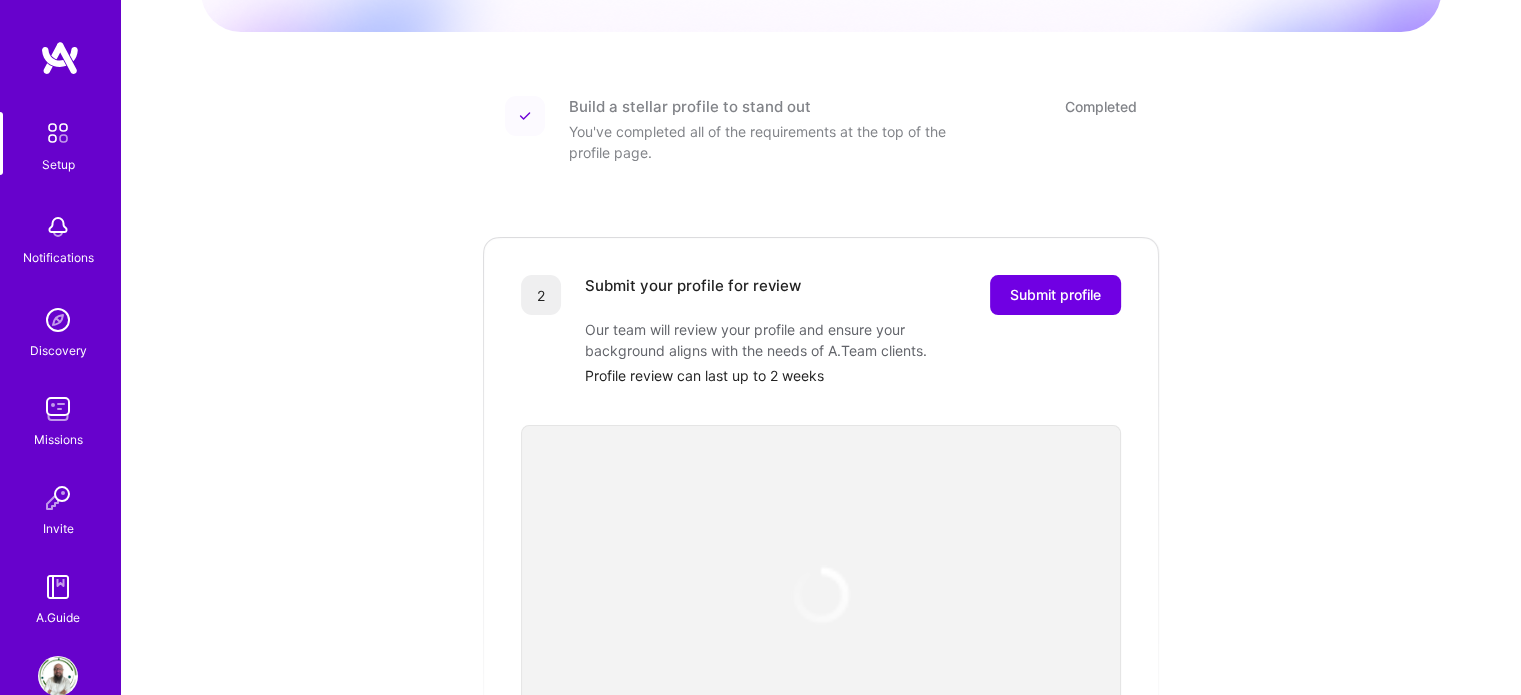scroll, scrollTop: 430, scrollLeft: 0, axis: vertical 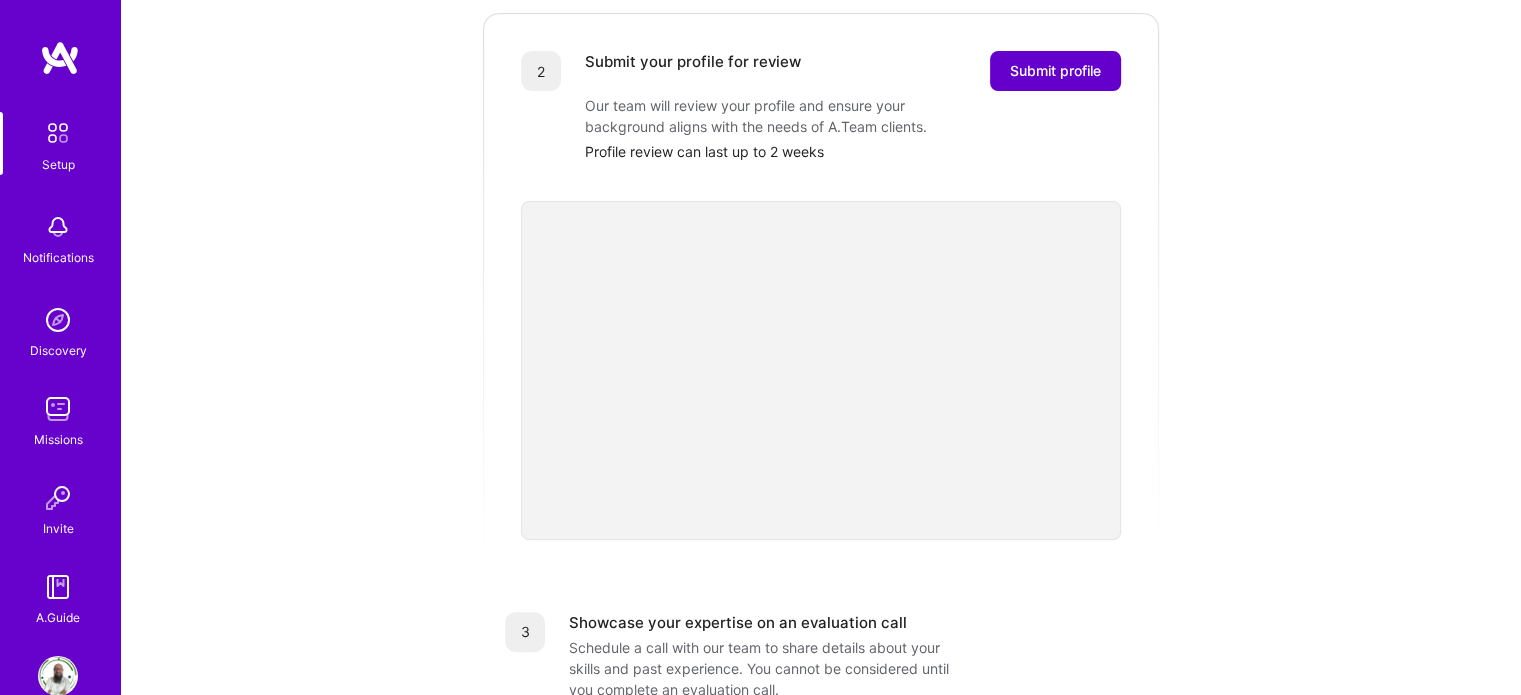 click on "Submit profile" at bounding box center [1055, 71] 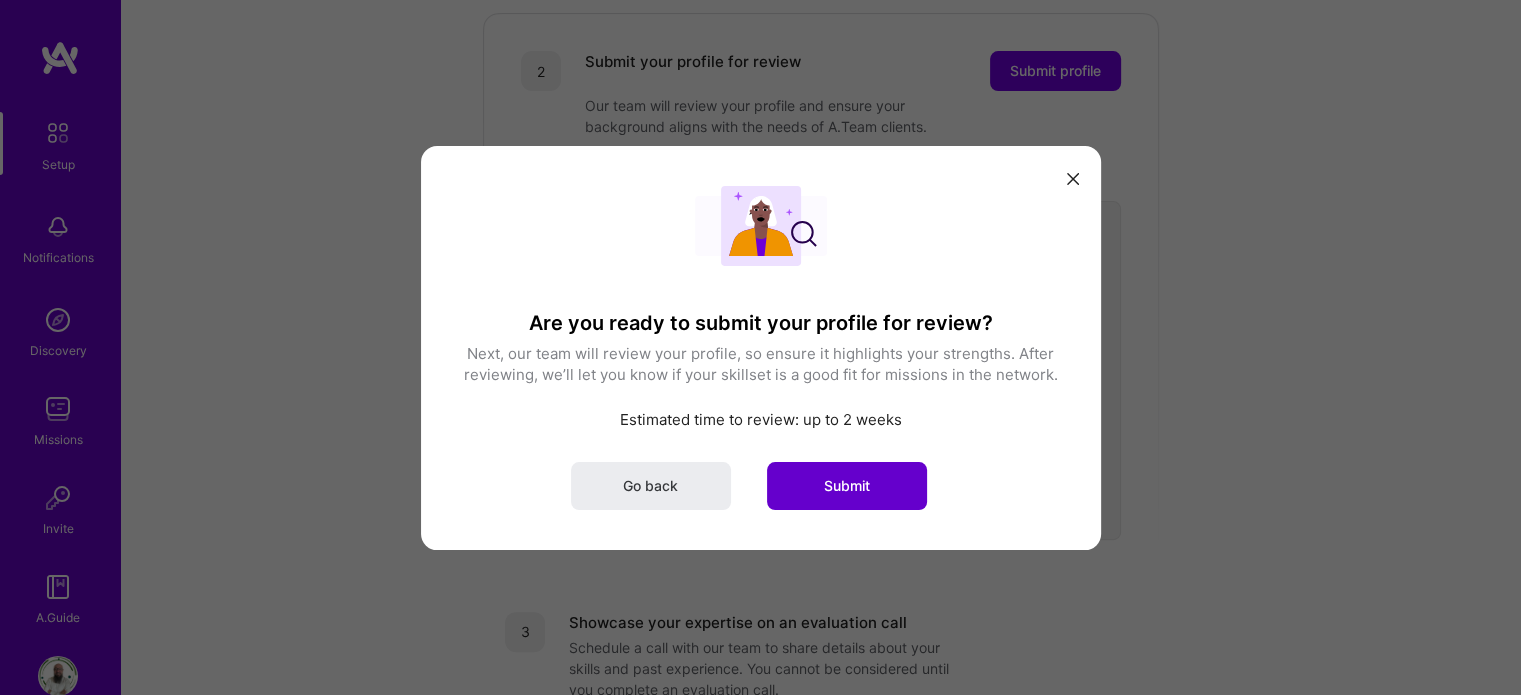 click on "Submit" at bounding box center [847, 485] 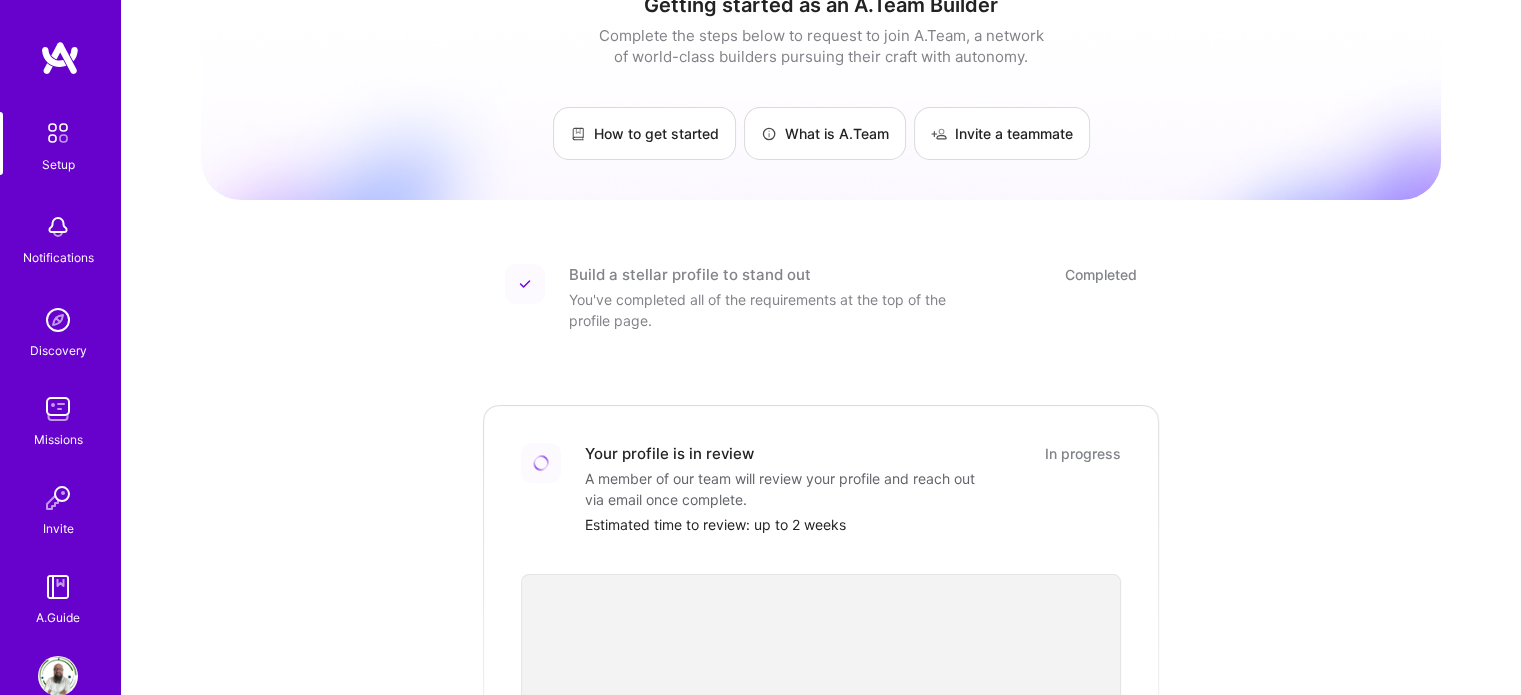scroll, scrollTop: 12, scrollLeft: 0, axis: vertical 